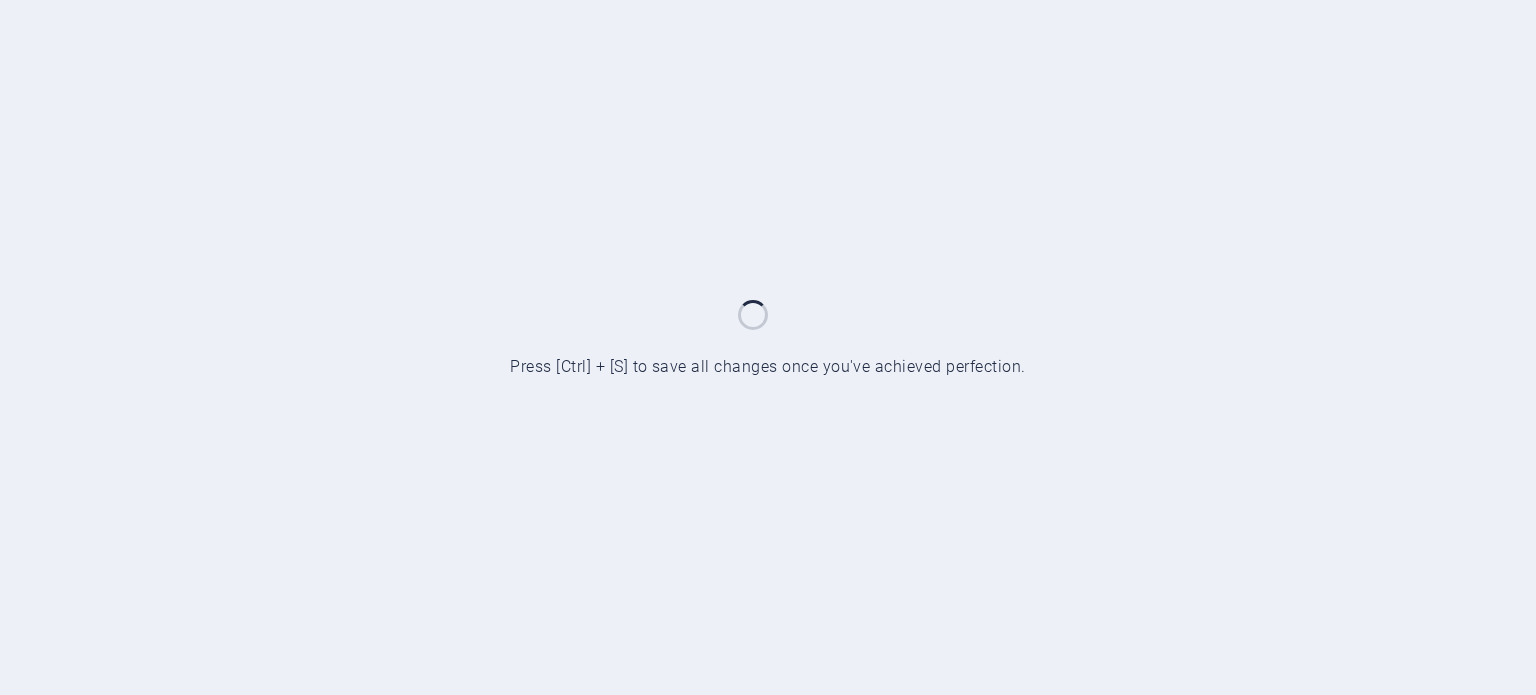 scroll, scrollTop: 0, scrollLeft: 0, axis: both 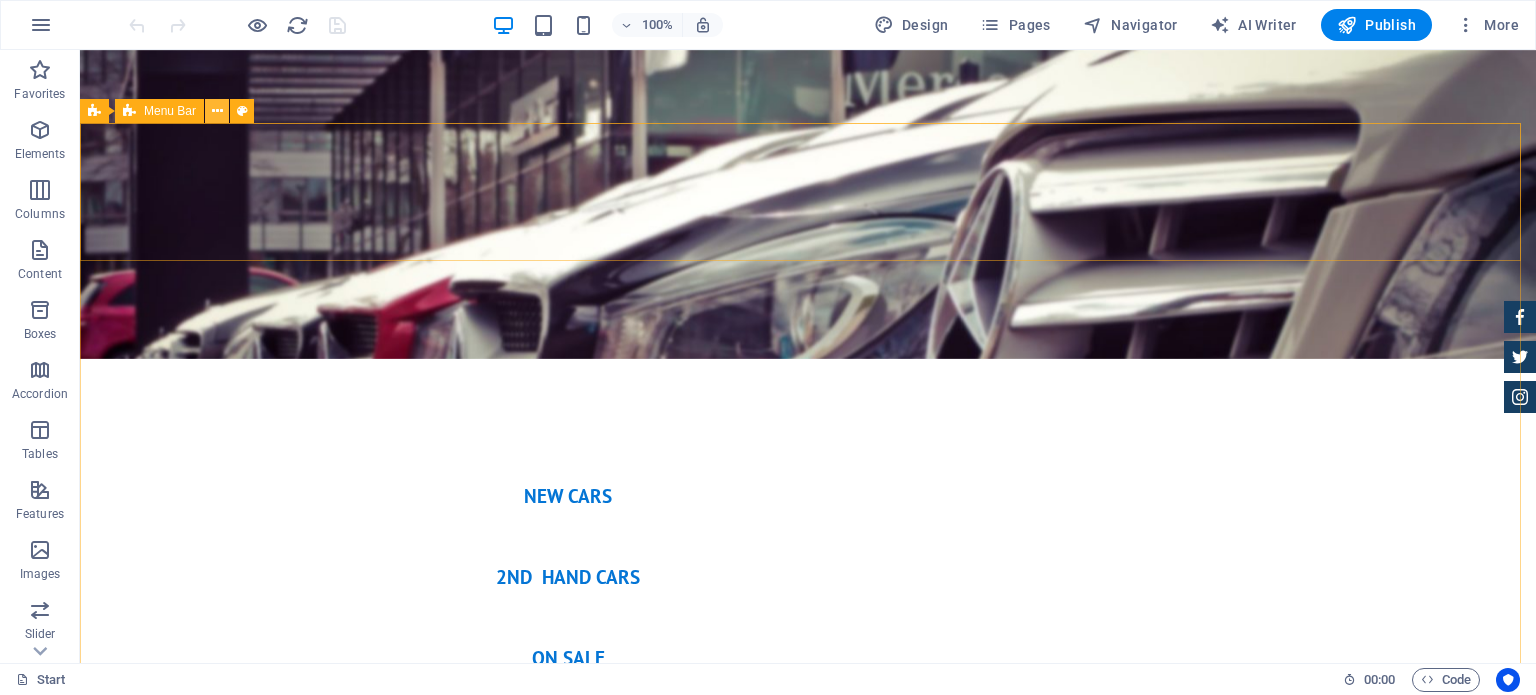 click at bounding box center [217, 111] 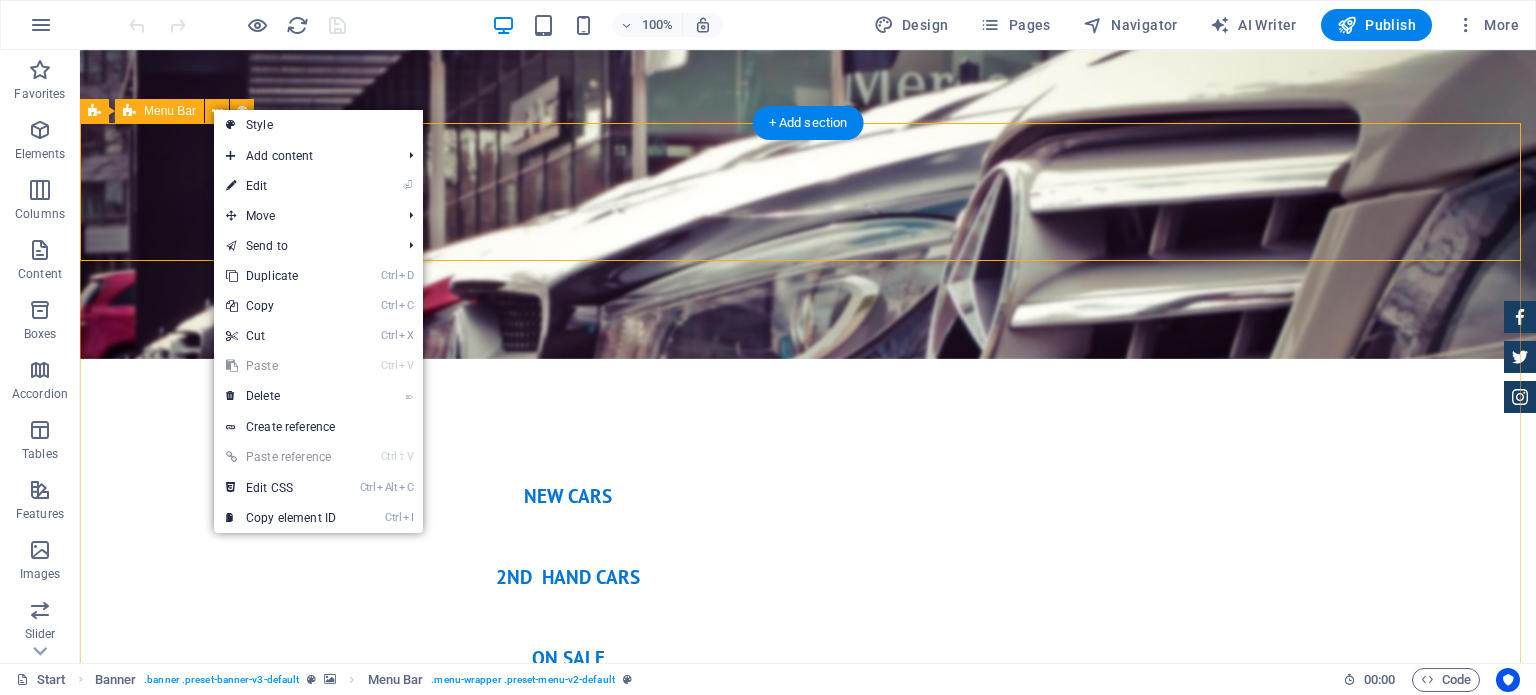 click on "Home About us Services Inventory Feedback Contact" at bounding box center [808, 8095] 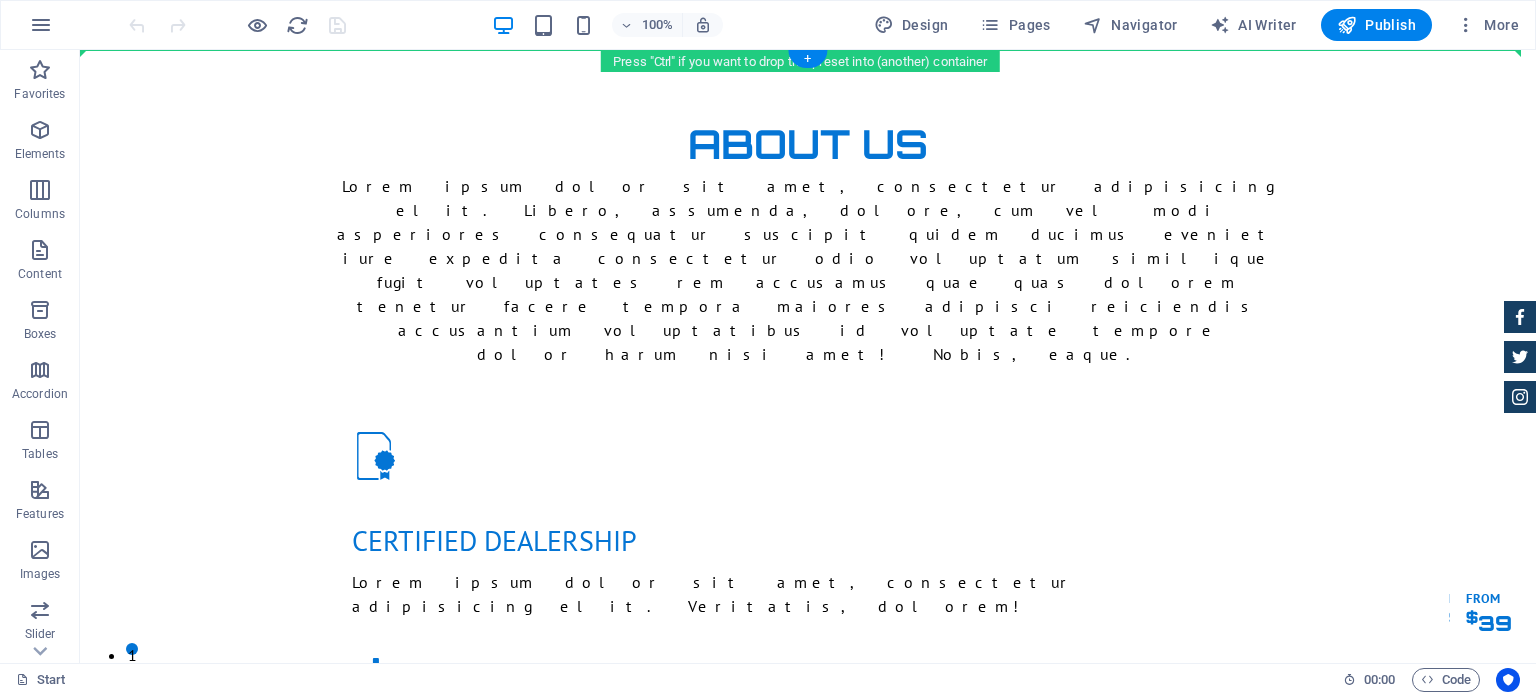 scroll, scrollTop: 0, scrollLeft: 0, axis: both 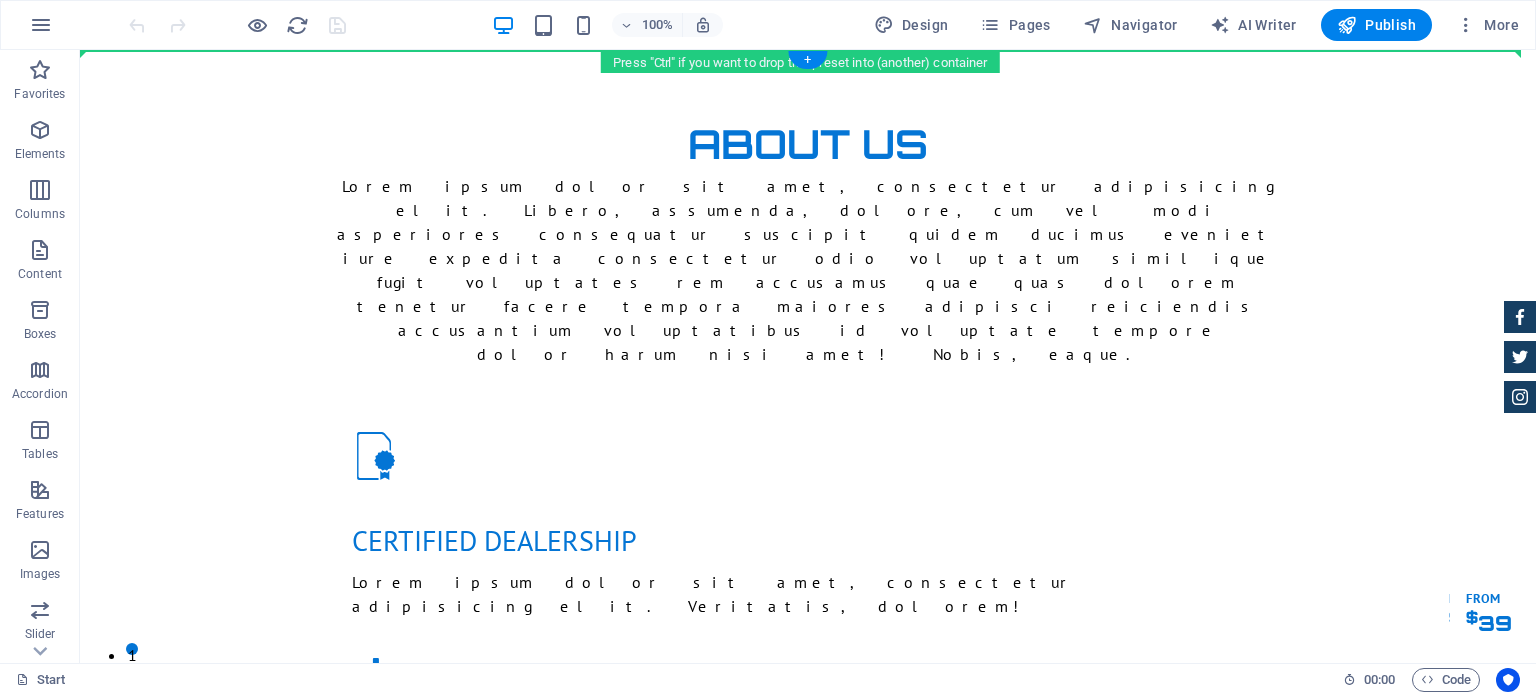 drag, startPoint x: 220, startPoint y: 165, endPoint x: 247, endPoint y: 90, distance: 79.71198 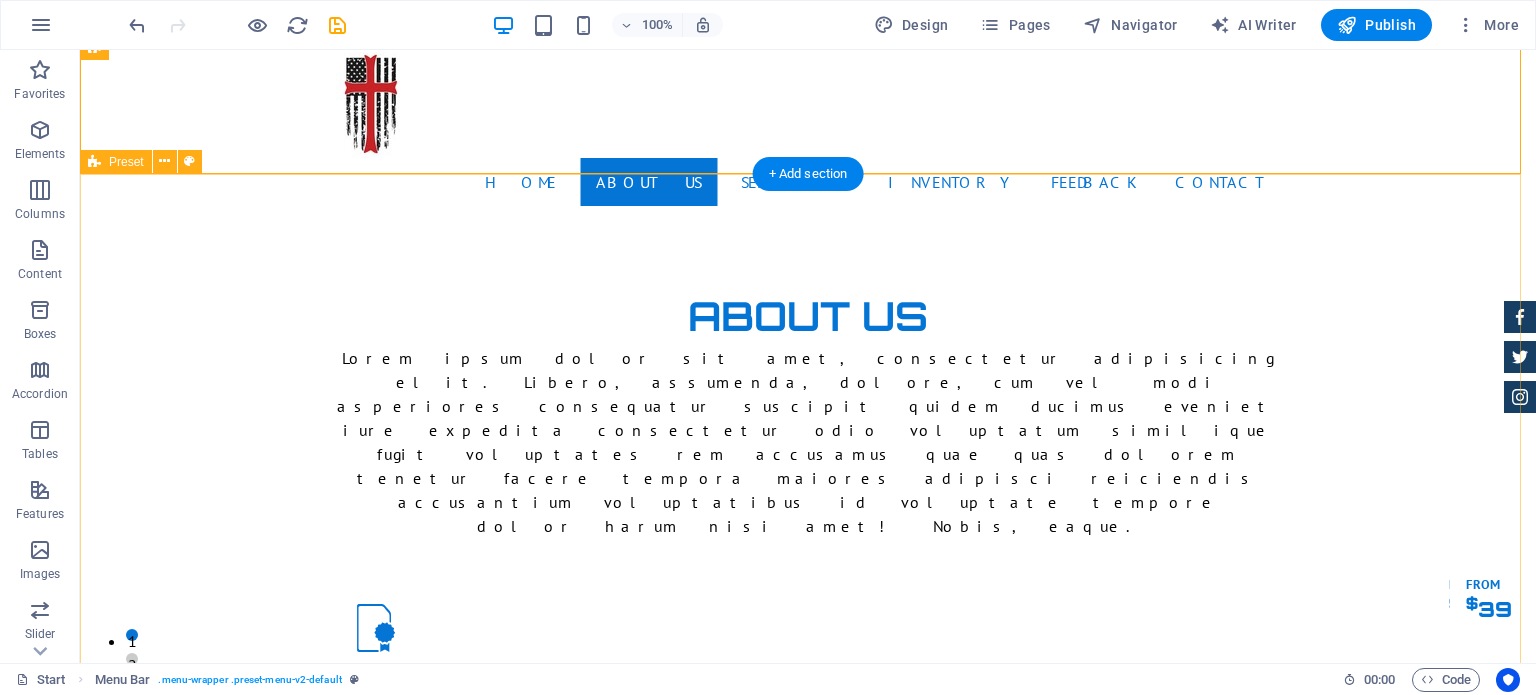 scroll, scrollTop: 0, scrollLeft: 0, axis: both 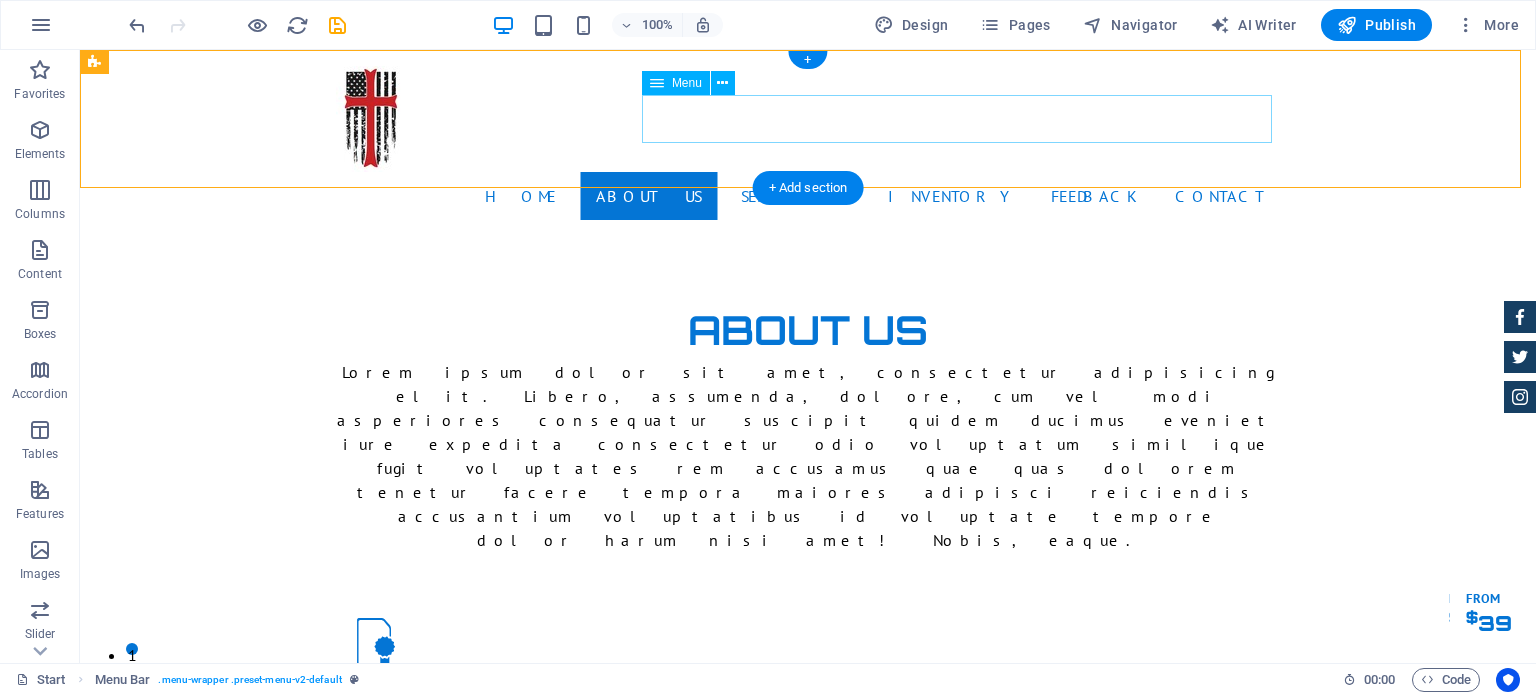 click on "Home About us Services Inventory Feedback Contact" at bounding box center (808, 196) 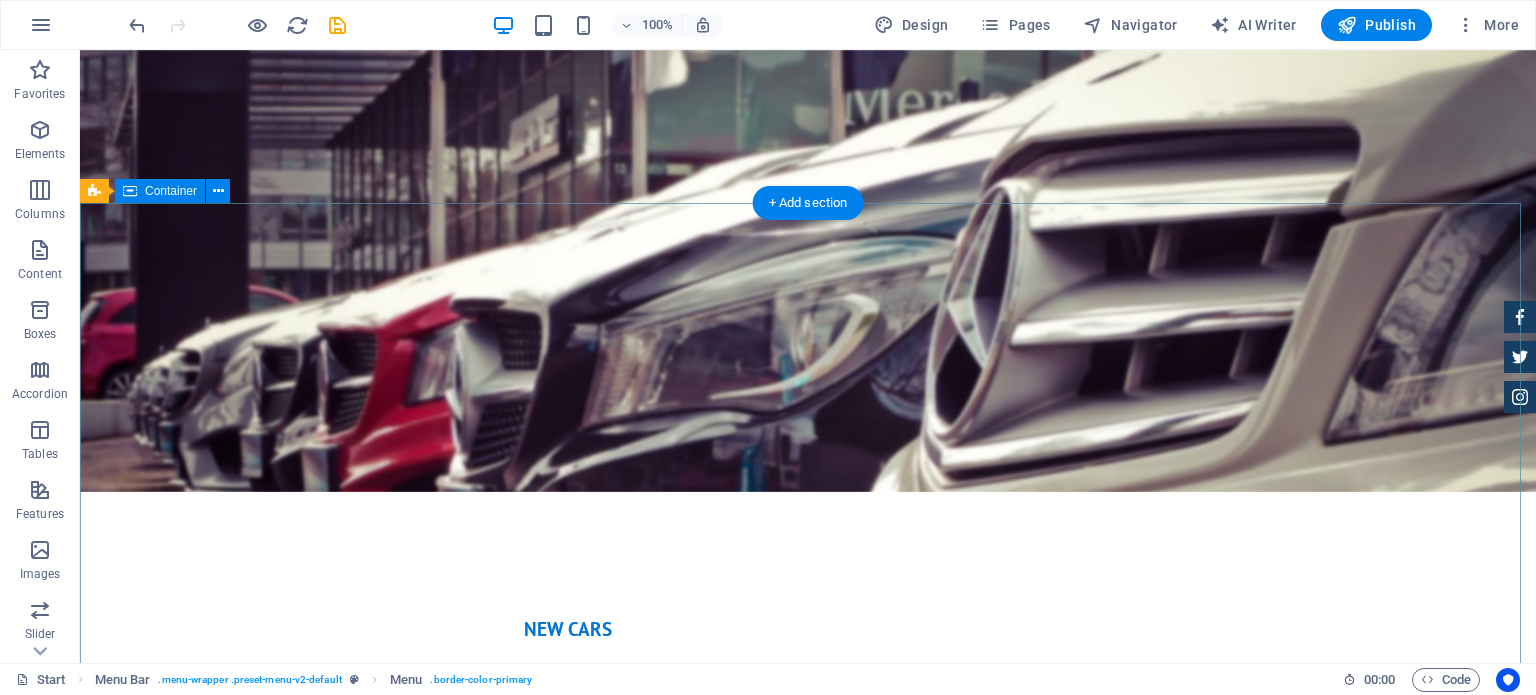 scroll, scrollTop: 4458, scrollLeft: 0, axis: vertical 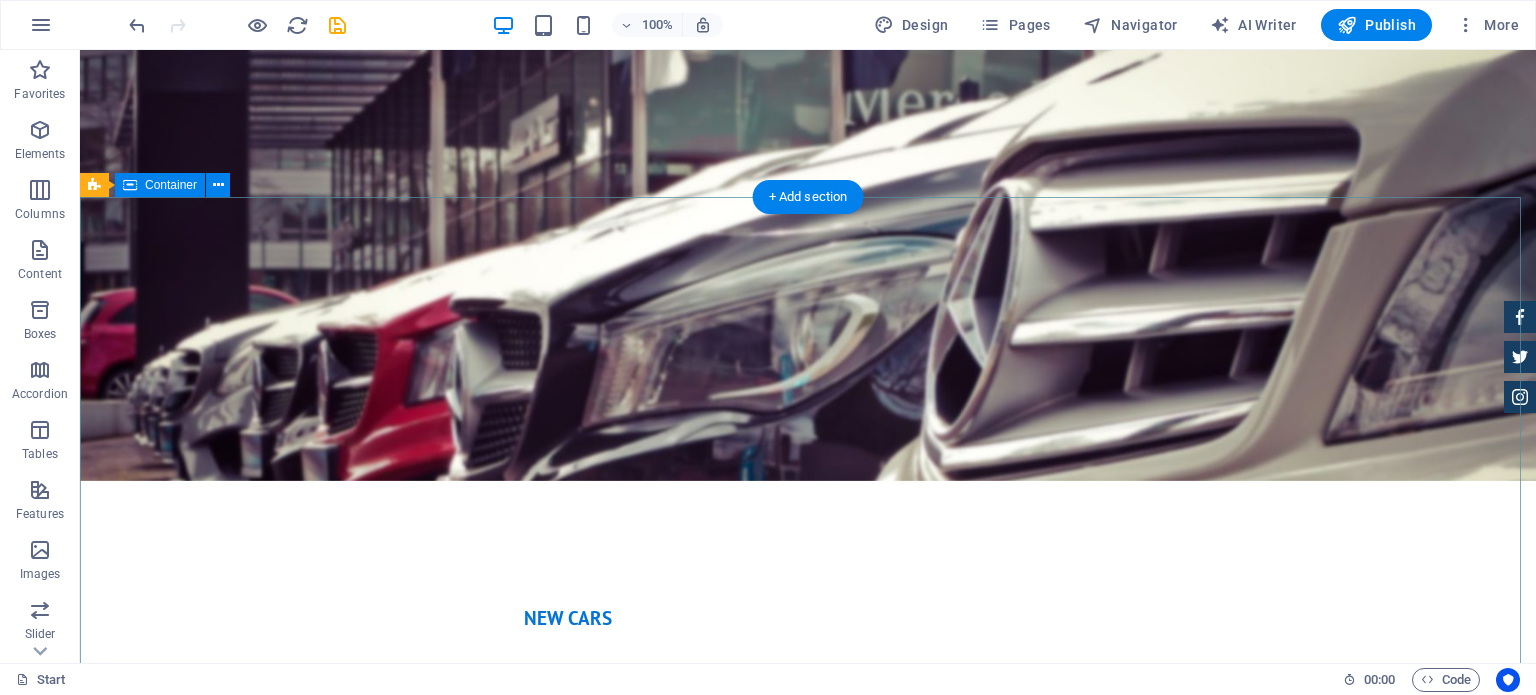 click on "GReat Deals. Great Cars. Lorem ipsum dolor sit amet, consetetur sadipscing elitr, sed diam nonumy eirmod tempor invidunt ut labore et dolore magna aliquyam erat.  Our Inventory   Make an appointment" at bounding box center (808, 8282) 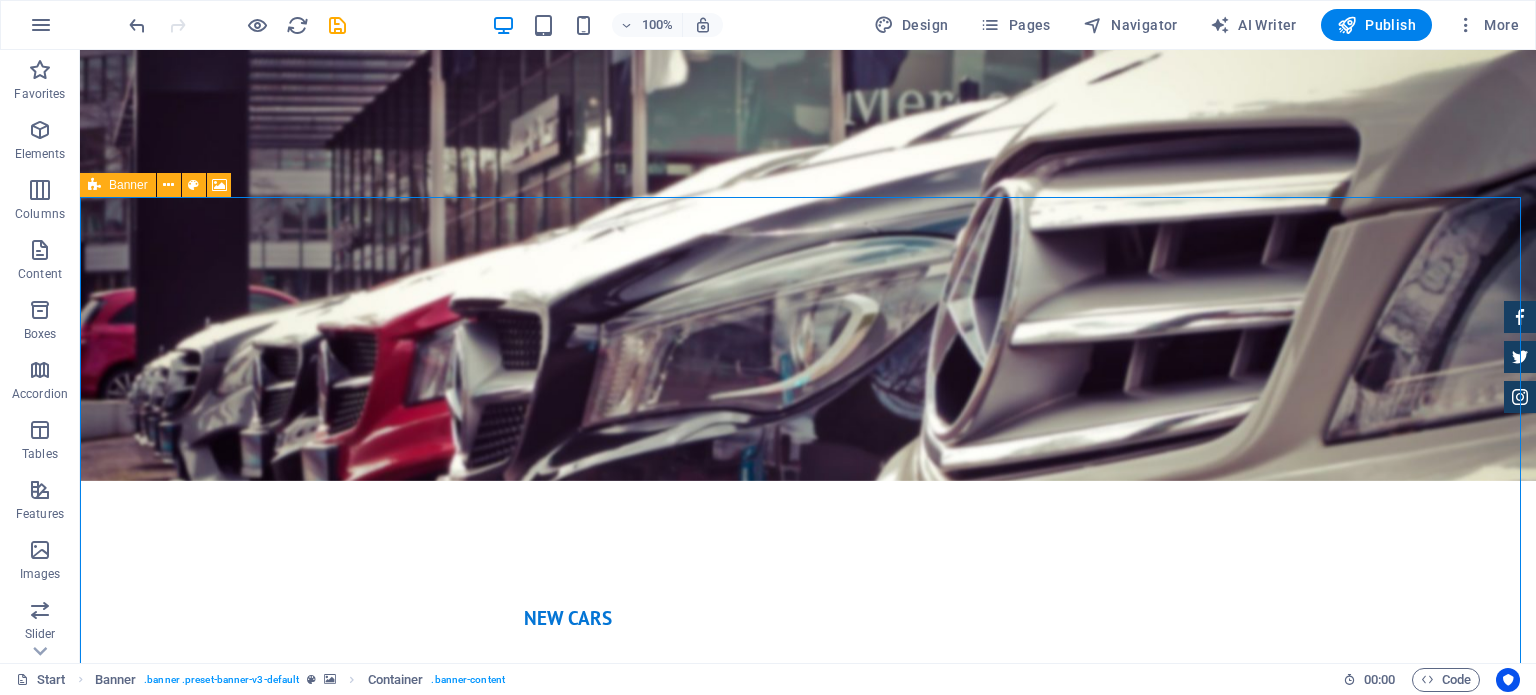 click on "Banner" at bounding box center (118, 185) 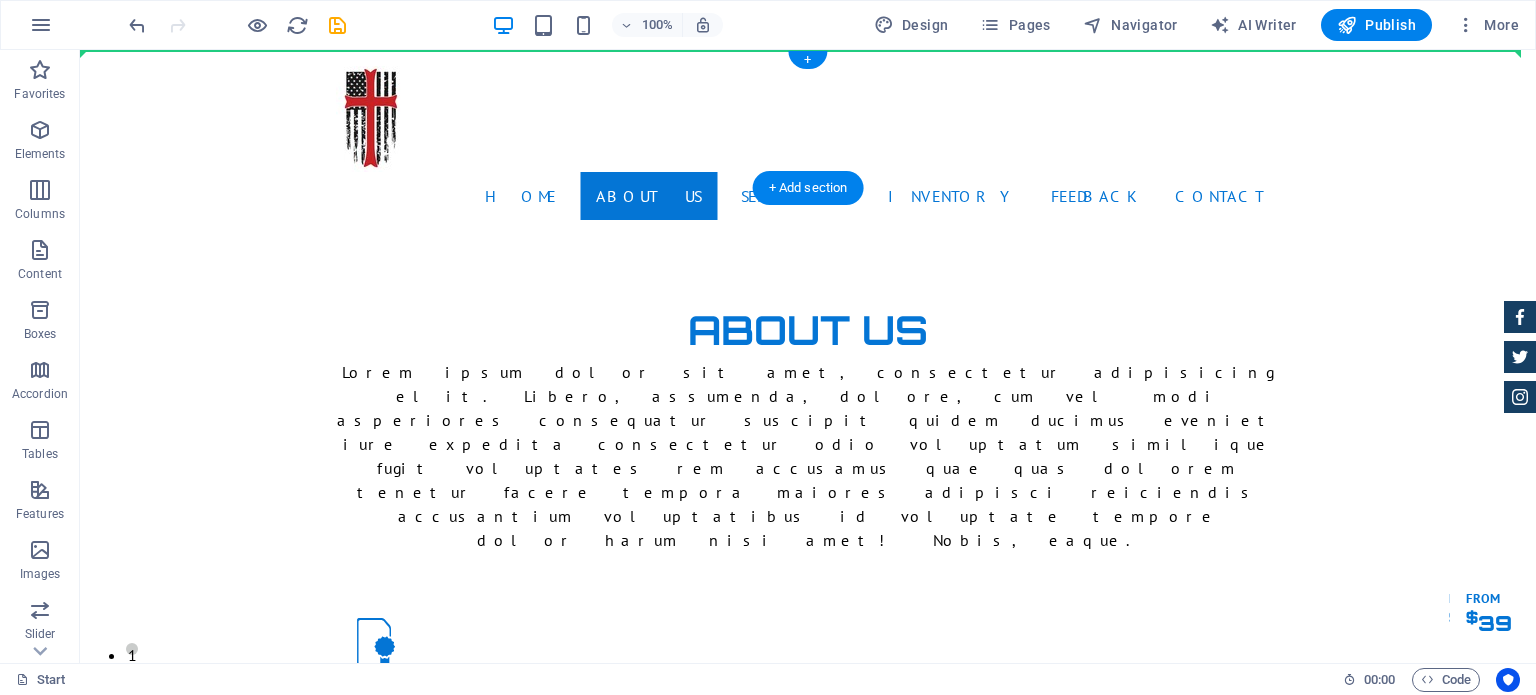 scroll, scrollTop: 0, scrollLeft: 0, axis: both 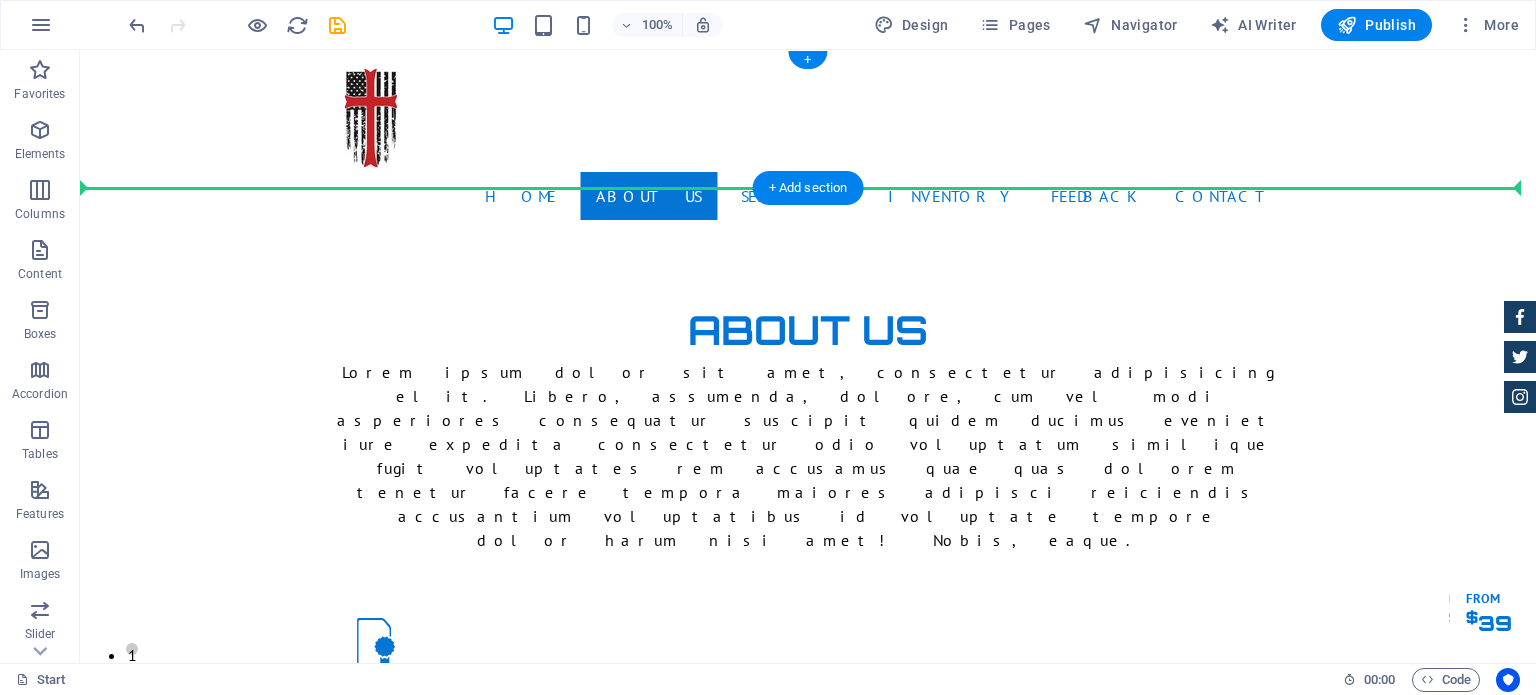 drag, startPoint x: 208, startPoint y: 242, endPoint x: 170, endPoint y: 121, distance: 126.82665 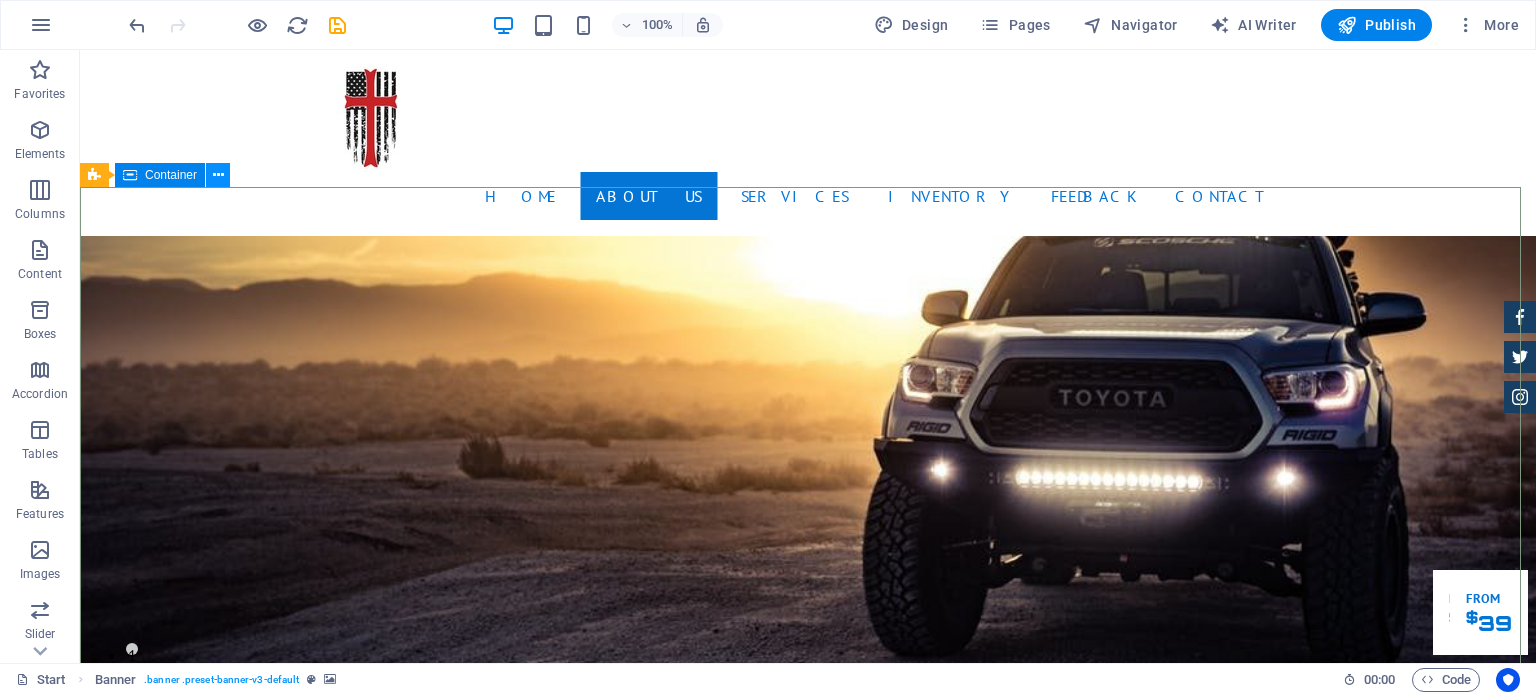 click at bounding box center [218, 175] 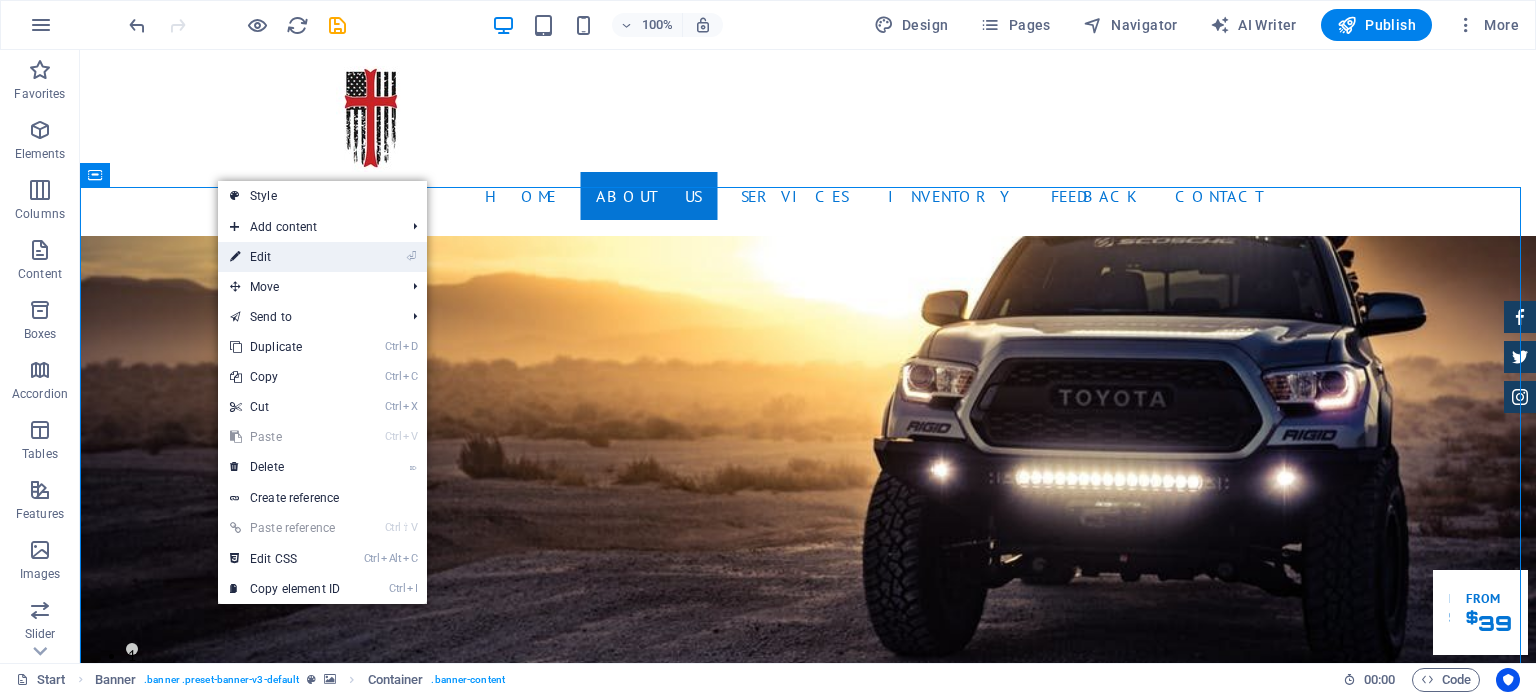 click on "⏎  Edit" at bounding box center [285, 257] 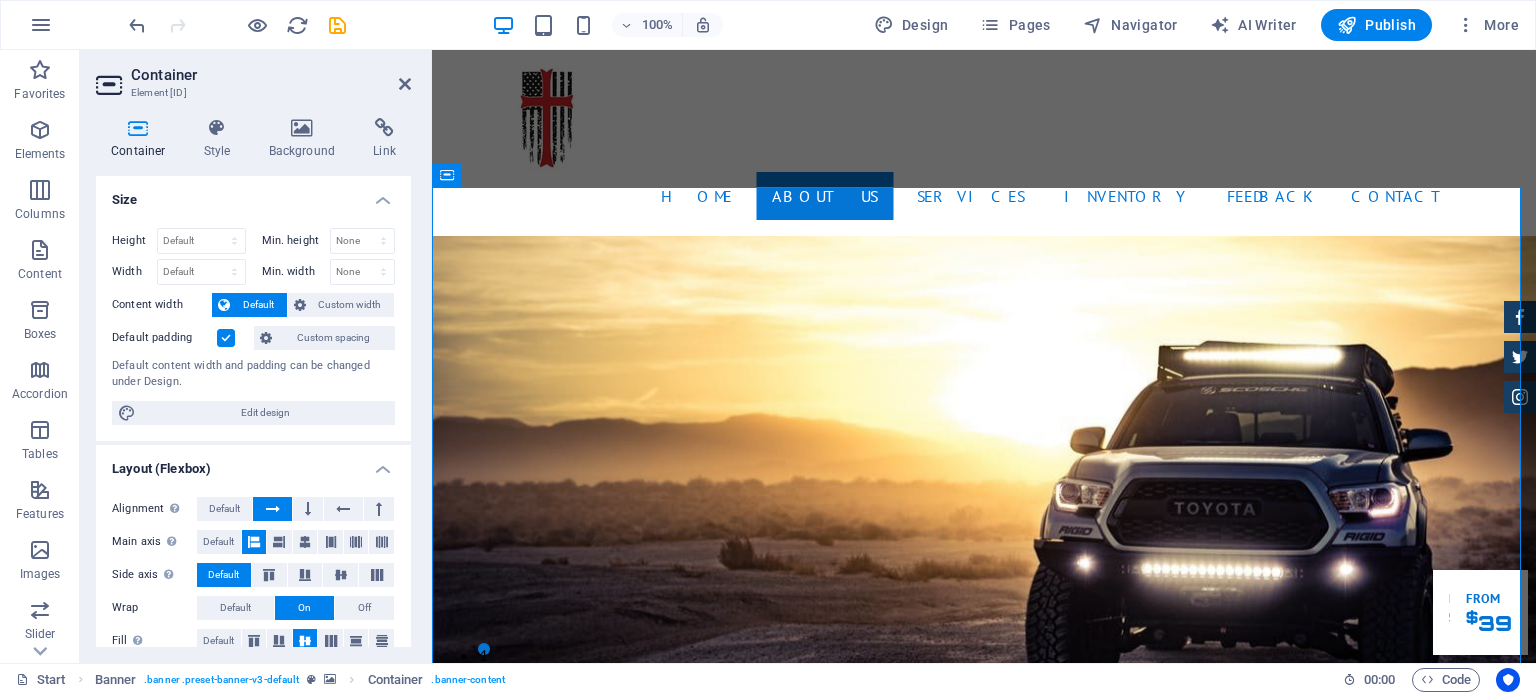 click on "Container Style Background Link Size Height Default px rem % vh vw Min. height None px rem % vh vw Width Default px rem % em vh vw Min. width None px rem % vh vw Content width Default Custom width Width Default px rem % em vh vw Min. width None px rem % vh vw Default padding Custom spacing Default content width and padding can be changed under Design. Edit design Layout (Flexbox) Alignment Determines the flex direction. Default Main axis Determine how elements should behave along the main axis inside this container (justify content). Default Side axis Control the vertical direction of the element inside of the container (align items). Default Wrap Default On Off Fill Controls the distances and direction of elements on the y-axis across several lines (align content). Default Accessibility ARIA helps assistive technologies (like screen readers) to understand the role, state, and behavior of web elements Role The ARIA role defines the purpose of an element.  None Alert Article Banner Comment Fan" at bounding box center [253, 382] 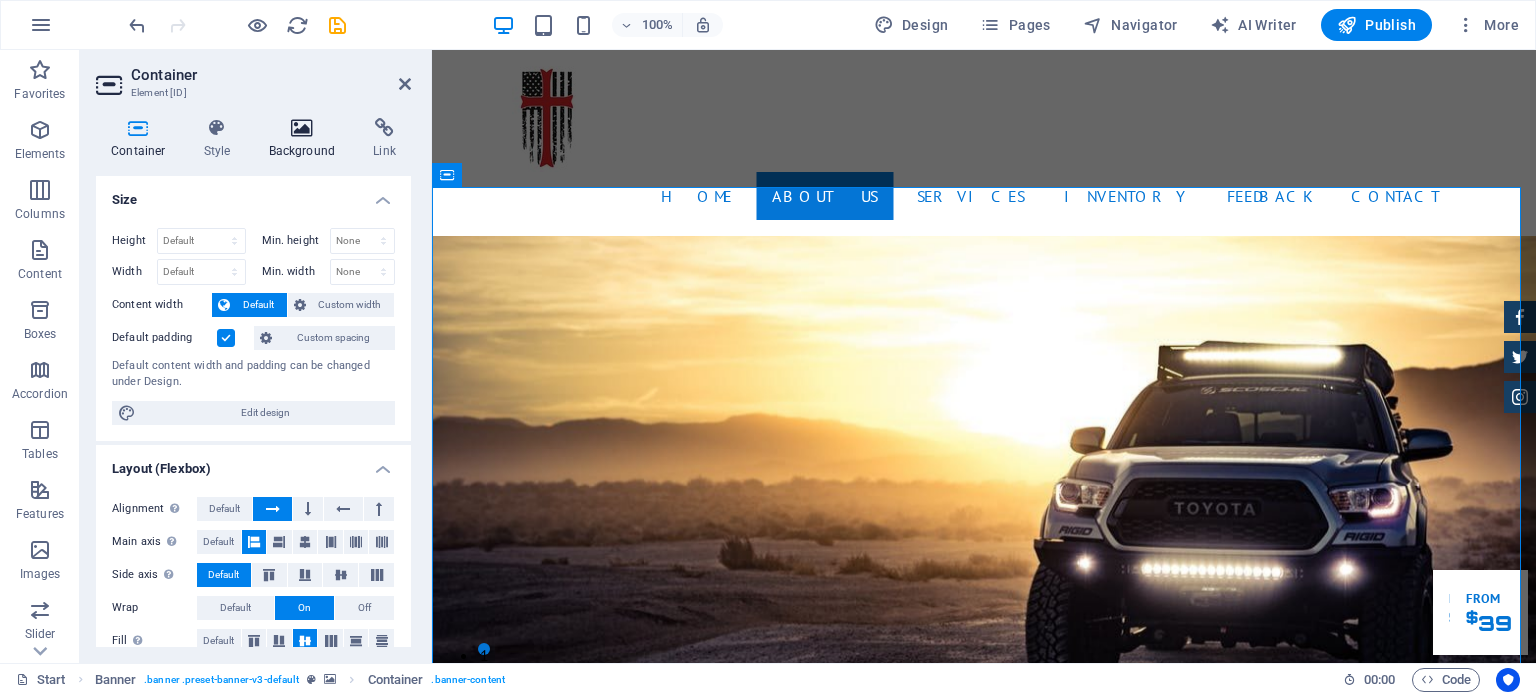 click on "Background" at bounding box center [306, 139] 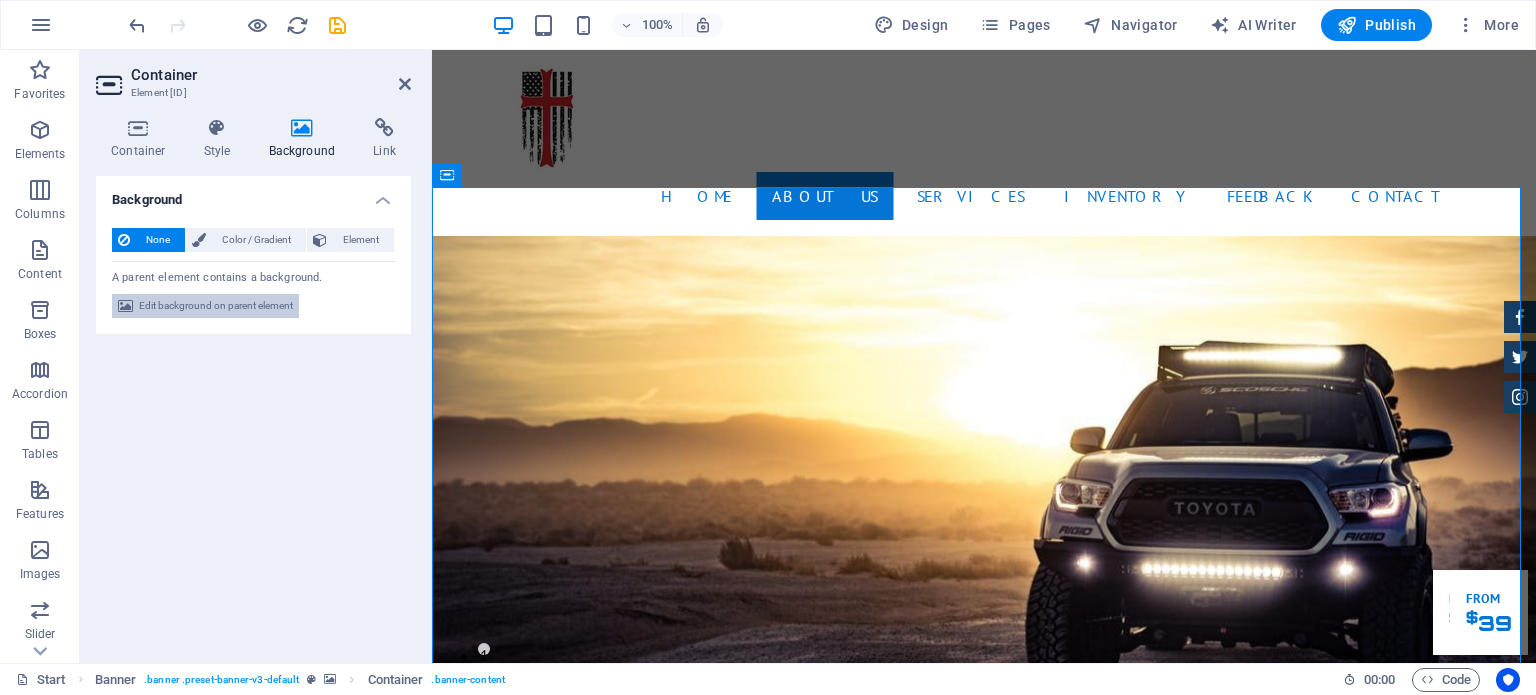 click on "Edit background on parent element" at bounding box center [216, 306] 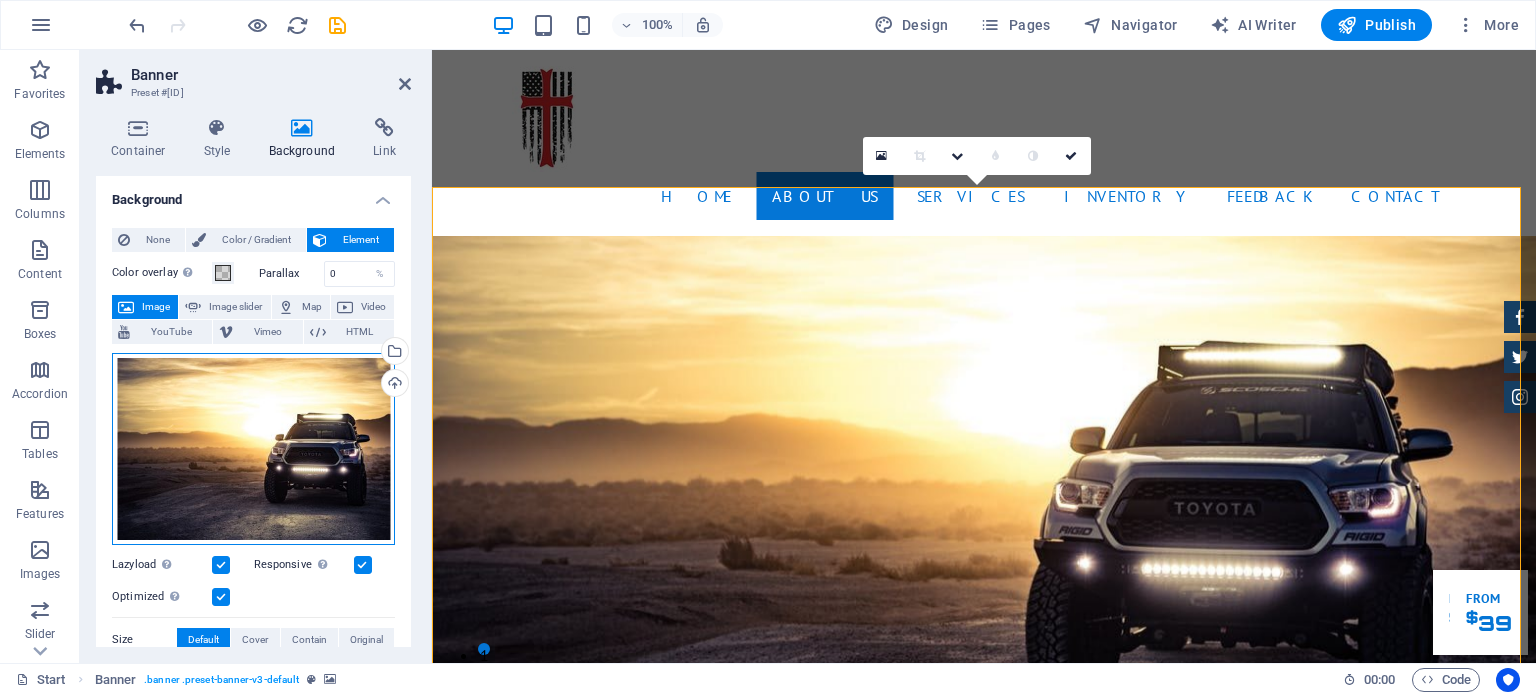 click on "Drag files here, click to choose files or select files from Files or our free stock photos & videos" at bounding box center [253, 449] 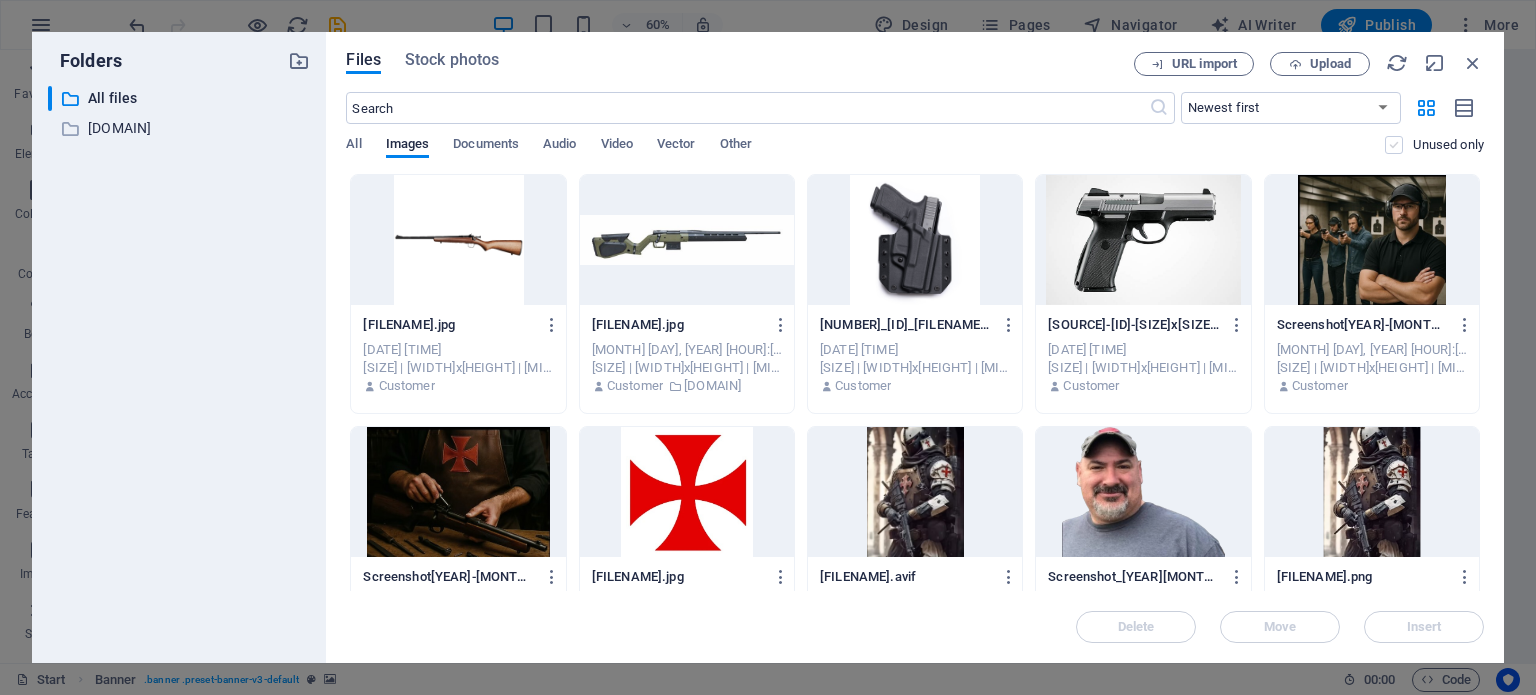click at bounding box center (1394, 145) 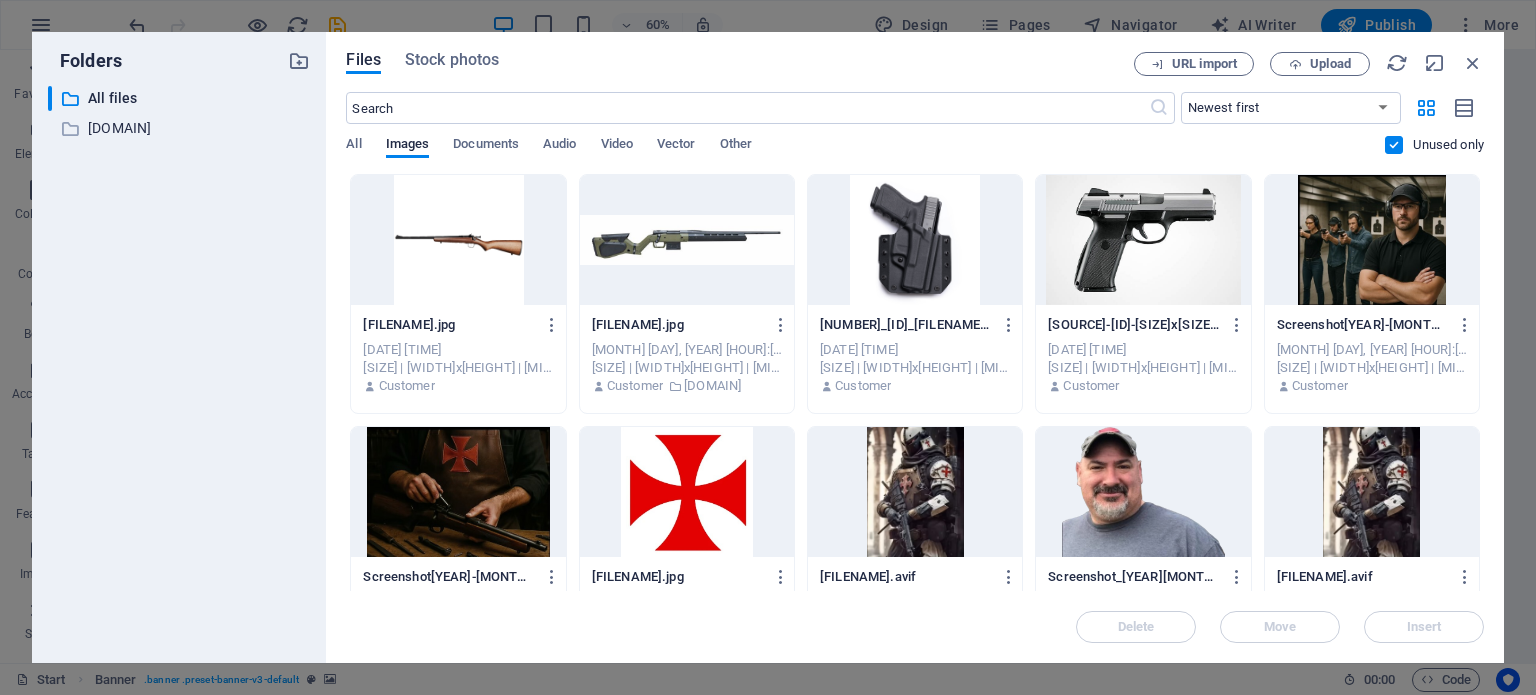 click at bounding box center (1394, 145) 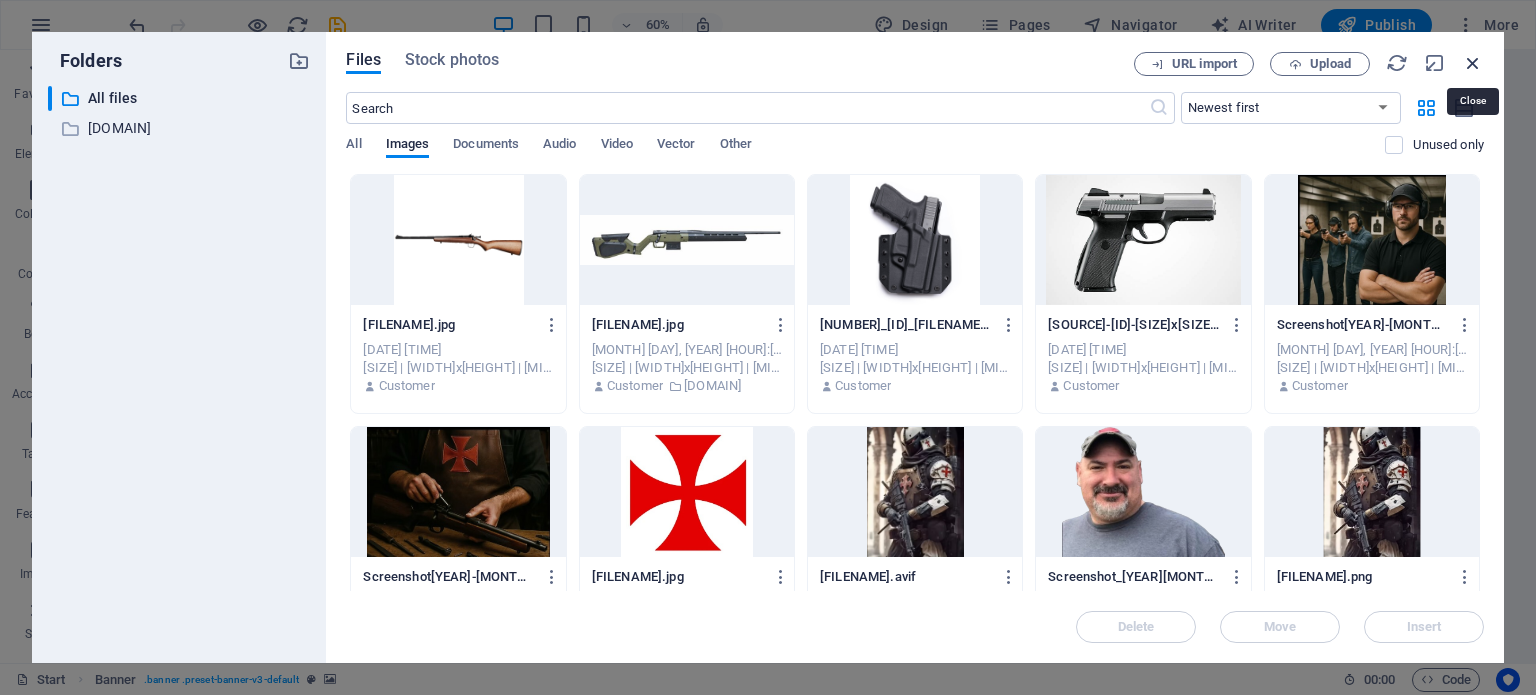 click at bounding box center [1473, 63] 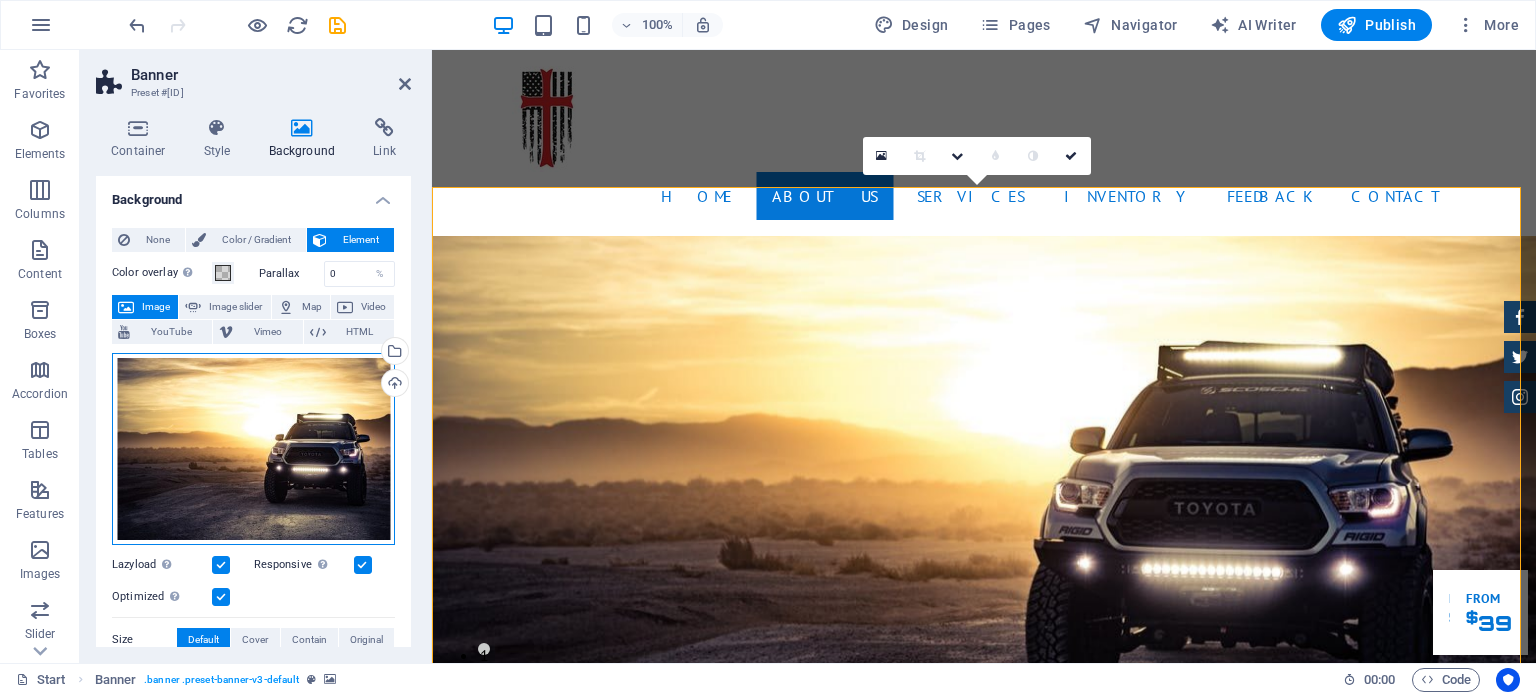 click on "Drag files here, click to choose files or select files from Files or our free stock photos & videos" at bounding box center [253, 449] 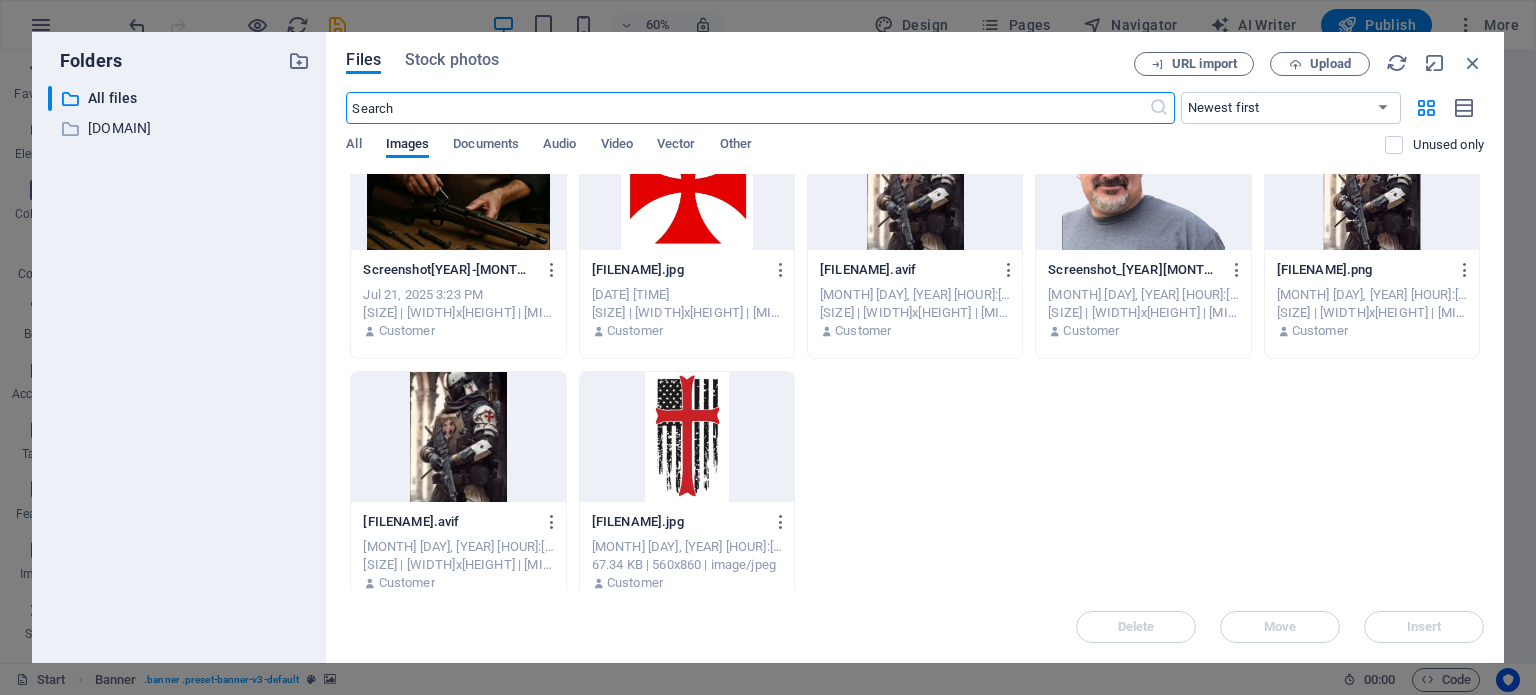 scroll, scrollTop: 308, scrollLeft: 0, axis: vertical 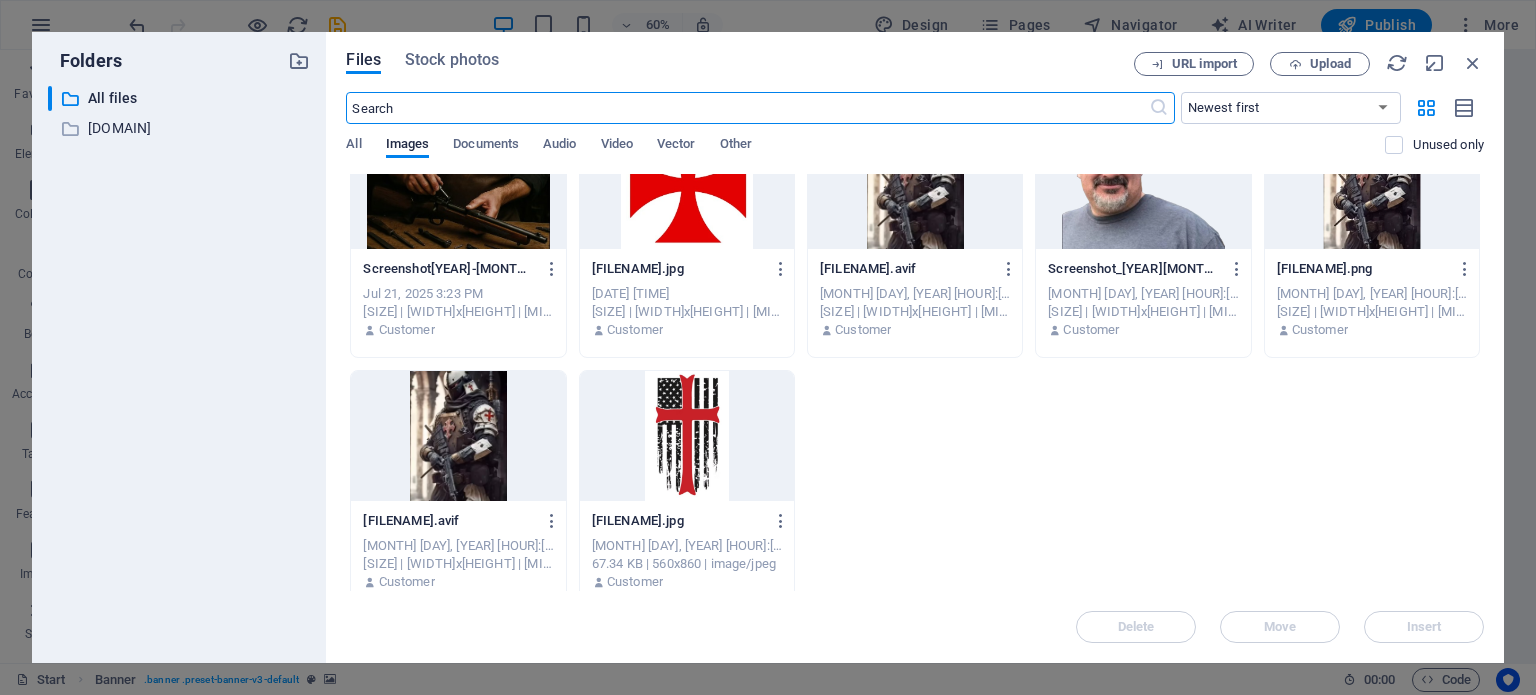 click at bounding box center (1372, 184) 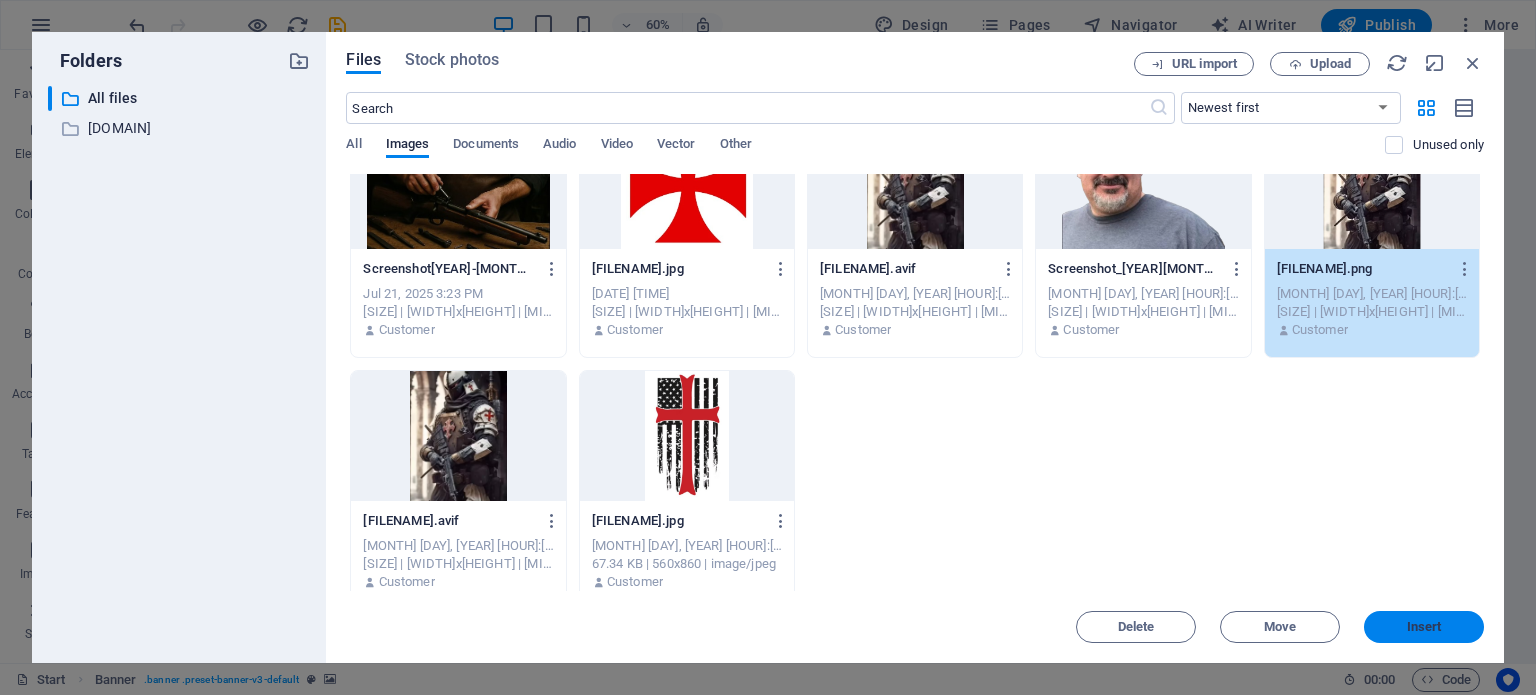 click on "Insert" at bounding box center [1424, 627] 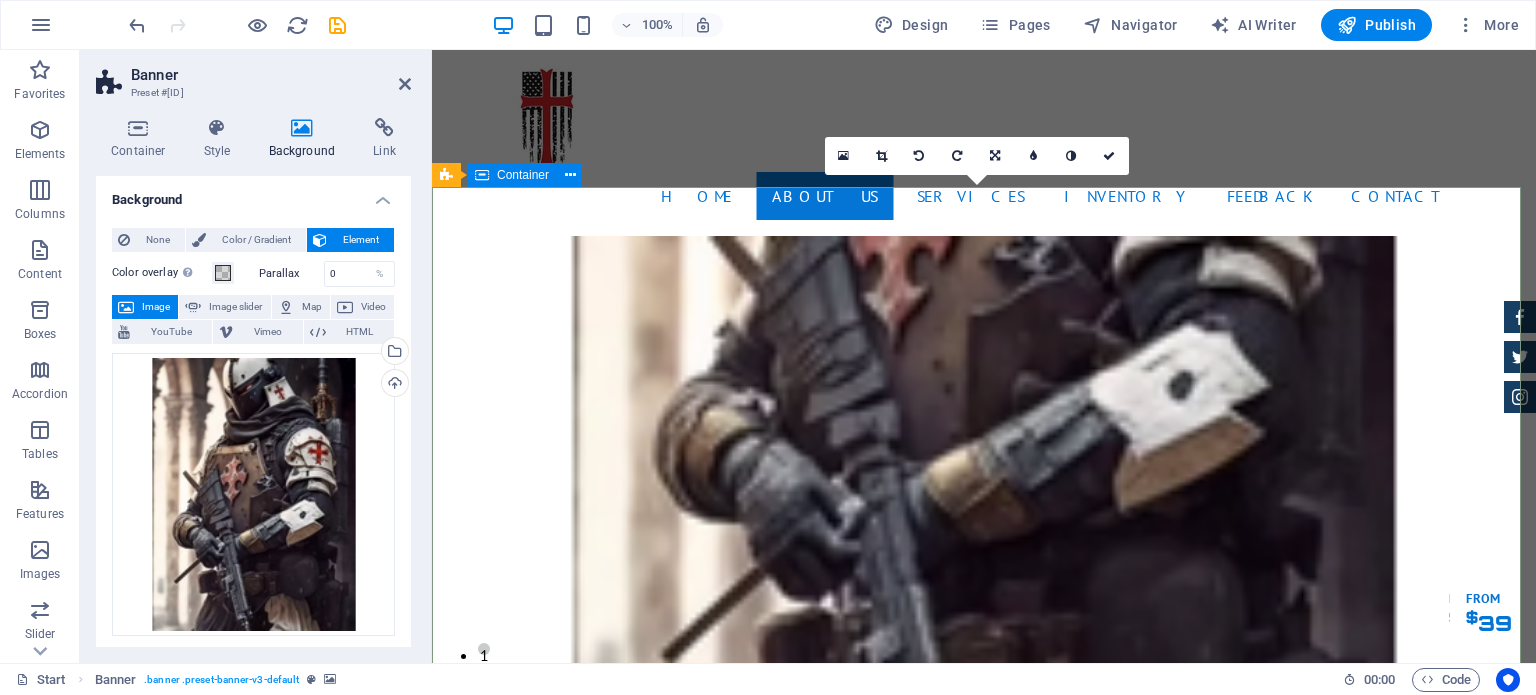 click on "GReat Deals. Great Cars. Lorem ipsum dolor sit amet, consetetur sadipscing elitr, sed diam nonumy eirmod tempor invidunt ut labore et dolore magna aliquyam erat.  Our Inventory   Make an appointment" at bounding box center [984, 1151] 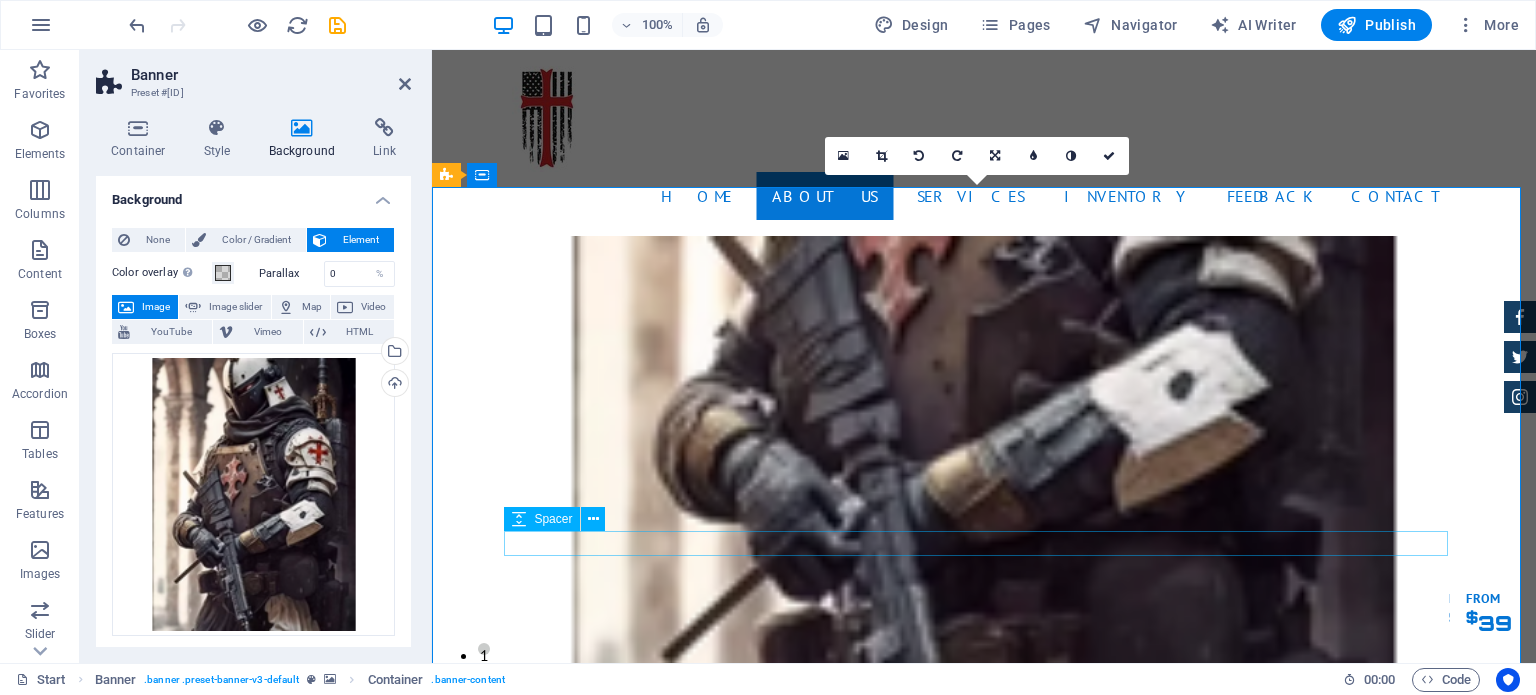 click at bounding box center [984, 1211] 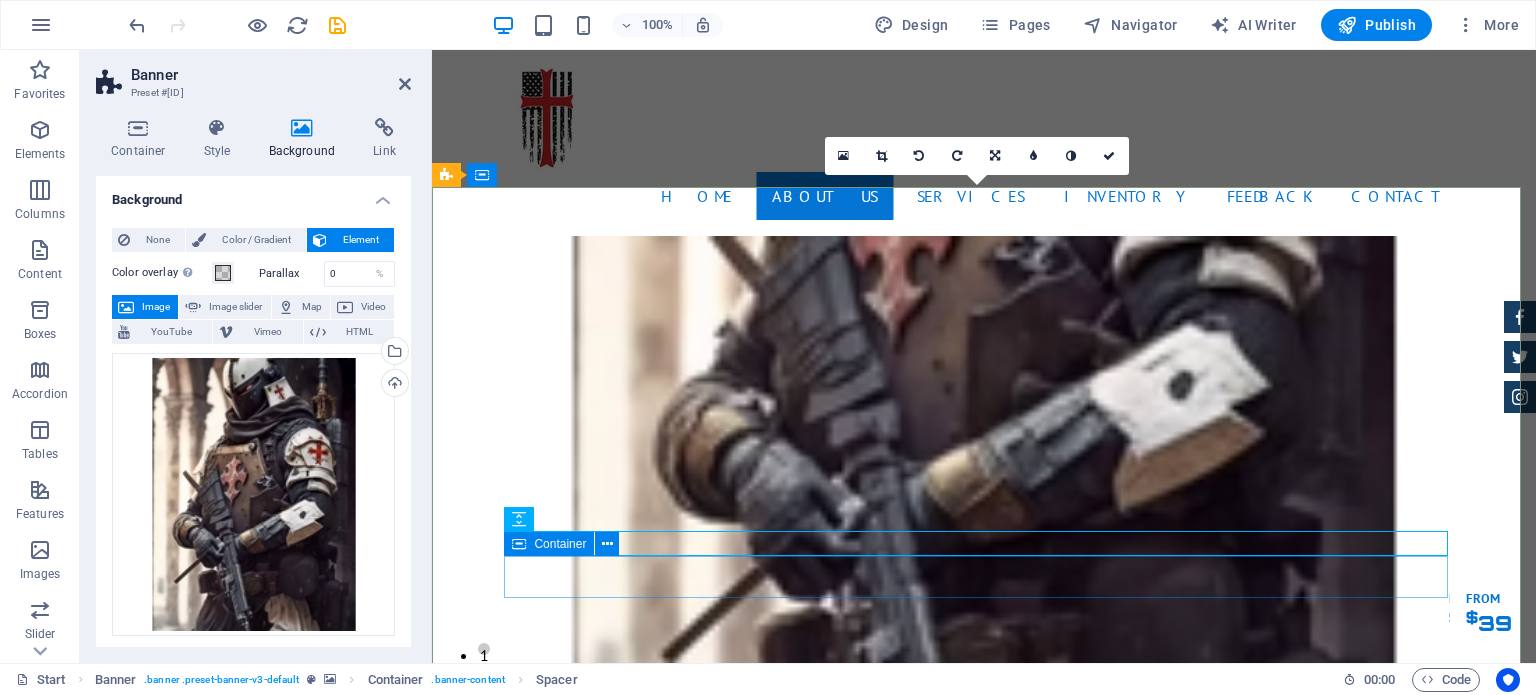 click on "Our Inventory   Make an appointment" at bounding box center (984, 1272) 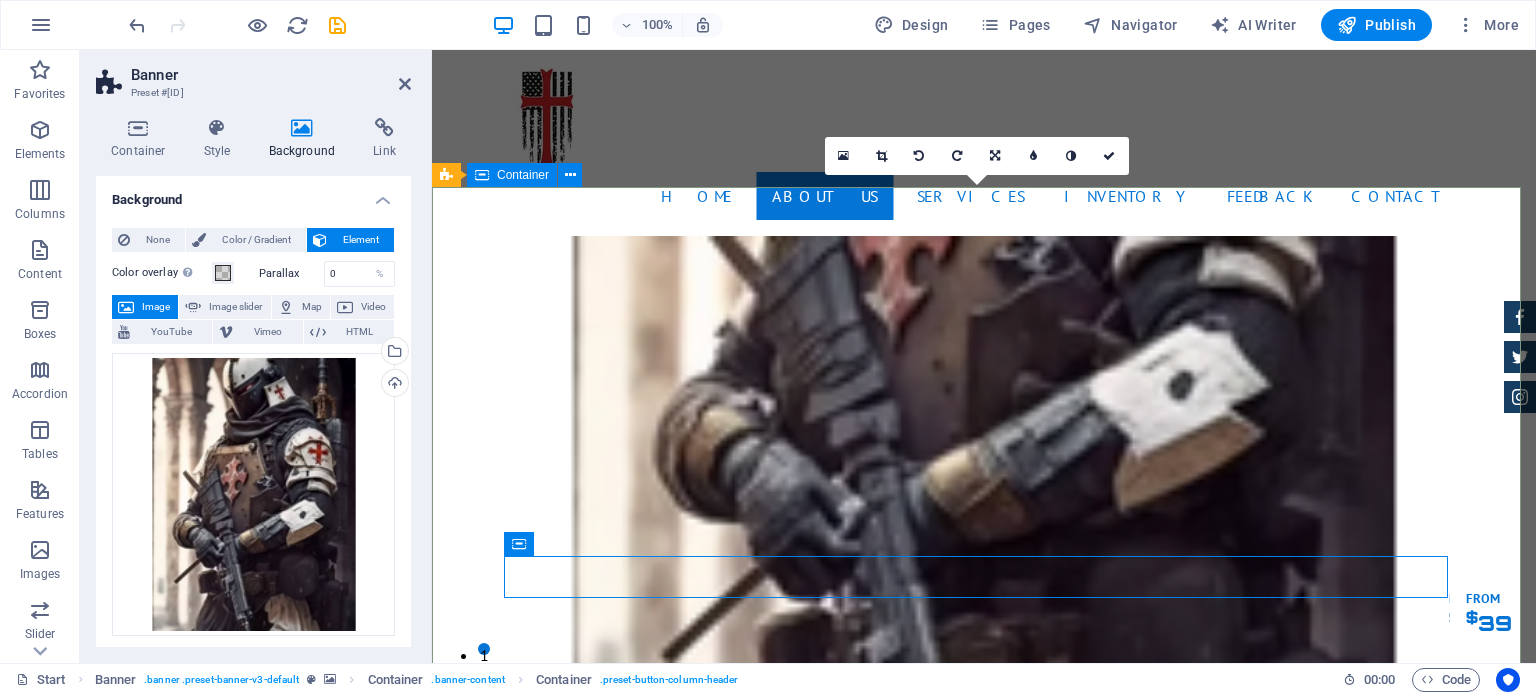 click on "GReat Deals. Great Cars. Lorem ipsum dolor sit amet, consetetur sadipscing elitr, sed diam nonumy eirmod tempor invidunt ut labore et dolore magna aliquyam erat.  Our Inventory   Make an appointment" at bounding box center (984, 1151) 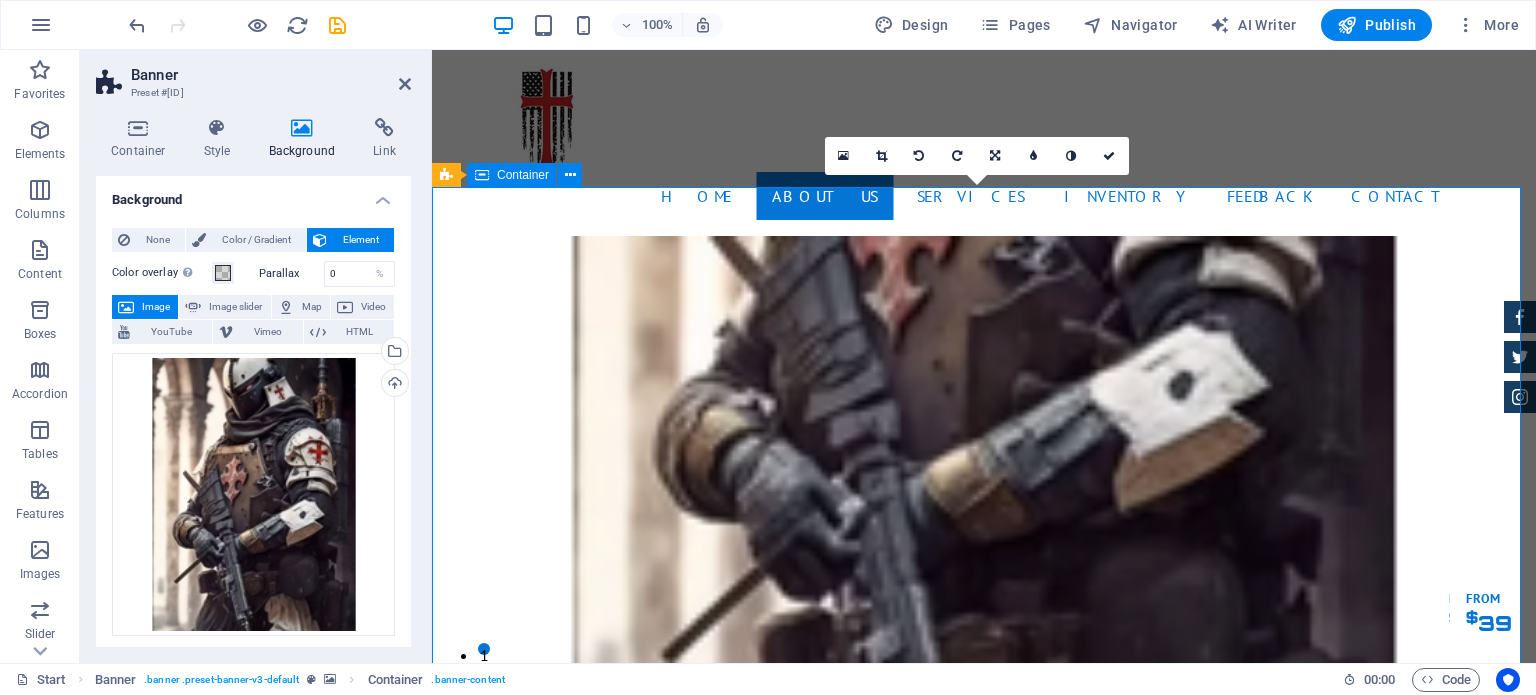 click on "GReat Deals. Great Cars. Lorem ipsum dolor sit amet, consetetur sadipscing elitr, sed diam nonumy eirmod tempor invidunt ut labore et dolore magna aliquyam erat.  Our Inventory   Make an appointment" at bounding box center [984, 1151] 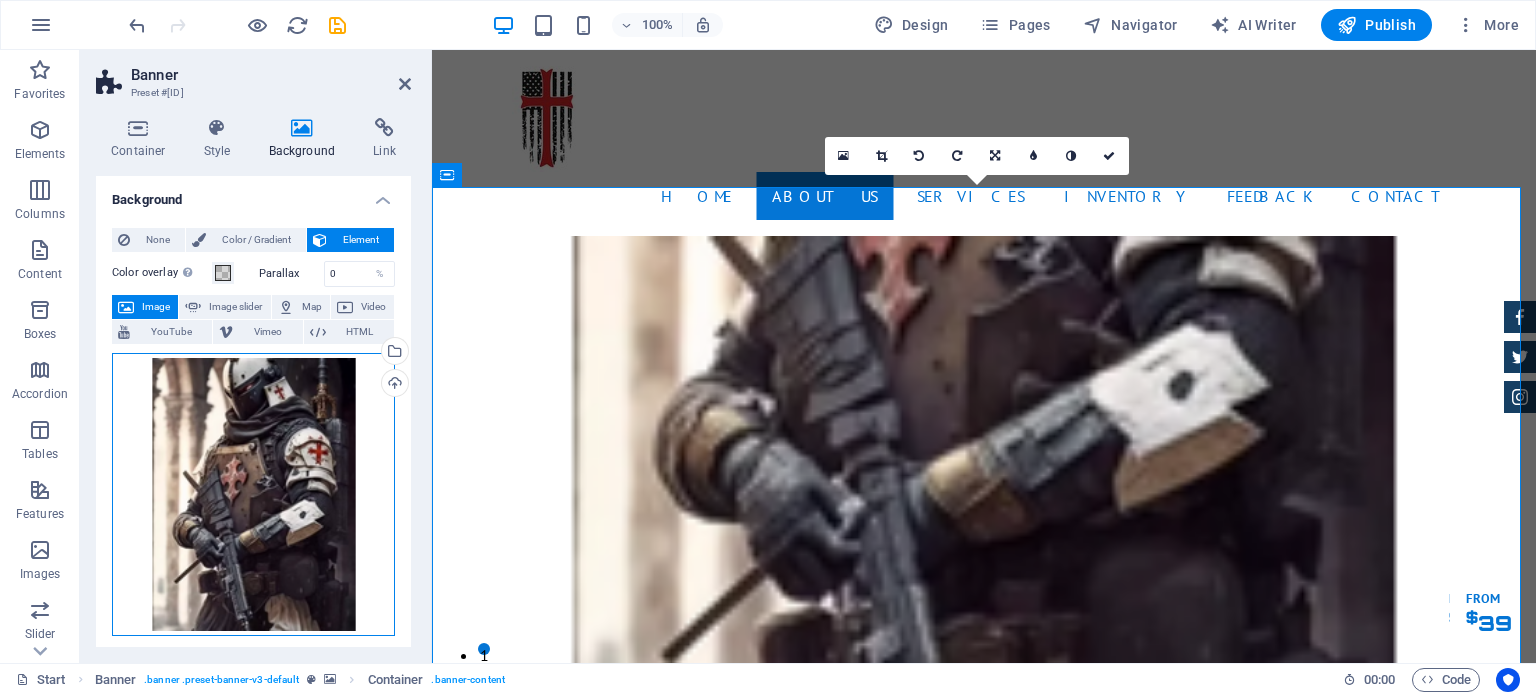 click on "Drag files here, click to choose files or select files from Files or our free stock photos & videos" at bounding box center [253, 494] 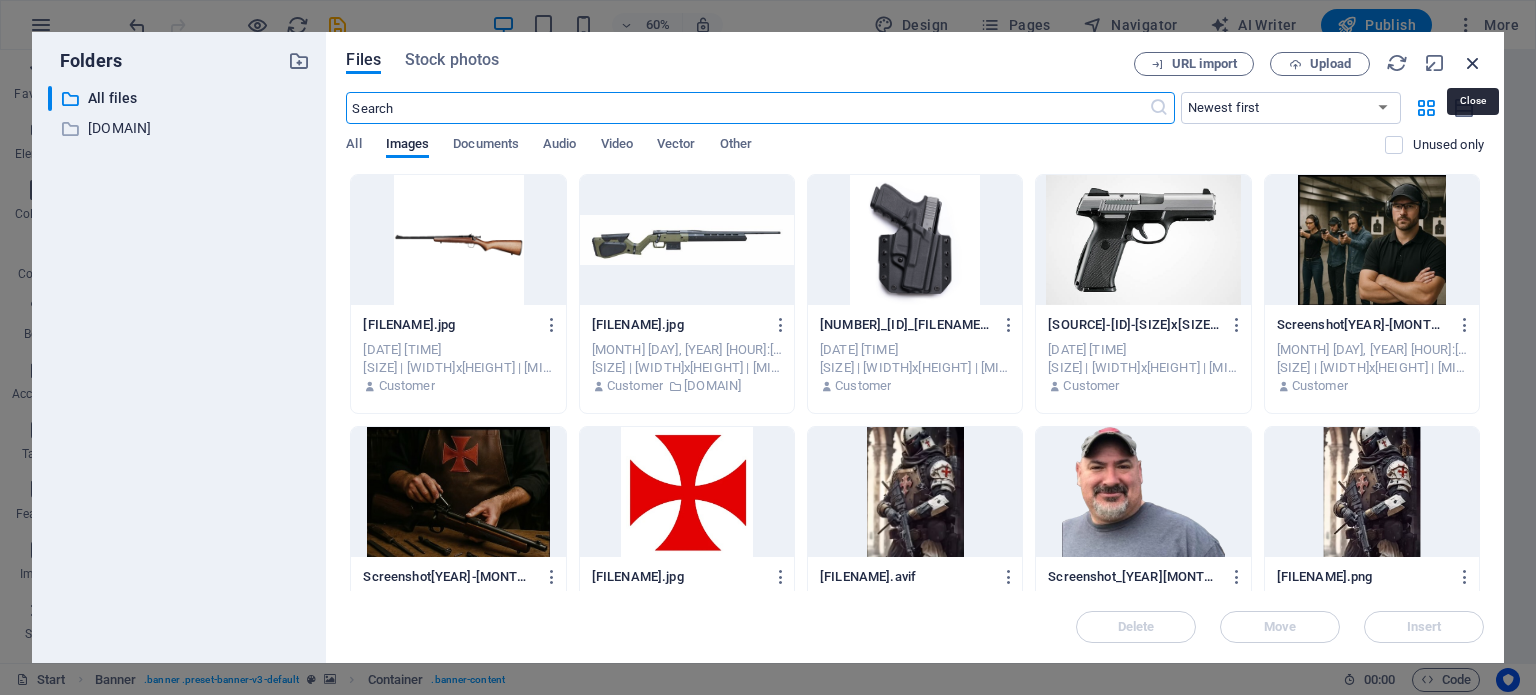 click at bounding box center (1473, 63) 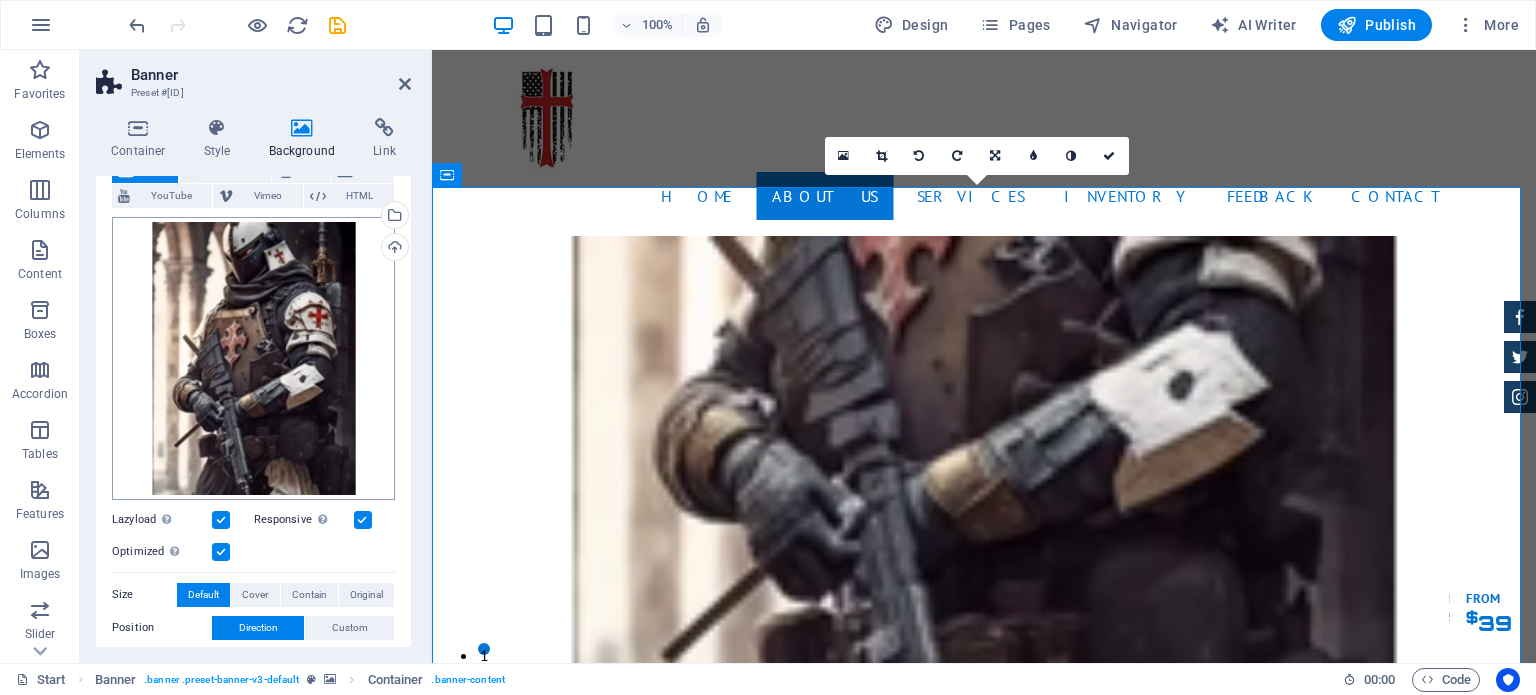 scroll, scrollTop: 215, scrollLeft: 0, axis: vertical 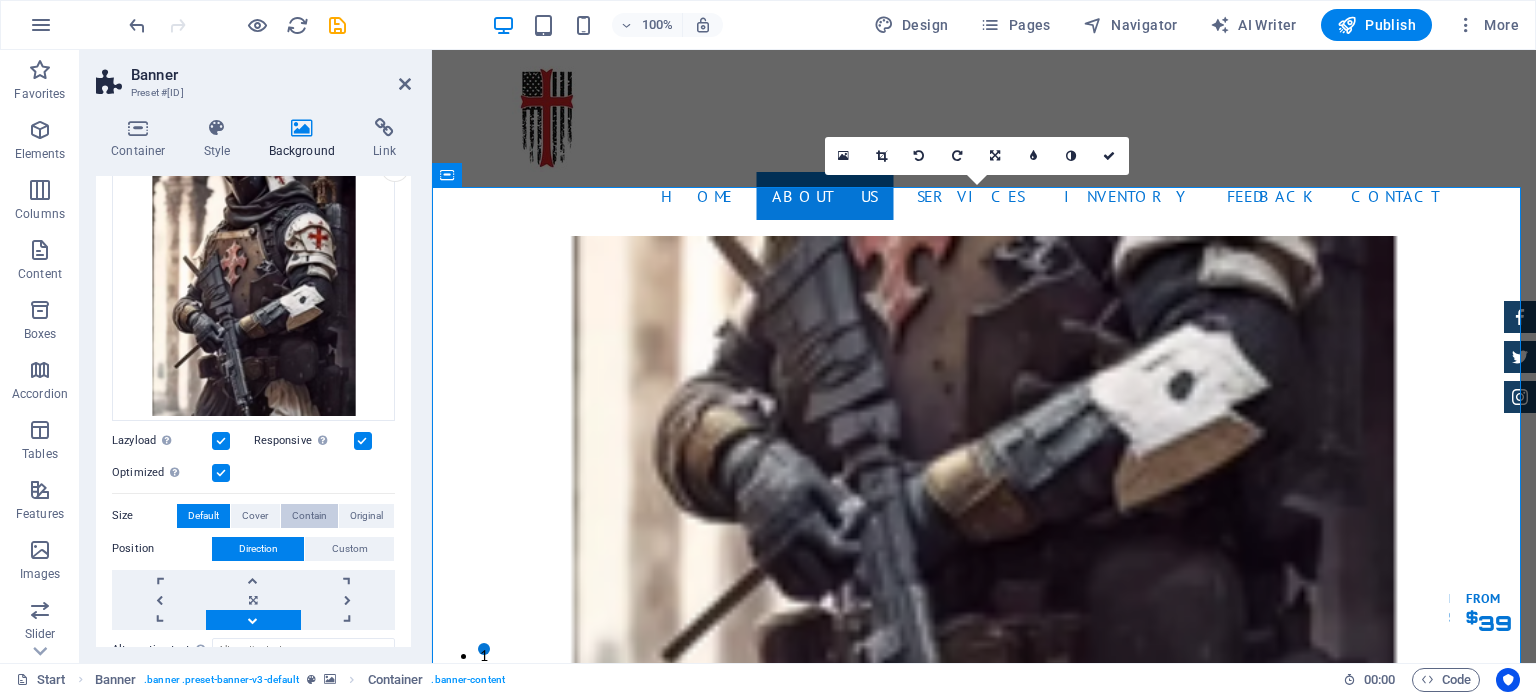click on "Contain" at bounding box center (309, 516) 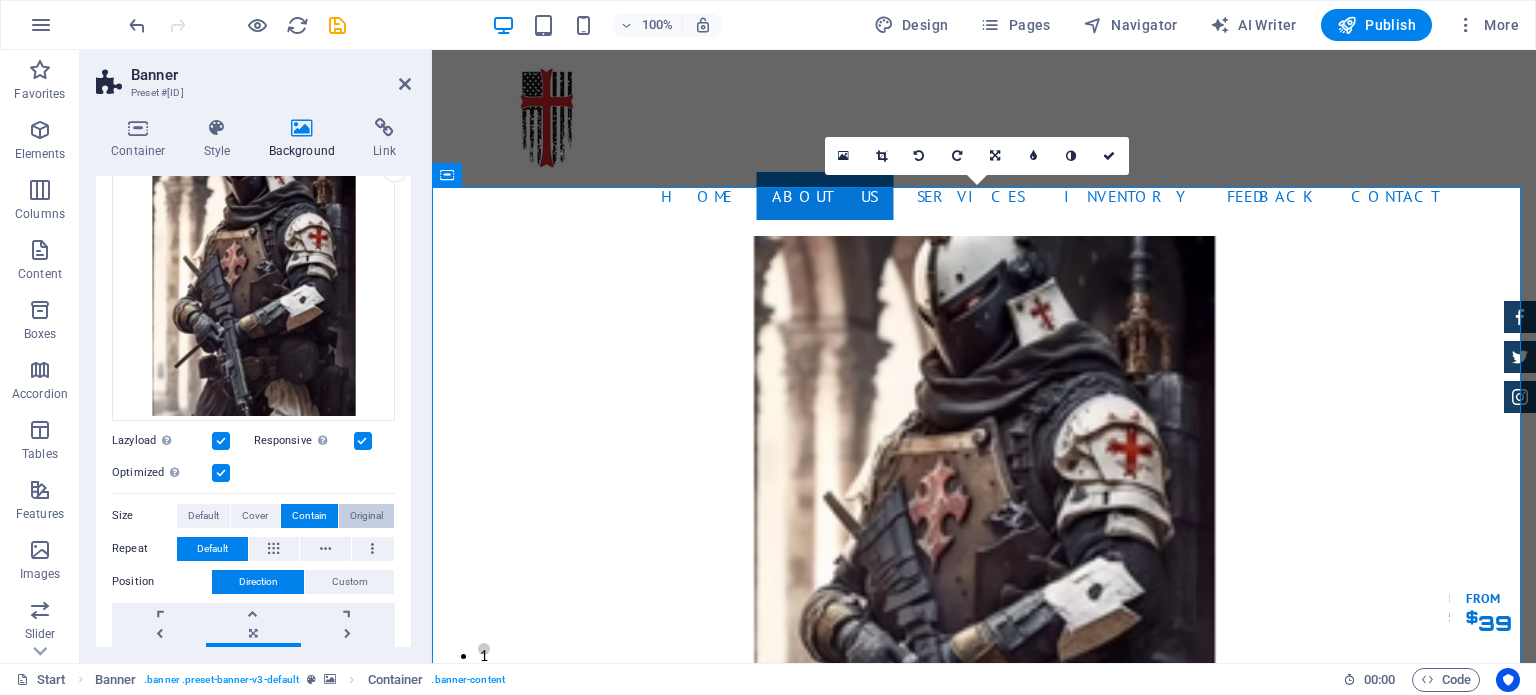 click on "Original" at bounding box center [366, 516] 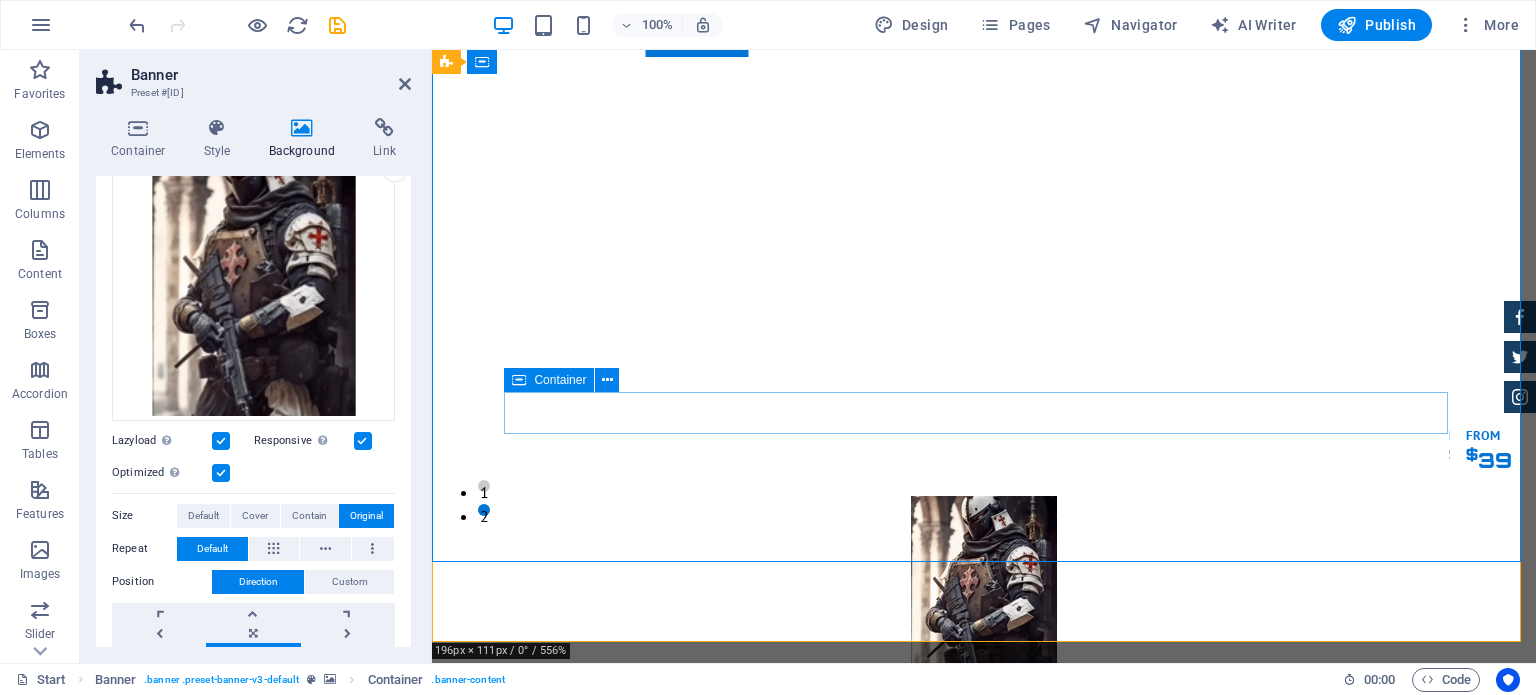 scroll, scrollTop: 164, scrollLeft: 0, axis: vertical 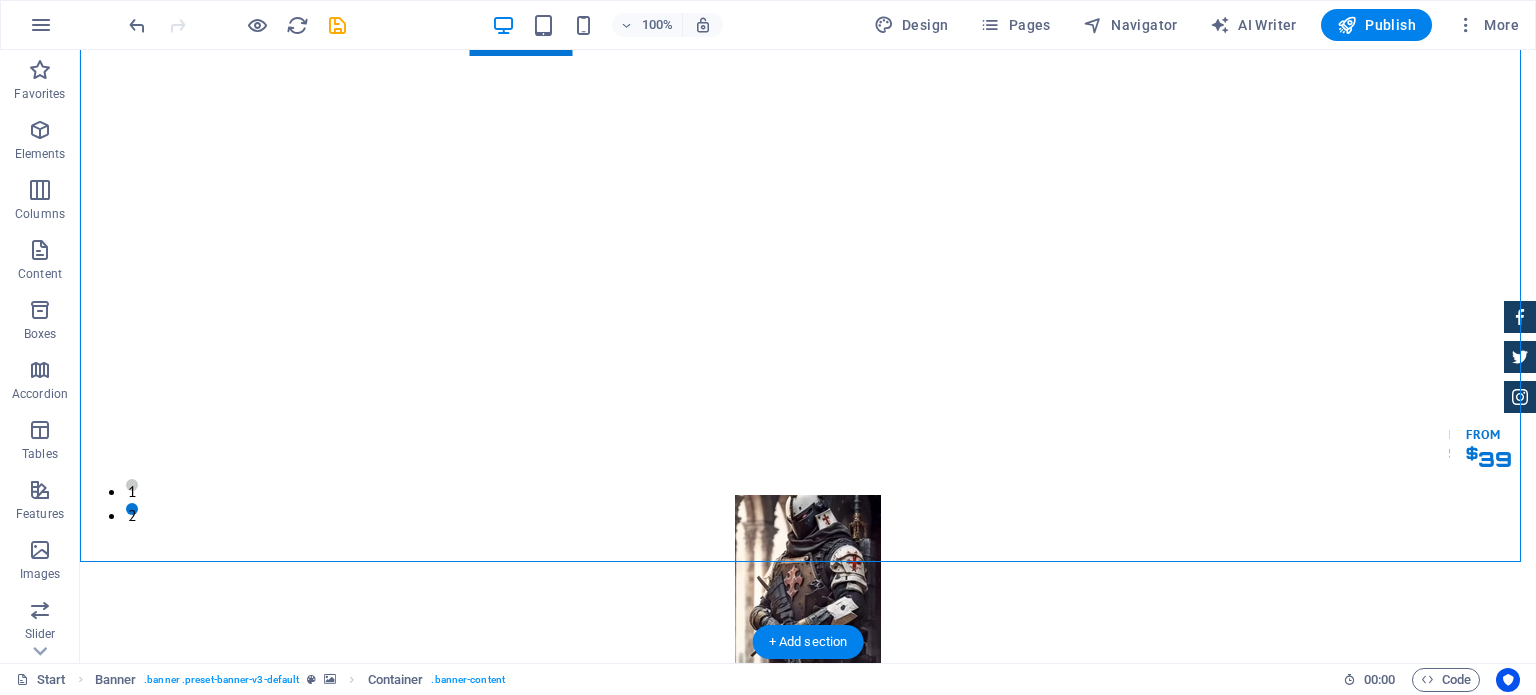 drag, startPoint x: 640, startPoint y: 479, endPoint x: 852, endPoint y: 444, distance: 214.86972 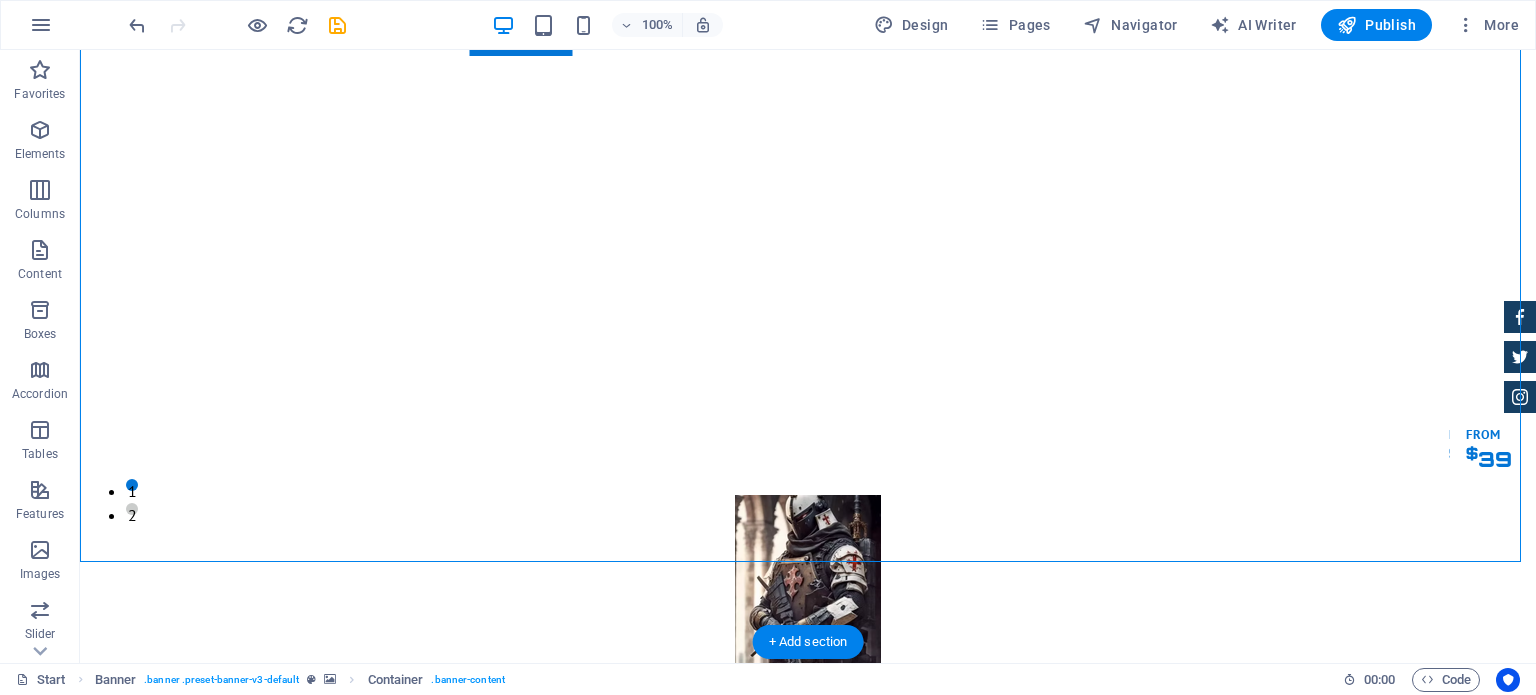 drag, startPoint x: 810, startPoint y: 479, endPoint x: 816, endPoint y: 335, distance: 144.12494 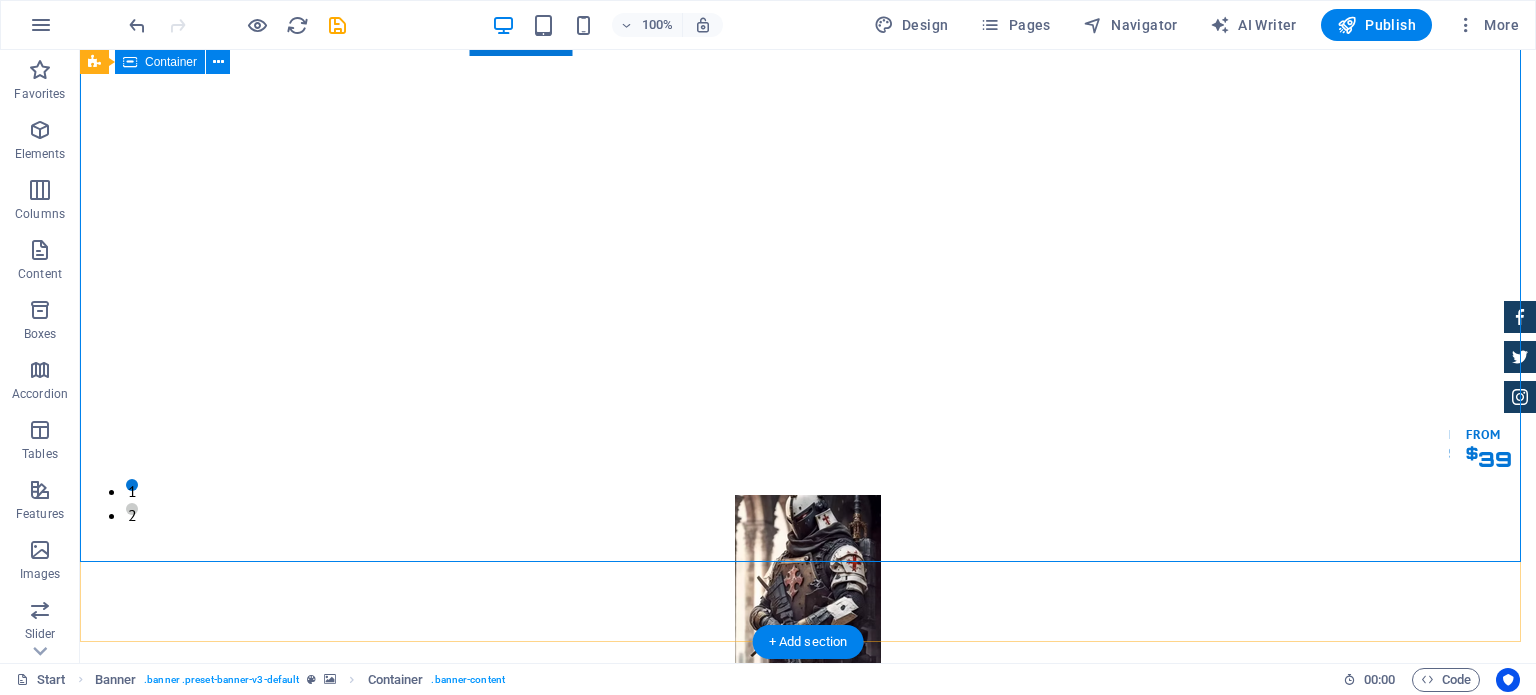 click on "GReat Deals. Great Cars. Lorem ipsum dolor sit amet, consetetur sadipscing elitr, sed diam nonumy eirmod tempor invidunt ut labore et dolore magna aliquyam erat.  Our Inventory   Make an appointment" at bounding box center [808, 987] 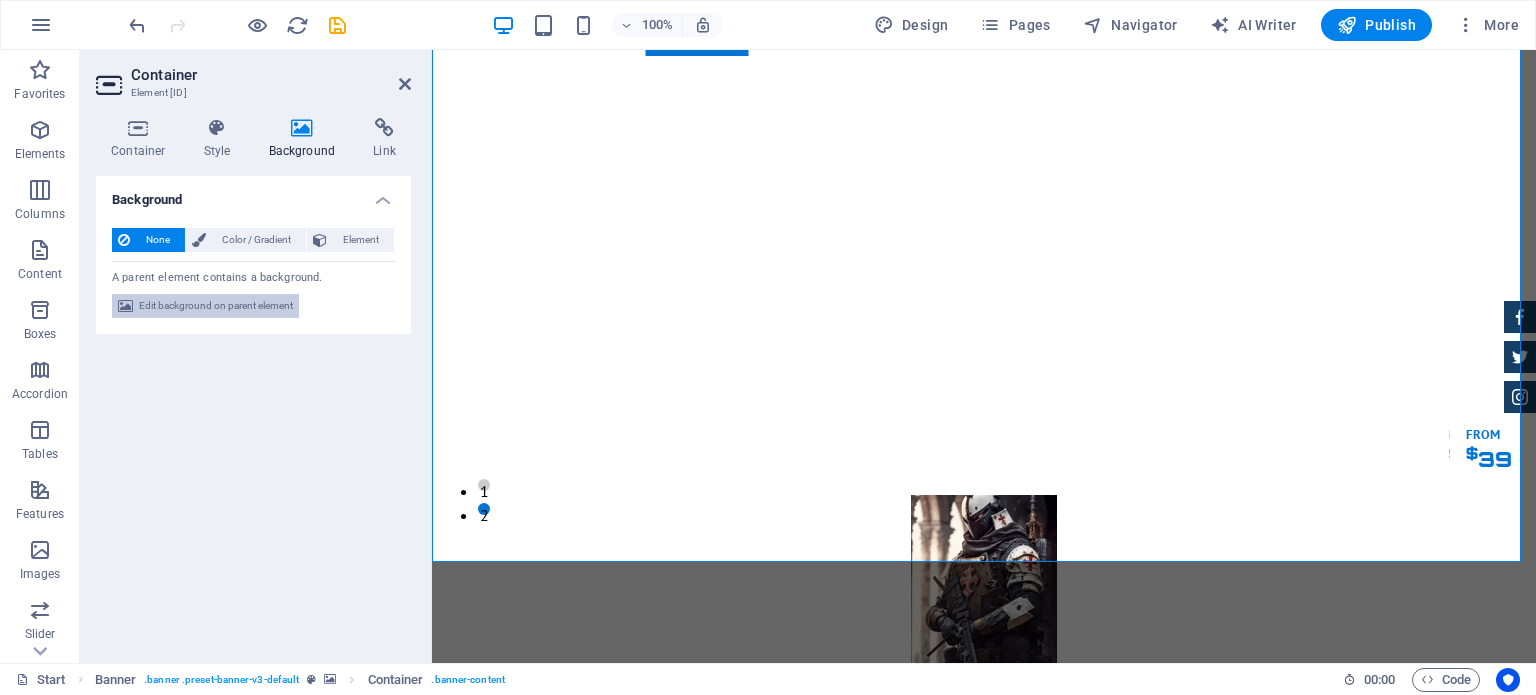 click on "Edit background on parent element" at bounding box center [216, 306] 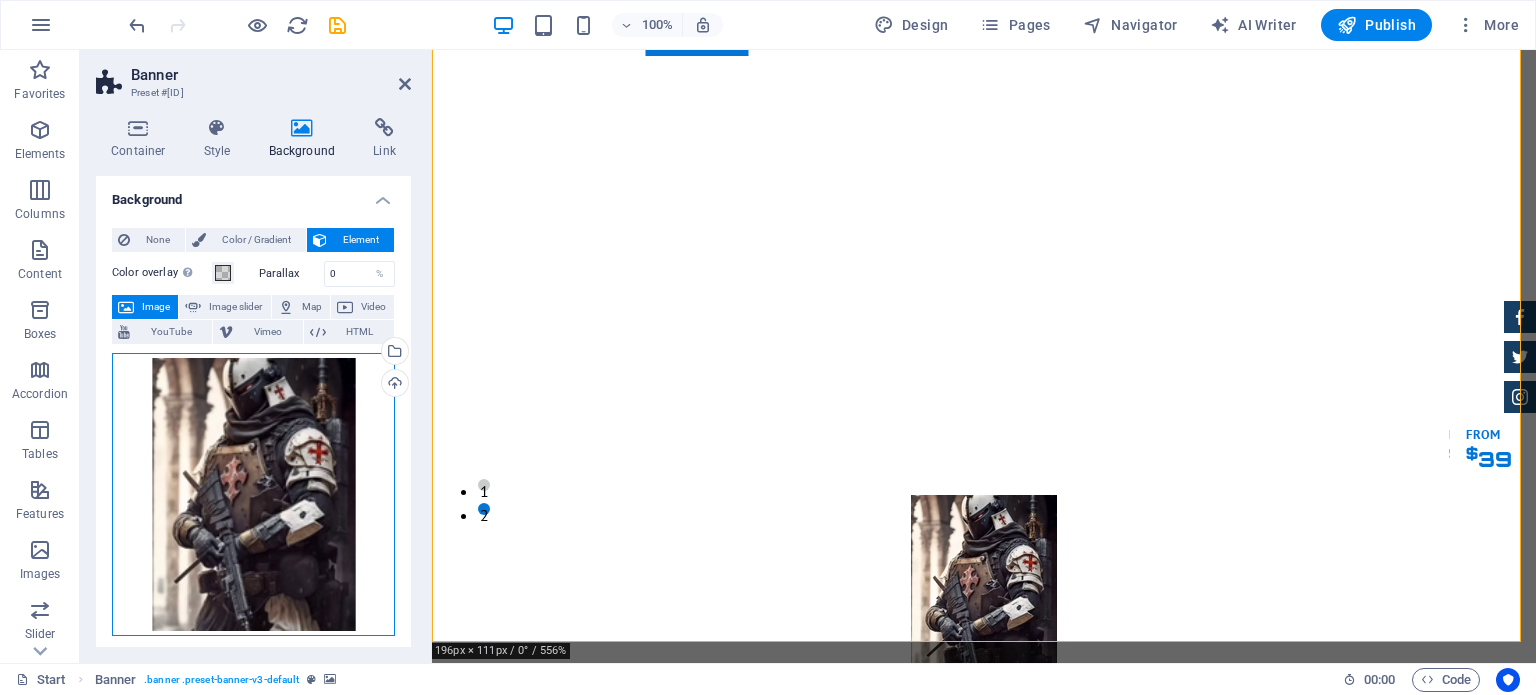 click on "Drag files here, click to choose files or select files from Files or our free stock photos & videos" at bounding box center [253, 494] 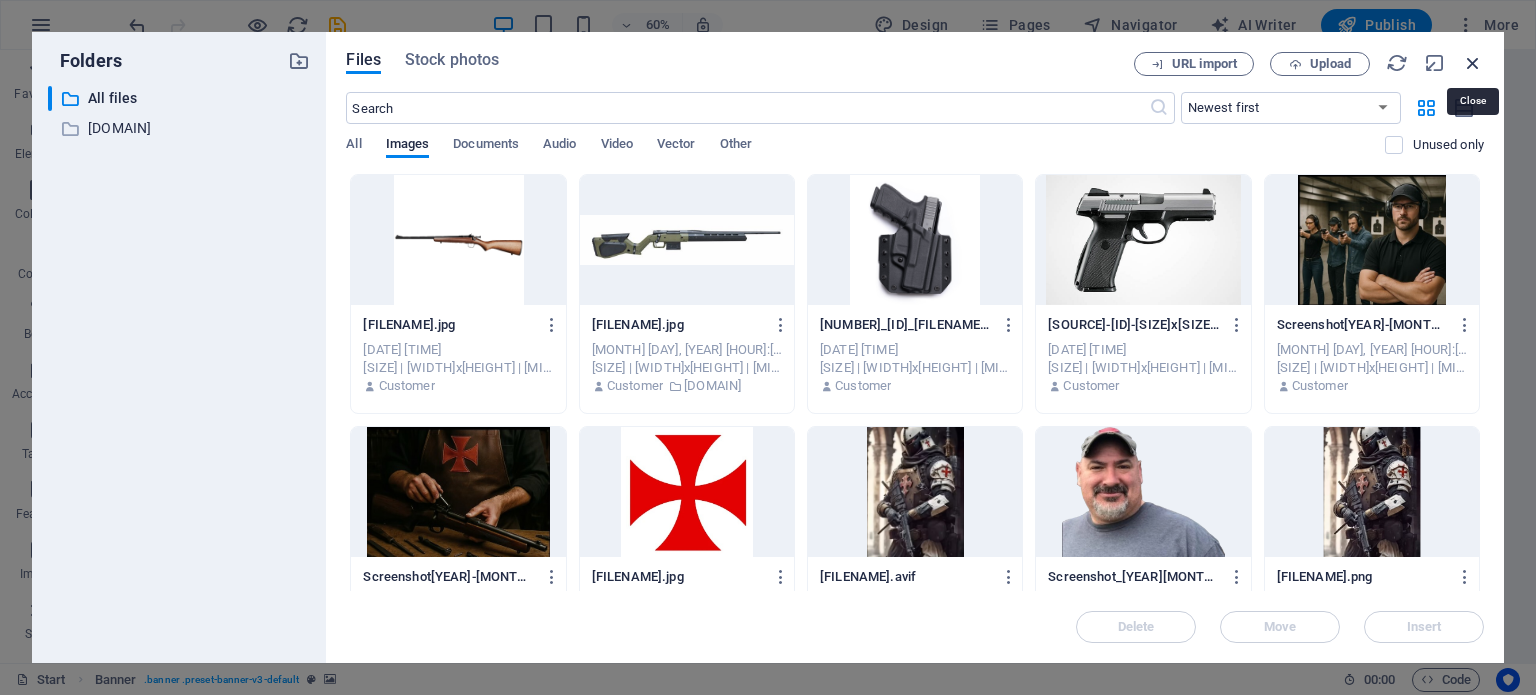 click at bounding box center (1473, 63) 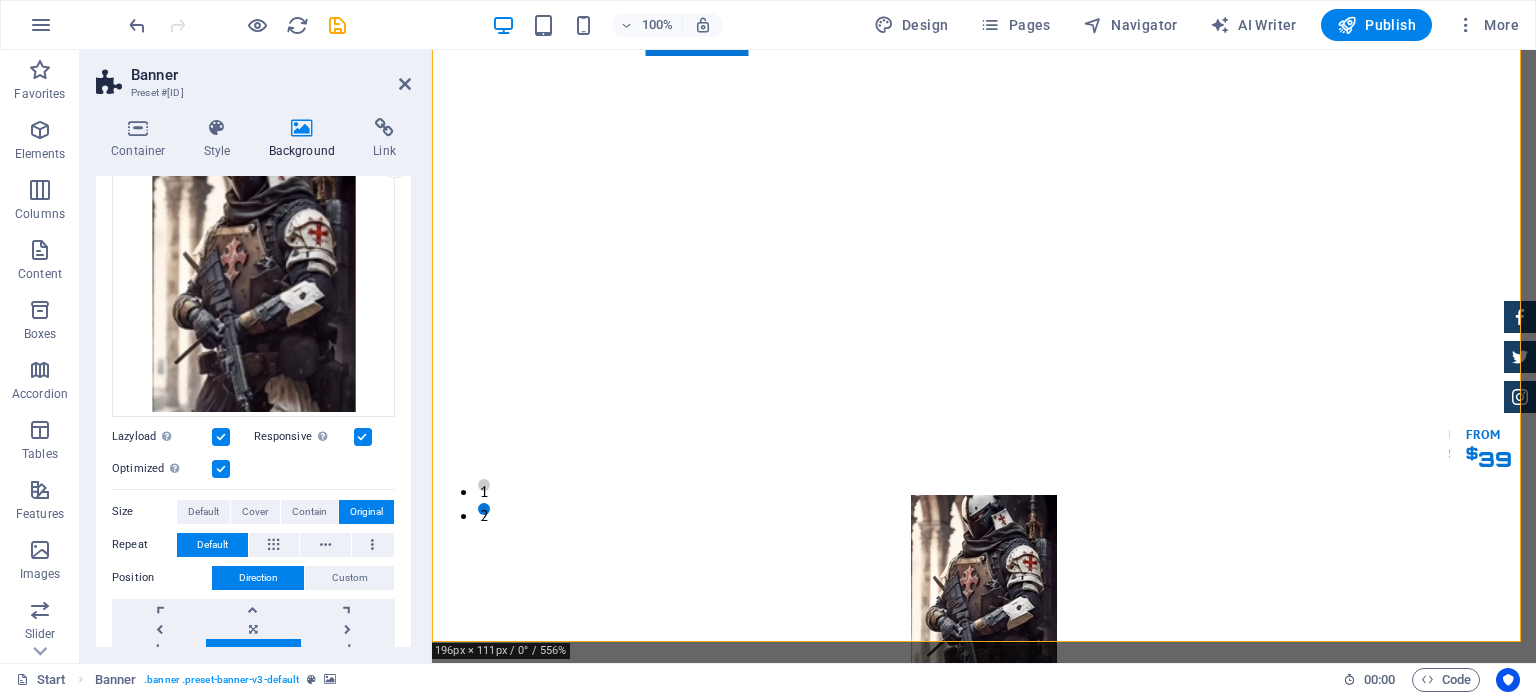 scroll, scrollTop: 220, scrollLeft: 0, axis: vertical 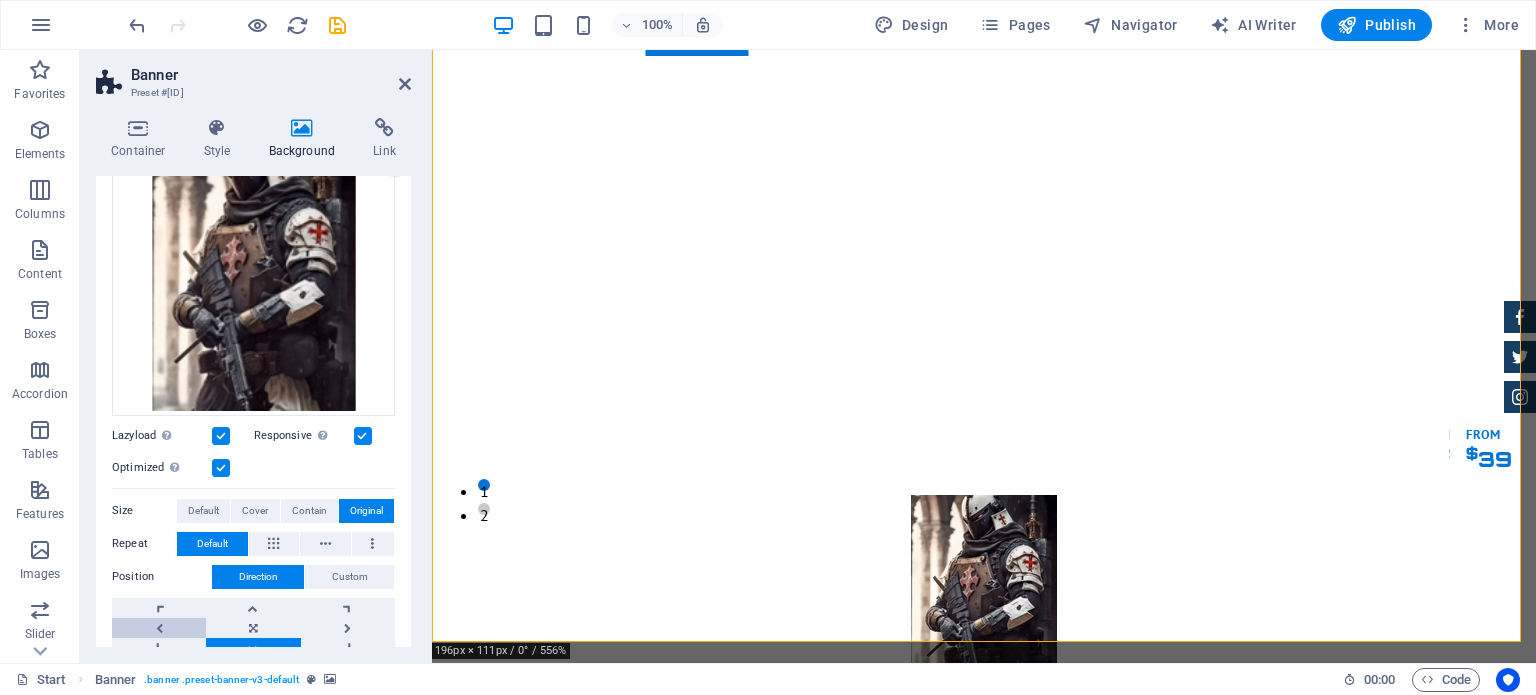 click at bounding box center [159, 628] 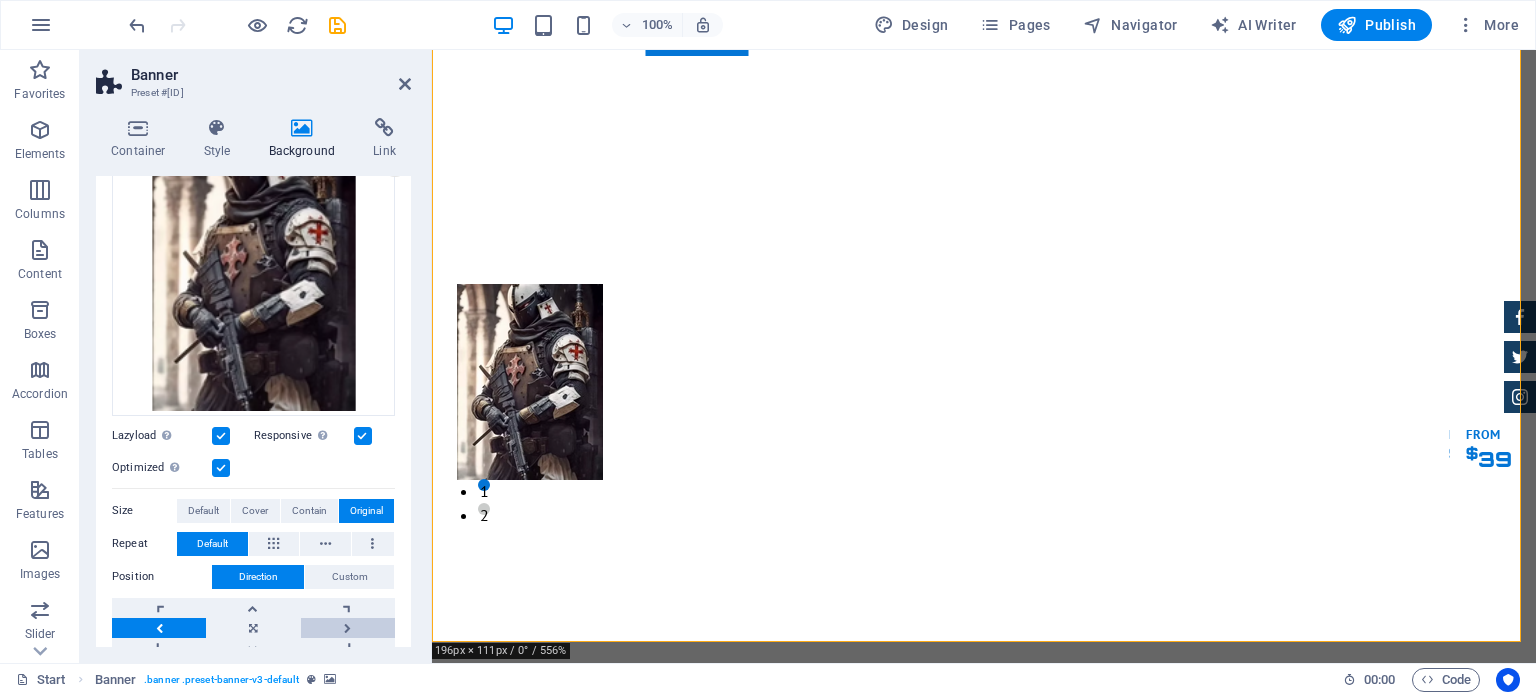 click at bounding box center (348, 628) 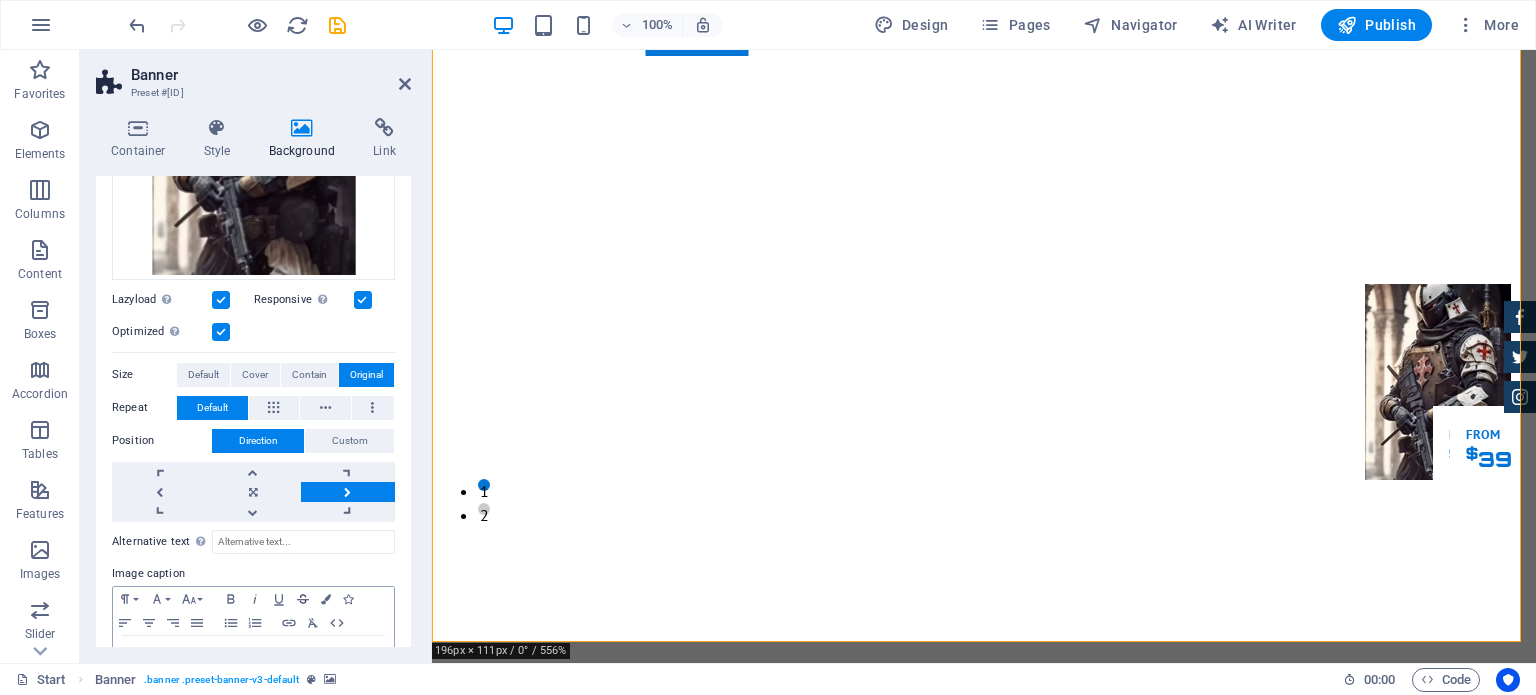 scroll, scrollTop: 340, scrollLeft: 0, axis: vertical 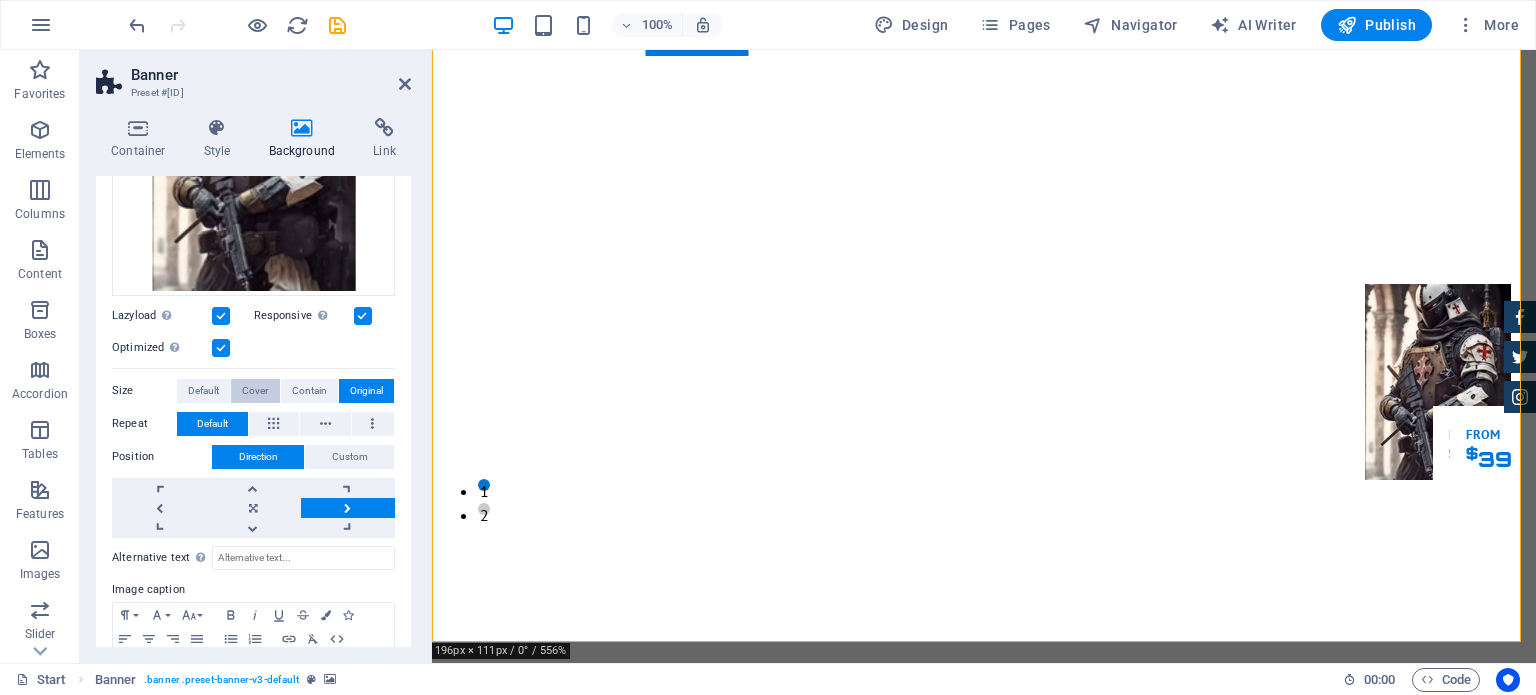 click on "Cover" at bounding box center (255, 391) 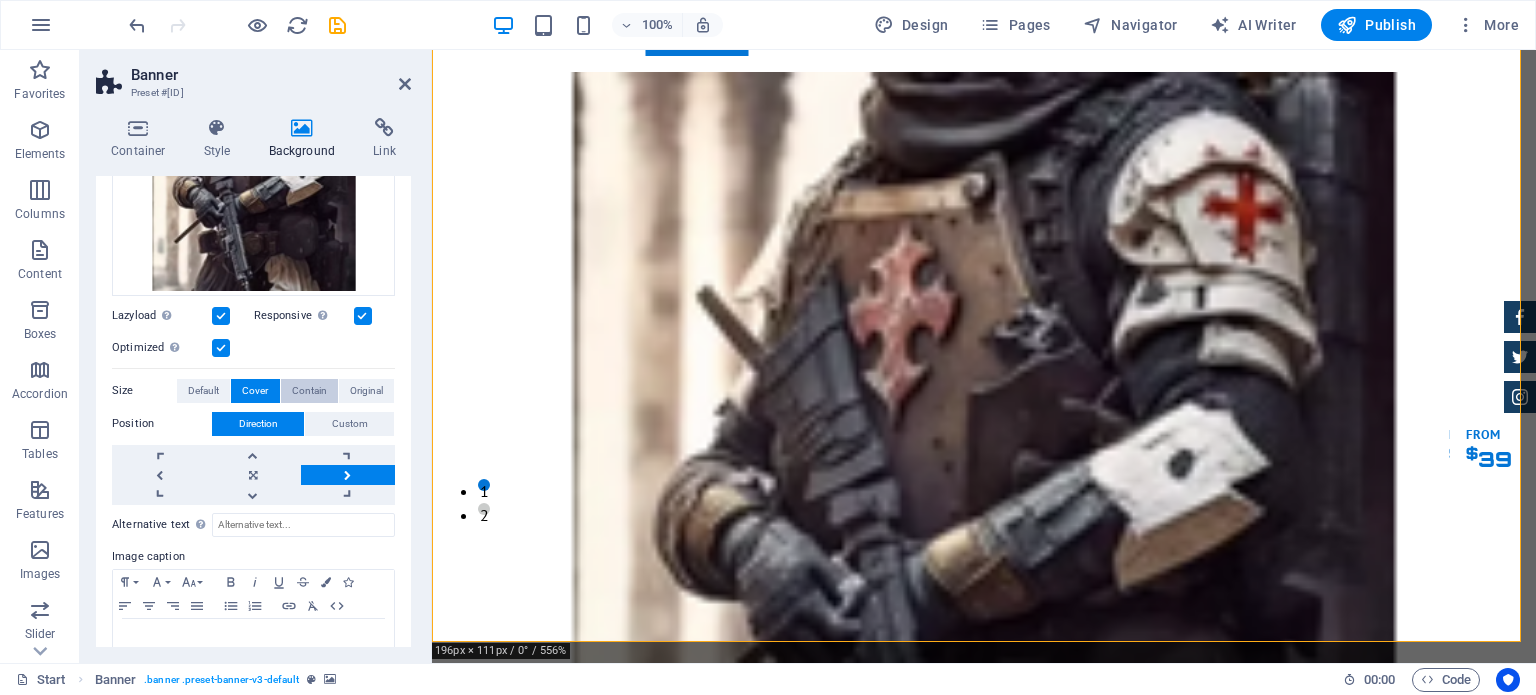 click on "Contain" at bounding box center [309, 391] 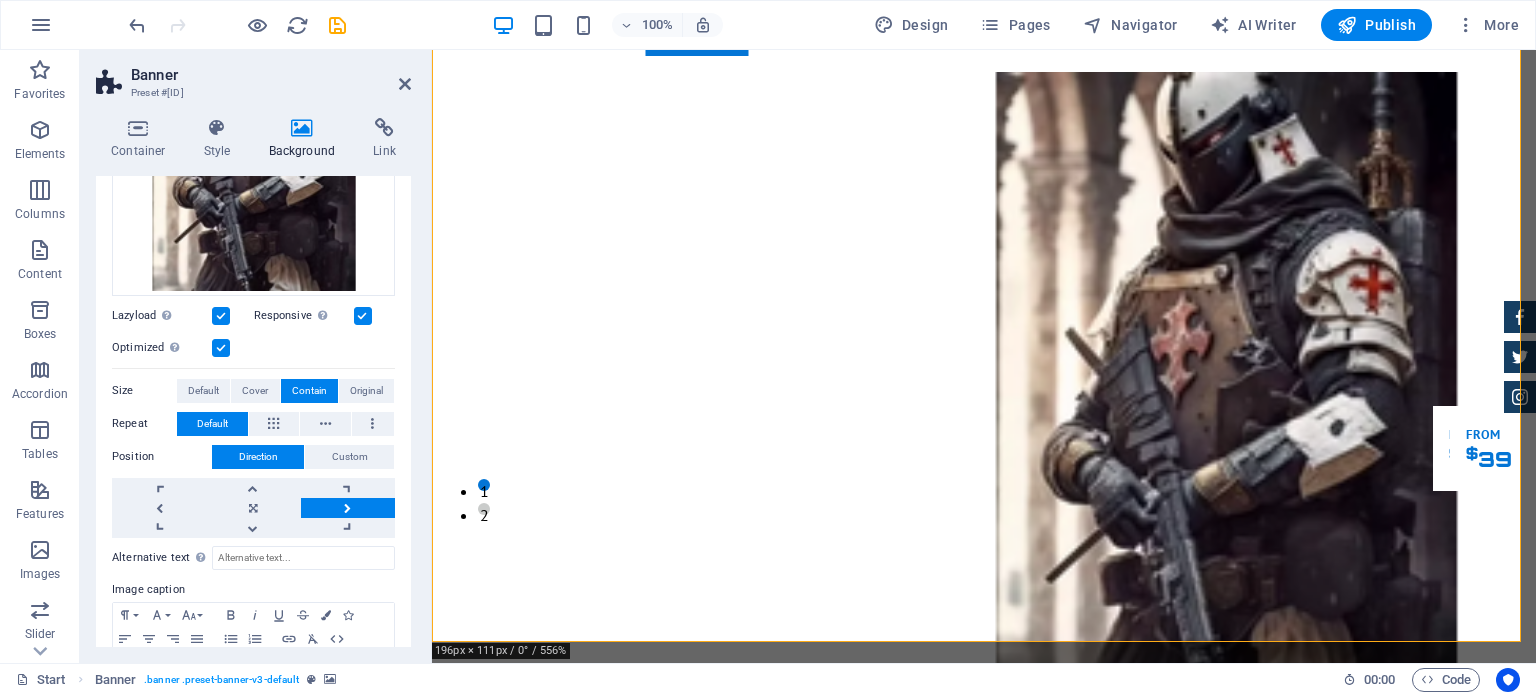 click at bounding box center [363, 316] 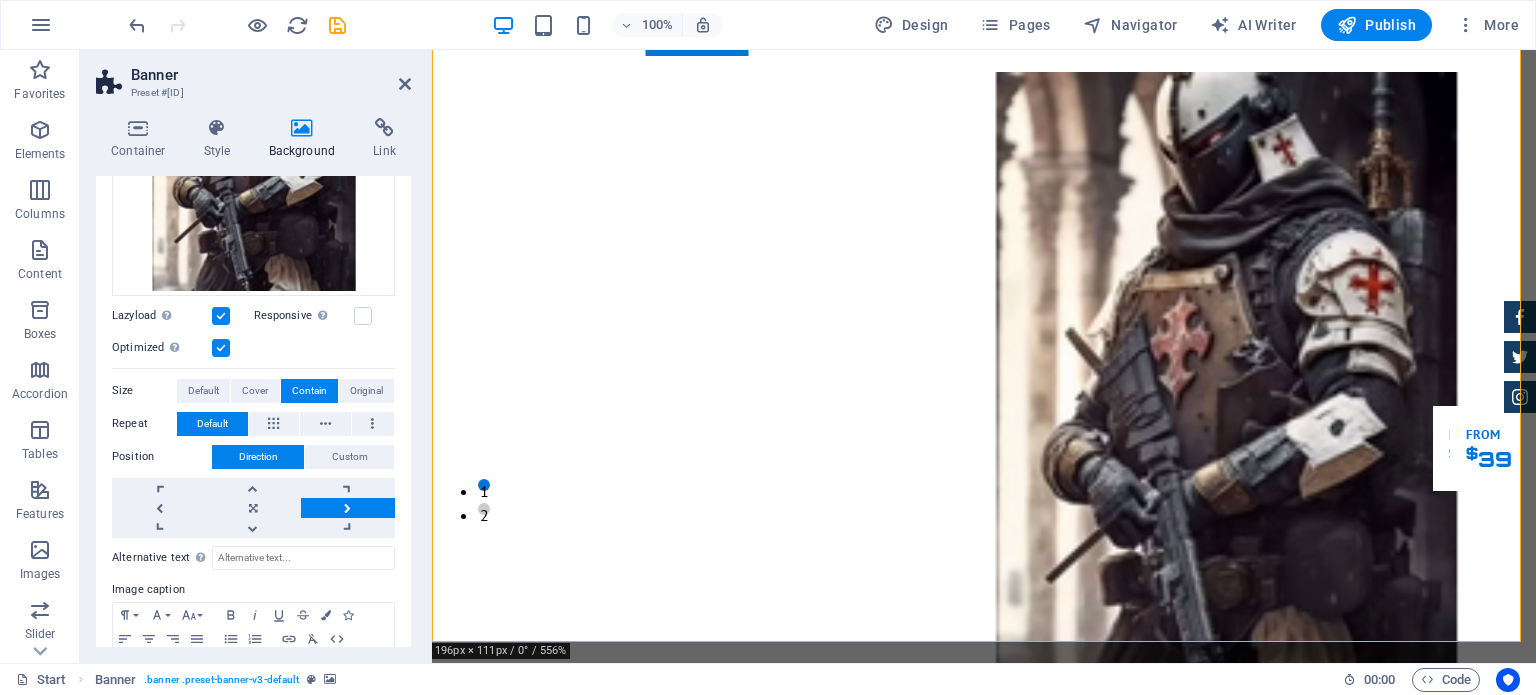 click at bounding box center (221, 348) 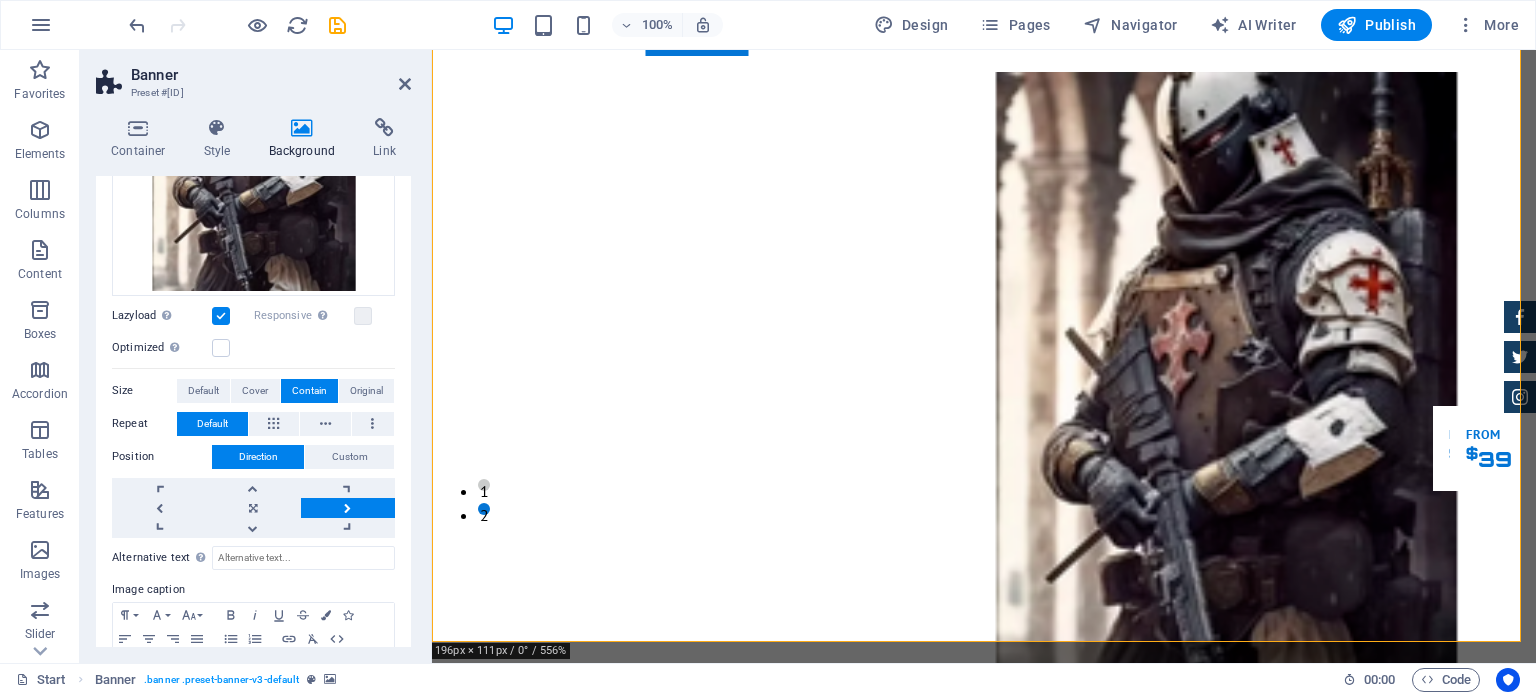 click at bounding box center [221, 316] 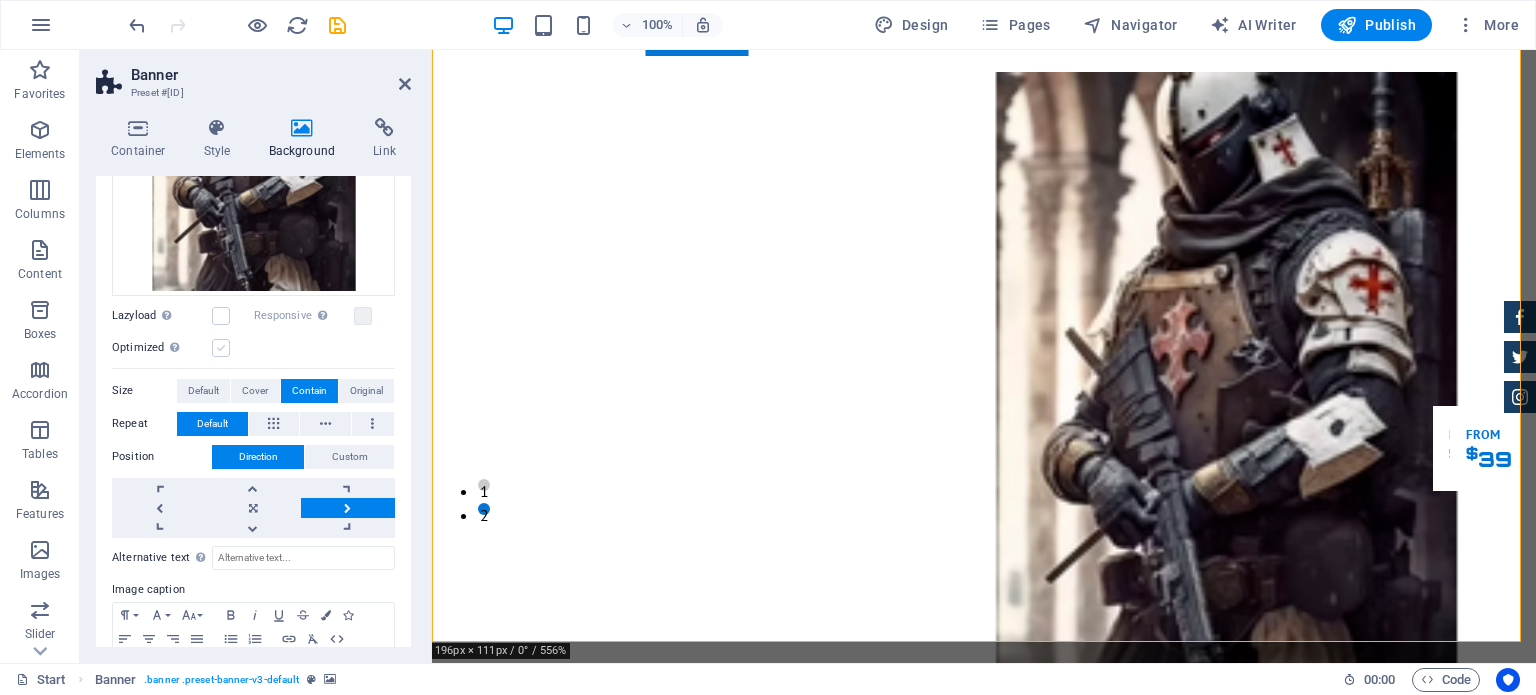 click at bounding box center (221, 348) 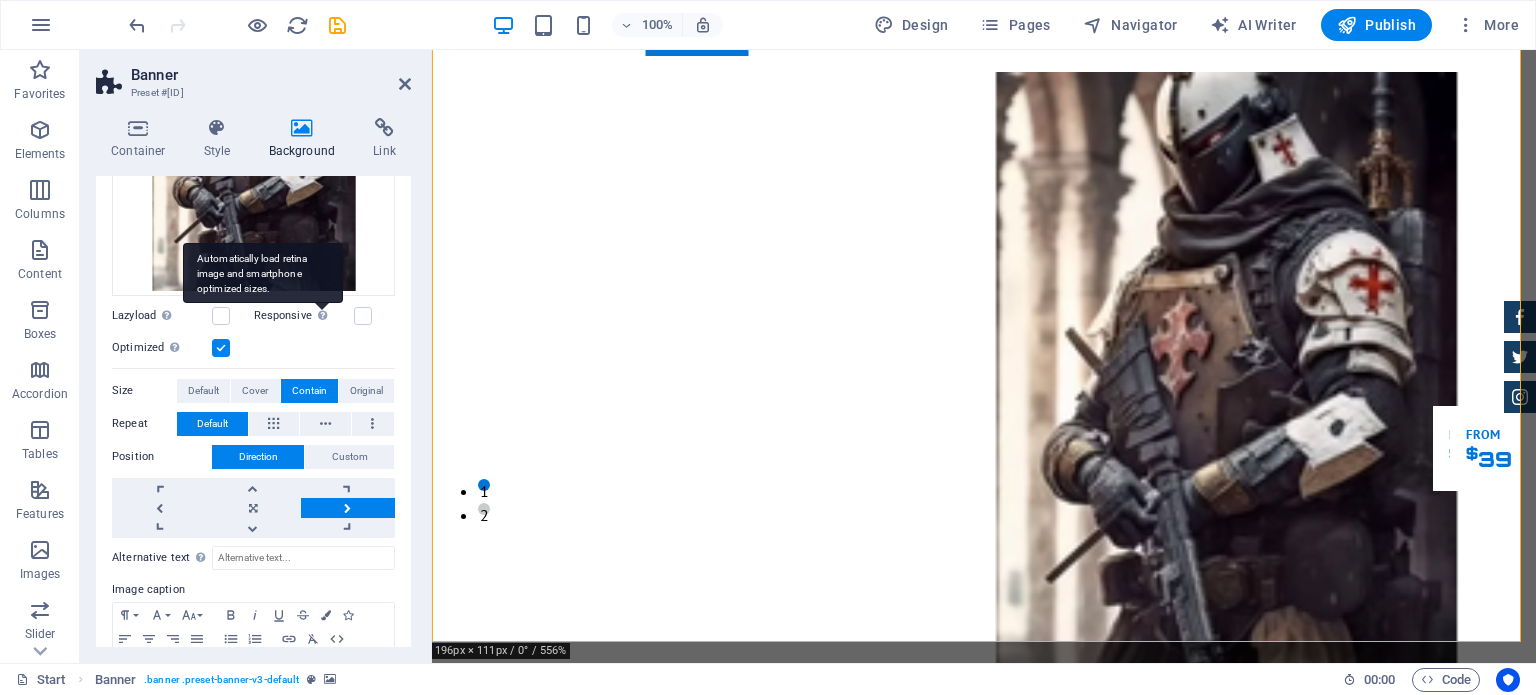 click on "Automatically load retina image and smartphone optimized sizes." at bounding box center (263, 273) 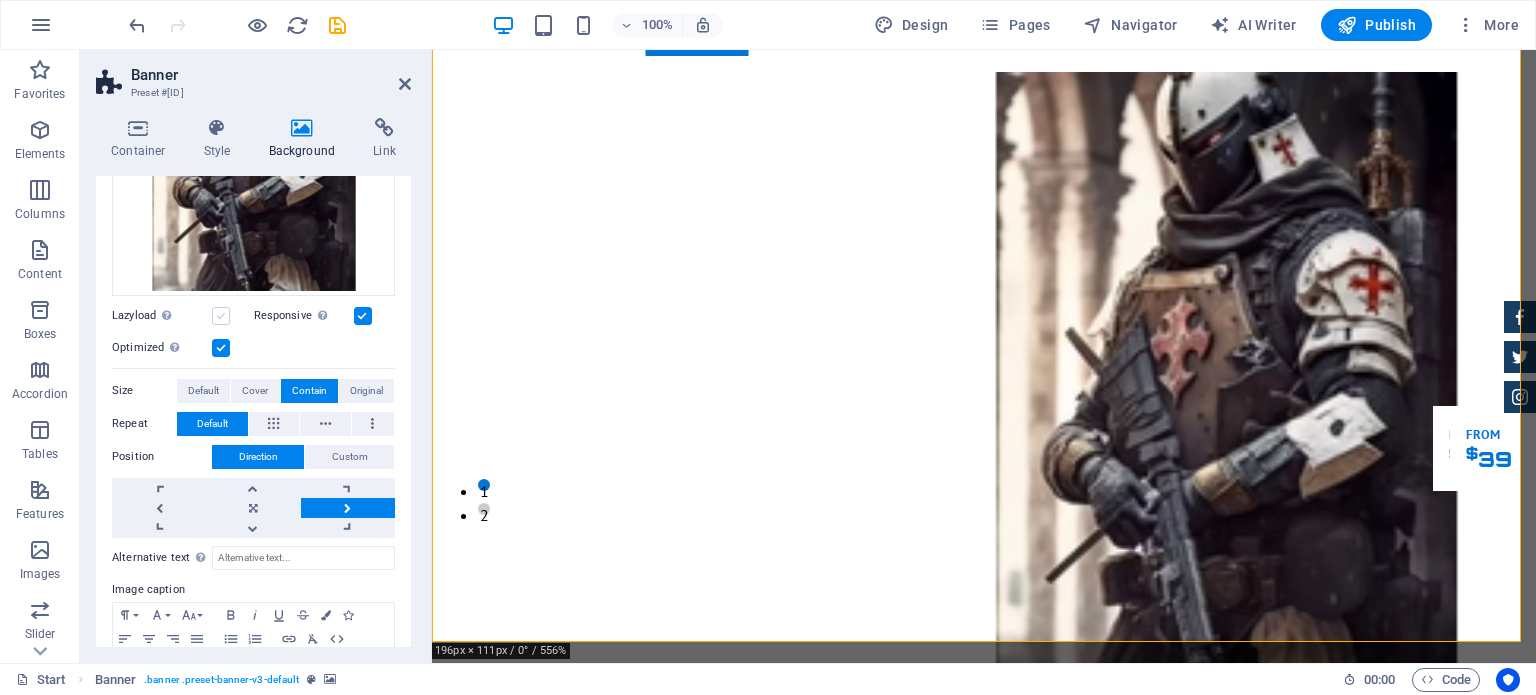 click at bounding box center (221, 316) 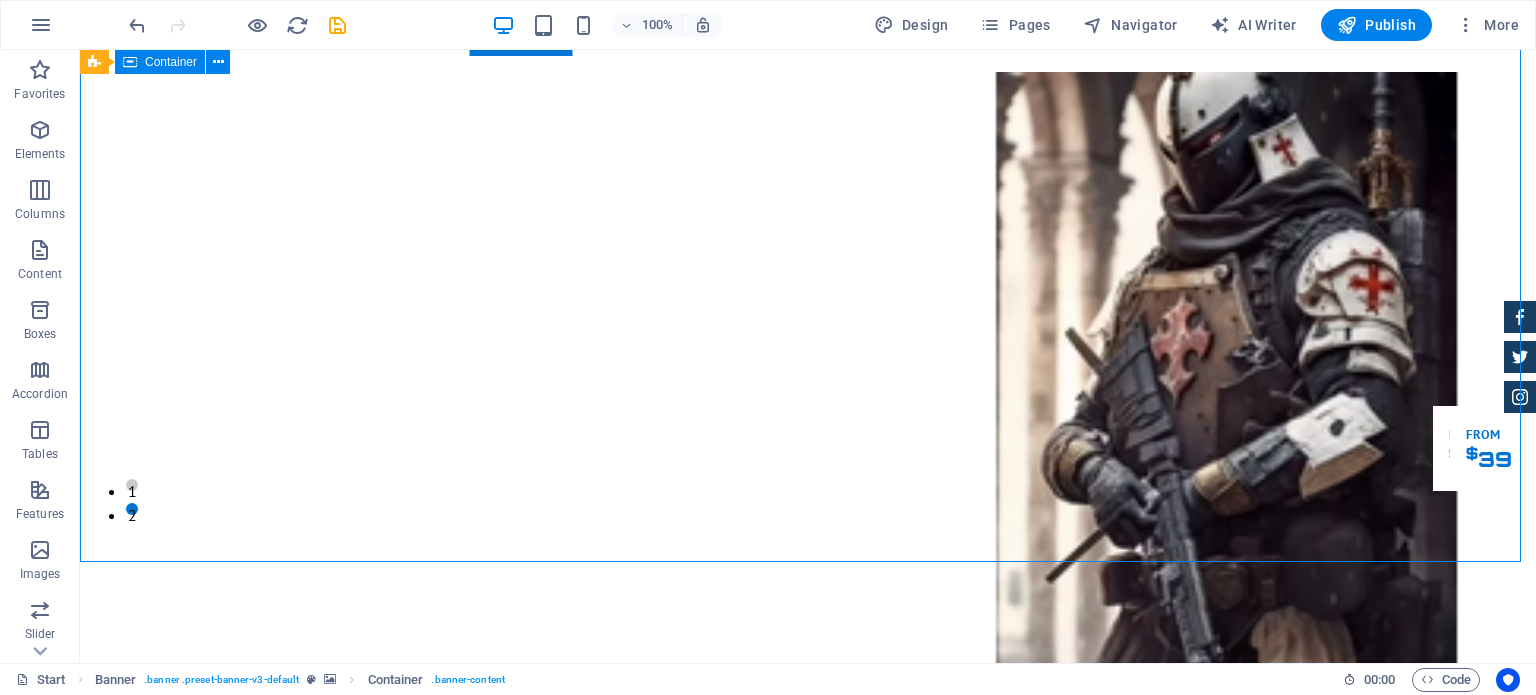 drag, startPoint x: 780, startPoint y: 331, endPoint x: 1155, endPoint y: 337, distance: 375.048 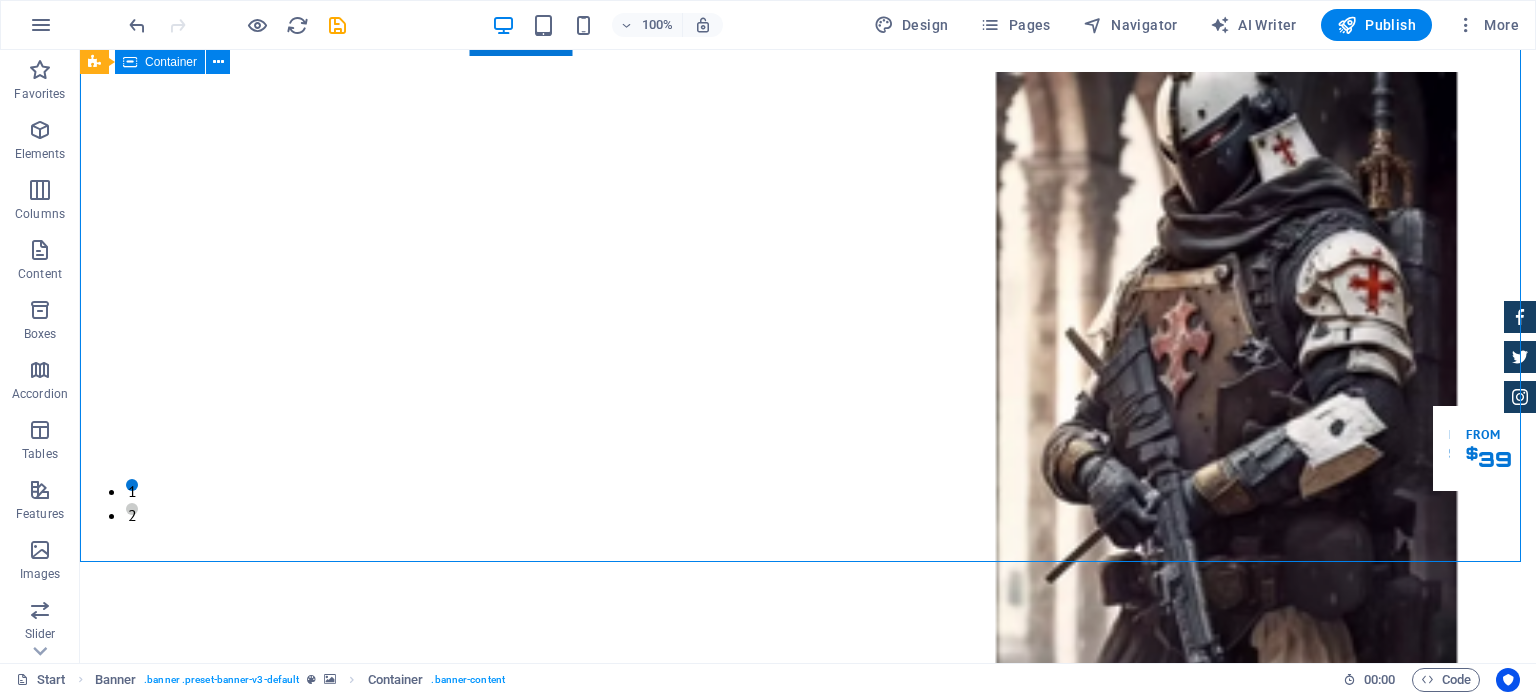 click on "GReat Deals. Great Cars. Lorem ipsum dolor sit amet, consetetur sadipscing elitr, sed diam nonumy eirmod tempor invidunt ut labore et dolore magna aliquyam erat.  Our Inventory   Make an appointment" at bounding box center (808, 987) 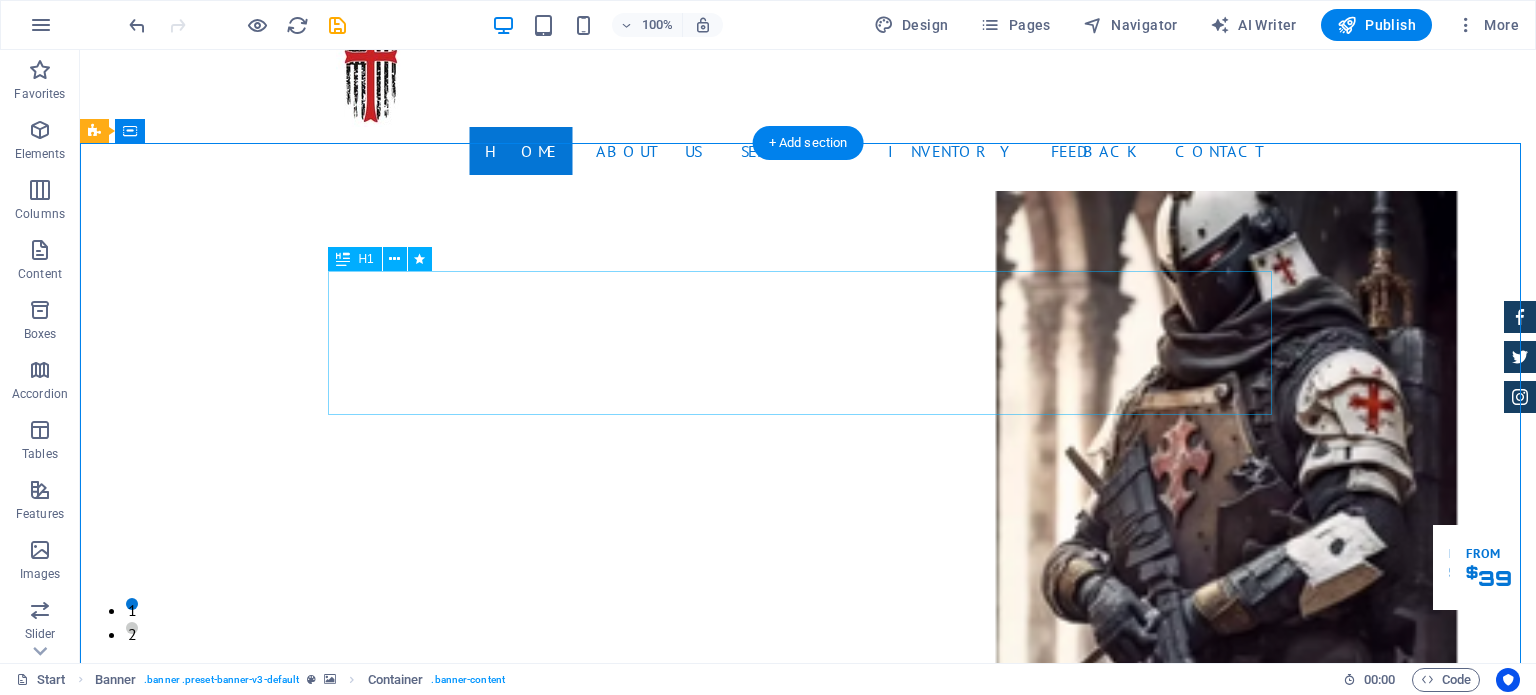 scroll, scrollTop: 44, scrollLeft: 0, axis: vertical 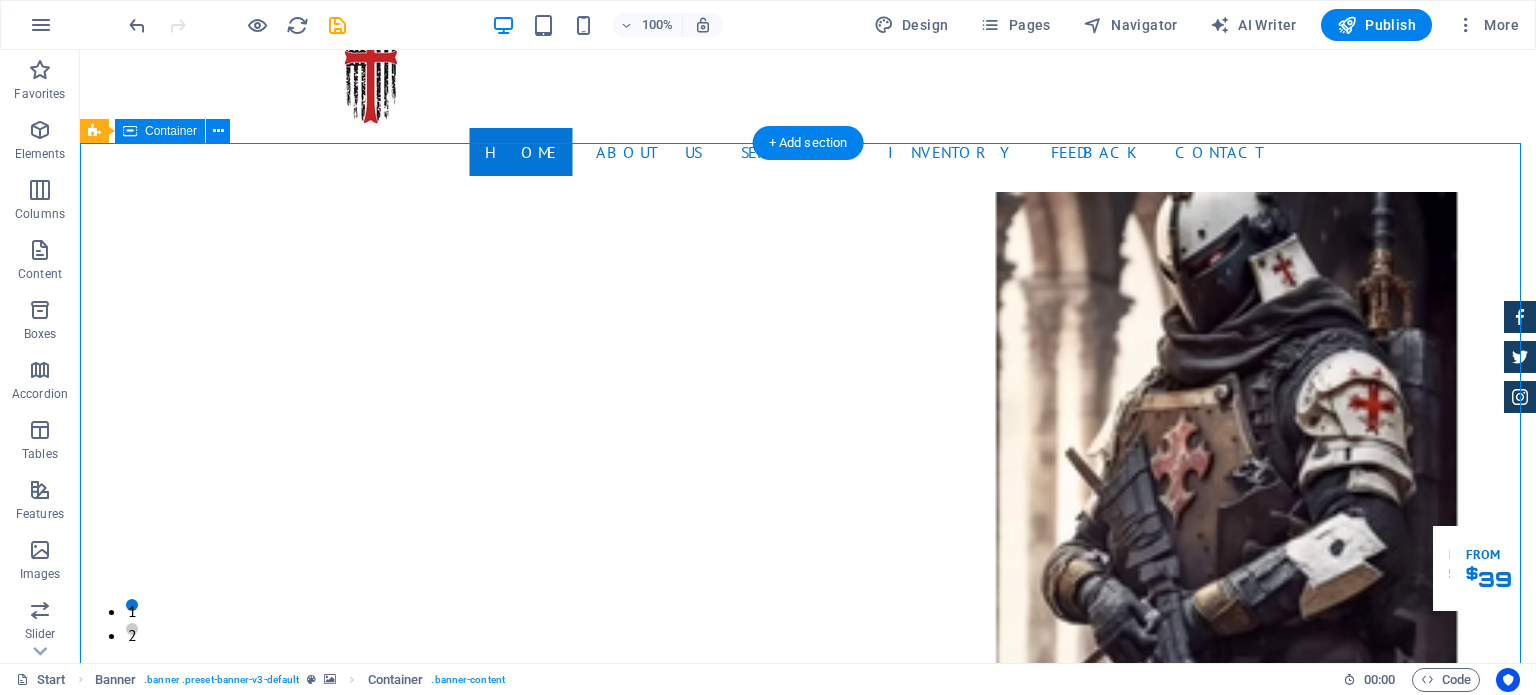 click on "GReat Deals. Great Cars. Lorem ipsum dolor sit amet, consetetur sadipscing elitr, sed diam nonumy eirmod tempor invidunt ut labore et dolore magna aliquyam erat.  Our Inventory   Make an appointment" at bounding box center (808, 1107) 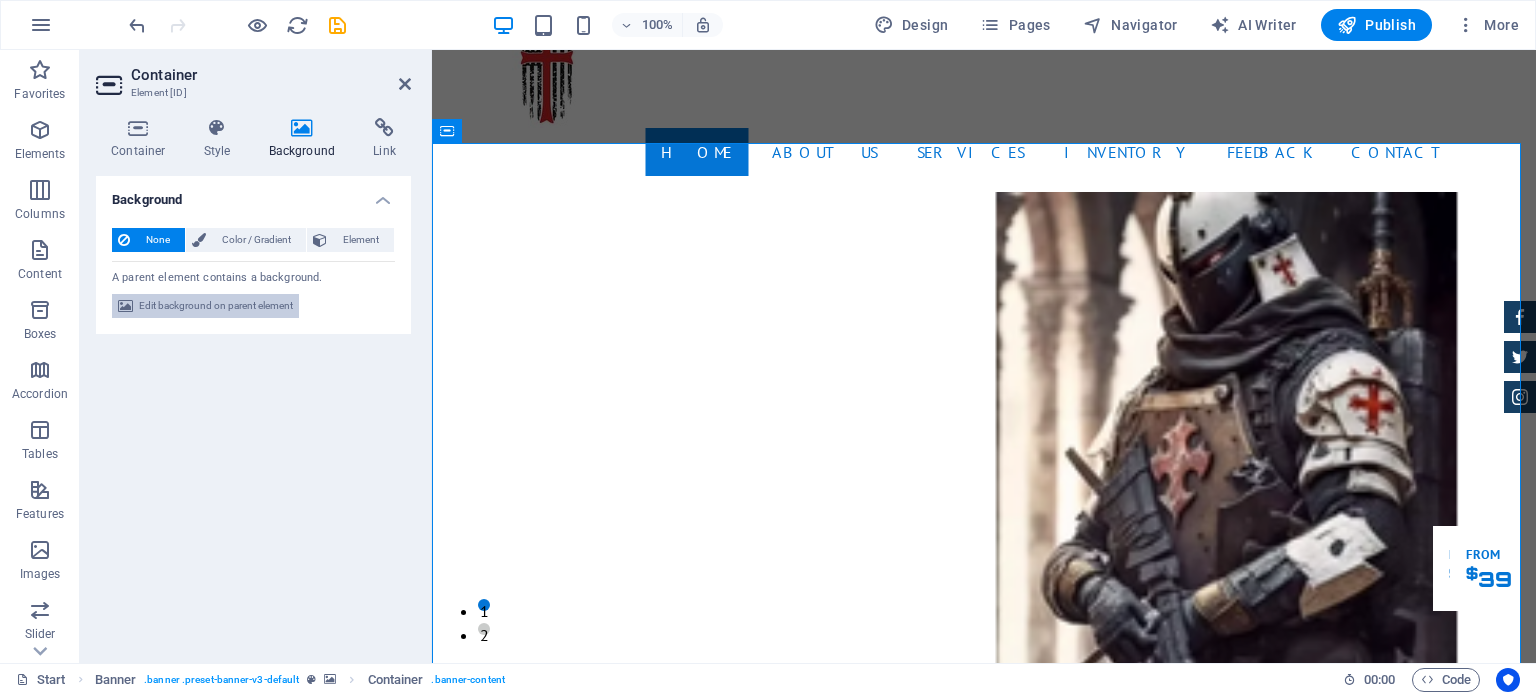 click on "Edit background on parent element" at bounding box center (216, 306) 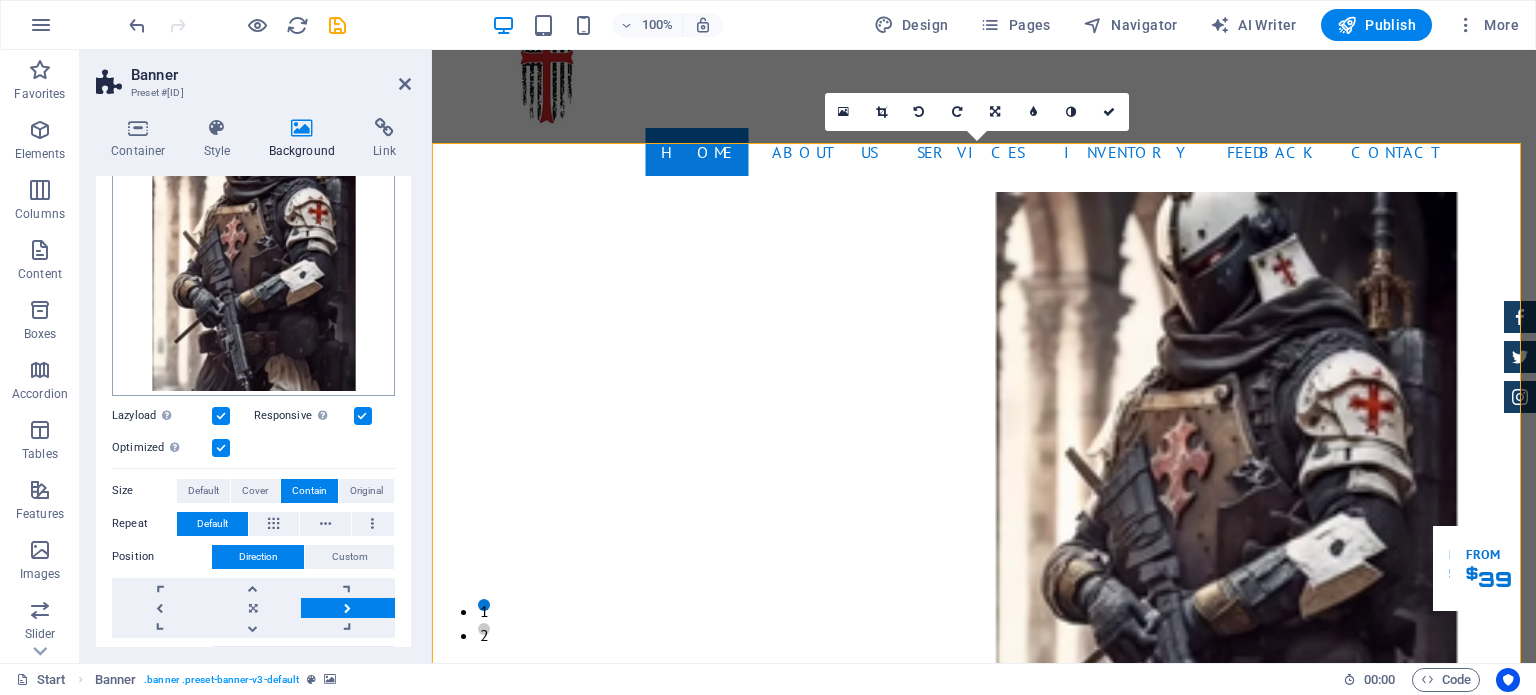 scroll, scrollTop: 240, scrollLeft: 0, axis: vertical 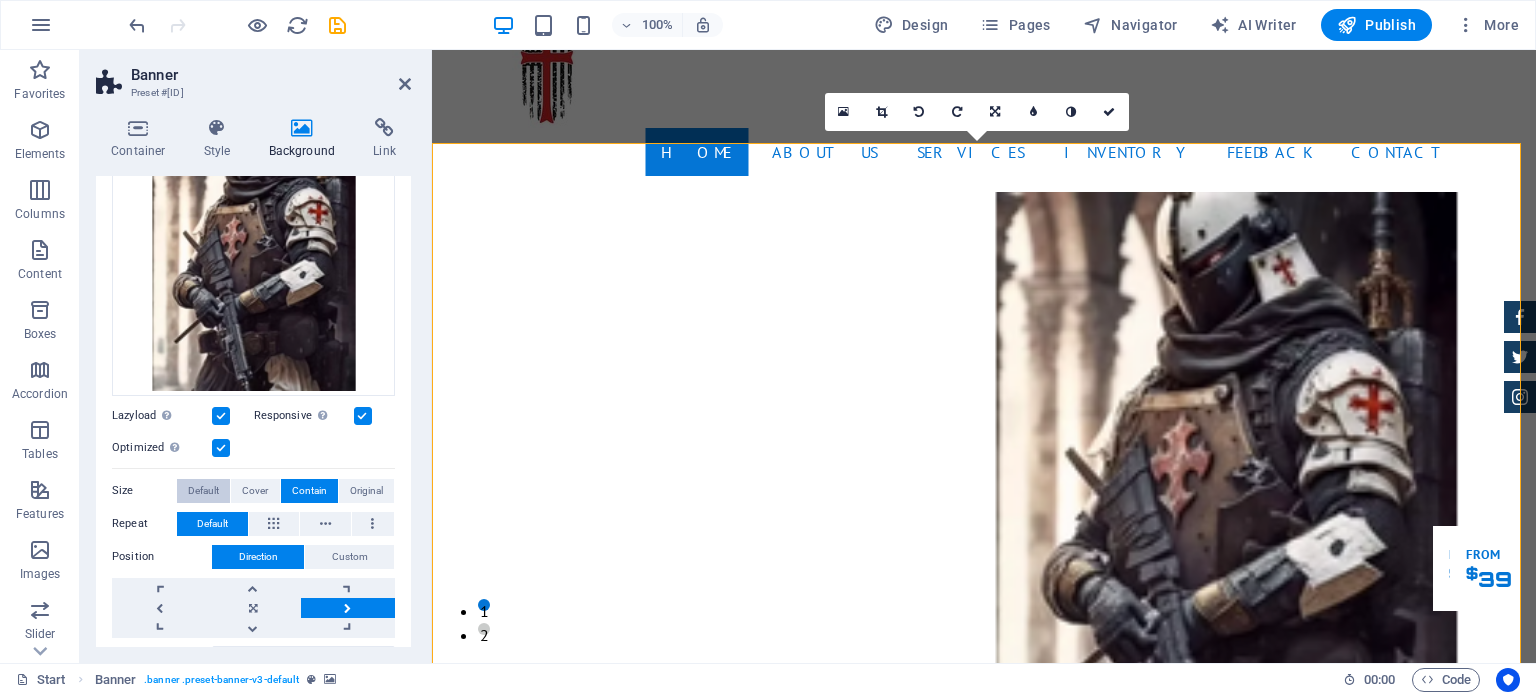 click on "Default" at bounding box center (203, 491) 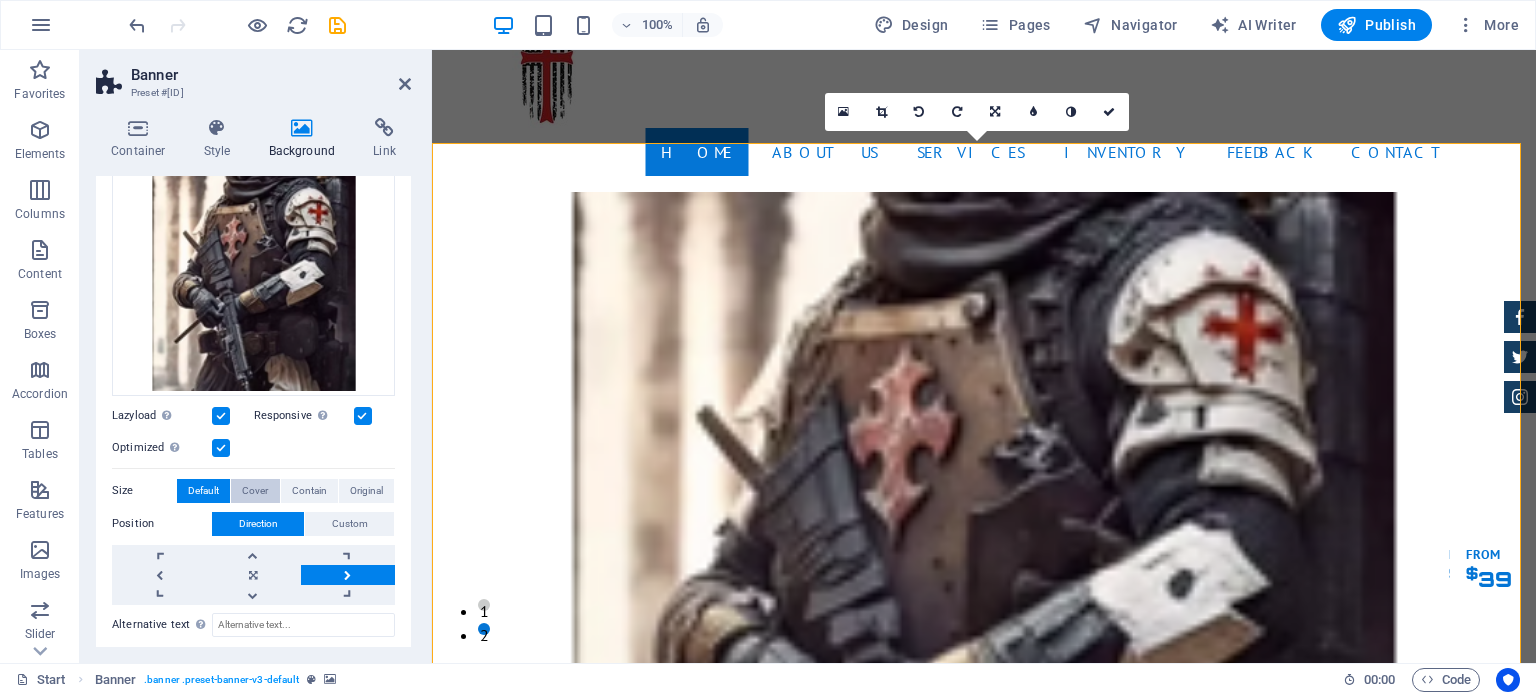 click on "Cover" at bounding box center [255, 491] 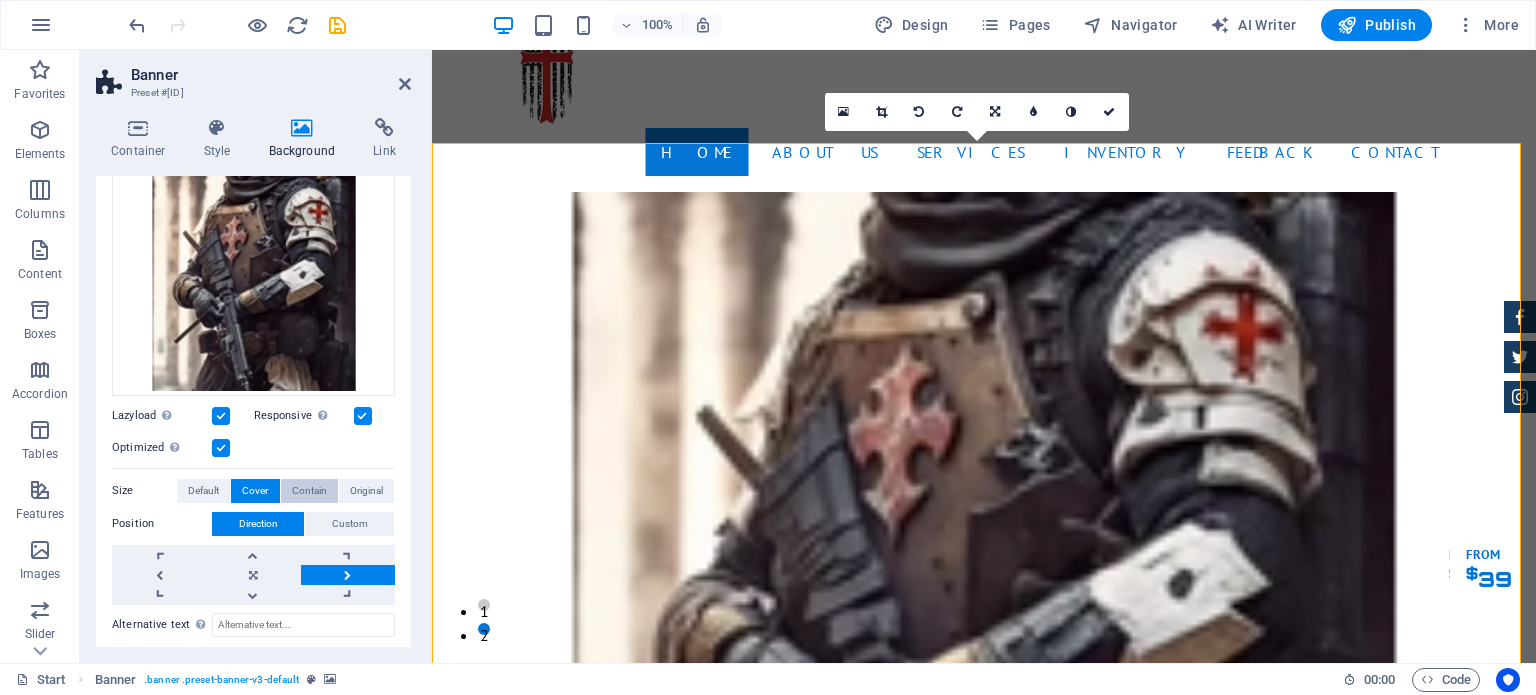 click on "Contain" at bounding box center (309, 491) 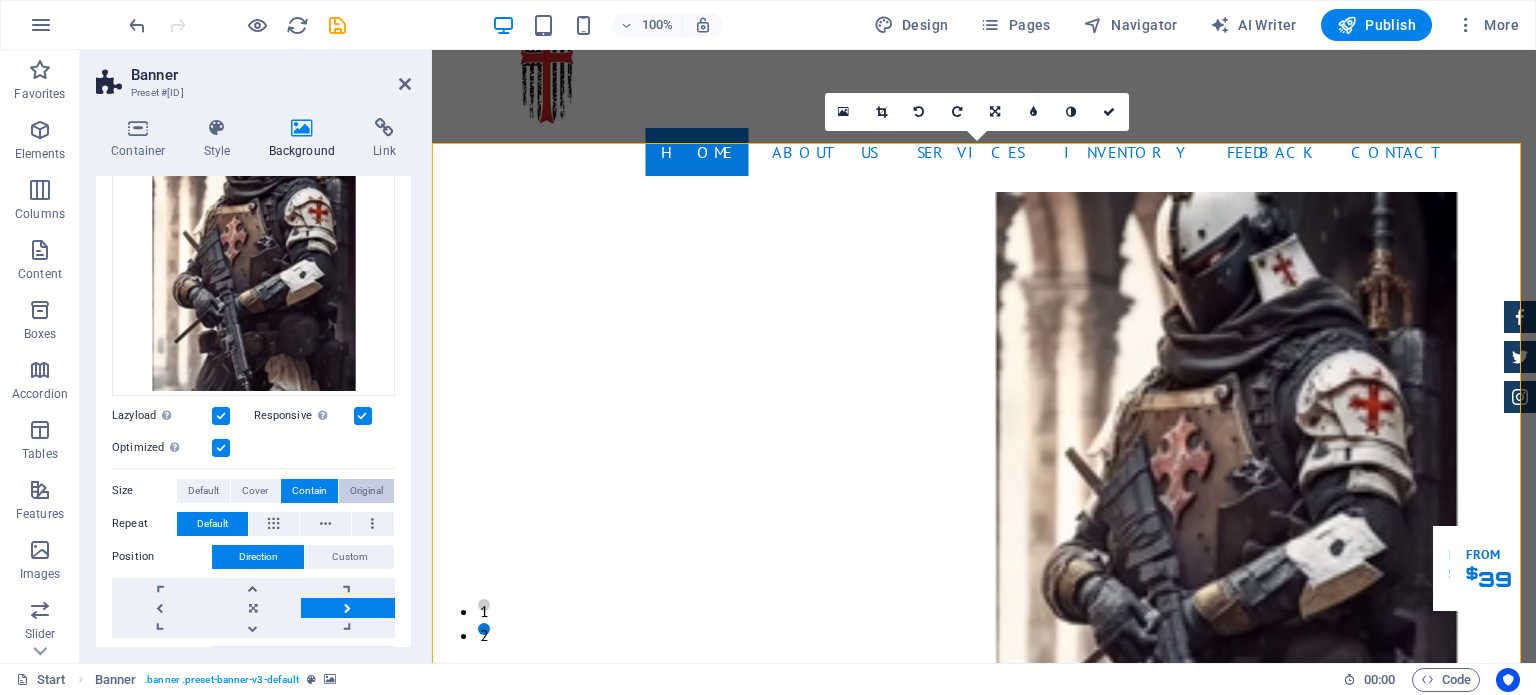 click on "Original" at bounding box center [366, 491] 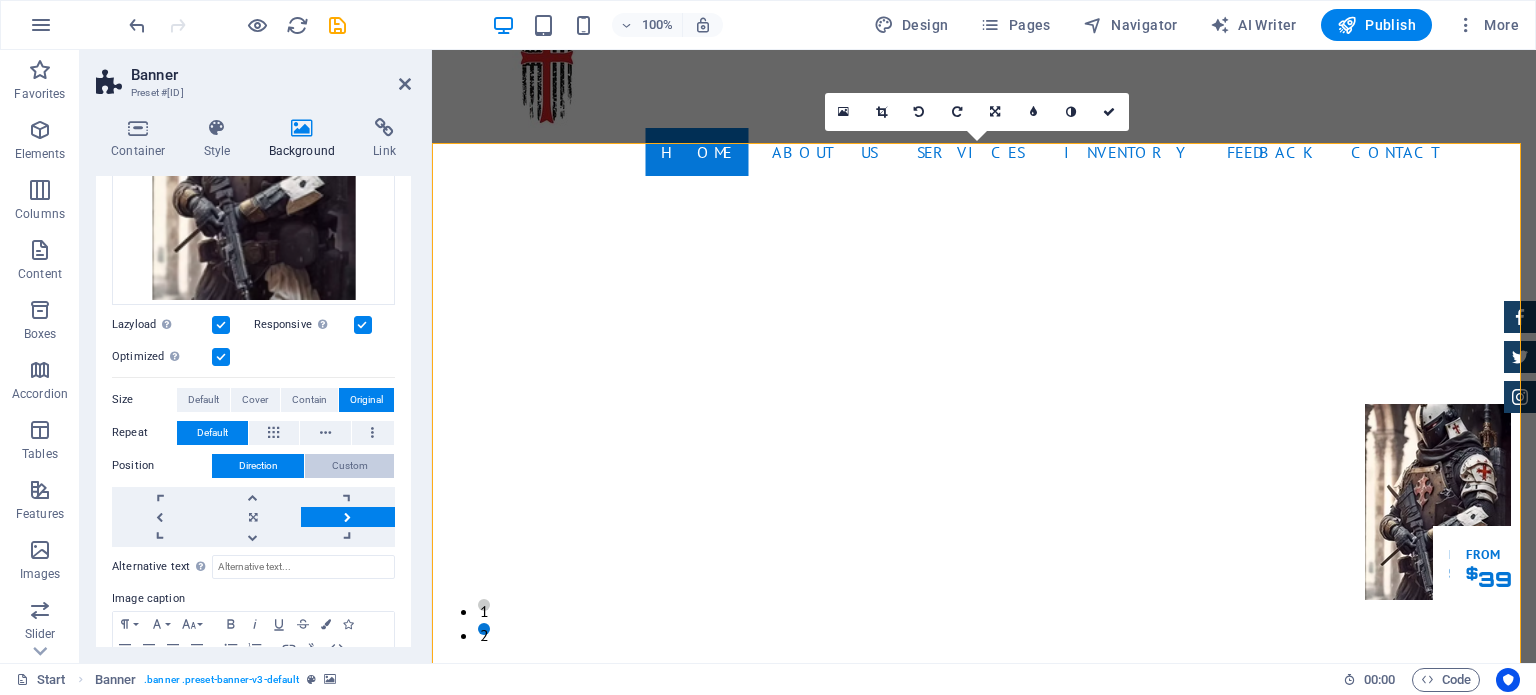 scroll, scrollTop: 332, scrollLeft: 0, axis: vertical 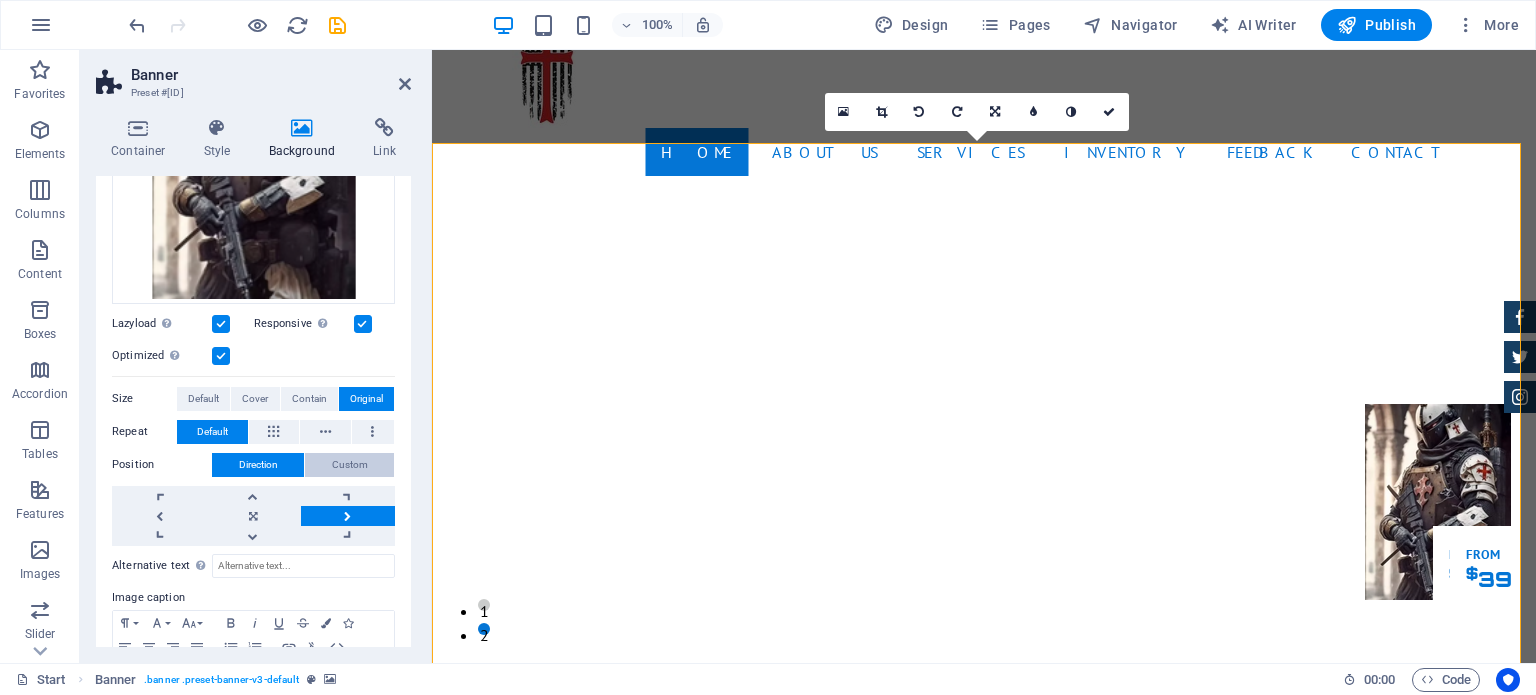 click on "Custom" at bounding box center (350, 465) 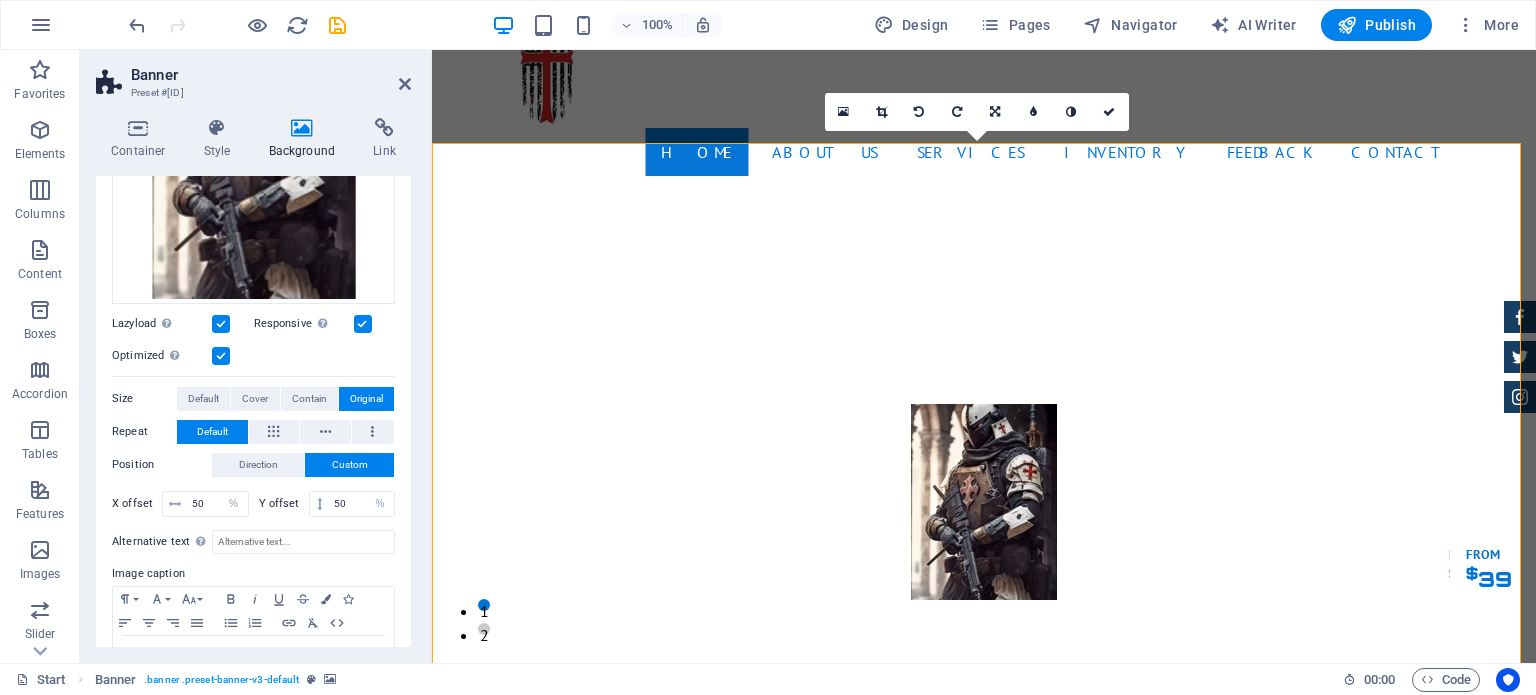 scroll, scrollTop: 392, scrollLeft: 0, axis: vertical 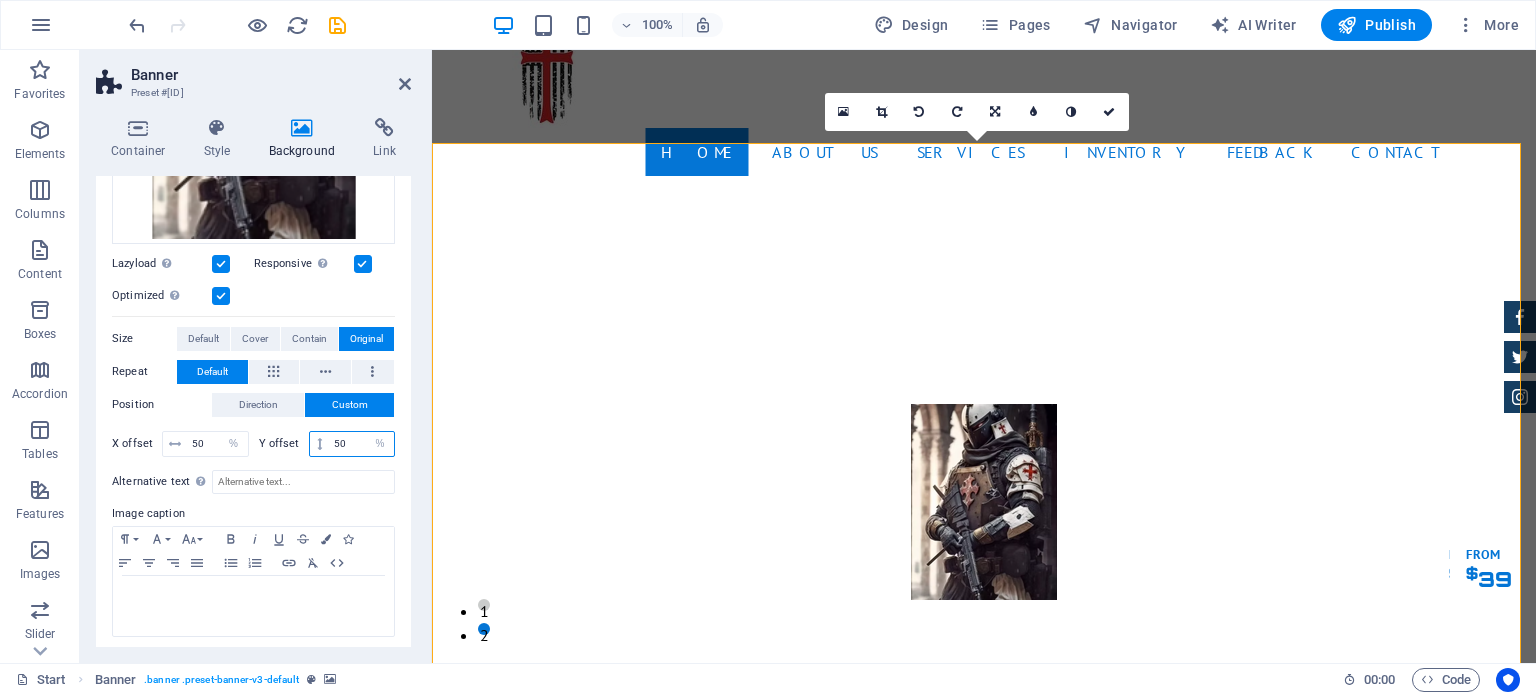 click on "50" at bounding box center (361, 444) 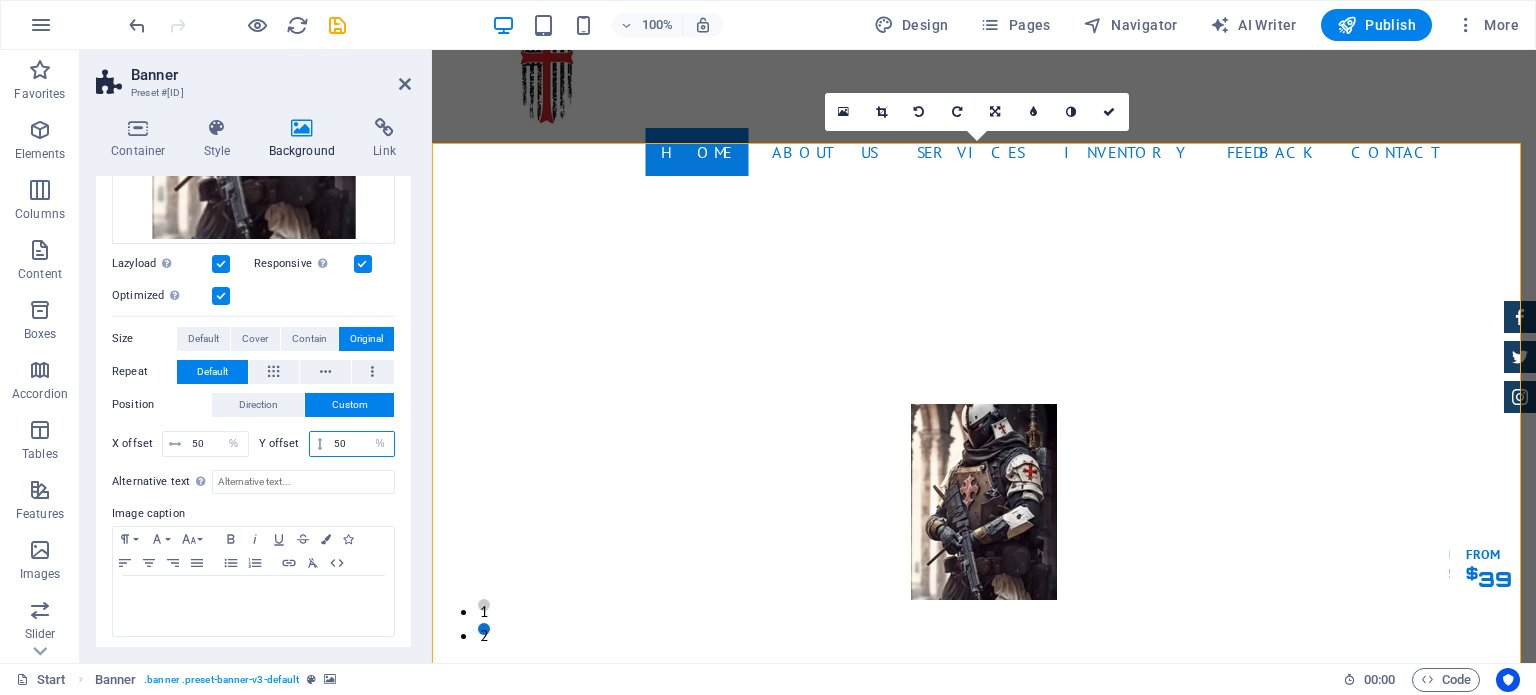 drag, startPoint x: 348, startPoint y: 439, endPoint x: 317, endPoint y: 432, distance: 31.780497 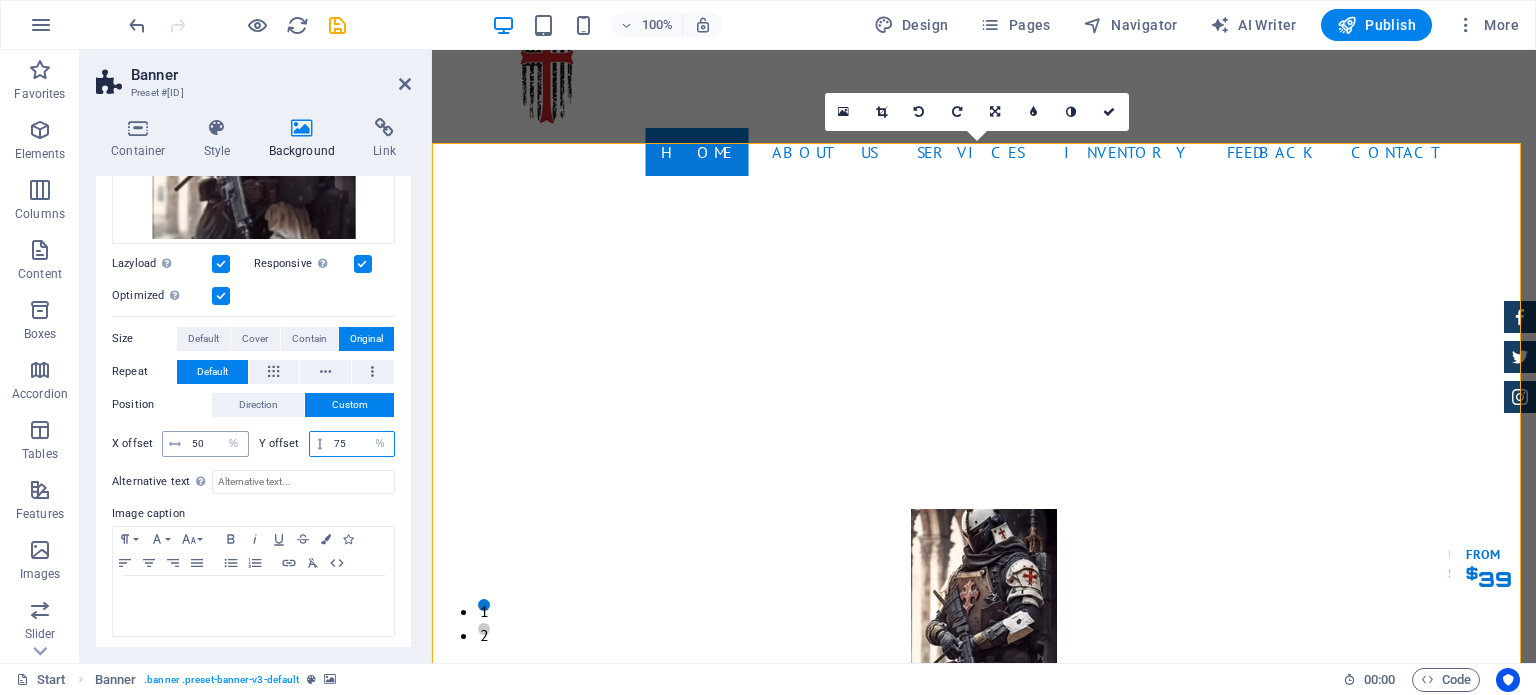 type on "75" 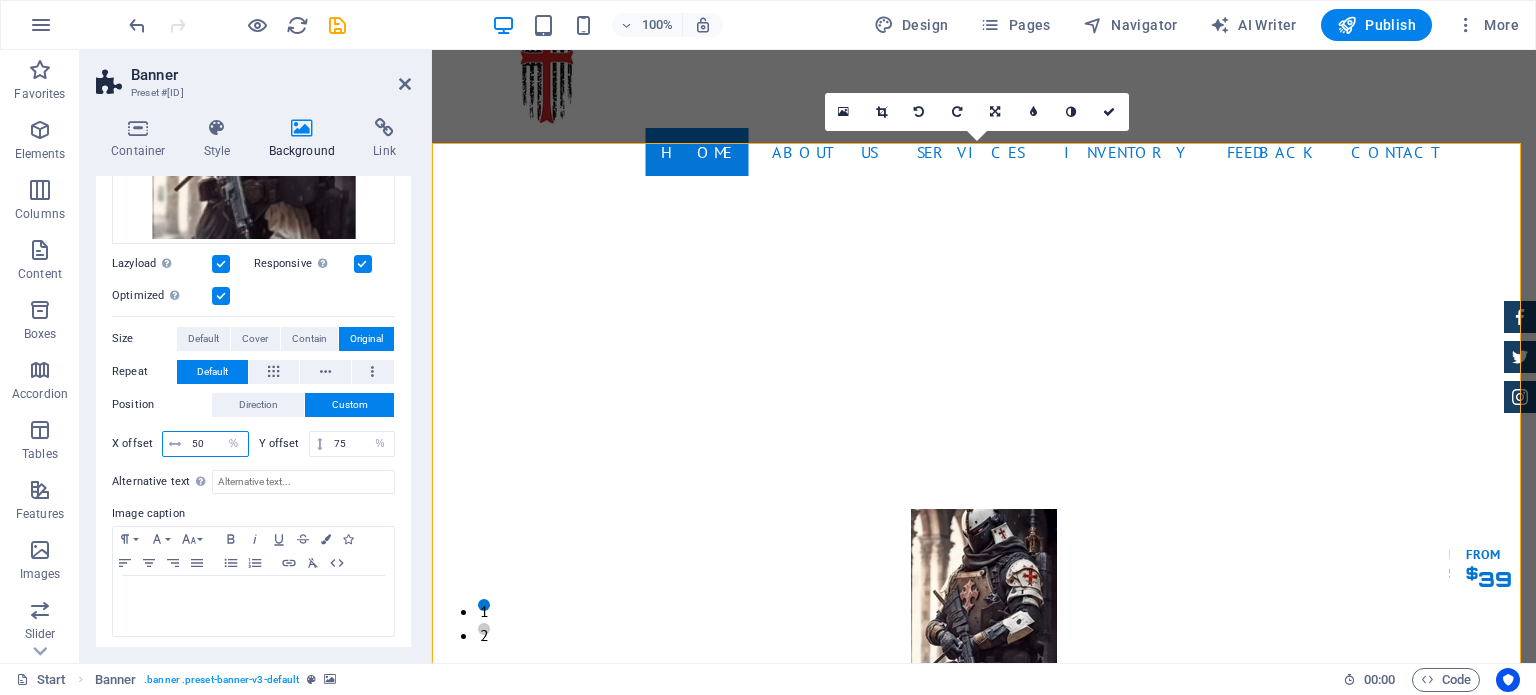 click on "50" at bounding box center (217, 444) 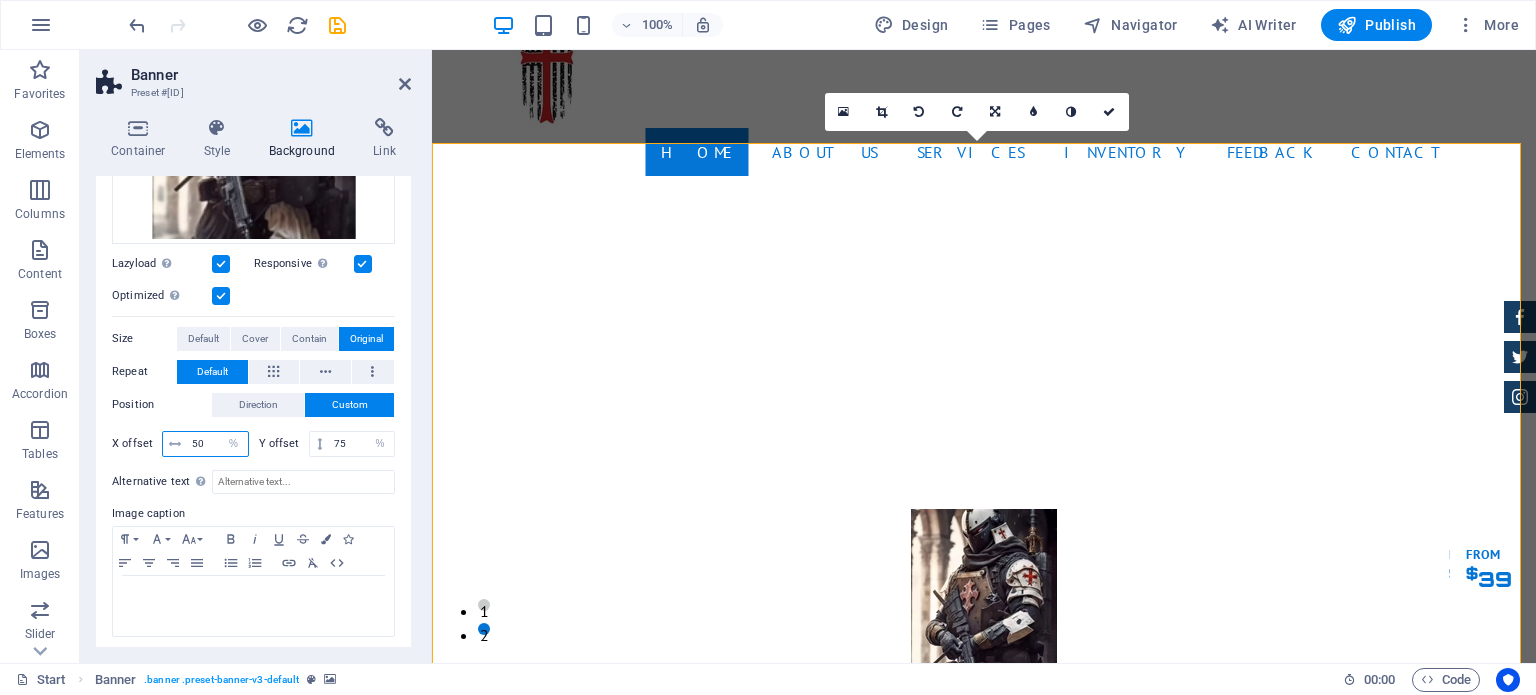 type on "5" 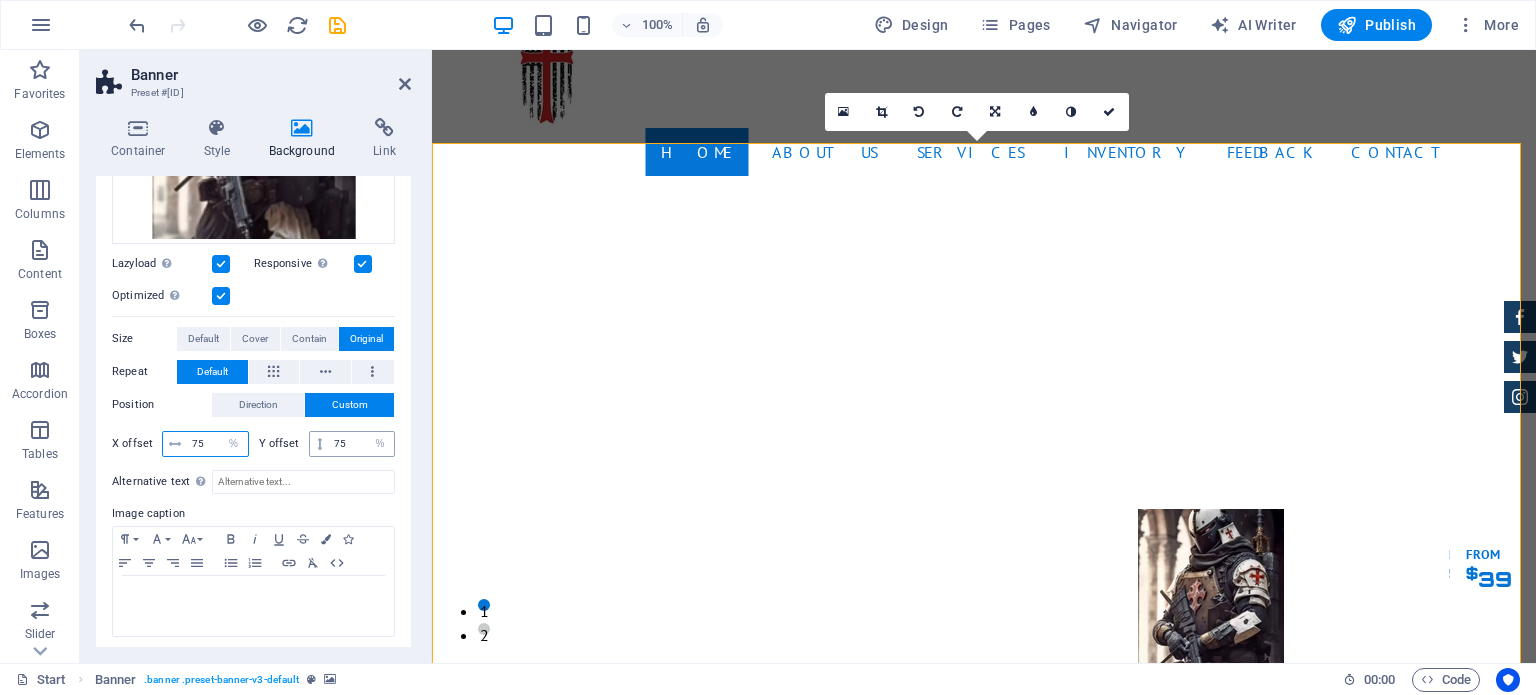 type on "75" 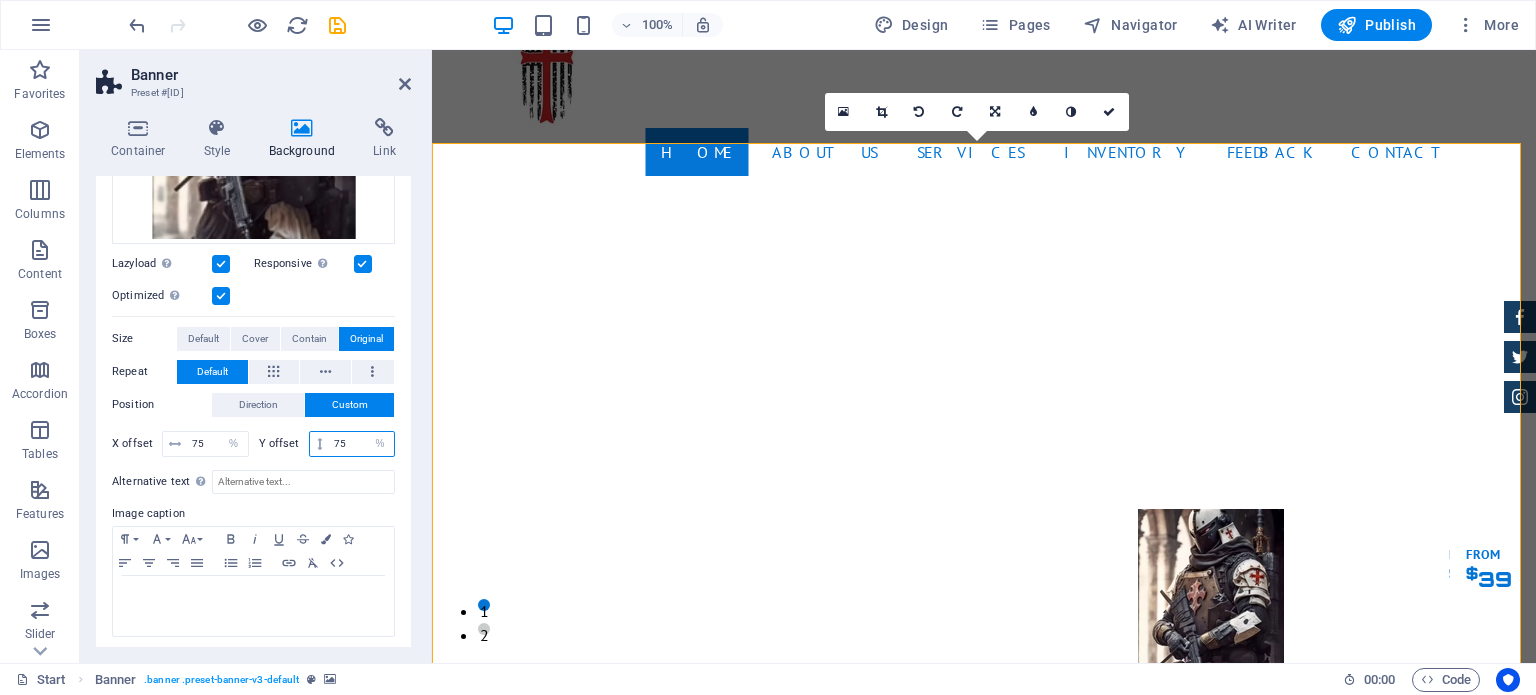 drag, startPoint x: 344, startPoint y: 435, endPoint x: 324, endPoint y: 431, distance: 20.396078 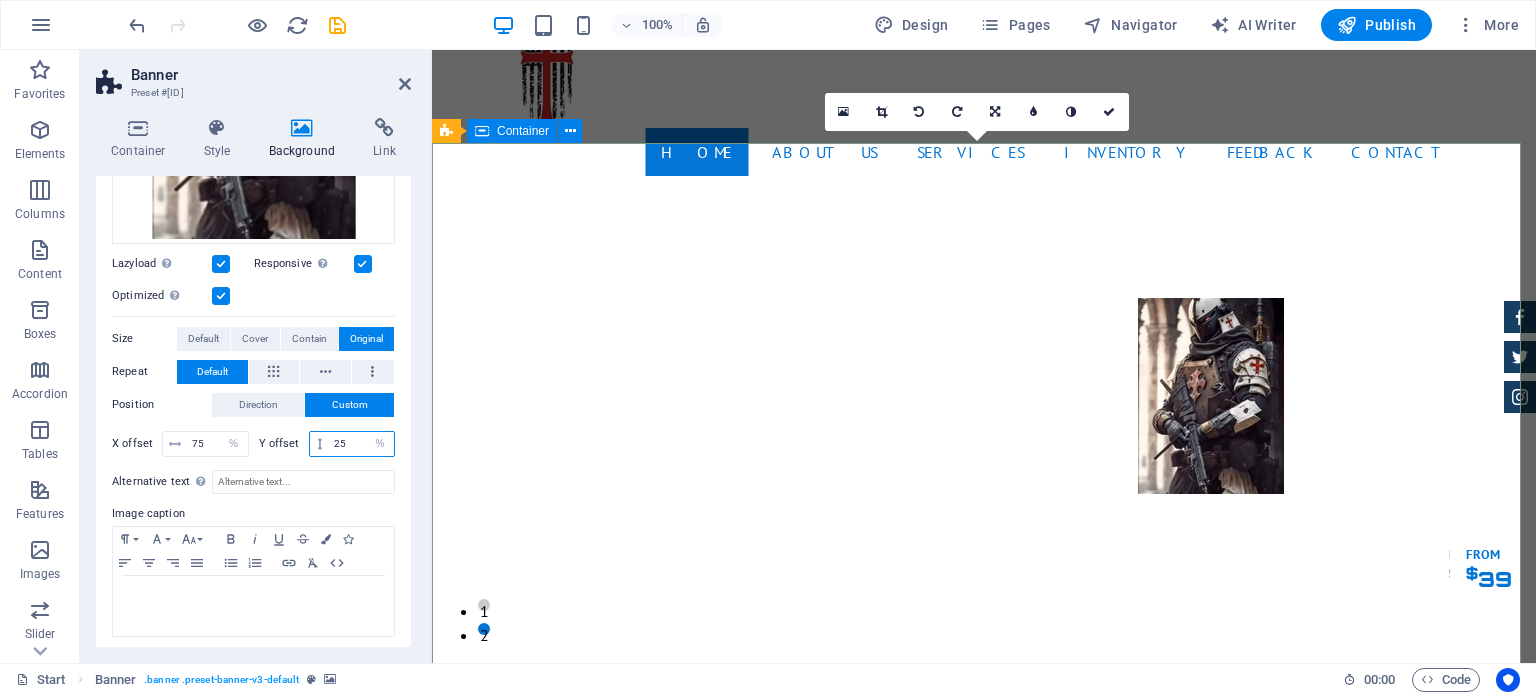 type on "25" 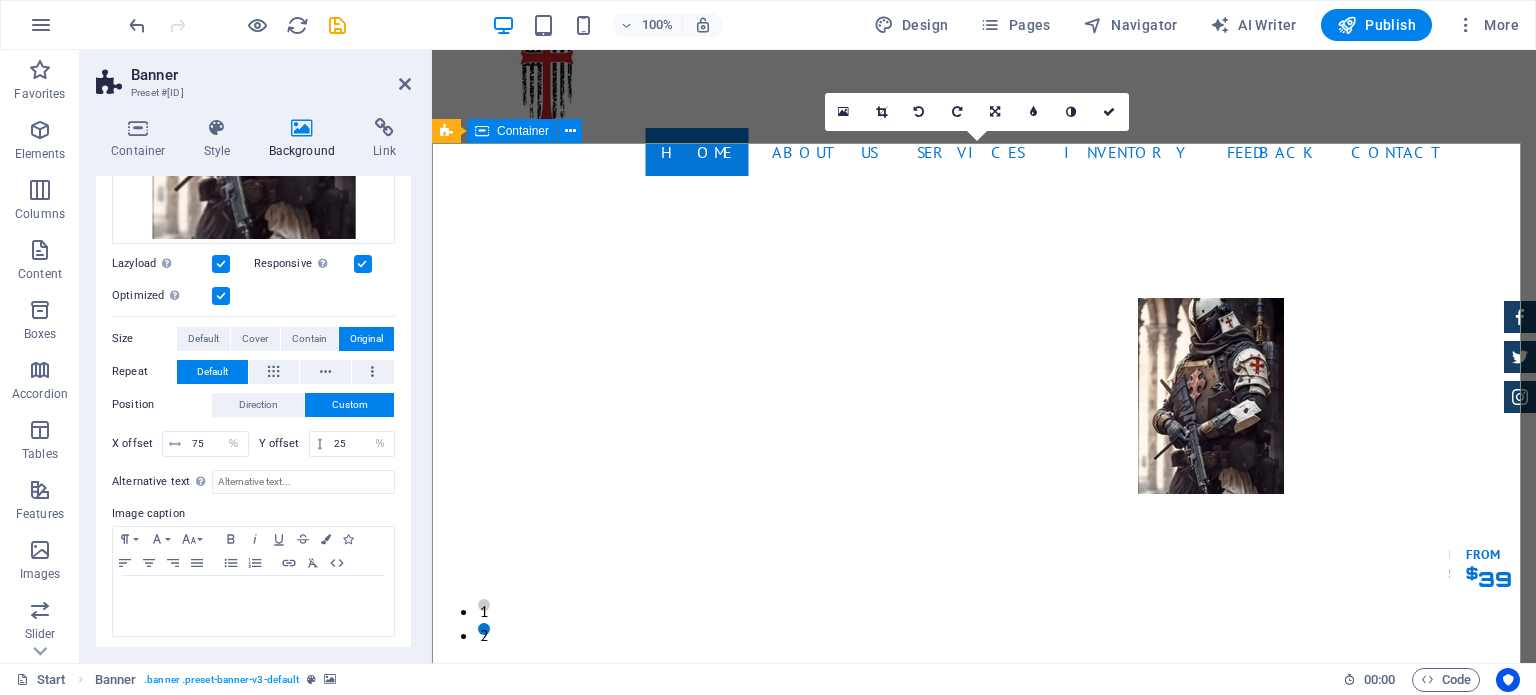 click on "GReat Deals. Great Cars. Lorem ipsum dolor sit amet, consetetur sadipscing elitr, sed diam nonumy eirmod tempor invidunt ut labore et dolore magna aliquyam erat.  Our Inventory   Make an appointment" at bounding box center (984, 1107) 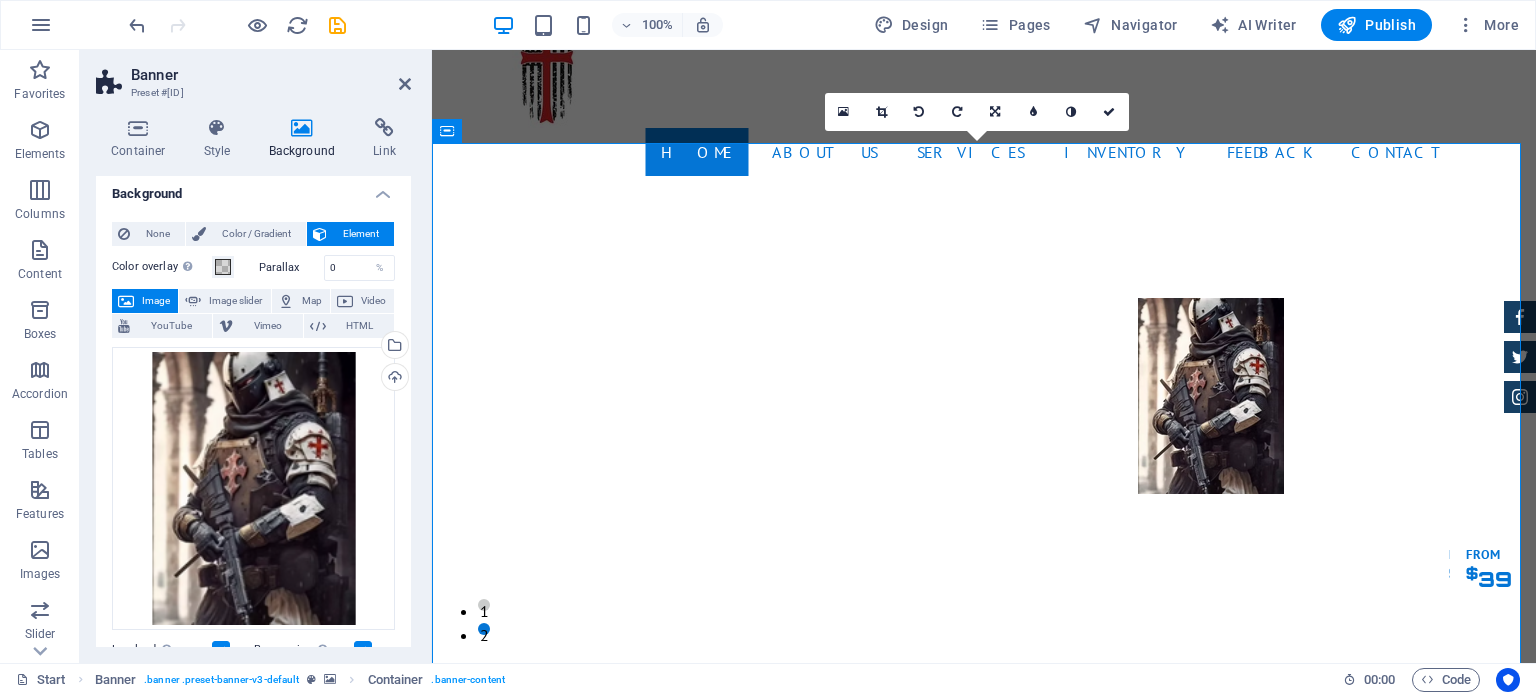 scroll, scrollTop: 0, scrollLeft: 0, axis: both 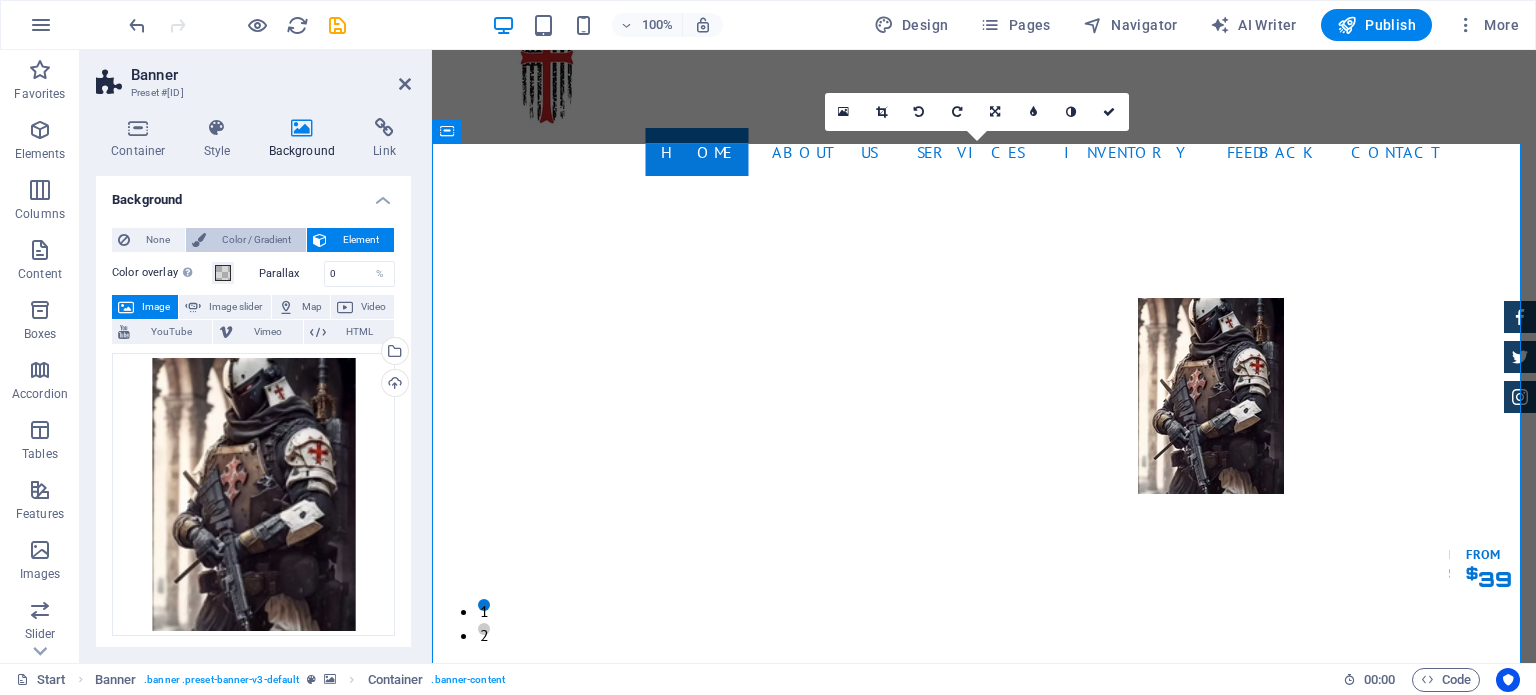 click on "Color / Gradient" at bounding box center [256, 240] 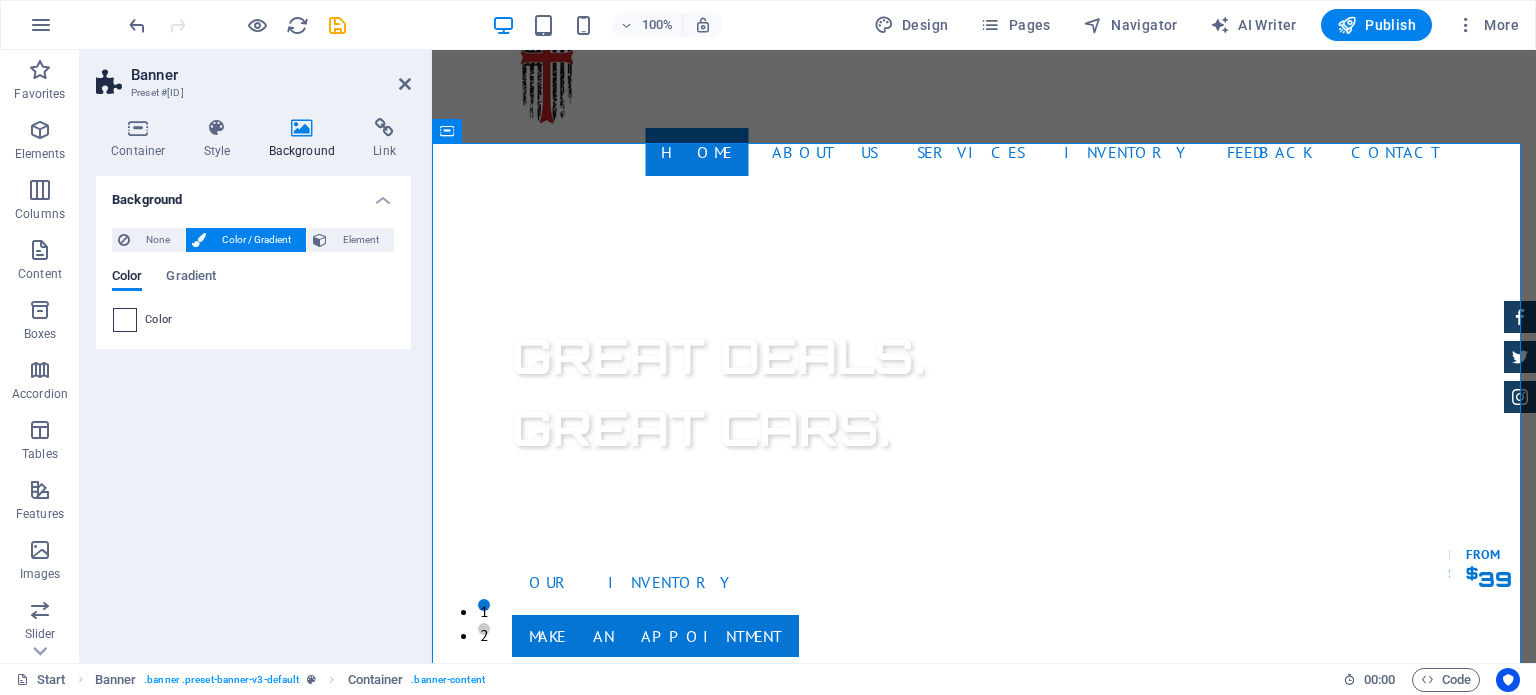 click at bounding box center (125, 320) 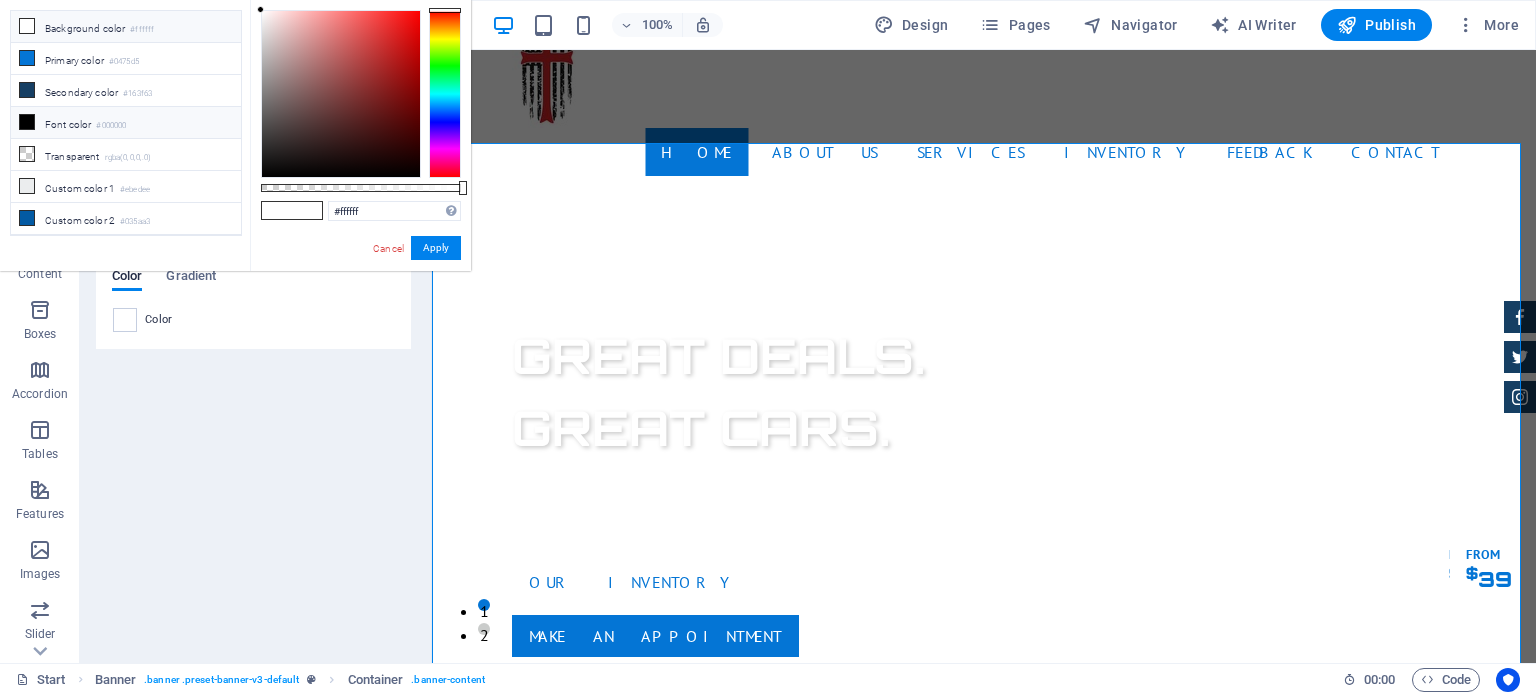 click on "Background color
#ffffff" at bounding box center (126, 27) 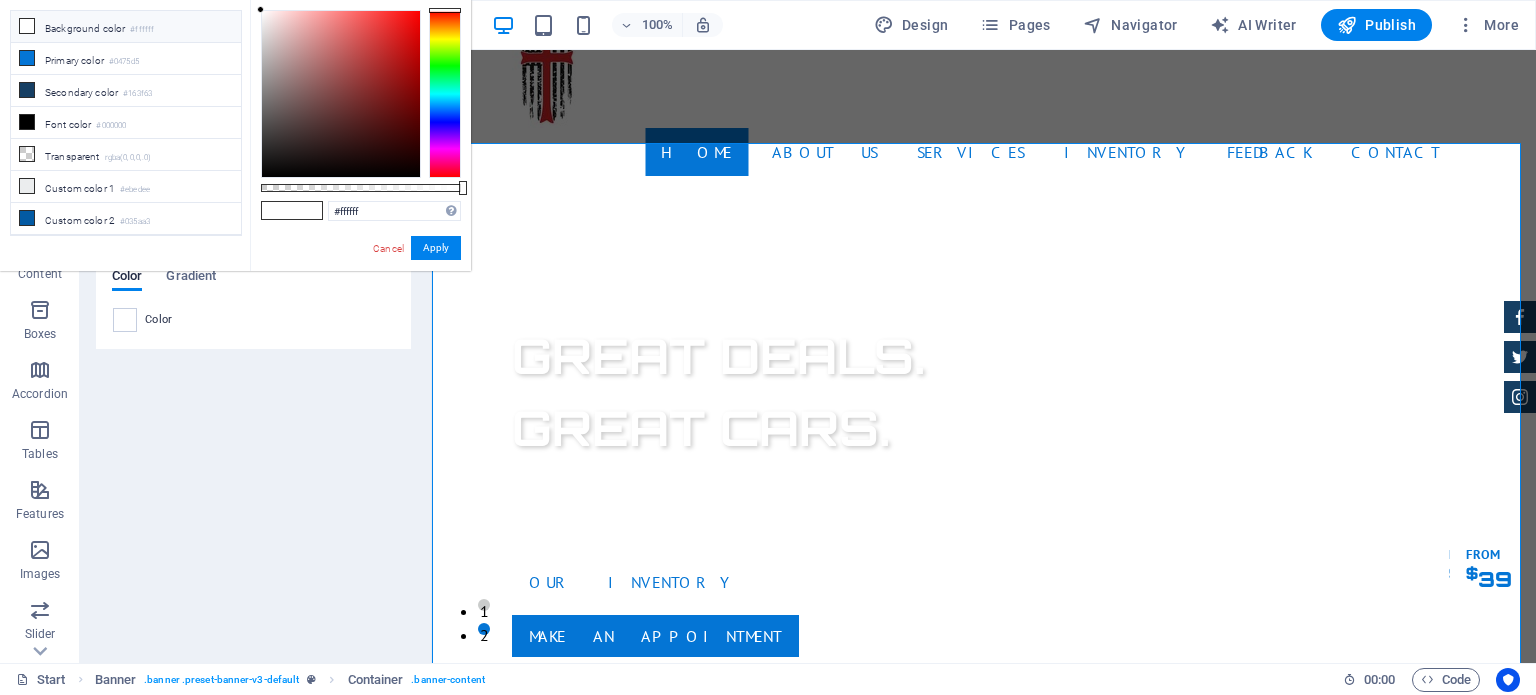 click at bounding box center (260, 9) 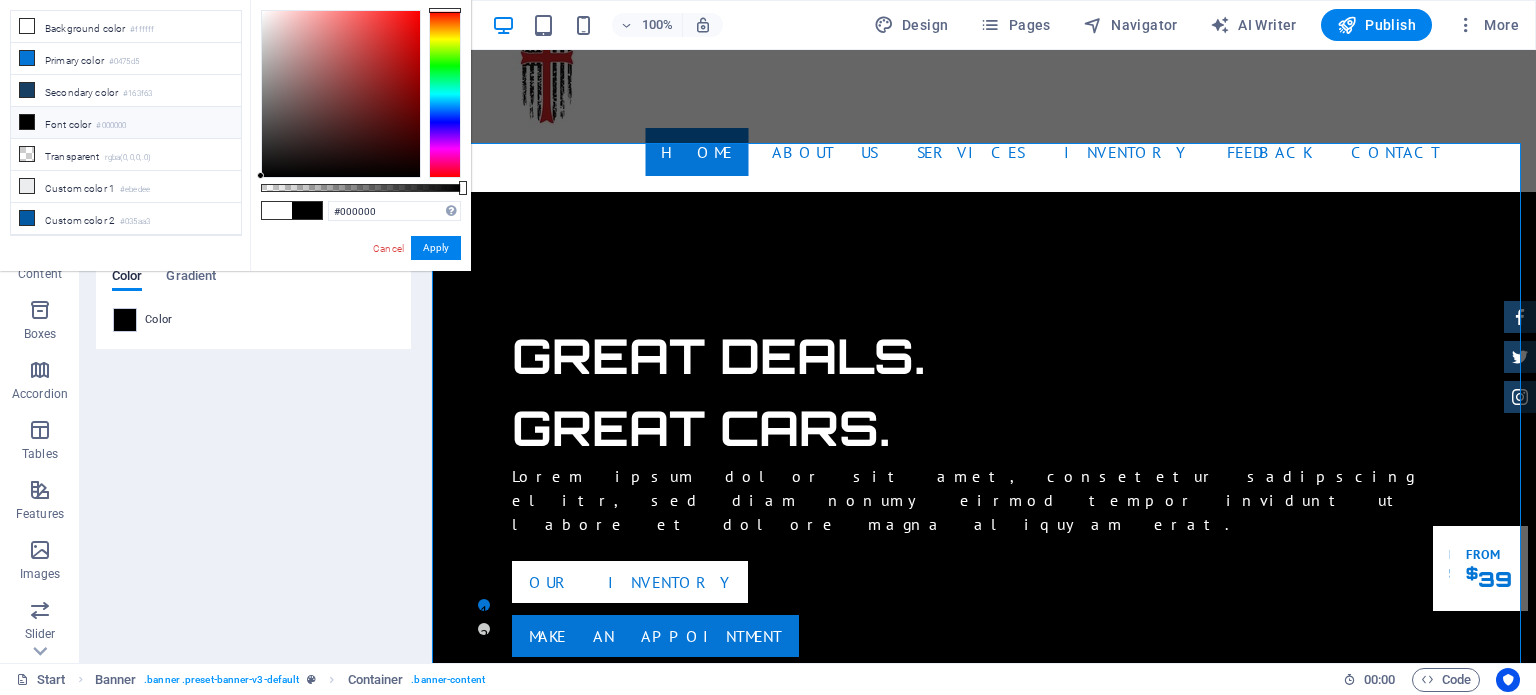 drag, startPoint x: 259, startPoint y: 6, endPoint x: 248, endPoint y: 185, distance: 179.33768 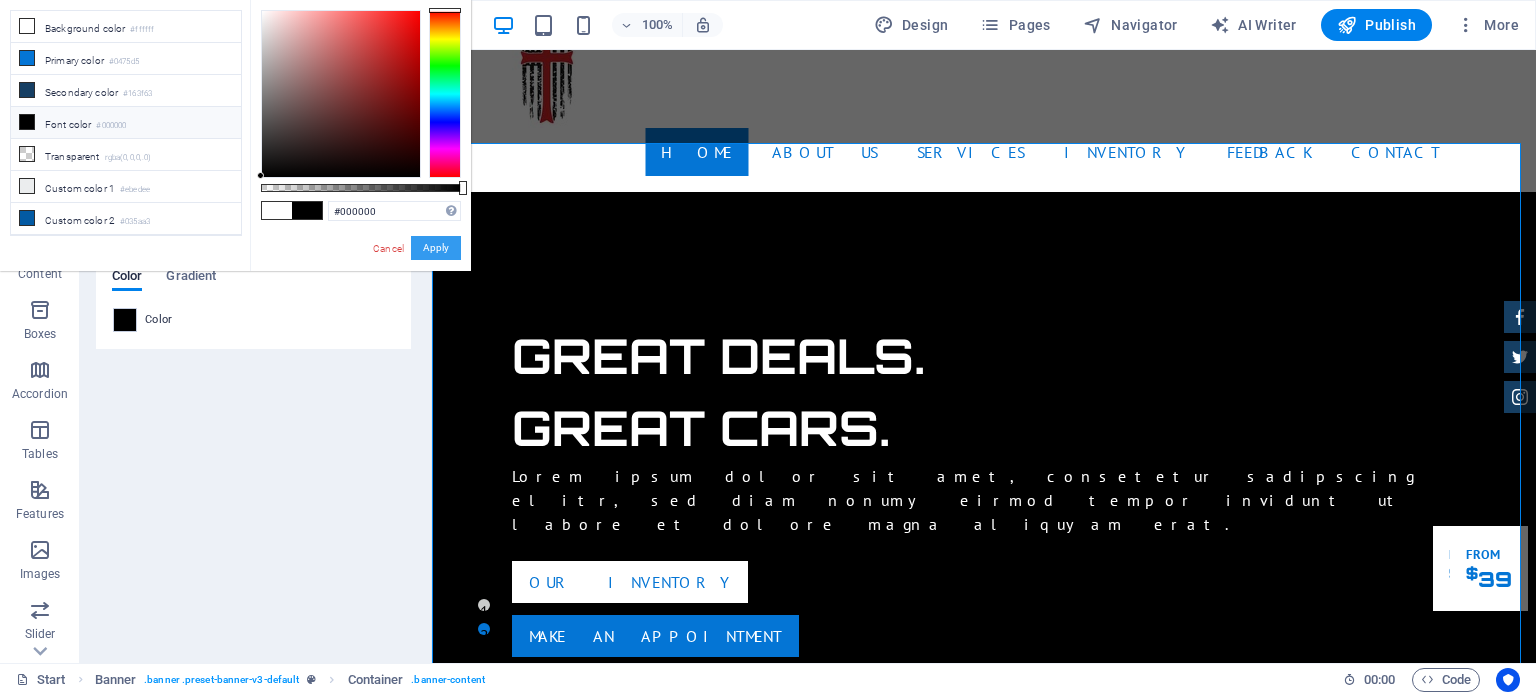 click on "Apply" at bounding box center [436, 248] 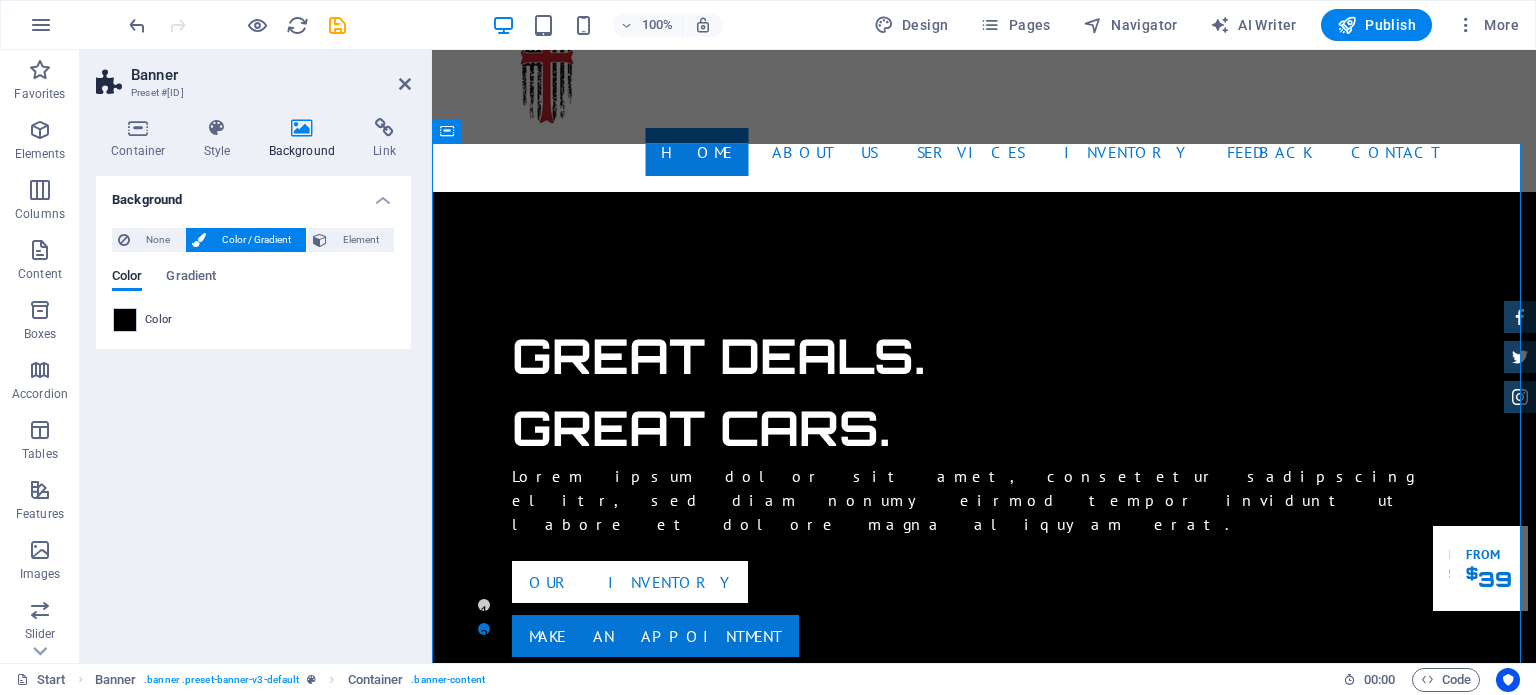 click on "Color / Gradient" at bounding box center [256, 240] 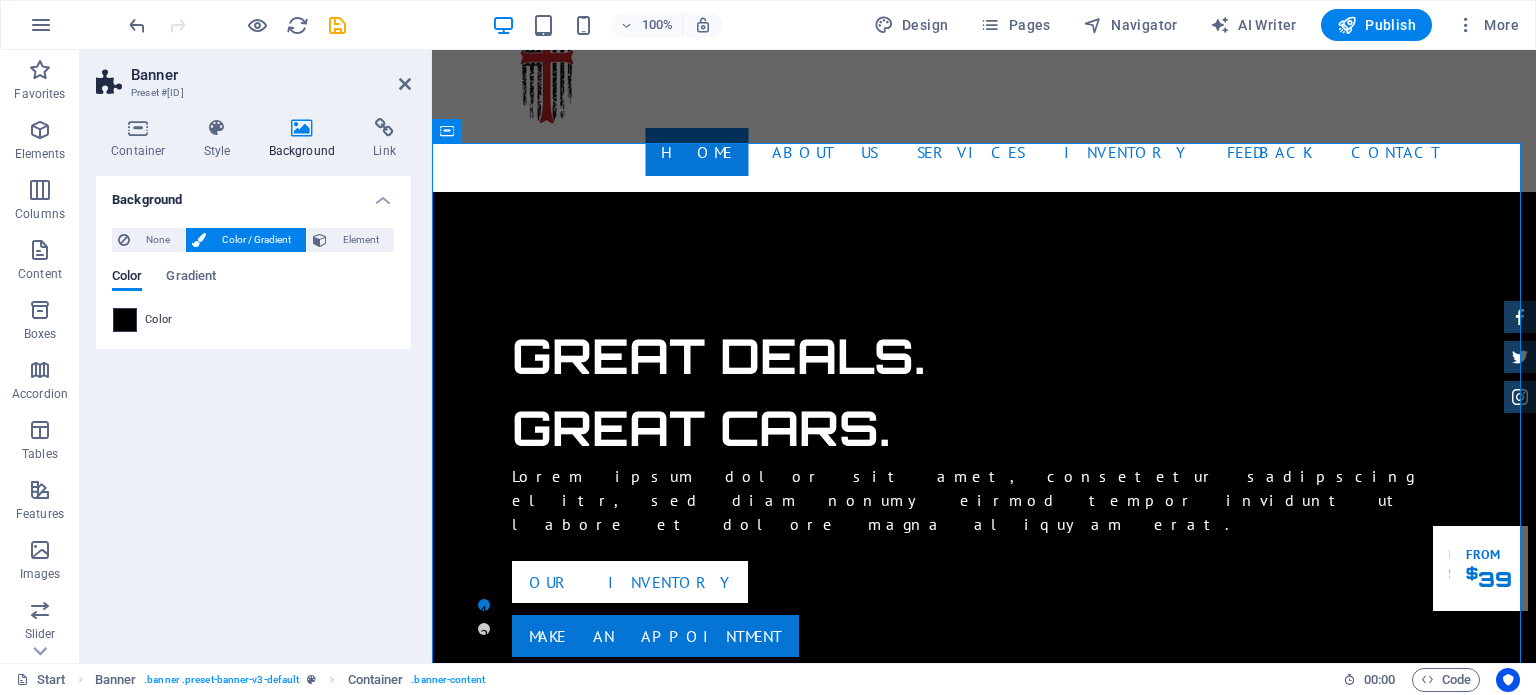 click at bounding box center [125, 320] 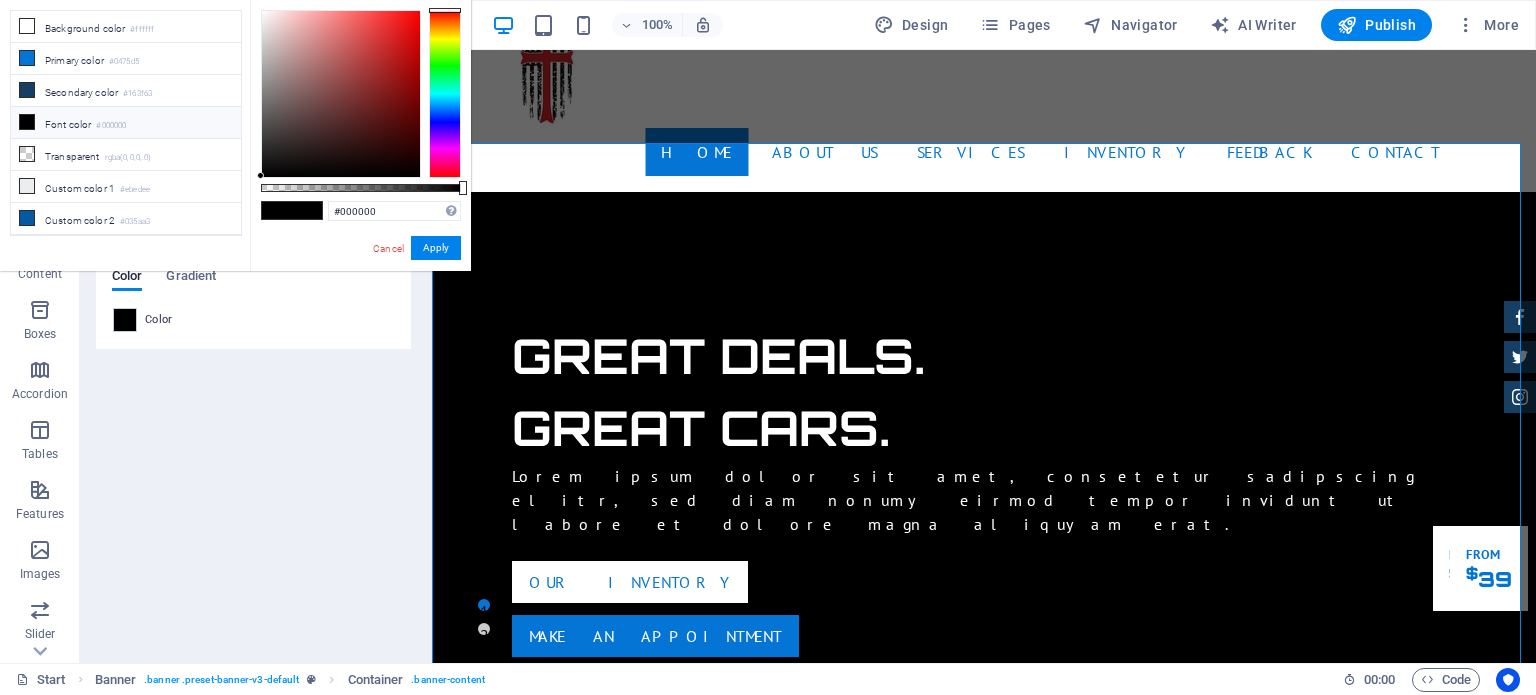 click on "#000000" at bounding box center (111, 126) 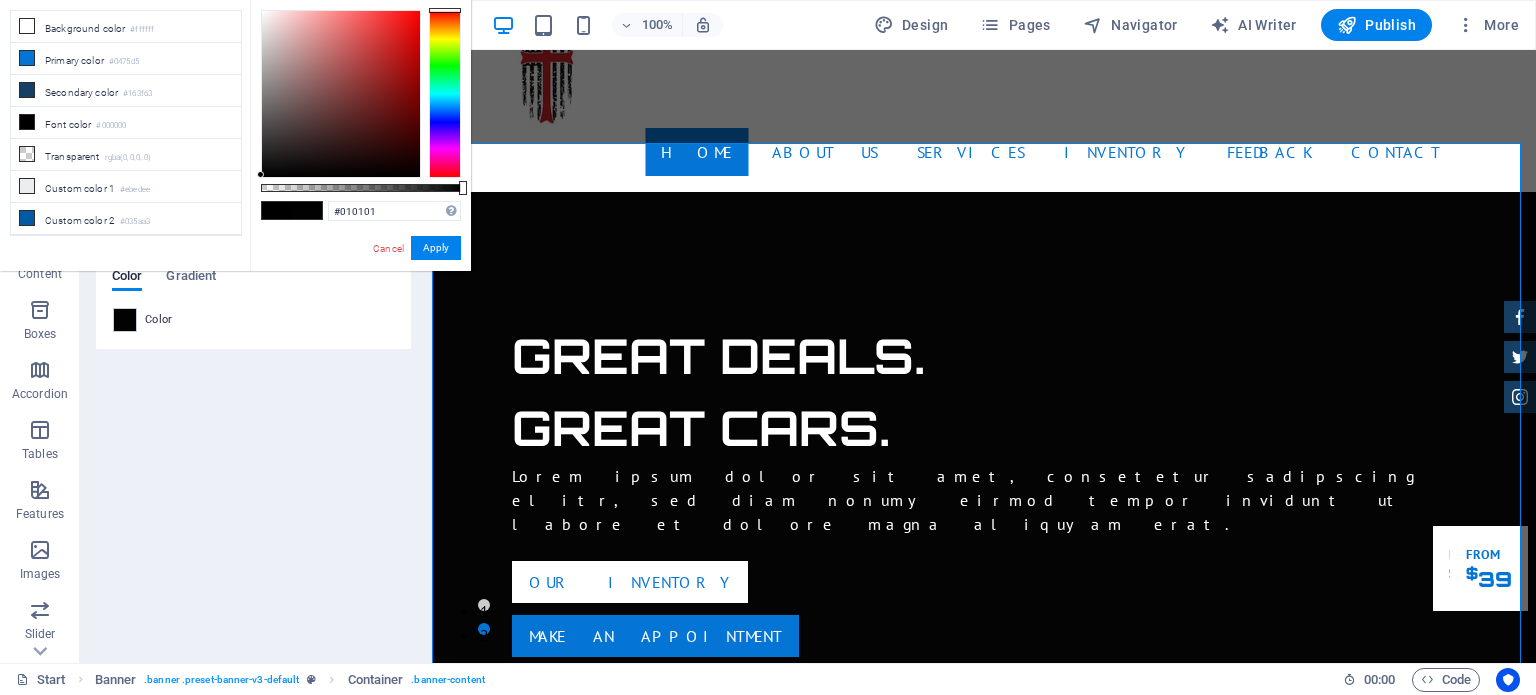 type on "#000000" 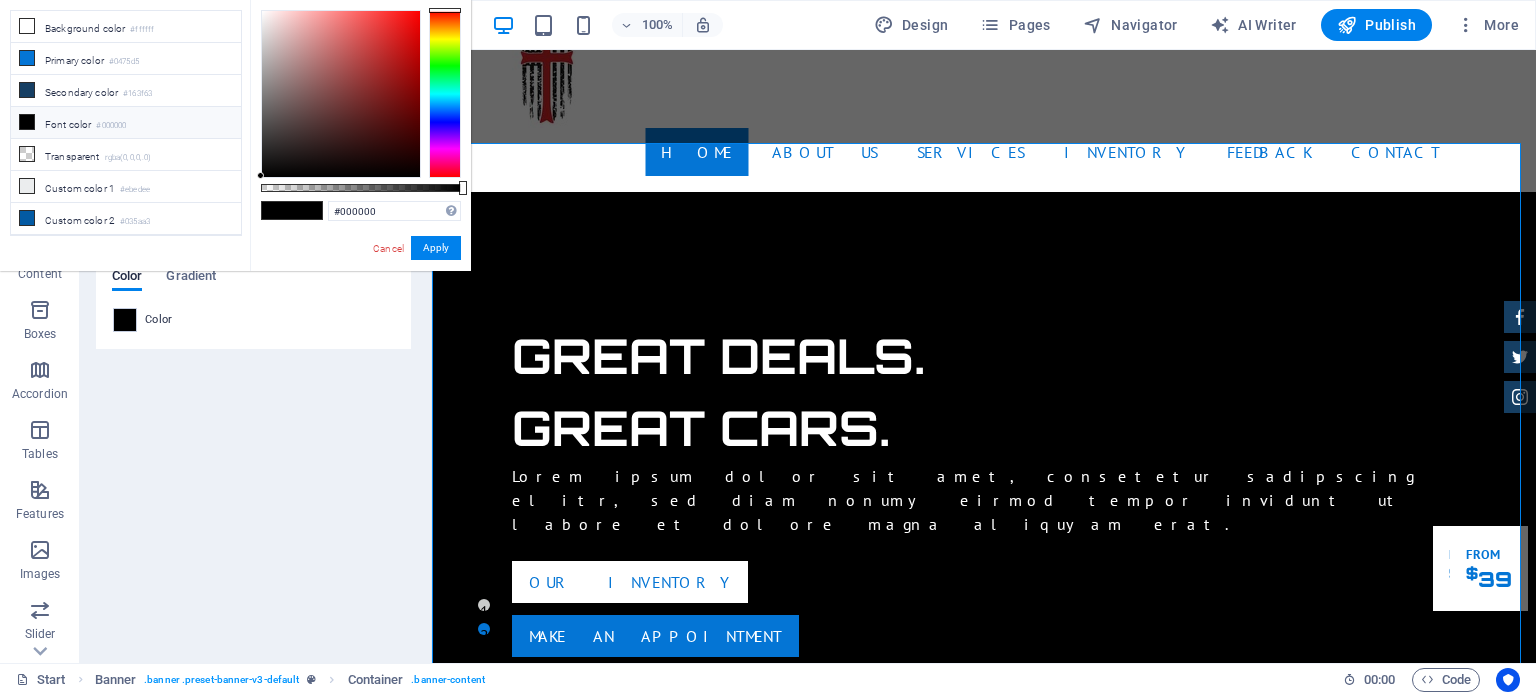 drag, startPoint x: 258, startPoint y: 171, endPoint x: 250, endPoint y: 185, distance: 16.124516 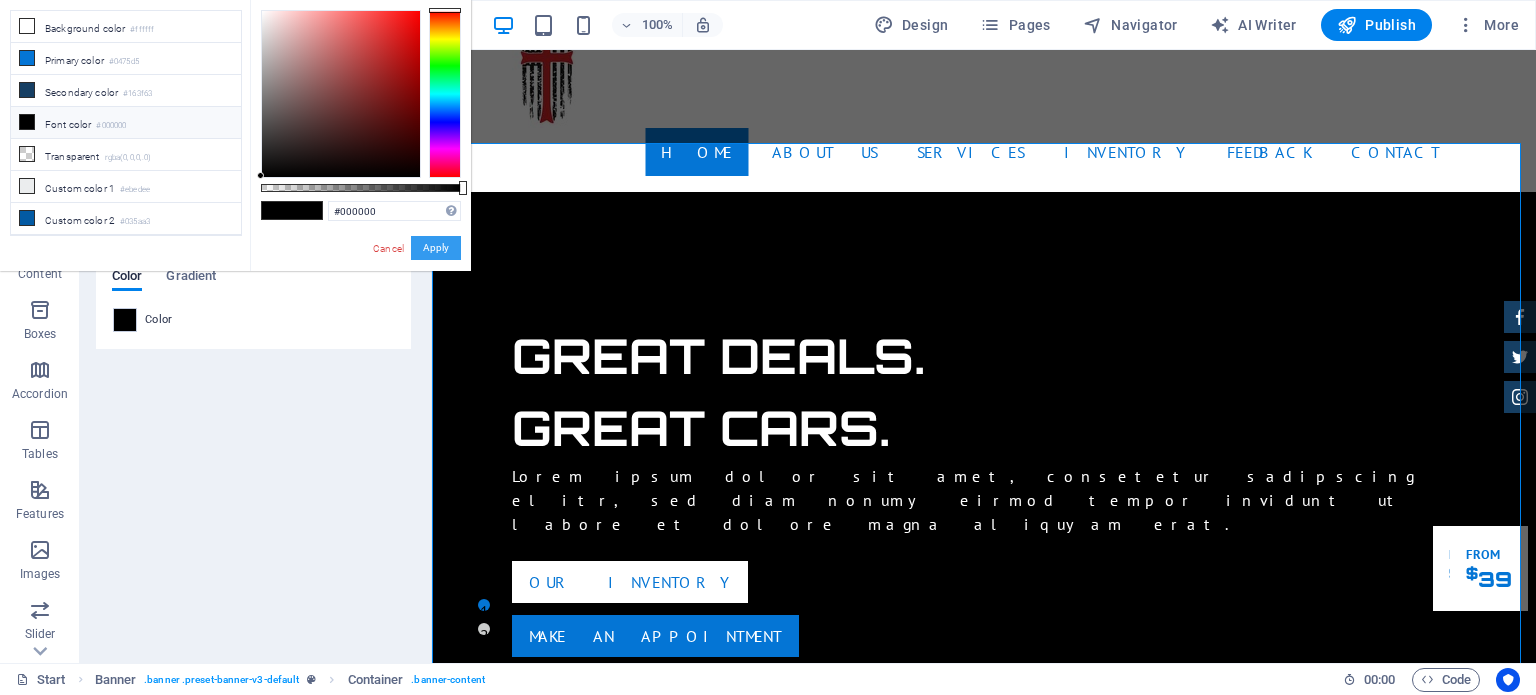 click on "Apply" at bounding box center [436, 248] 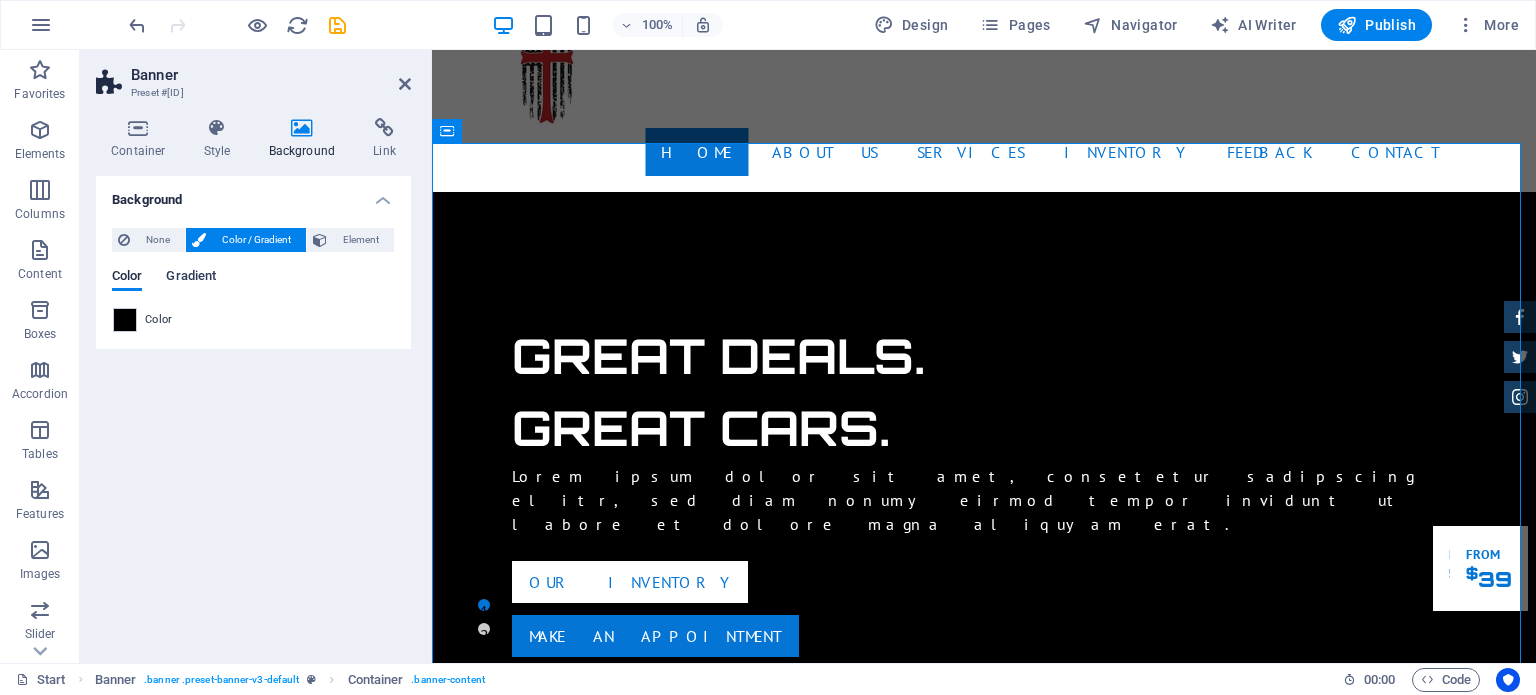 click on "Gradient" at bounding box center (191, 278) 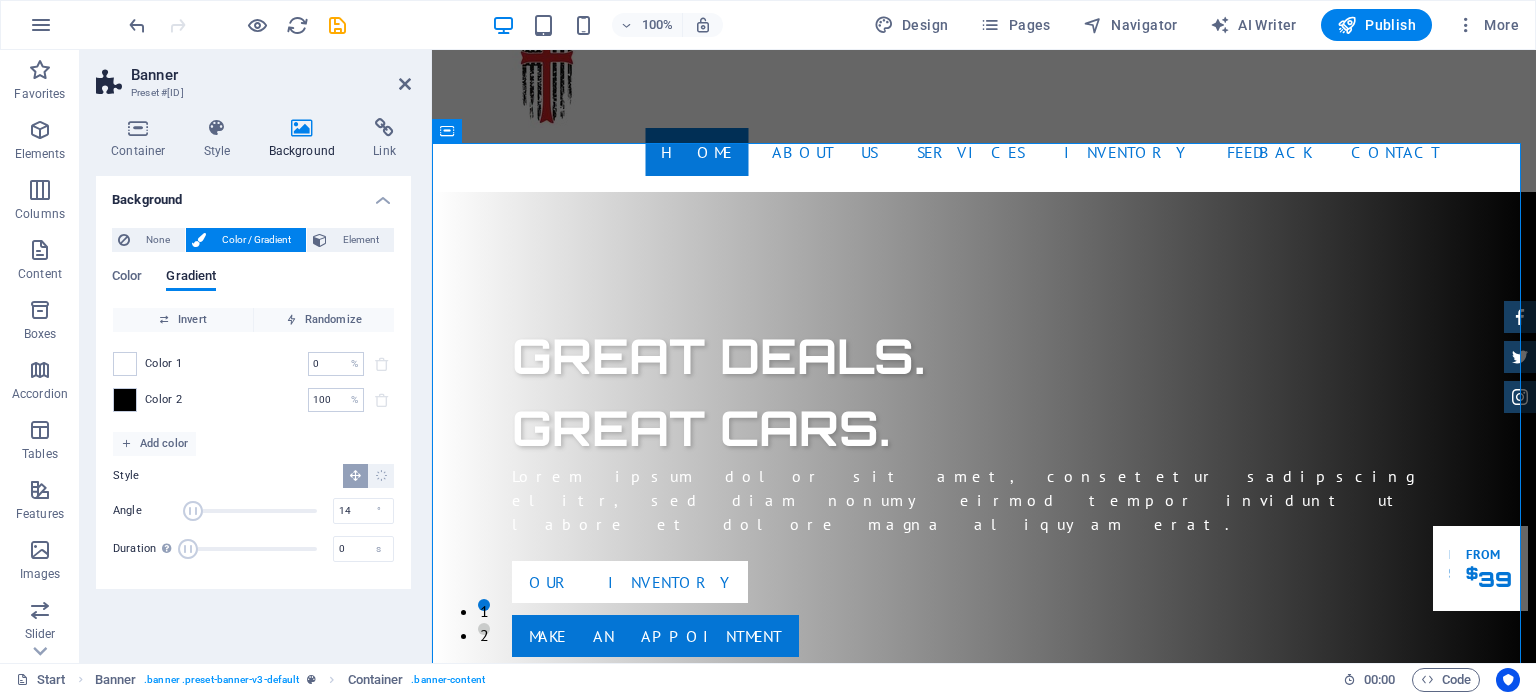 drag, startPoint x: 215, startPoint y: 504, endPoint x: 193, endPoint y: 505, distance: 22.022715 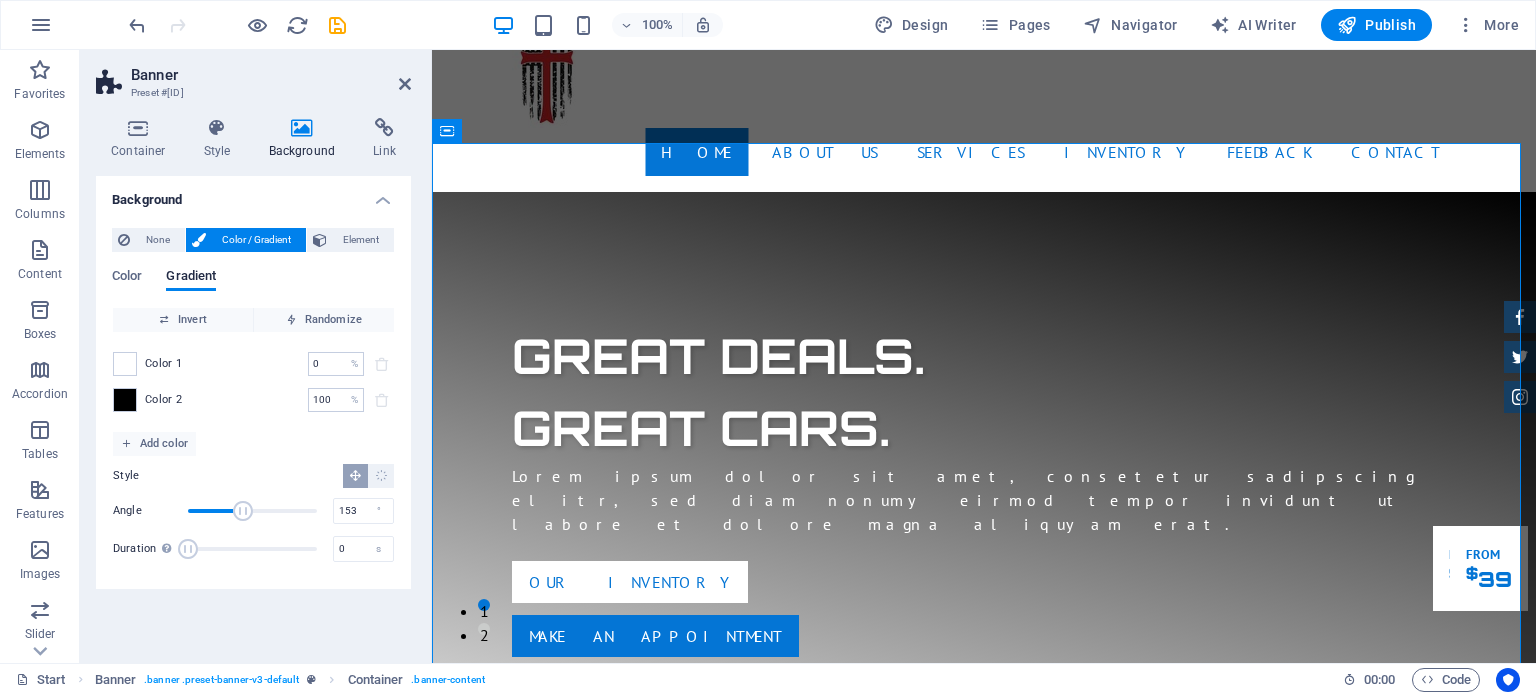 drag, startPoint x: 193, startPoint y: 505, endPoint x: 243, endPoint y: 507, distance: 50.039986 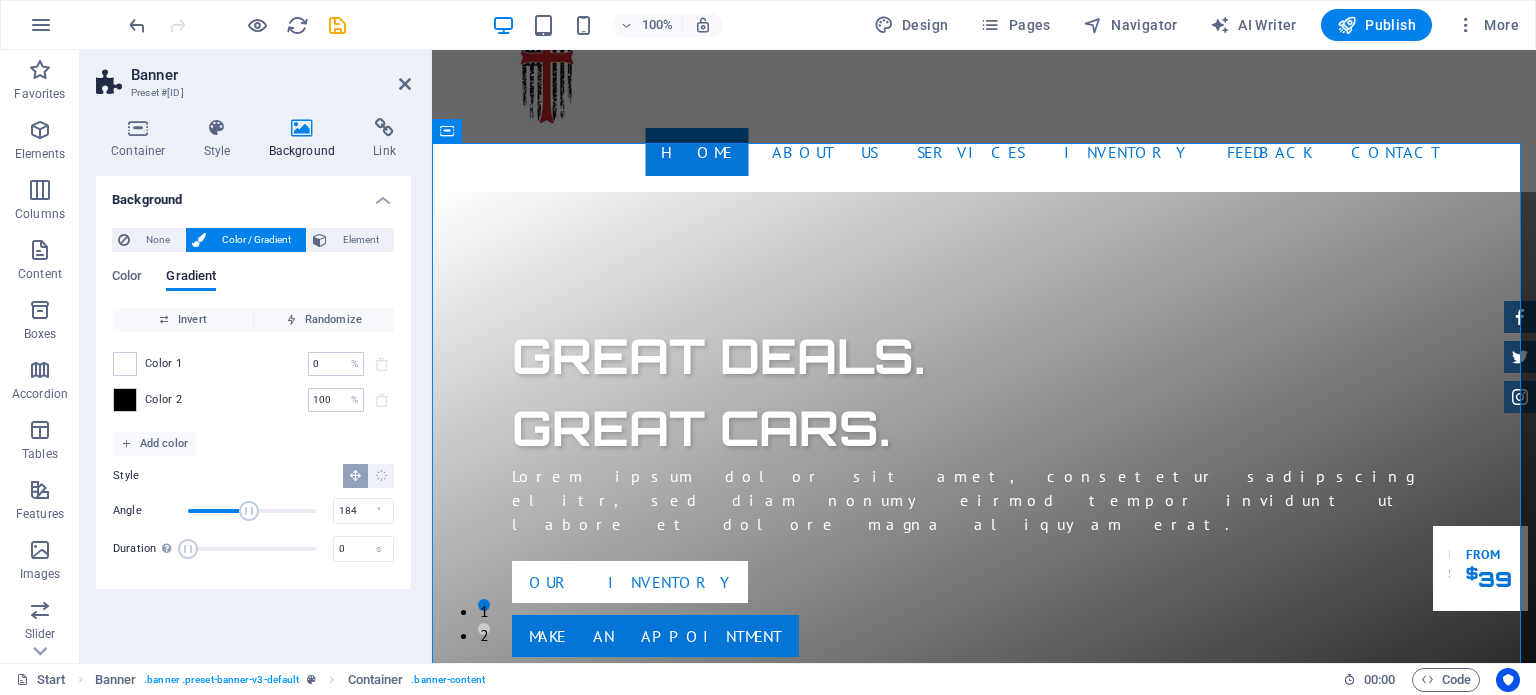type on "189" 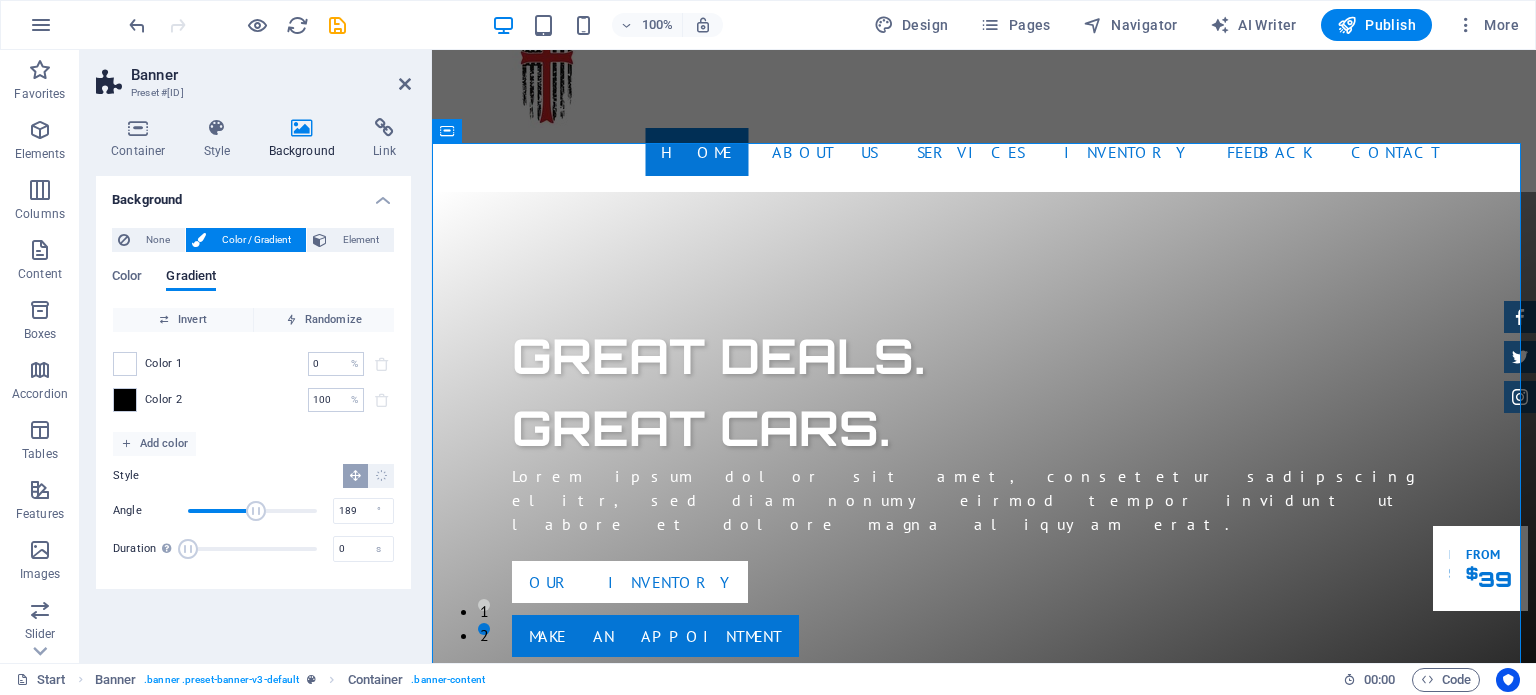 drag, startPoint x: 243, startPoint y: 507, endPoint x: 256, endPoint y: 509, distance: 13.152946 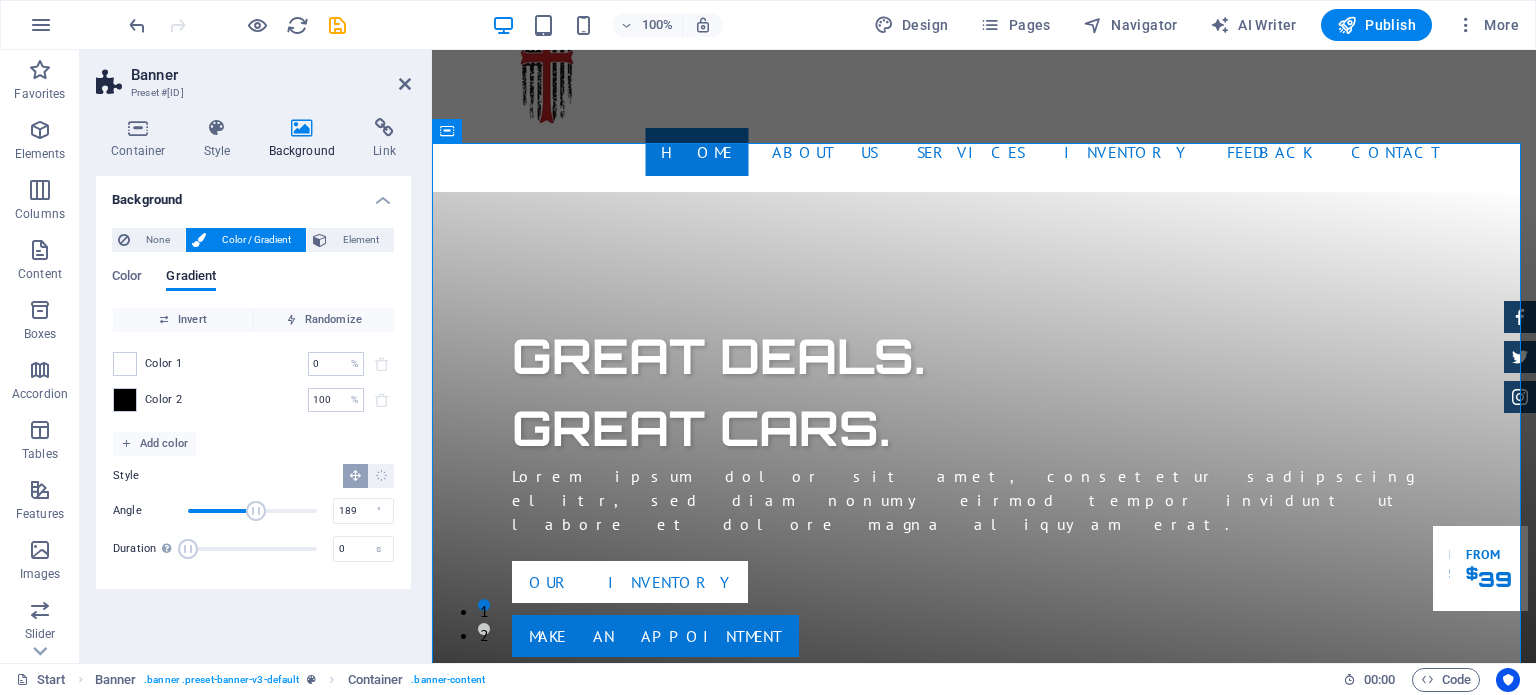 click at bounding box center (256, 511) 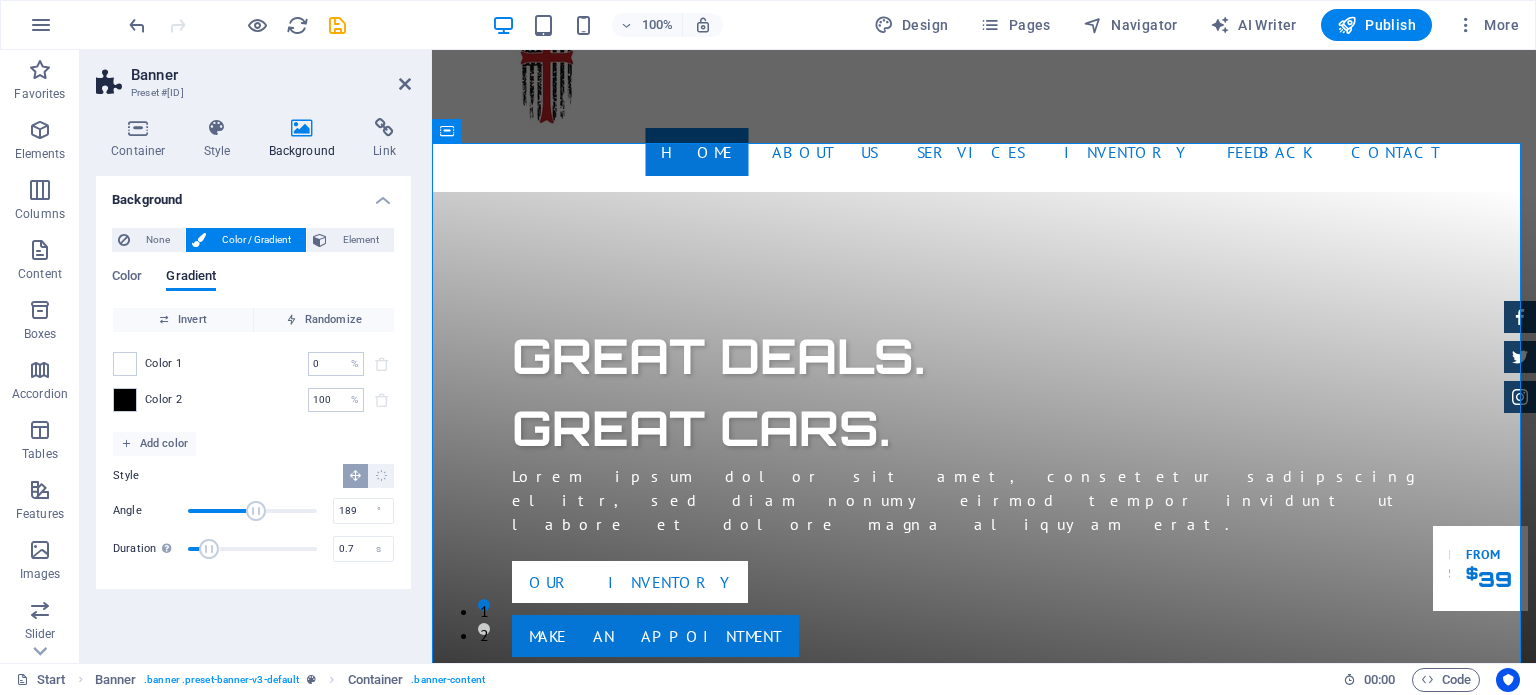 type on "0" 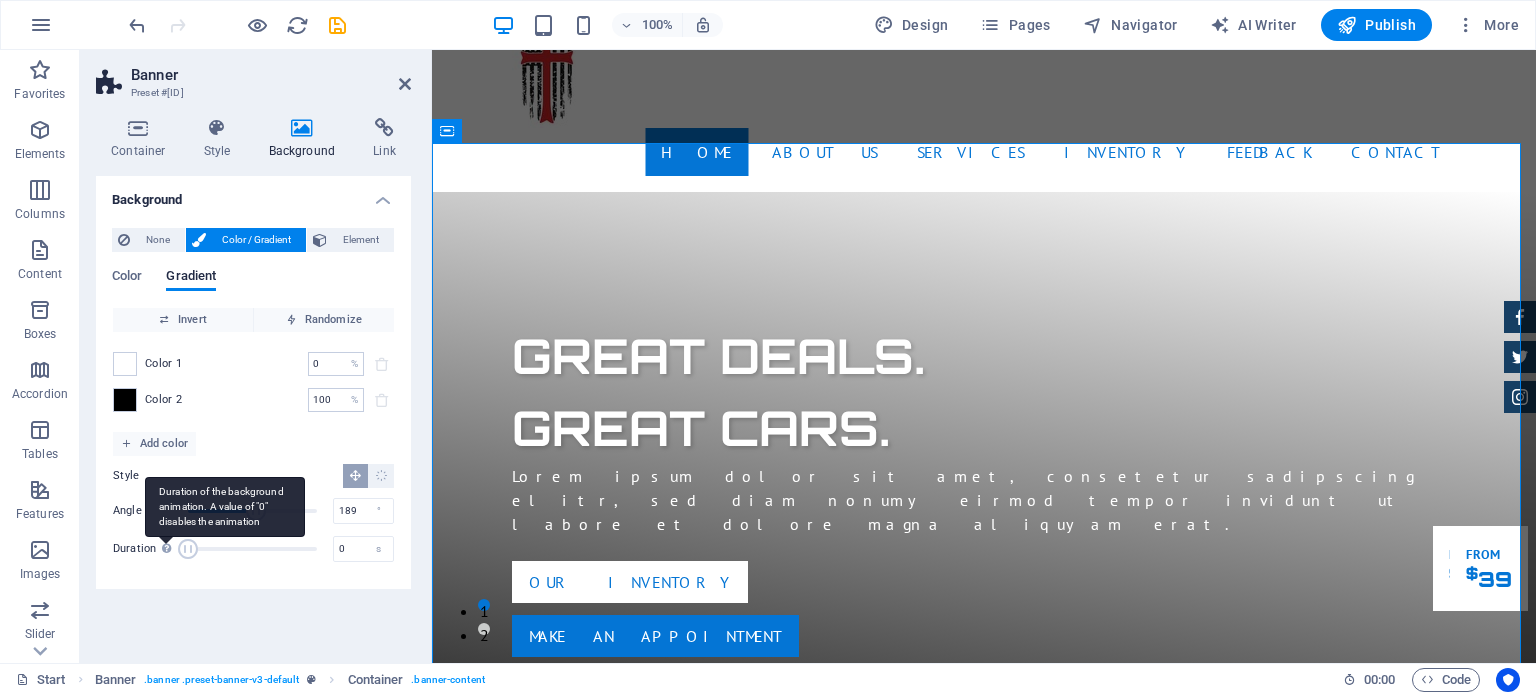 drag, startPoint x: 192, startPoint y: 544, endPoint x: 175, endPoint y: 547, distance: 17.262676 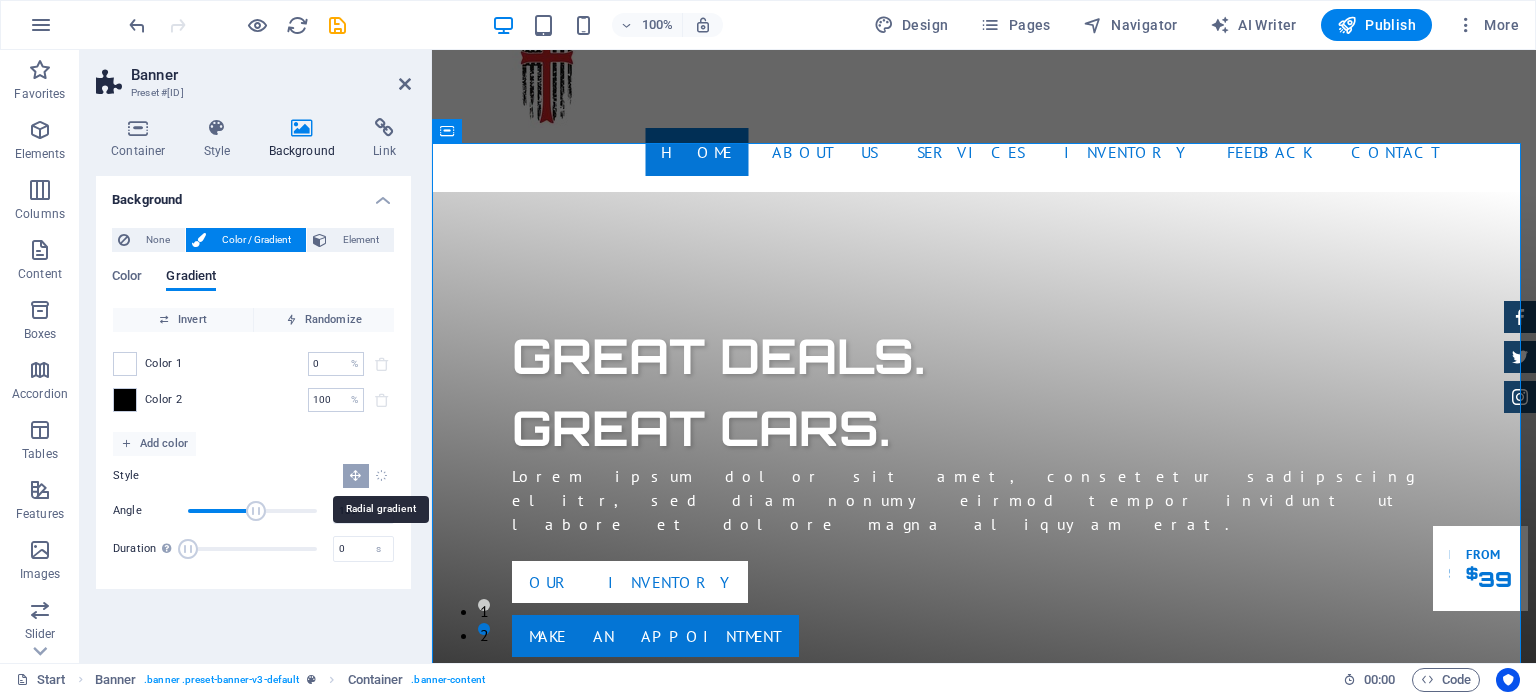 click at bounding box center (381, 475) 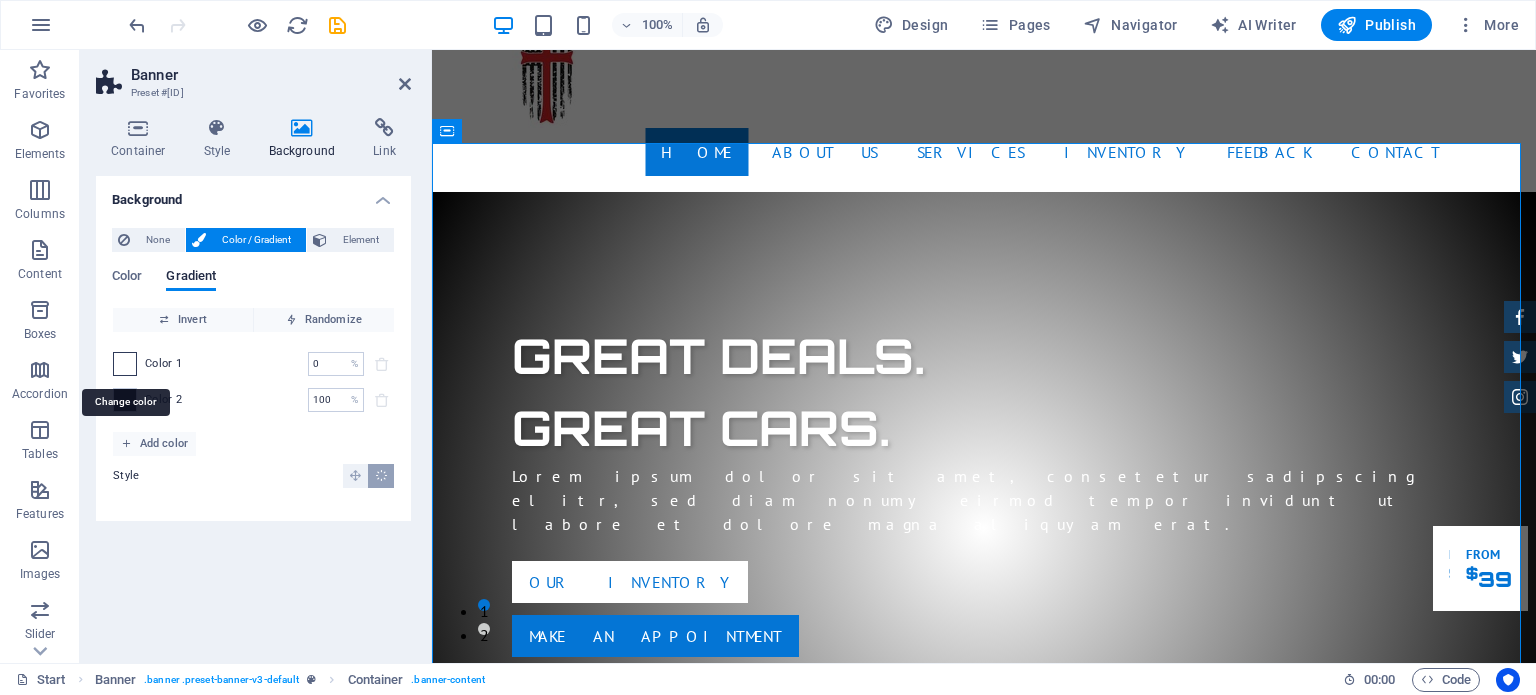 click at bounding box center [125, 364] 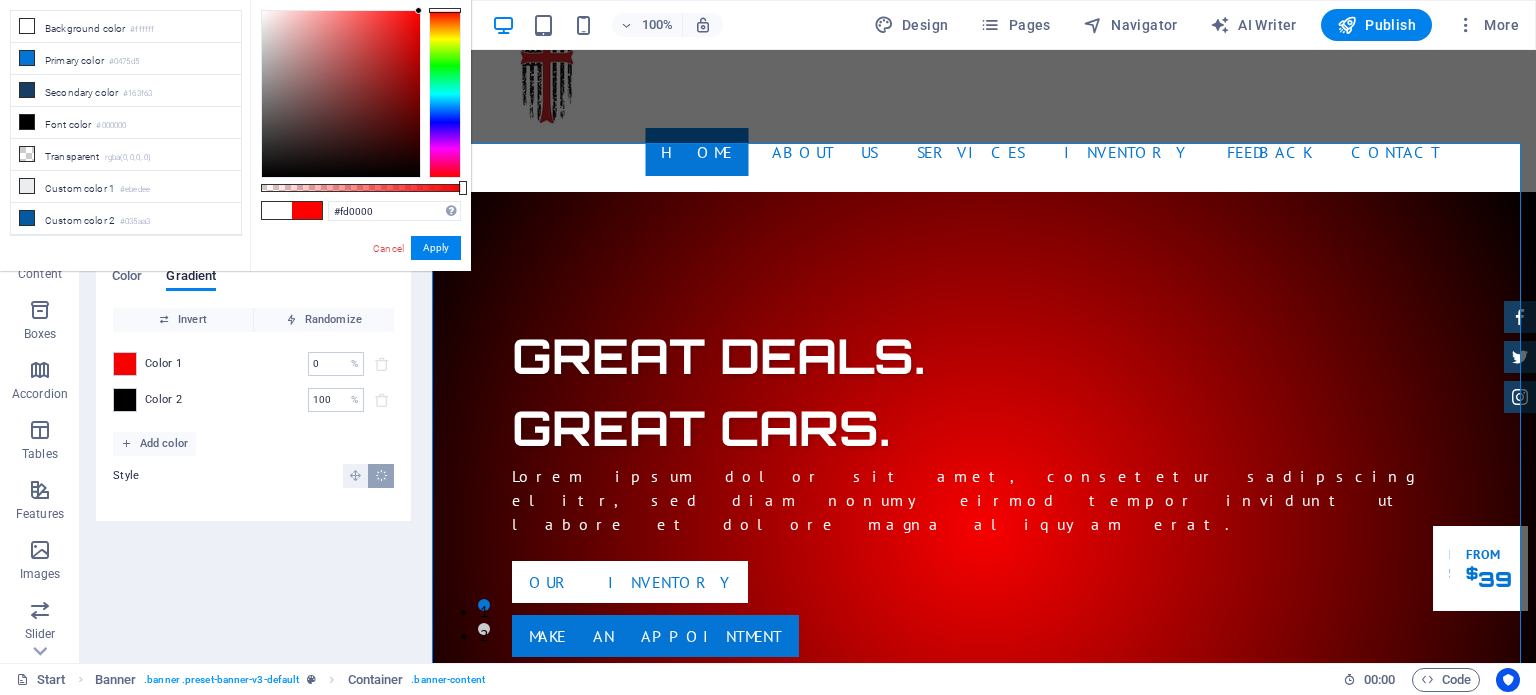 type on "#ff0000" 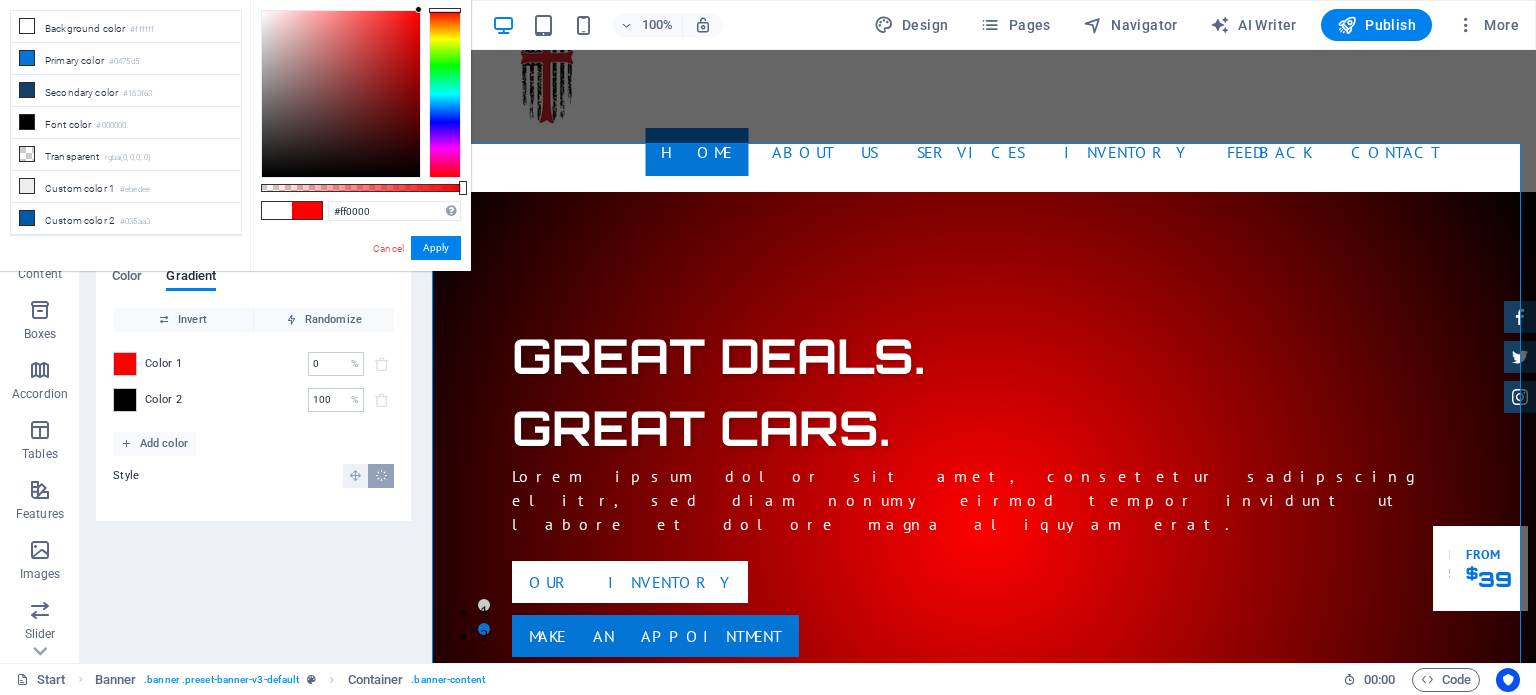 drag, startPoint x: 260, startPoint y: 6, endPoint x: 423, endPoint y: 5, distance: 163.00307 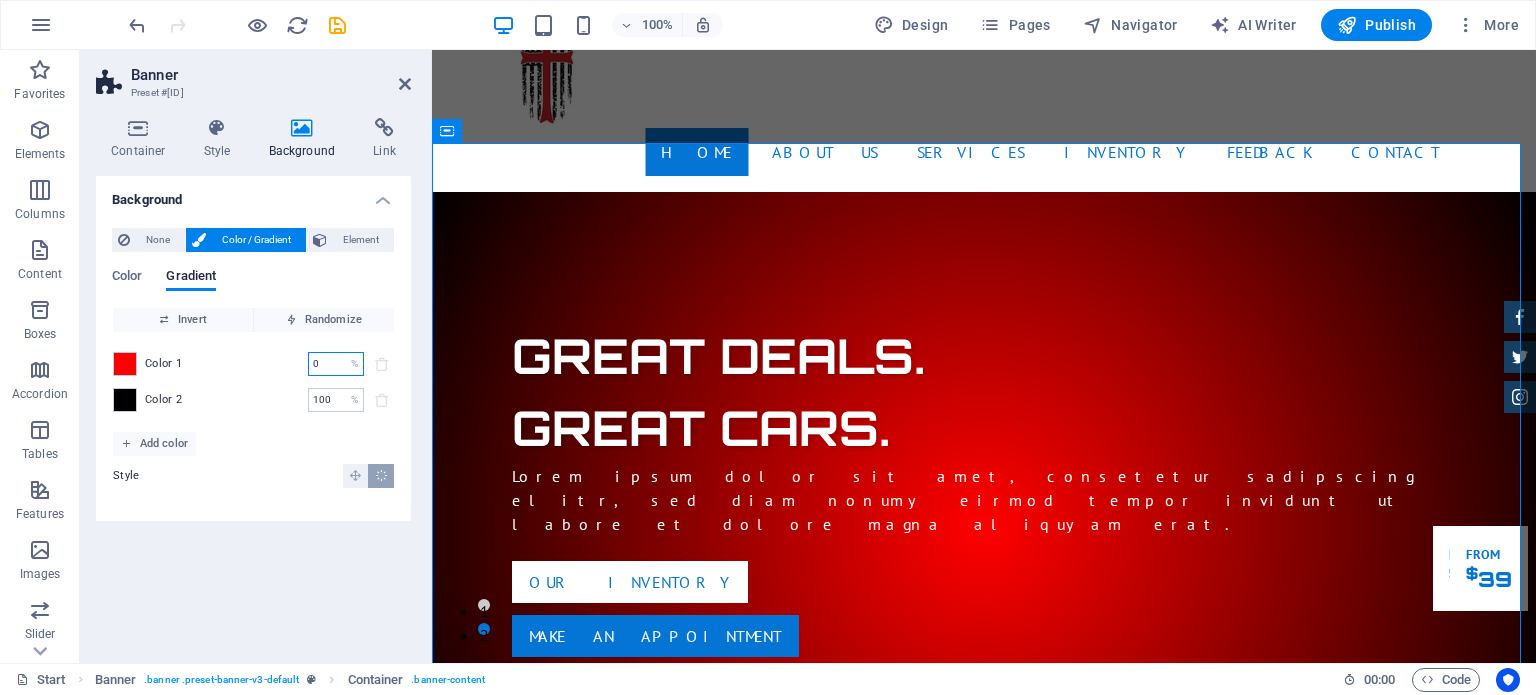 drag, startPoint x: 323, startPoint y: 368, endPoint x: 304, endPoint y: 368, distance: 19 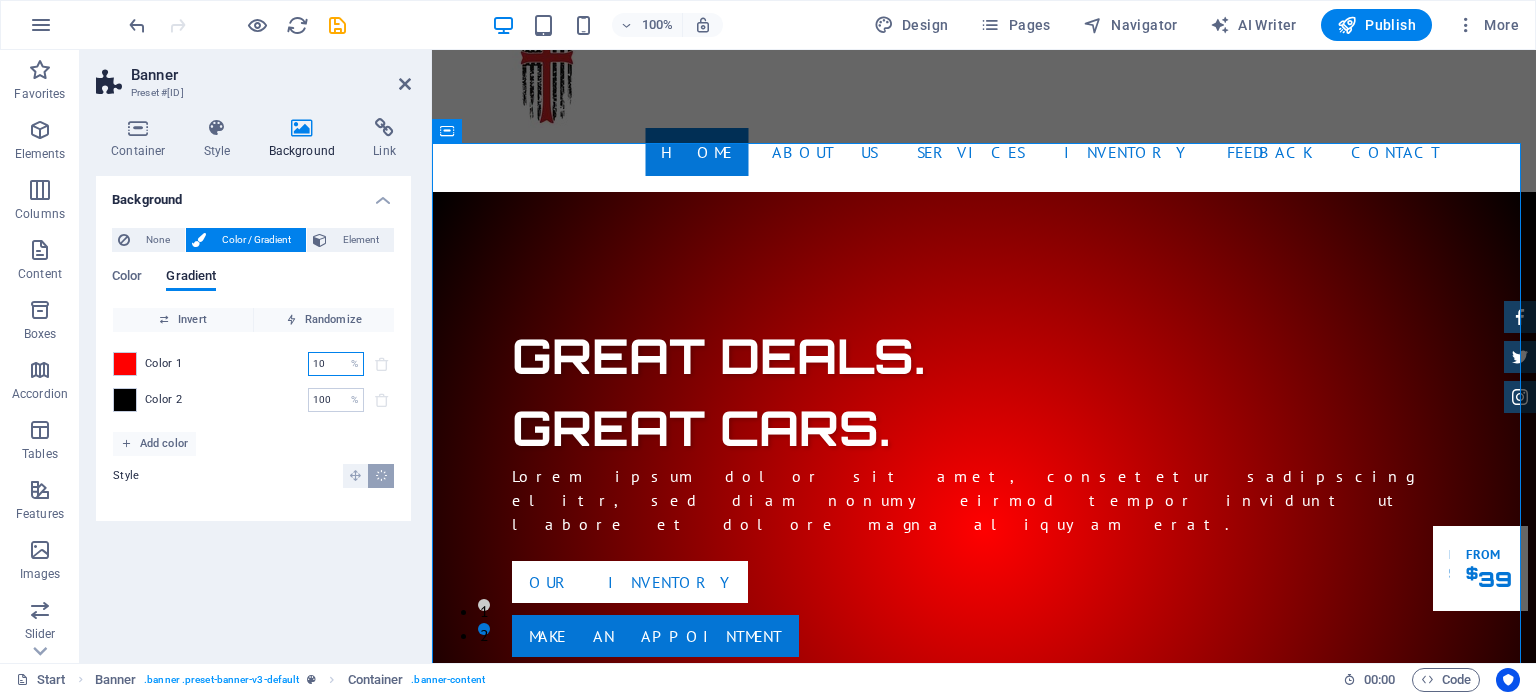 type on "10" 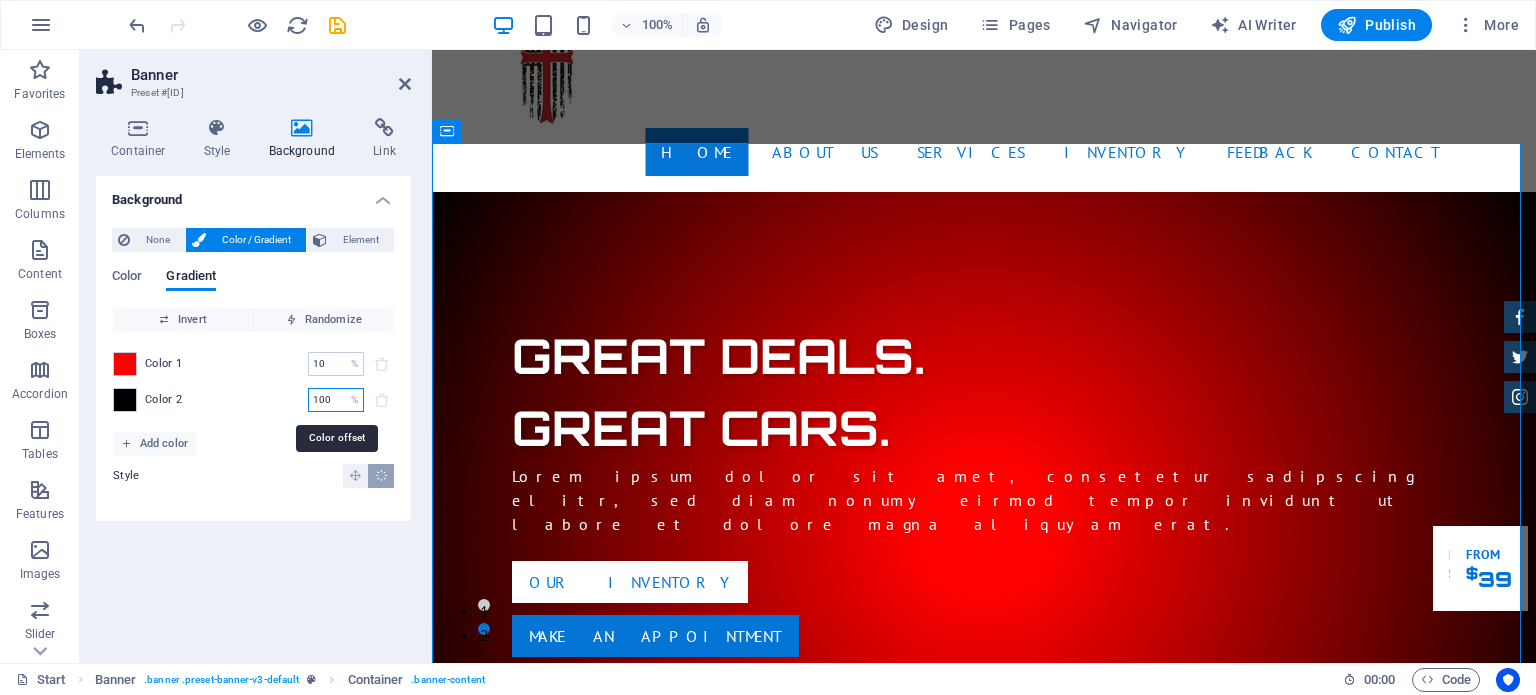click on "100" at bounding box center [325, 400] 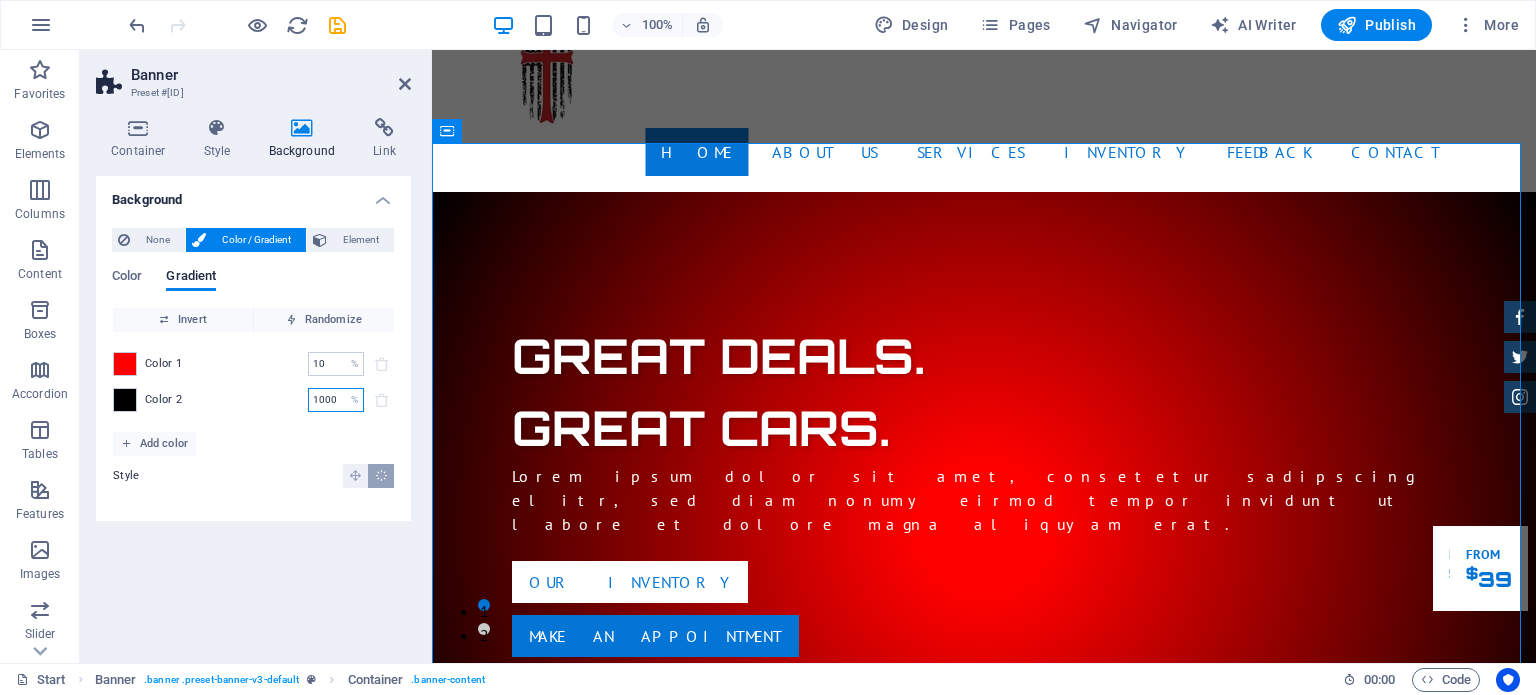 type on "1000" 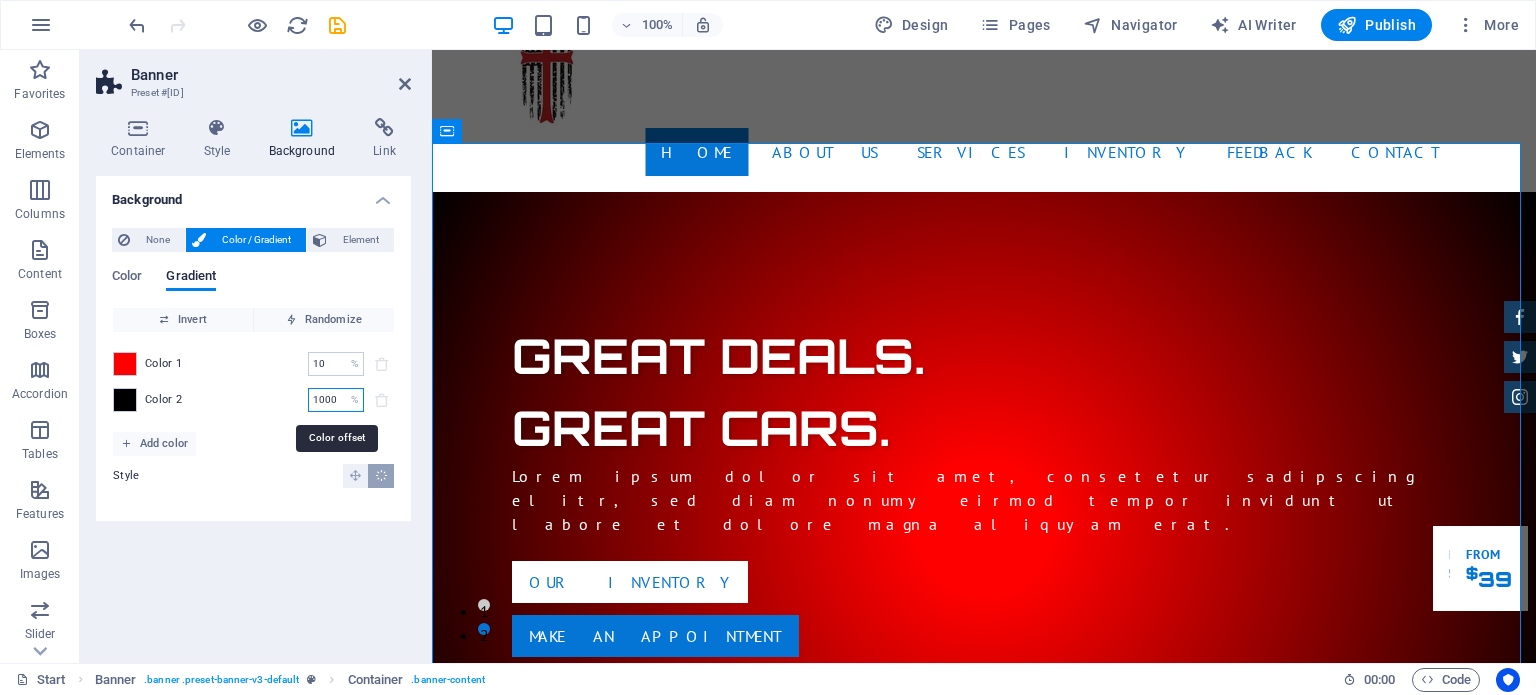 click on "1000" at bounding box center [325, 400] 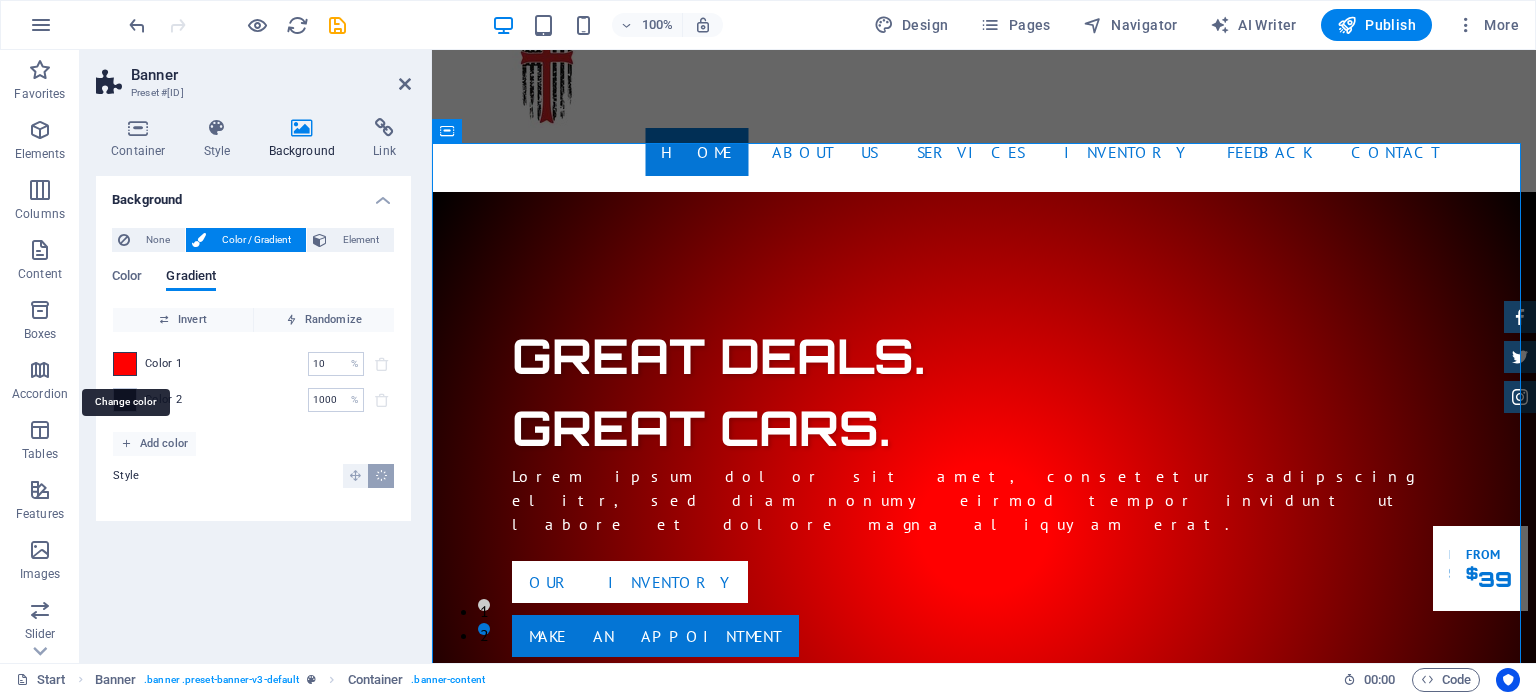 click at bounding box center (125, 364) 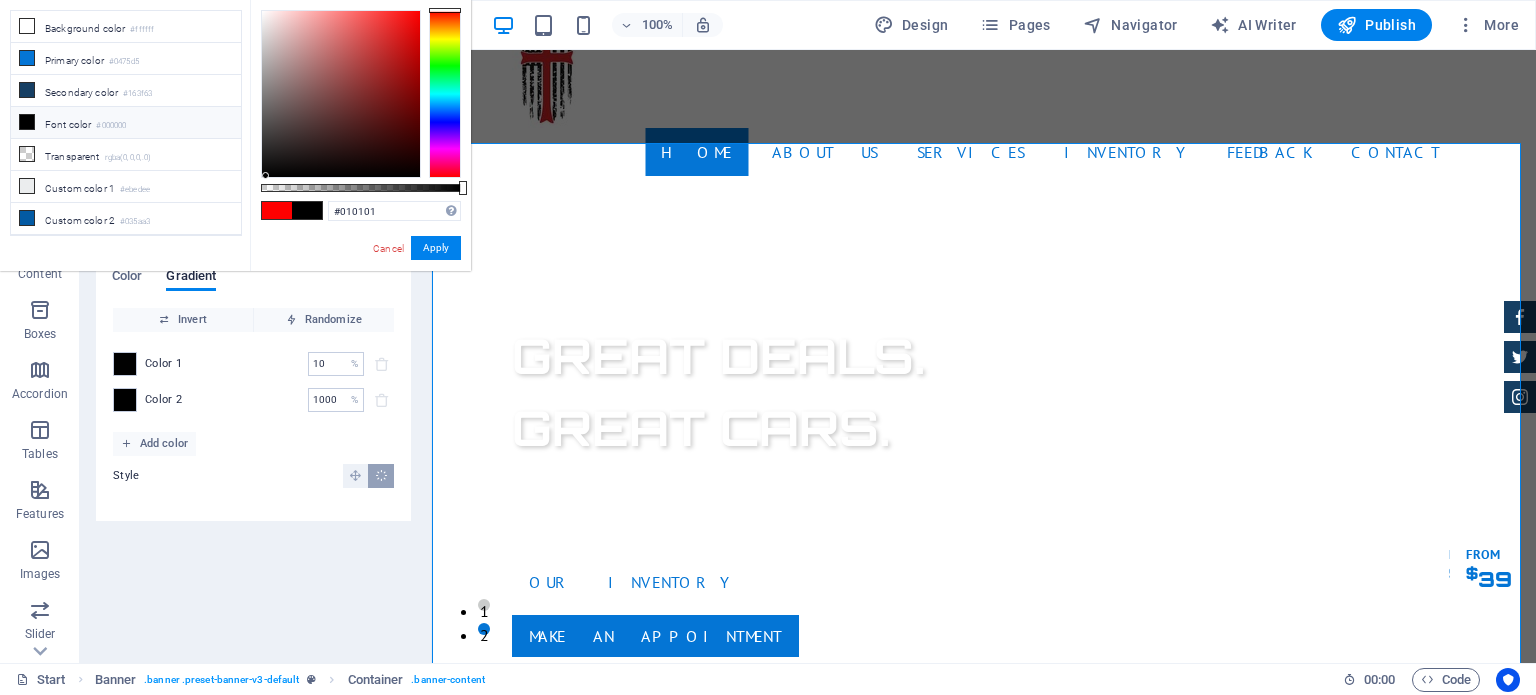 type on "#020202" 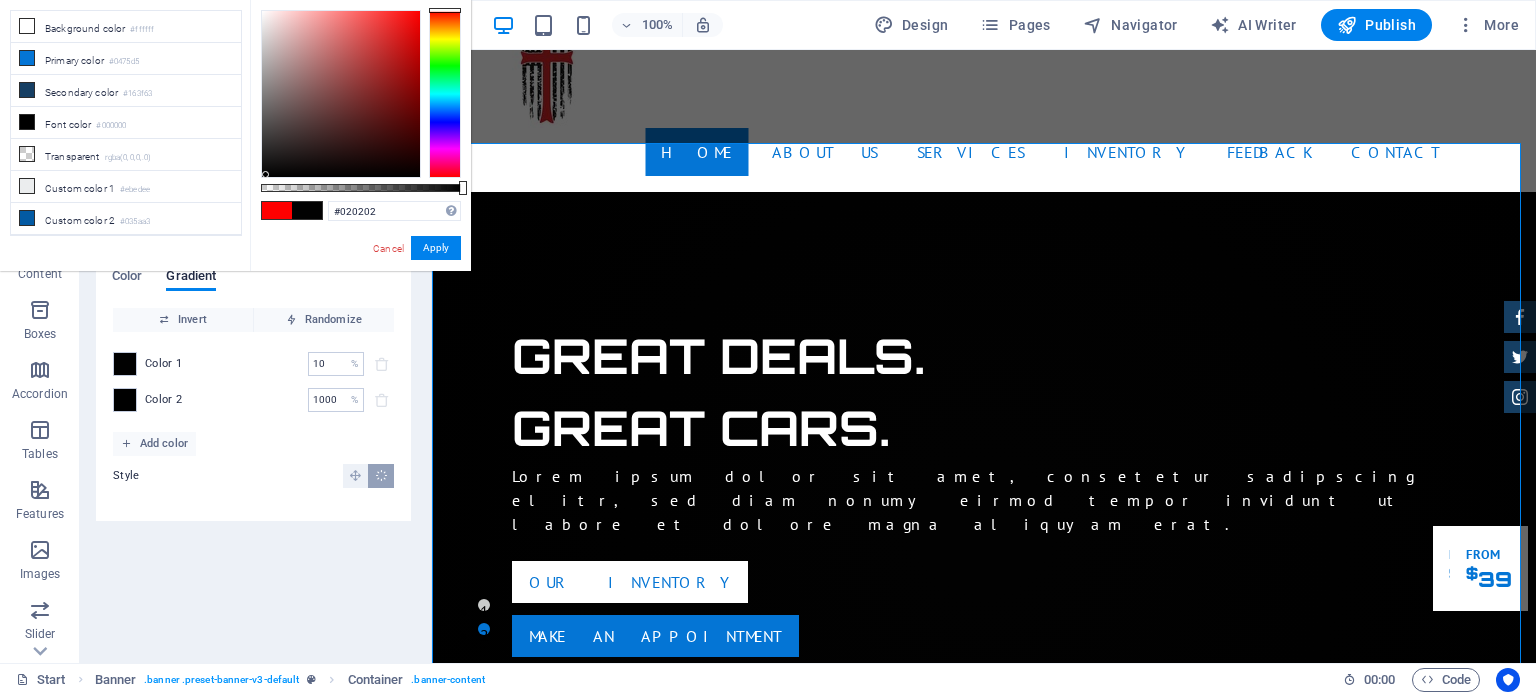 drag, startPoint x: 420, startPoint y: 7, endPoint x: 266, endPoint y: 175, distance: 227.90349 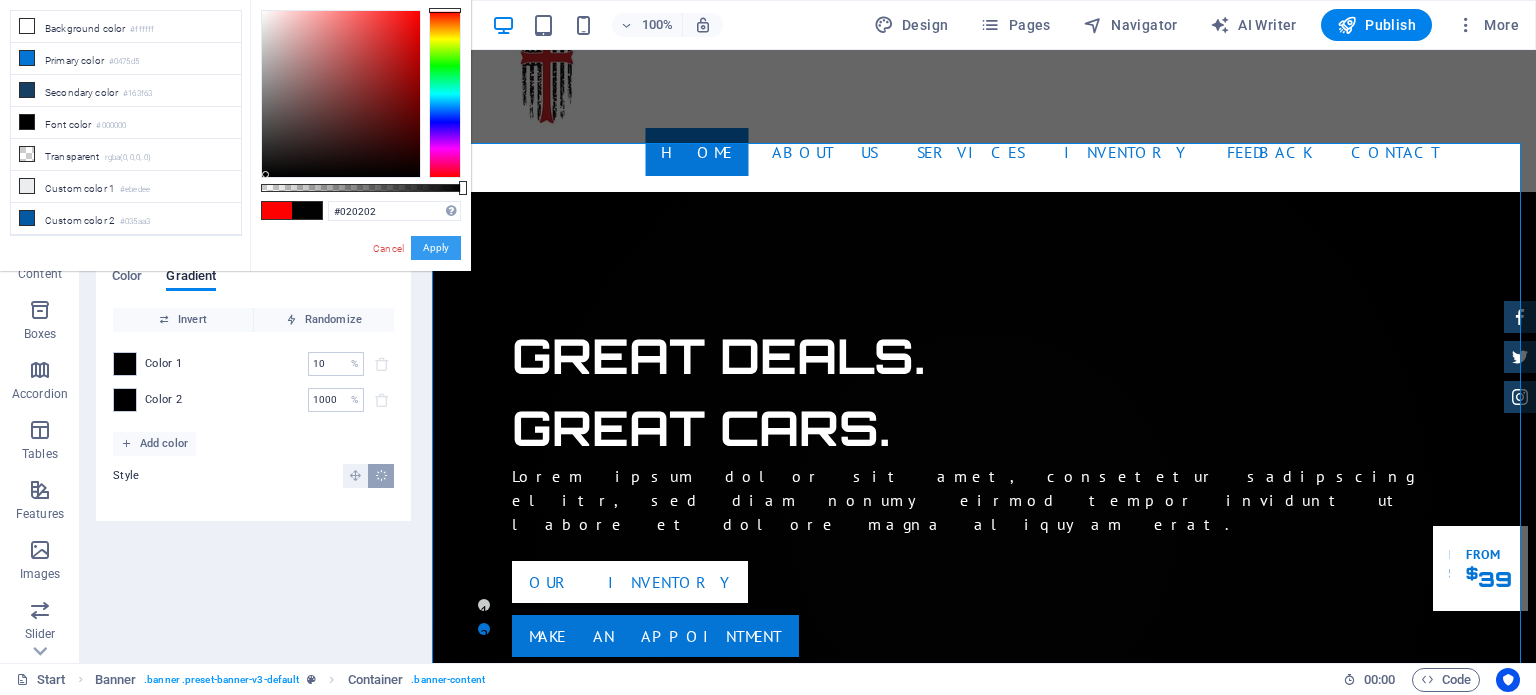 click on "Apply" at bounding box center [436, 248] 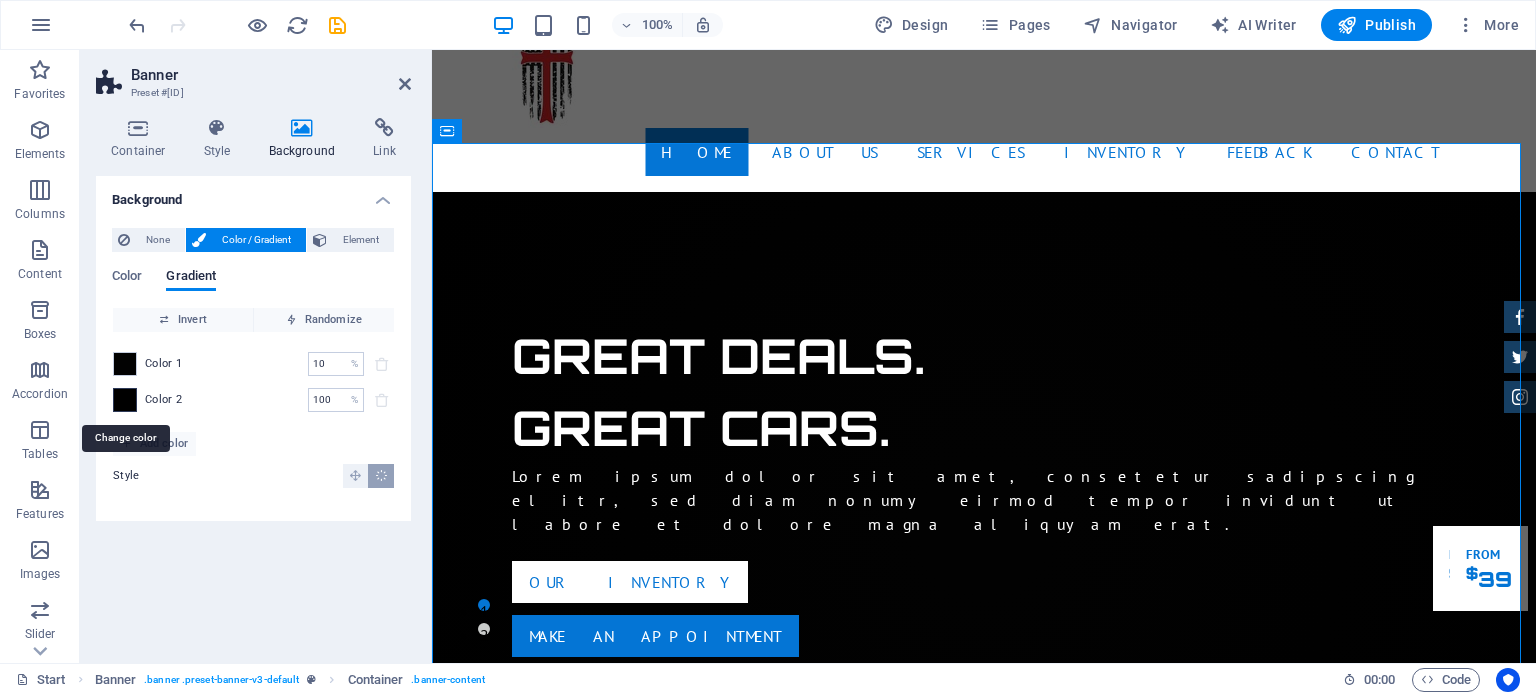 click at bounding box center [125, 400] 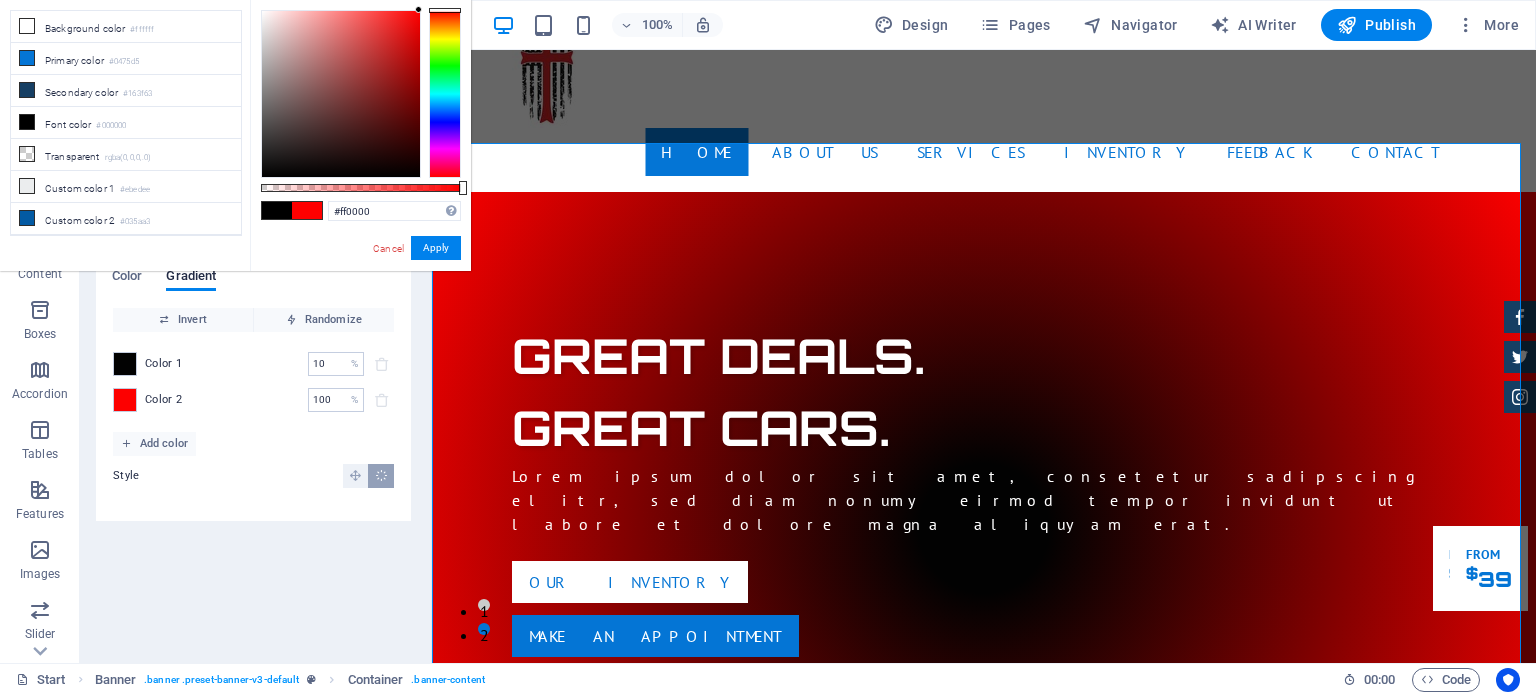 drag, startPoint x: 260, startPoint y: 176, endPoint x: 424, endPoint y: 9, distance: 234.06195 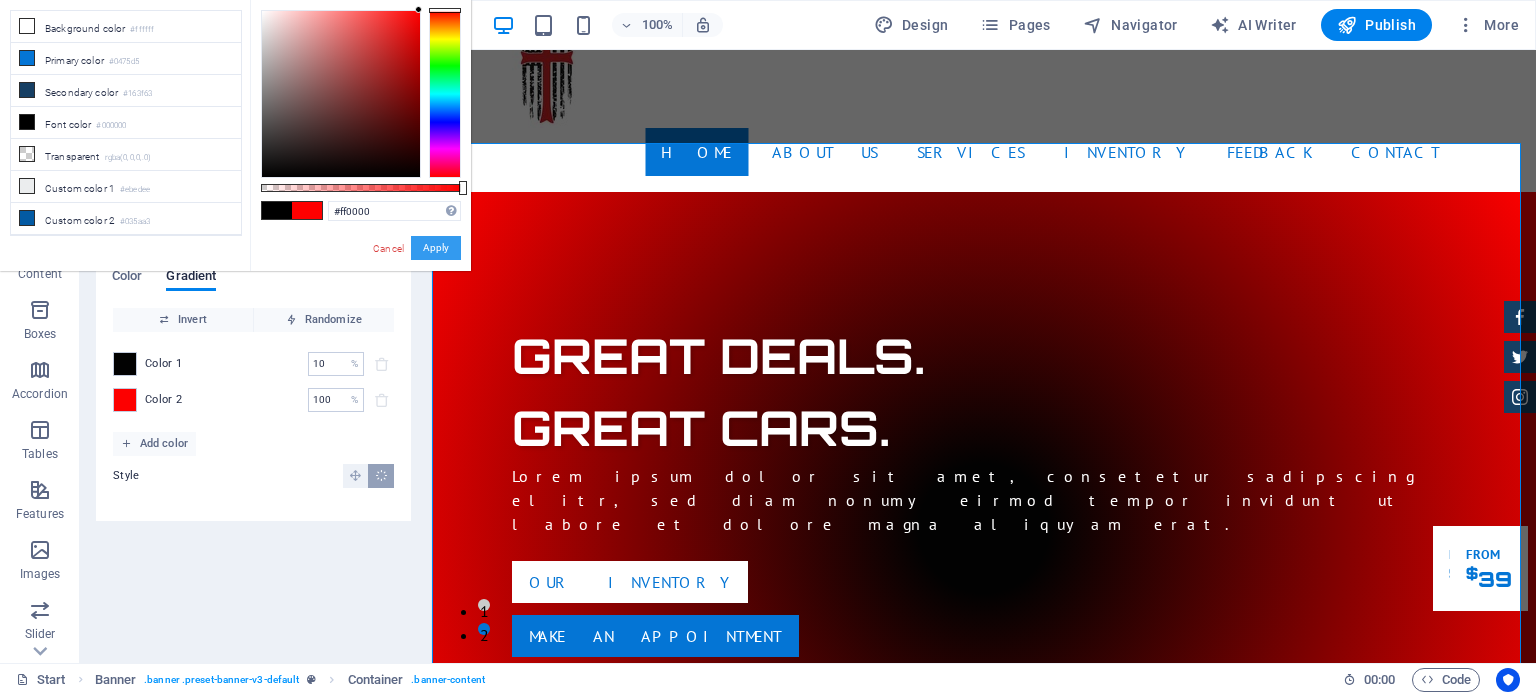 click on "Apply" at bounding box center (436, 248) 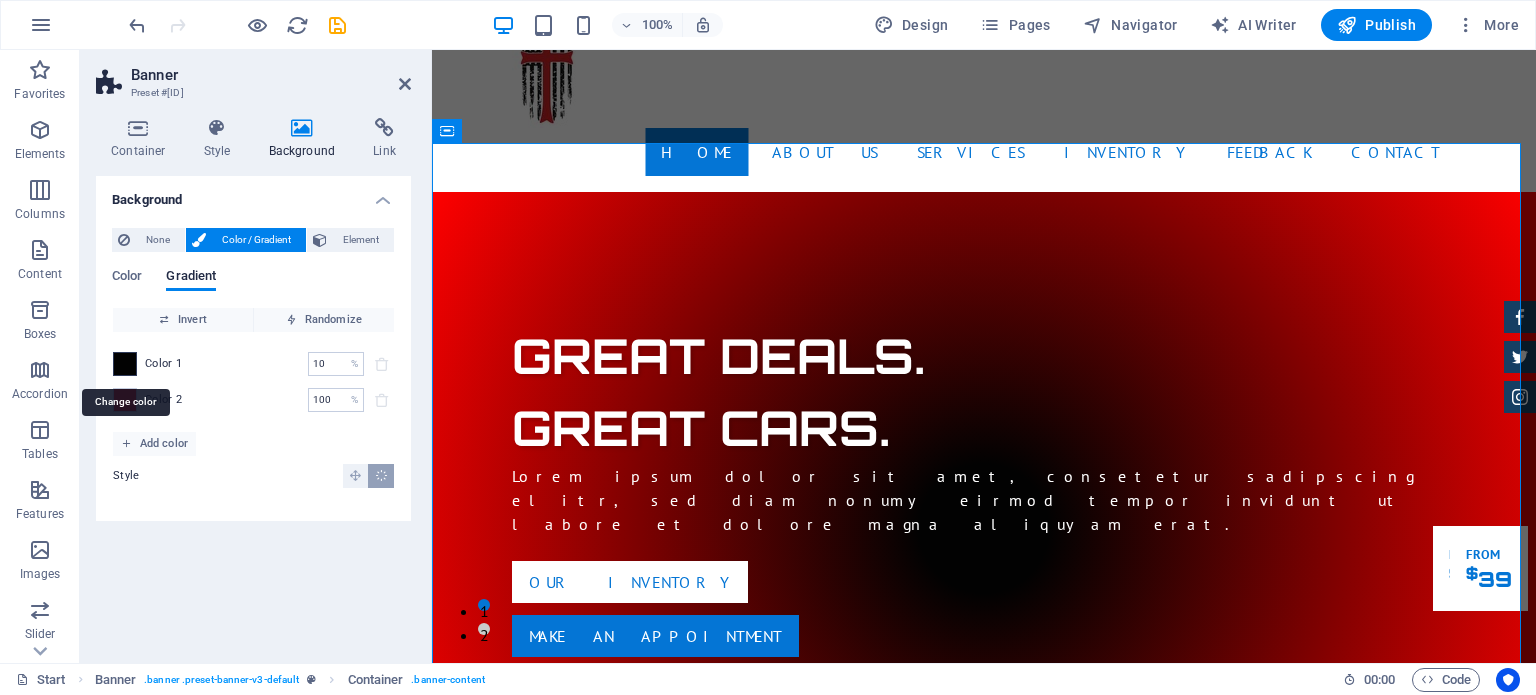 click at bounding box center (125, 364) 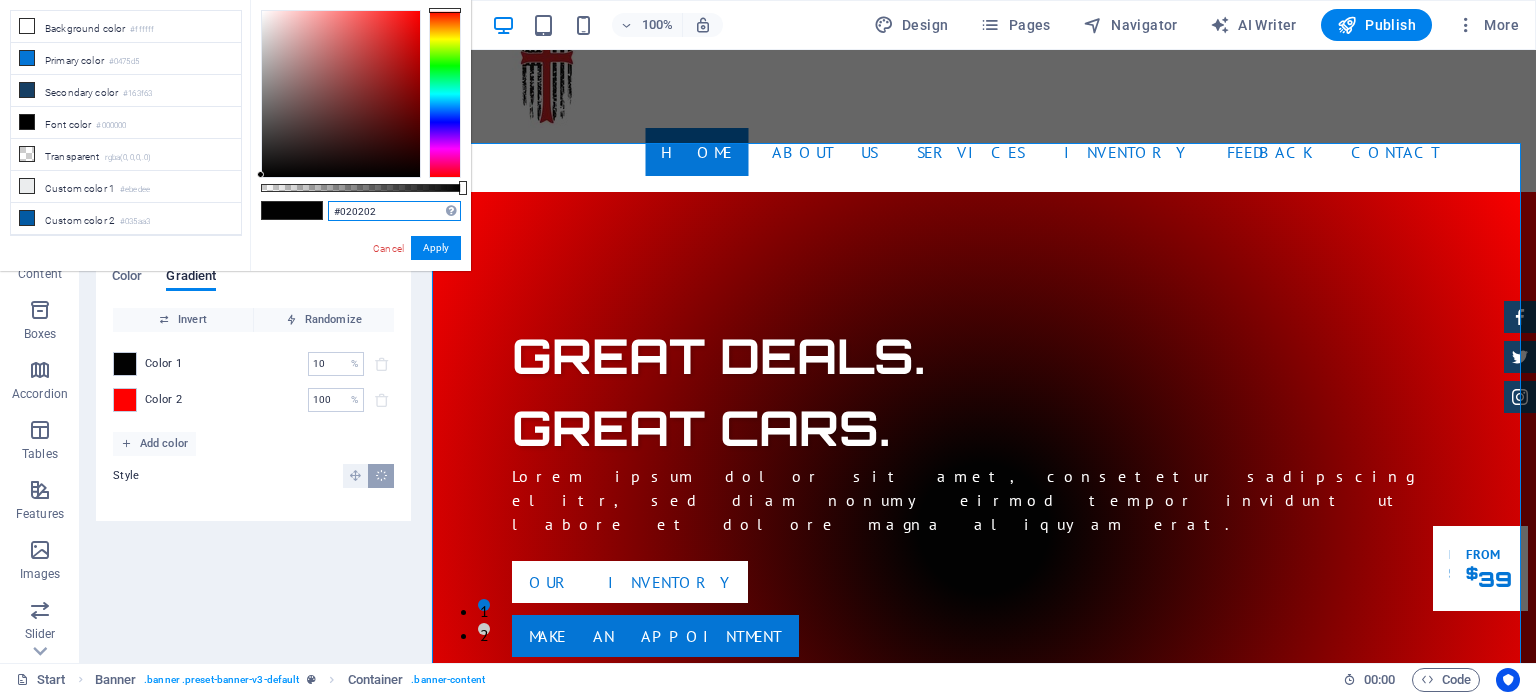 drag, startPoint x: 376, startPoint y: 208, endPoint x: 343, endPoint y: 209, distance: 33.01515 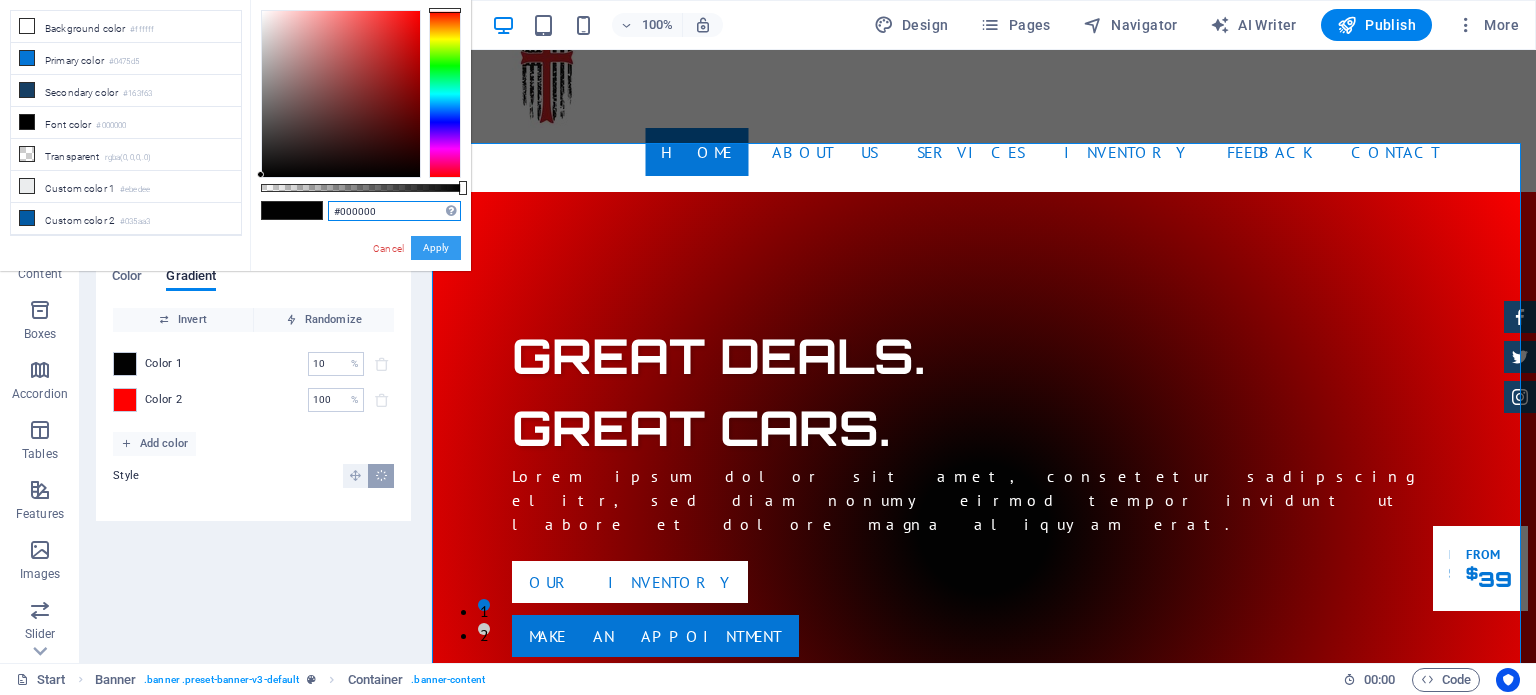 type on "#000000" 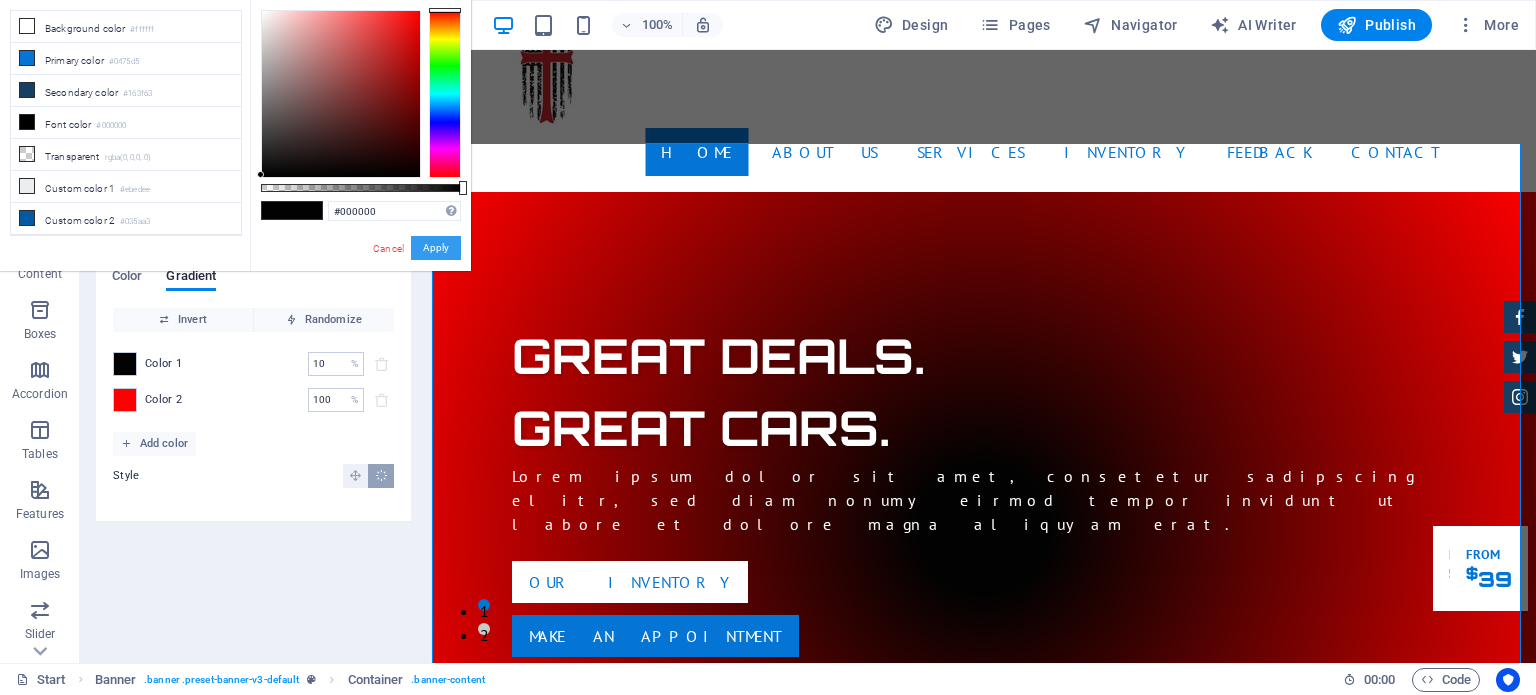 click on "Apply" at bounding box center (436, 248) 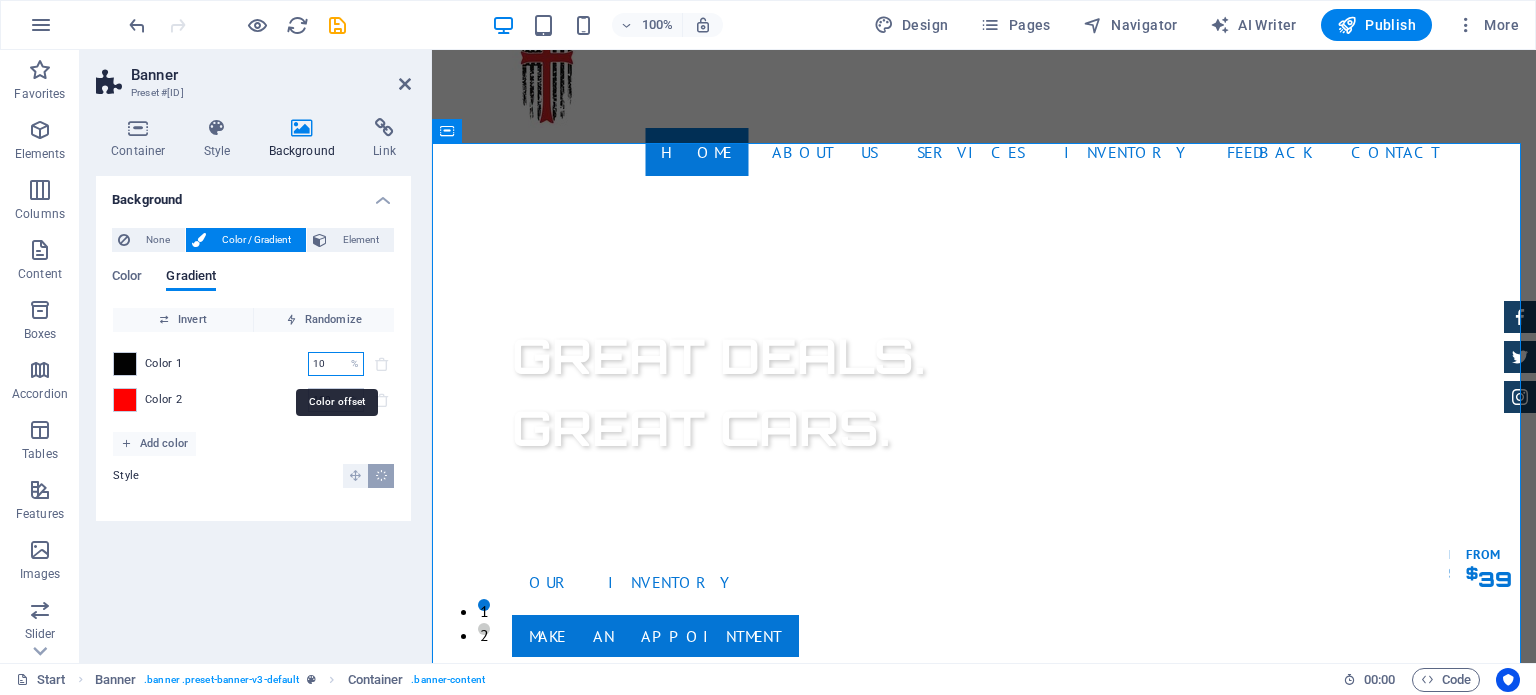 drag, startPoint x: 336, startPoint y: 359, endPoint x: 312, endPoint y: 366, distance: 25 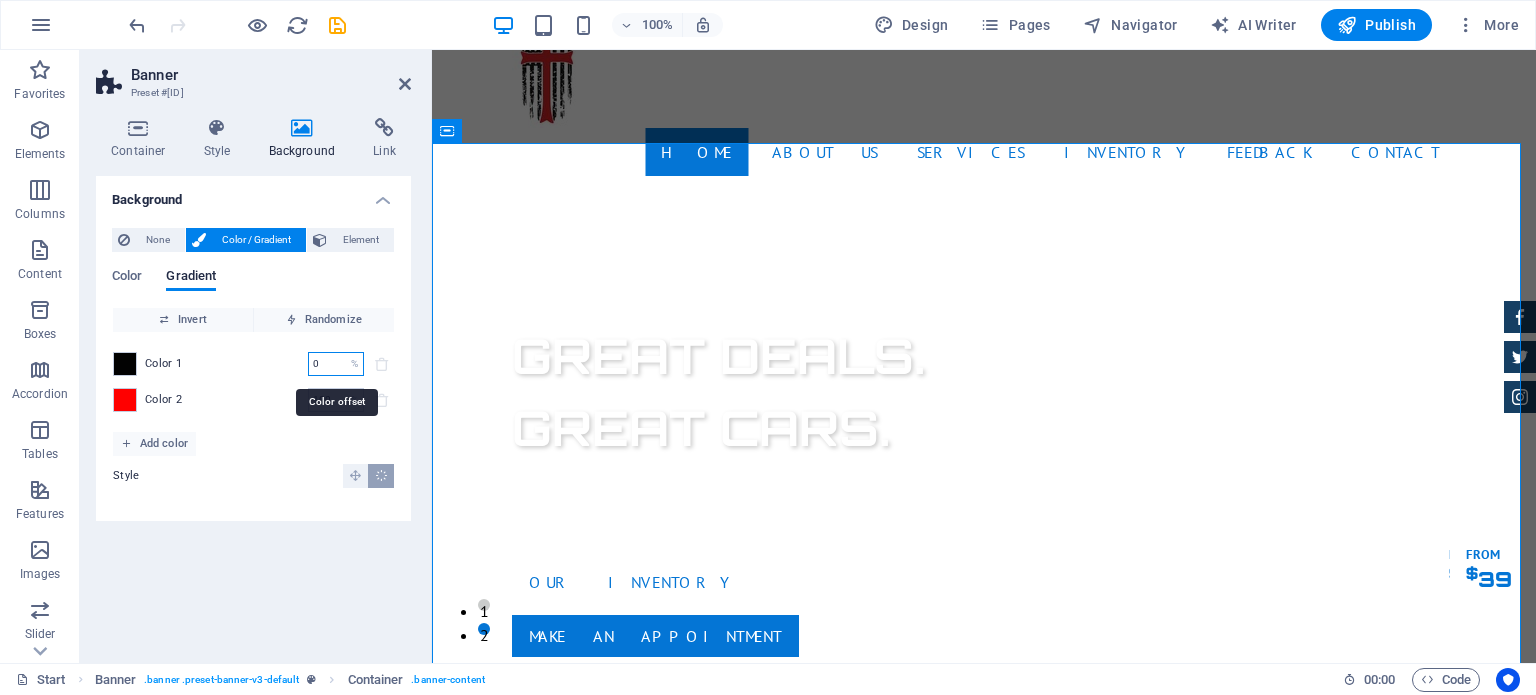 type on "0" 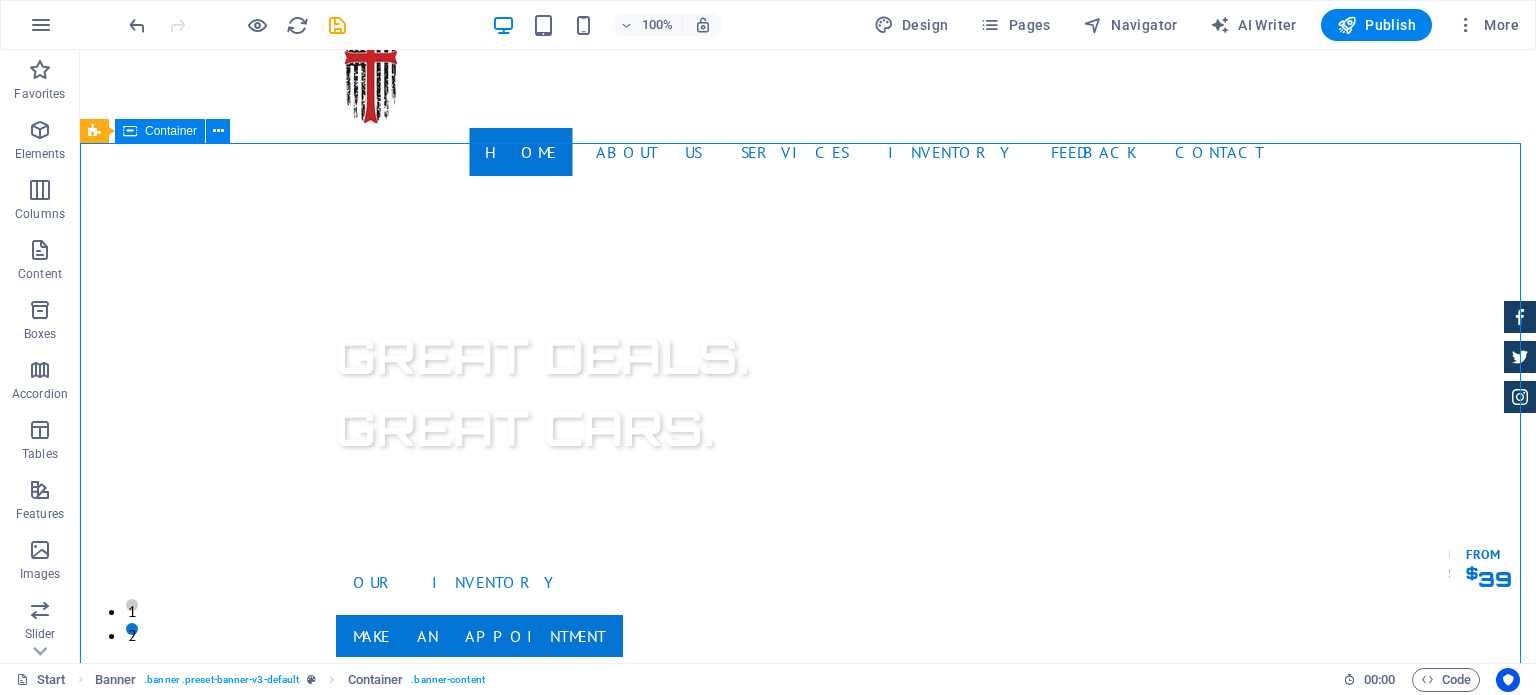 click on "Container" at bounding box center (171, 131) 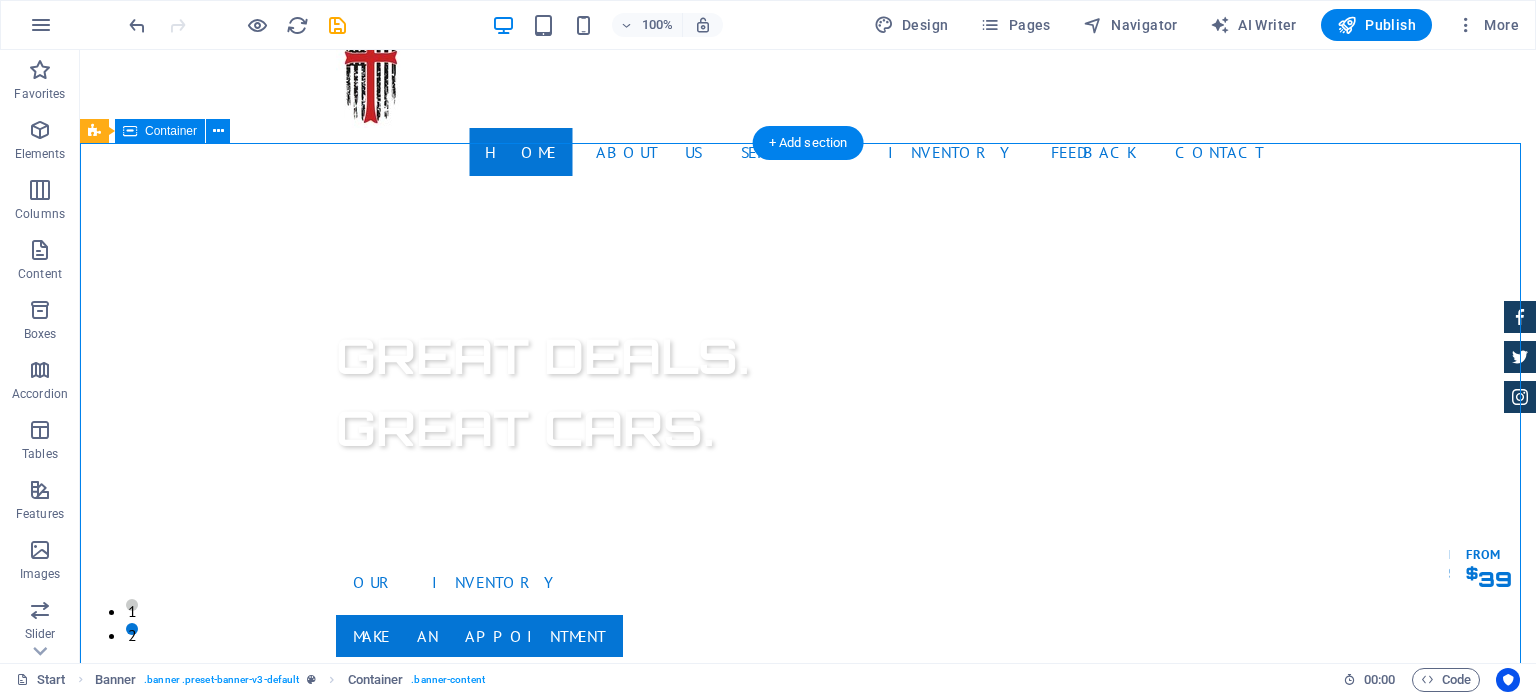click on "GReat Deals. Great Cars. Lorem ipsum dolor sit amet, consetetur sadipscing elitr, sed diam nonumy eirmod tempor invidunt ut labore et dolore magna aliquyam erat.  Our Inventory   Make an appointment" at bounding box center (808, 488) 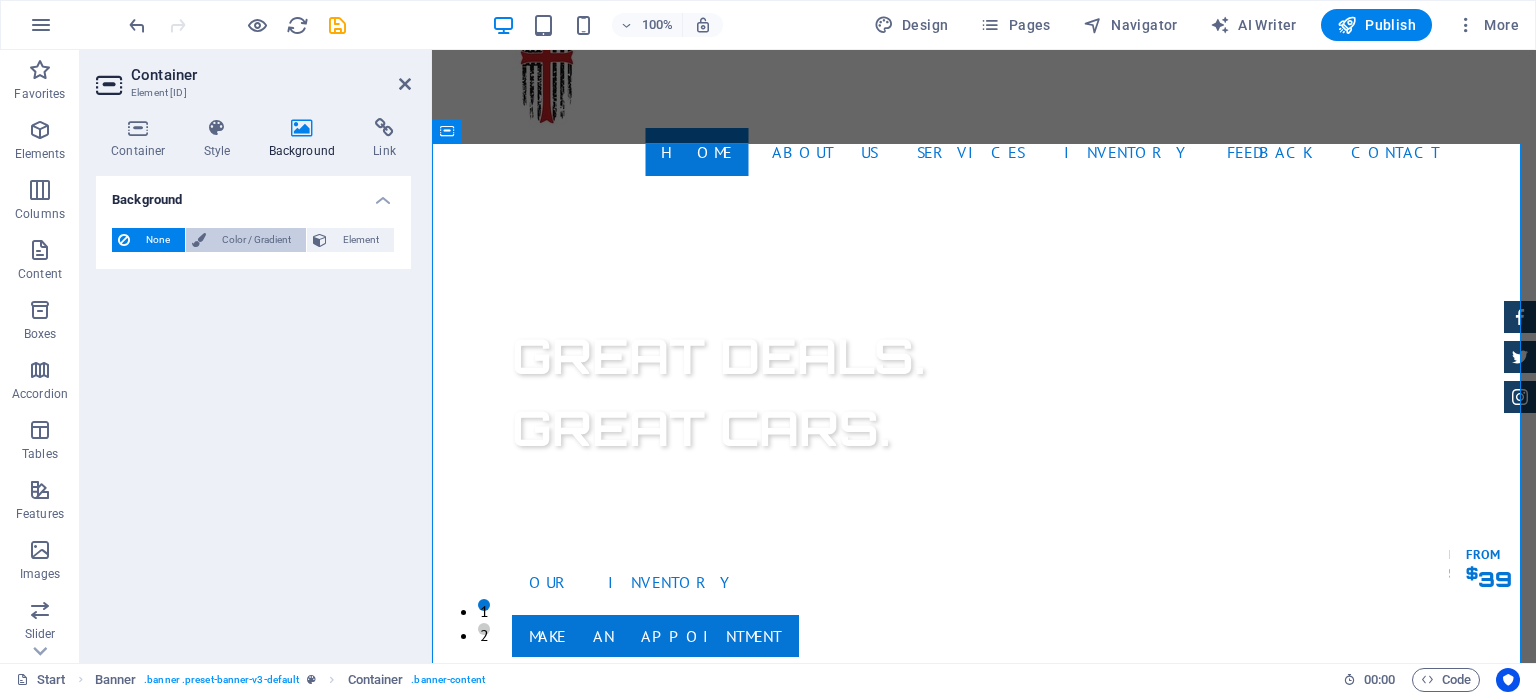 click on "Color / Gradient" at bounding box center (256, 240) 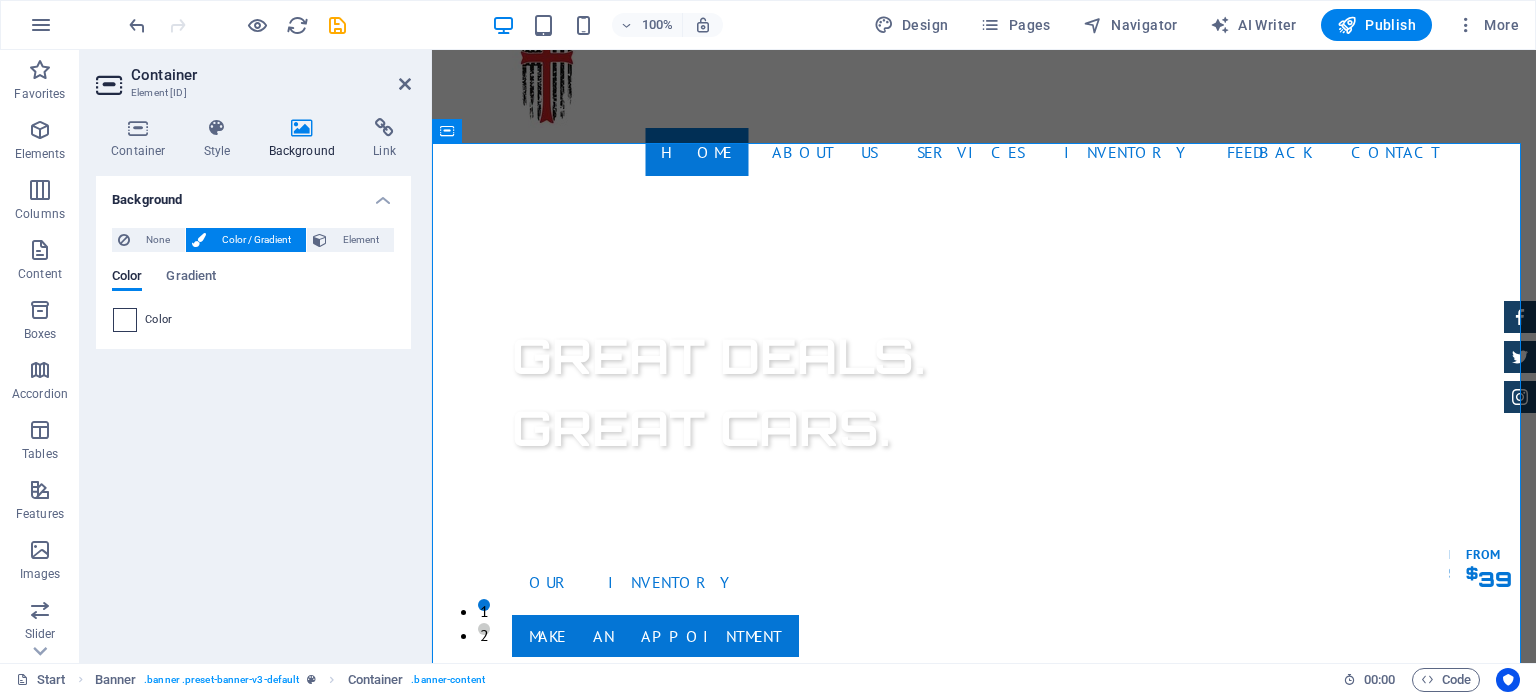 click at bounding box center [125, 320] 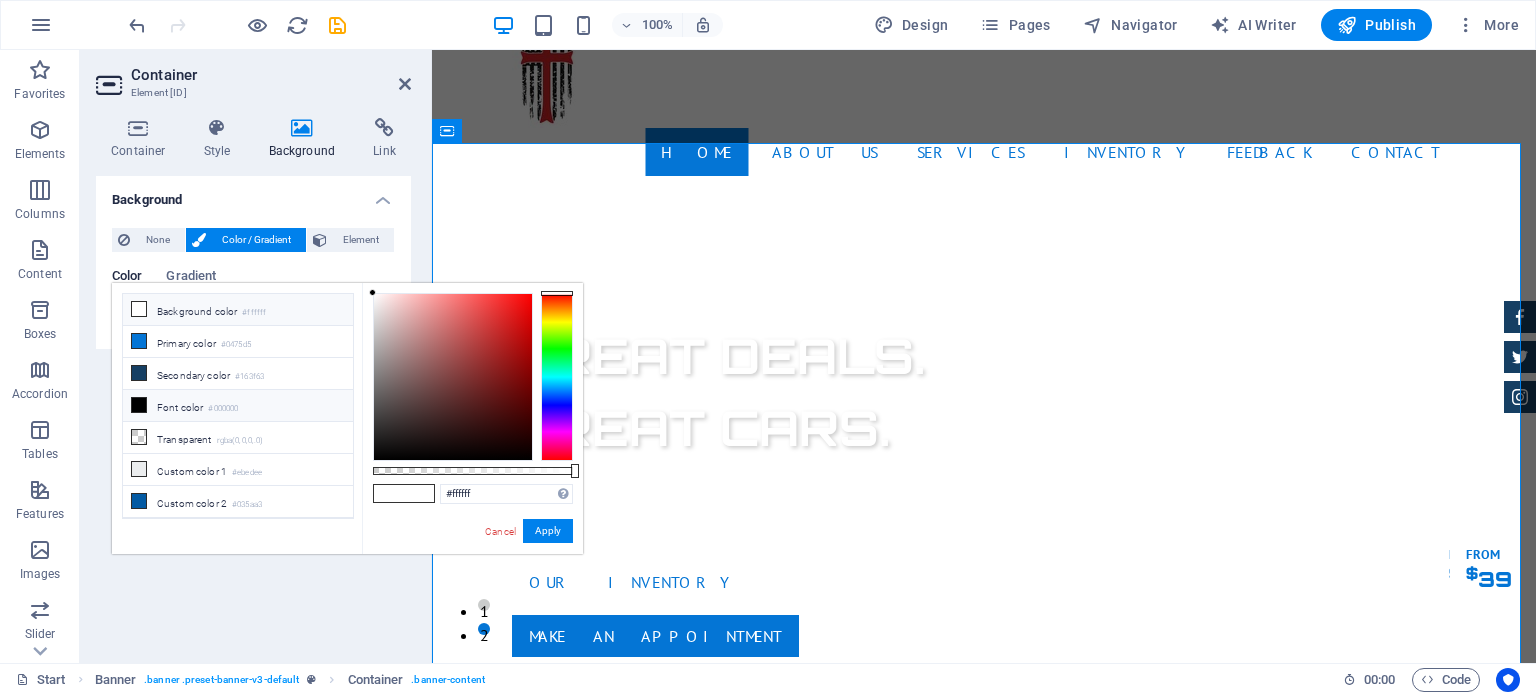click on "Background color
#ffffff" at bounding box center [238, 310] 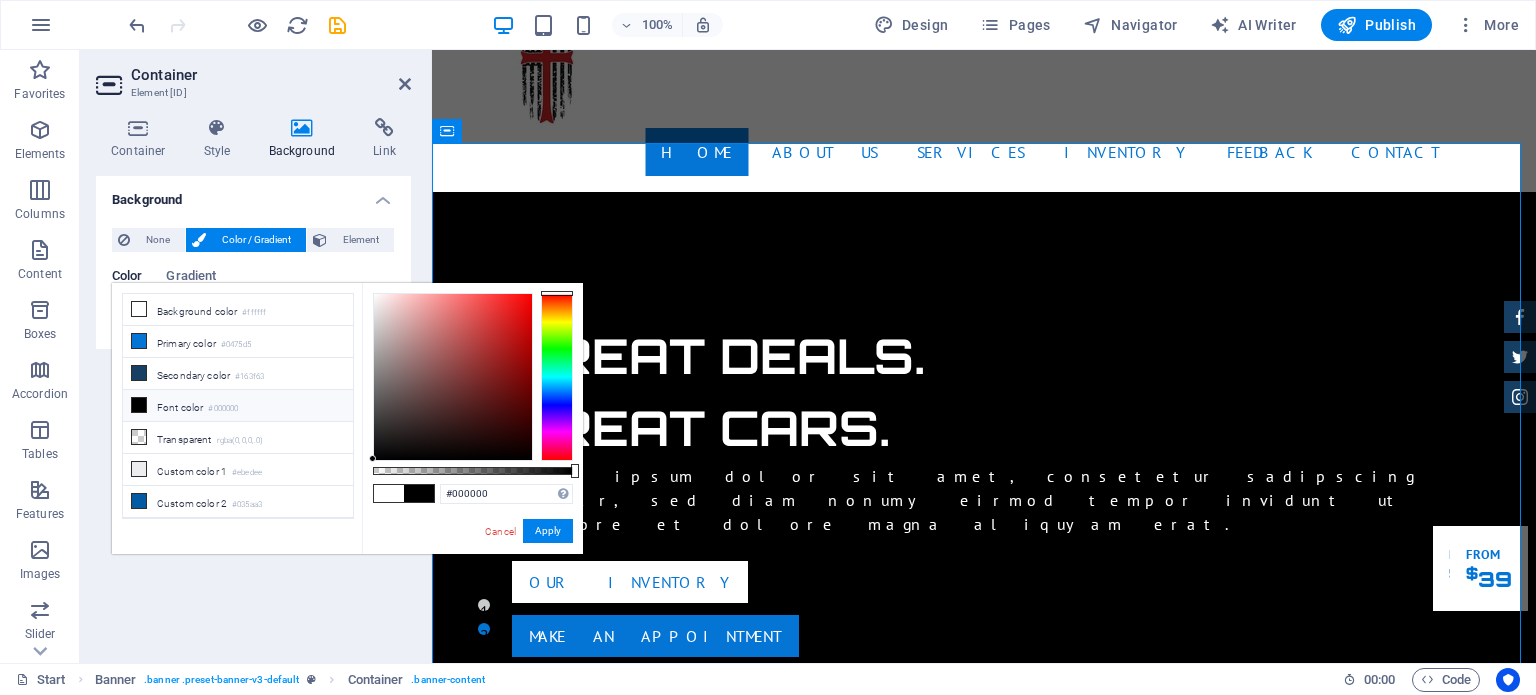 drag, startPoint x: 372, startPoint y: 292, endPoint x: 362, endPoint y: 466, distance: 174.28712 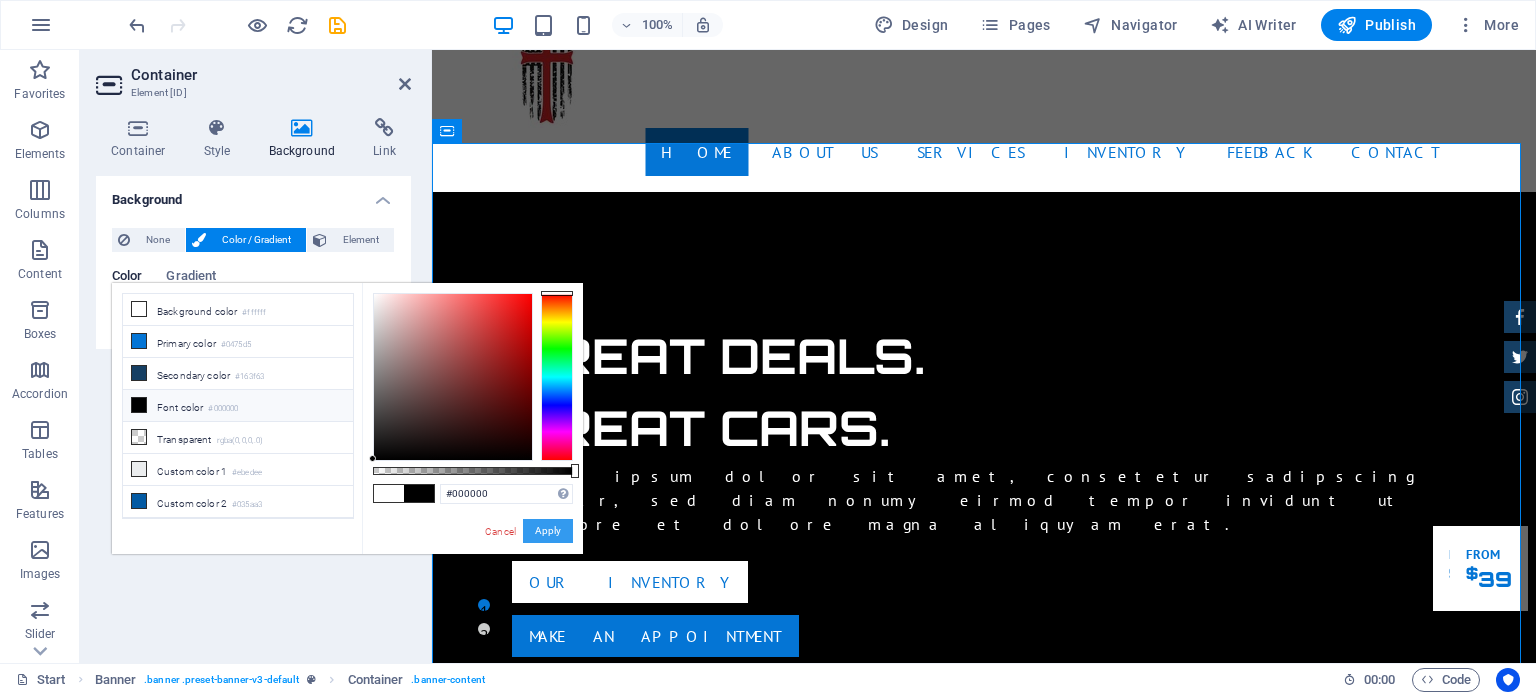 click on "Apply" at bounding box center [548, 531] 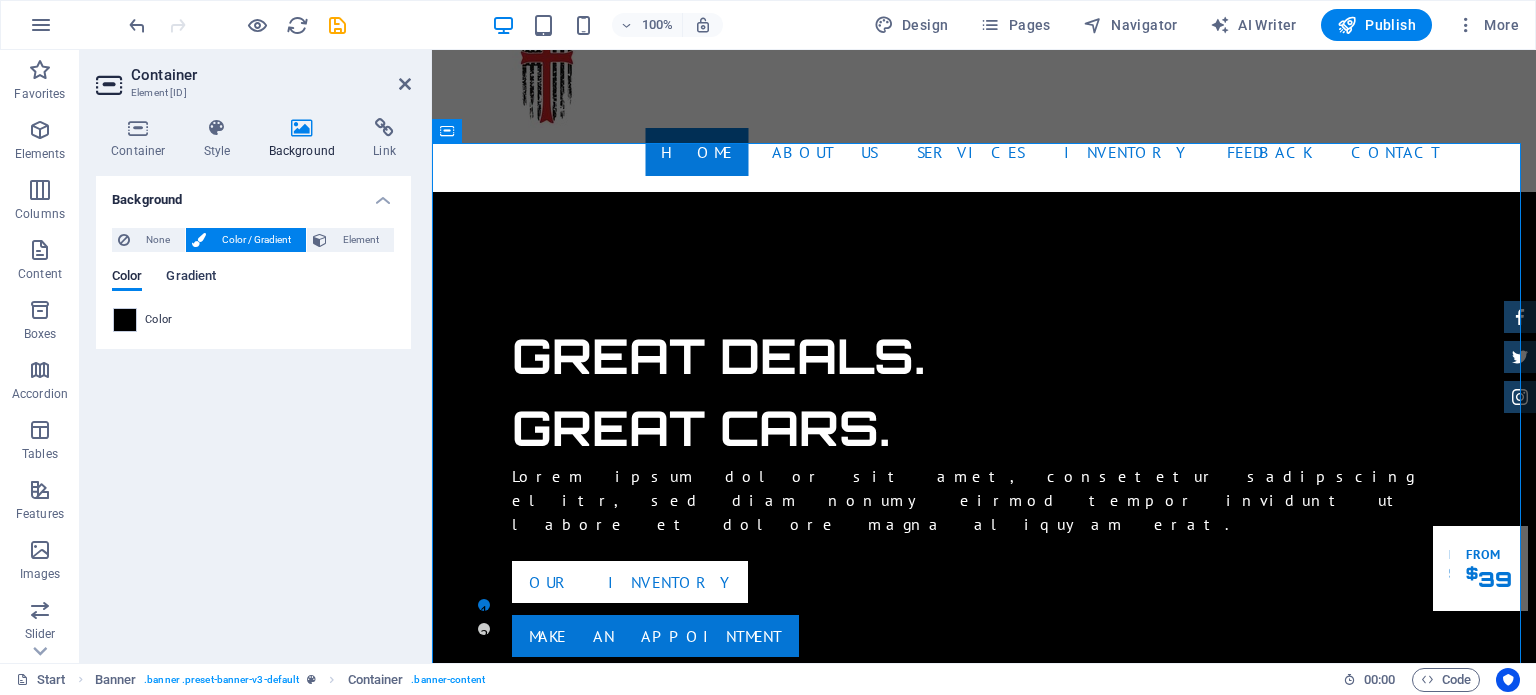 click on "Gradient" at bounding box center [191, 278] 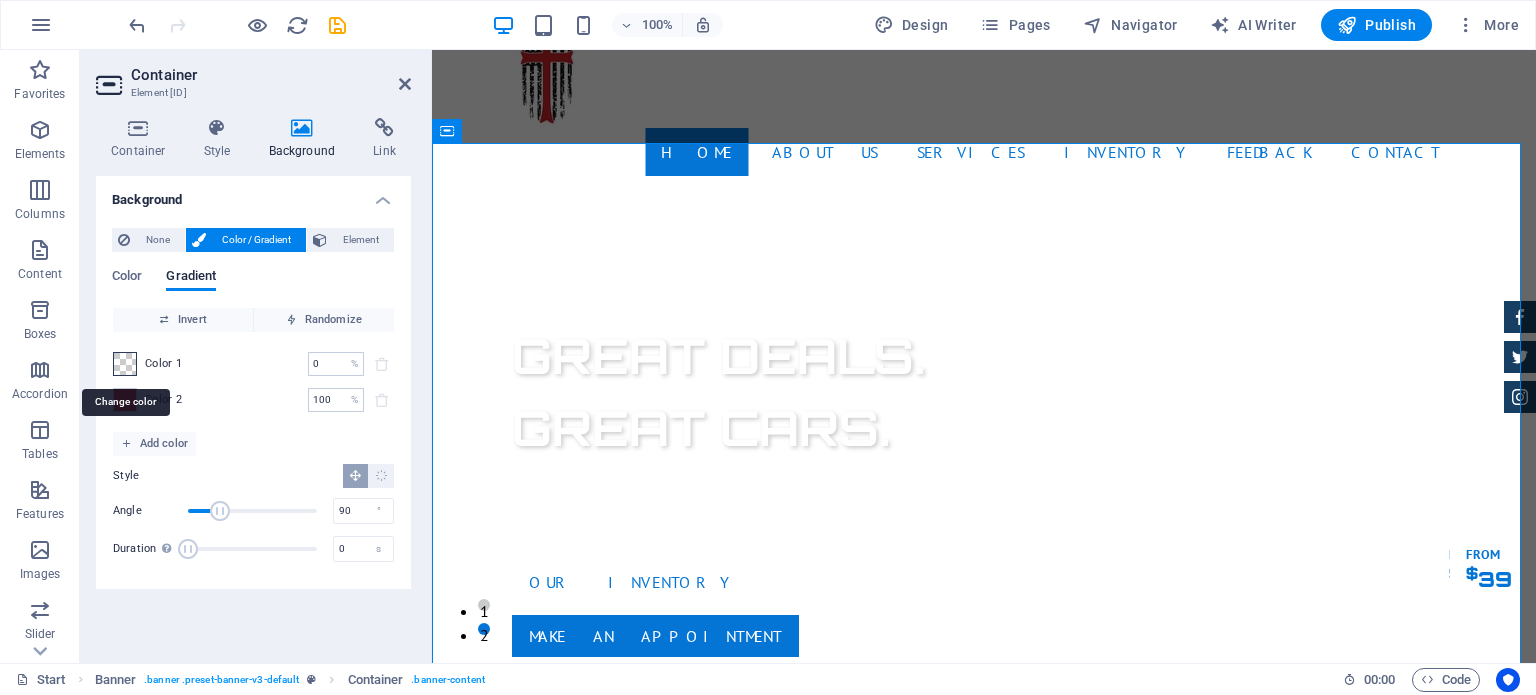 click at bounding box center [125, 364] 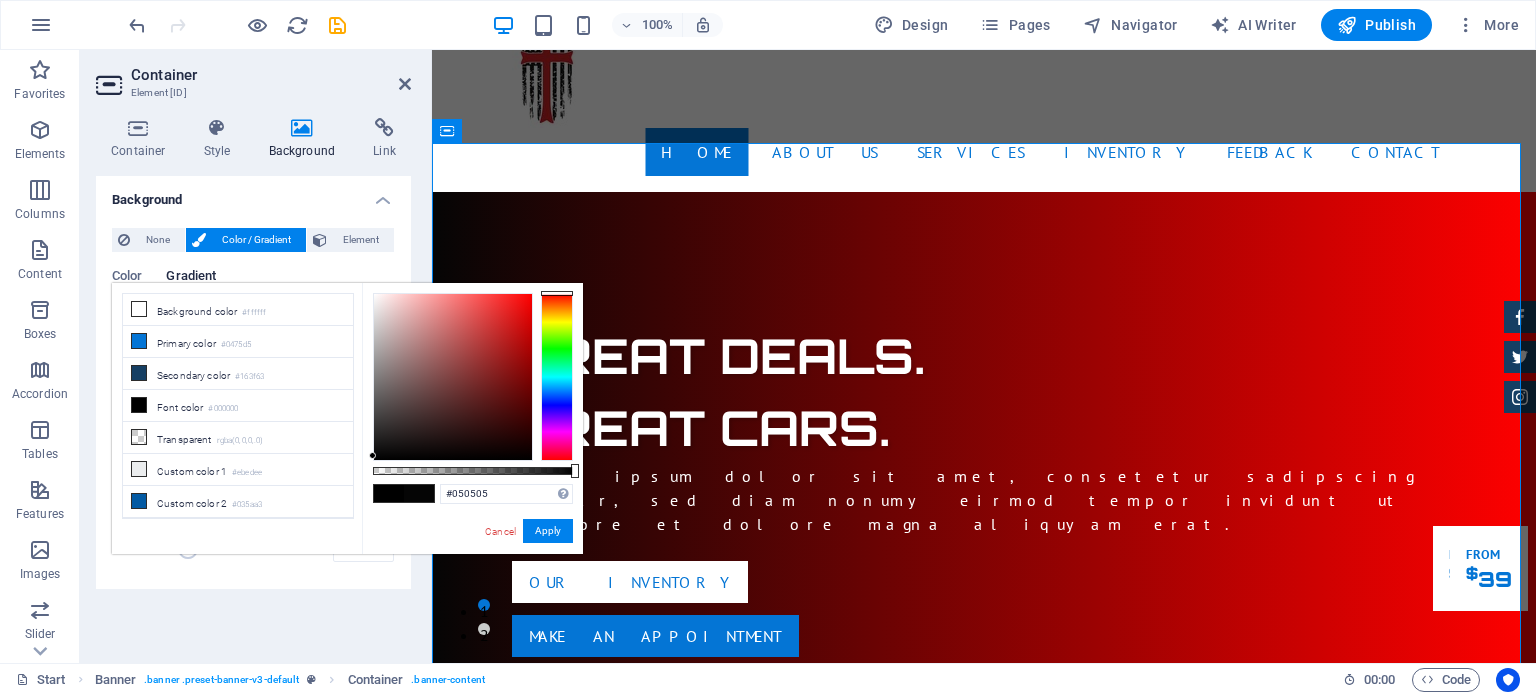 click at bounding box center (372, 455) 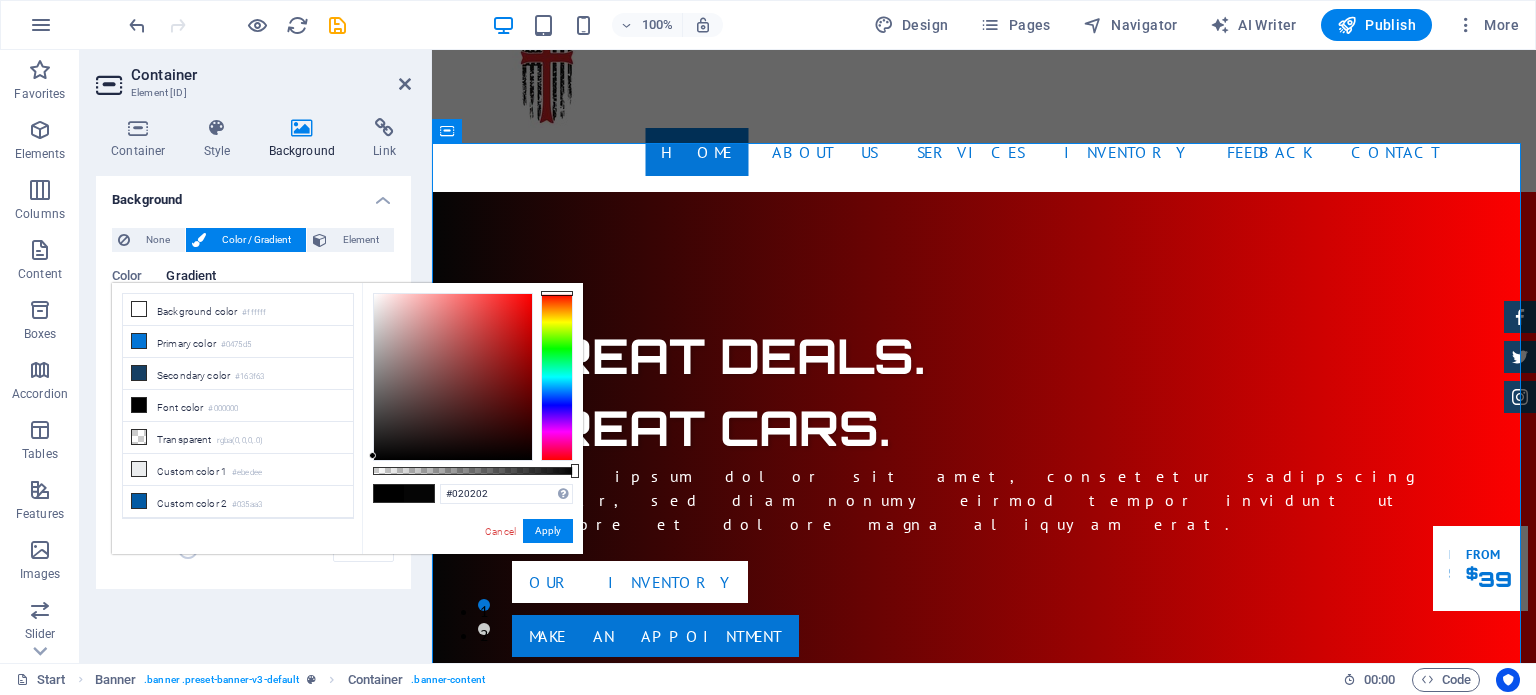 type on "#000000" 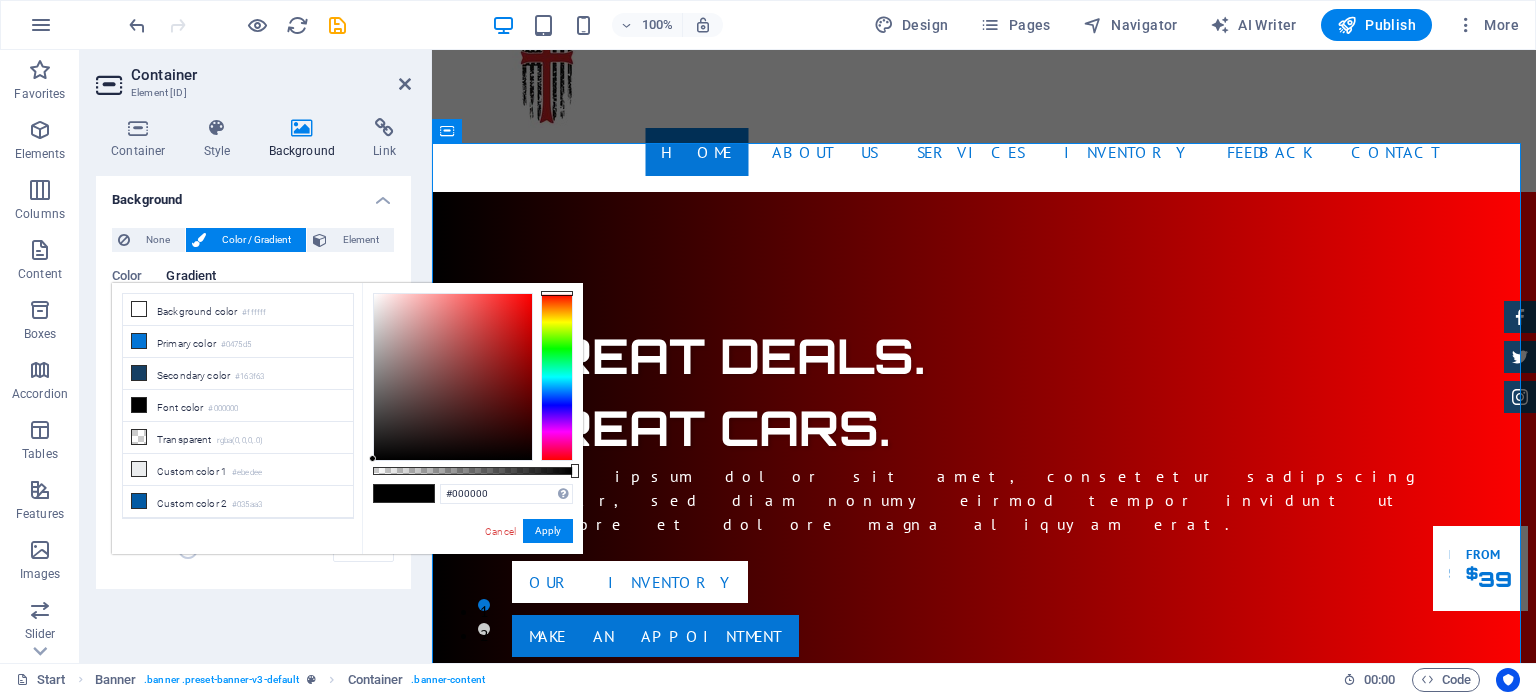 click at bounding box center [372, 458] 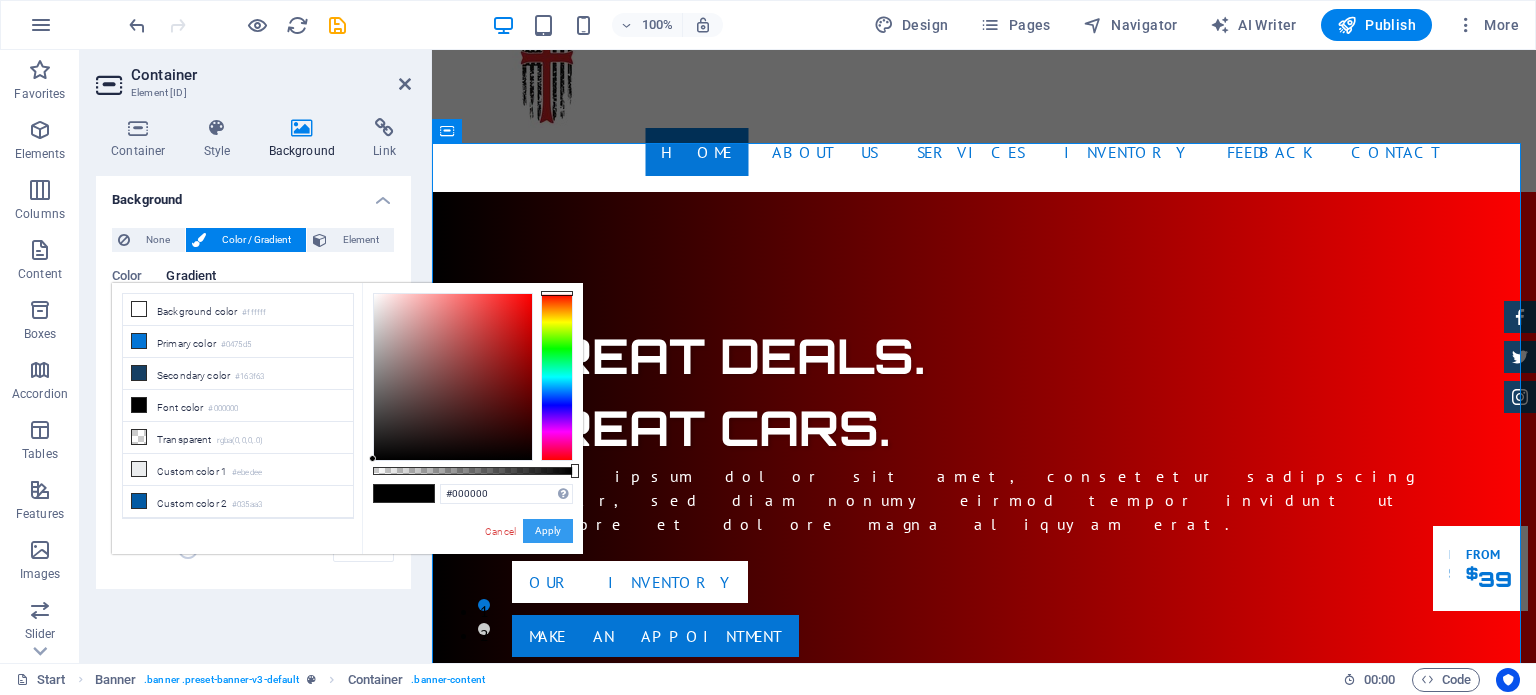 click on "Apply" at bounding box center [548, 531] 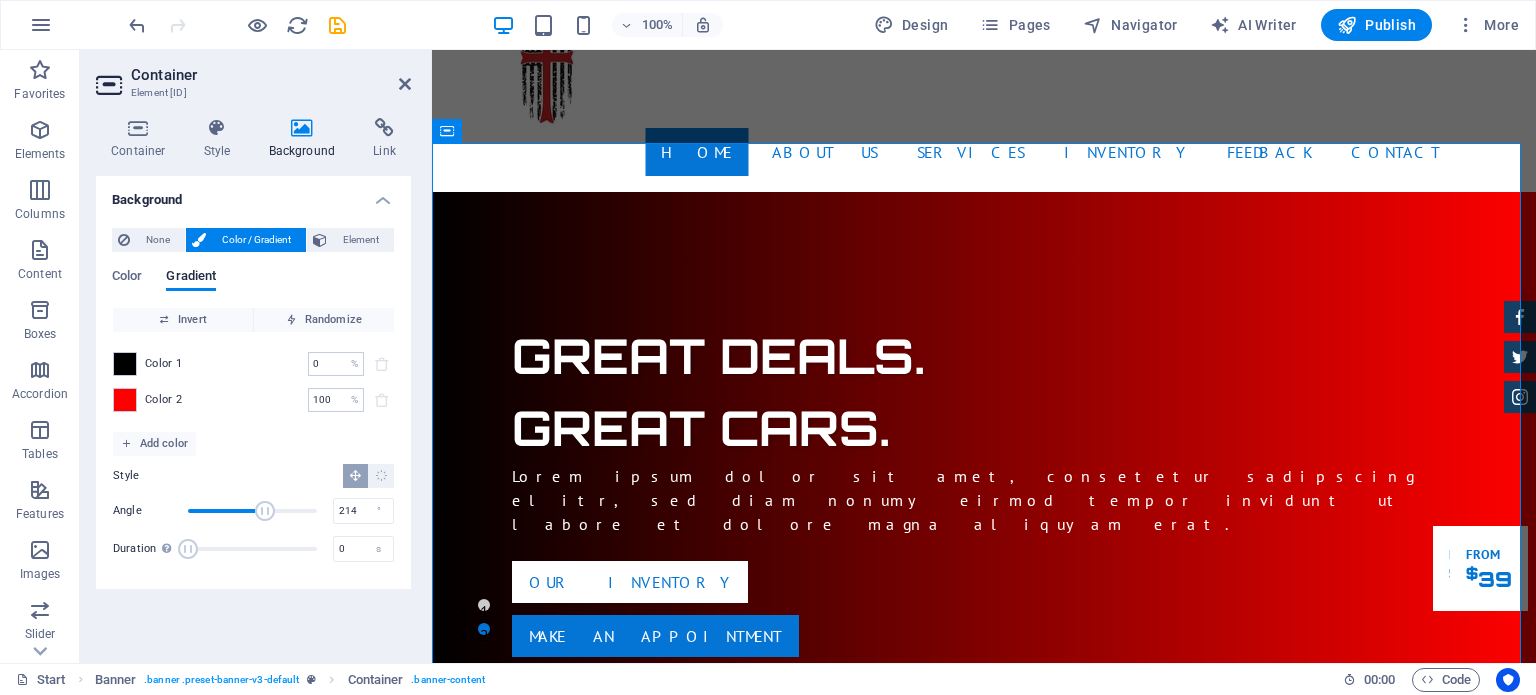 drag, startPoint x: 223, startPoint y: 505, endPoint x: 265, endPoint y: 507, distance: 42.047592 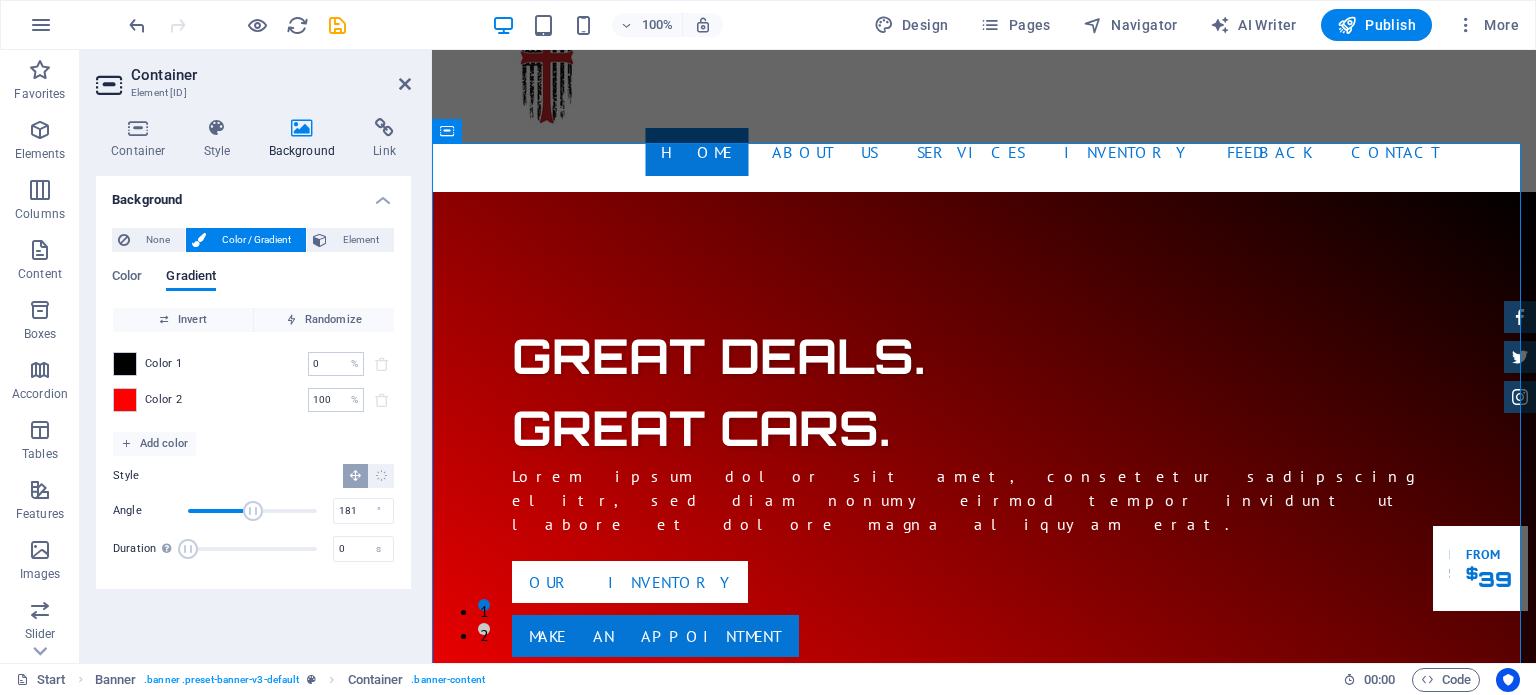 drag, startPoint x: 265, startPoint y: 507, endPoint x: 253, endPoint y: 507, distance: 12 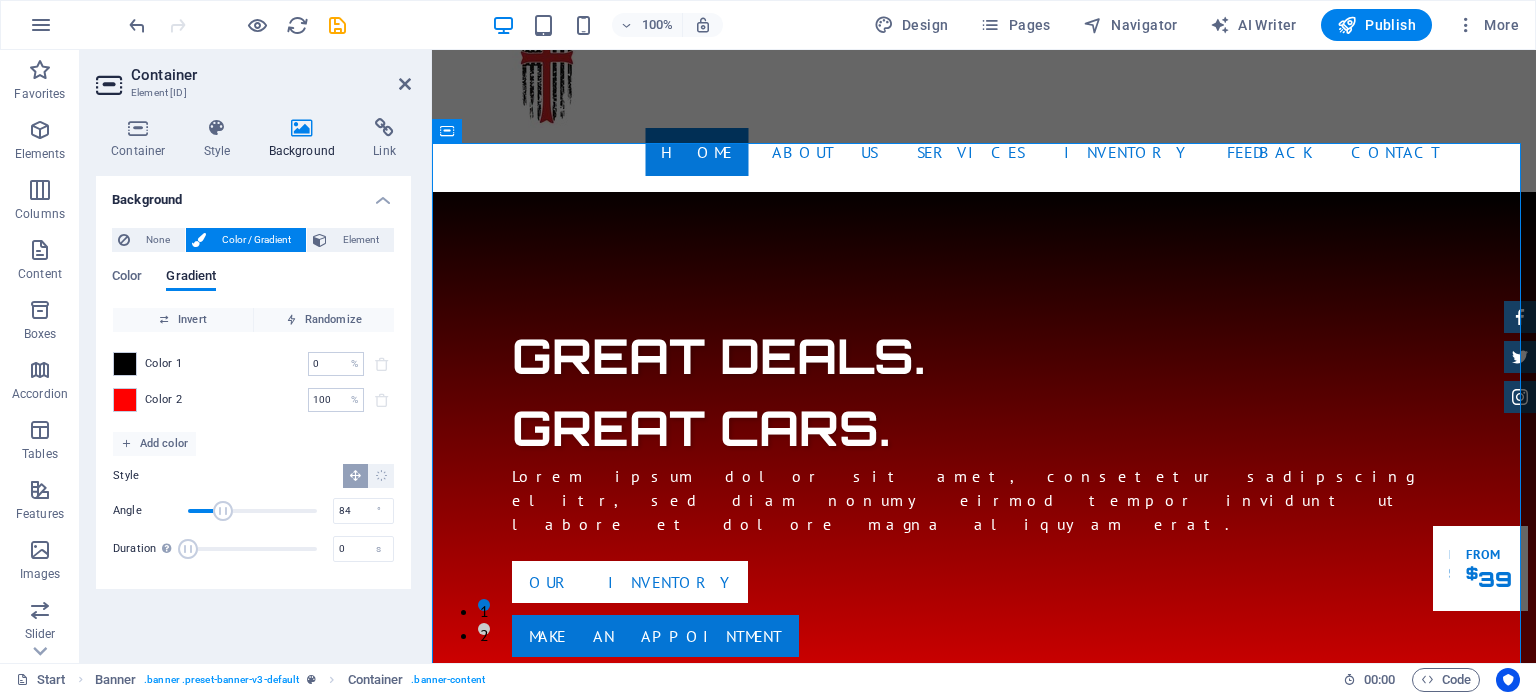 drag, startPoint x: 253, startPoint y: 507, endPoint x: 218, endPoint y: 509, distance: 35.057095 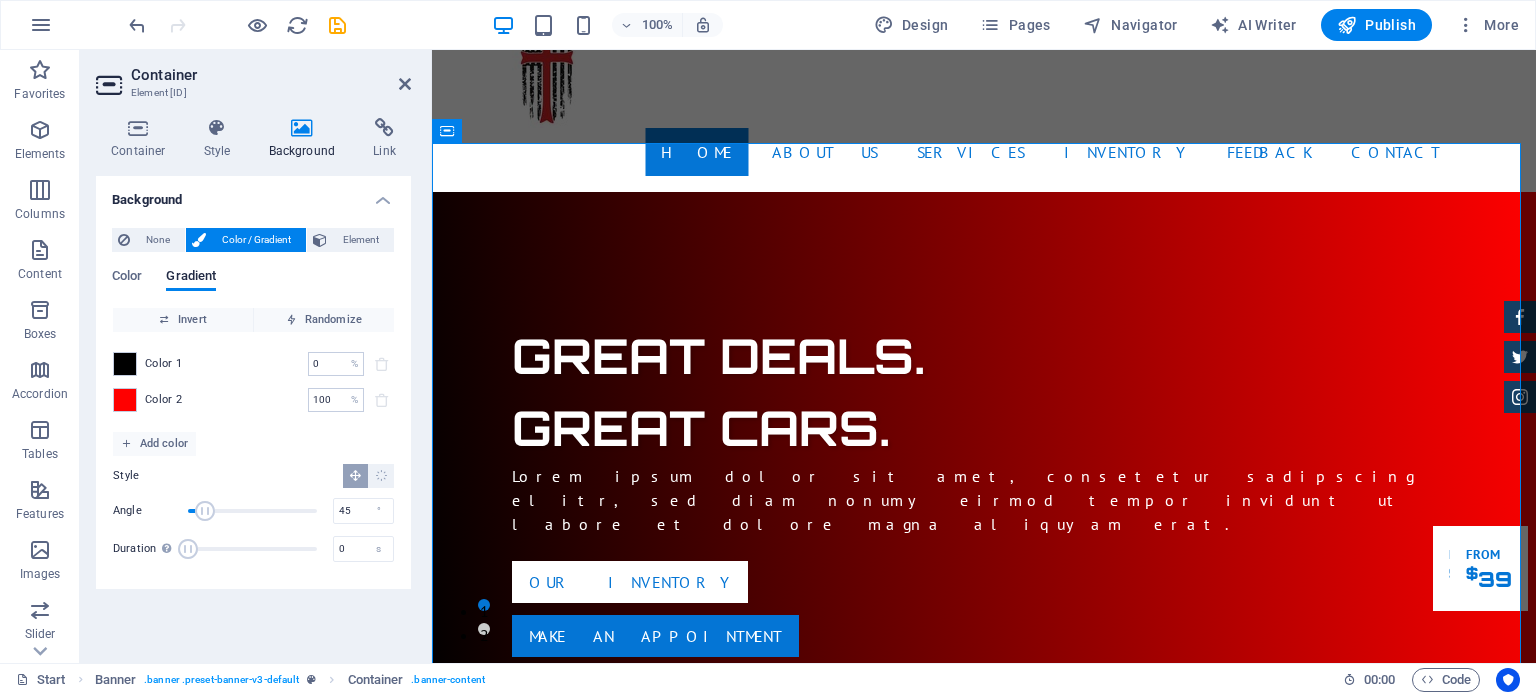 drag, startPoint x: 218, startPoint y: 509, endPoint x: 204, endPoint y: 509, distance: 14 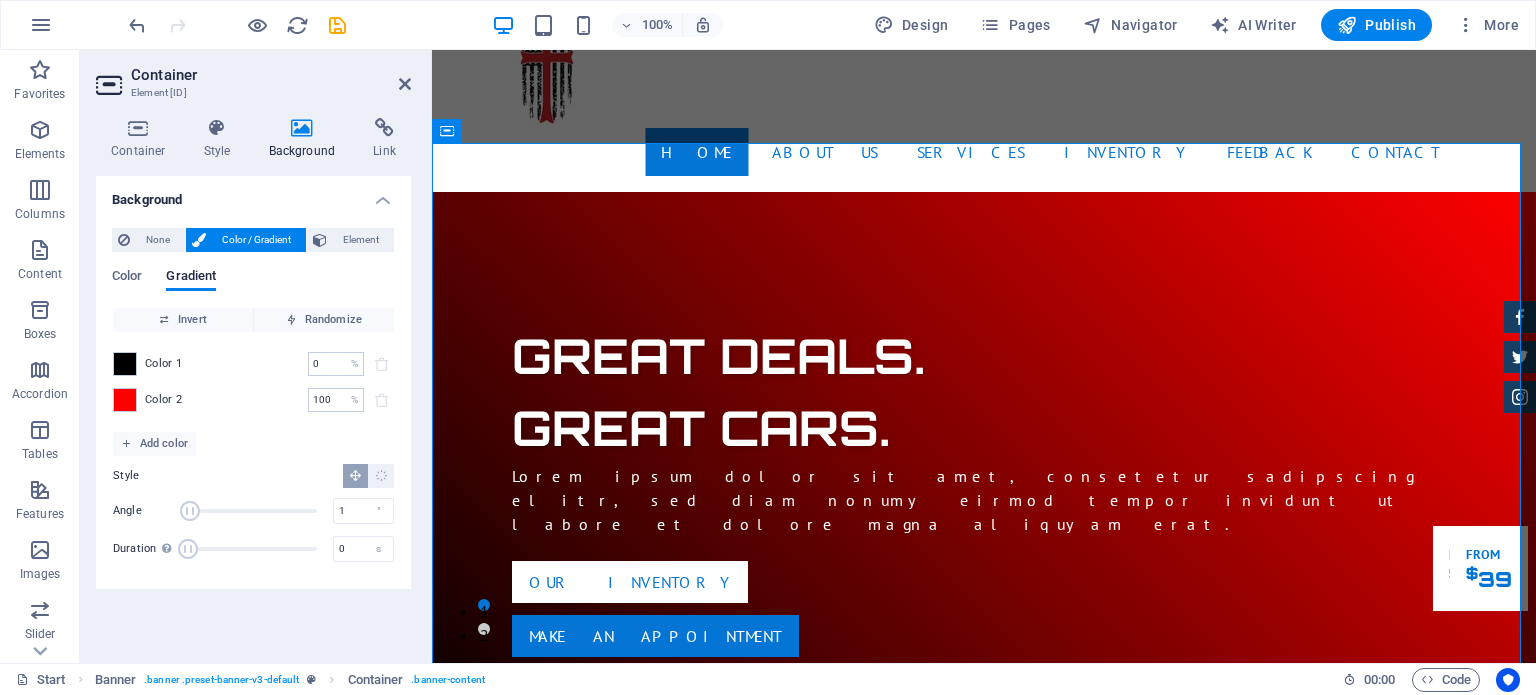 type on "0" 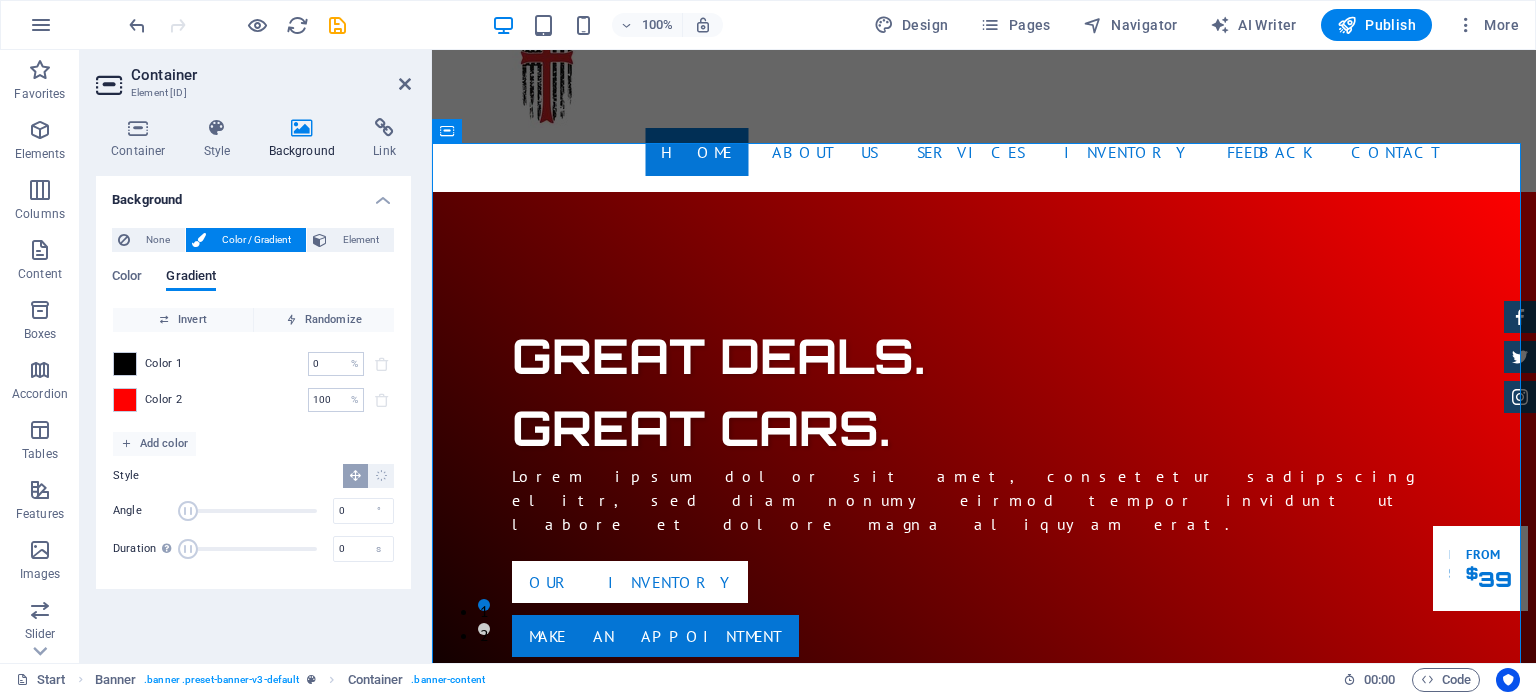 drag, startPoint x: 204, startPoint y: 509, endPoint x: 184, endPoint y: 510, distance: 20.024984 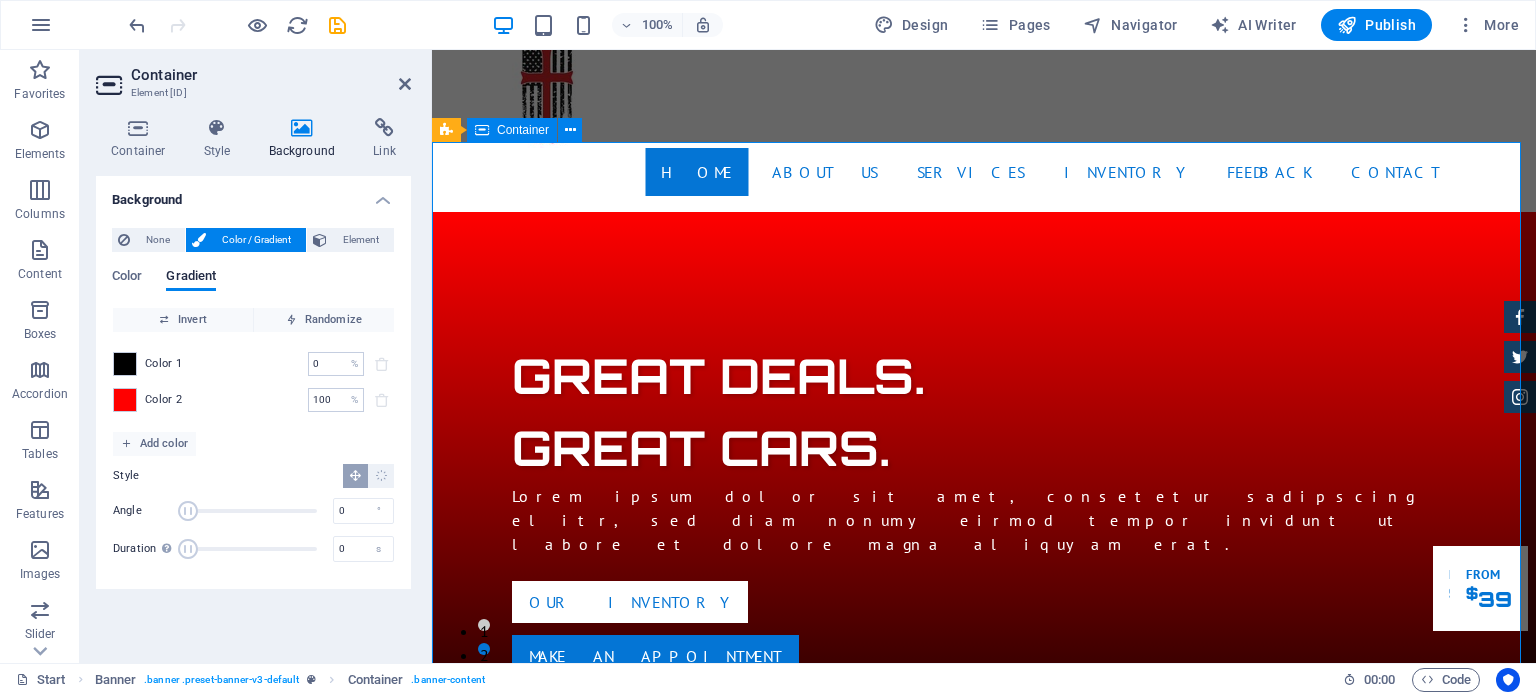 scroll, scrollTop: 22, scrollLeft: 0, axis: vertical 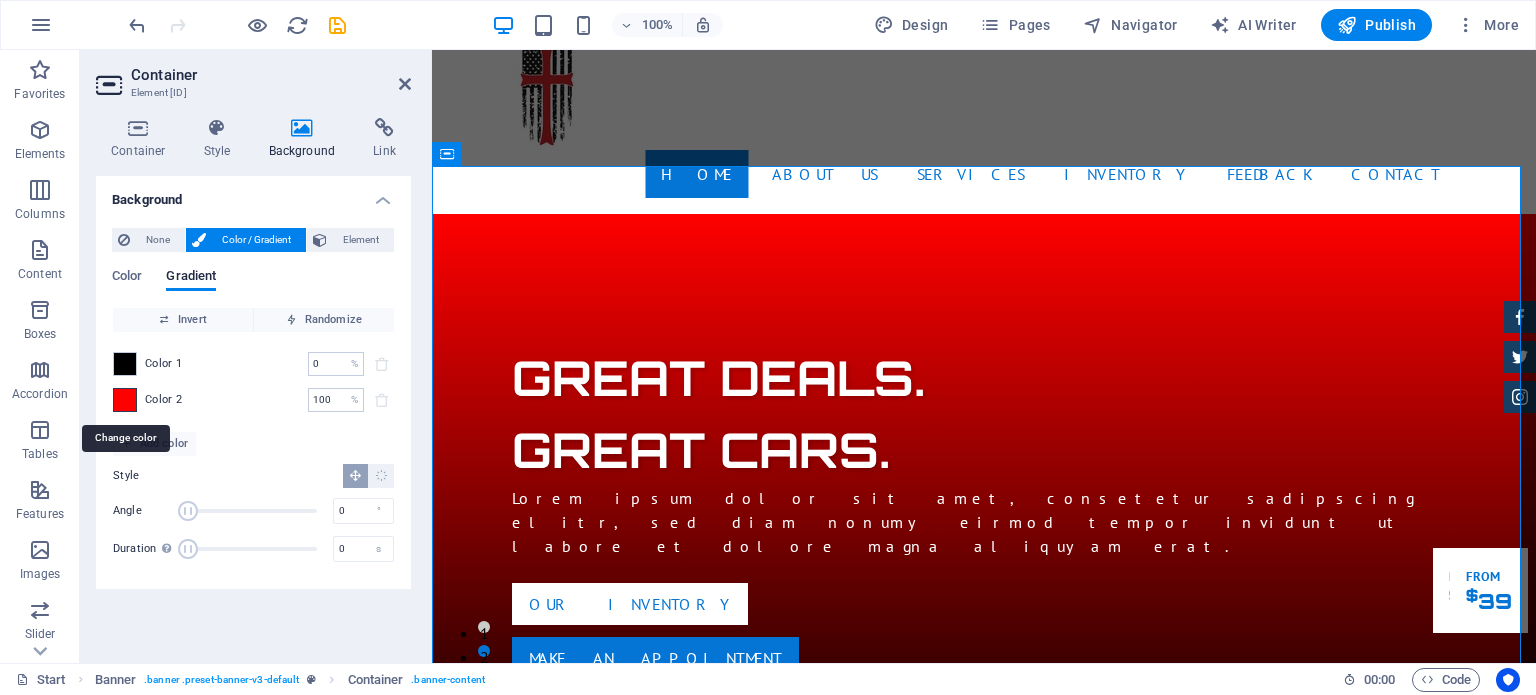 click at bounding box center [125, 400] 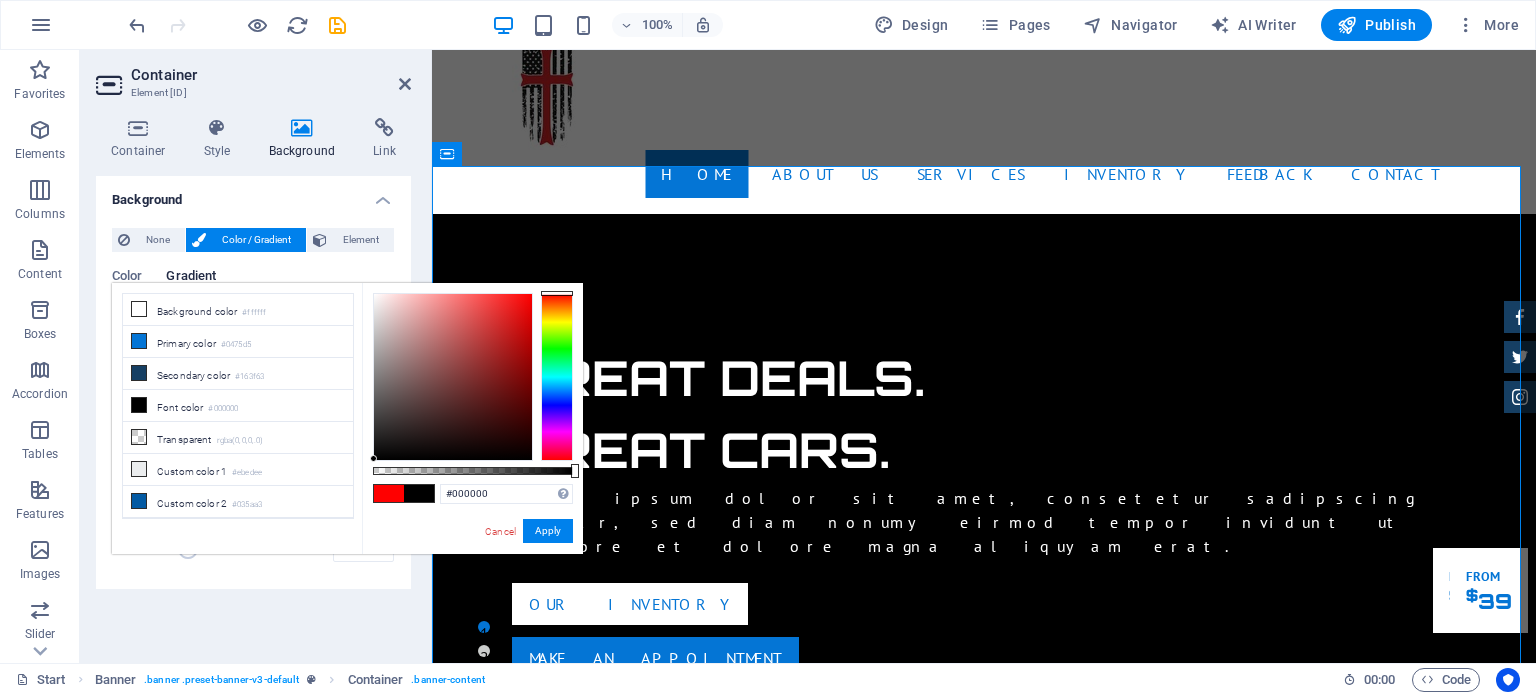 drag, startPoint x: 528, startPoint y: 290, endPoint x: 374, endPoint y: 461, distance: 230.12389 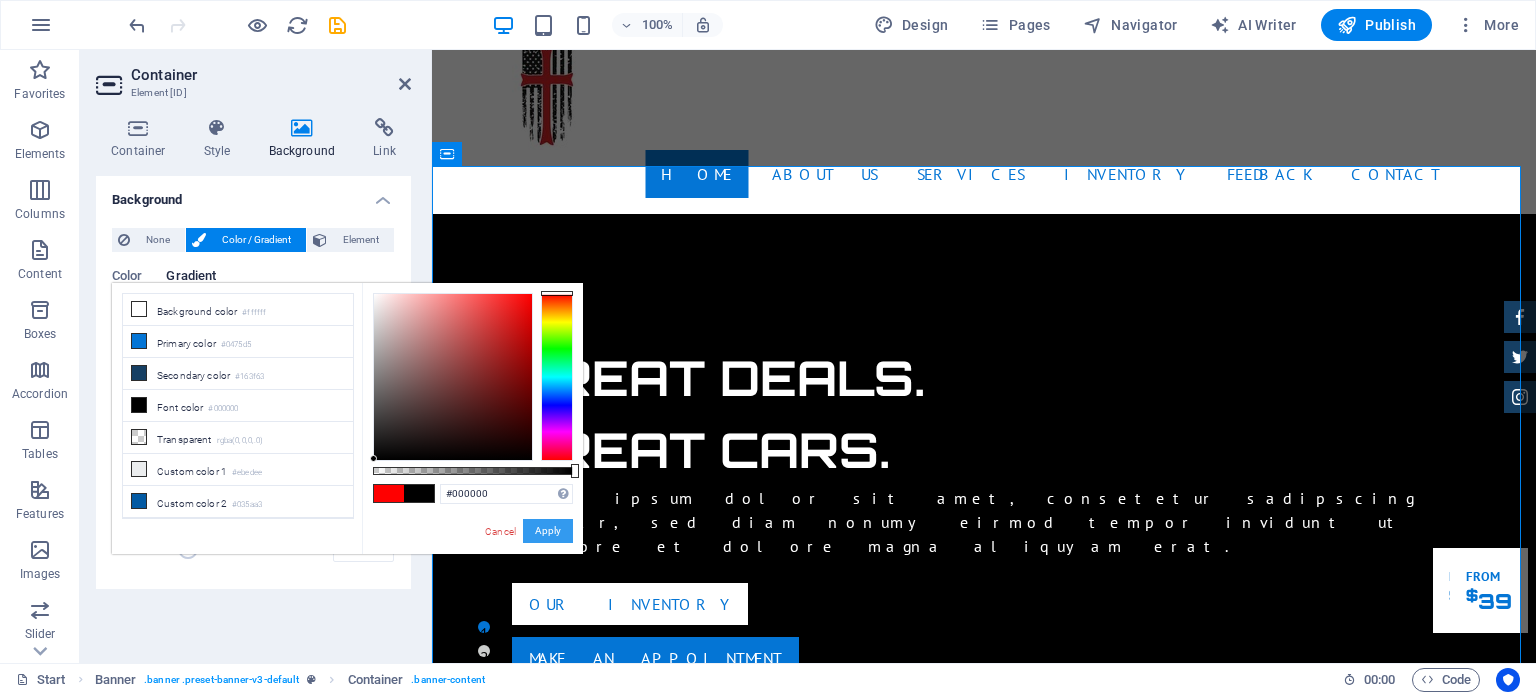 click on "Apply" at bounding box center [548, 531] 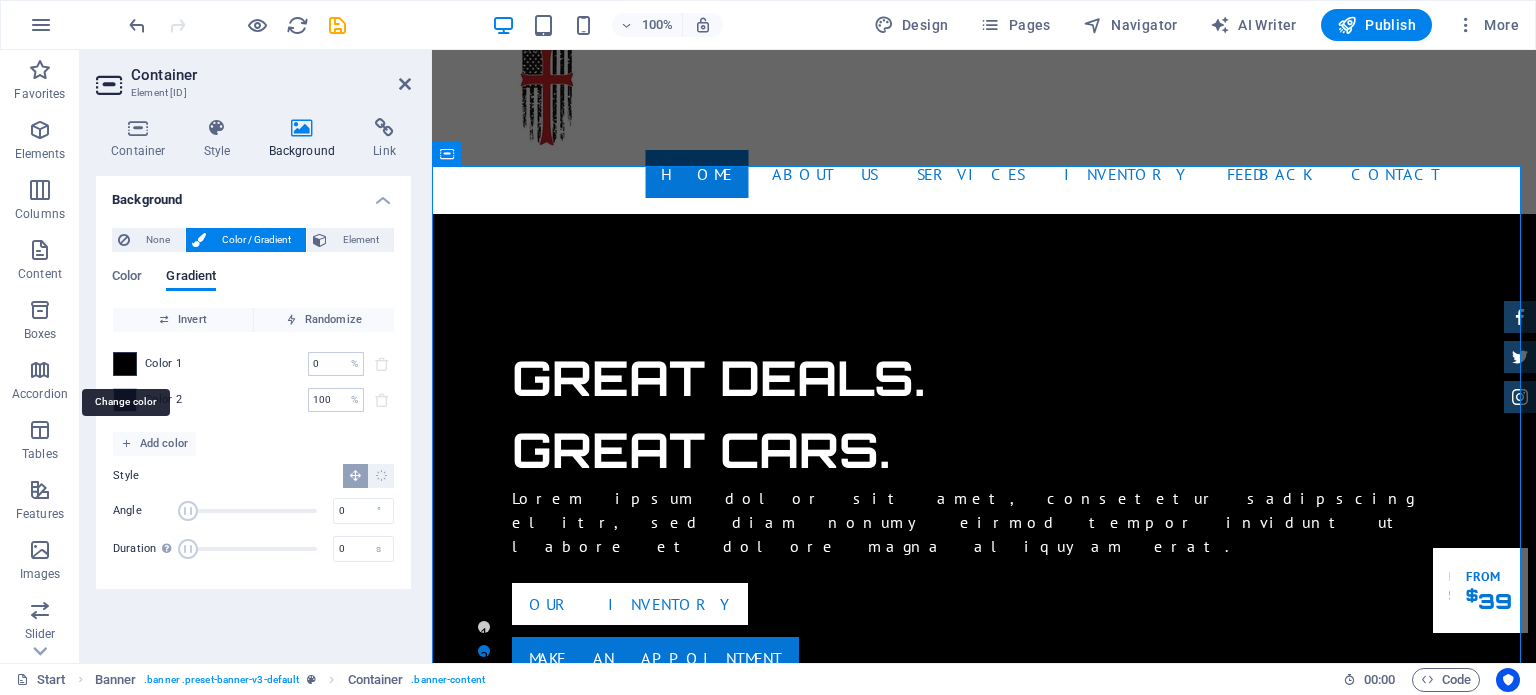 click at bounding box center (125, 364) 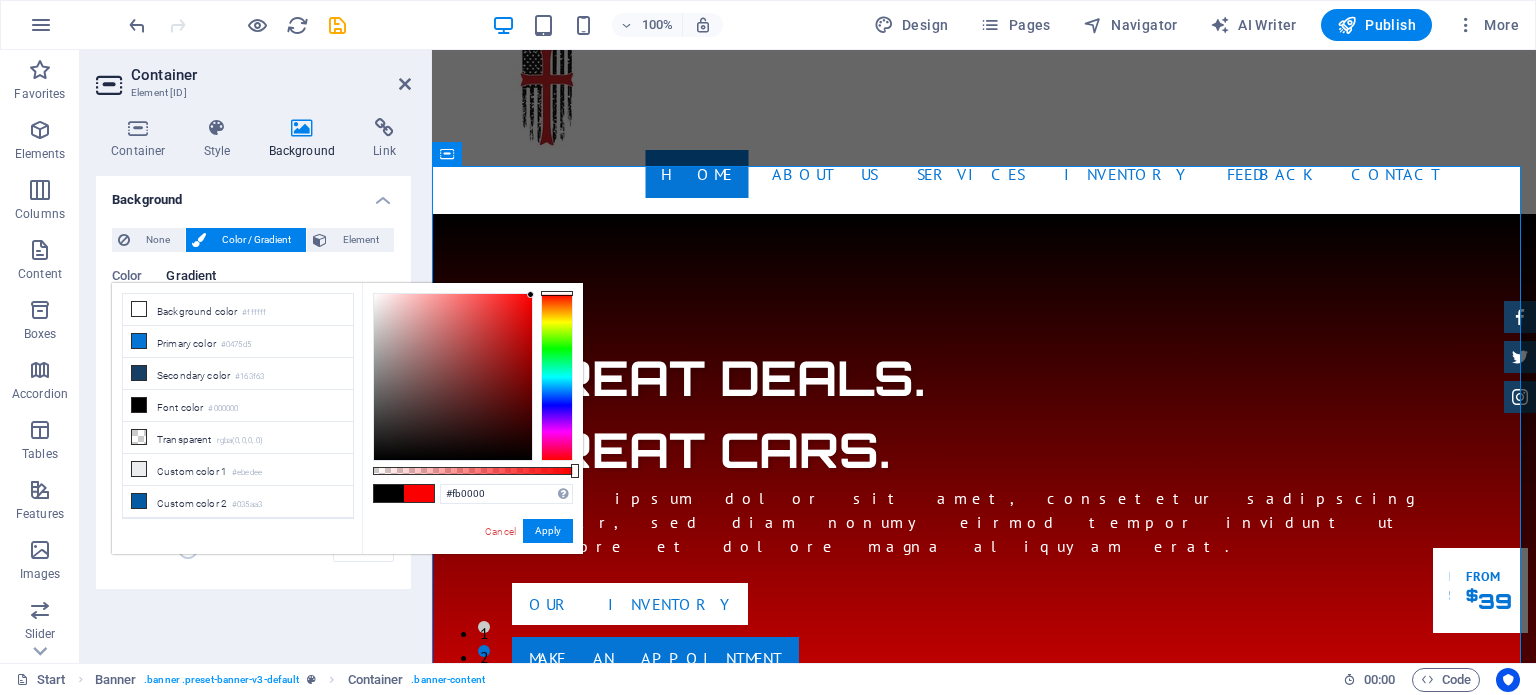 type on "#fd0000" 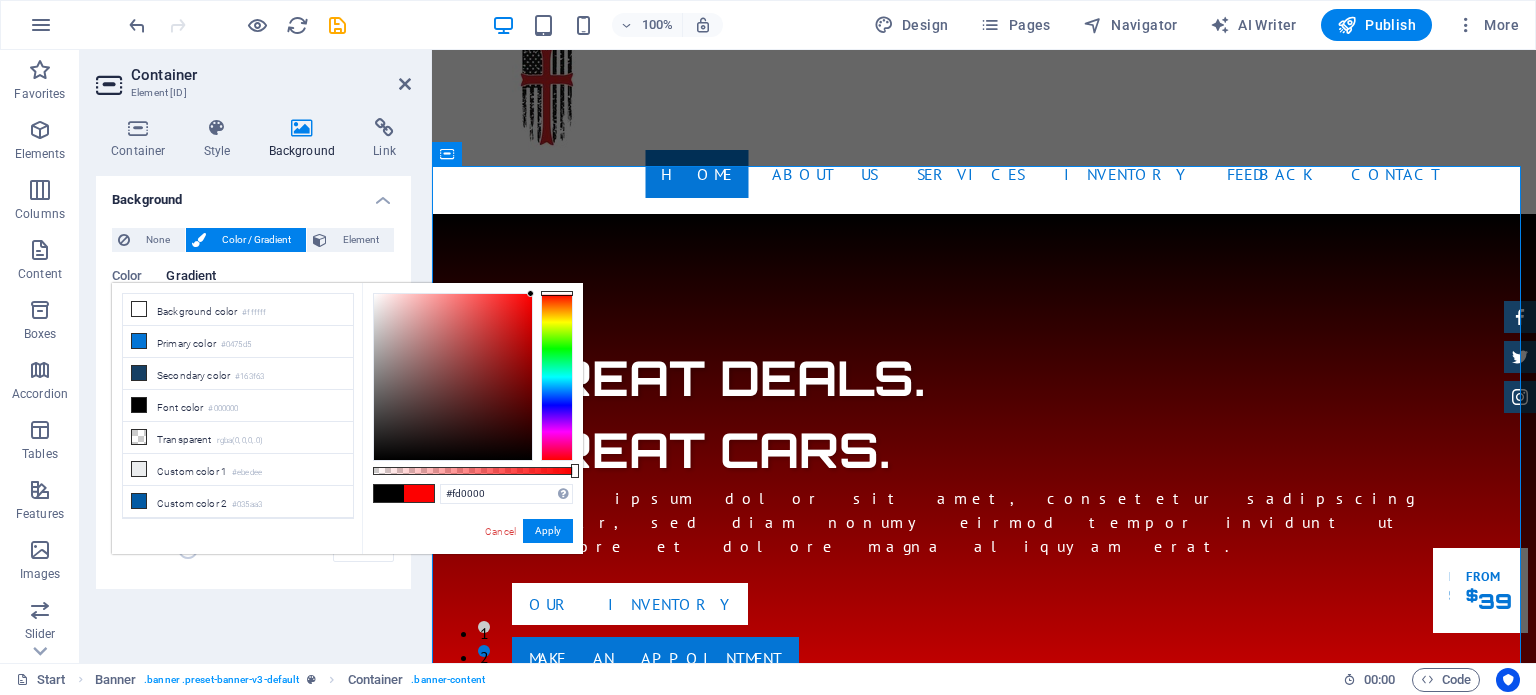 drag, startPoint x: 371, startPoint y: 455, endPoint x: 535, endPoint y: 294, distance: 229.81949 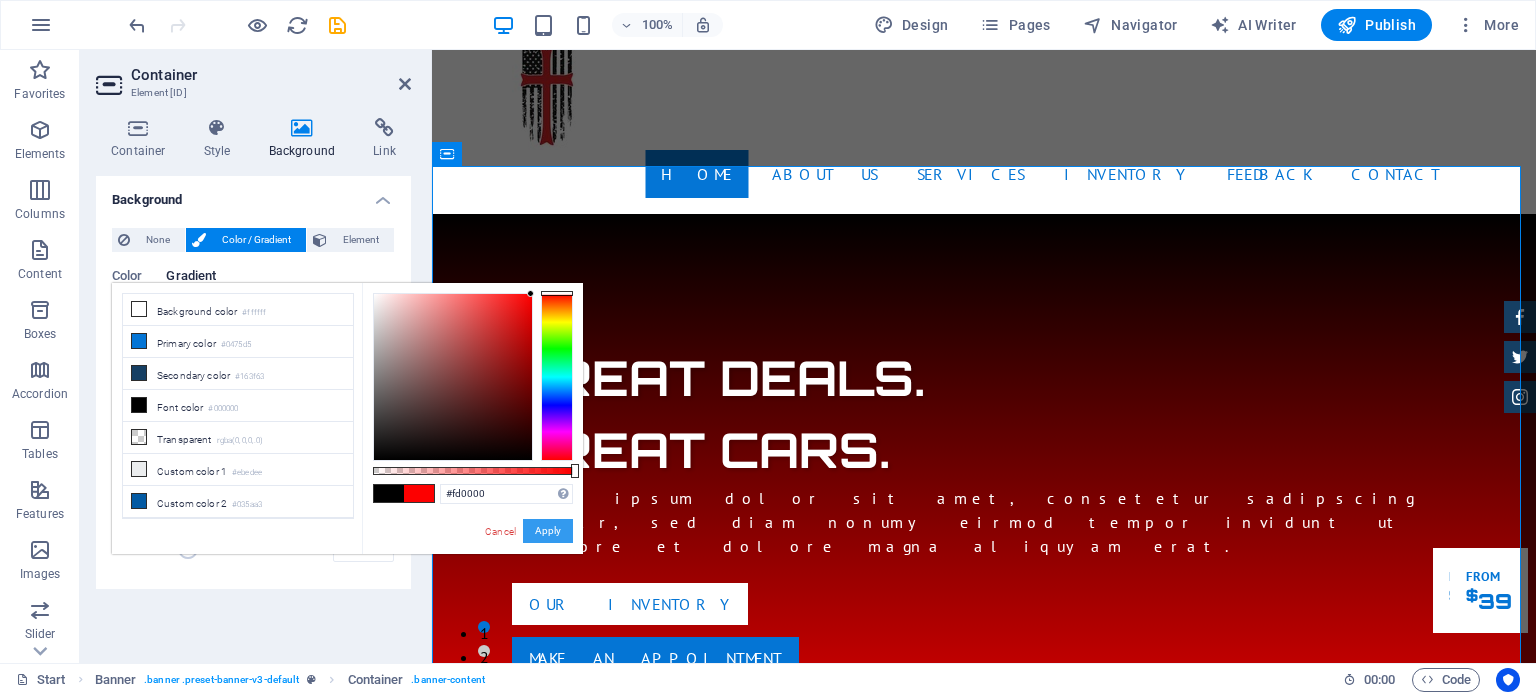 click on "Apply" at bounding box center [548, 531] 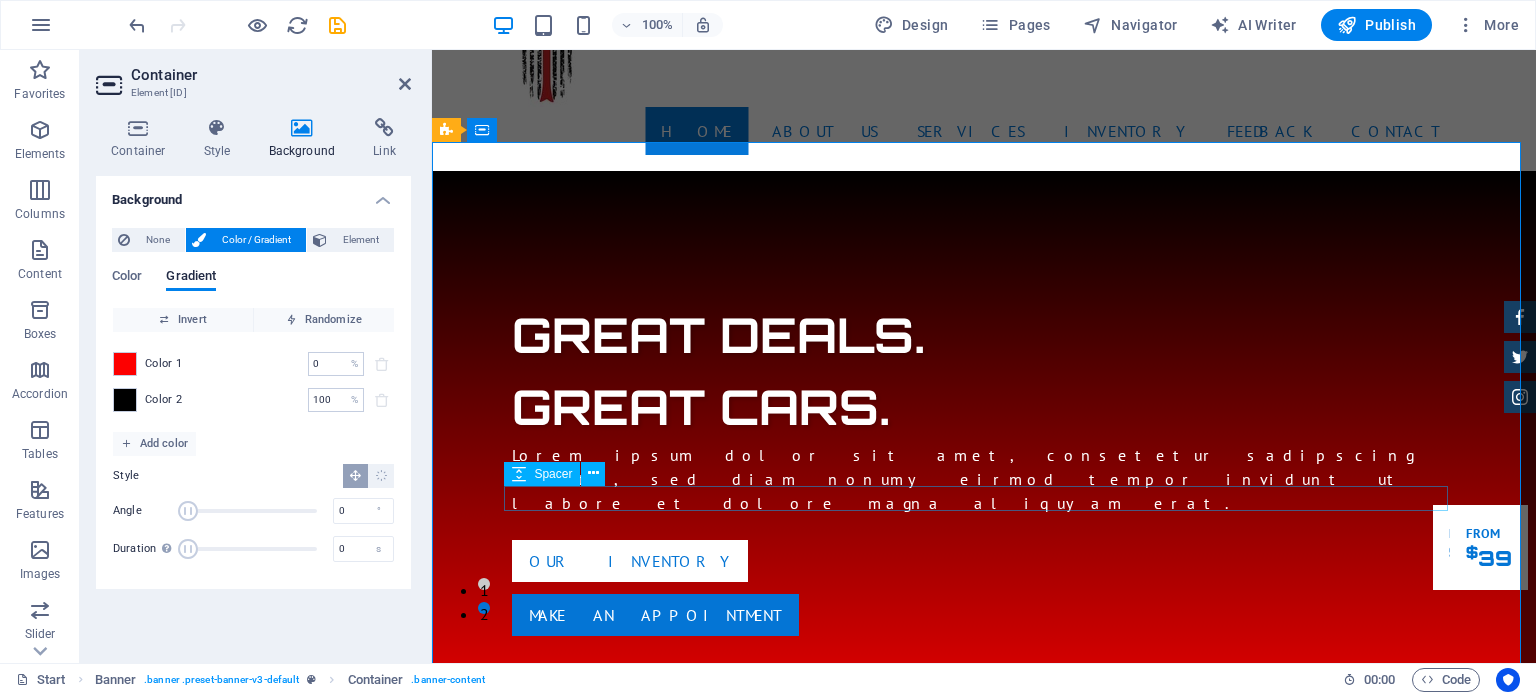 scroll, scrollTop: 42, scrollLeft: 0, axis: vertical 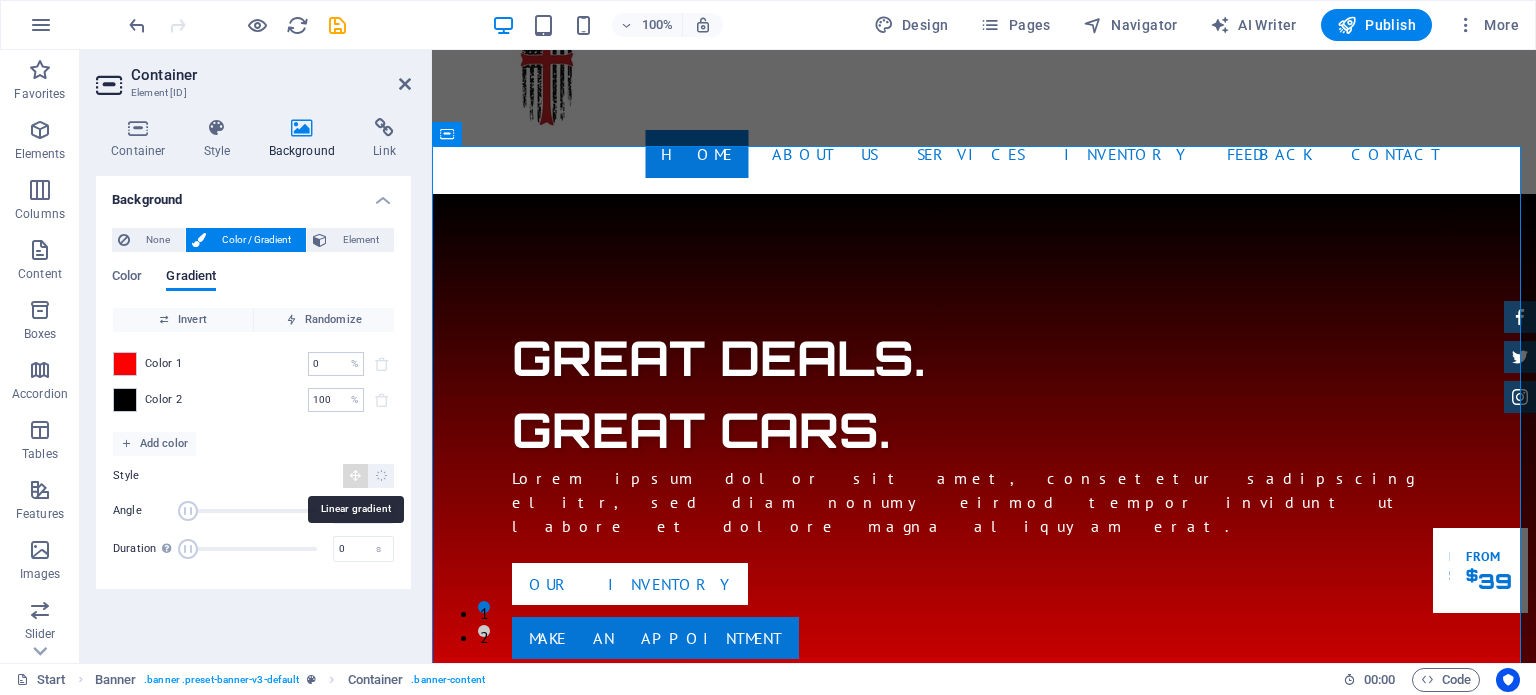 click at bounding box center [355, 475] 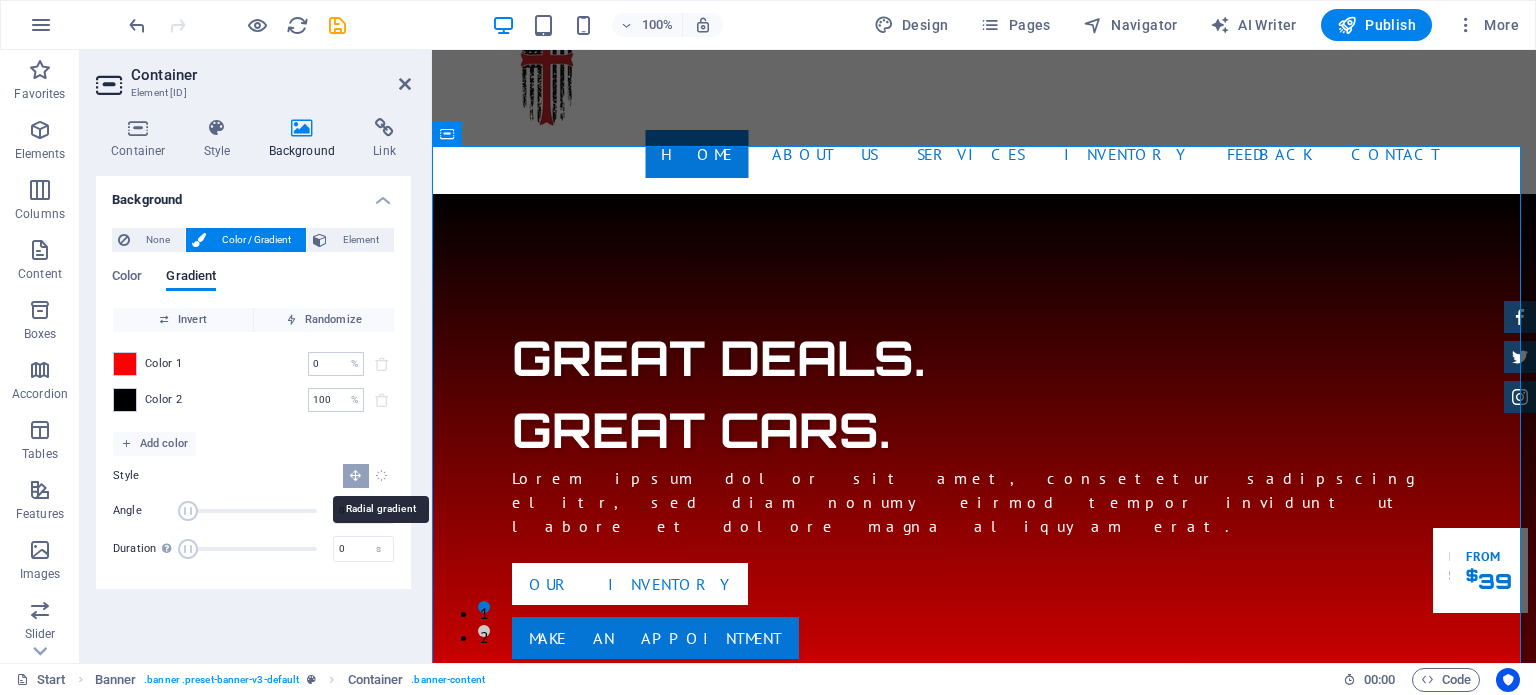 click at bounding box center [381, 475] 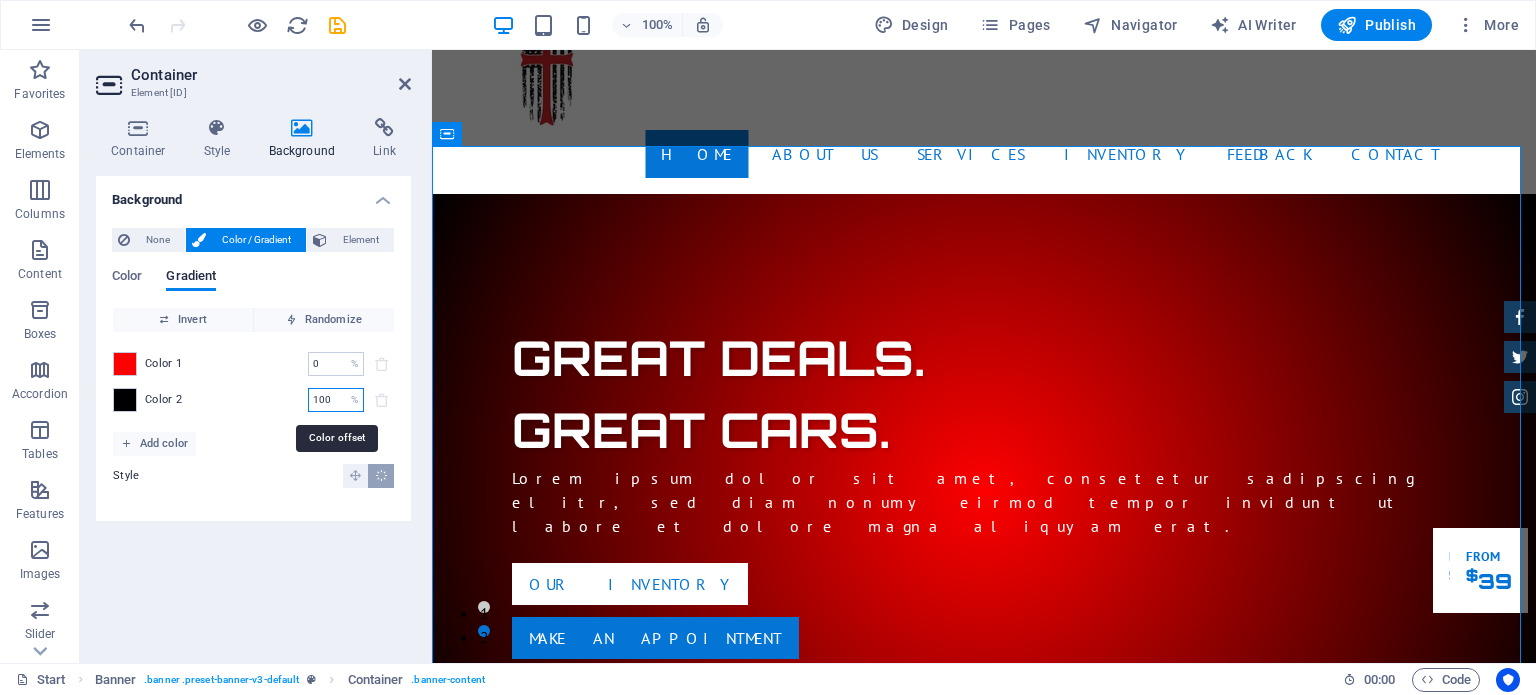 click on "100" at bounding box center (325, 400) 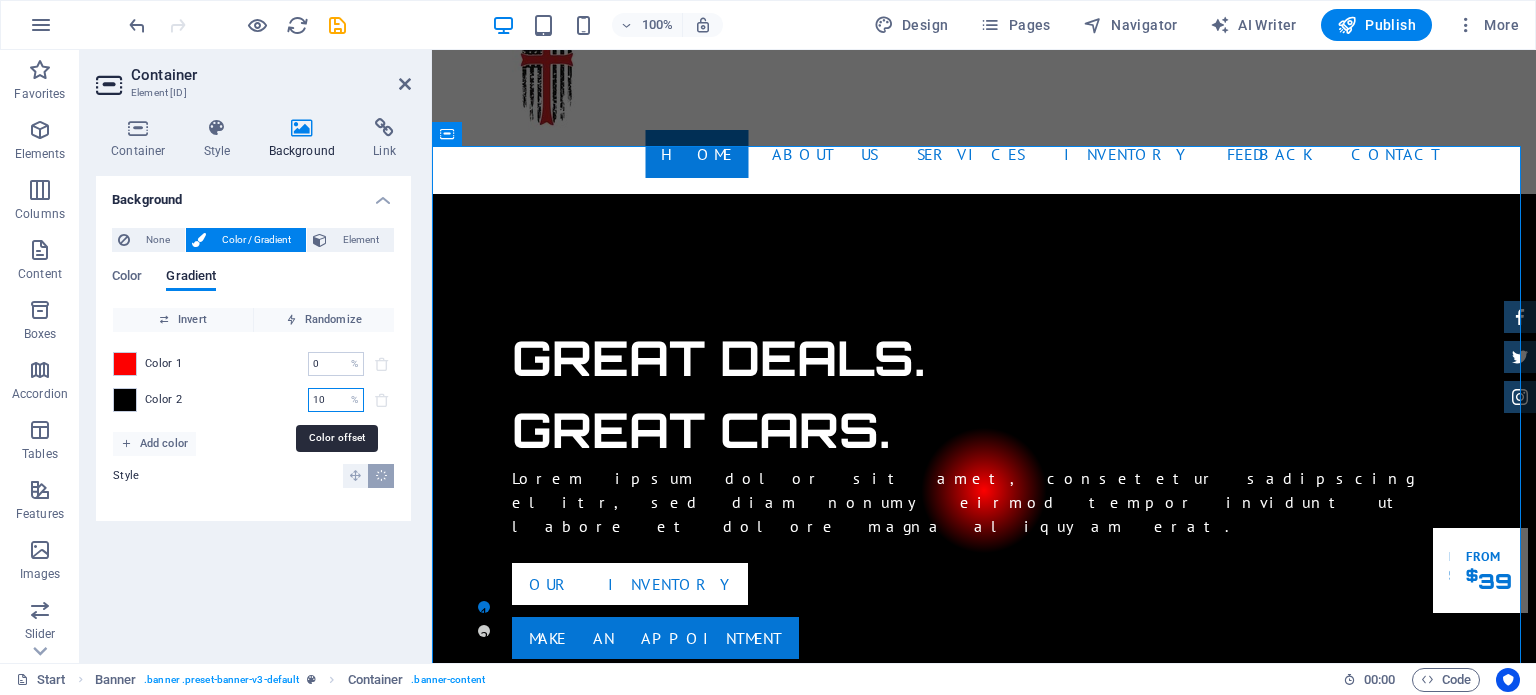 drag, startPoint x: 334, startPoint y: 403, endPoint x: 315, endPoint y: 399, distance: 19.416489 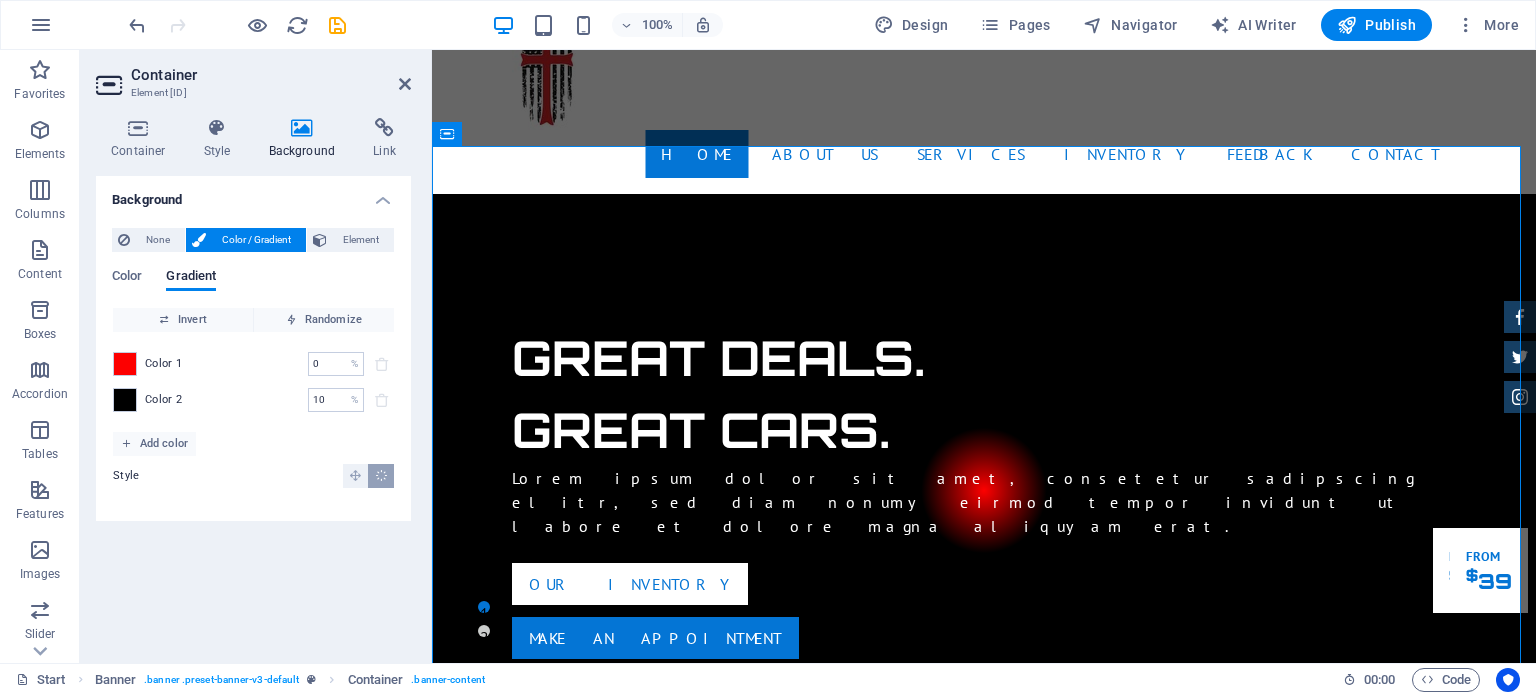 click on "Style" at bounding box center [253, 480] 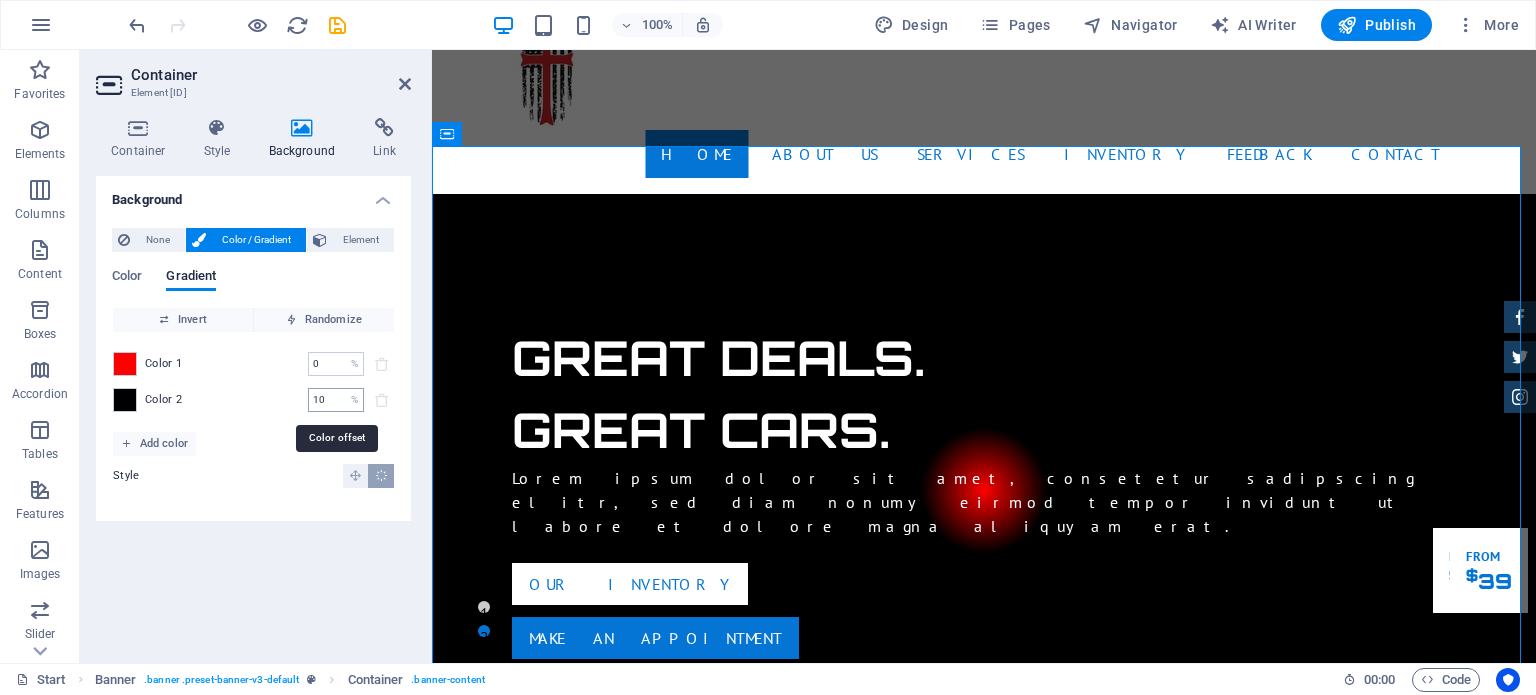click on "10" at bounding box center [325, 400] 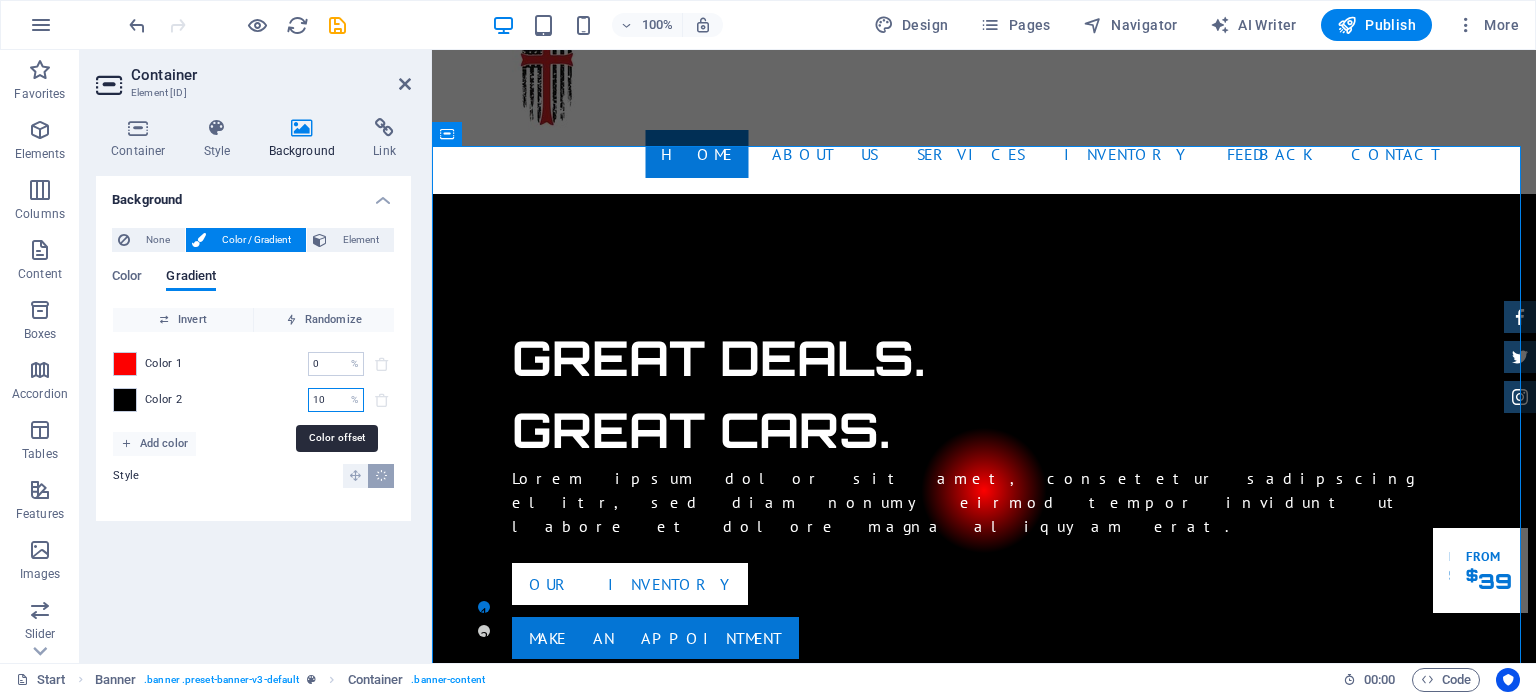 type on "1" 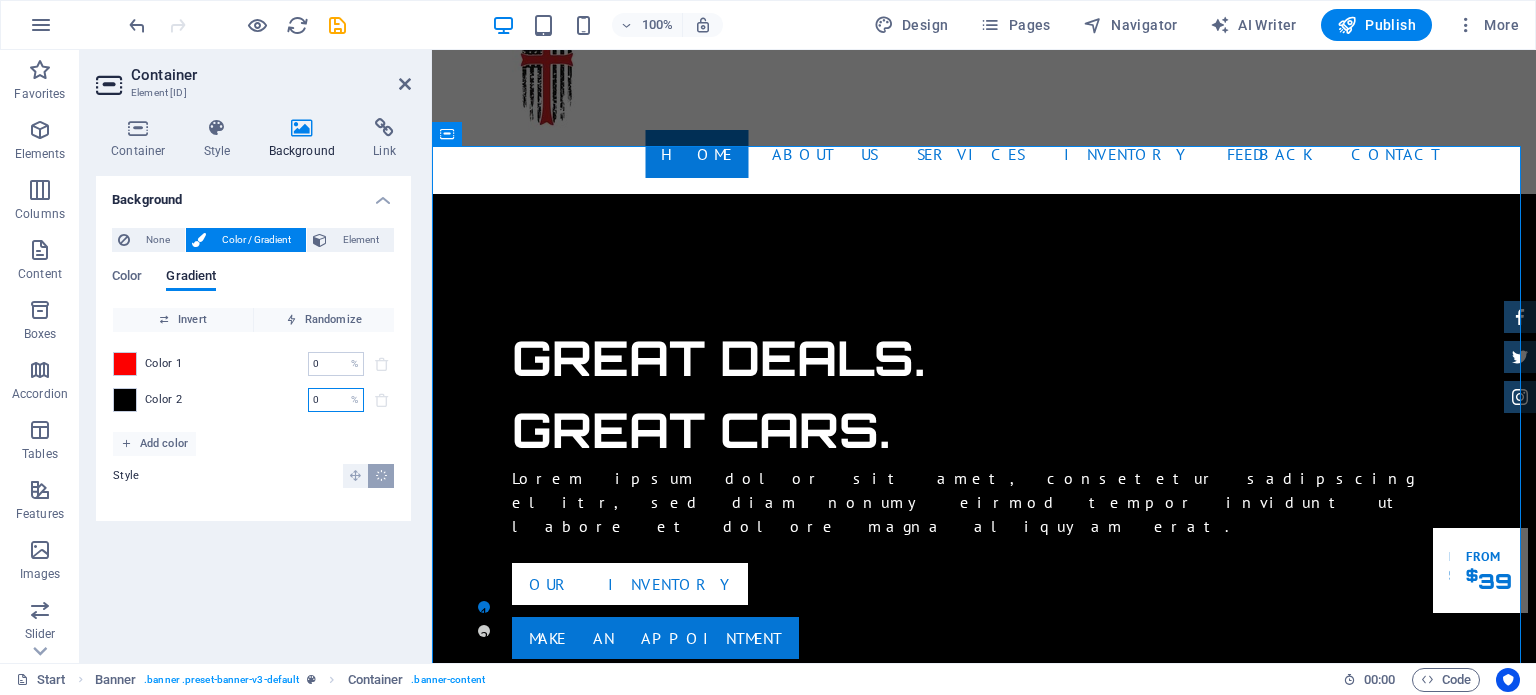 click on "0" at bounding box center [325, 400] 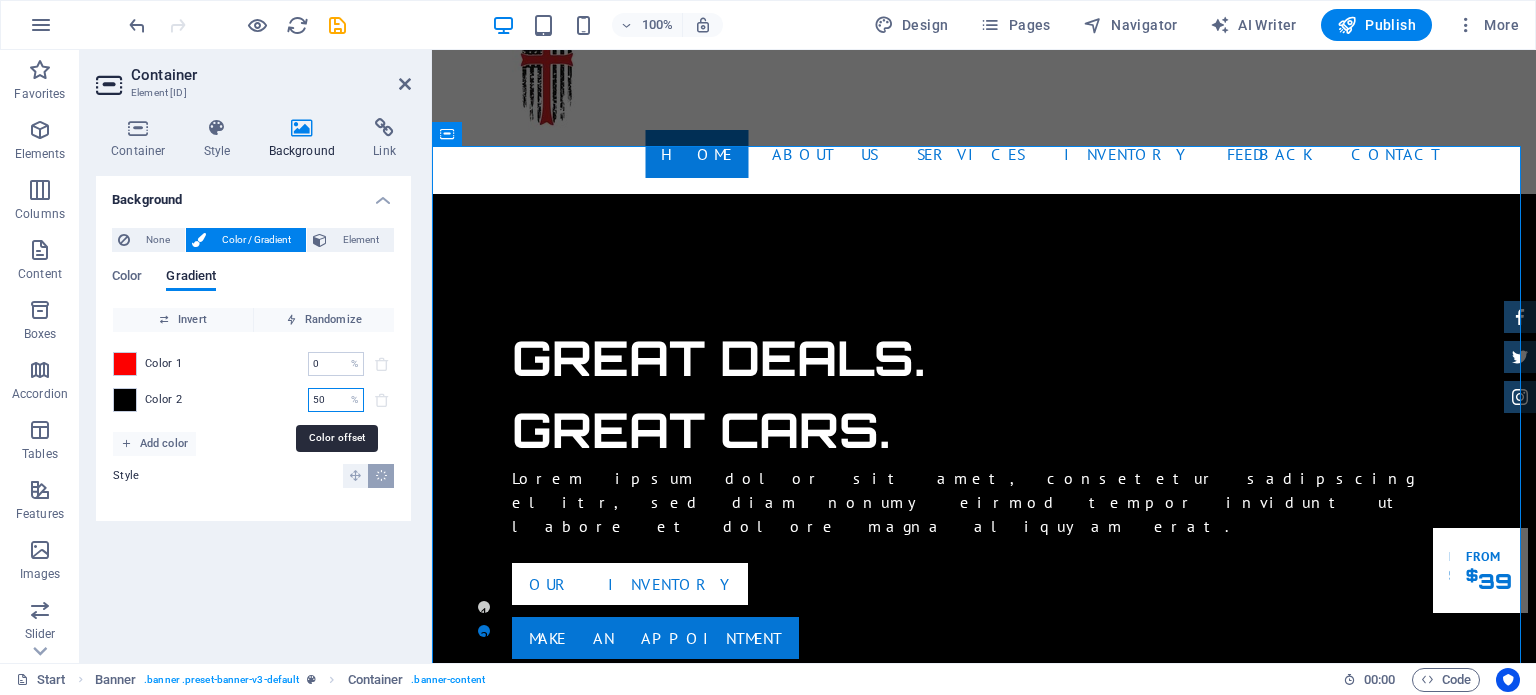 type on "50" 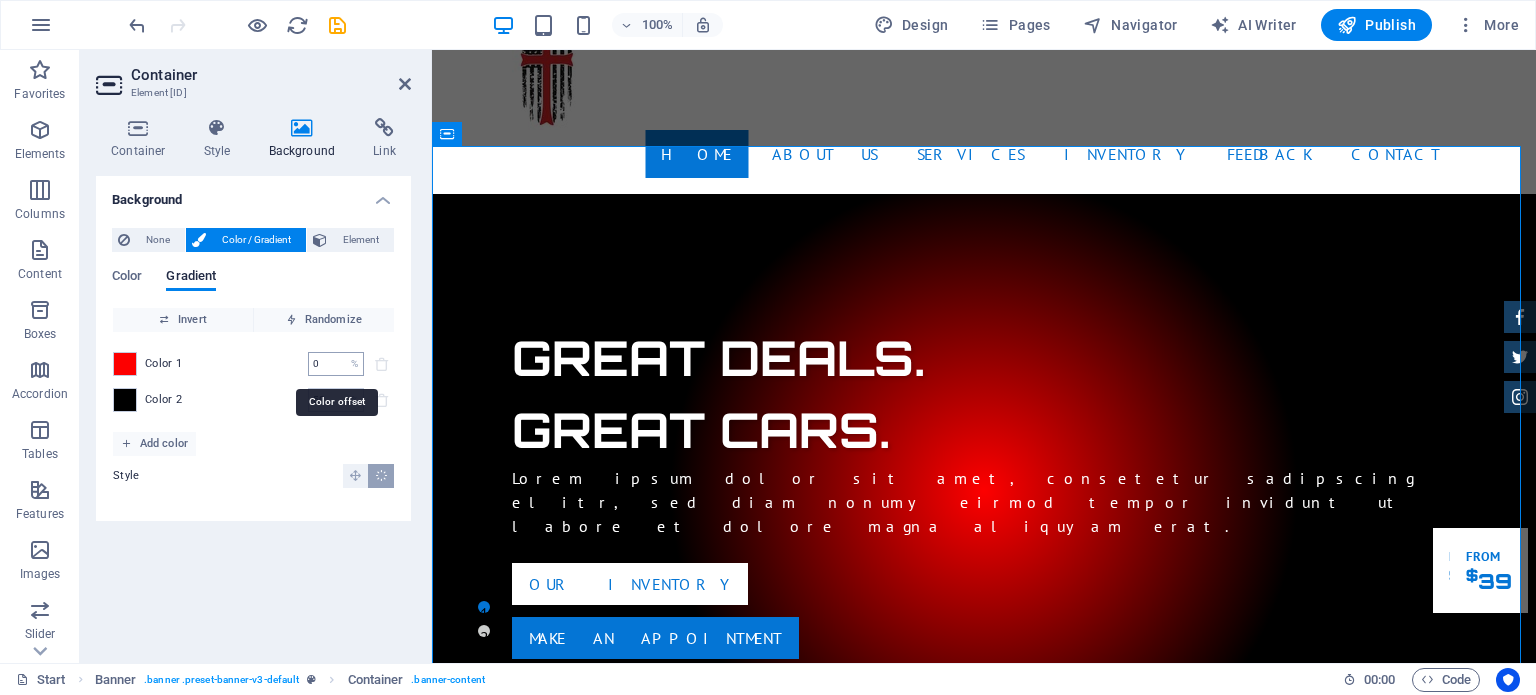 click on "0" at bounding box center (325, 364) 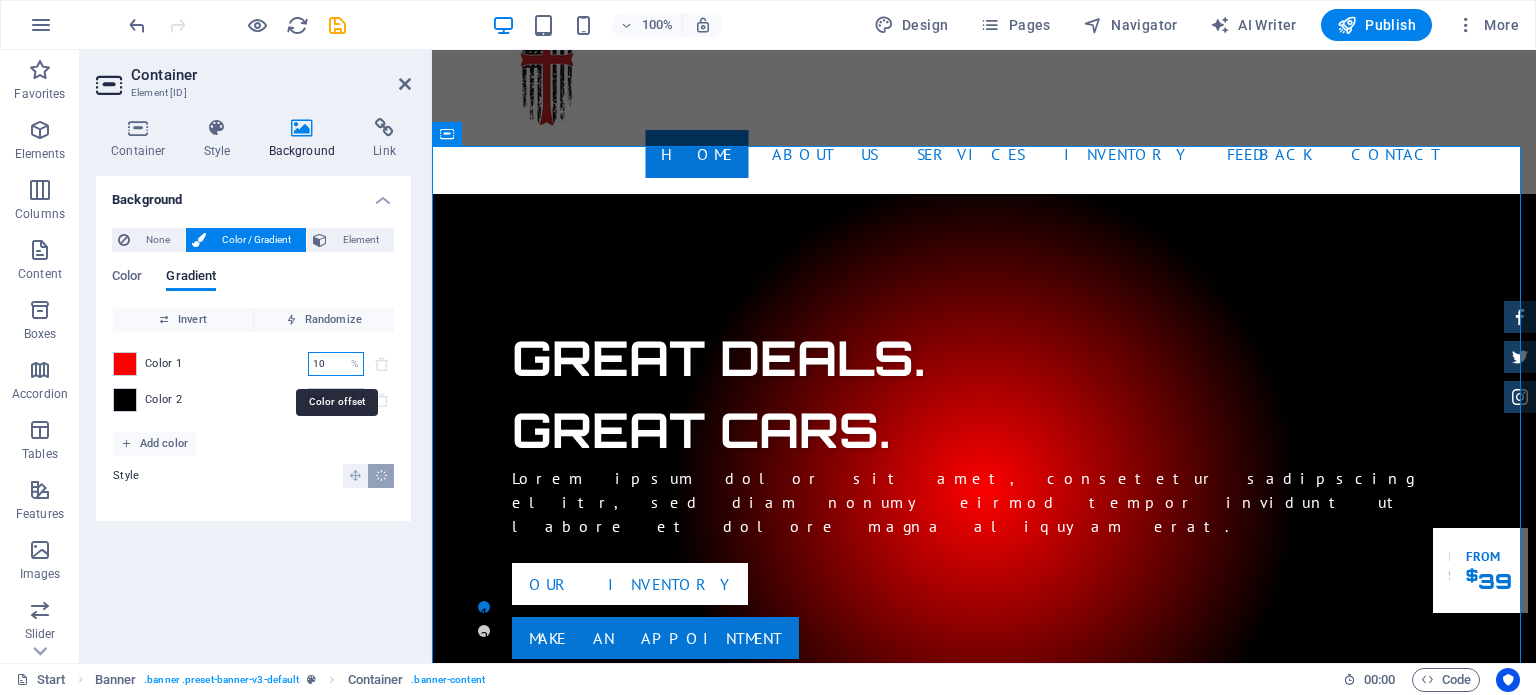type on "10" 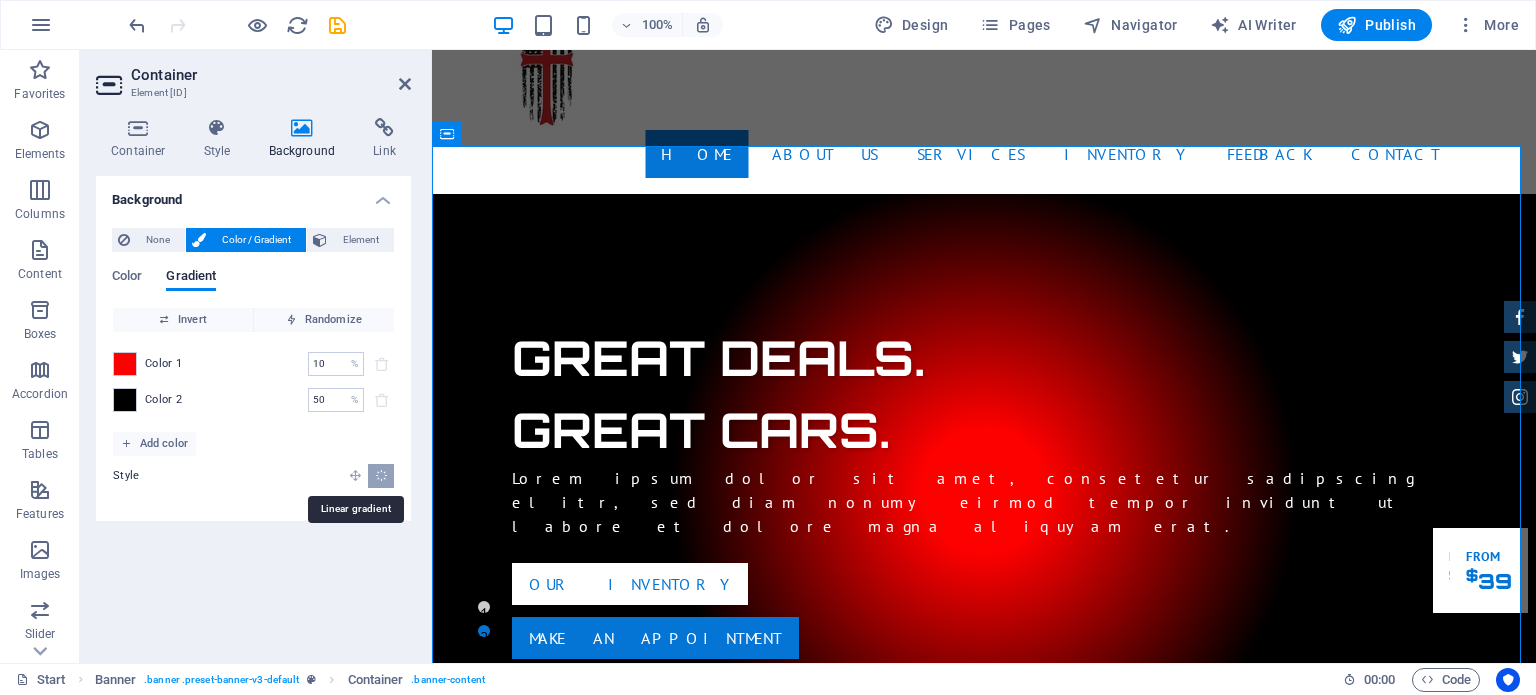 click at bounding box center [355, 475] 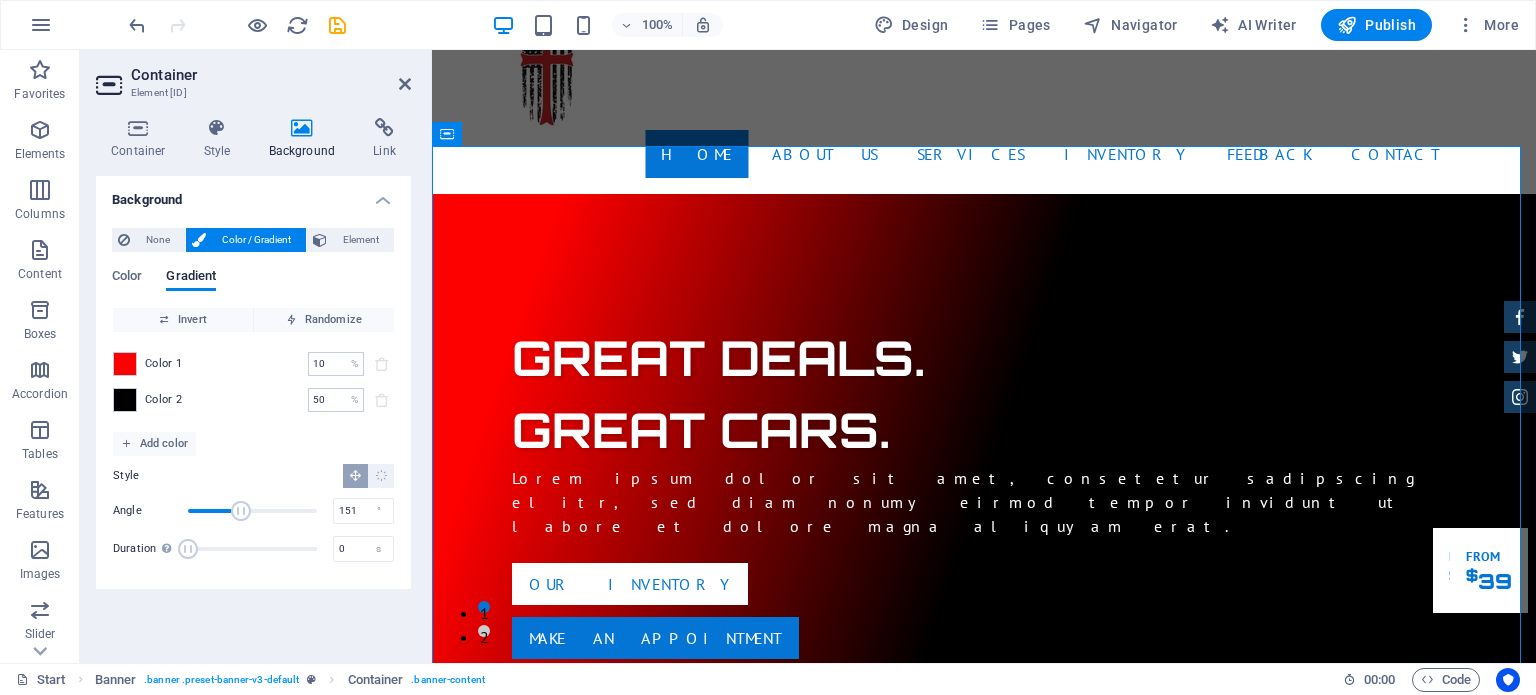 drag, startPoint x: 227, startPoint y: 507, endPoint x: 242, endPoint y: 511, distance: 15.524175 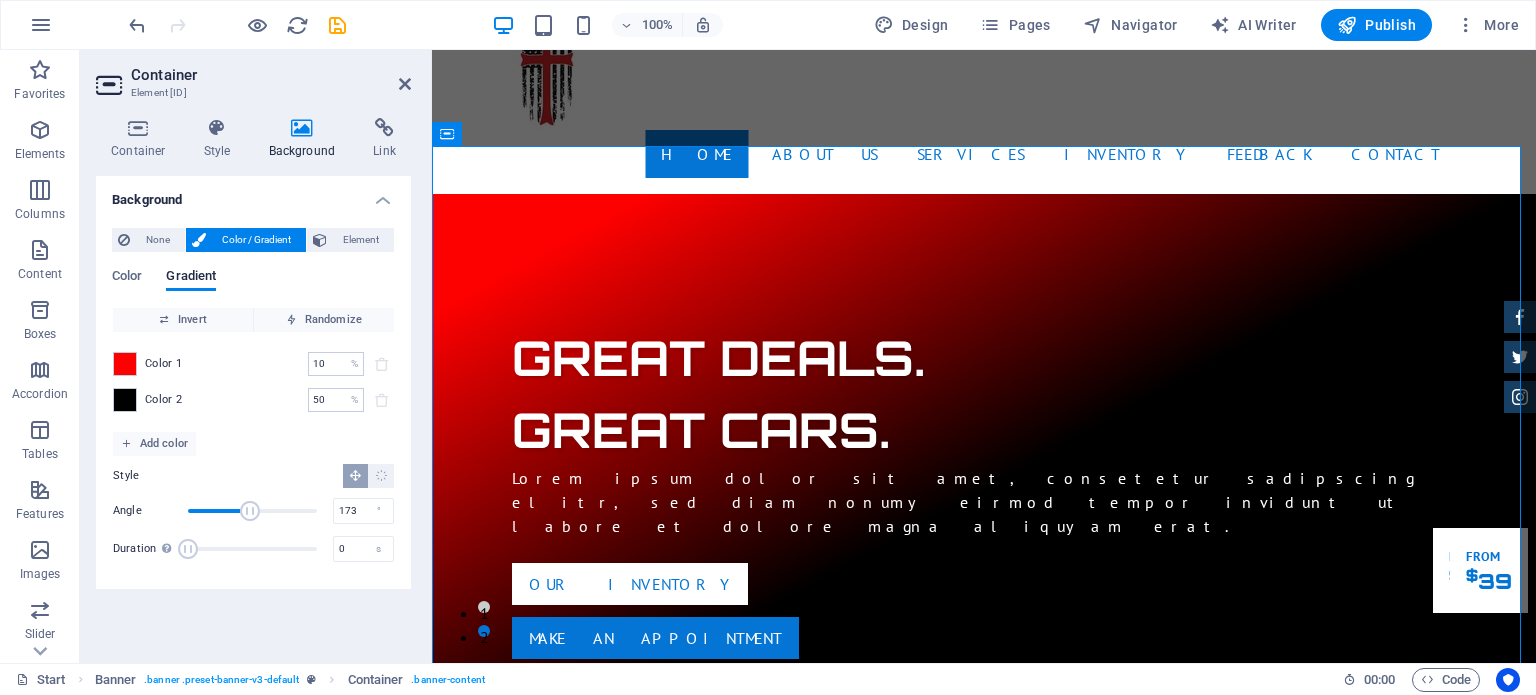 click at bounding box center (250, 511) 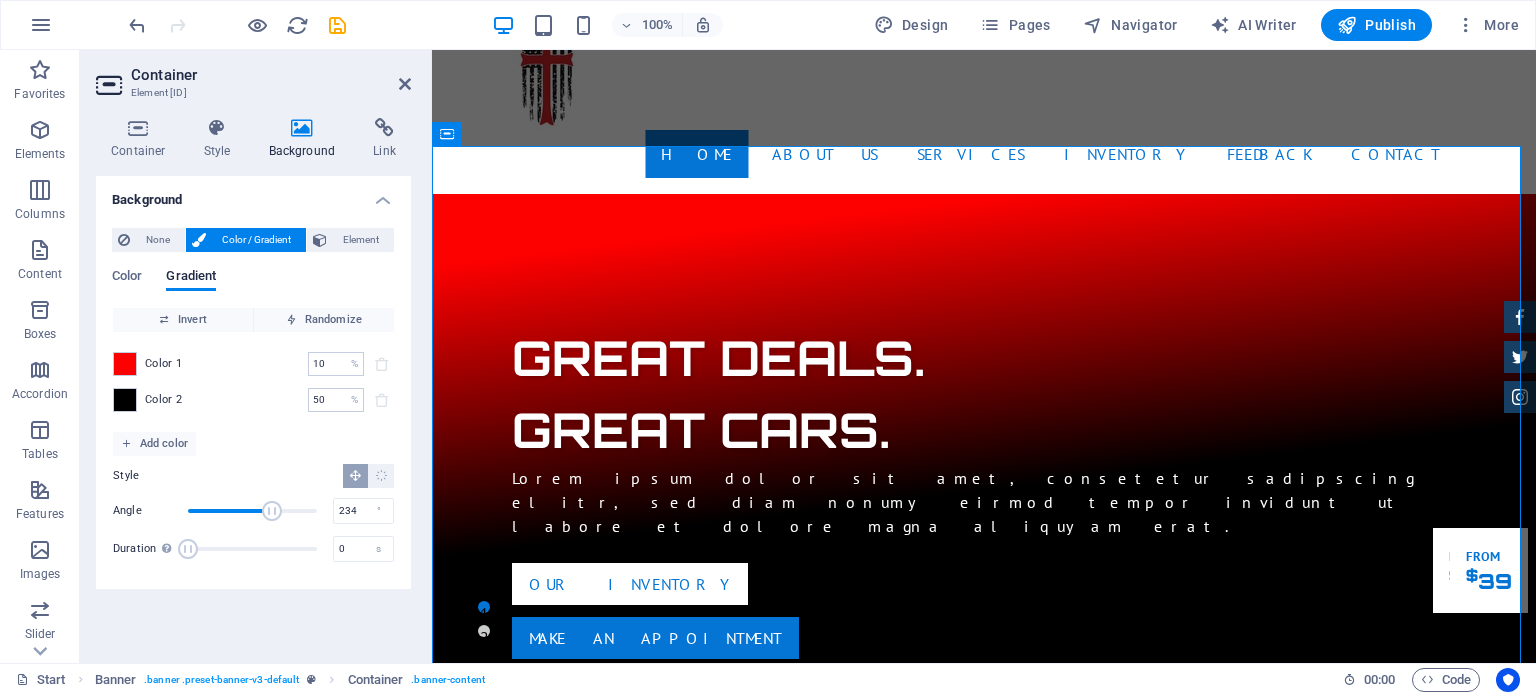drag, startPoint x: 250, startPoint y: 512, endPoint x: 272, endPoint y: 516, distance: 22.36068 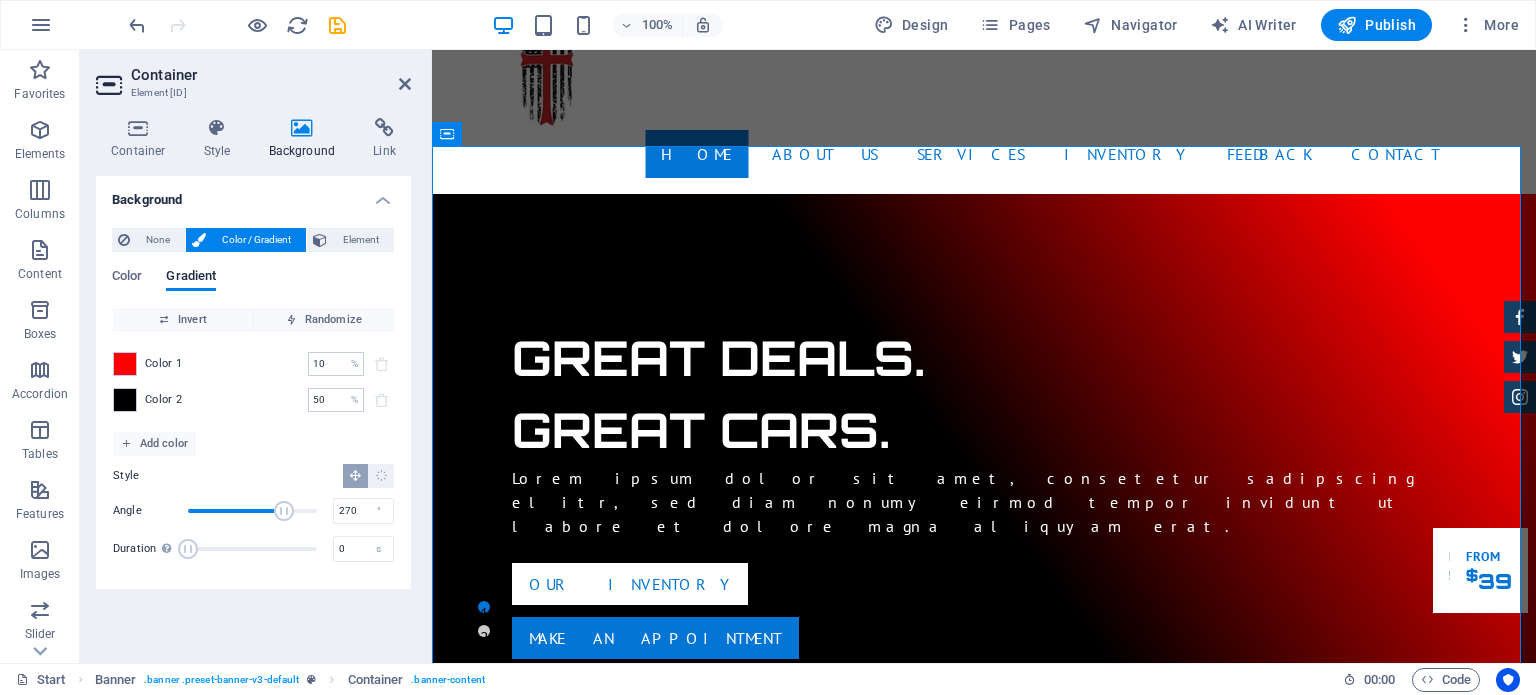 drag, startPoint x: 272, startPoint y: 516, endPoint x: 285, endPoint y: 517, distance: 13.038404 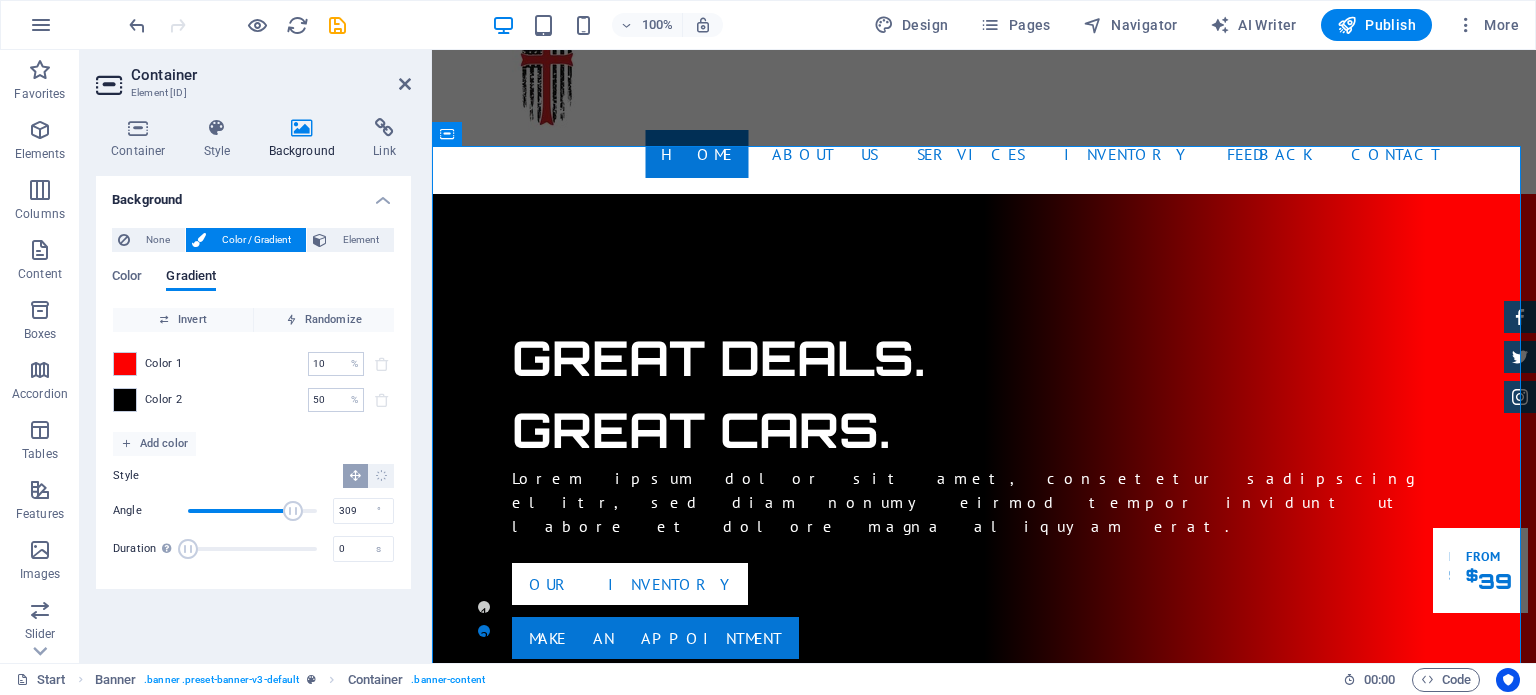 type on "312" 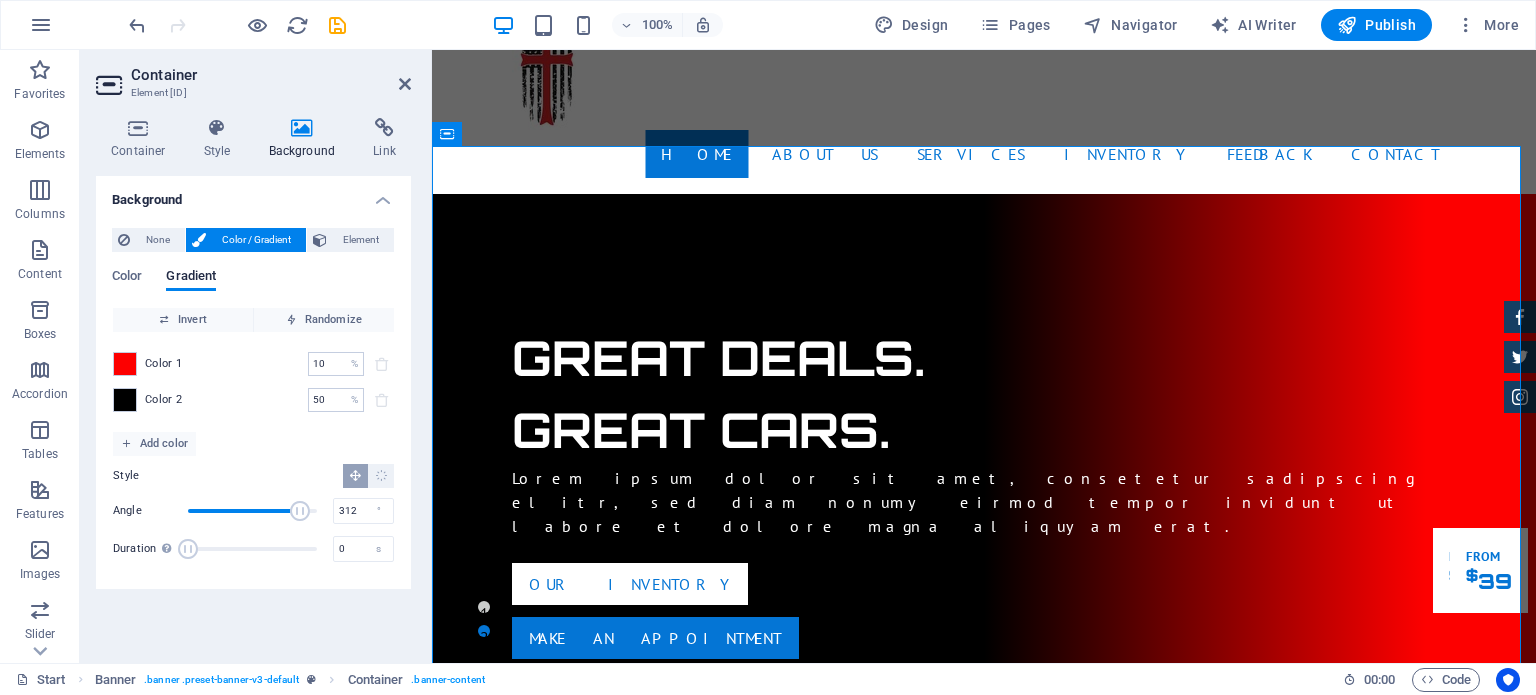 drag, startPoint x: 285, startPoint y: 517, endPoint x: 300, endPoint y: 517, distance: 15 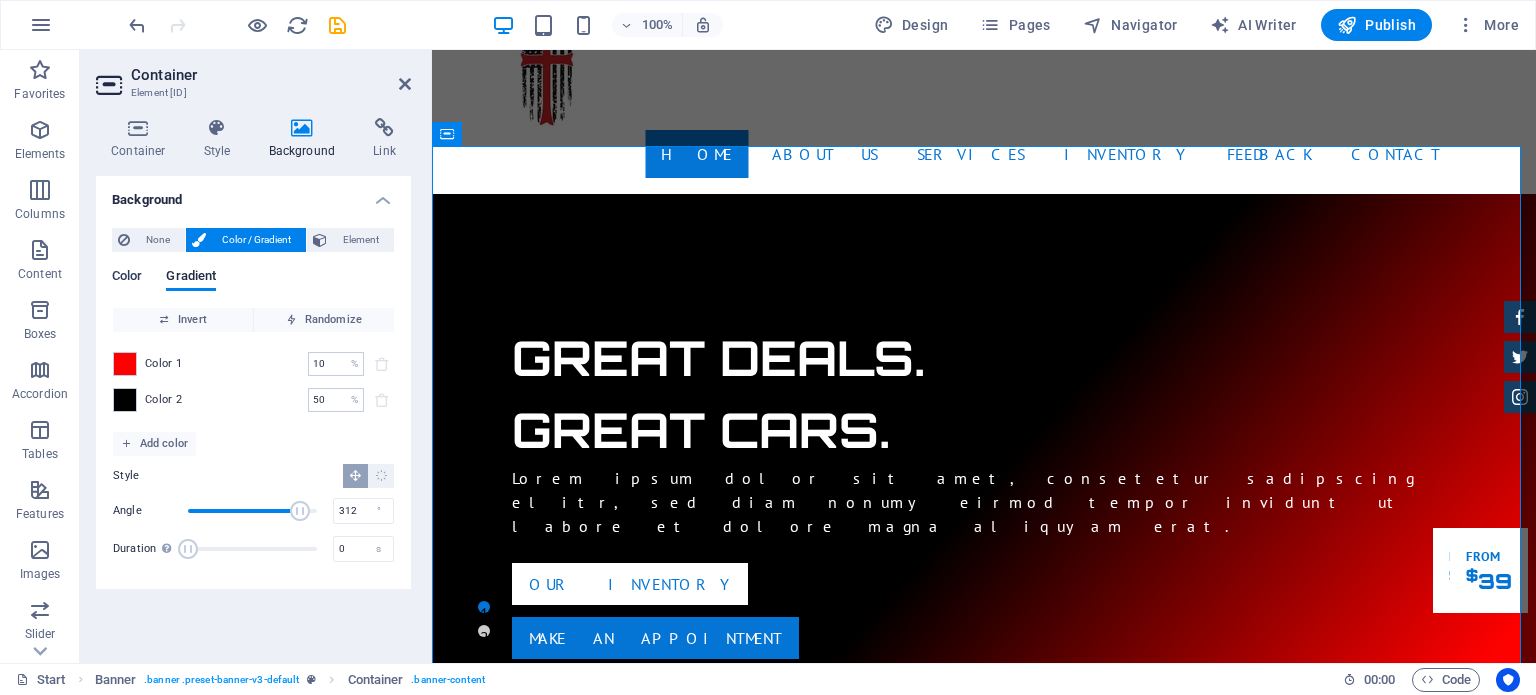 click on "Color" at bounding box center (127, 278) 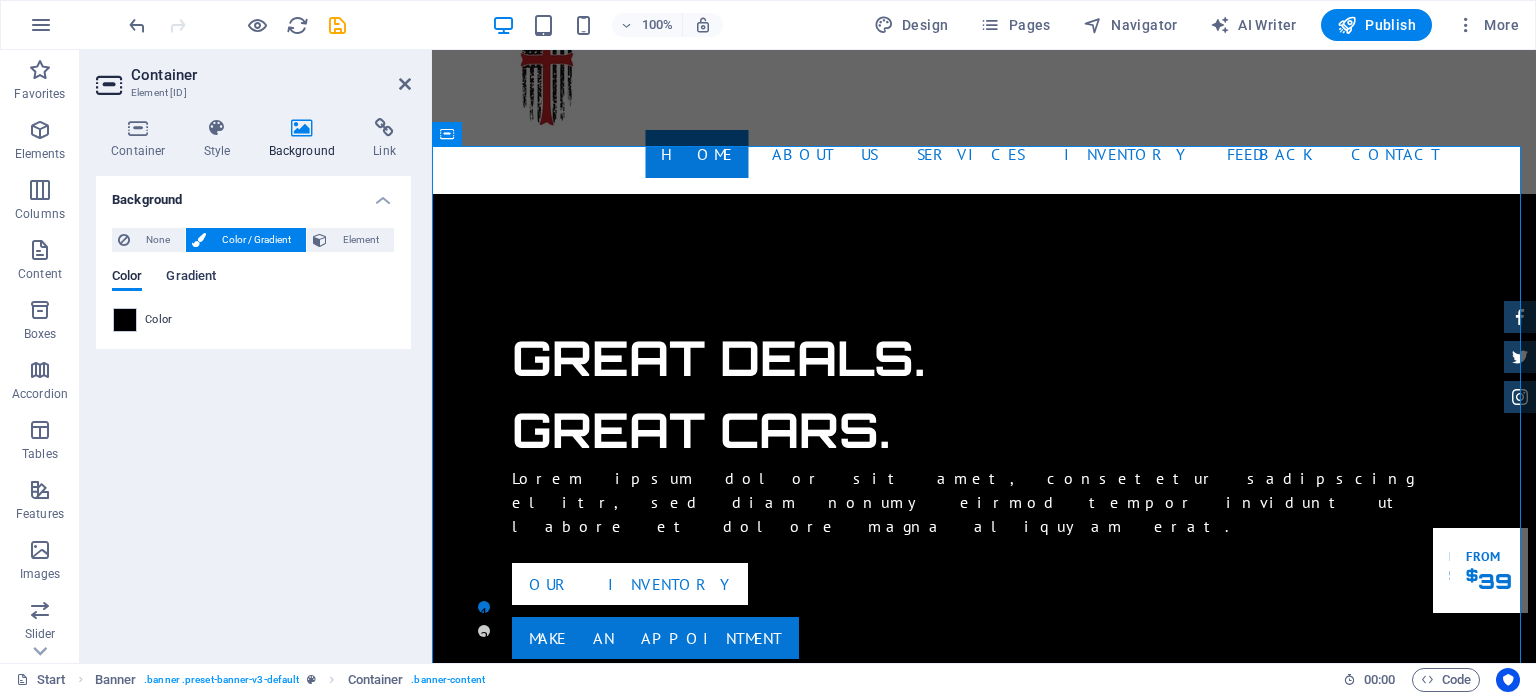 click on "Gradient" at bounding box center [191, 278] 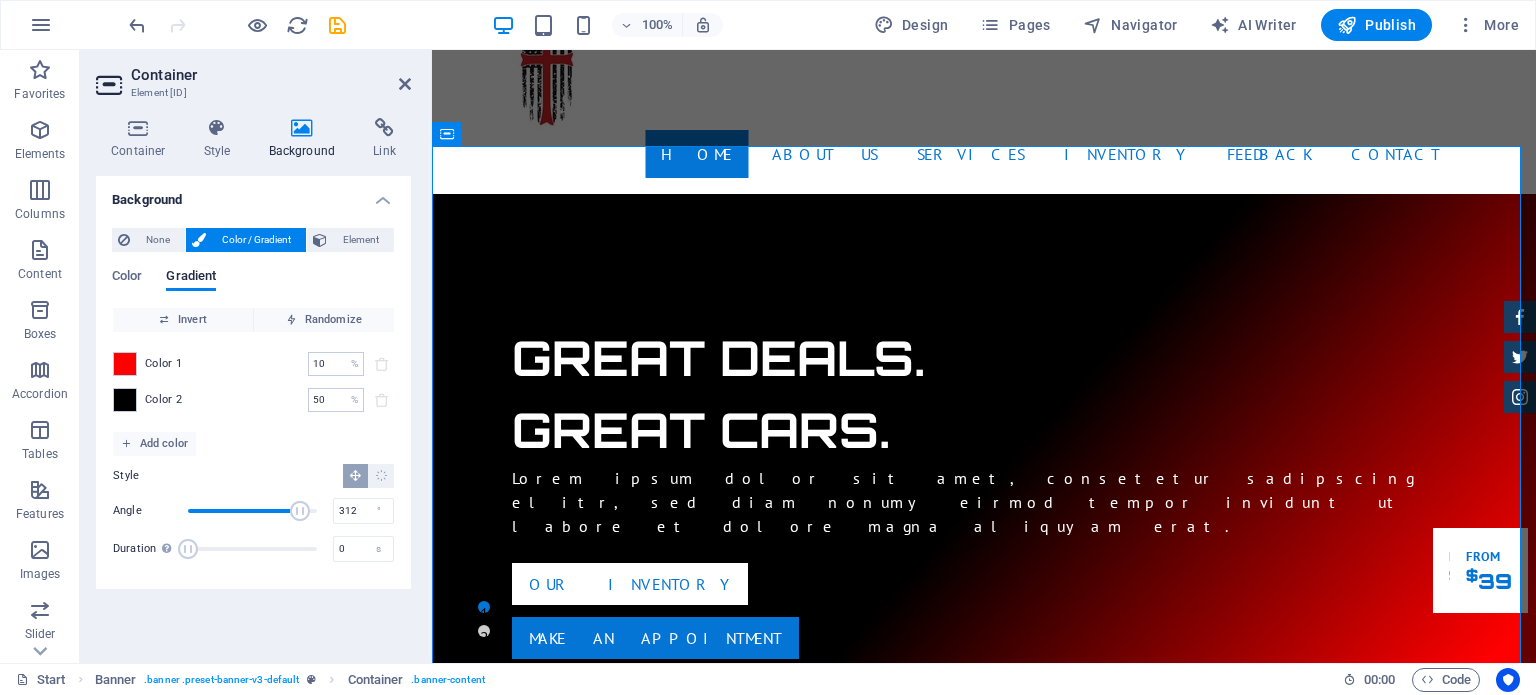 click on "Background" at bounding box center (306, 139) 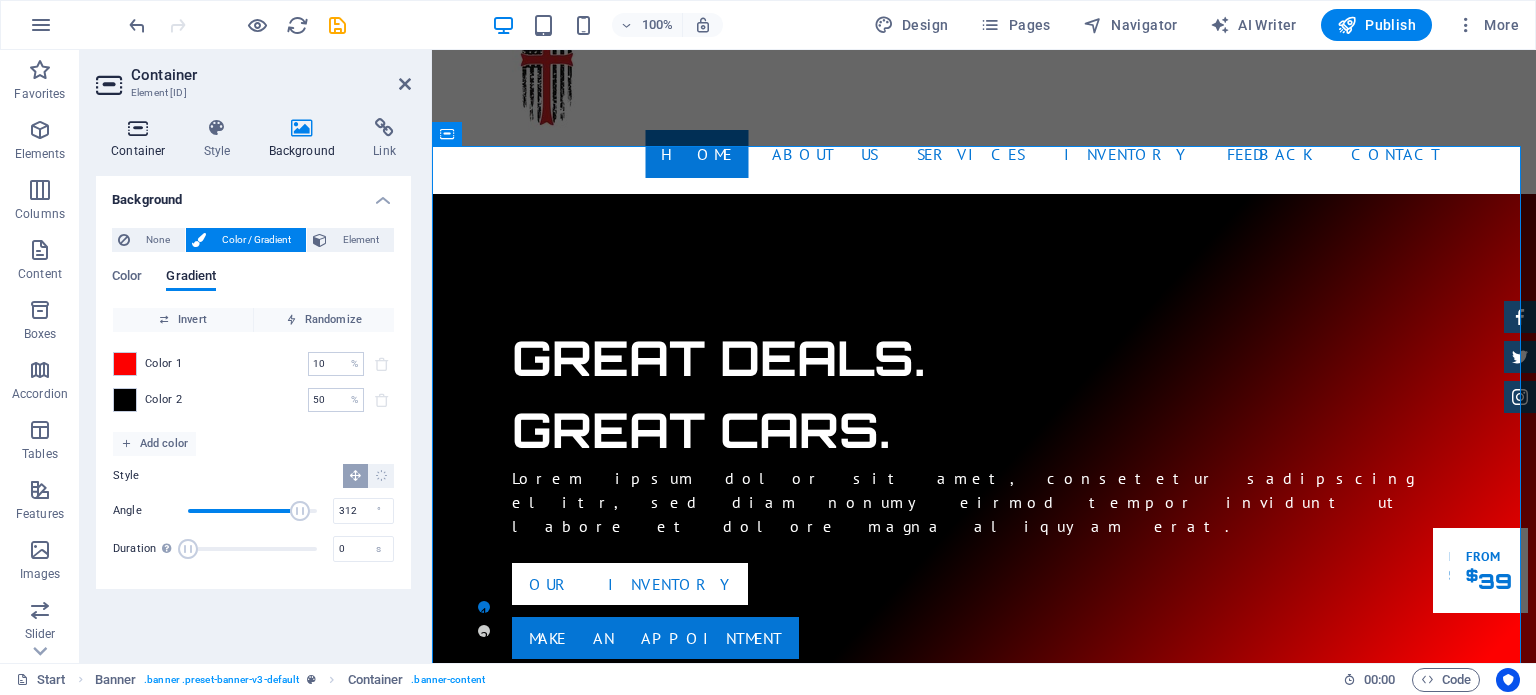click on "Container" at bounding box center [142, 139] 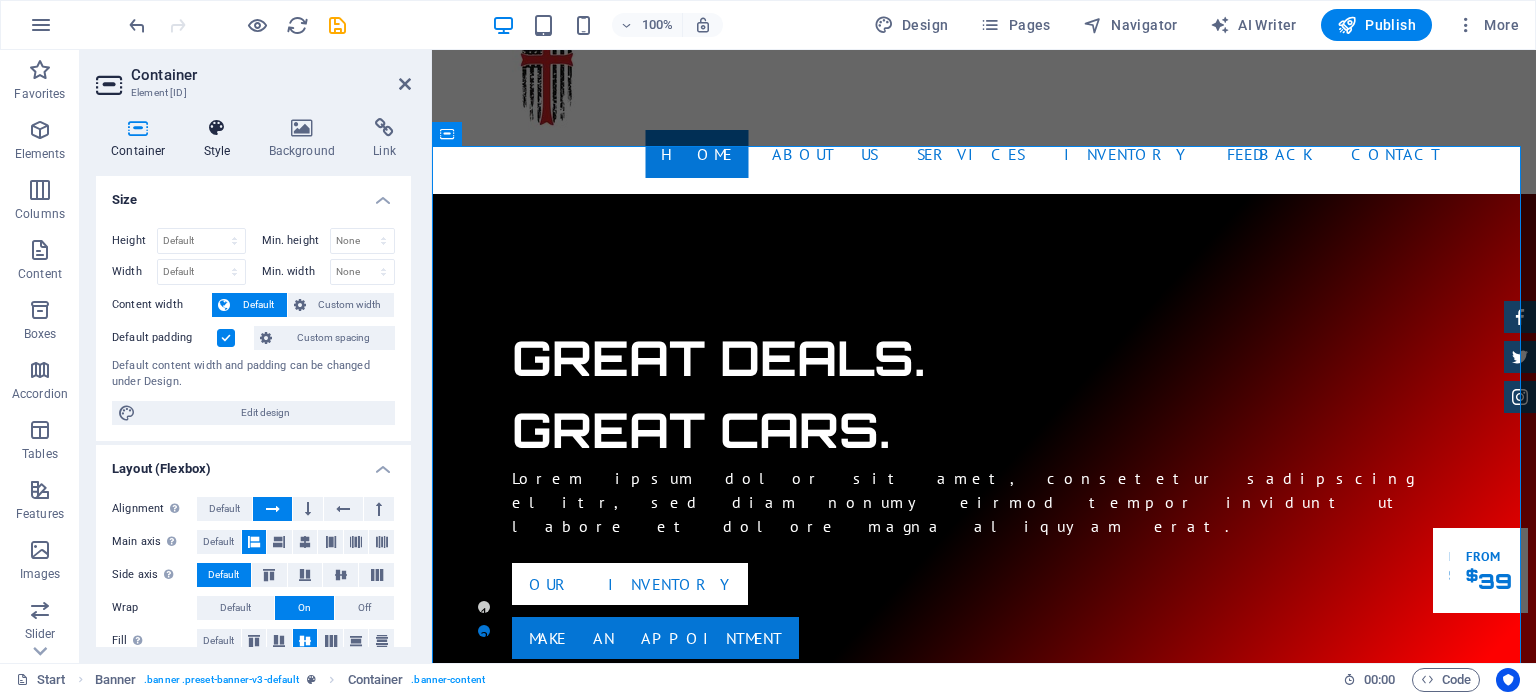 click on "Style" at bounding box center [221, 139] 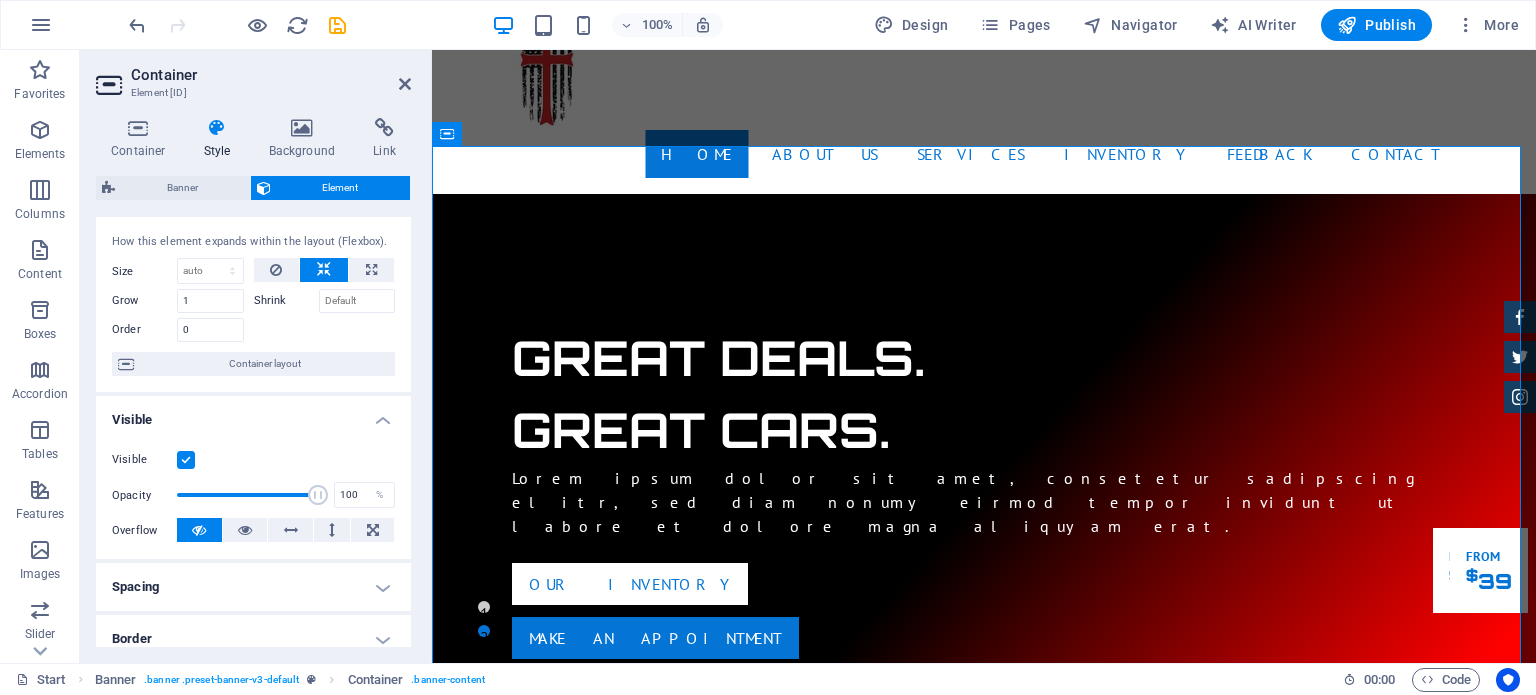 scroll, scrollTop: 0, scrollLeft: 0, axis: both 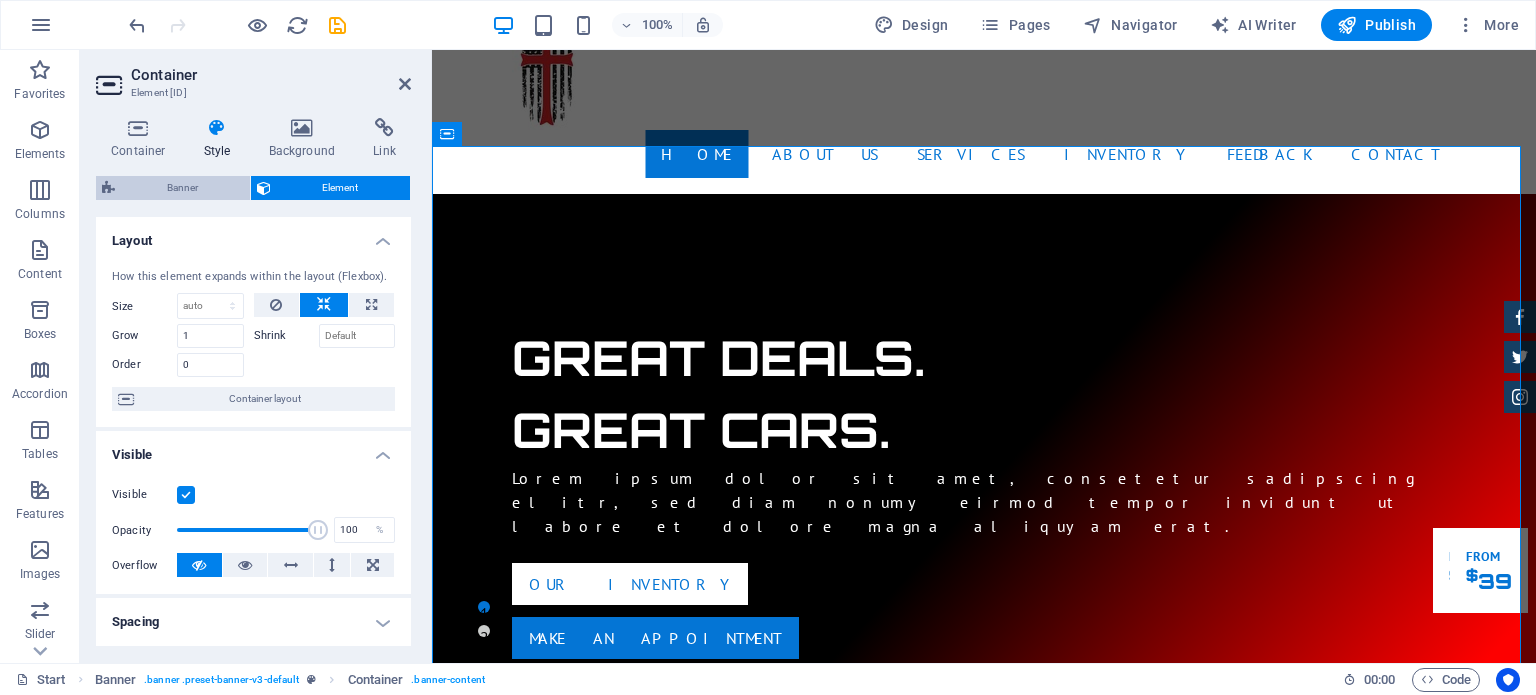 click on "Banner" at bounding box center (182, 188) 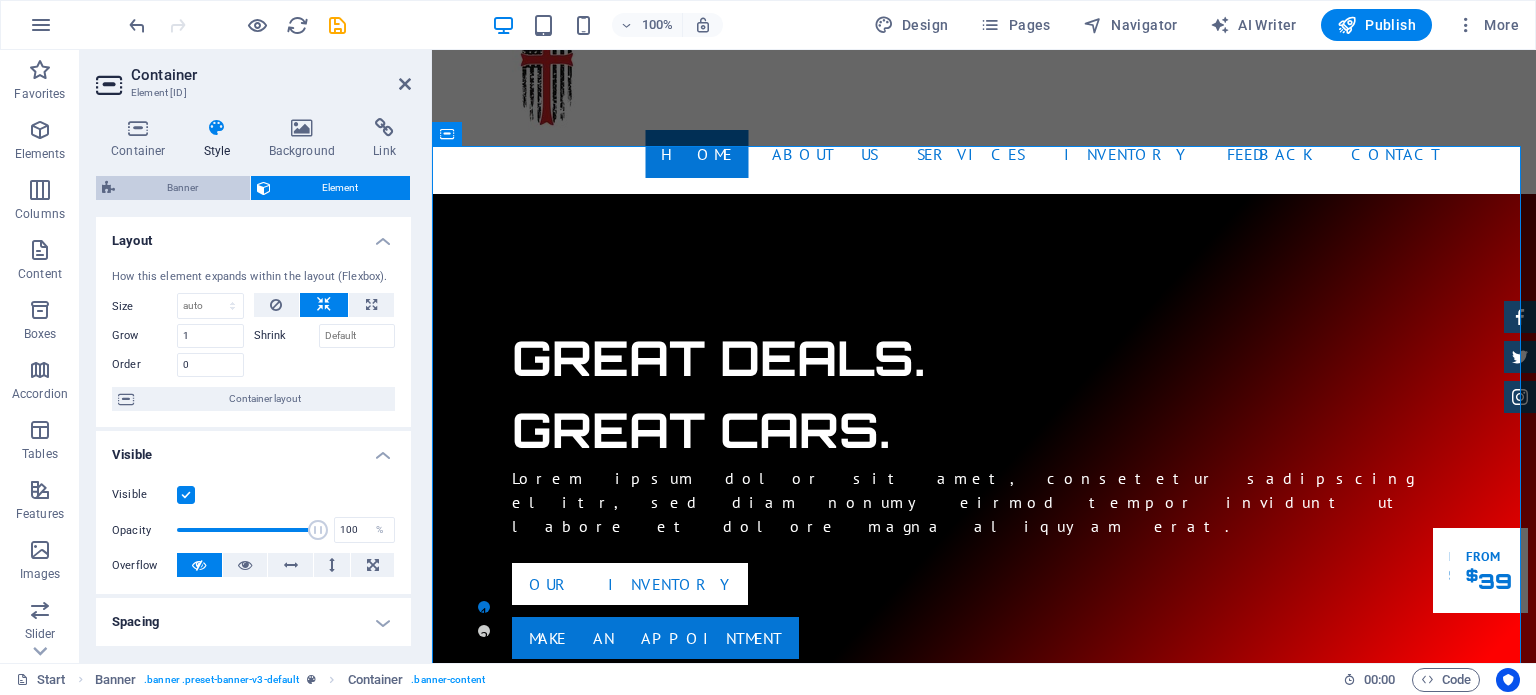 select on "vh" 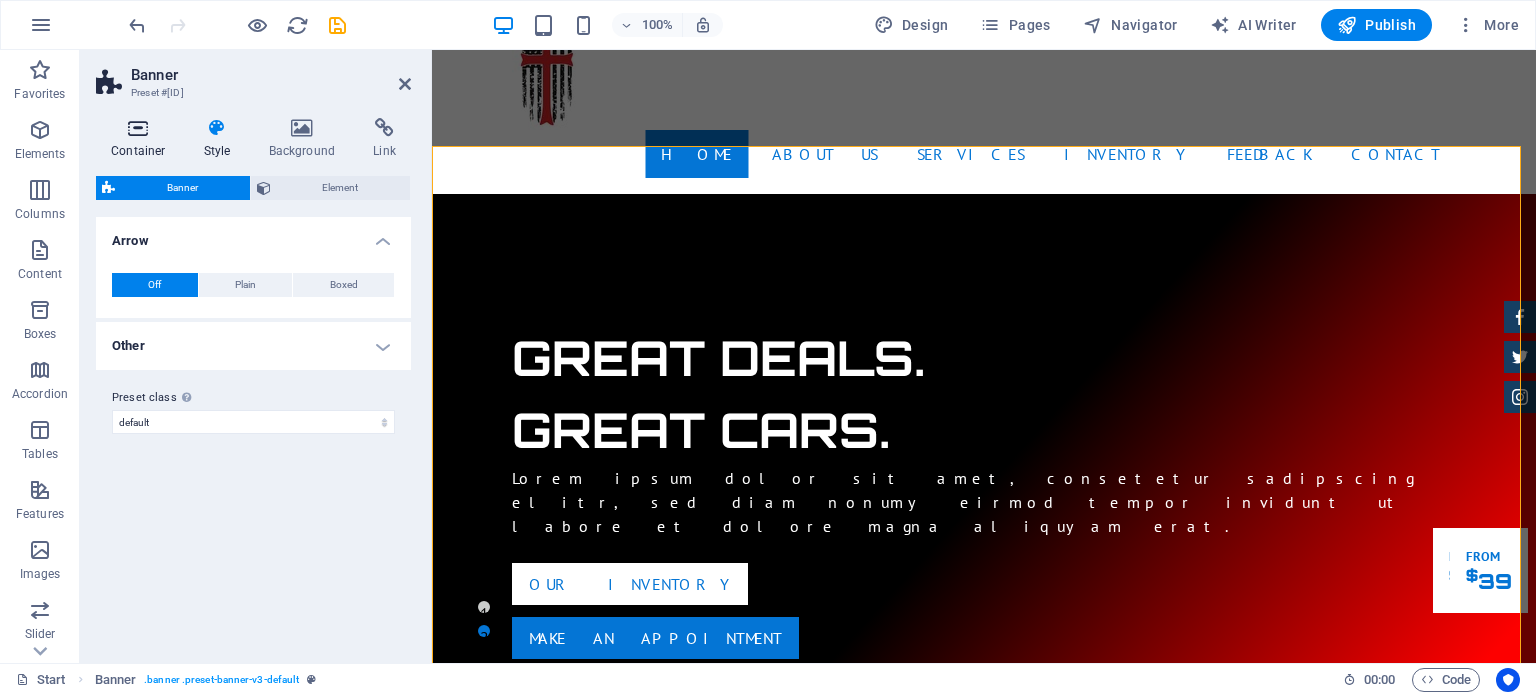click on "Container" at bounding box center [142, 139] 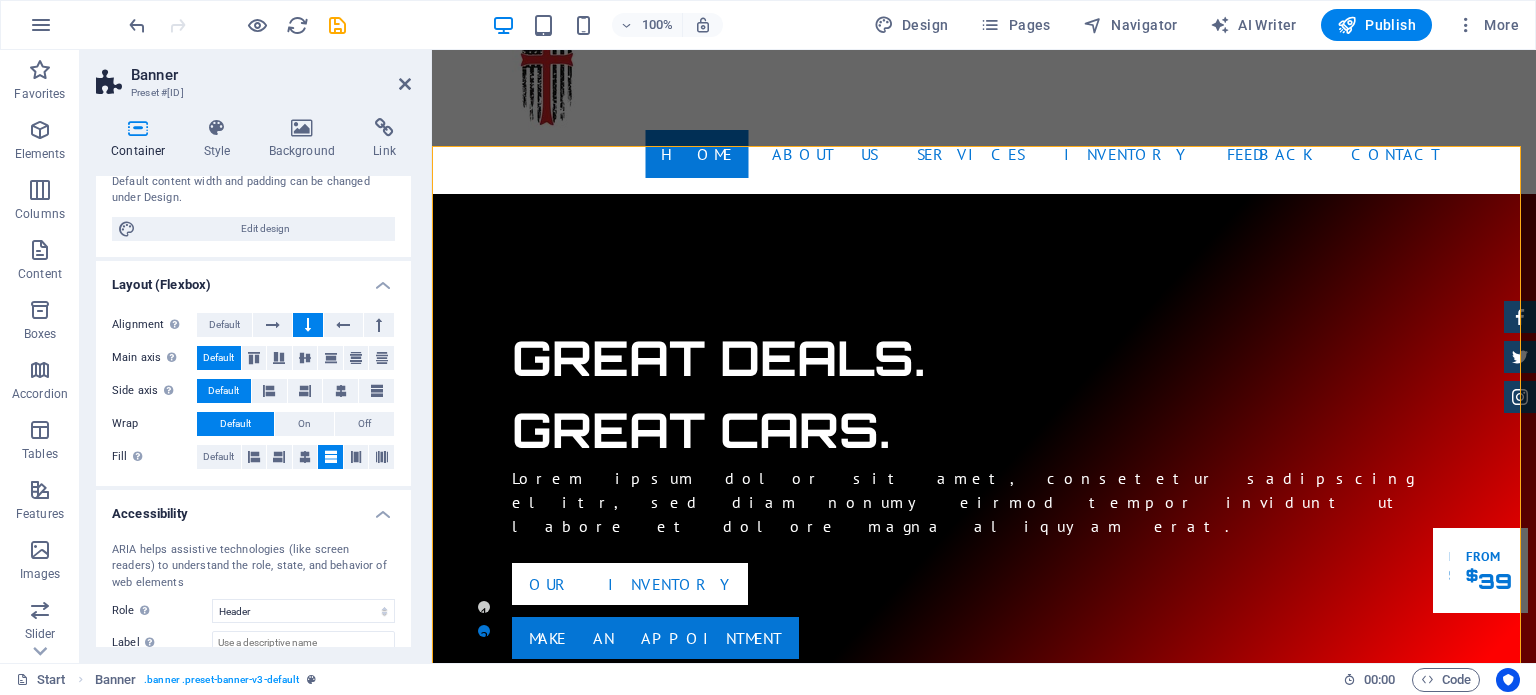 scroll, scrollTop: 336, scrollLeft: 0, axis: vertical 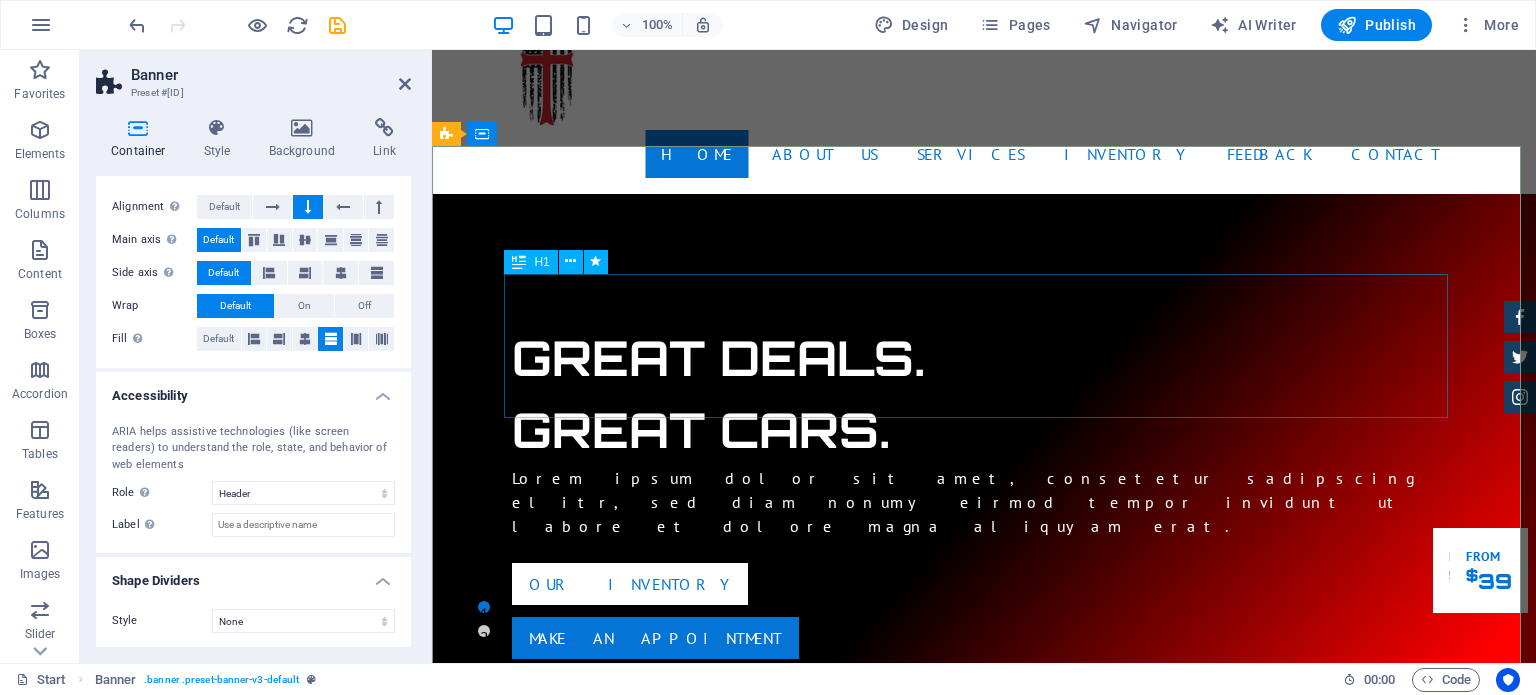 click on "GReat Deals. Great Cars." at bounding box center (984, 394) 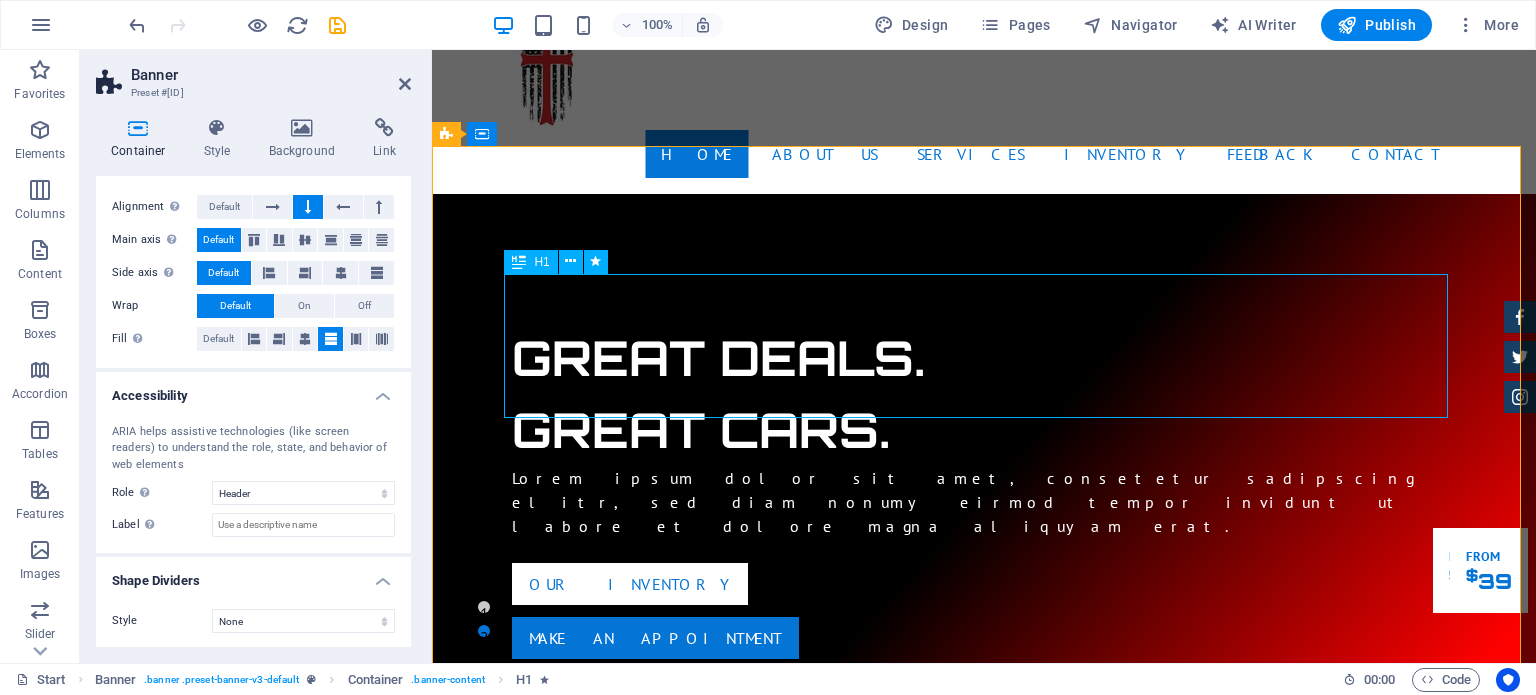 click on "GReat Deals. Great Cars." at bounding box center [984, 394] 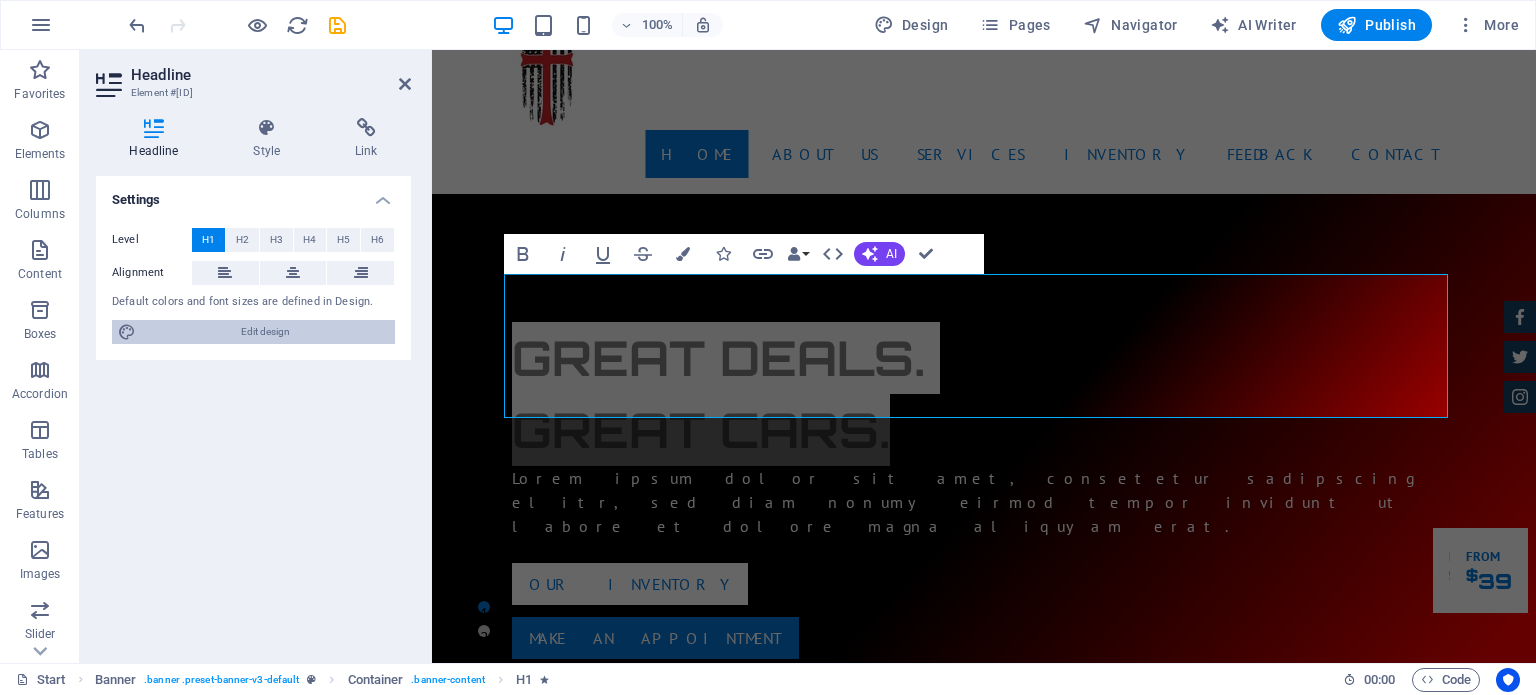 click on "Edit design" at bounding box center (265, 332) 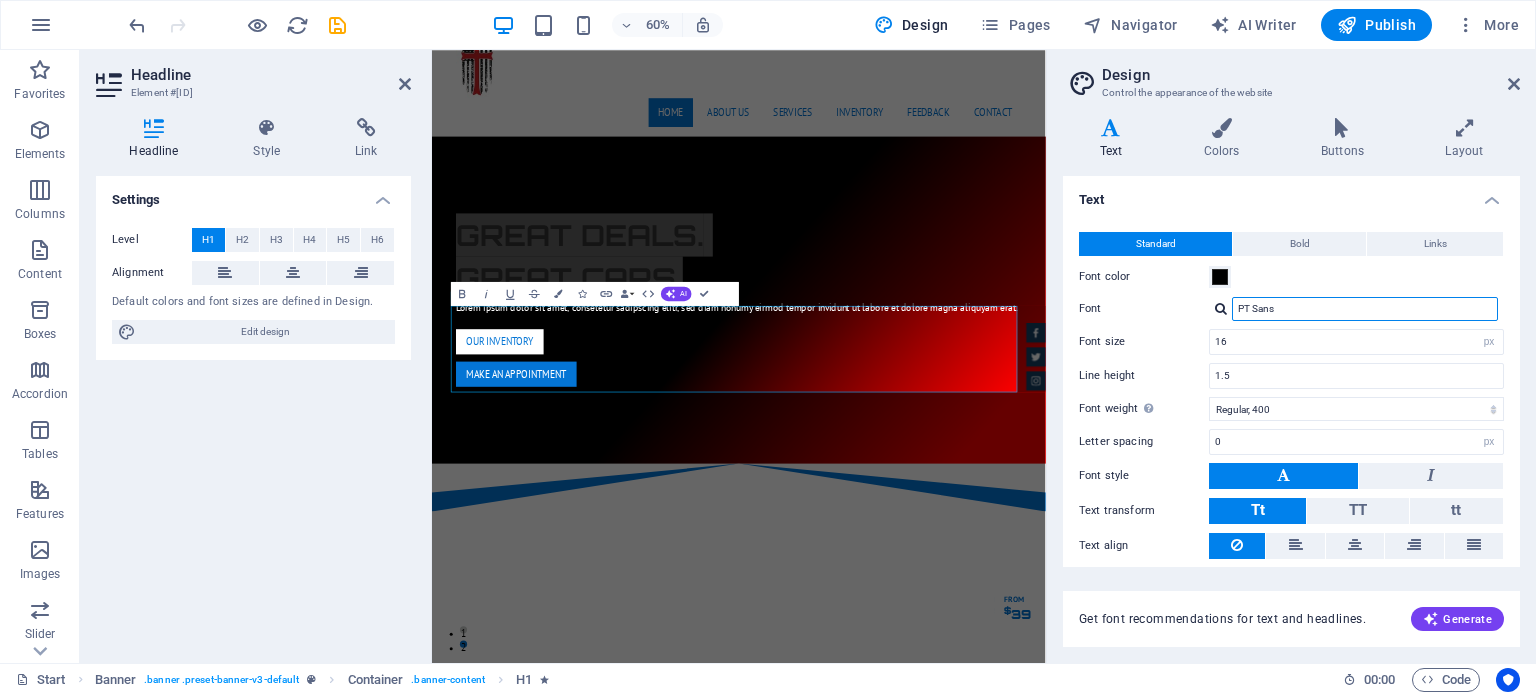 click on "PT Sans" at bounding box center (1365, 309) 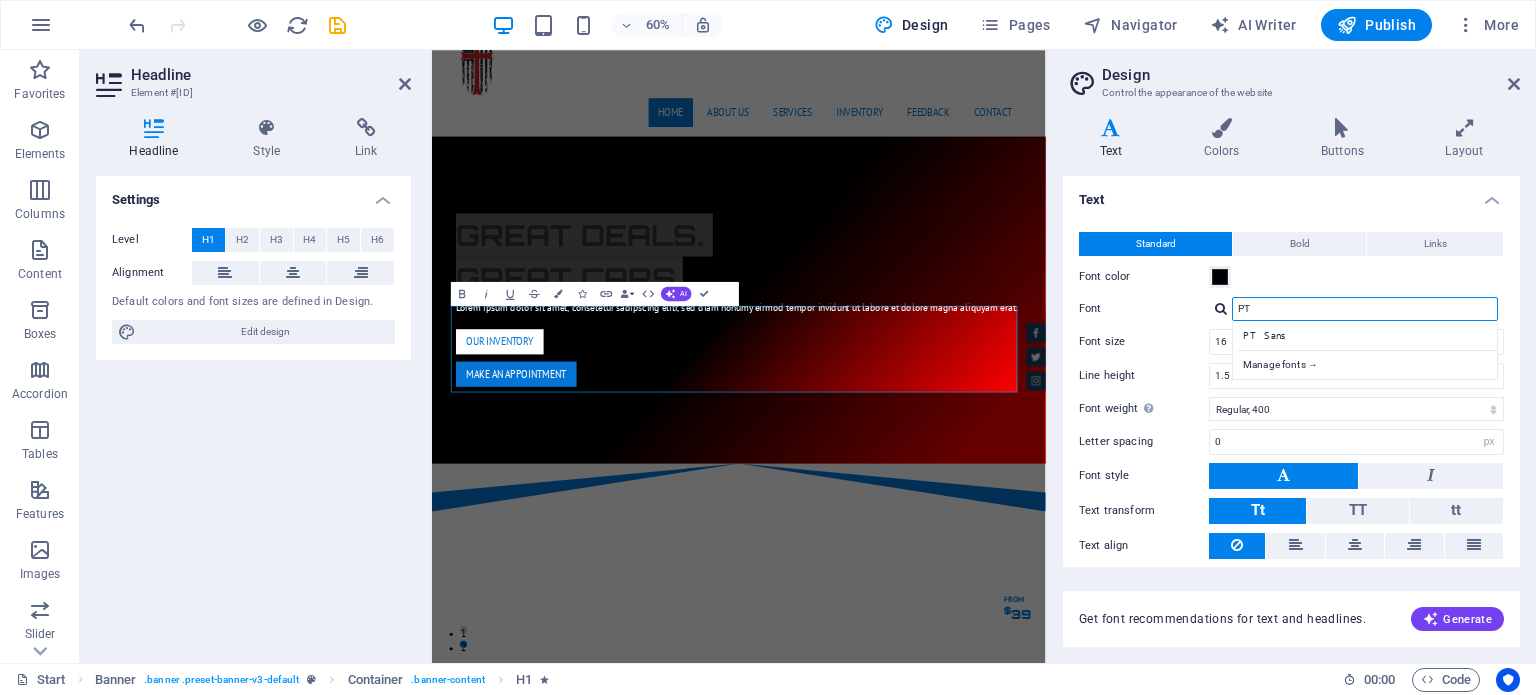 type on "P" 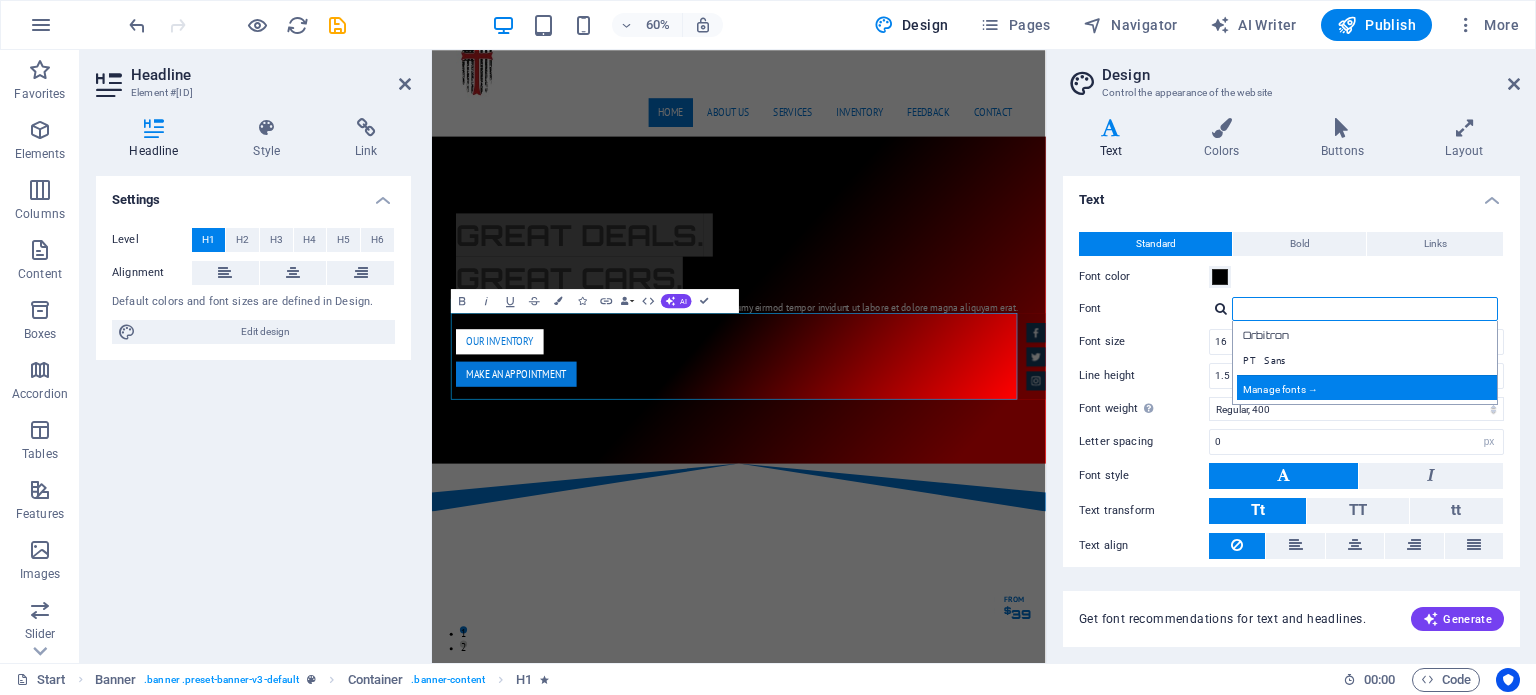 type 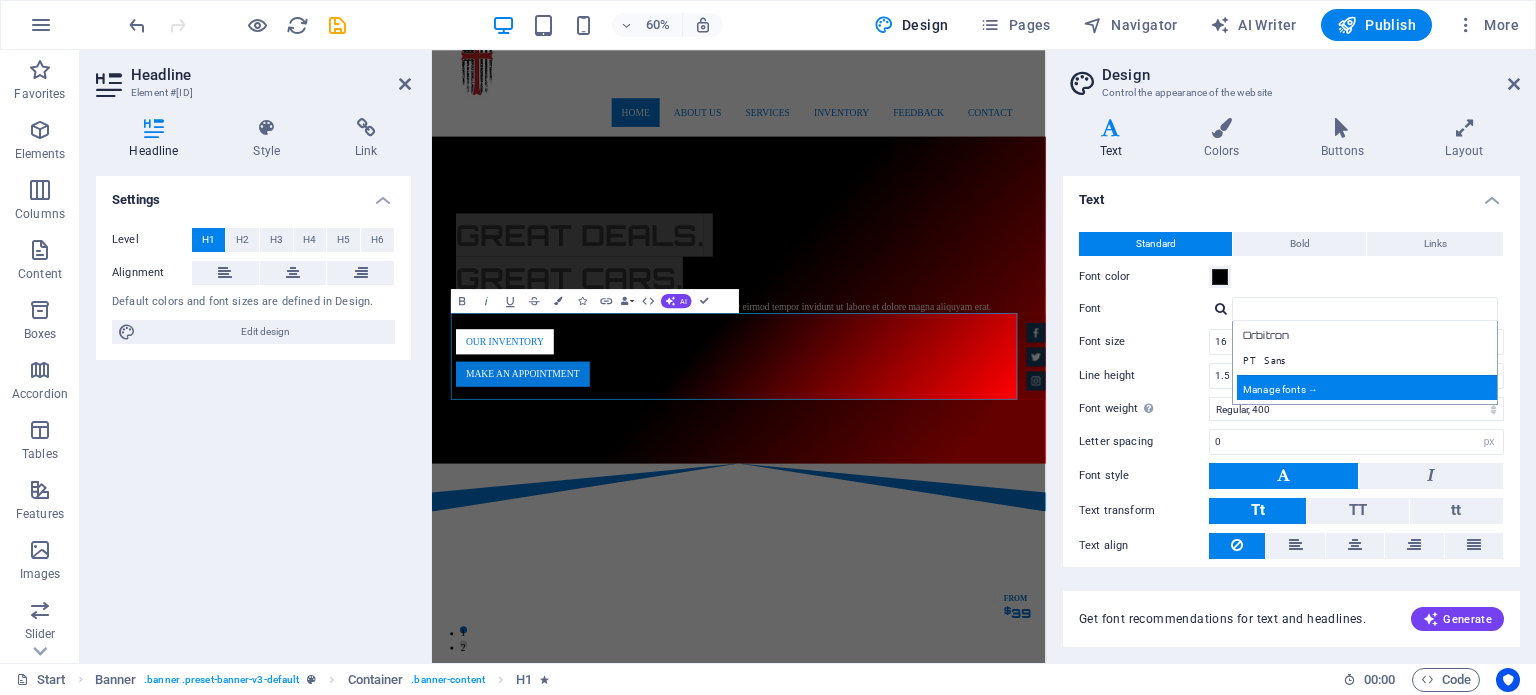 click on "Manage fonts →" at bounding box center [1369, 387] 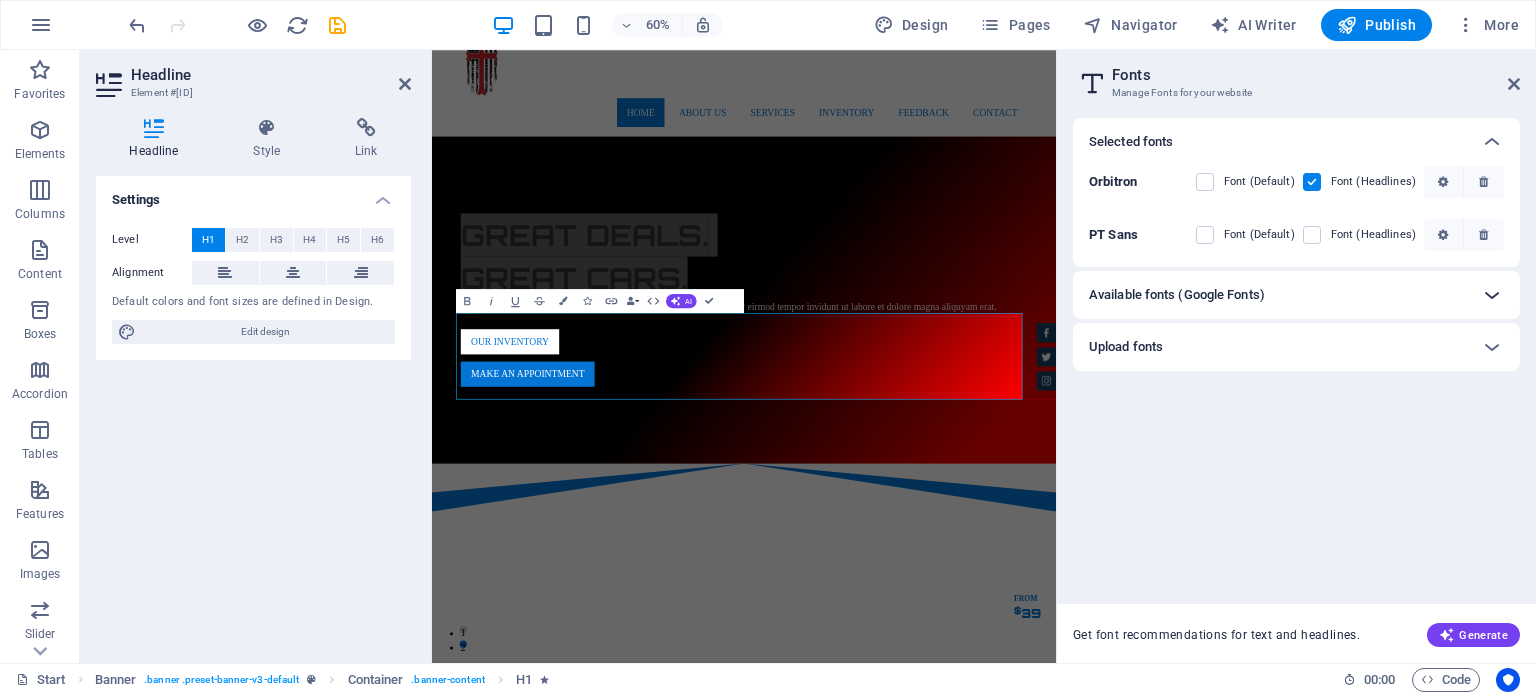 click at bounding box center [1492, 295] 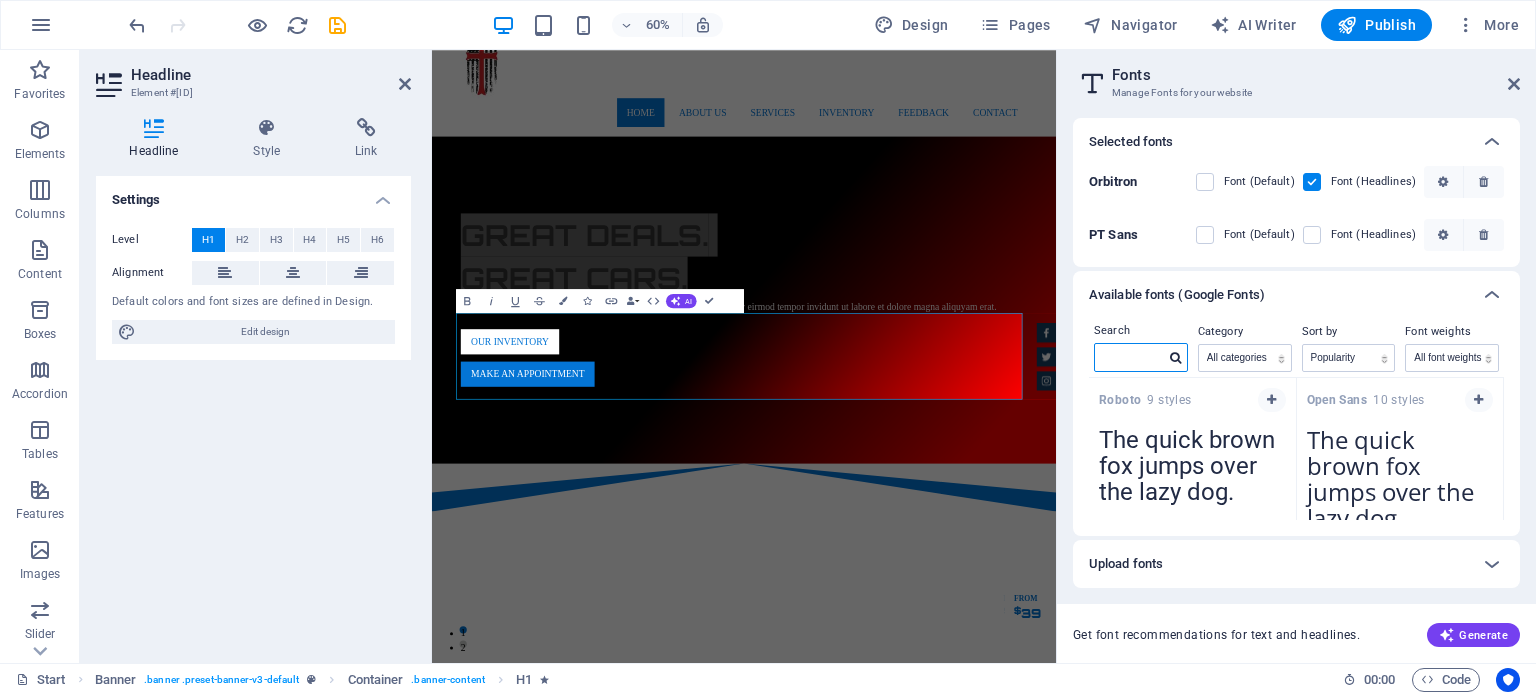click at bounding box center (1130, 357) 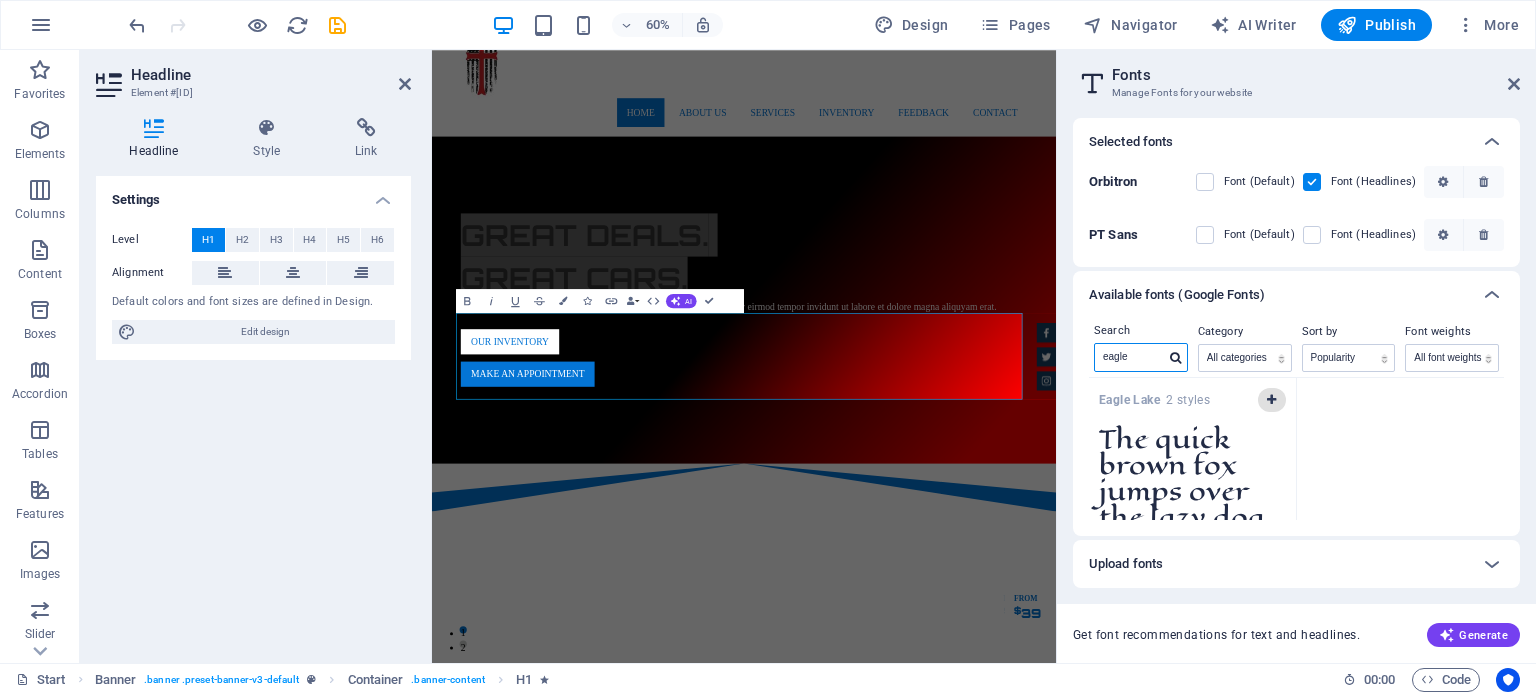 type on "eagle" 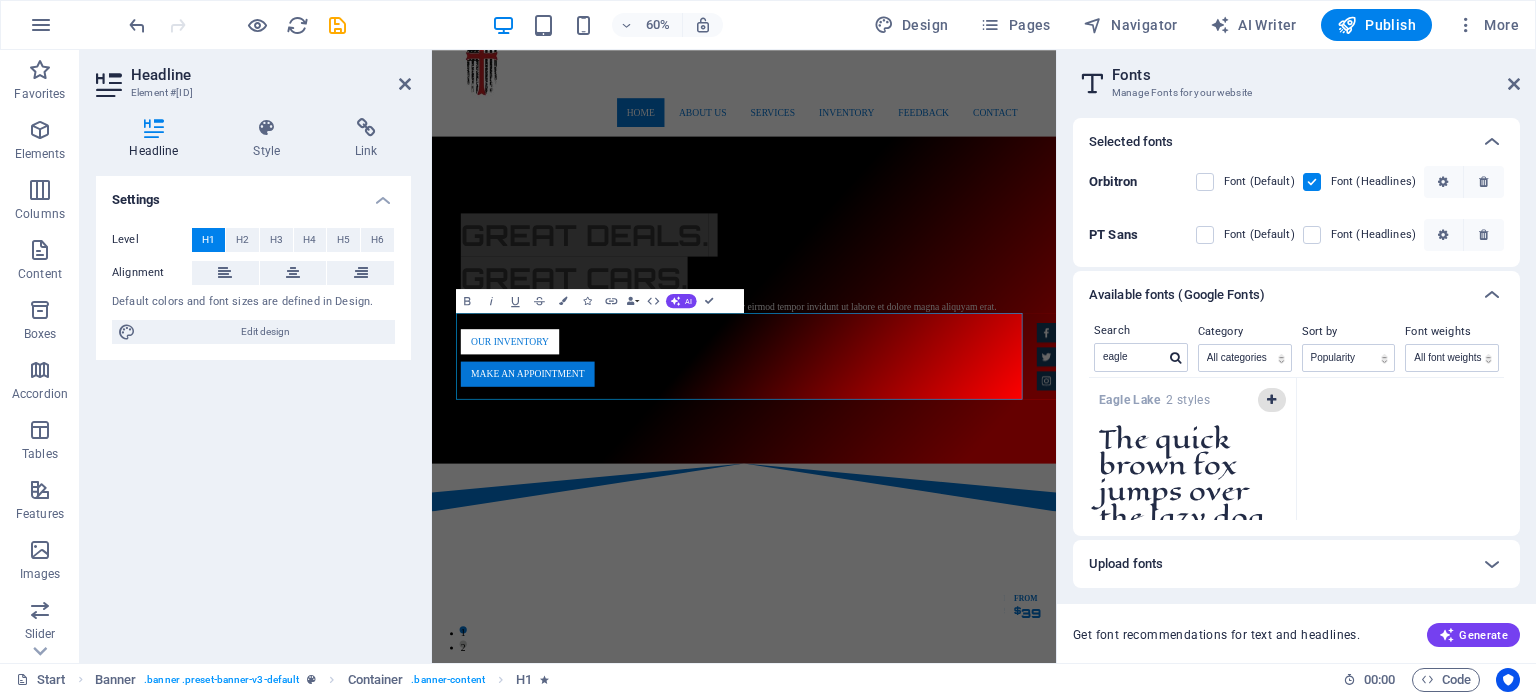 click at bounding box center (1271, 400) 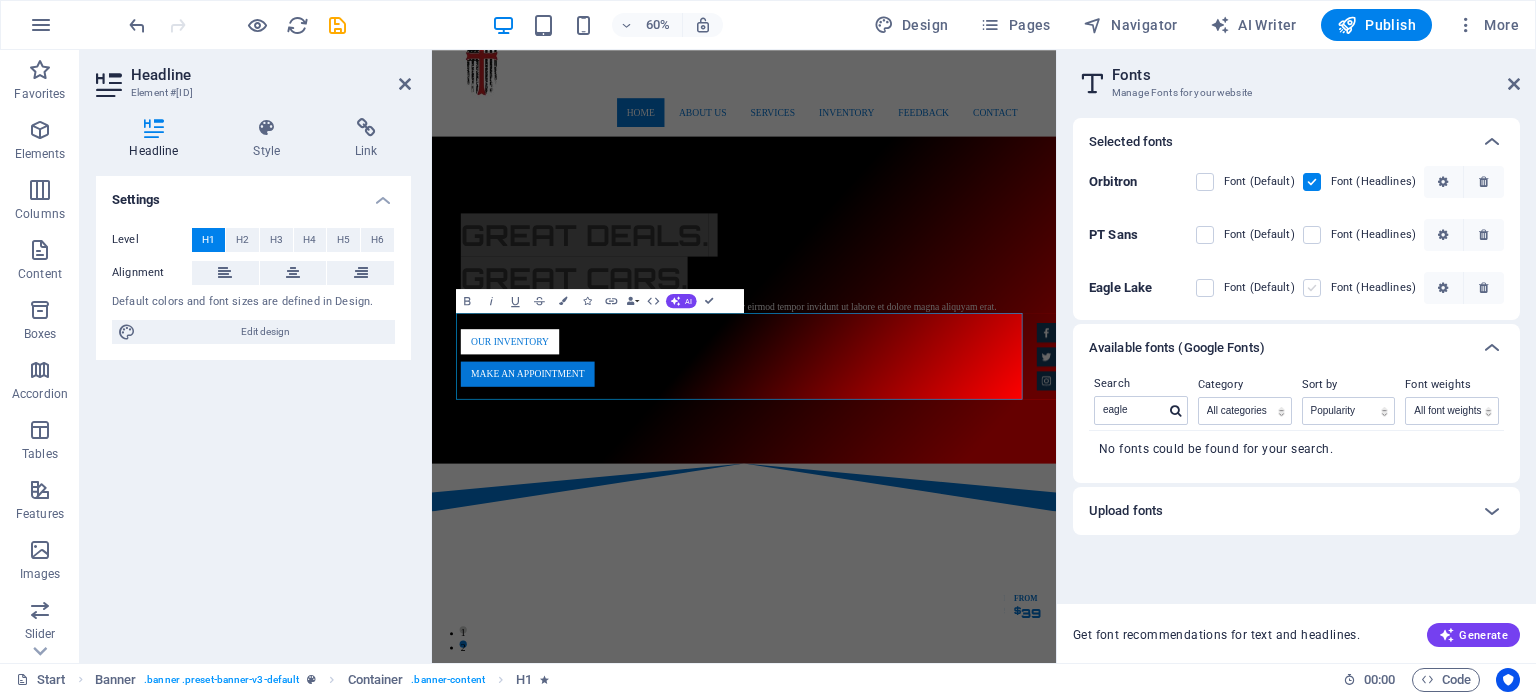 click at bounding box center (1312, 288) 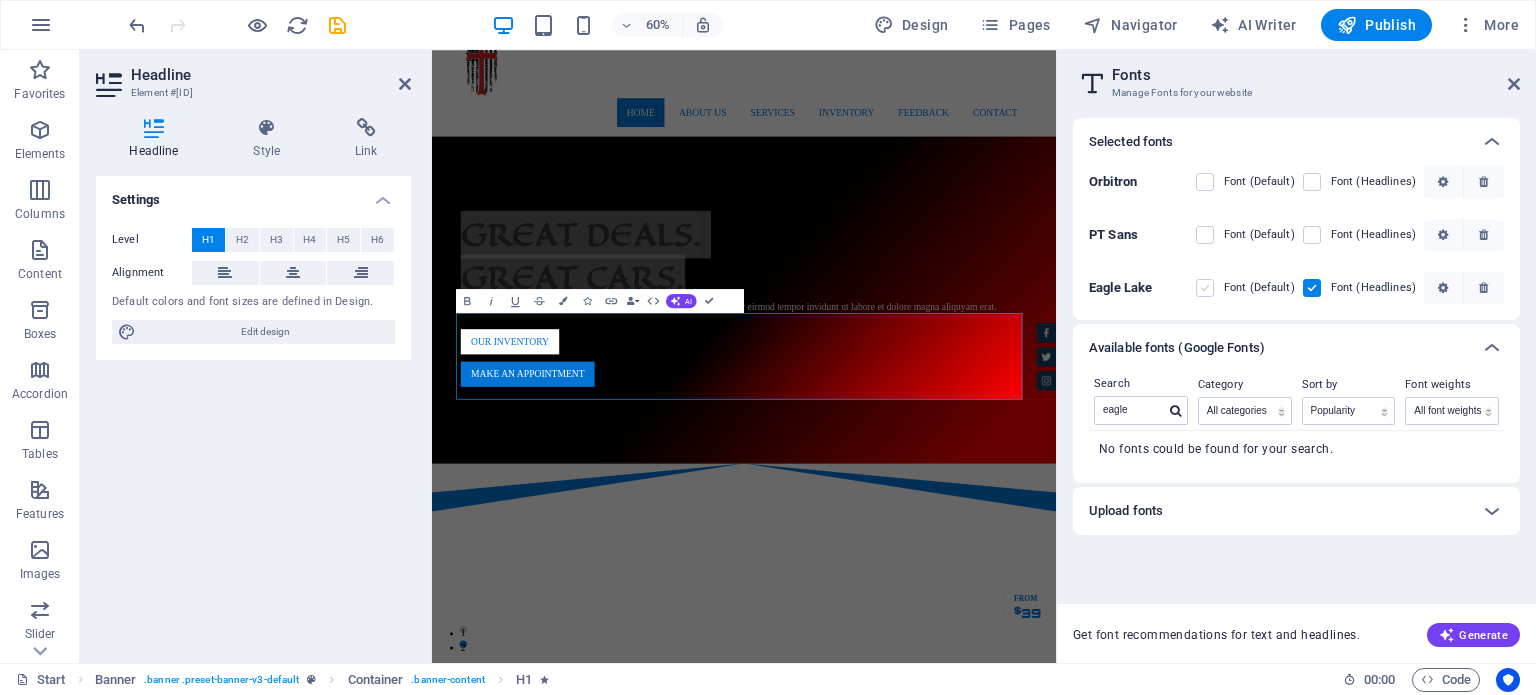 click at bounding box center [1205, 288] 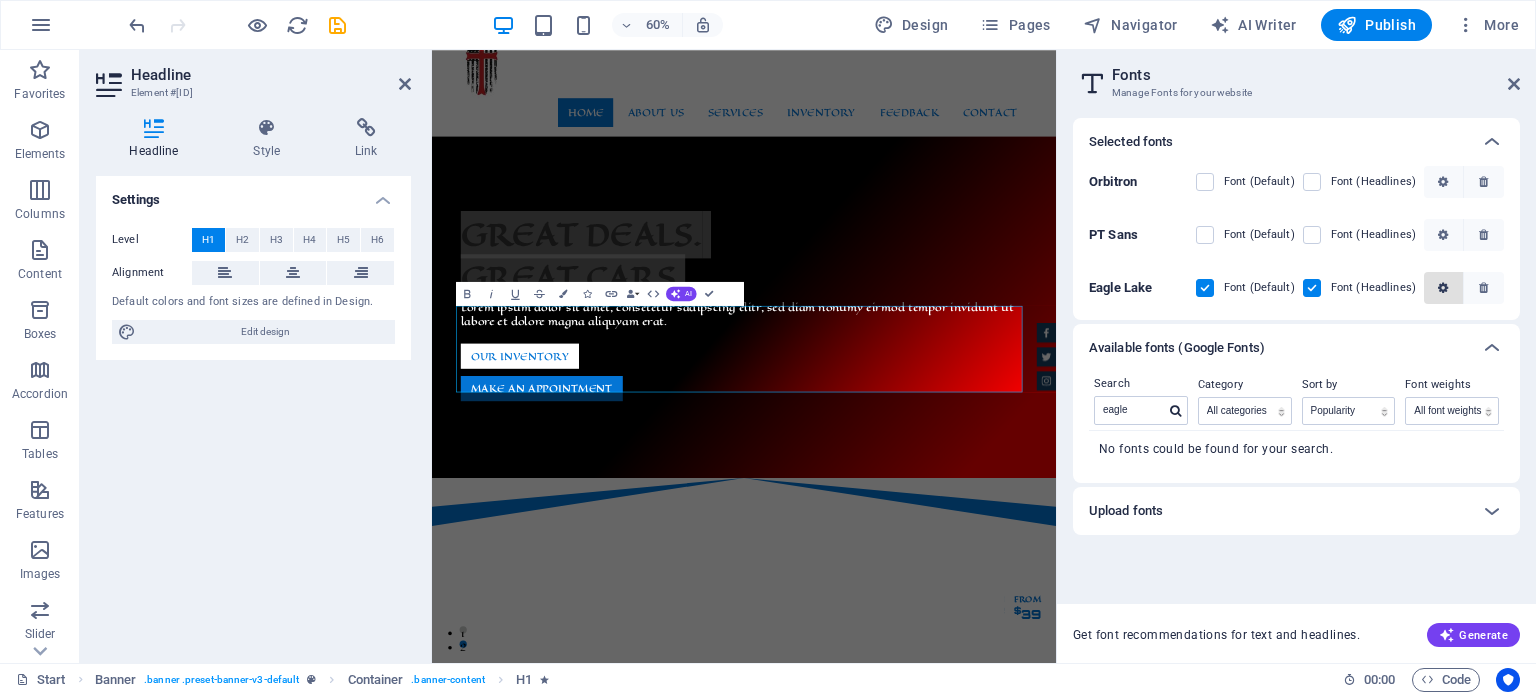 click at bounding box center [1443, 288] 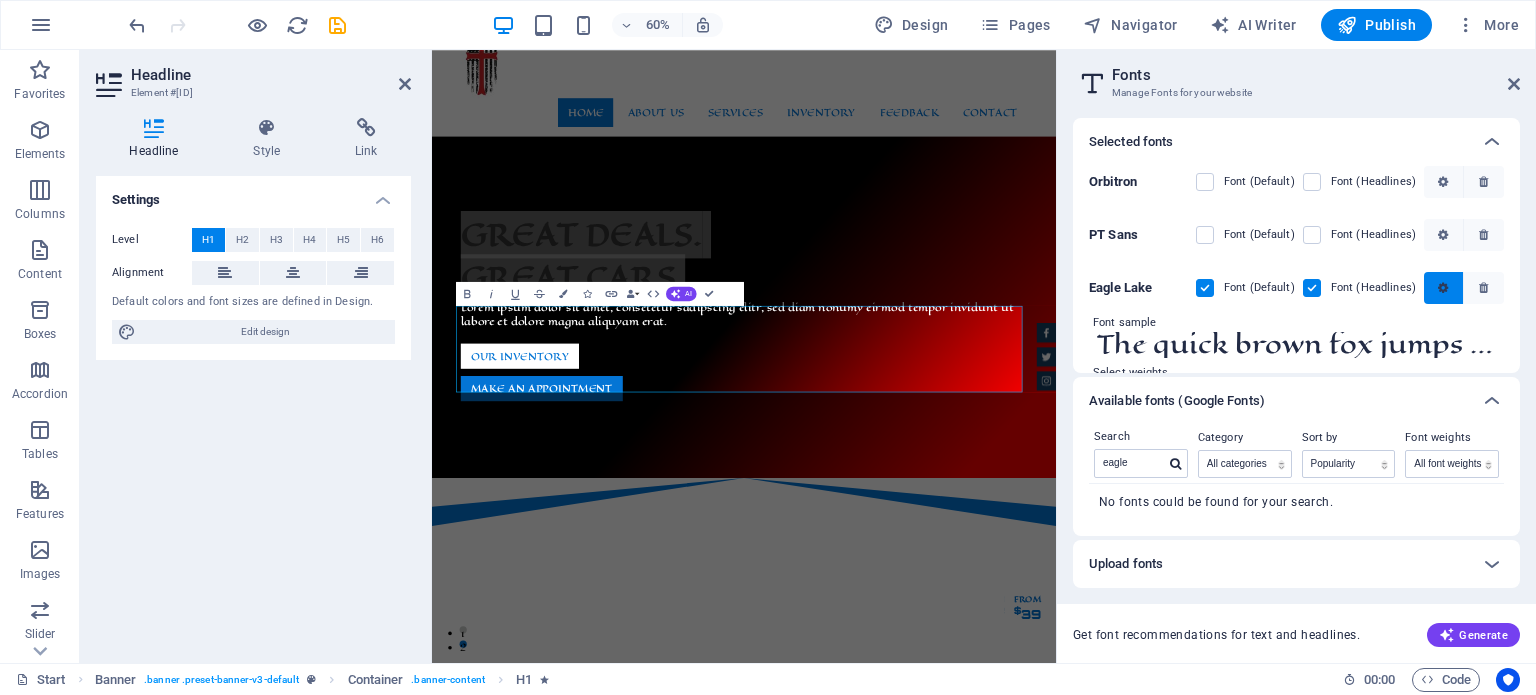 click at bounding box center [1443, 288] 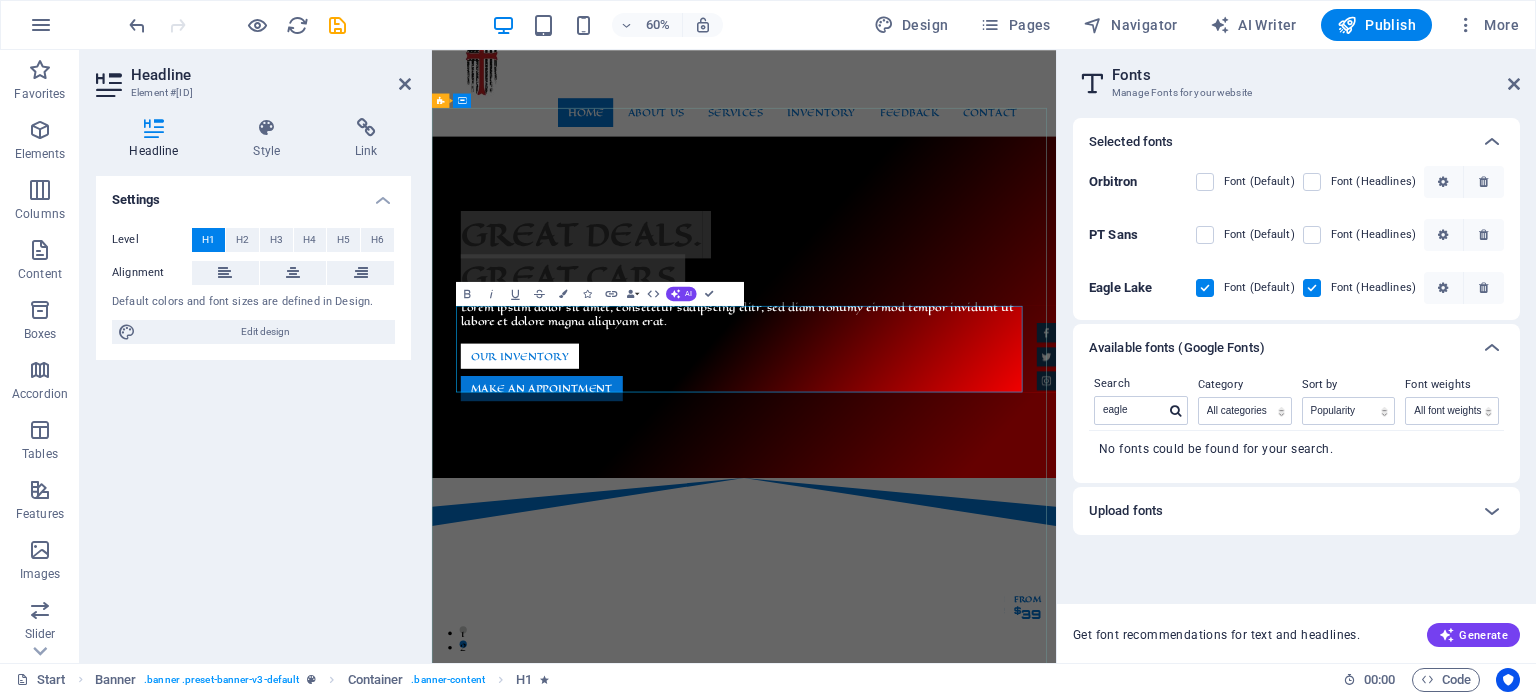 type 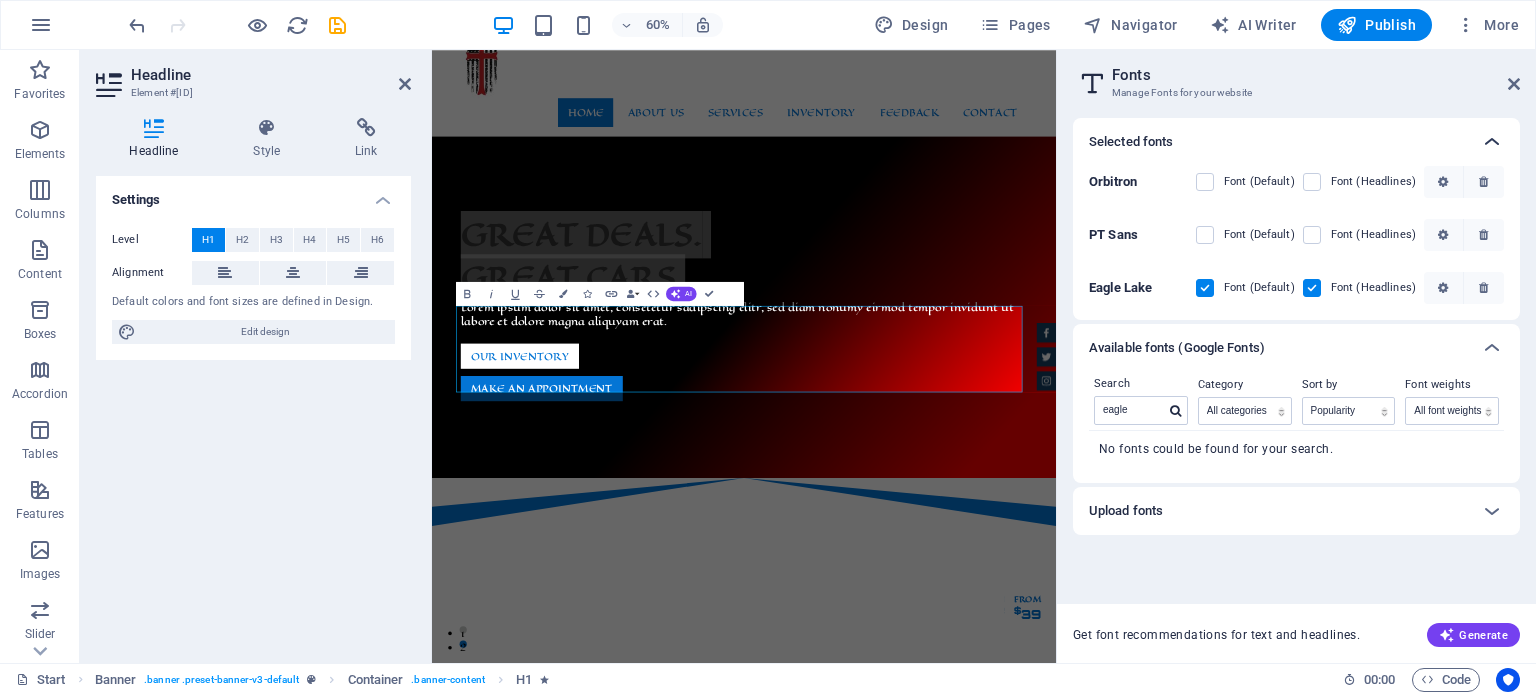 click at bounding box center (1492, 142) 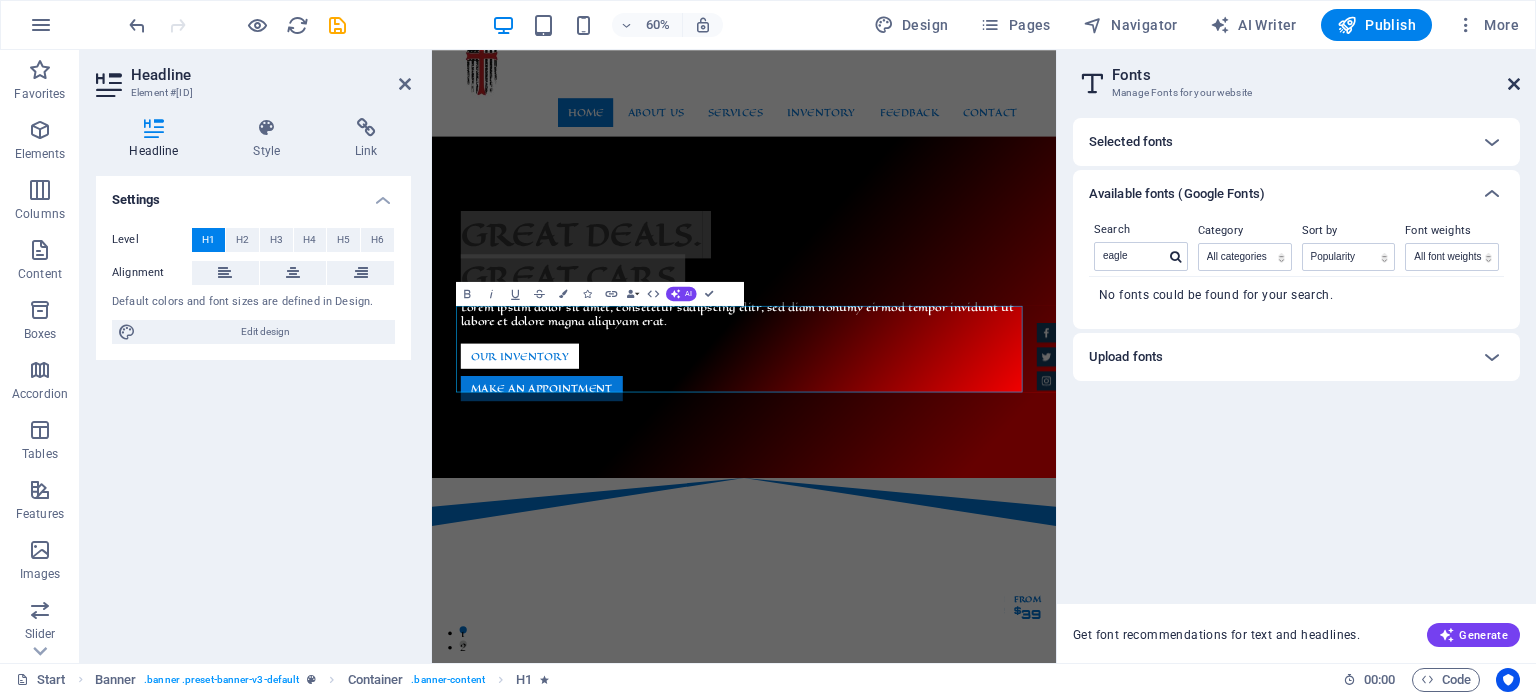 click at bounding box center [1514, 84] 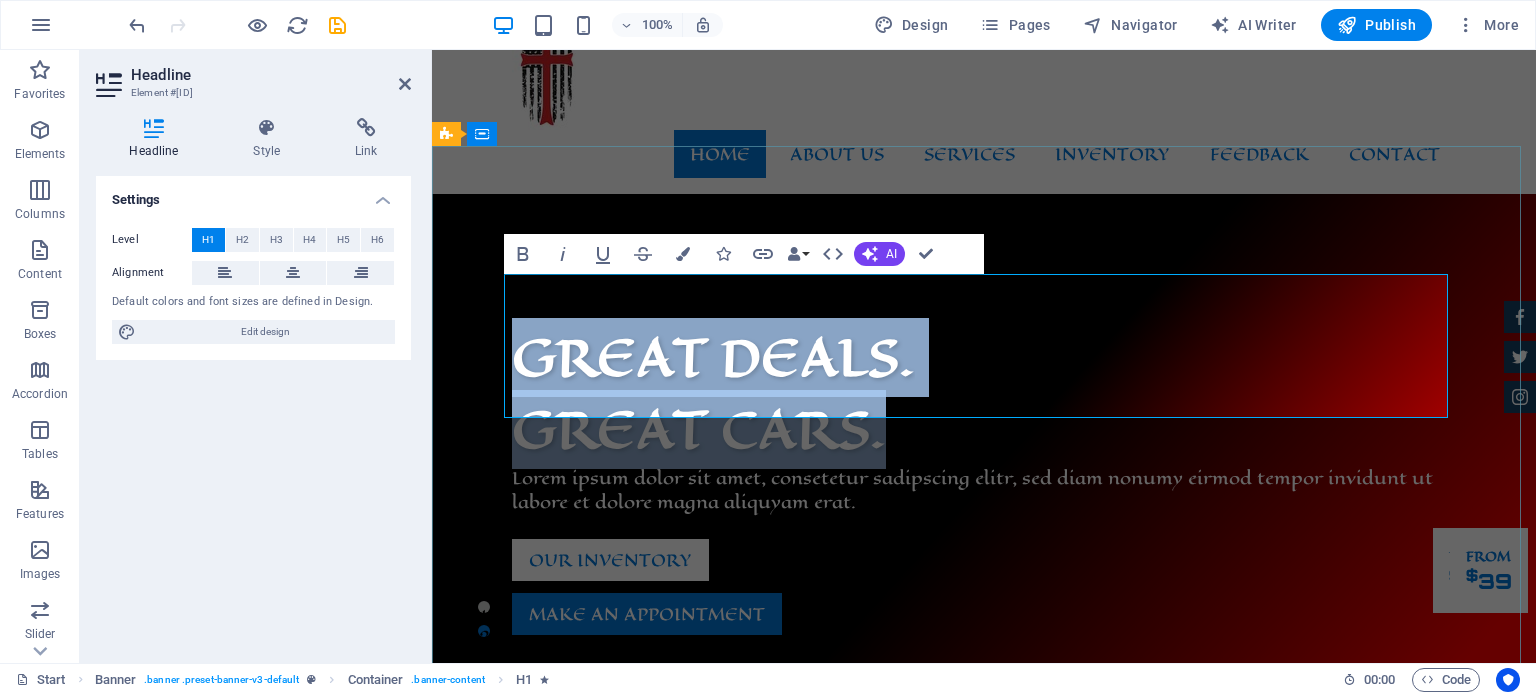 click on "GReat Deals. Great Cars." at bounding box center [984, 394] 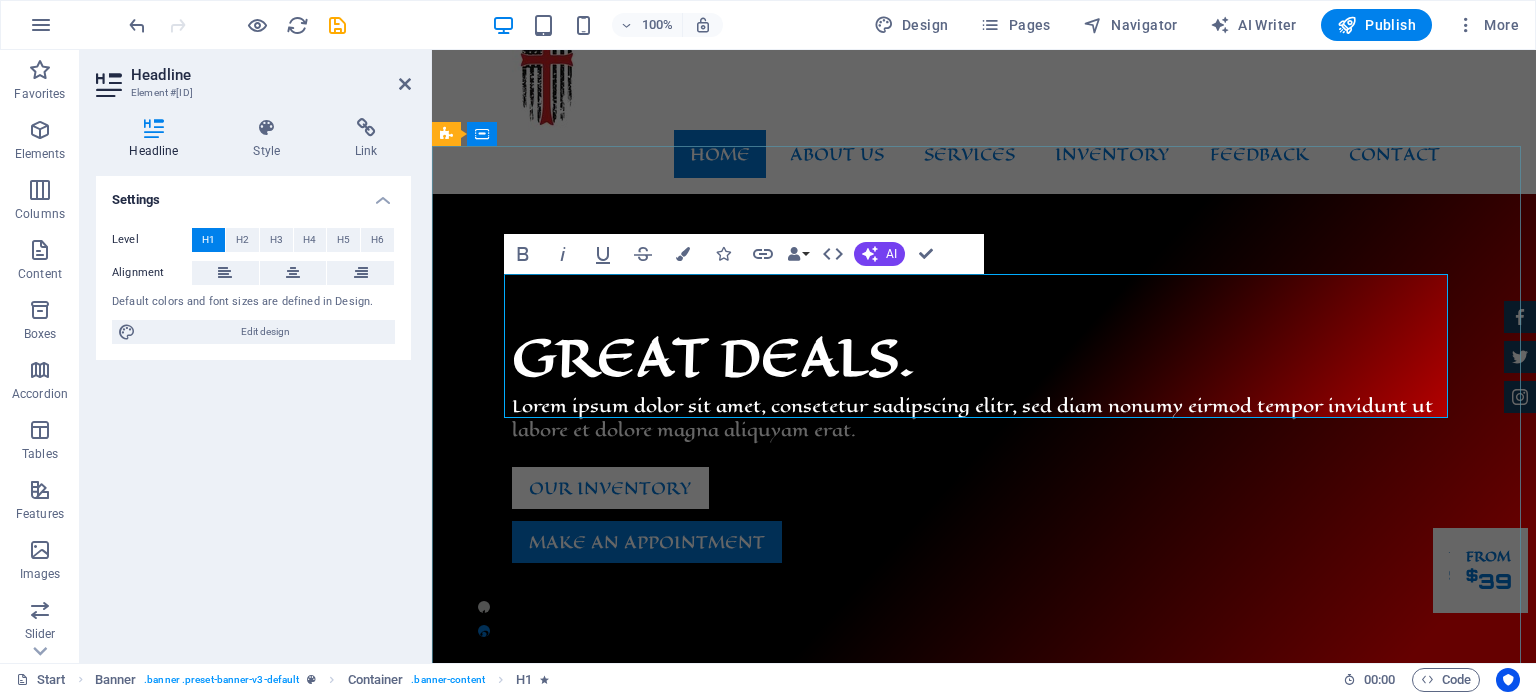 scroll, scrollTop: 75, scrollLeft: 0, axis: vertical 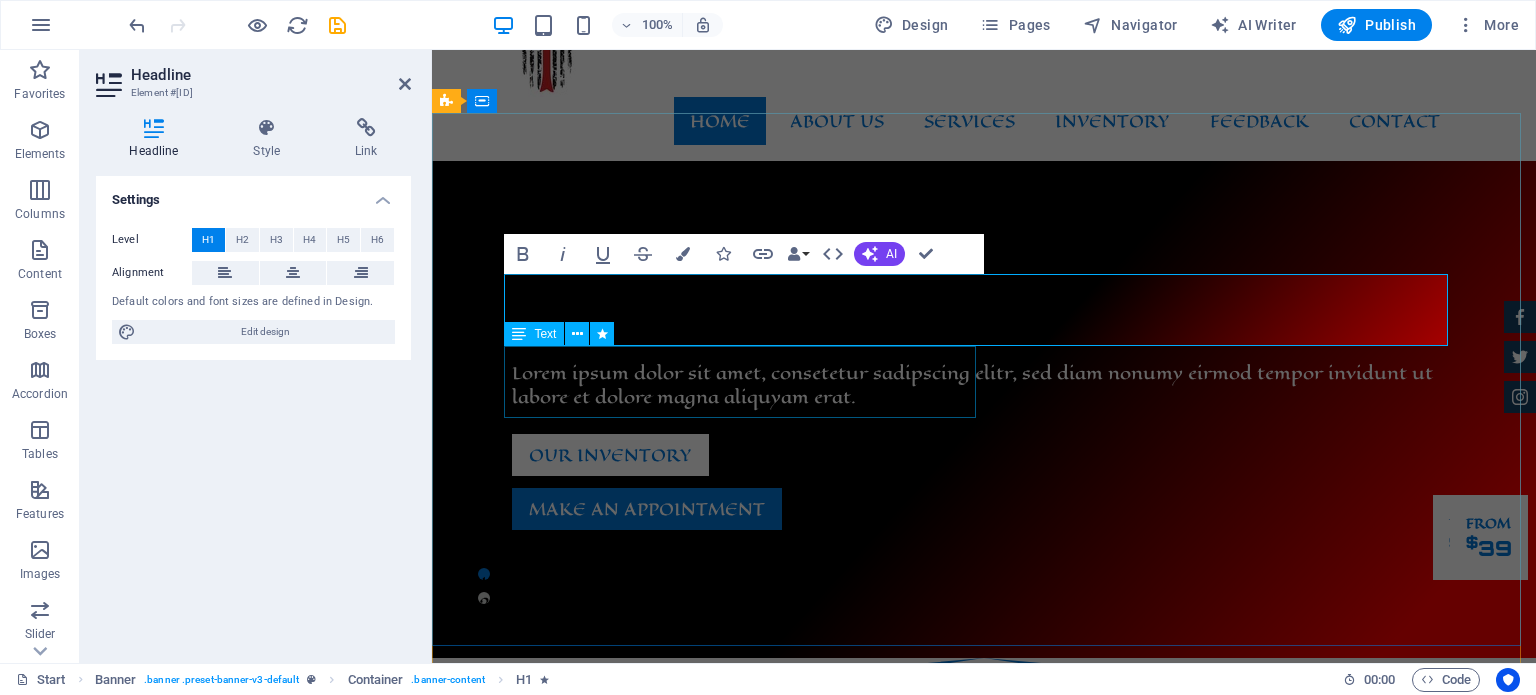 type 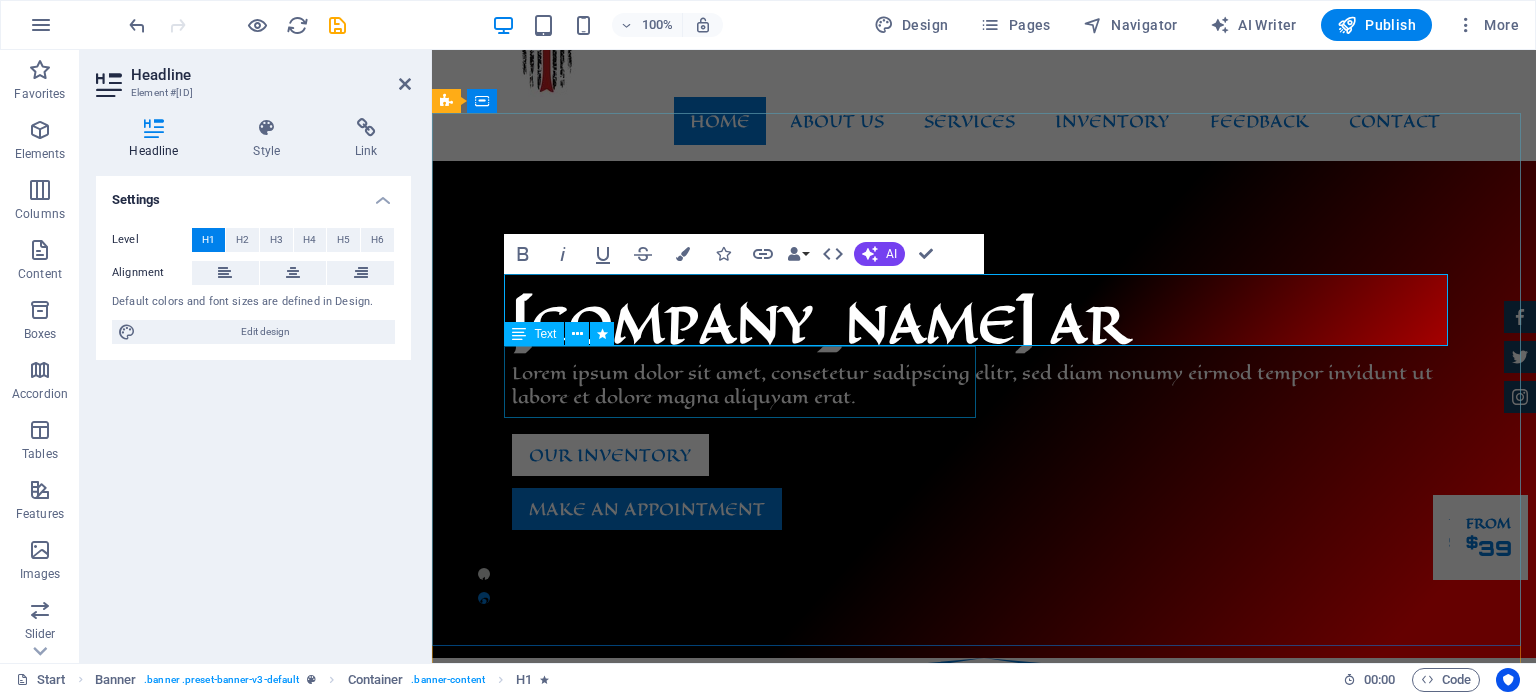 scroll, scrollTop: 42, scrollLeft: 0, axis: vertical 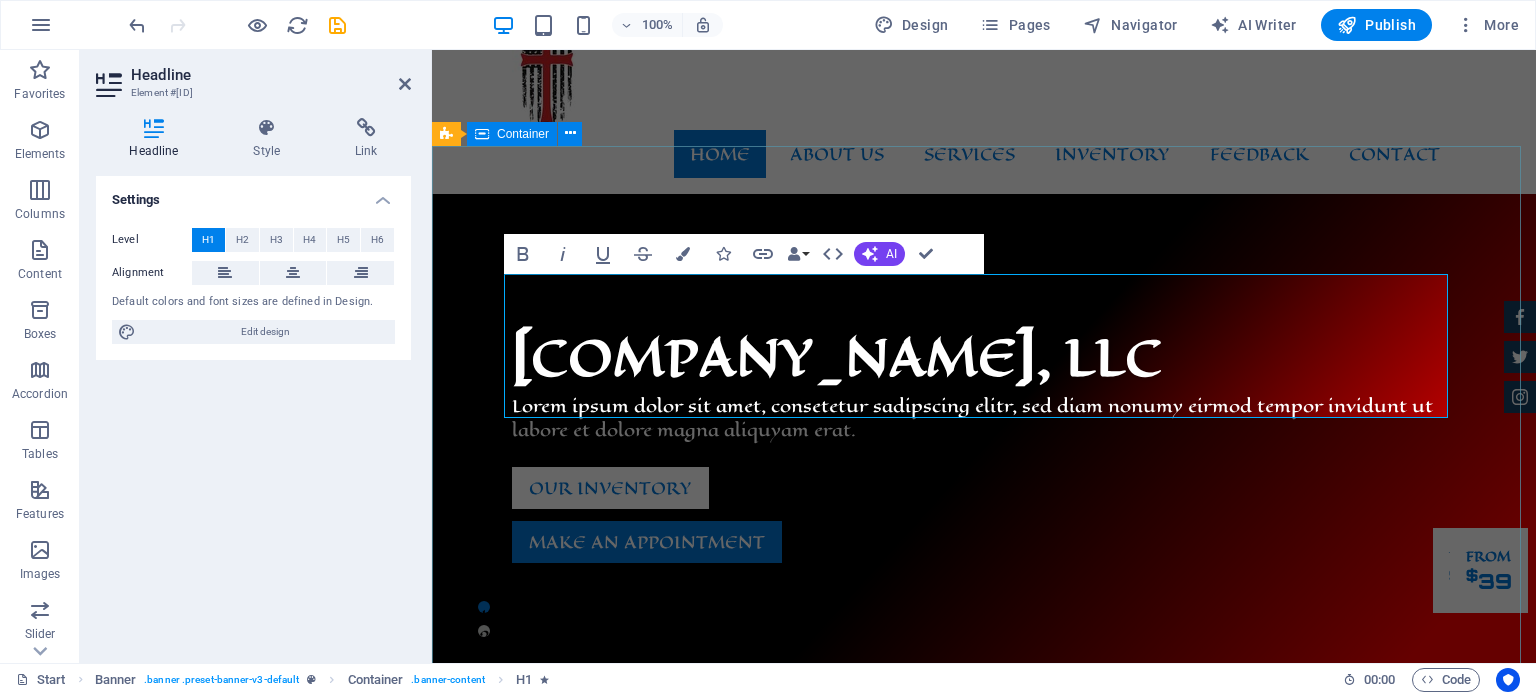 click on "American Knights Templar Armory & Gunsmithing, LLC Lorem ipsum dolor sit amet, consetetur sadipscing elitr, sed diam nonumy eirmod tempor invidunt ut labore et dolore magna aliquyam erat. Our Inventory Make an appointment" at bounding box center (984, 442) 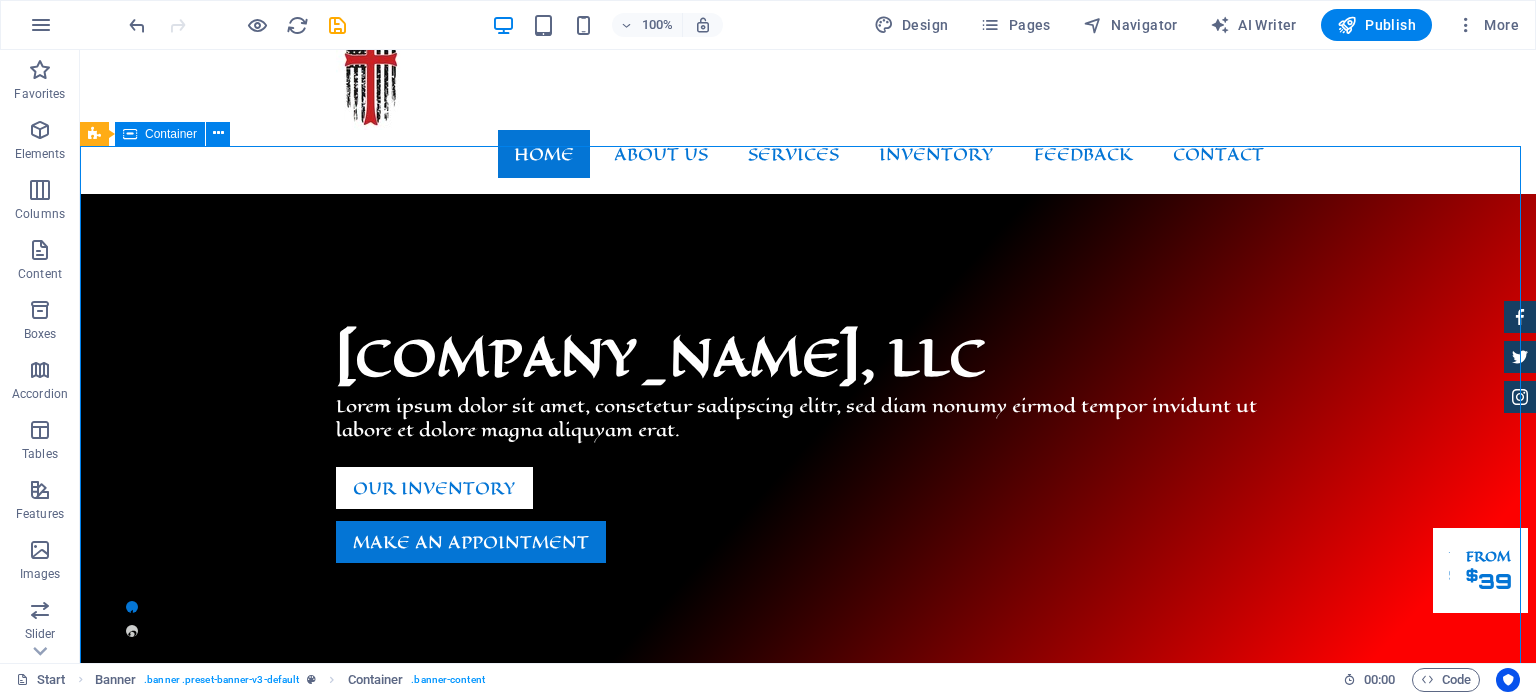 click on "American Knights Templar Armory & Gunsmithing, LLC Lorem ipsum dolor sit amet, consetetur sadipscing elitr, sed diam nonumy eirmod tempor invidunt ut labore et dolore magna aliquyam erat. Our Inventory Make an appointment" at bounding box center (808, 442) 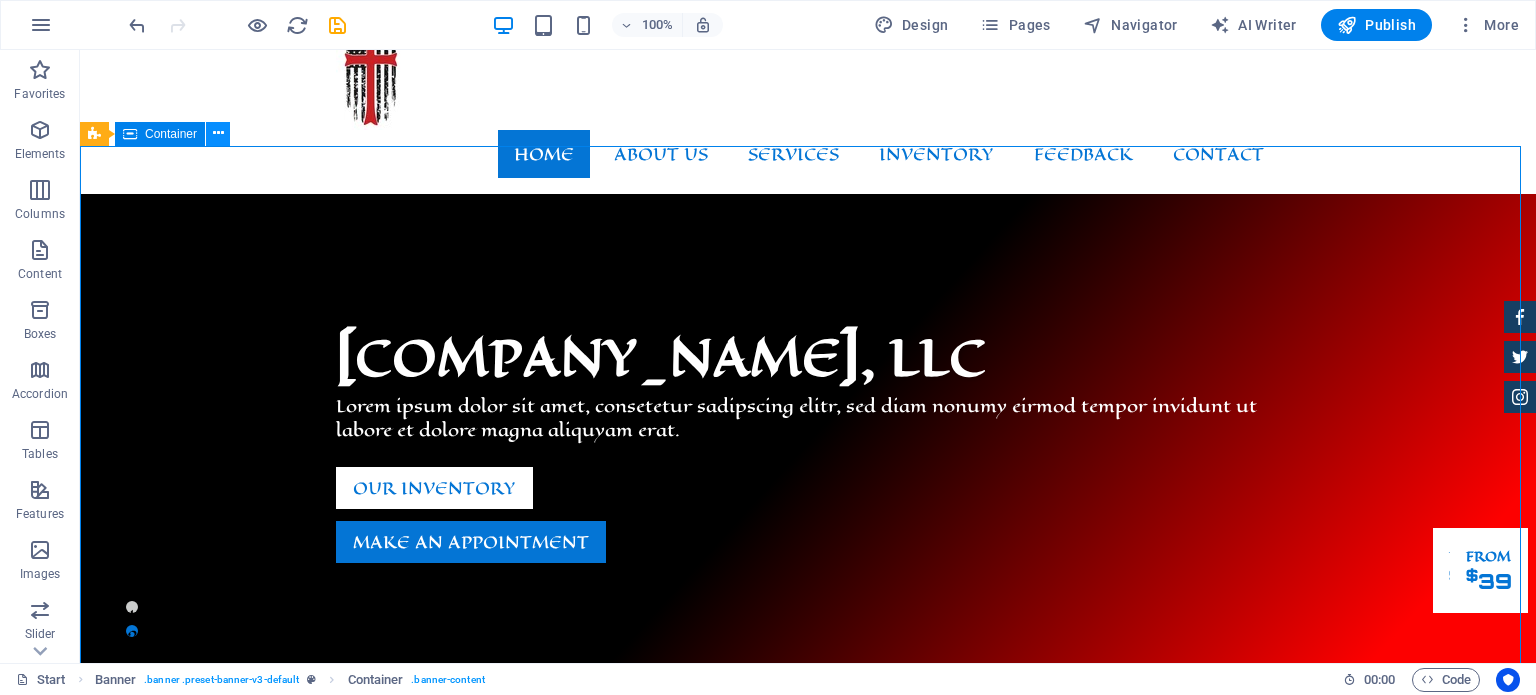 click at bounding box center [218, 133] 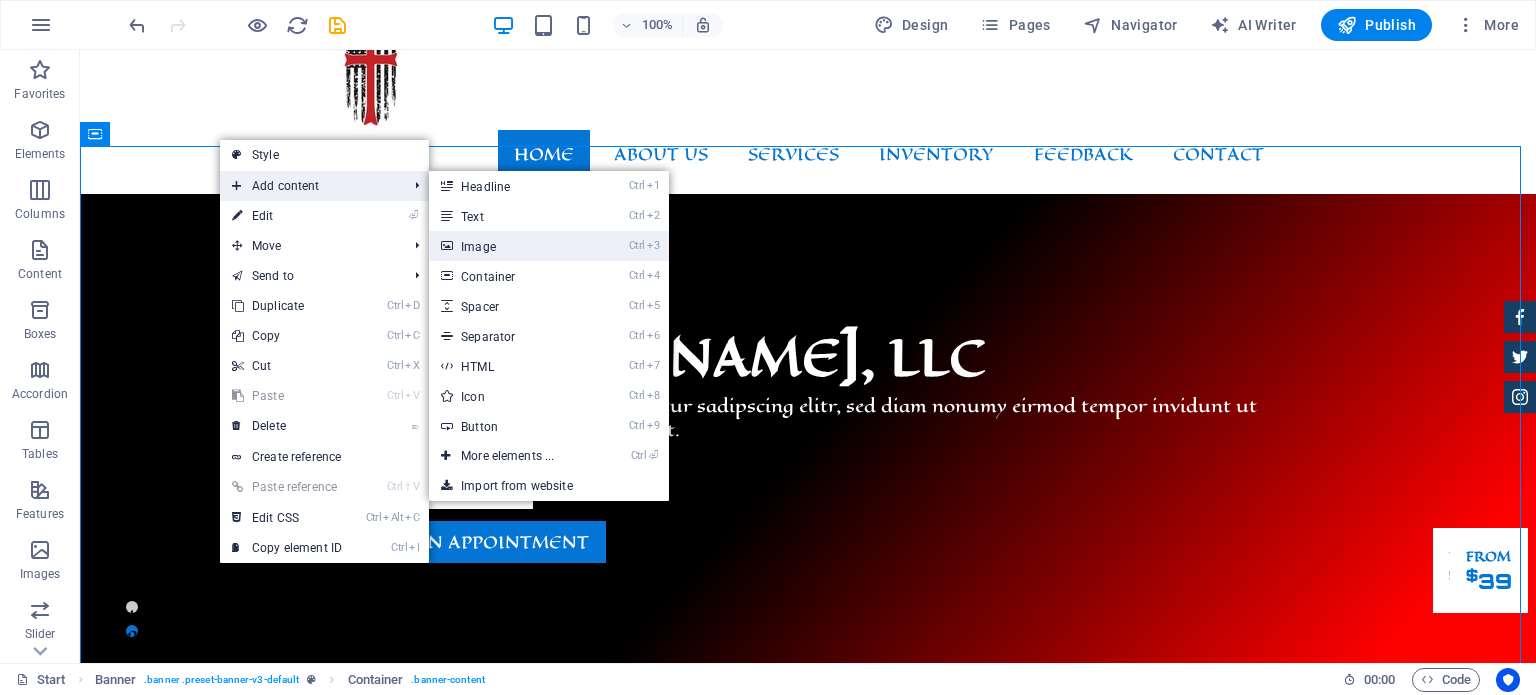 click on "Ctrl 3  Image" at bounding box center (511, 246) 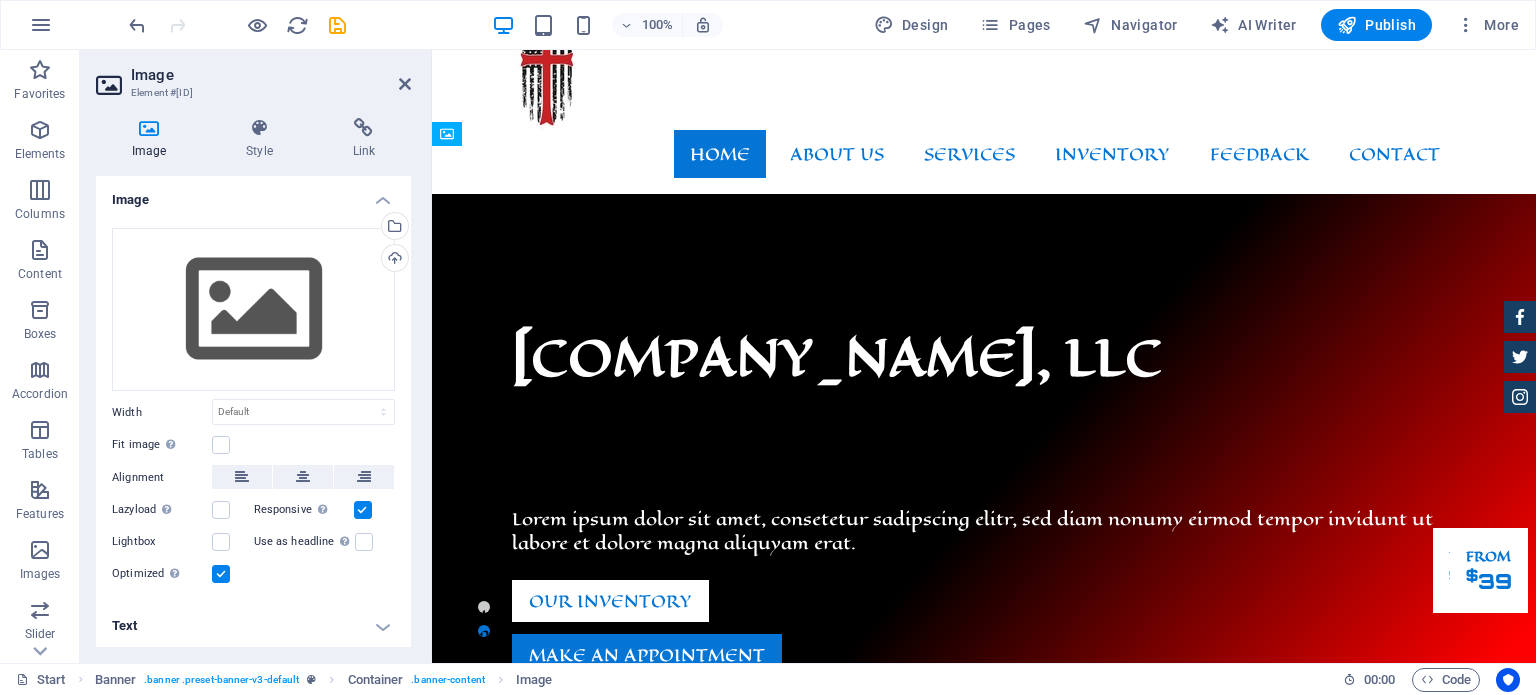 drag, startPoint x: 984, startPoint y: 309, endPoint x: 1299, endPoint y: 471, distance: 354.21603 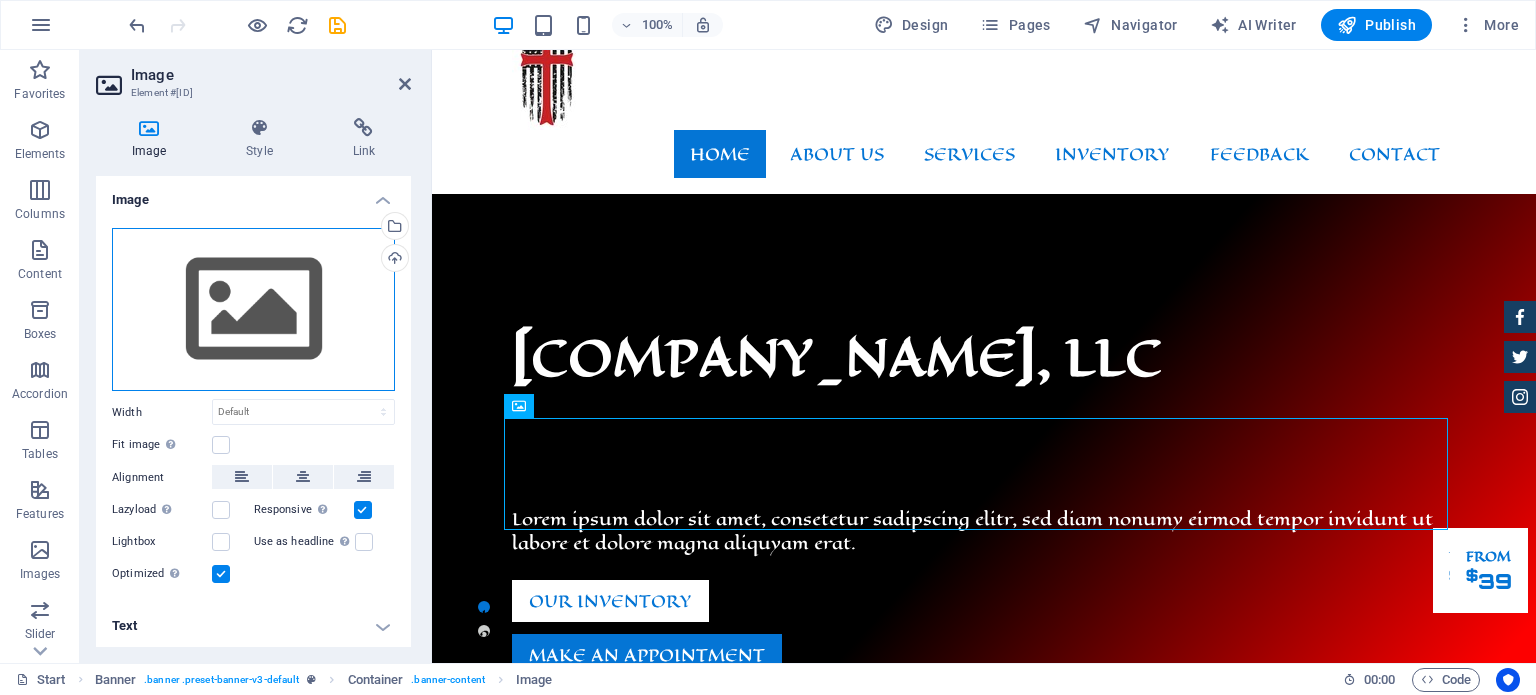 click on "Drag files here, click to choose files or select files from Files or our free stock photos & videos" at bounding box center [253, 310] 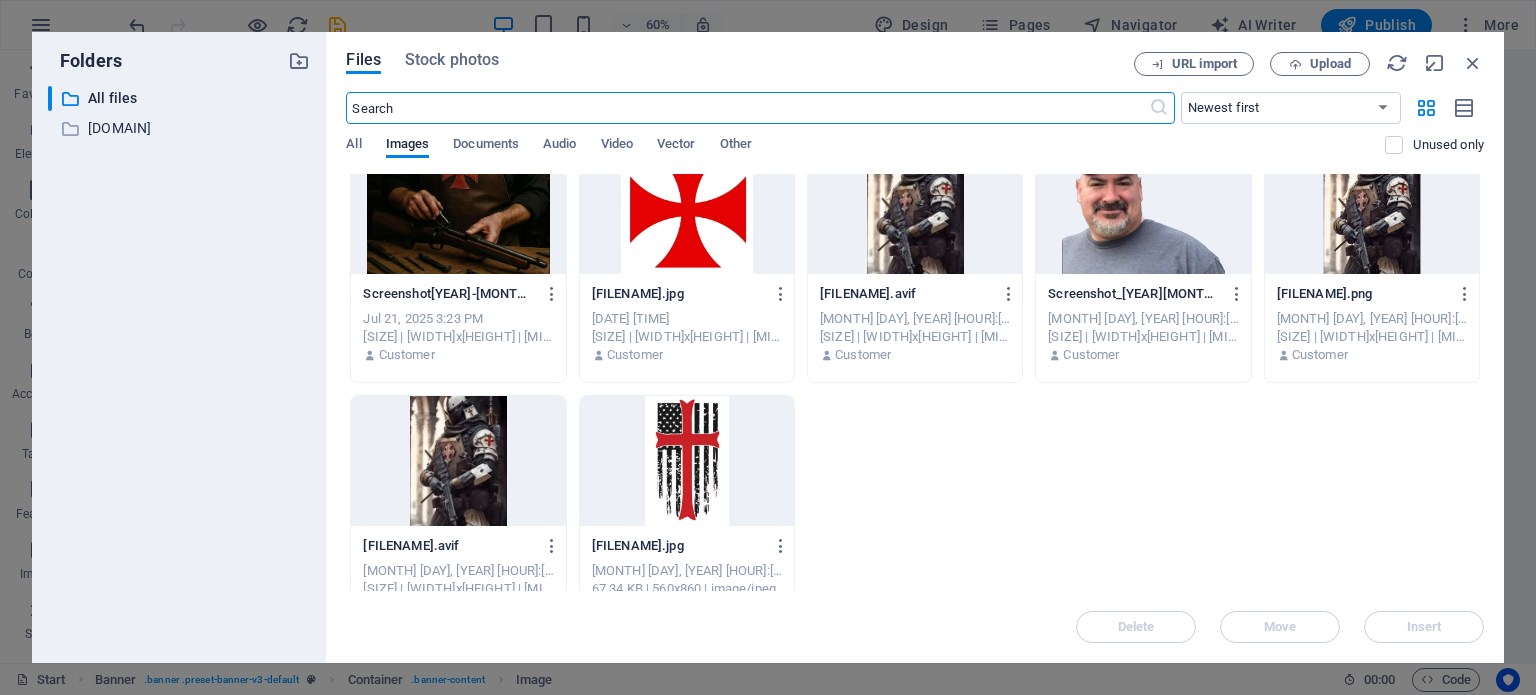 scroll, scrollTop: 286, scrollLeft: 0, axis: vertical 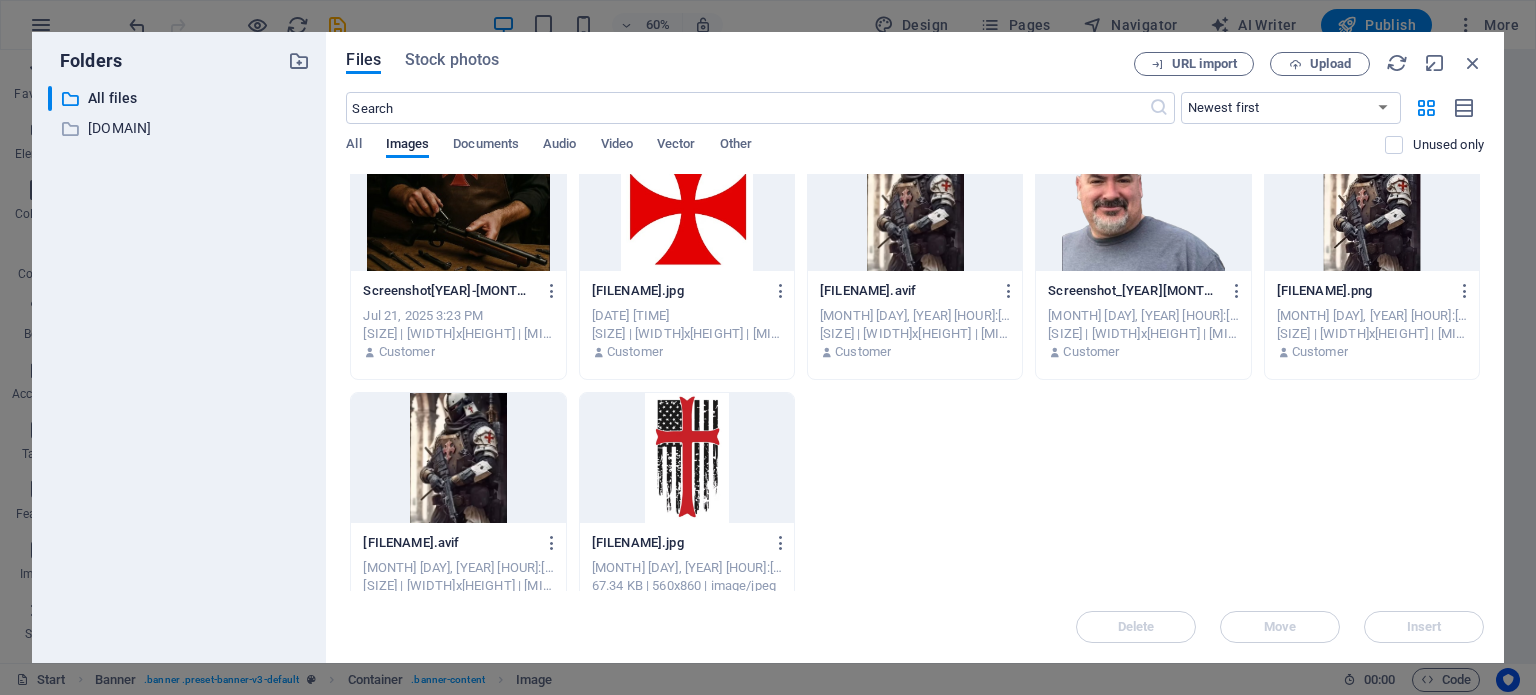 click at bounding box center (1372, 206) 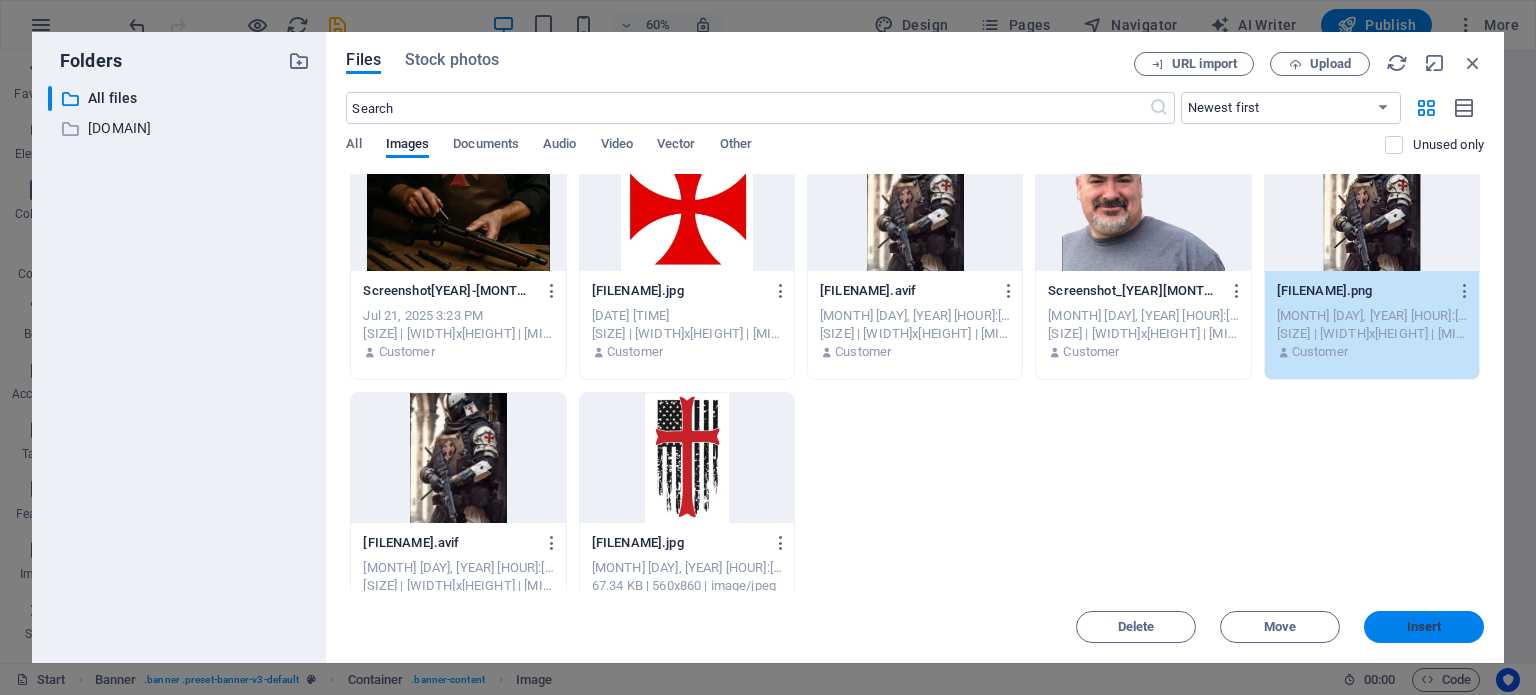 click on "Insert" at bounding box center (1424, 627) 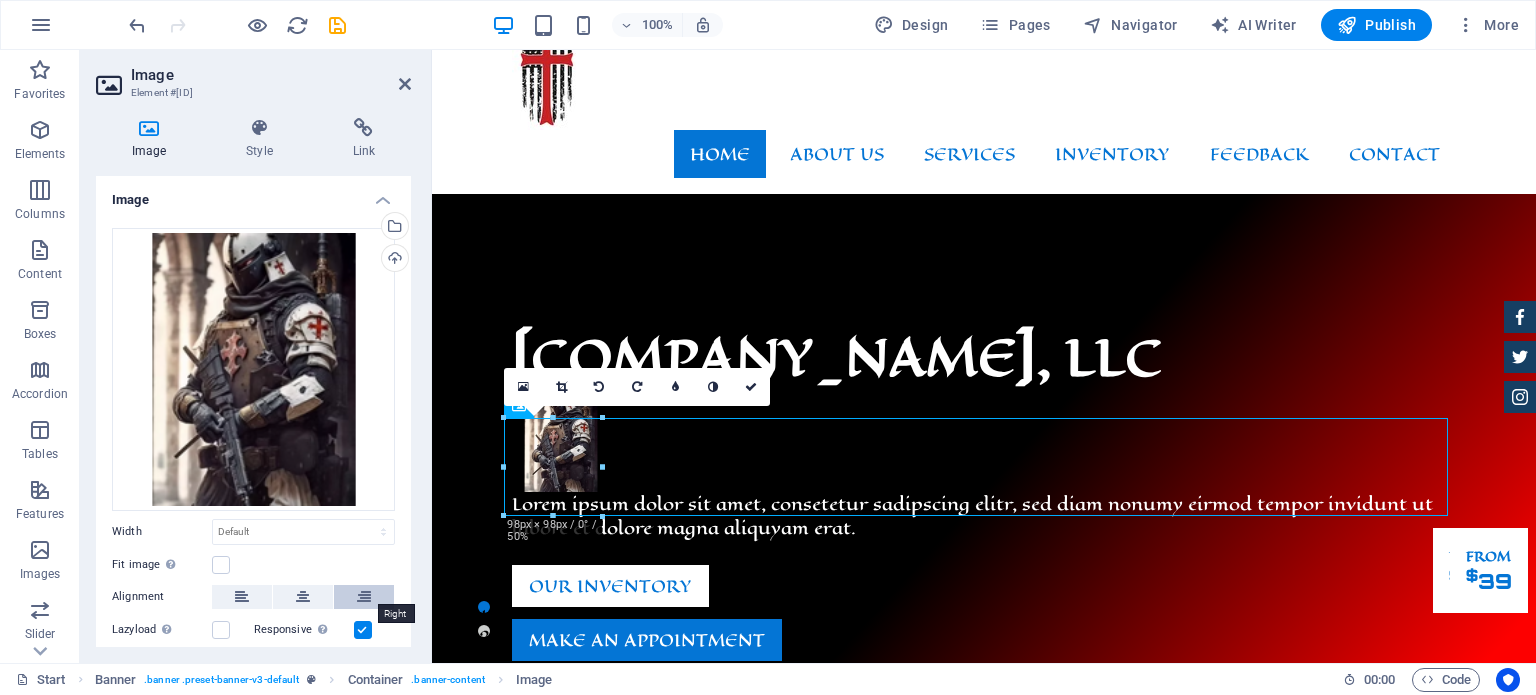 click at bounding box center (364, 597) 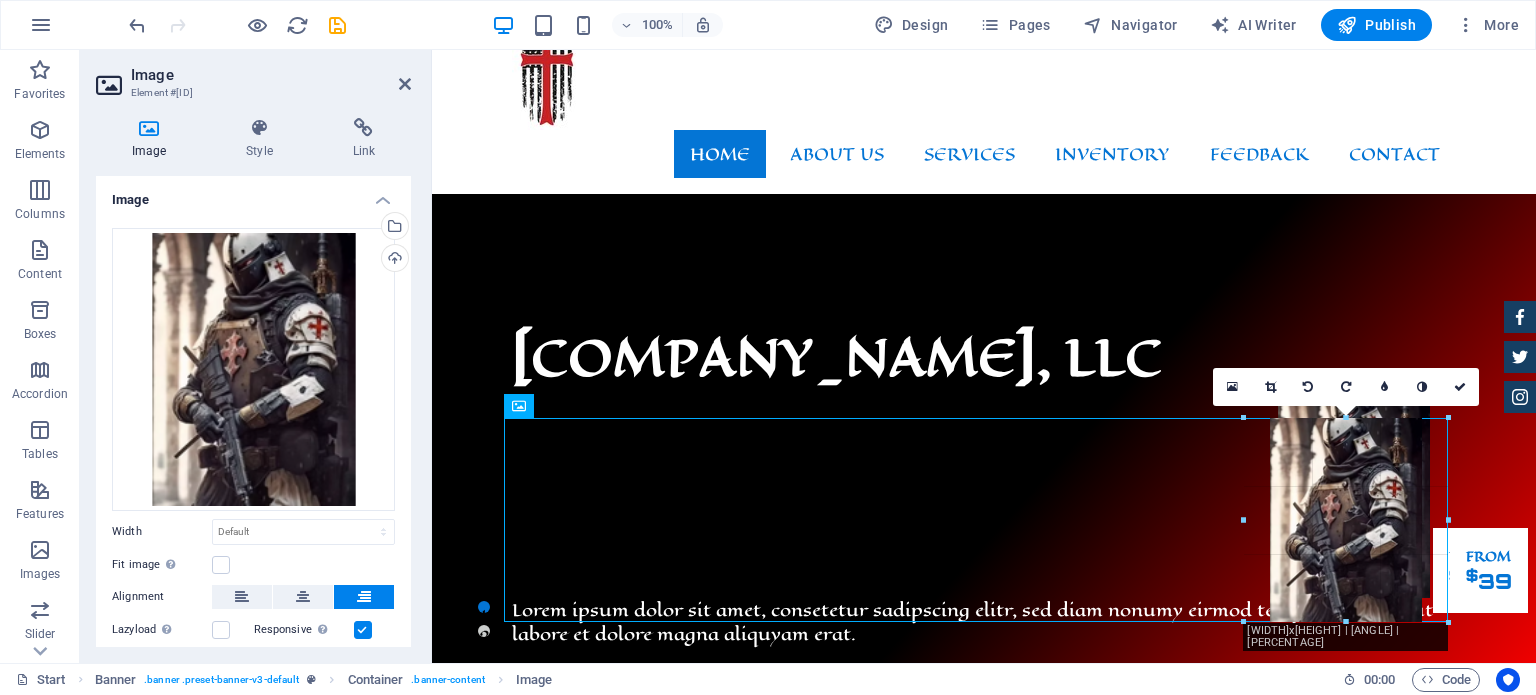 drag, startPoint x: 1347, startPoint y: 511, endPoint x: 807, endPoint y: 557, distance: 541.9557 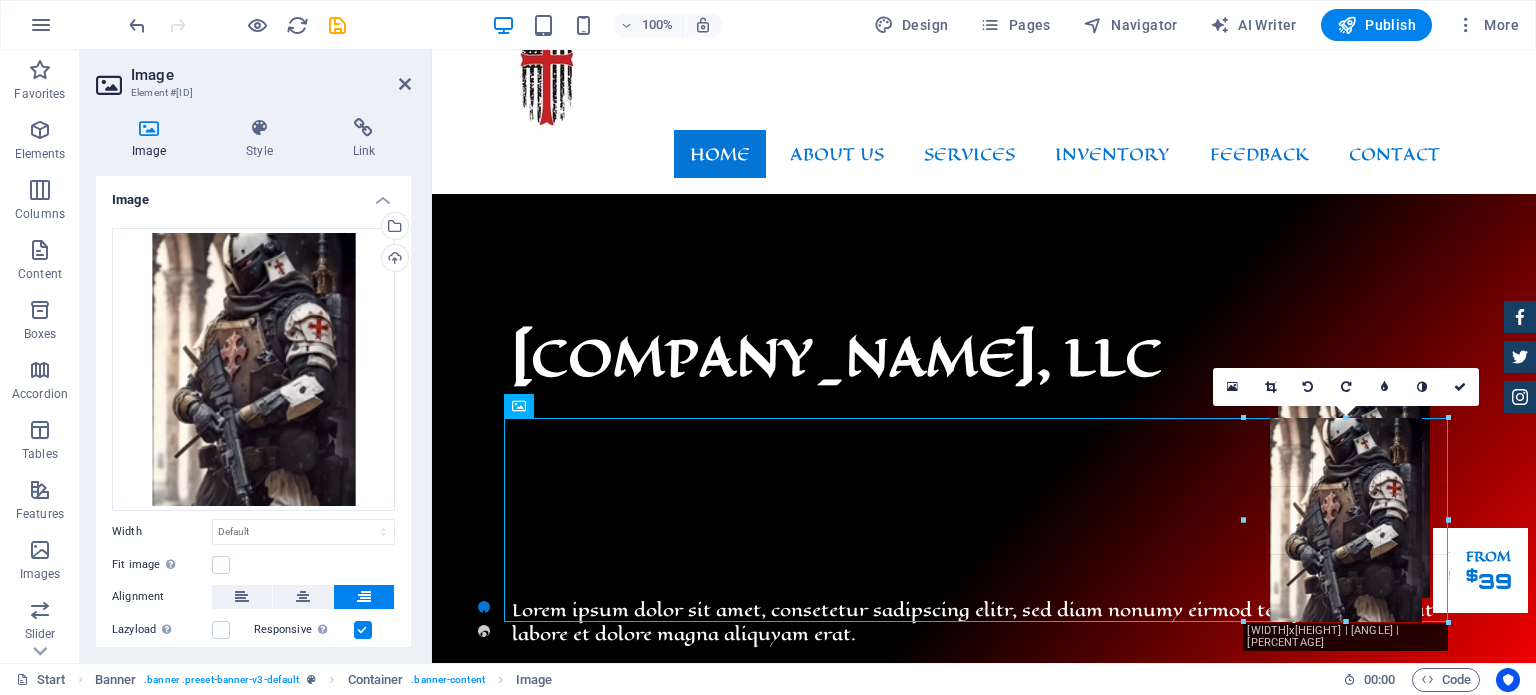 type on "204" 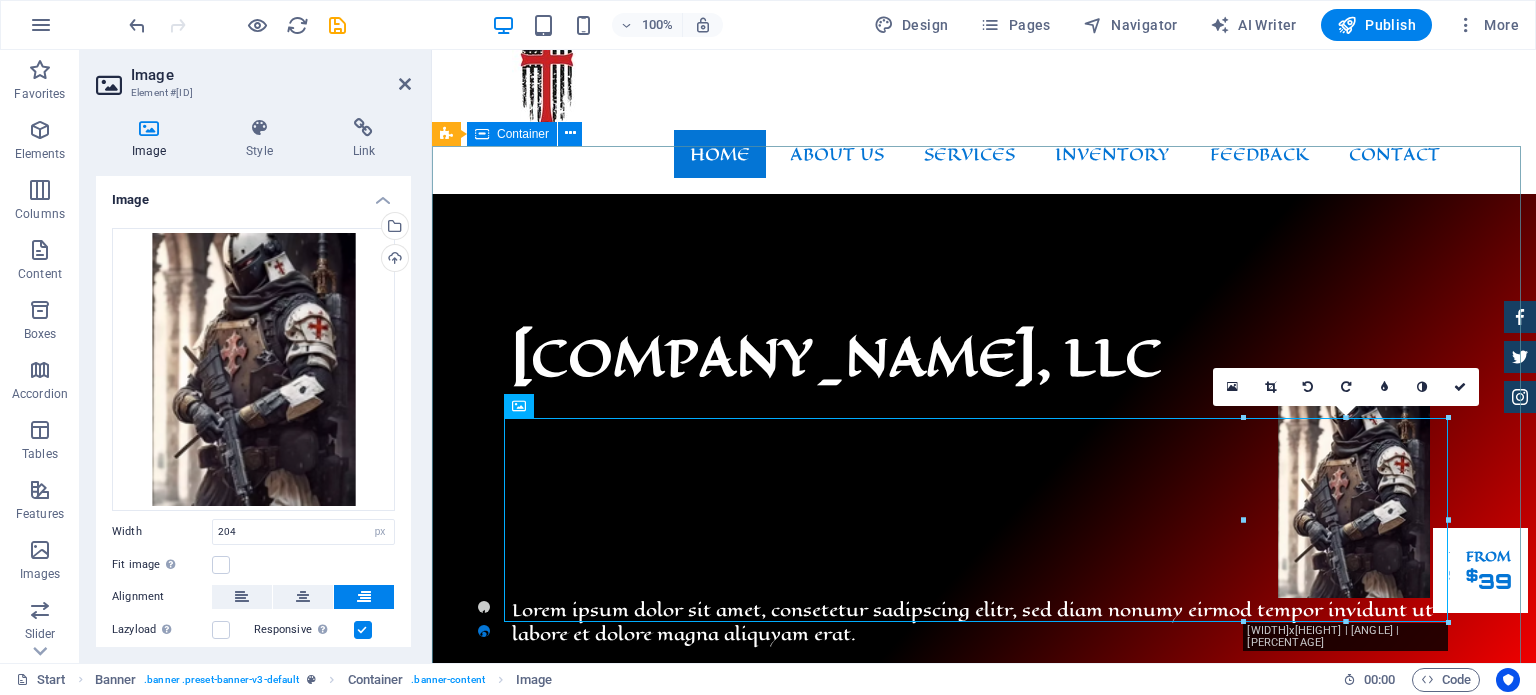 click on "American Knights Templar Armory & Gunsmithing, LLC Lorem ipsum dolor sit amet, consetetur sadipscing elitr, sed diam nonumy eirmod tempor invidunt ut labore et dolore magna aliquyam erat. Our Inventory Make an appointment" at bounding box center [984, 544] 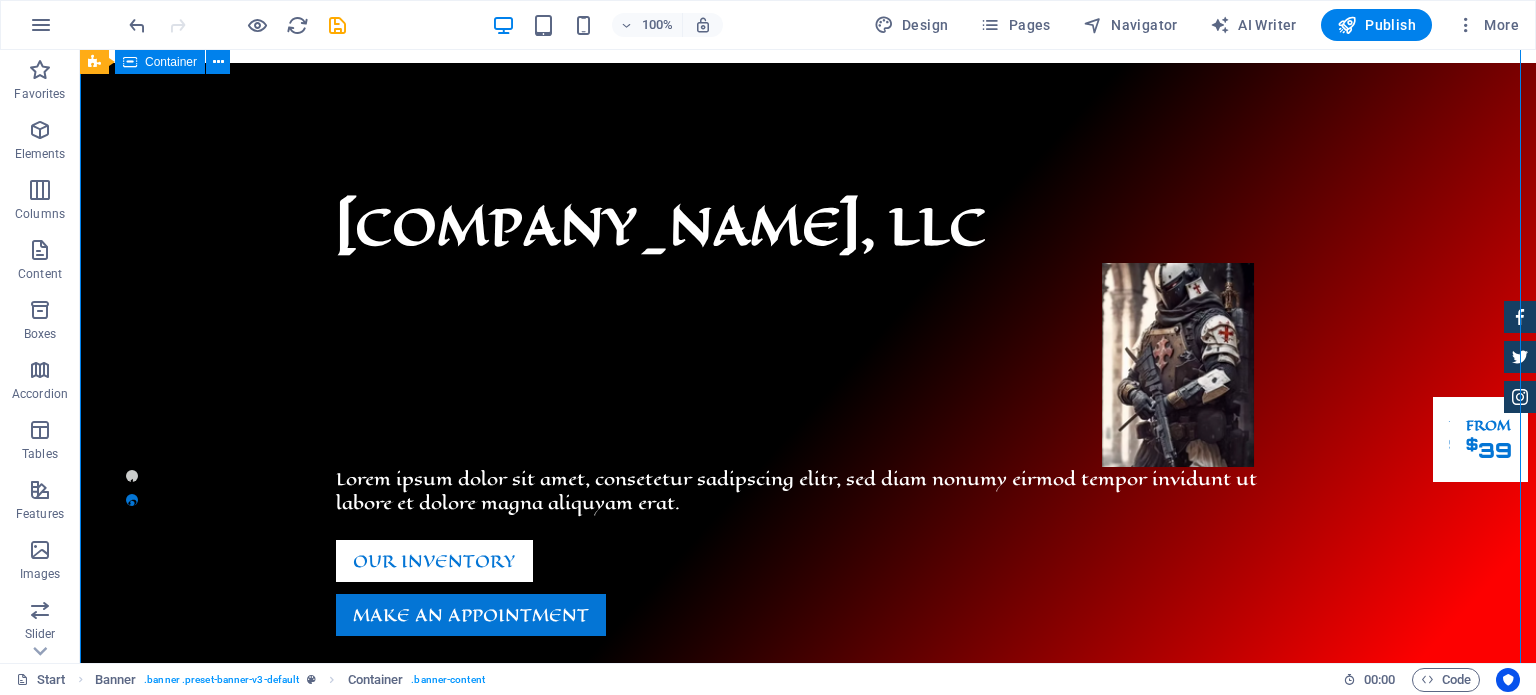 scroll, scrollTop: 221, scrollLeft: 0, axis: vertical 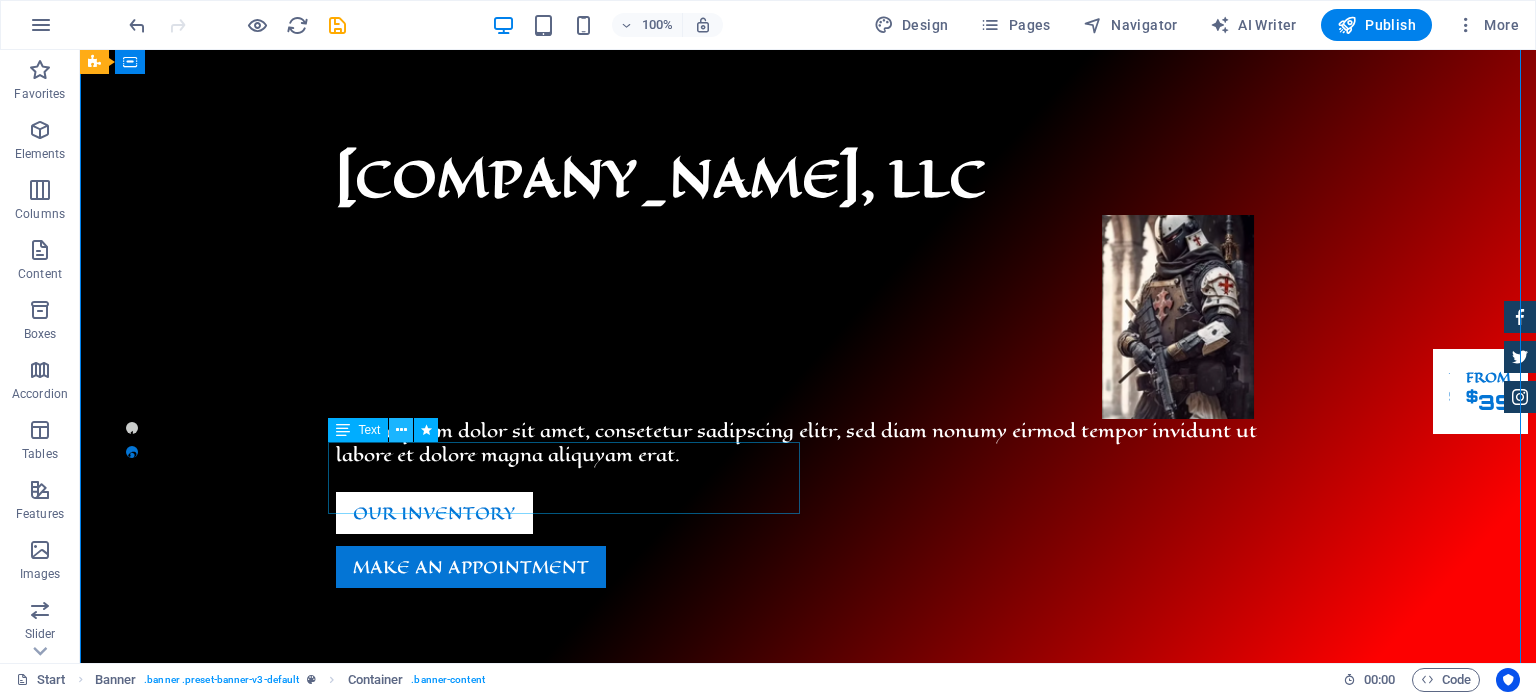 click at bounding box center [401, 430] 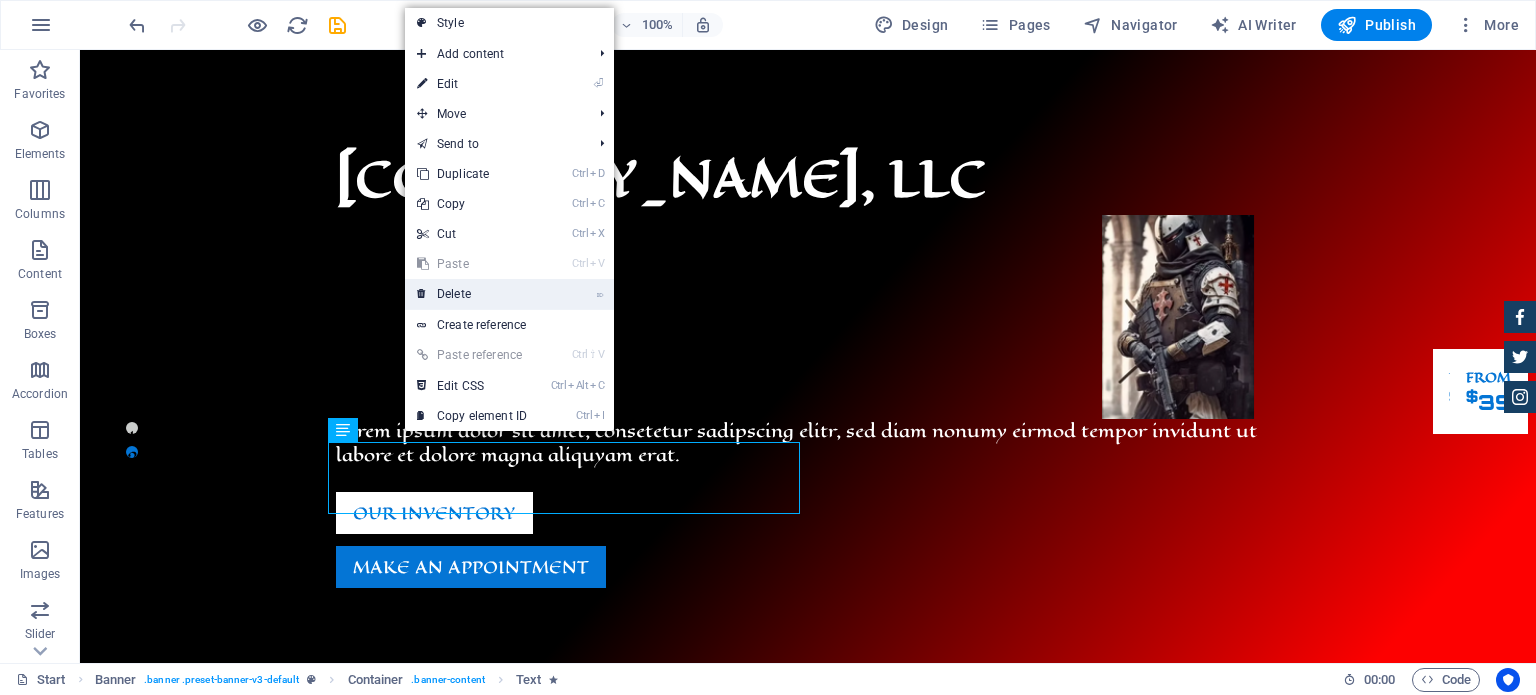 click on "⌦  Delete" at bounding box center (472, 294) 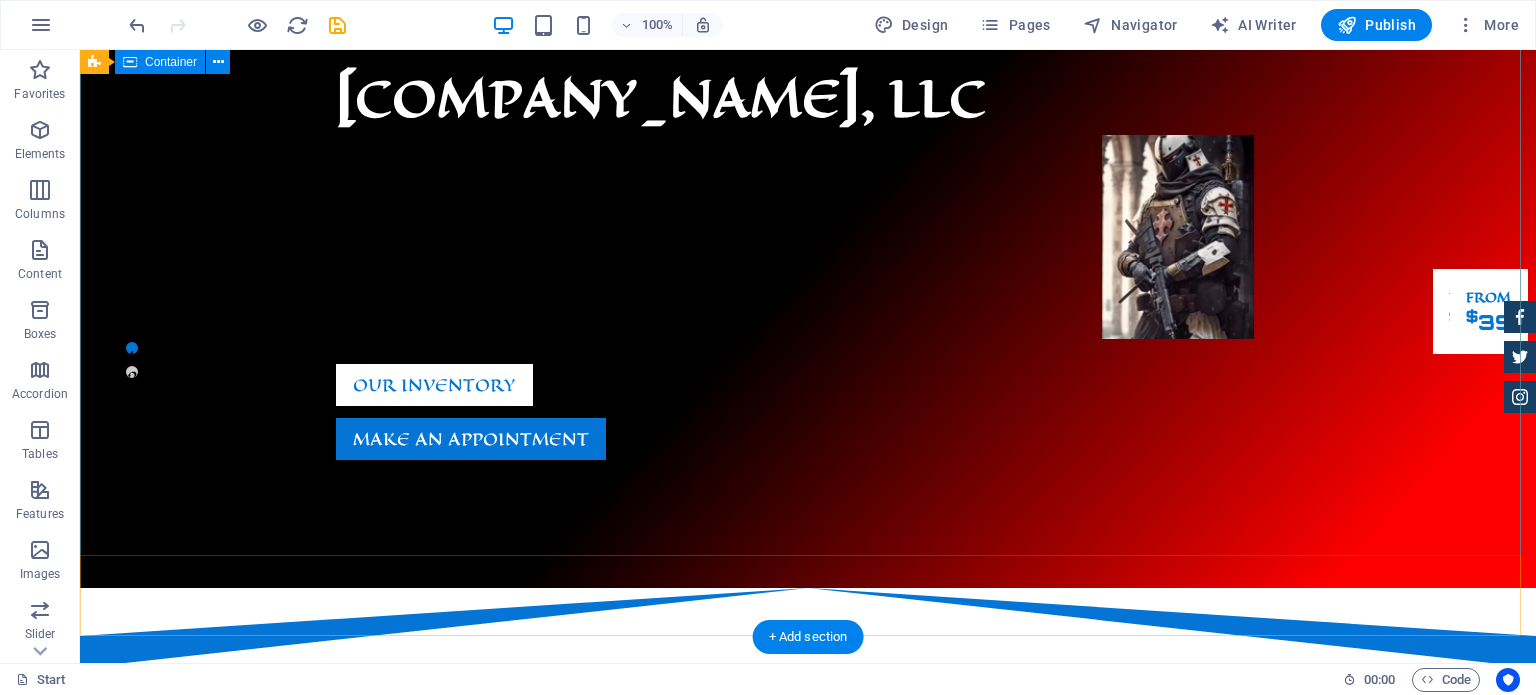 scroll, scrollTop: 302, scrollLeft: 0, axis: vertical 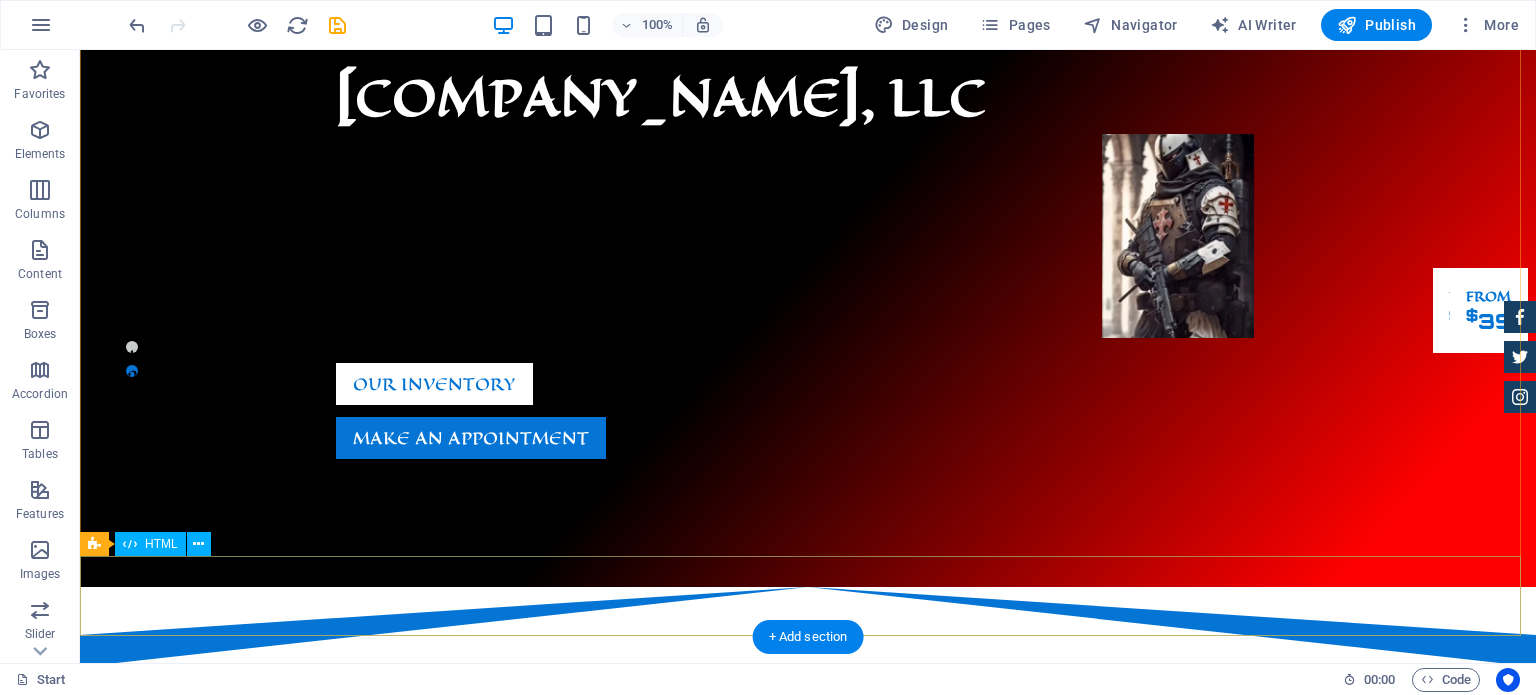 click at bounding box center (808, 627) 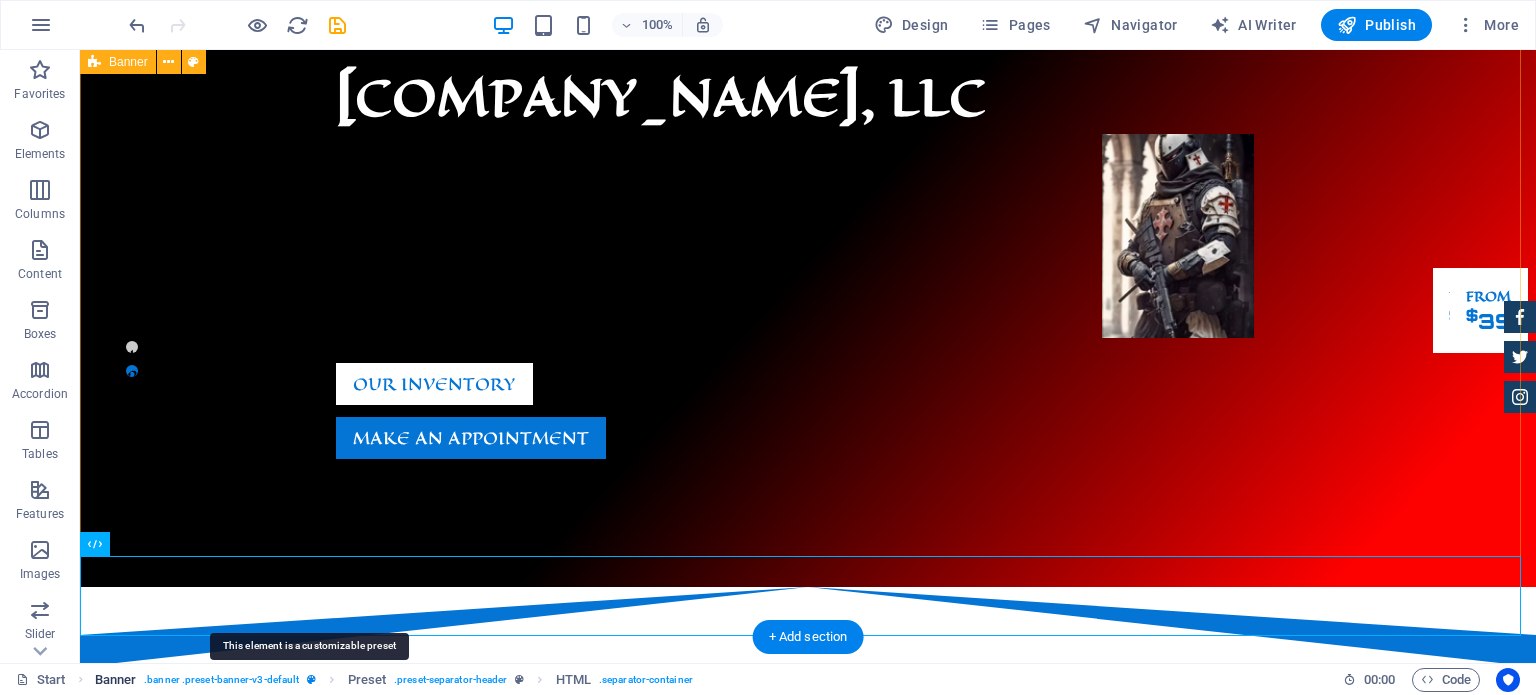 click at bounding box center (311, 679) 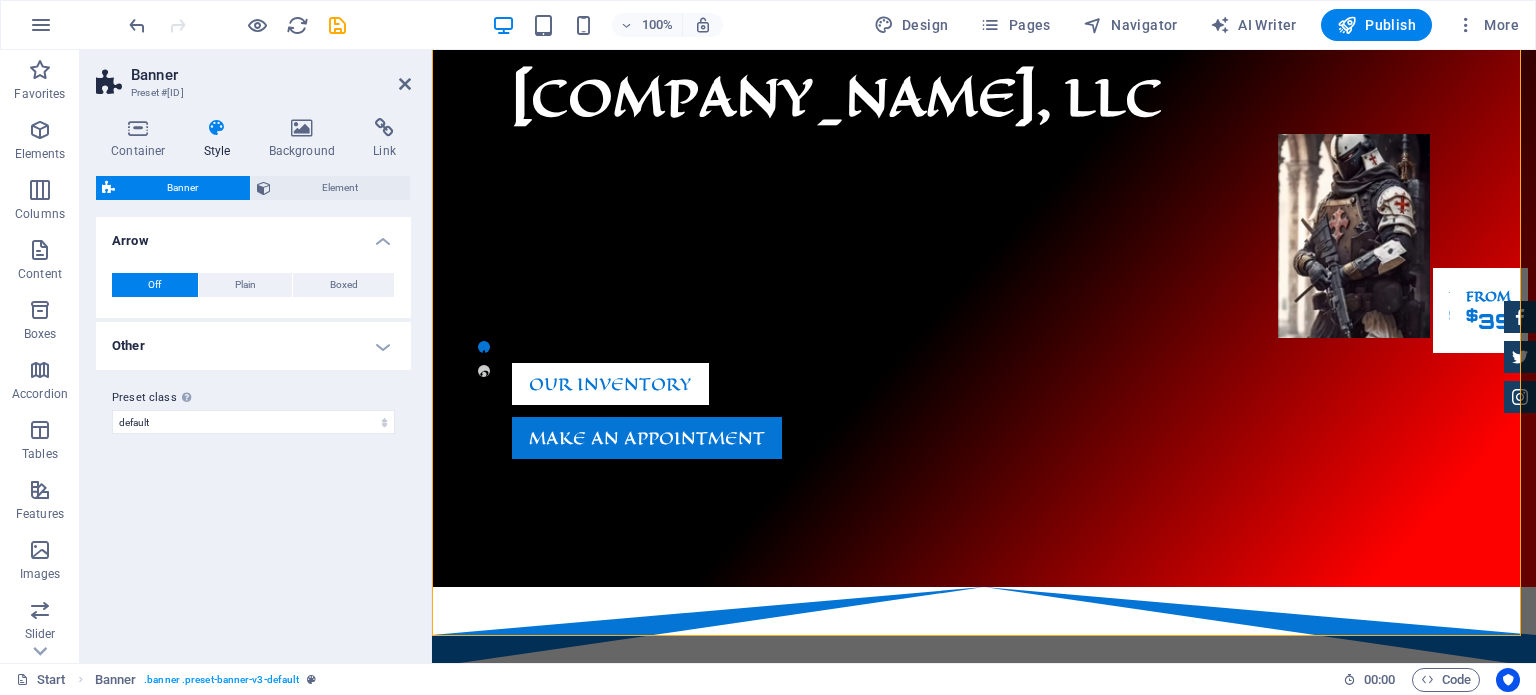 click on "Banner" at bounding box center (182, 188) 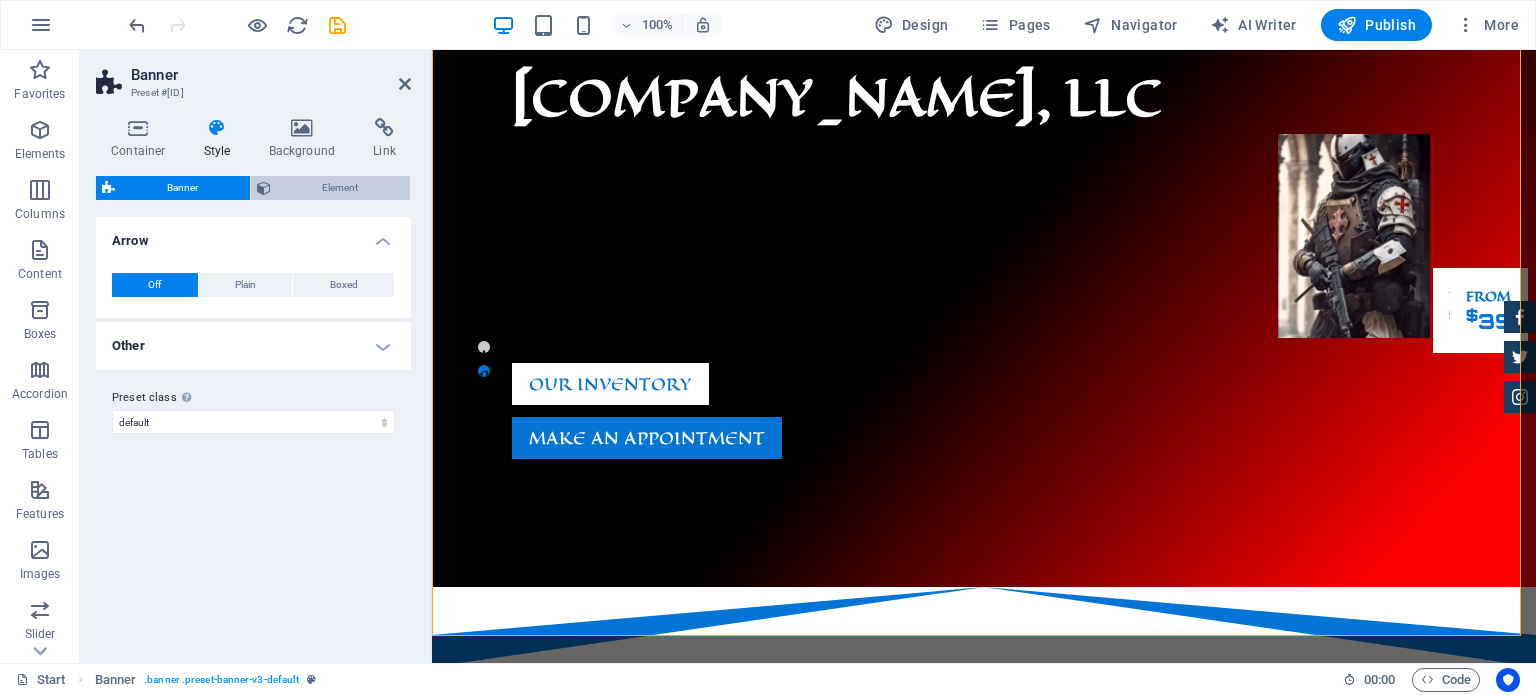 click on "Element" at bounding box center (341, 188) 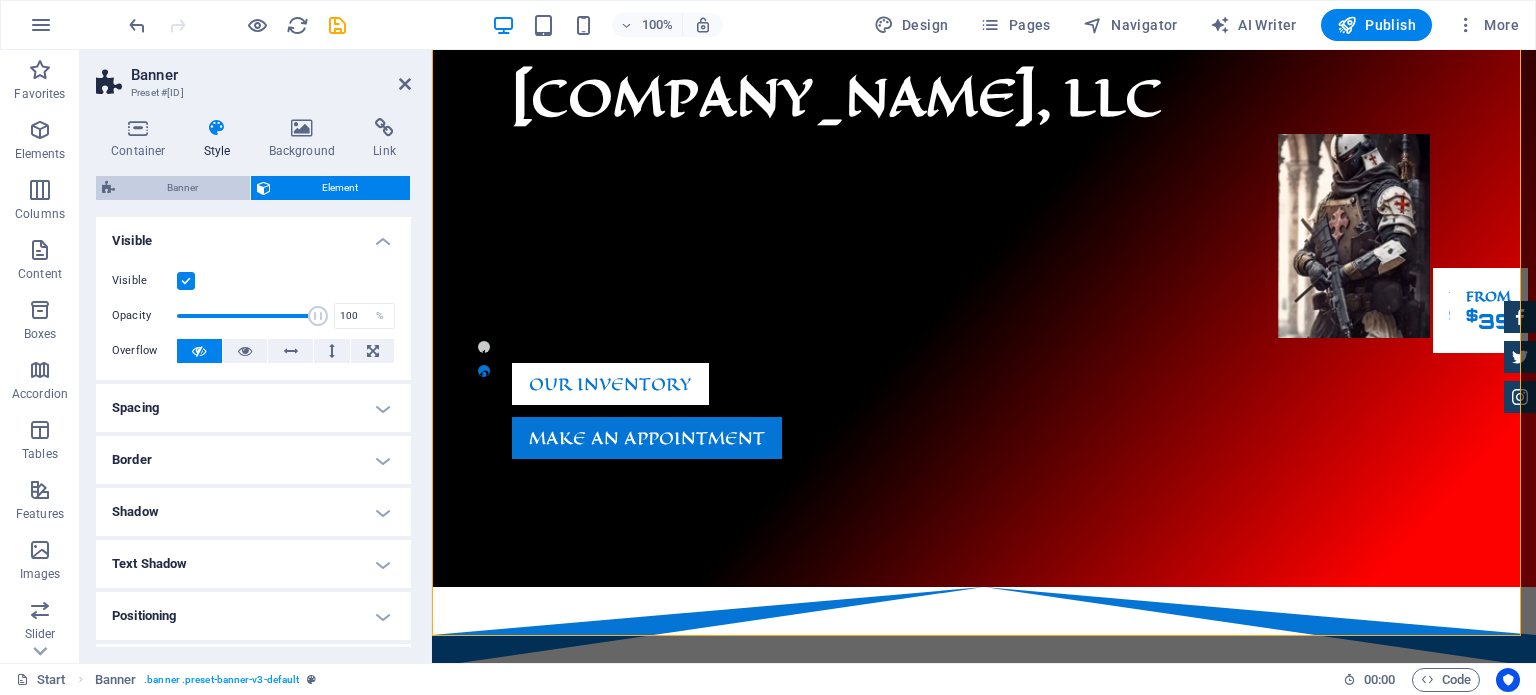 click on "Banner" at bounding box center (182, 188) 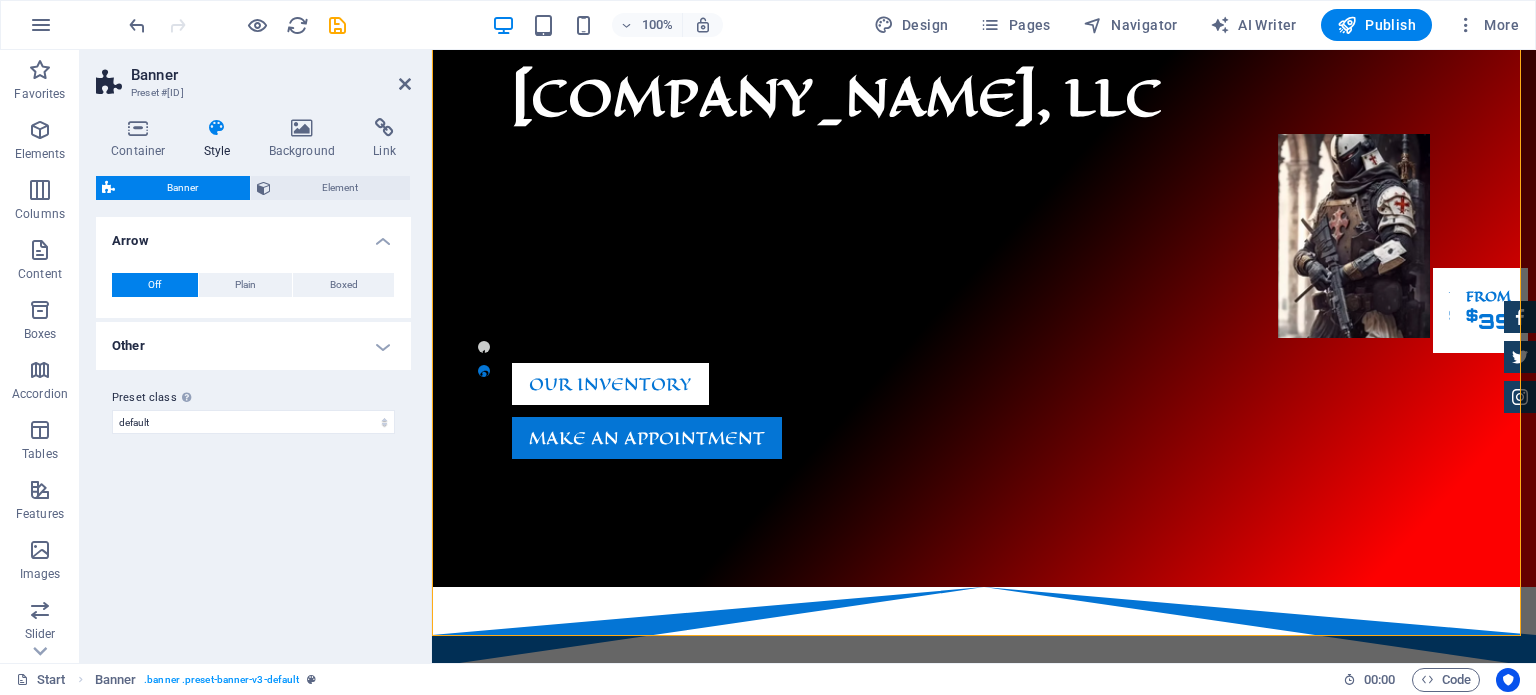click on "Banner" at bounding box center [182, 188] 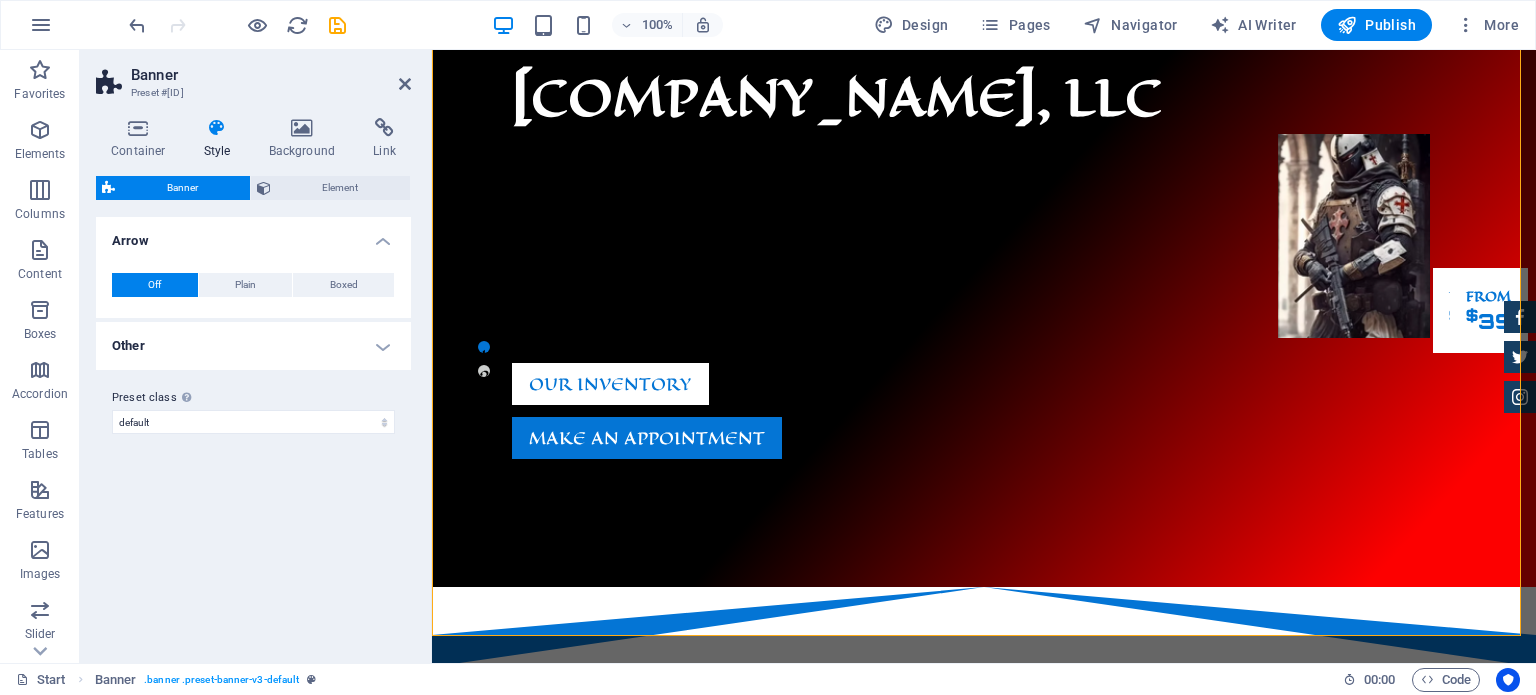 click on "Other" at bounding box center (253, 346) 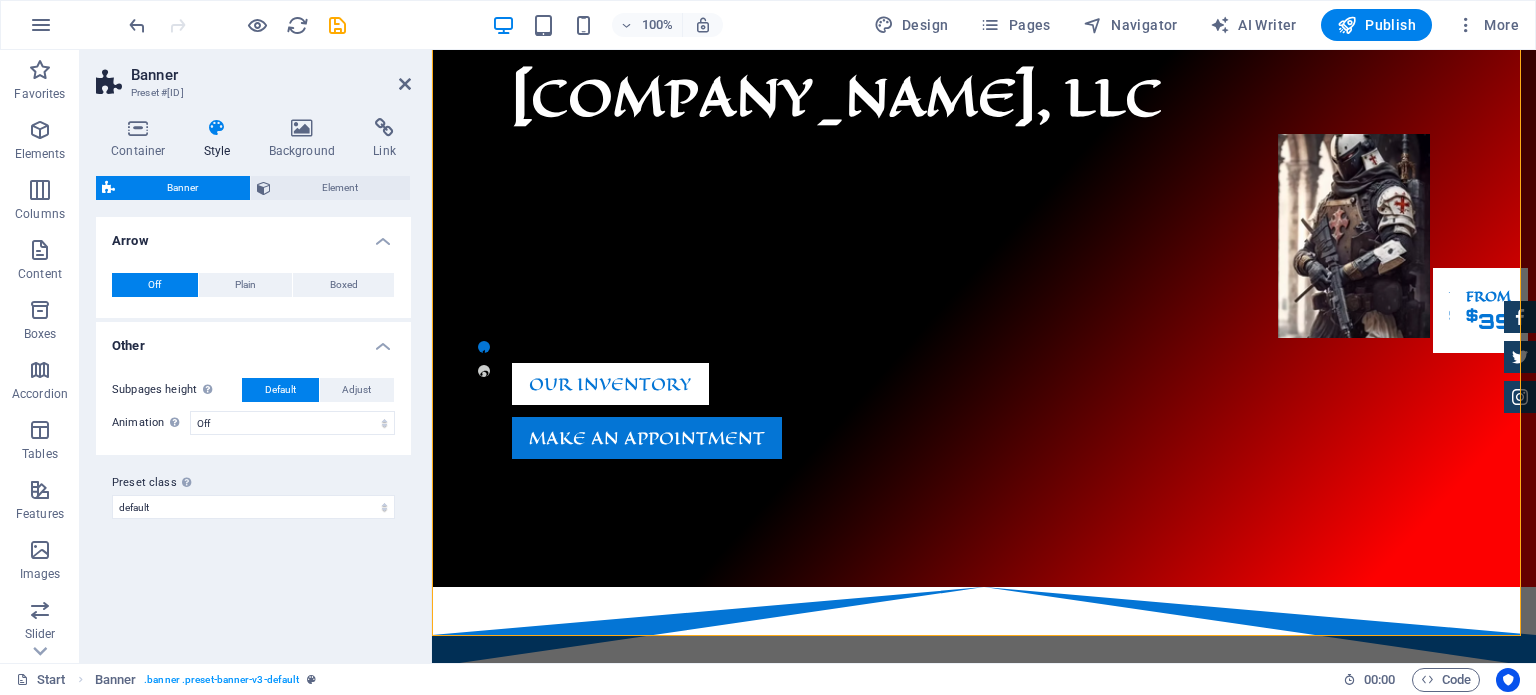 click on "Other" at bounding box center [253, 340] 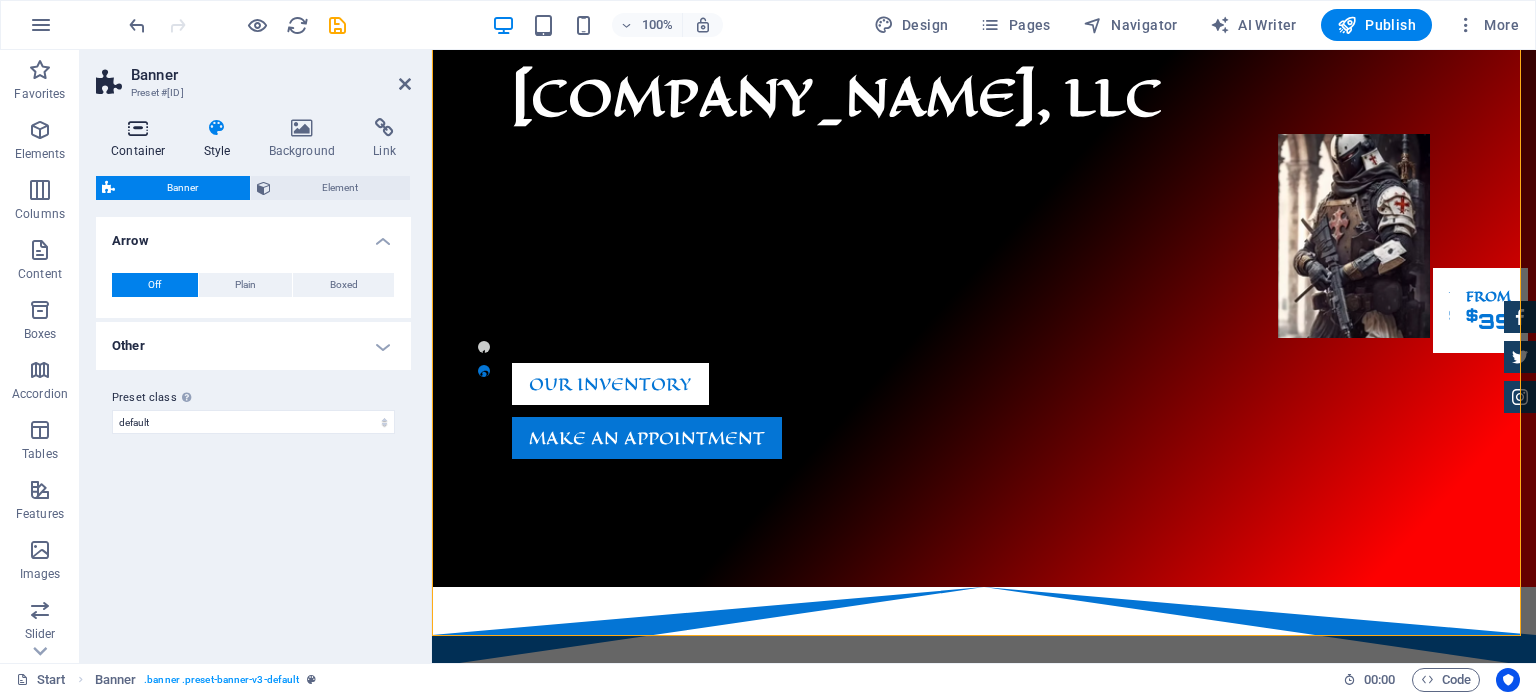 click at bounding box center (138, 128) 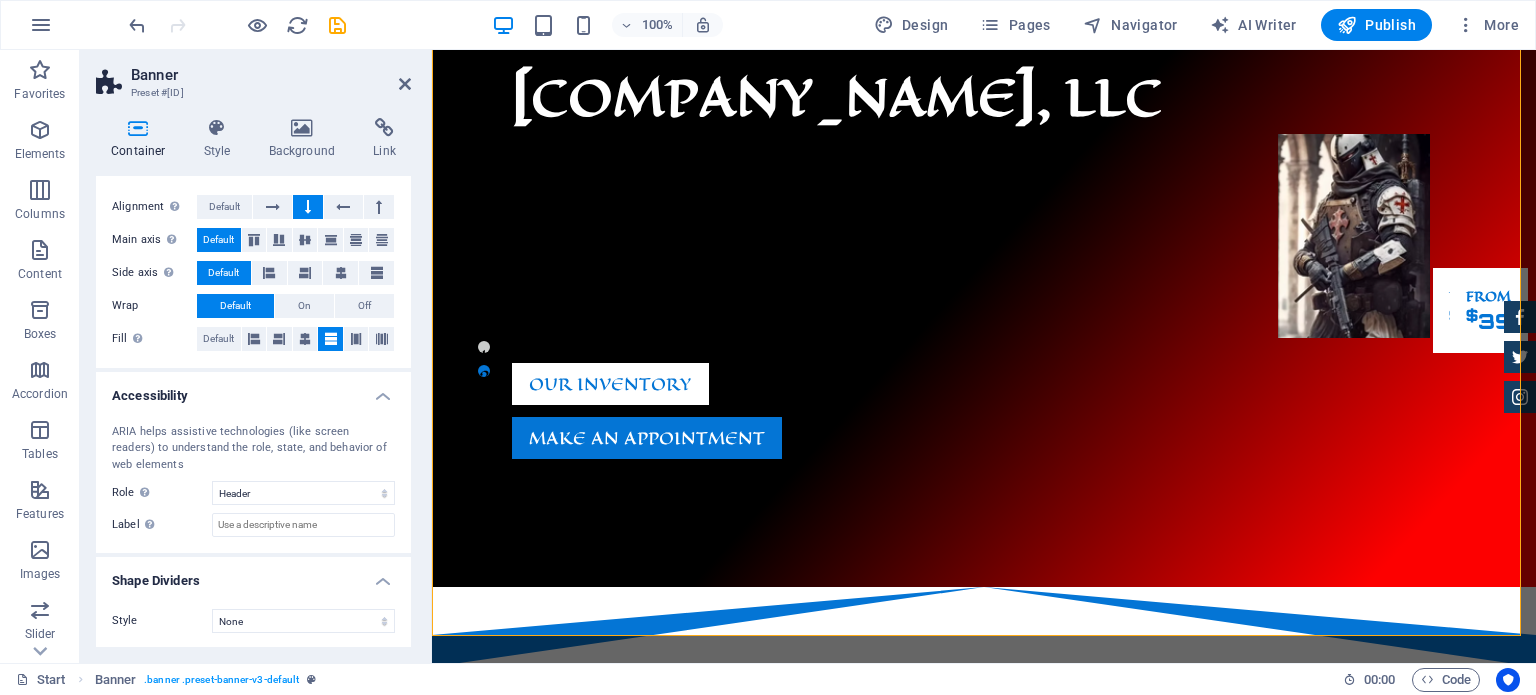 scroll, scrollTop: 0, scrollLeft: 0, axis: both 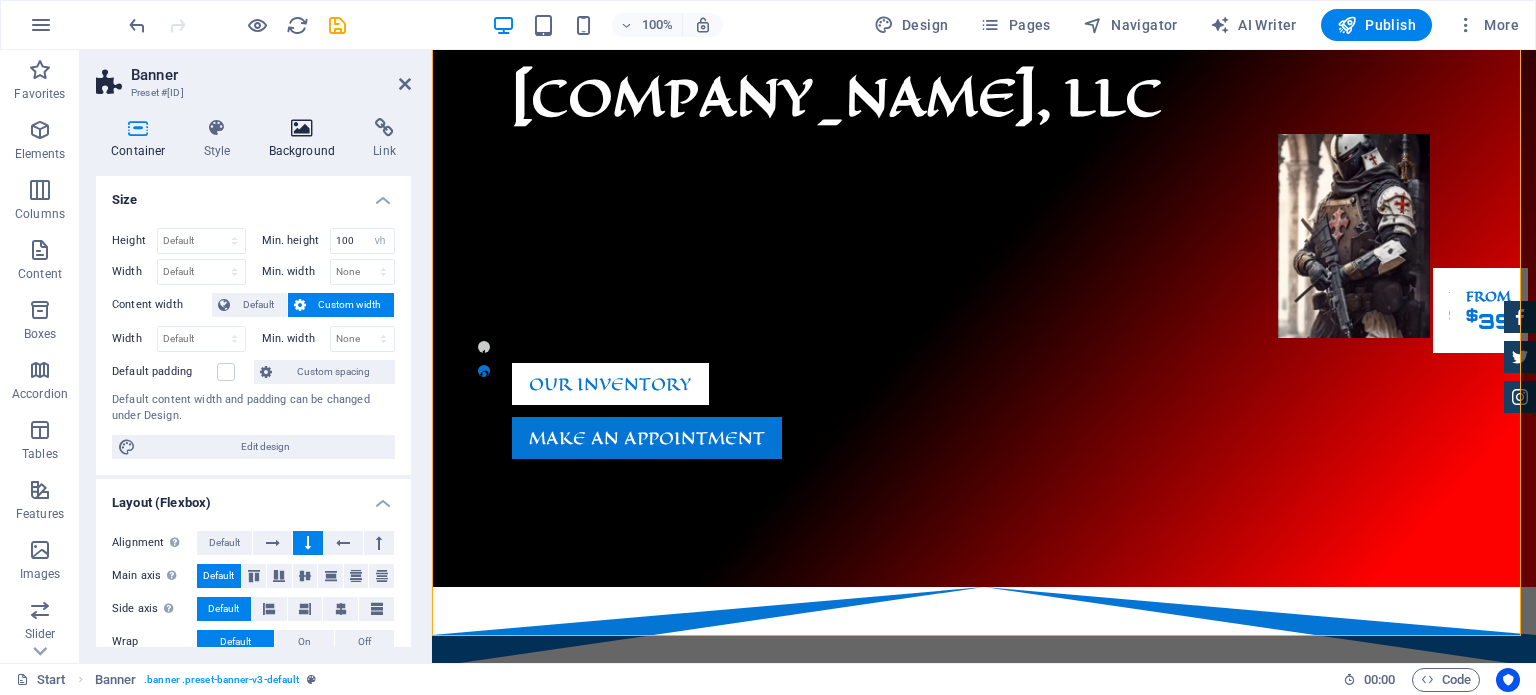 click on "Background" at bounding box center (306, 139) 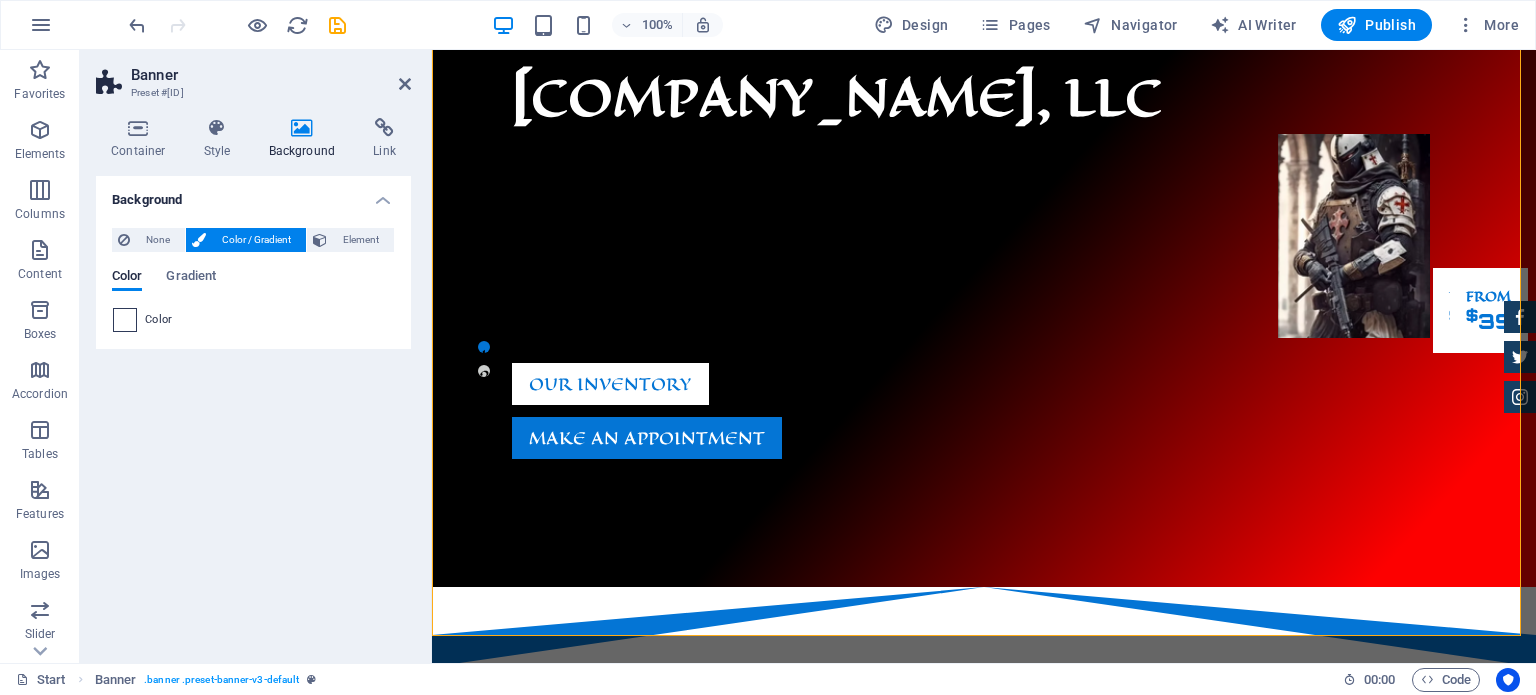 click at bounding box center [125, 320] 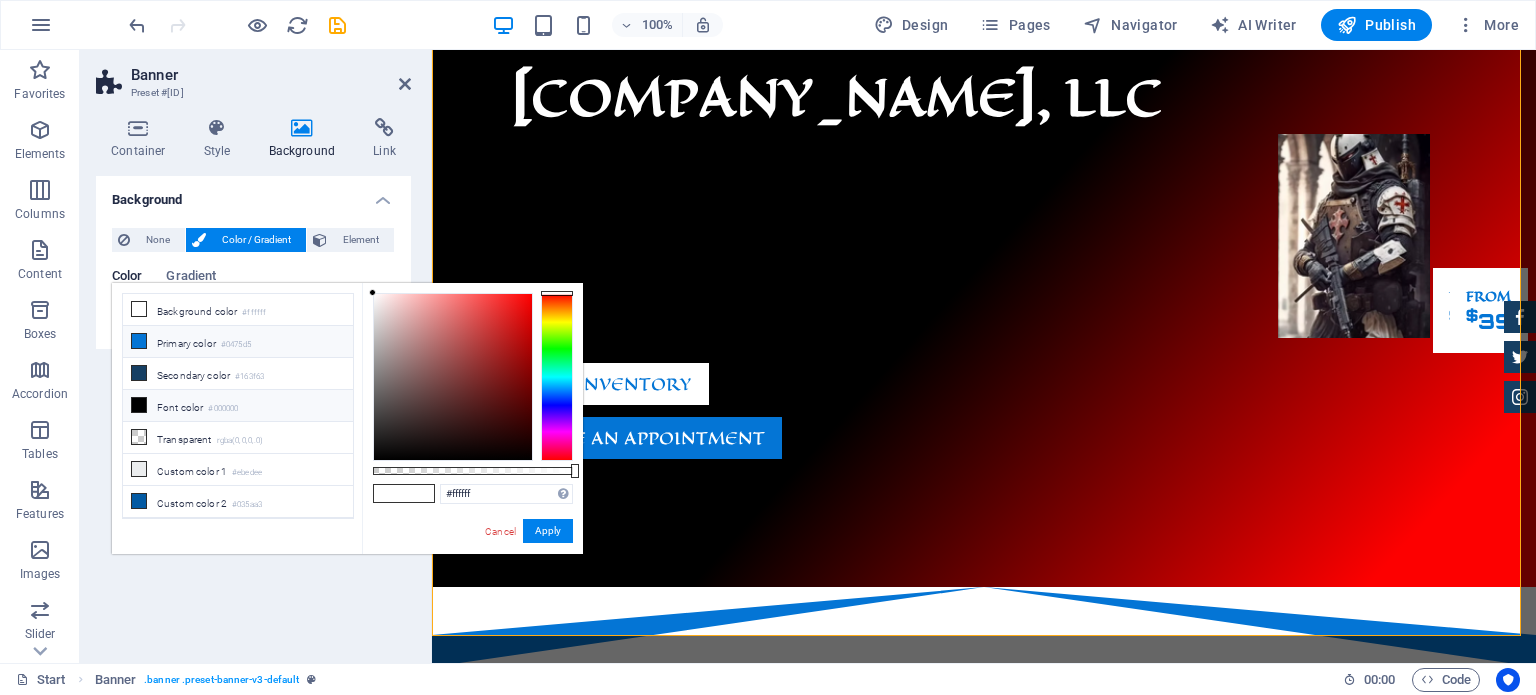 click at bounding box center [139, 341] 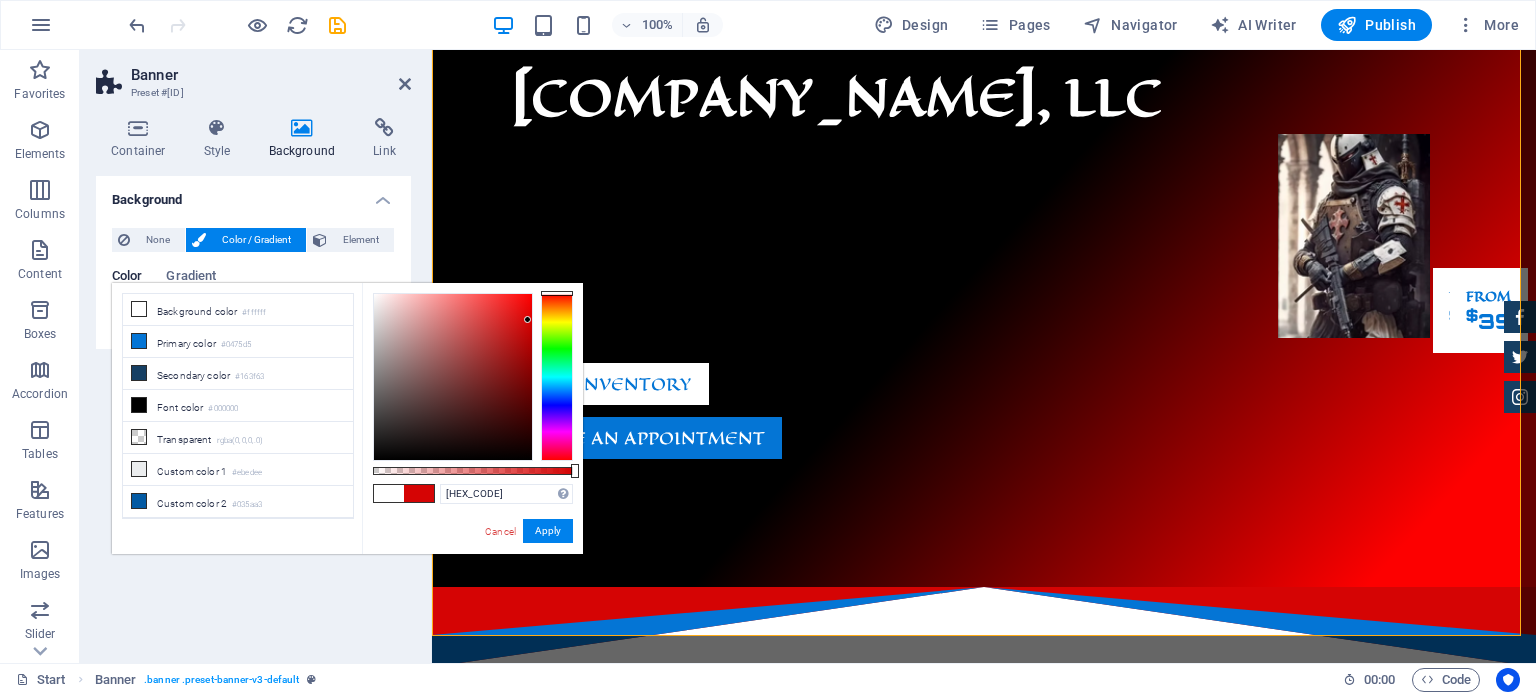 drag, startPoint x: 549, startPoint y: 386, endPoint x: 546, endPoint y: 284, distance: 102.044106 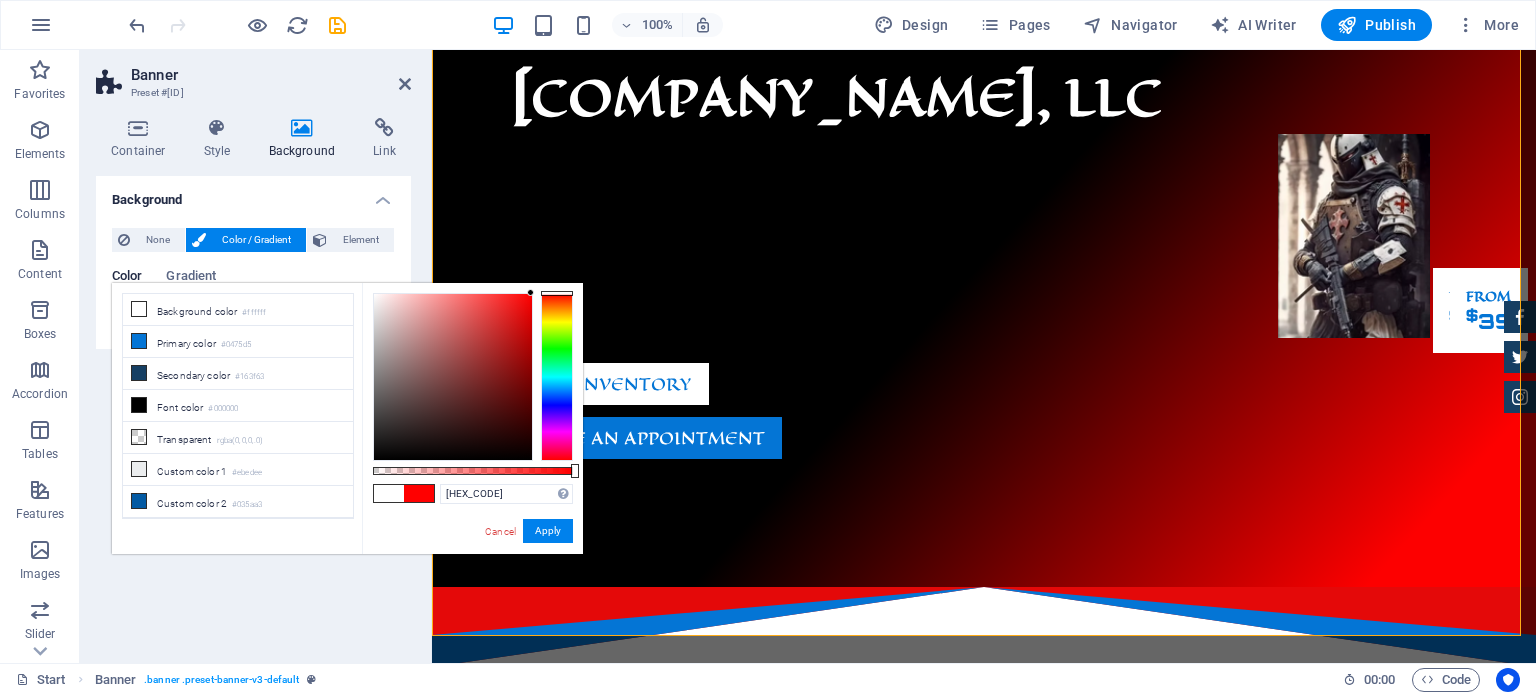 type on "#ff0000" 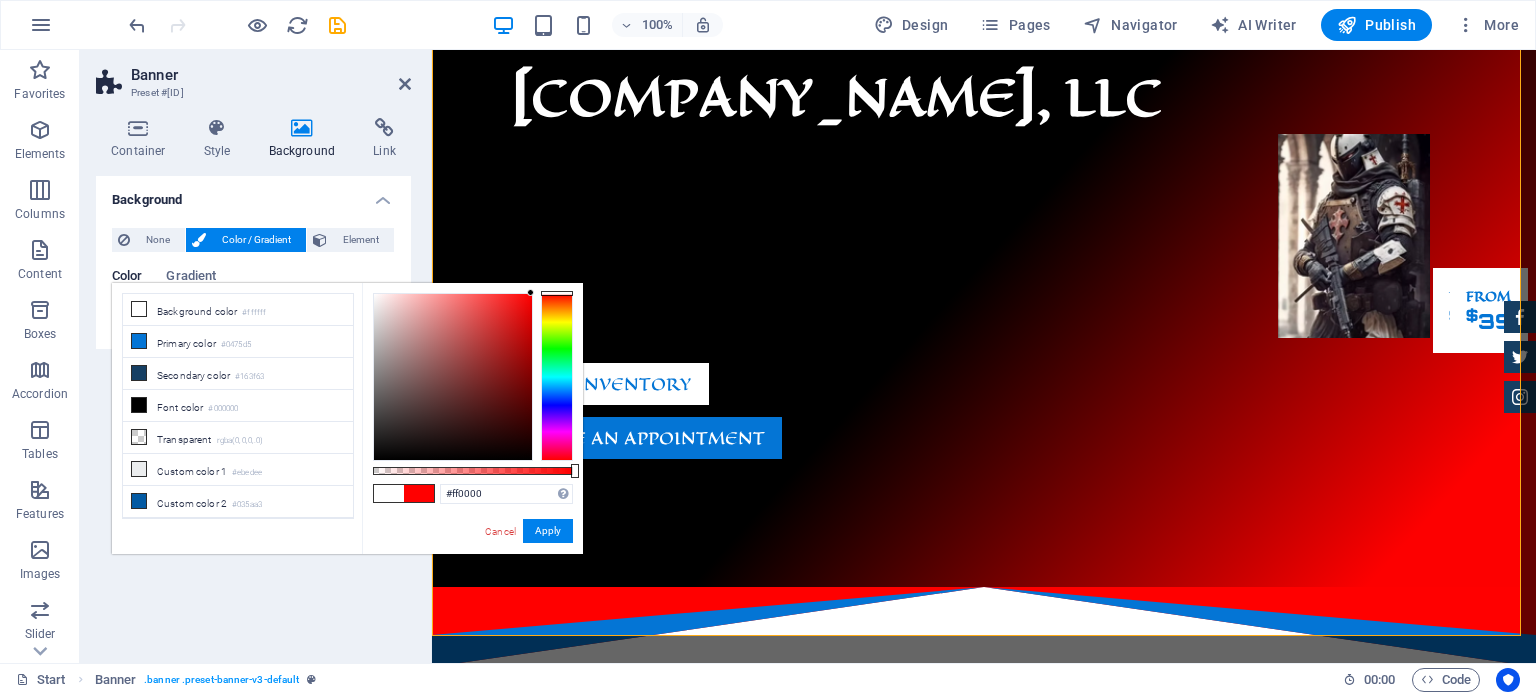 drag, startPoint x: 525, startPoint y: 317, endPoint x: 535, endPoint y: 284, distance: 34.48188 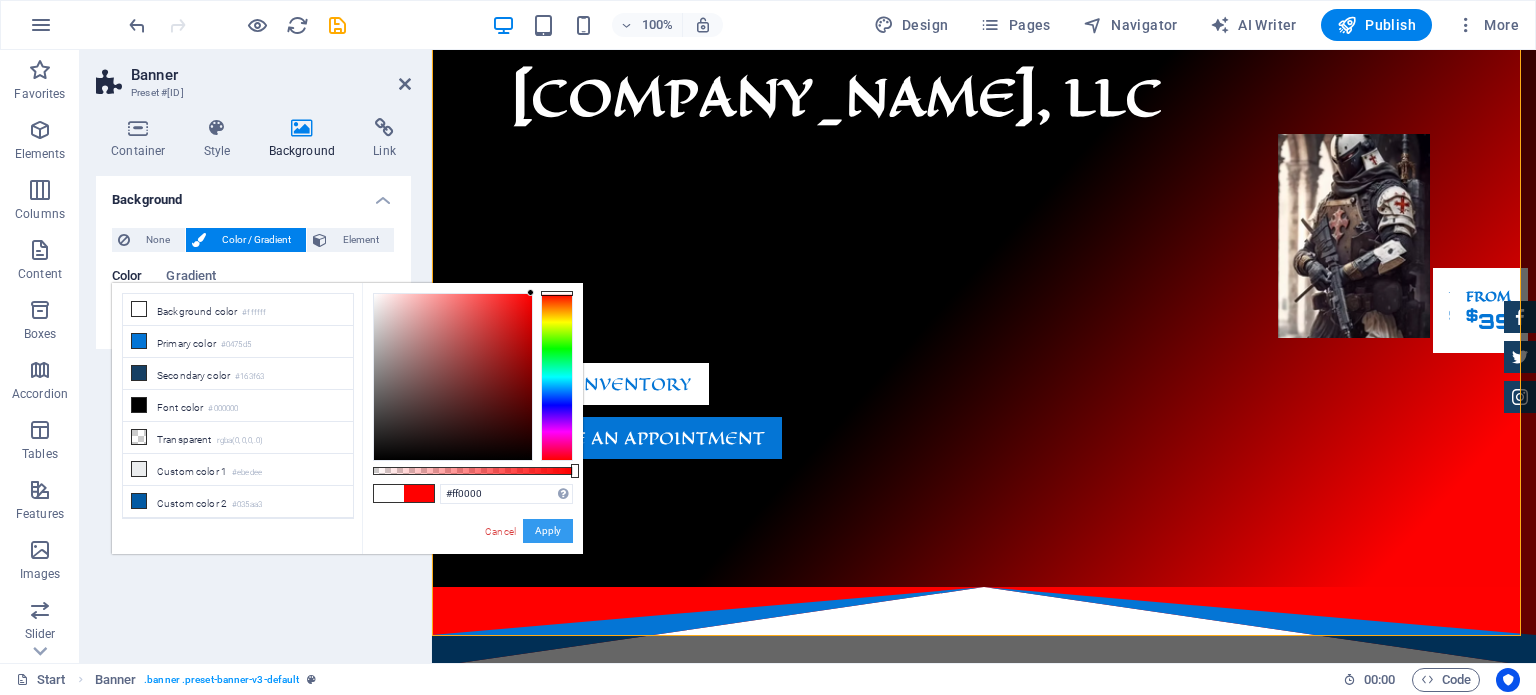 click on "Apply" at bounding box center (548, 531) 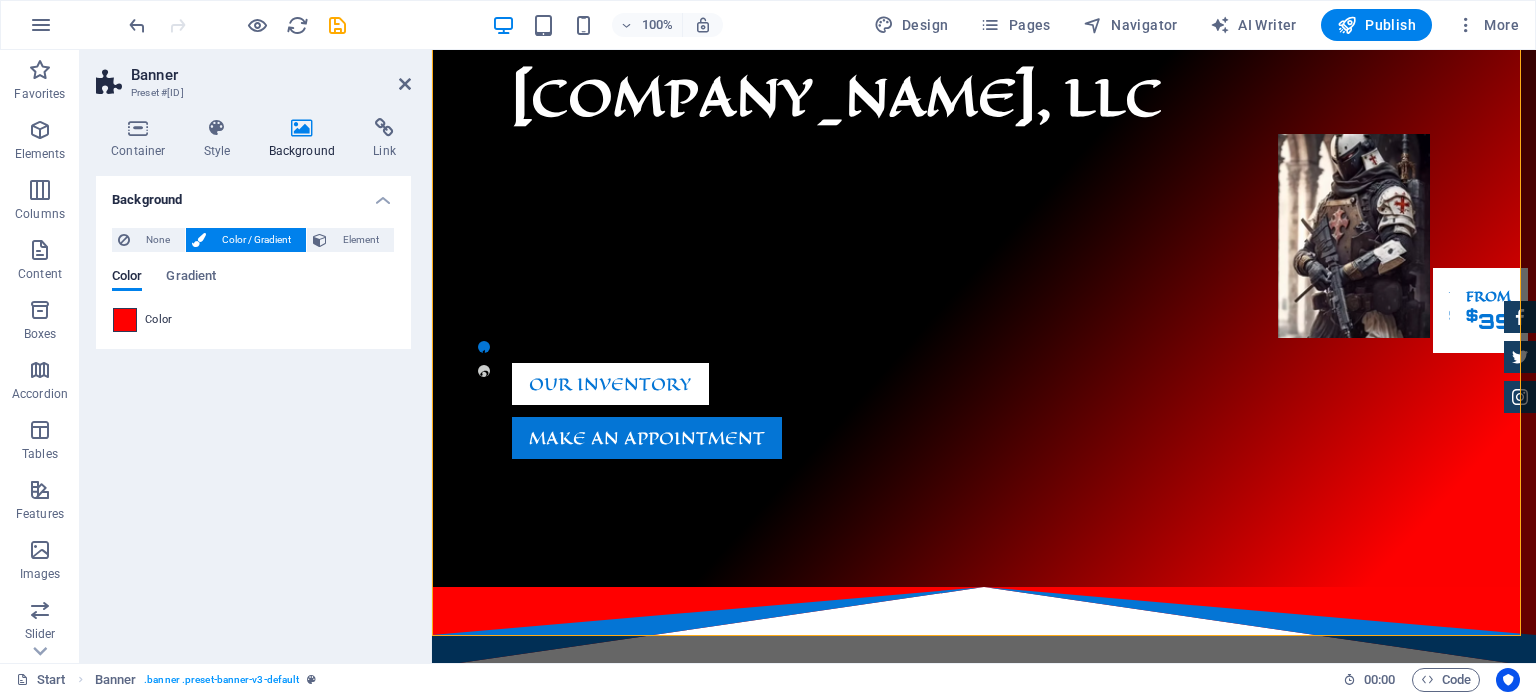 click at bounding box center (125, 320) 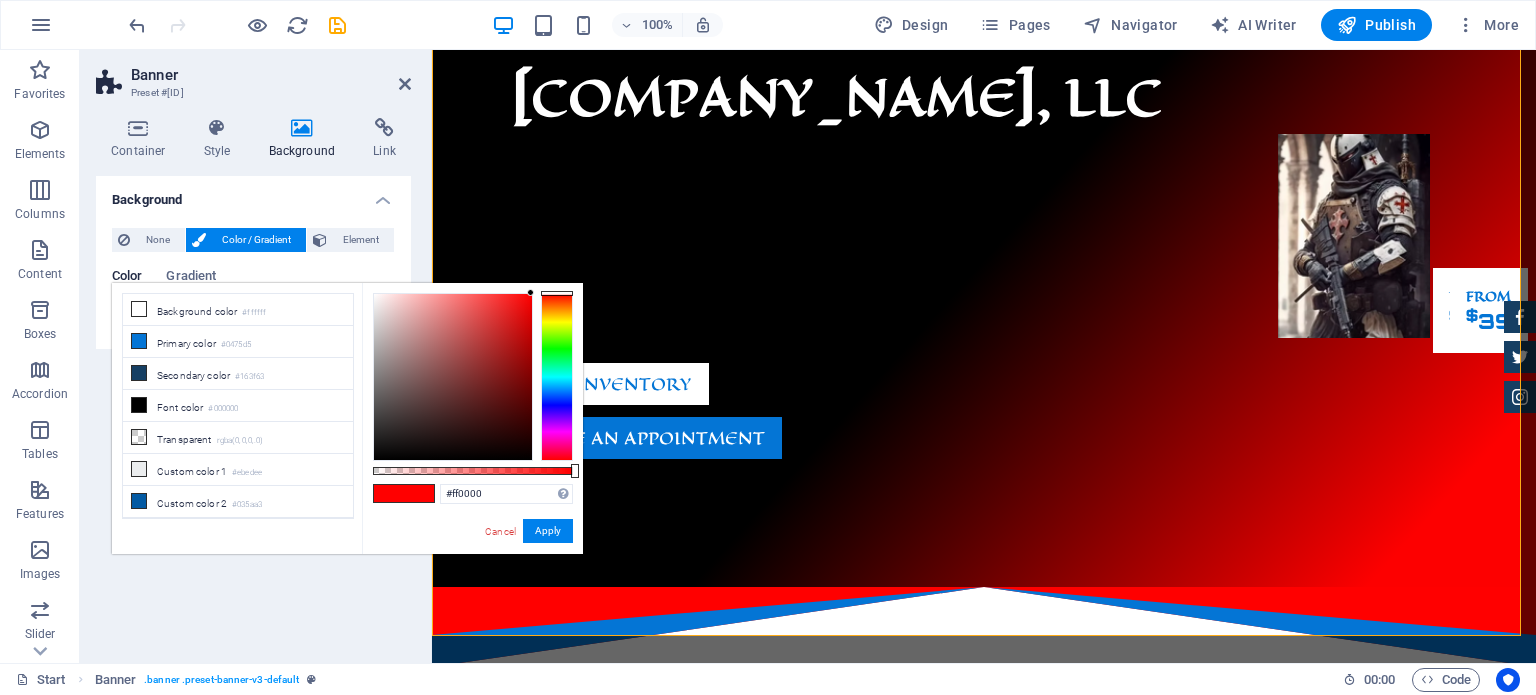 click on "Background None Color / Gradient Element Stretch background to full-width Color overlay Places an overlay over the background to colorize it Parallax 0 % Image Image slider Map Video YouTube Vimeo HTML Drag files here, click to choose files or select files from Files or our free stock photos & videos Select files from the file manager, stock photos, or upload file(s) Upload Lazyload Loading images after the page loads improves page speed. Responsive Automatically load retina image and smartphone optimized sizes. Optimized Images are compressed to improve page speed. Size Default Cover Contain Original Repeat Default Position Direction Custom X offset 75 px rem % vh vw Y offset 25 px rem % vh vw Alternative text The alternative text is used by devices that cannot display images (e.g. image search engines) and should be added to every image to improve website accessibility. Image caption Paragraph Format Normal Heading 1 Heading 2 Heading 3 Heading 4 Heading 5 Heading 6 Code Font Family Arial Georgia Impact 8 9" at bounding box center (253, 411) 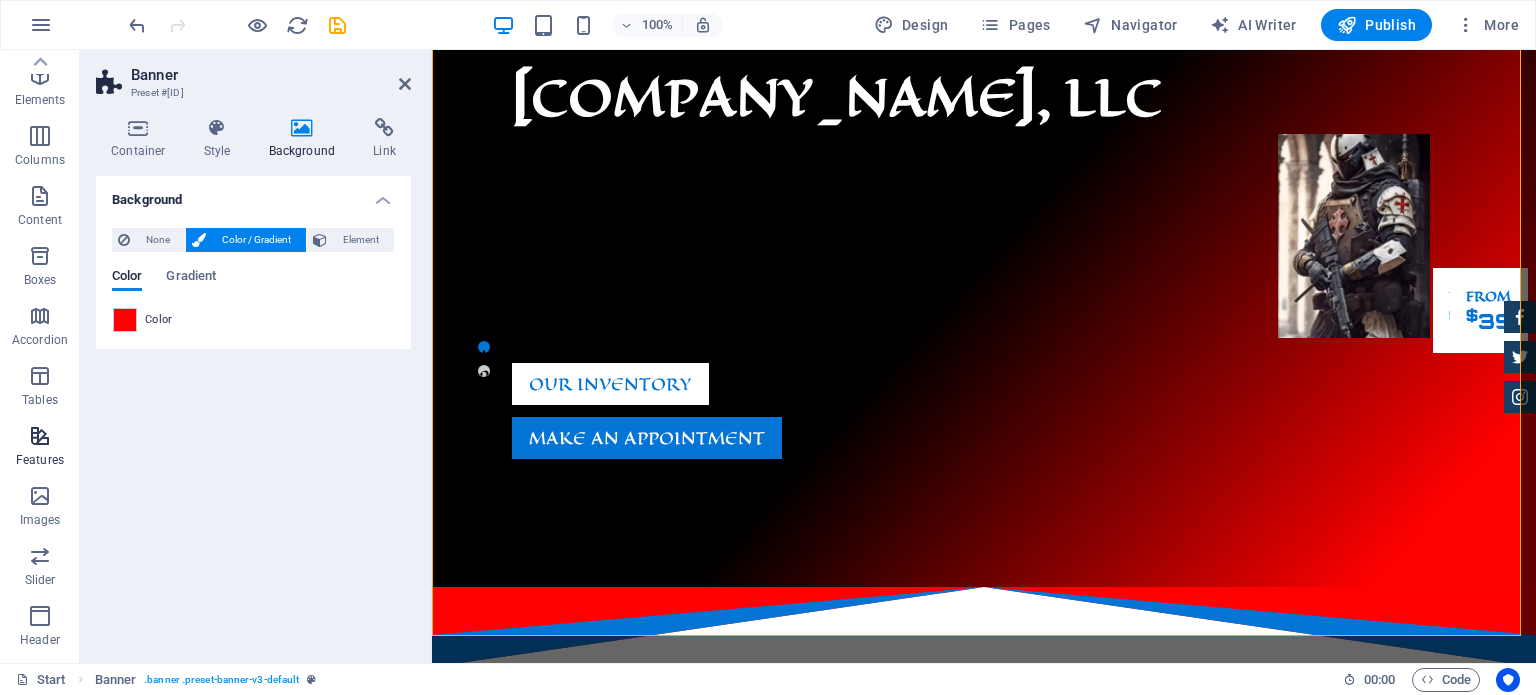 scroll, scrollTop: 0, scrollLeft: 0, axis: both 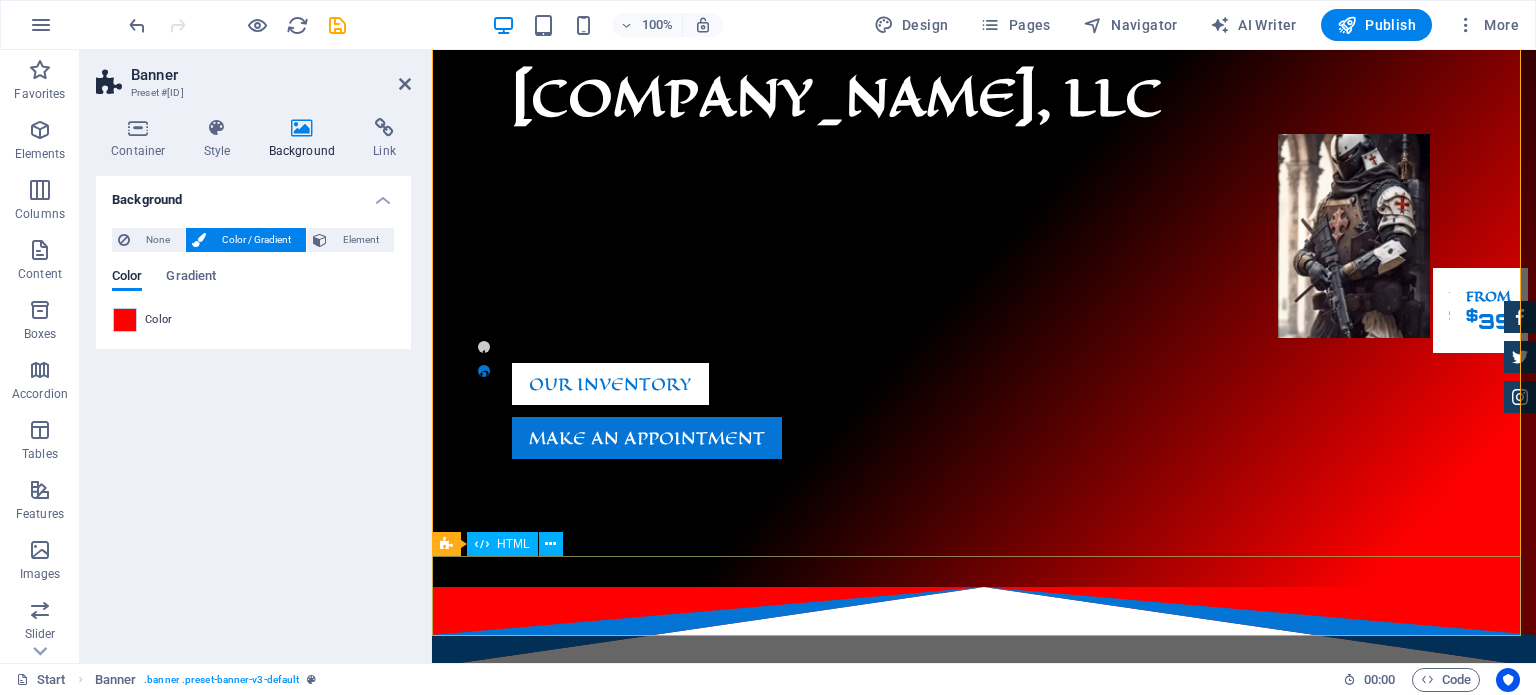 click at bounding box center (984, 627) 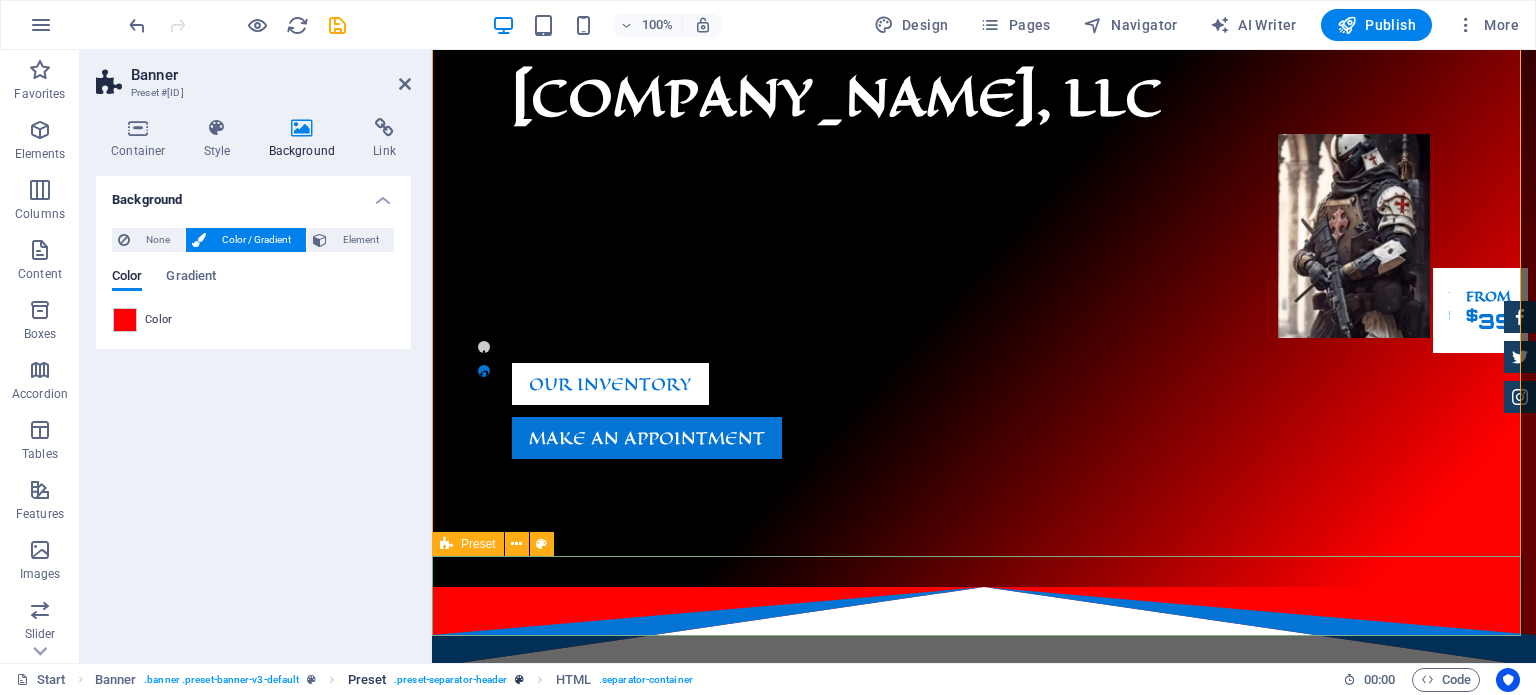 click on ". preset-separator-header" at bounding box center [450, 680] 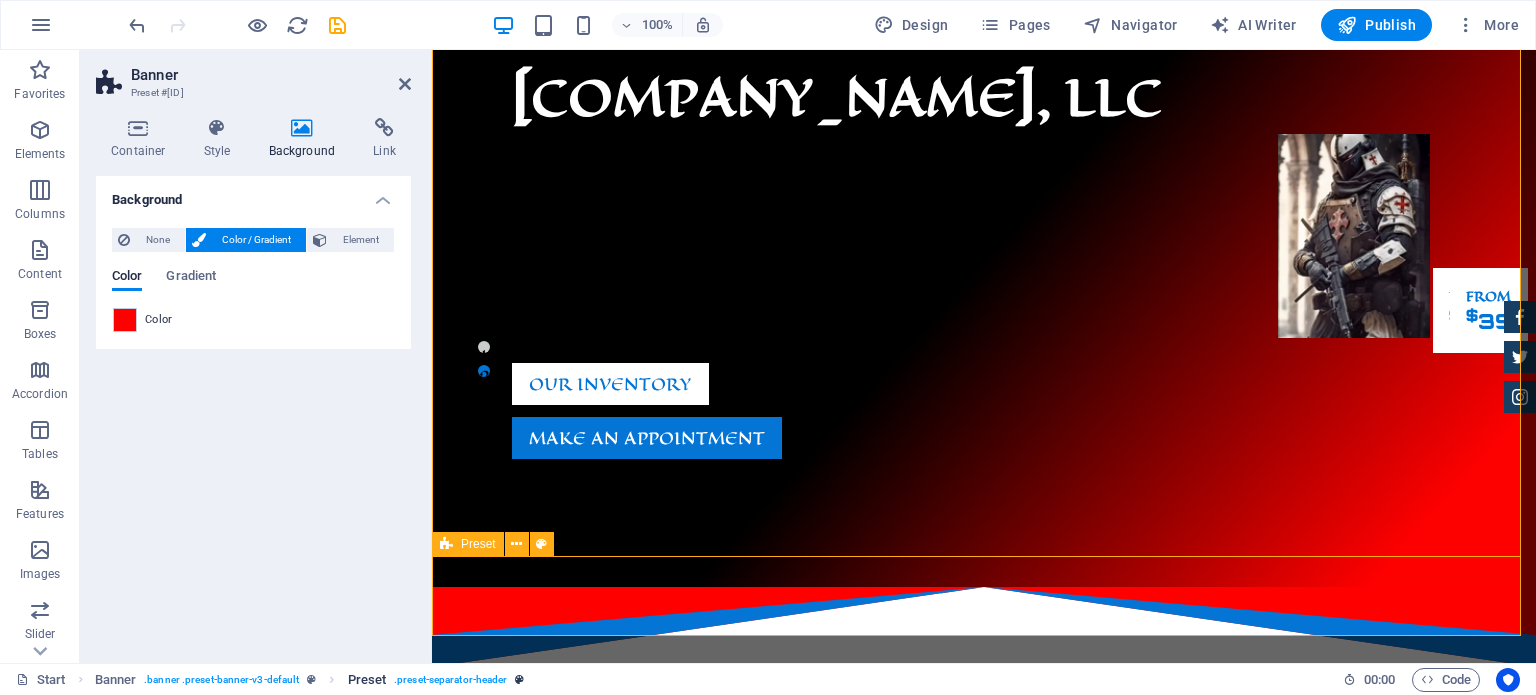 click on ". preset-separator-header" at bounding box center [450, 680] 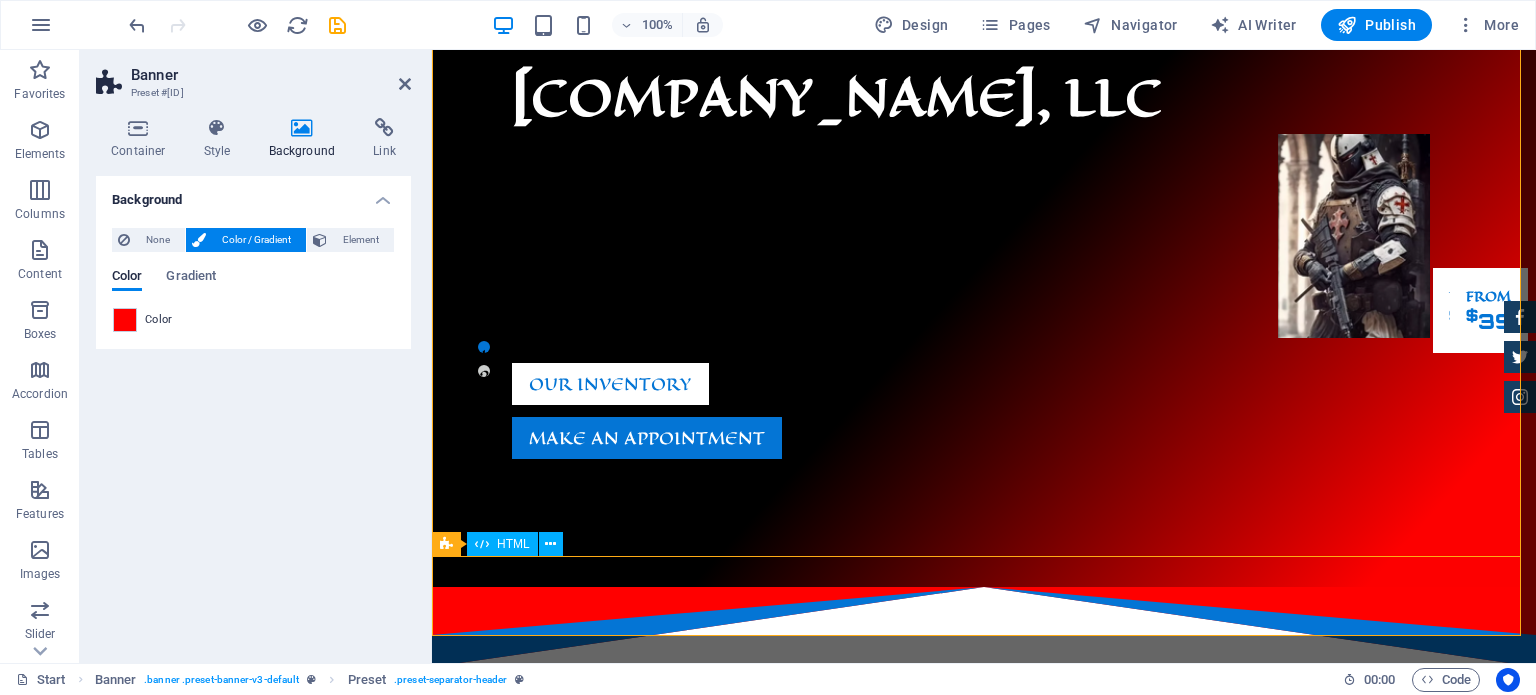 click at bounding box center [984, 627] 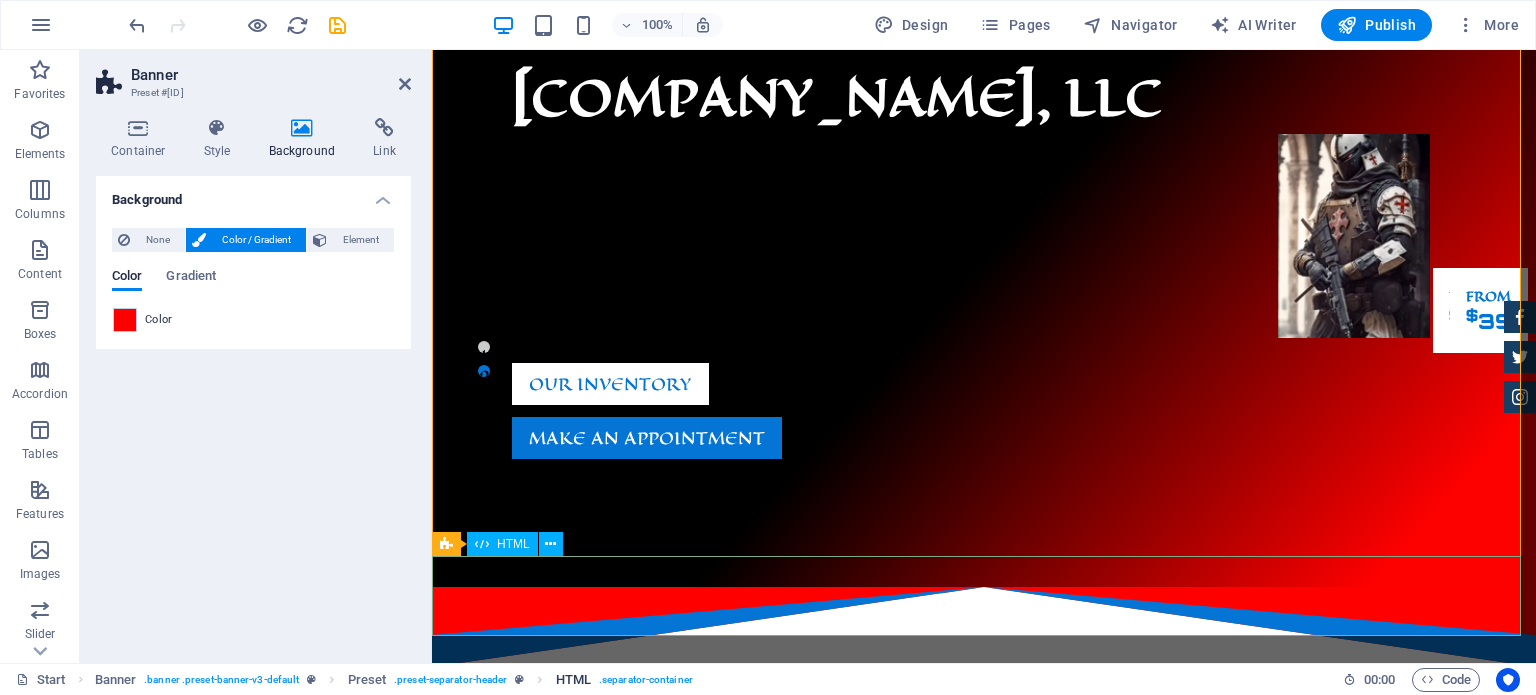 click on ". separator-container" at bounding box center (646, 680) 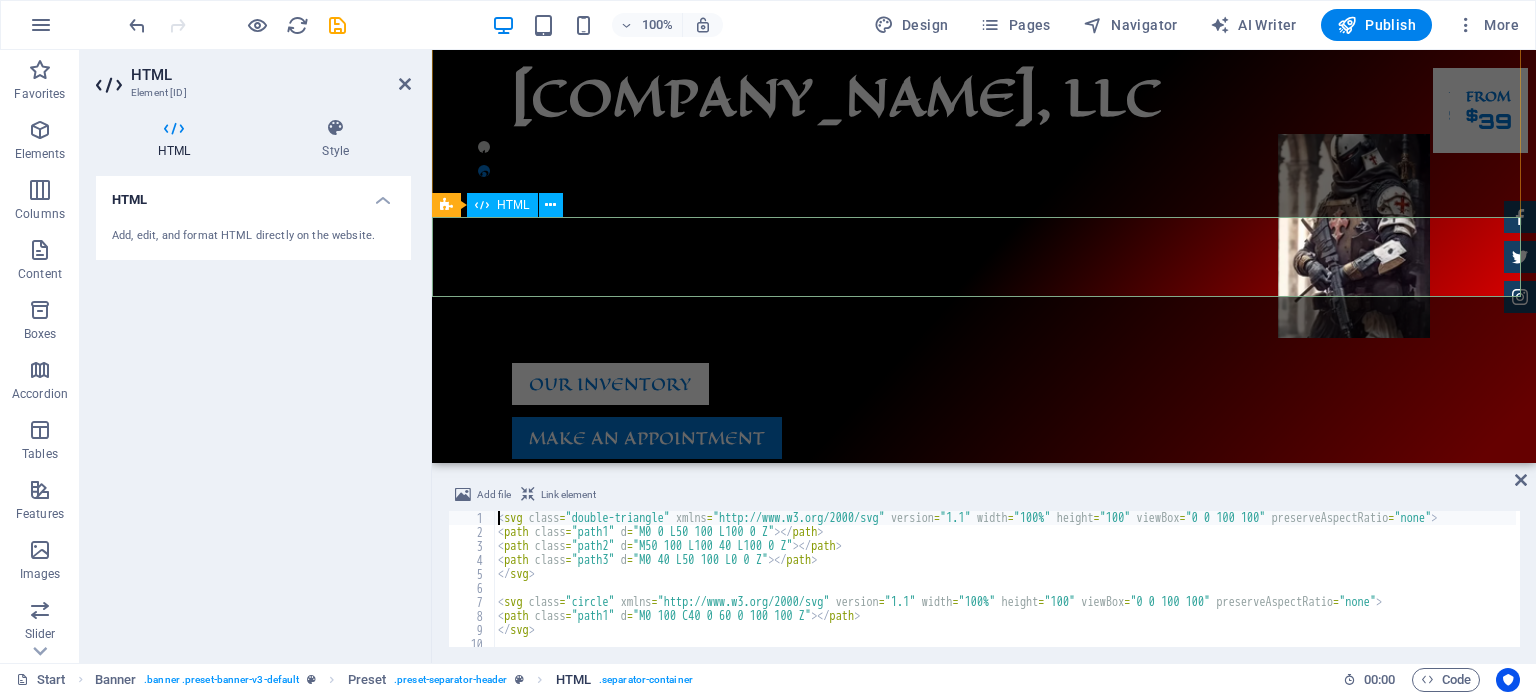 scroll, scrollTop: 641, scrollLeft: 0, axis: vertical 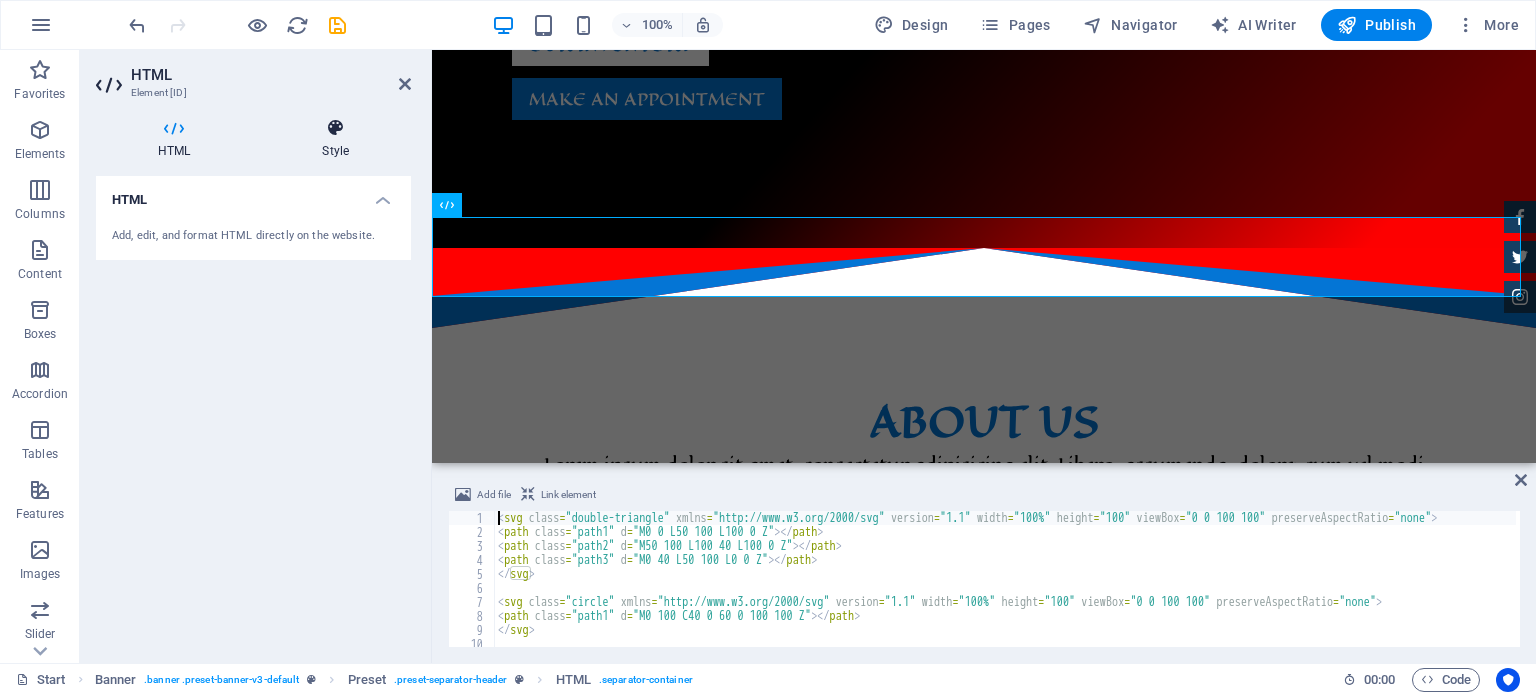 click at bounding box center (335, 128) 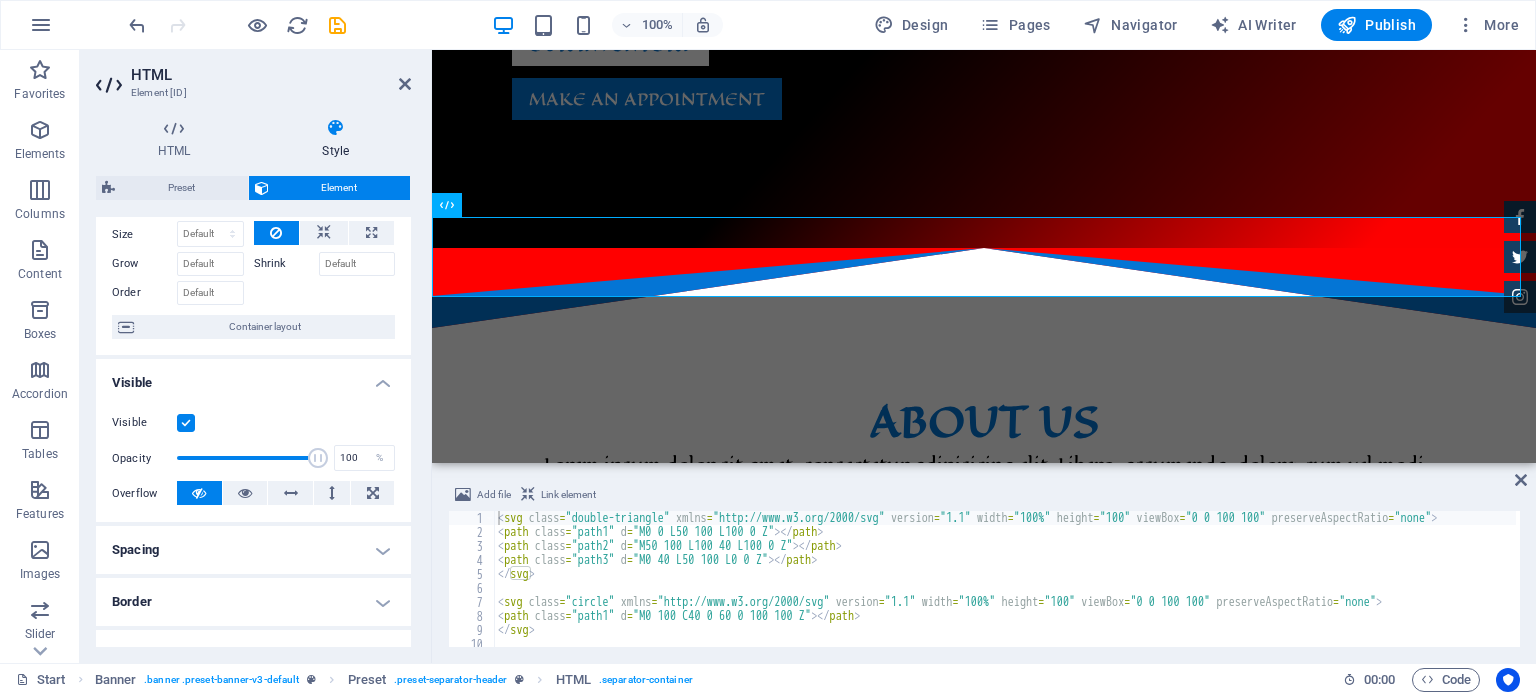 scroll, scrollTop: 0, scrollLeft: 0, axis: both 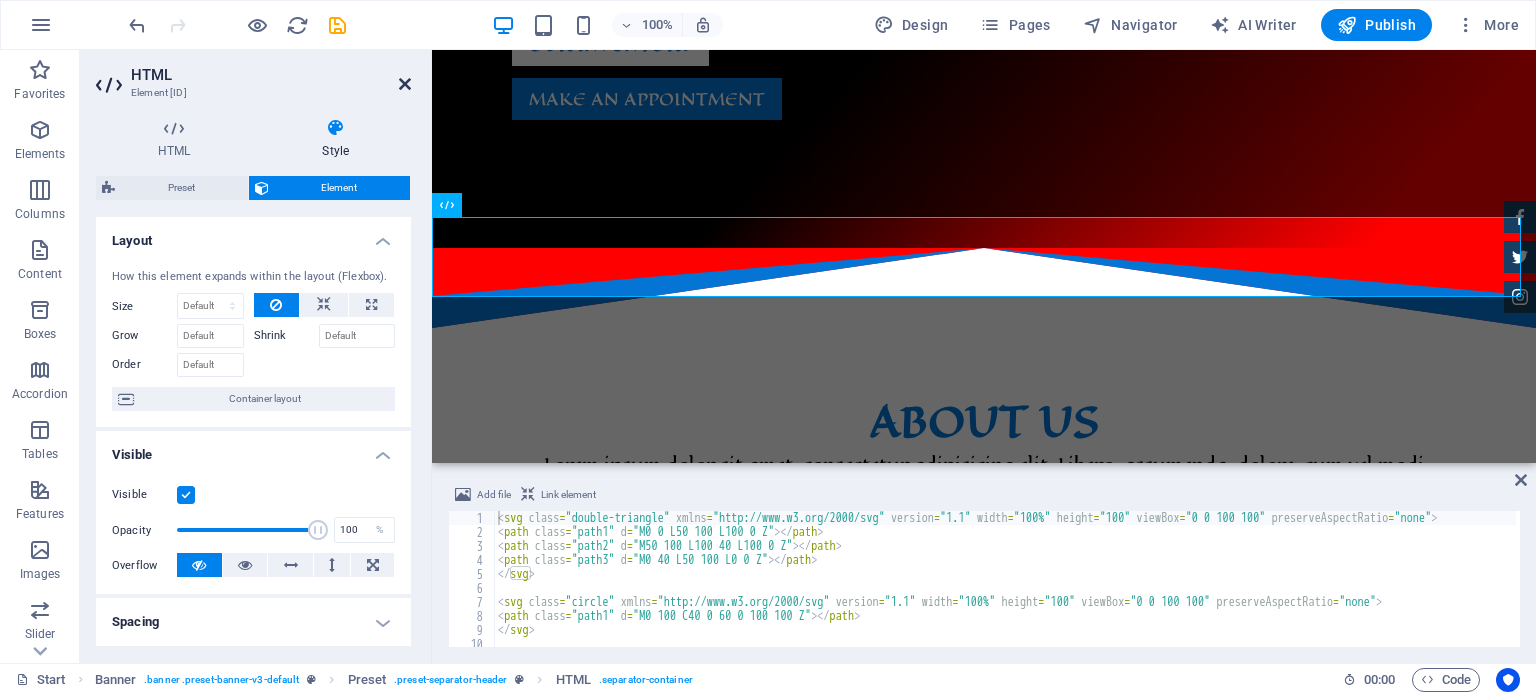 click at bounding box center (405, 84) 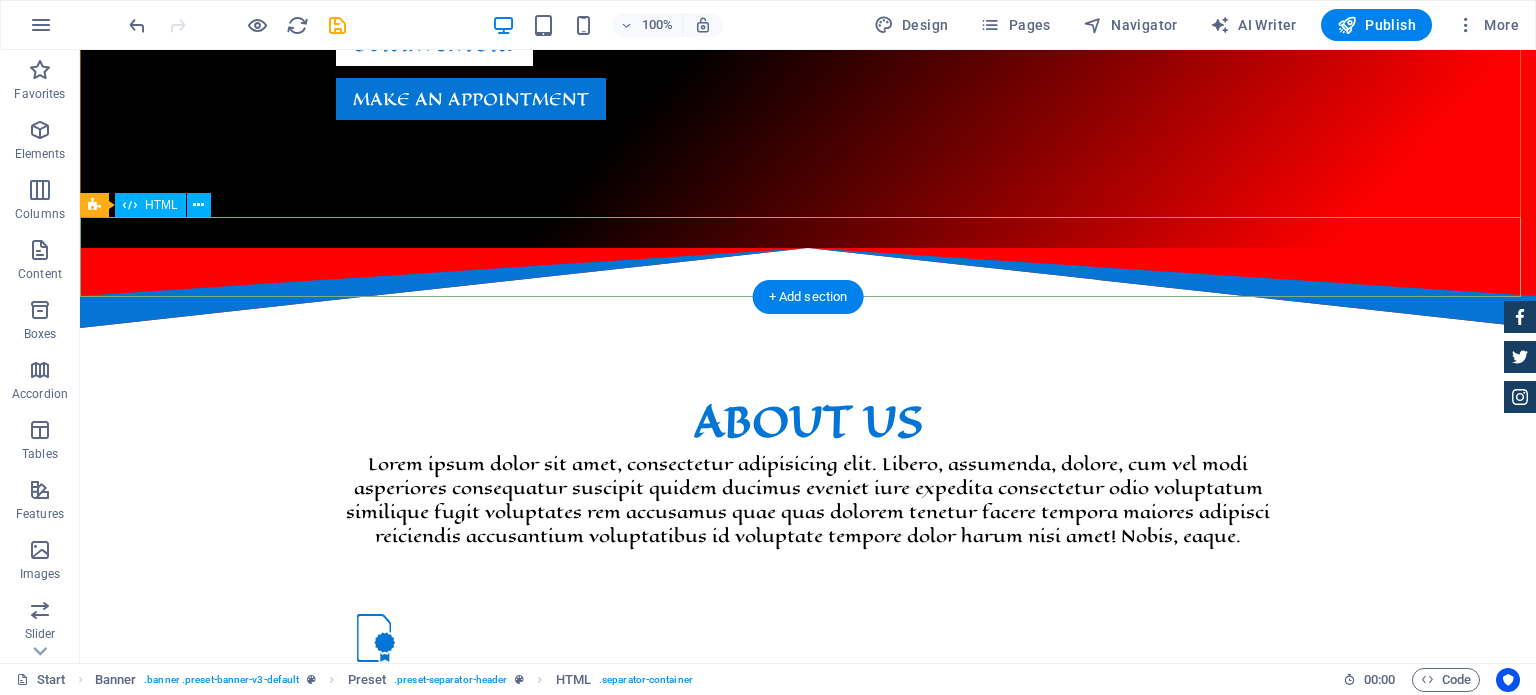 click at bounding box center (808, 288) 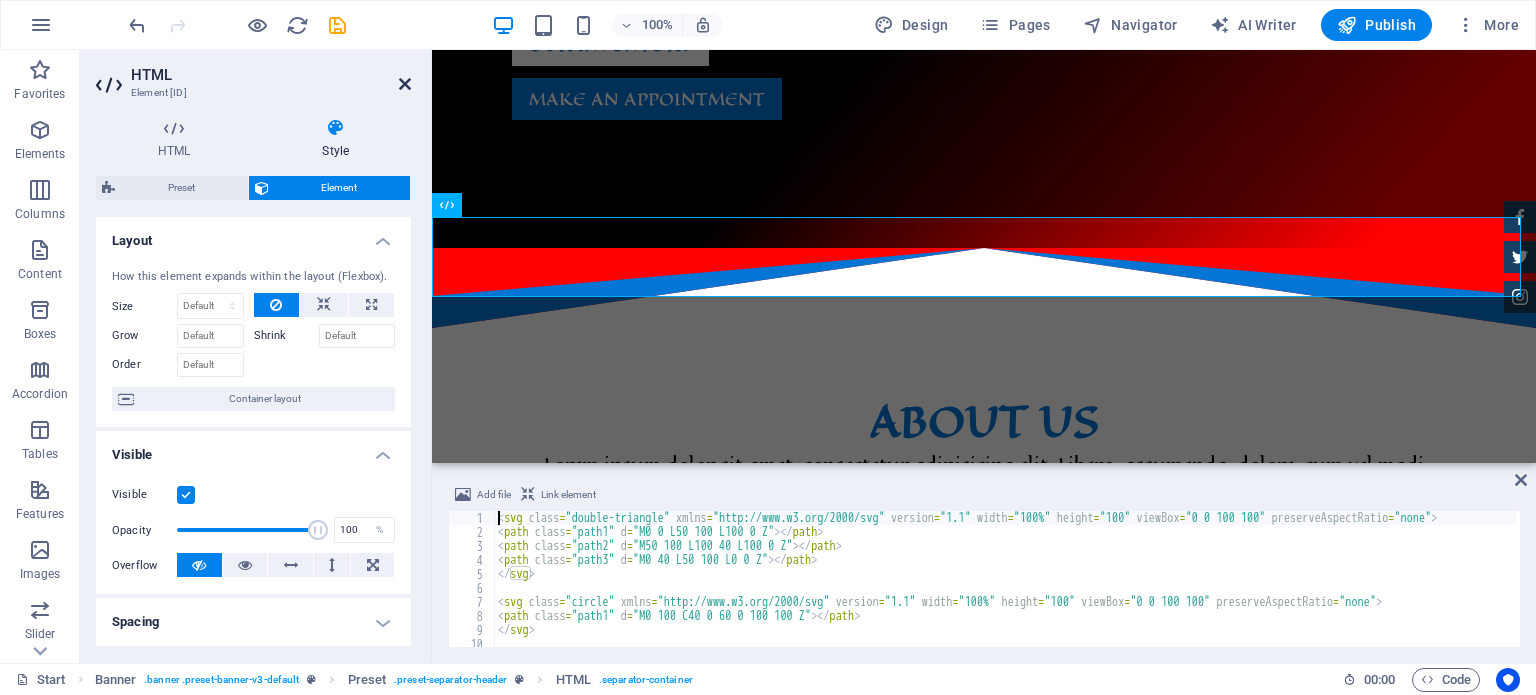click at bounding box center [405, 84] 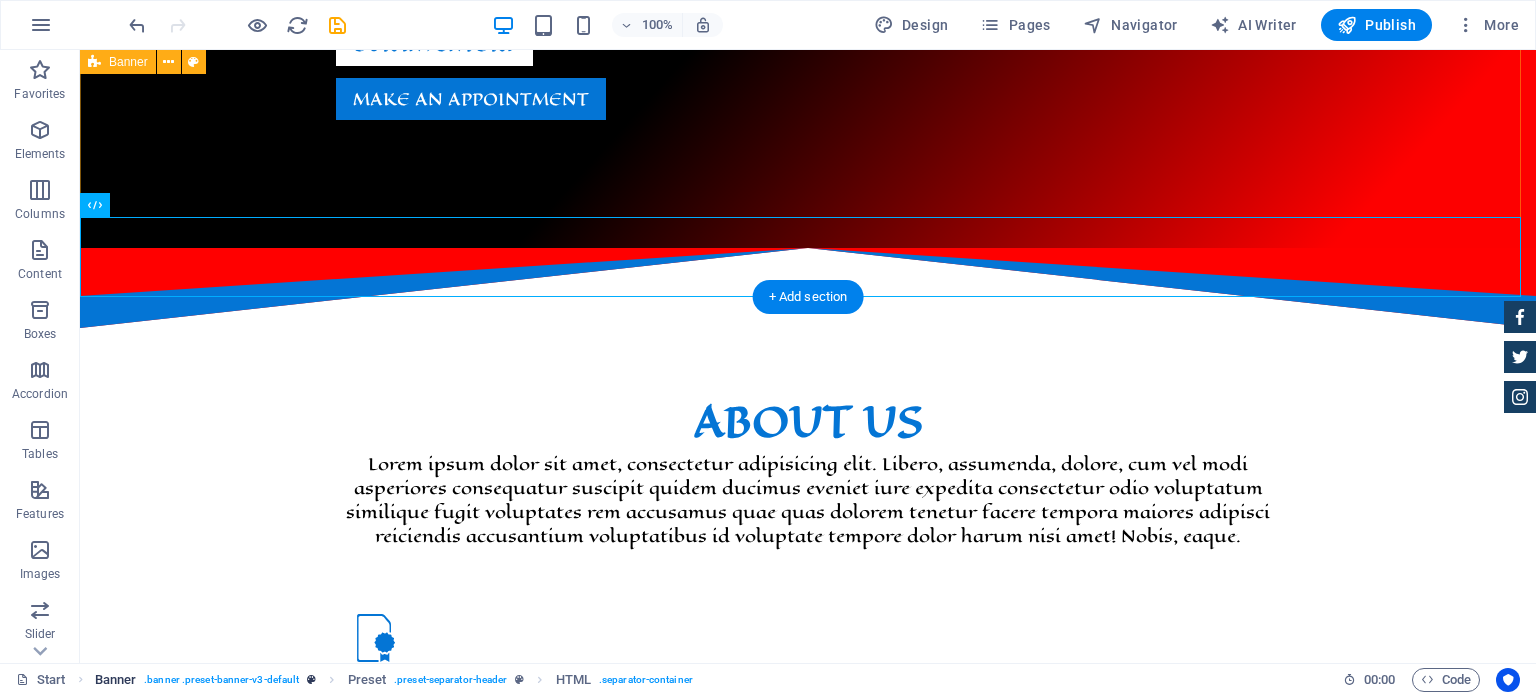 click on ". banner .preset-banner-v3-default" at bounding box center [221, 680] 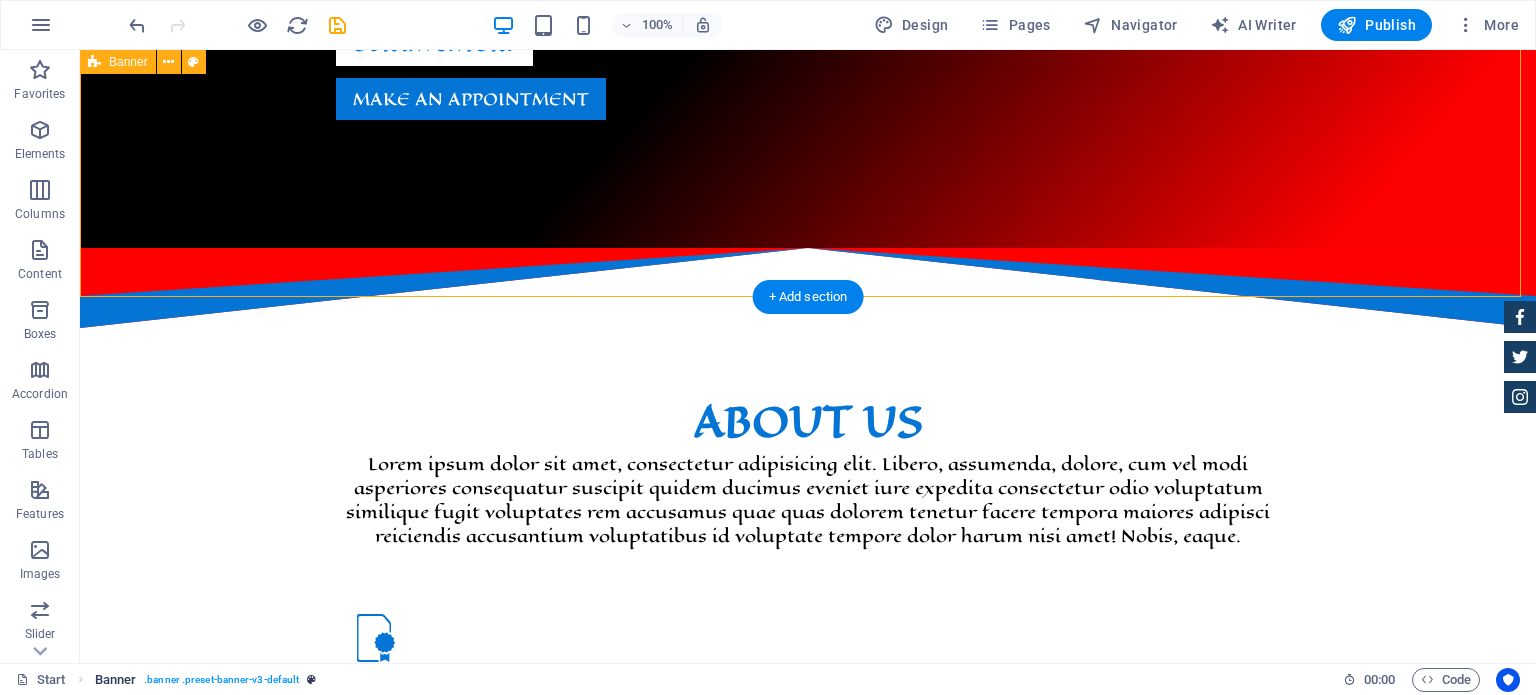 click on ". banner .preset-banner-v3-default" at bounding box center (221, 680) 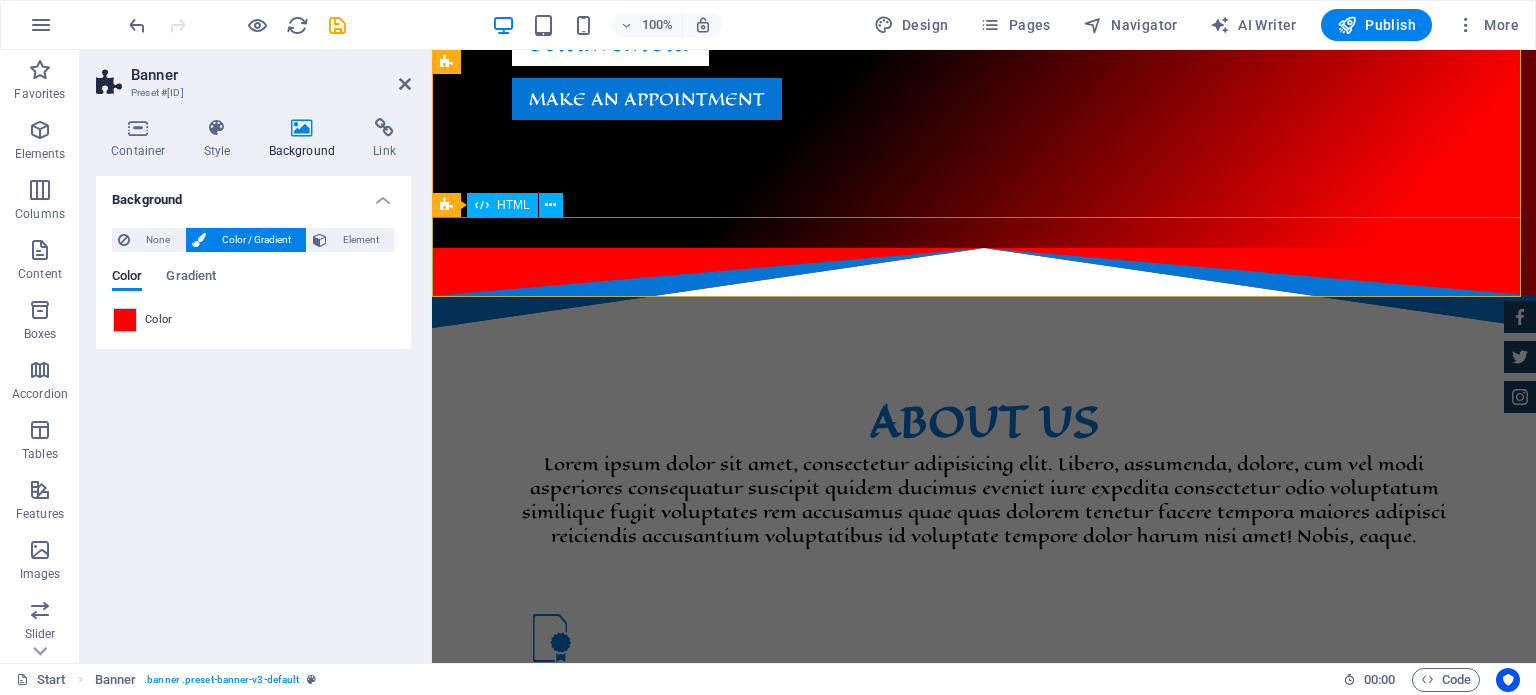 click at bounding box center [984, 288] 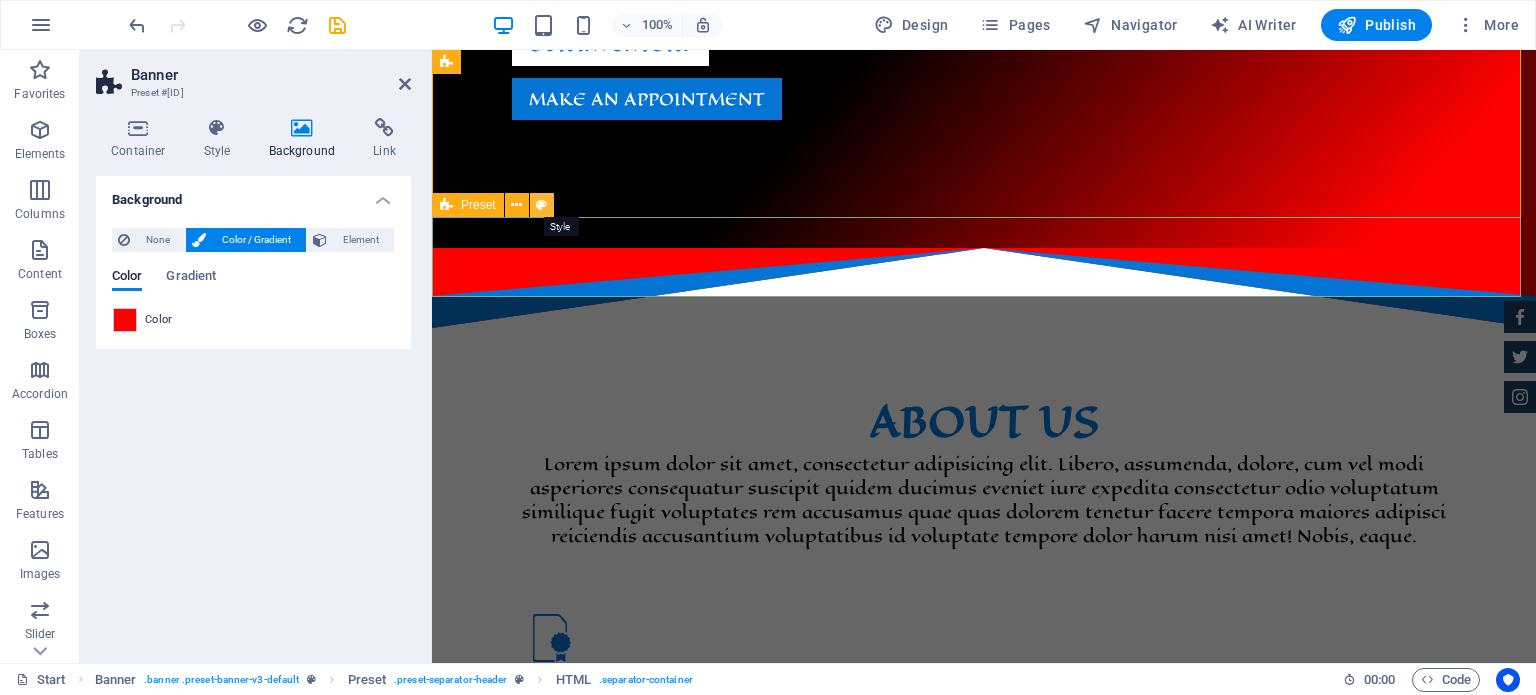 click at bounding box center (541, 205) 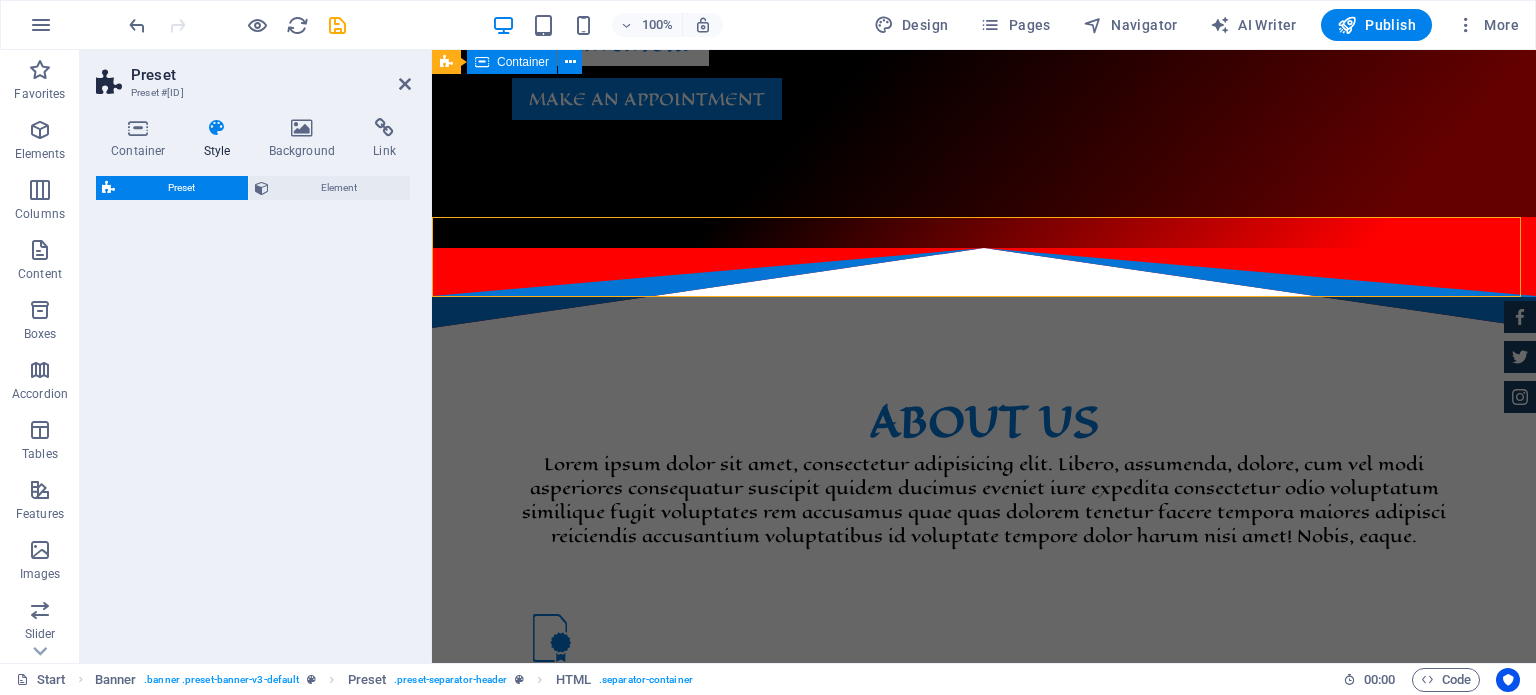 select on "rem" 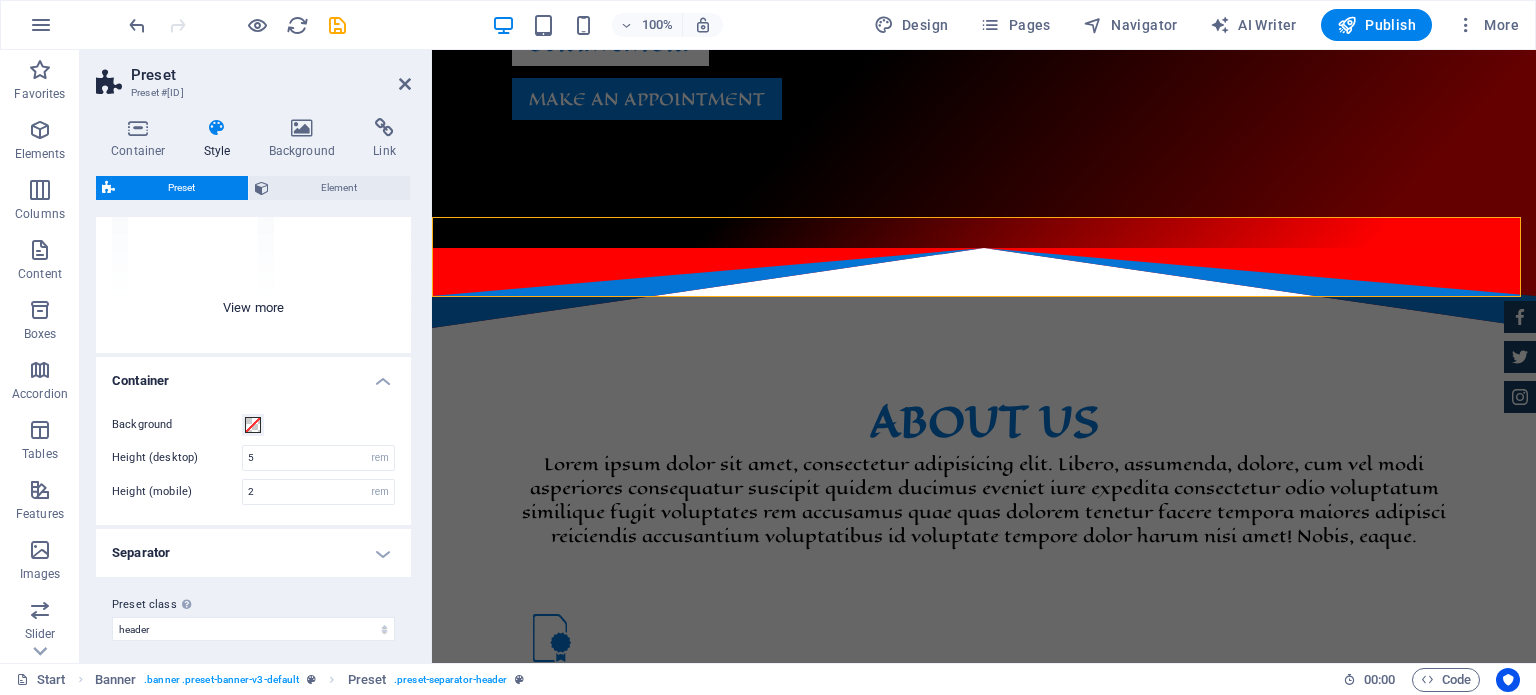 scroll, scrollTop: 208, scrollLeft: 0, axis: vertical 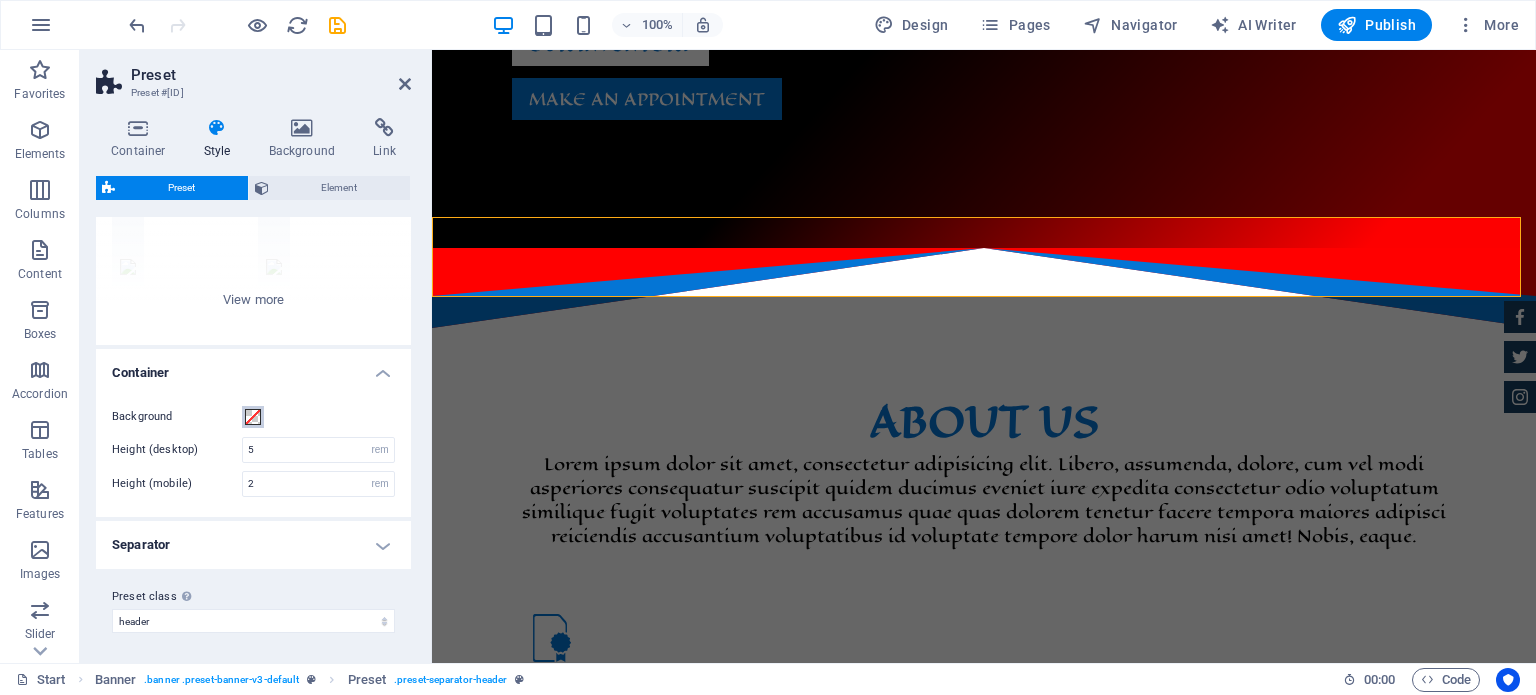 click at bounding box center (253, 417) 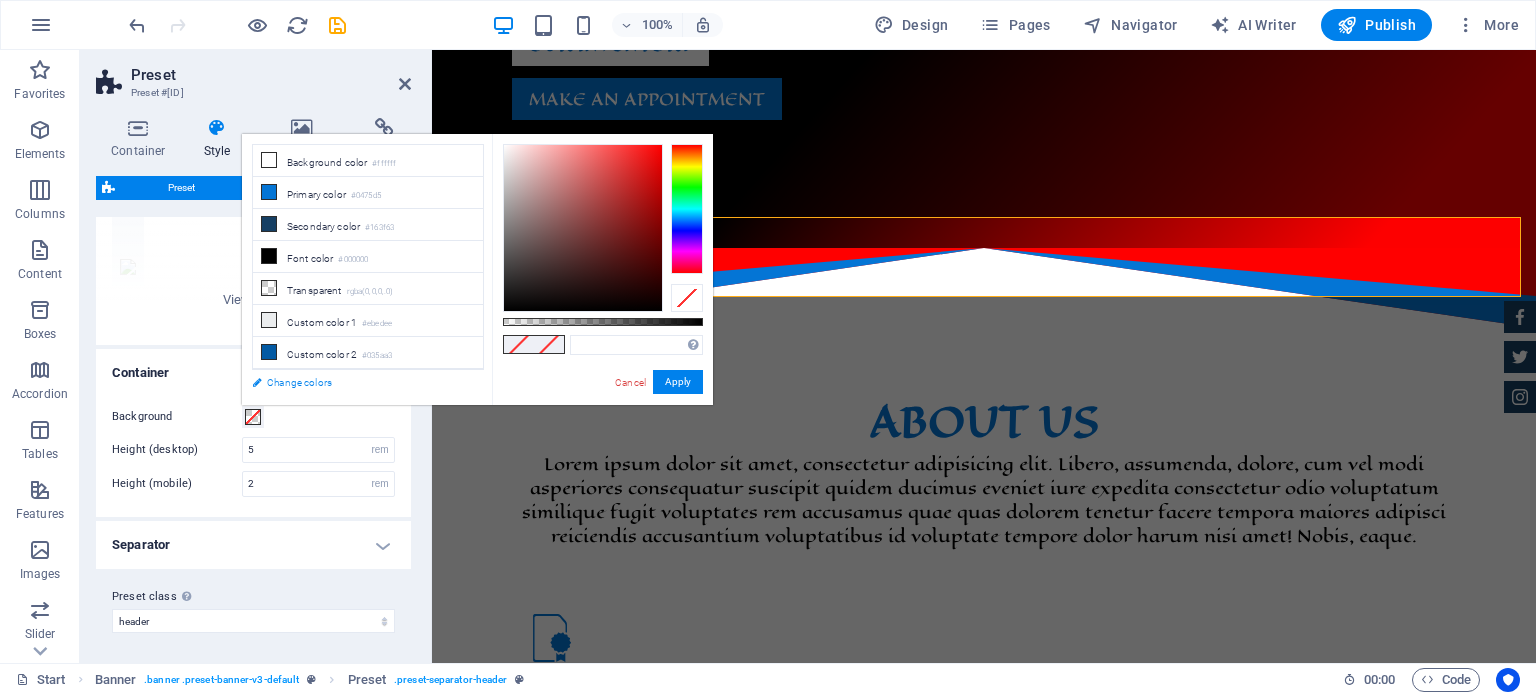 click on "Change colors" at bounding box center (358, 382) 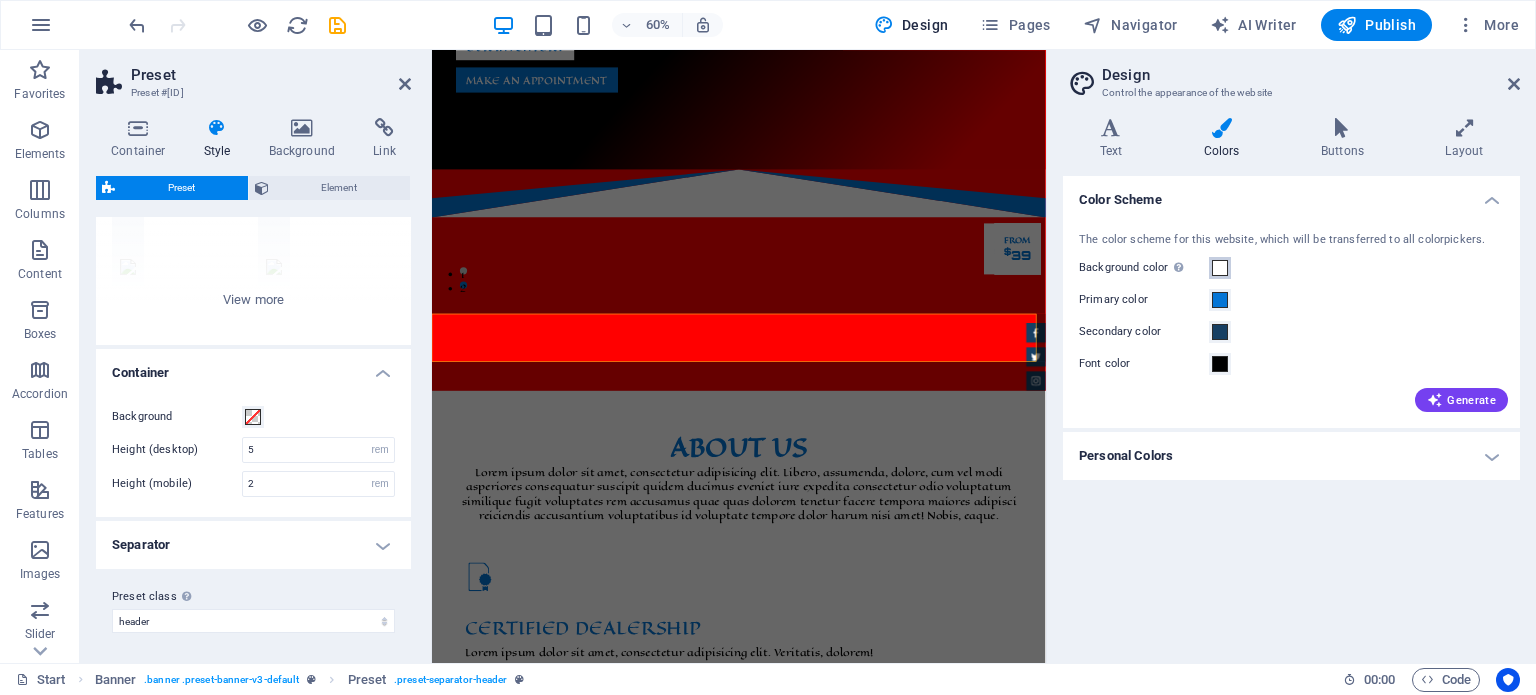 click at bounding box center [1220, 268] 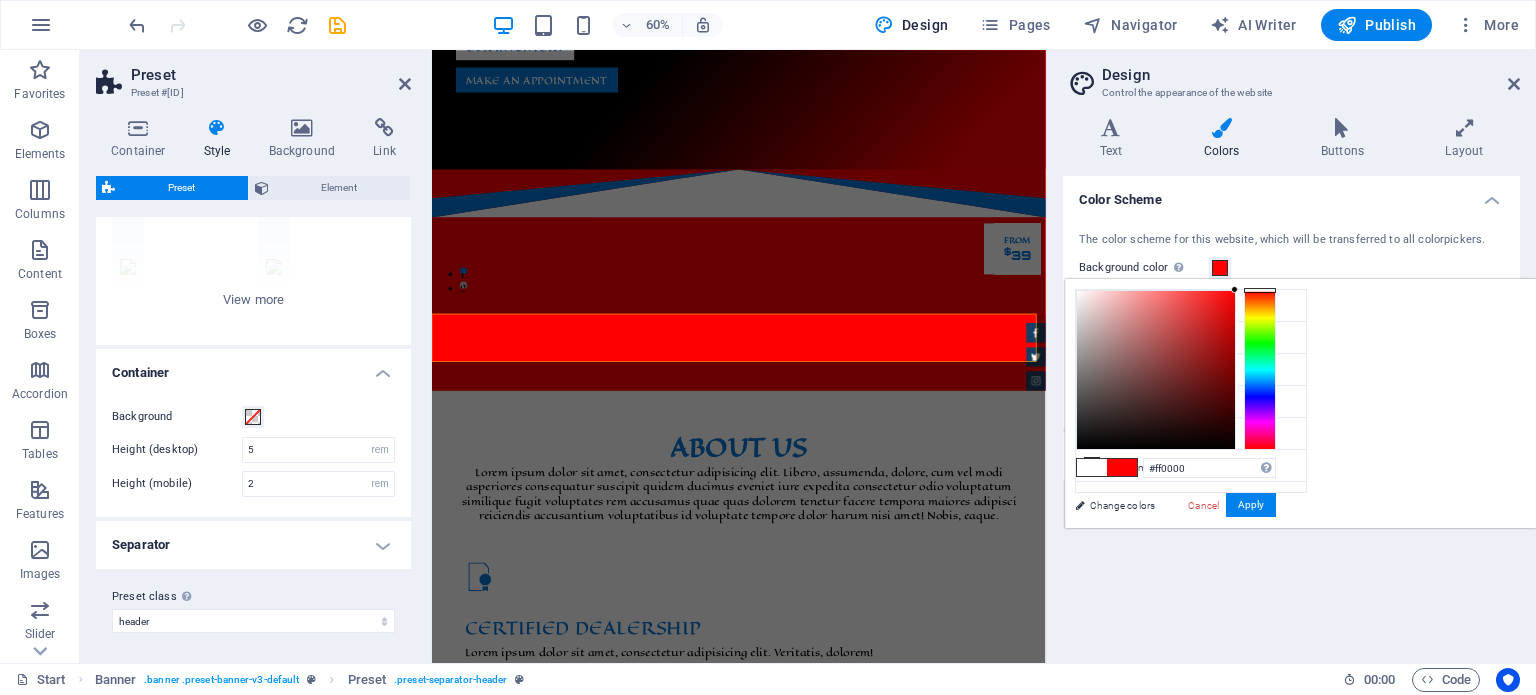 drag, startPoint x: 1324, startPoint y: 285, endPoint x: 1494, endPoint y: 275, distance: 170.29387 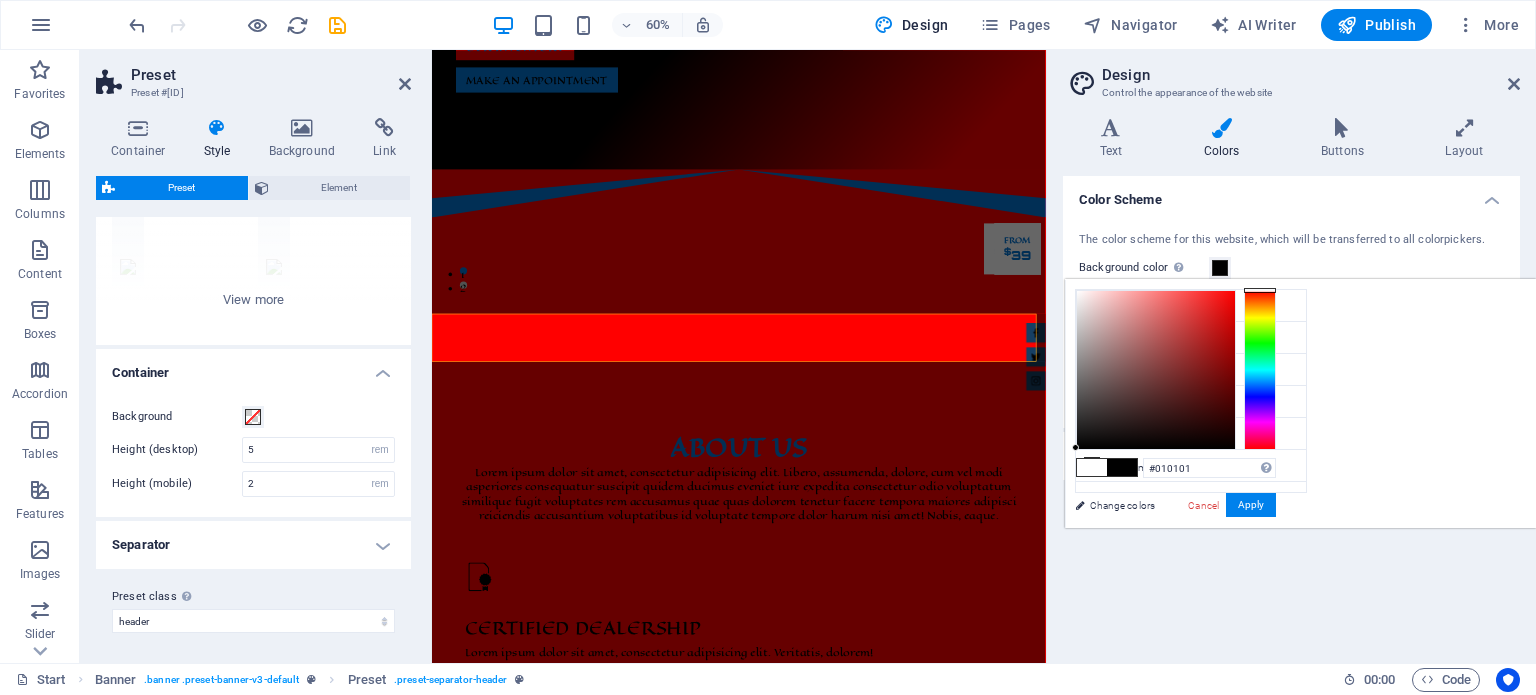 type on "#000000" 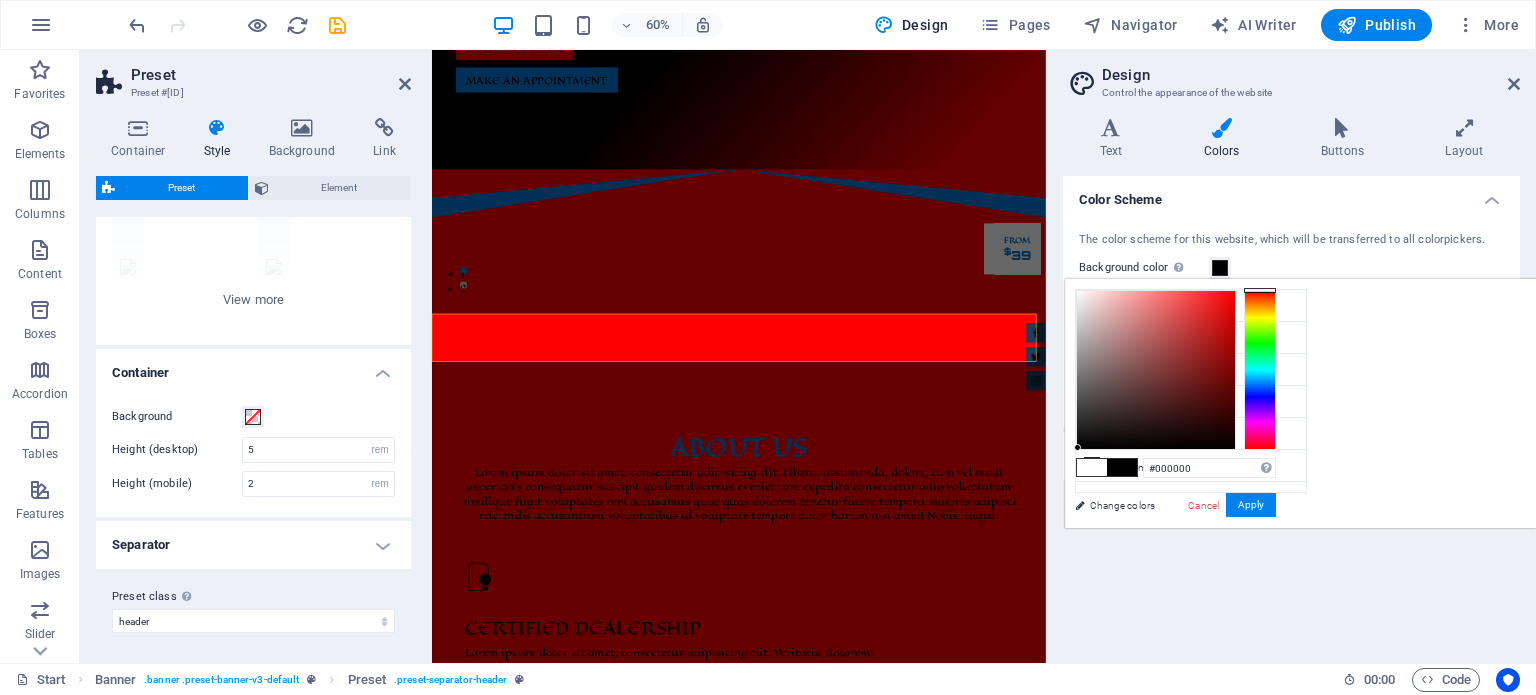 drag, startPoint x: 1484, startPoint y: 289, endPoint x: 1328, endPoint y: 450, distance: 224.18073 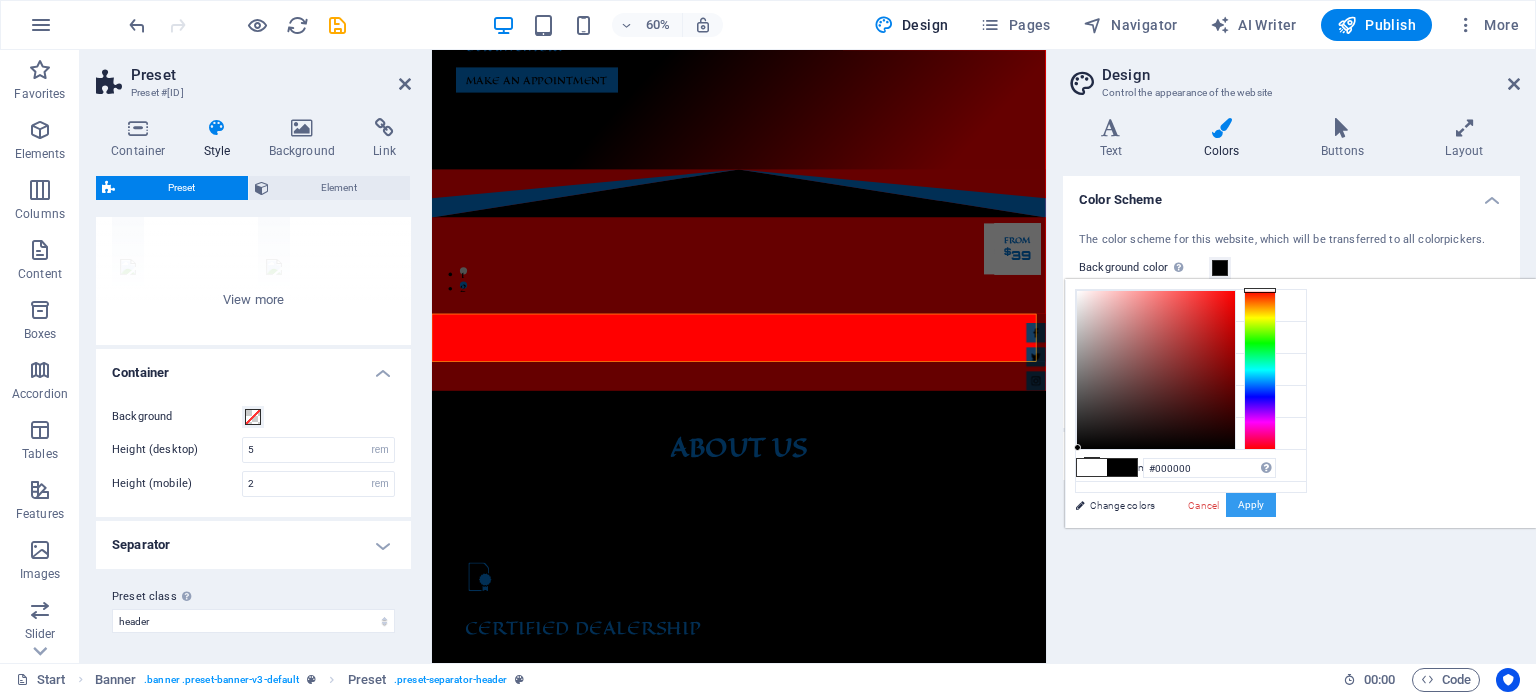 click on "Apply" at bounding box center [1251, 505] 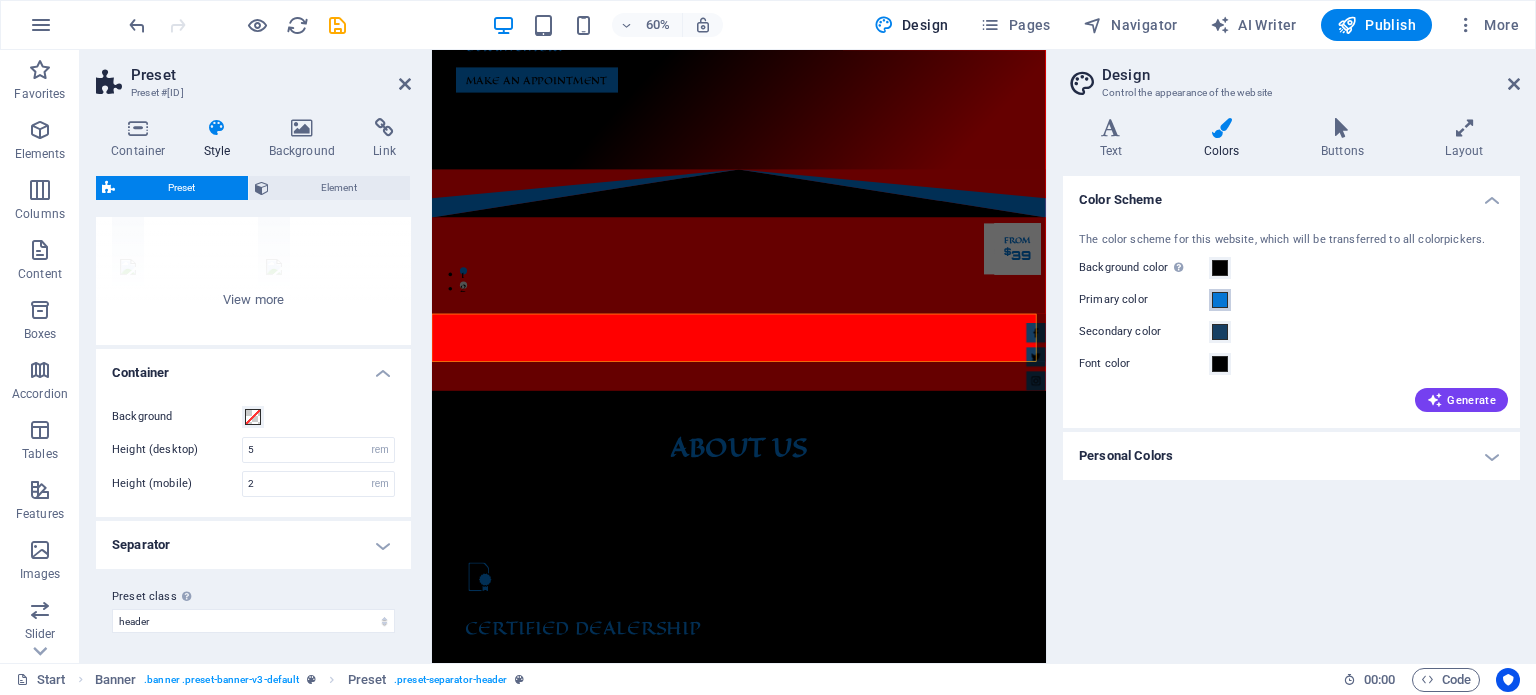 click at bounding box center [1220, 300] 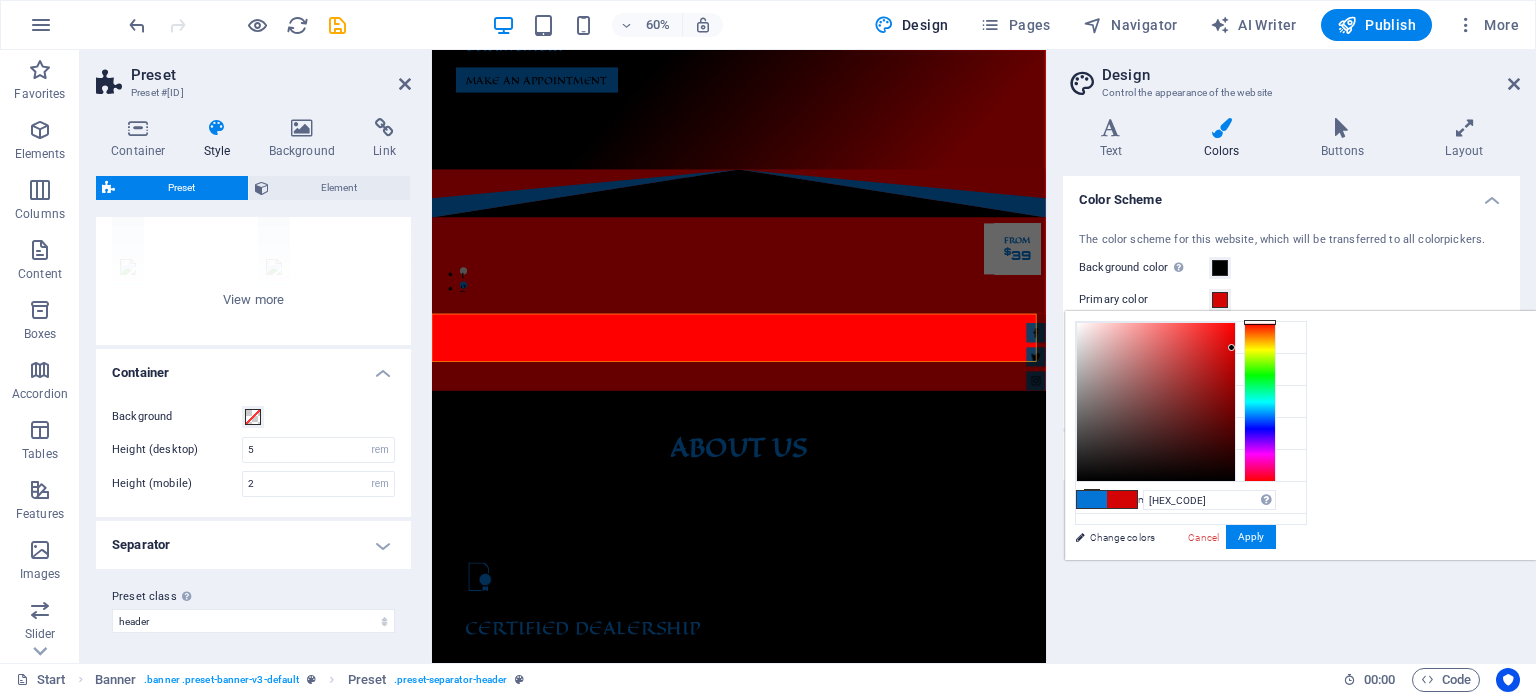 drag, startPoint x: 1508, startPoint y: 411, endPoint x: 1506, endPoint y: 316, distance: 95.02105 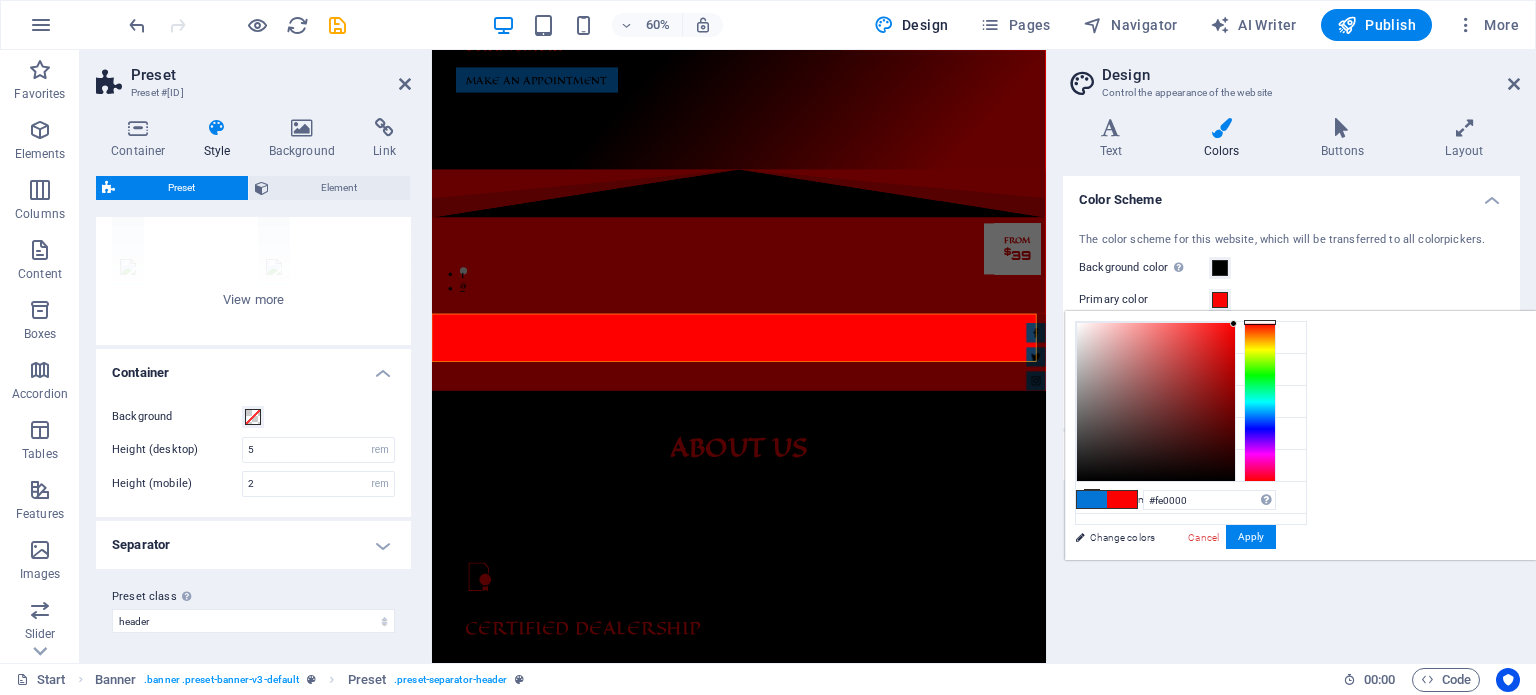 type on "#ff0000" 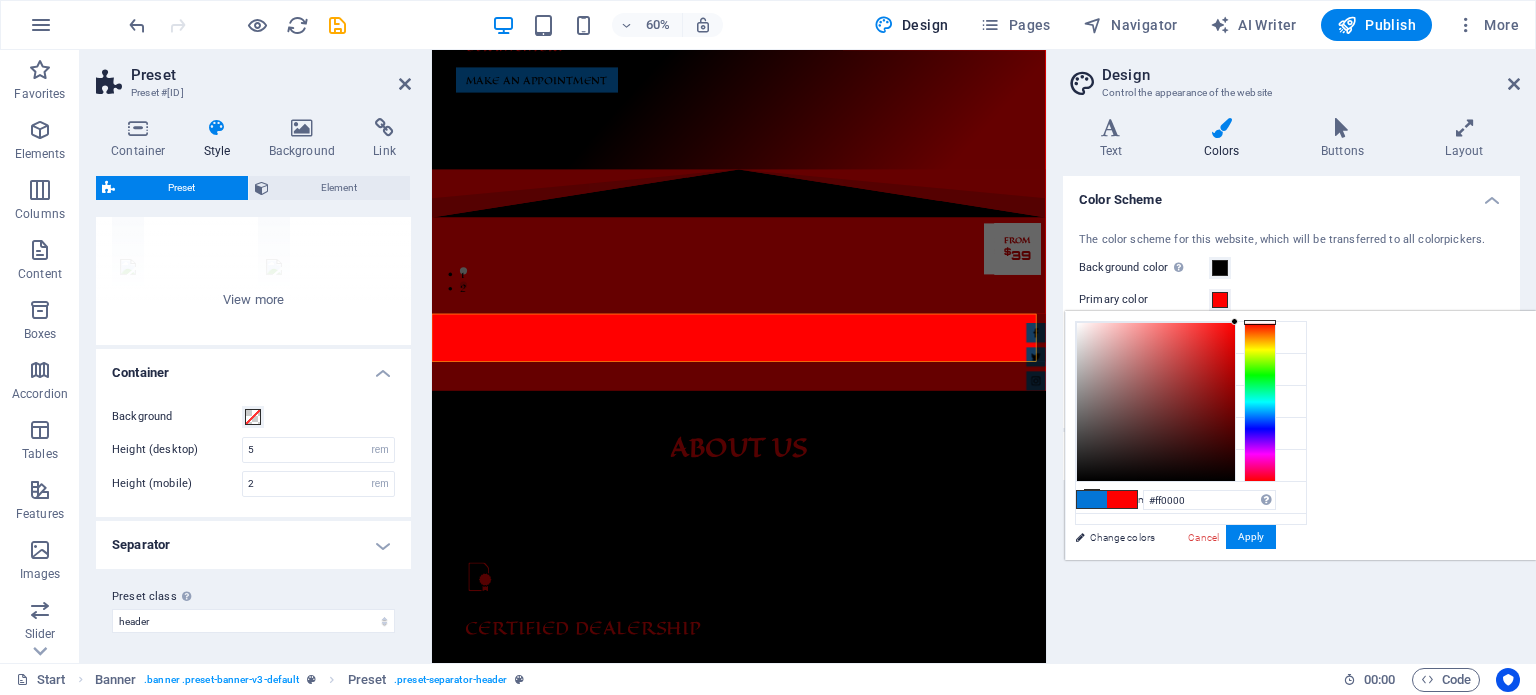 drag, startPoint x: 1480, startPoint y: 345, endPoint x: 1490, endPoint y: 317, distance: 29.732138 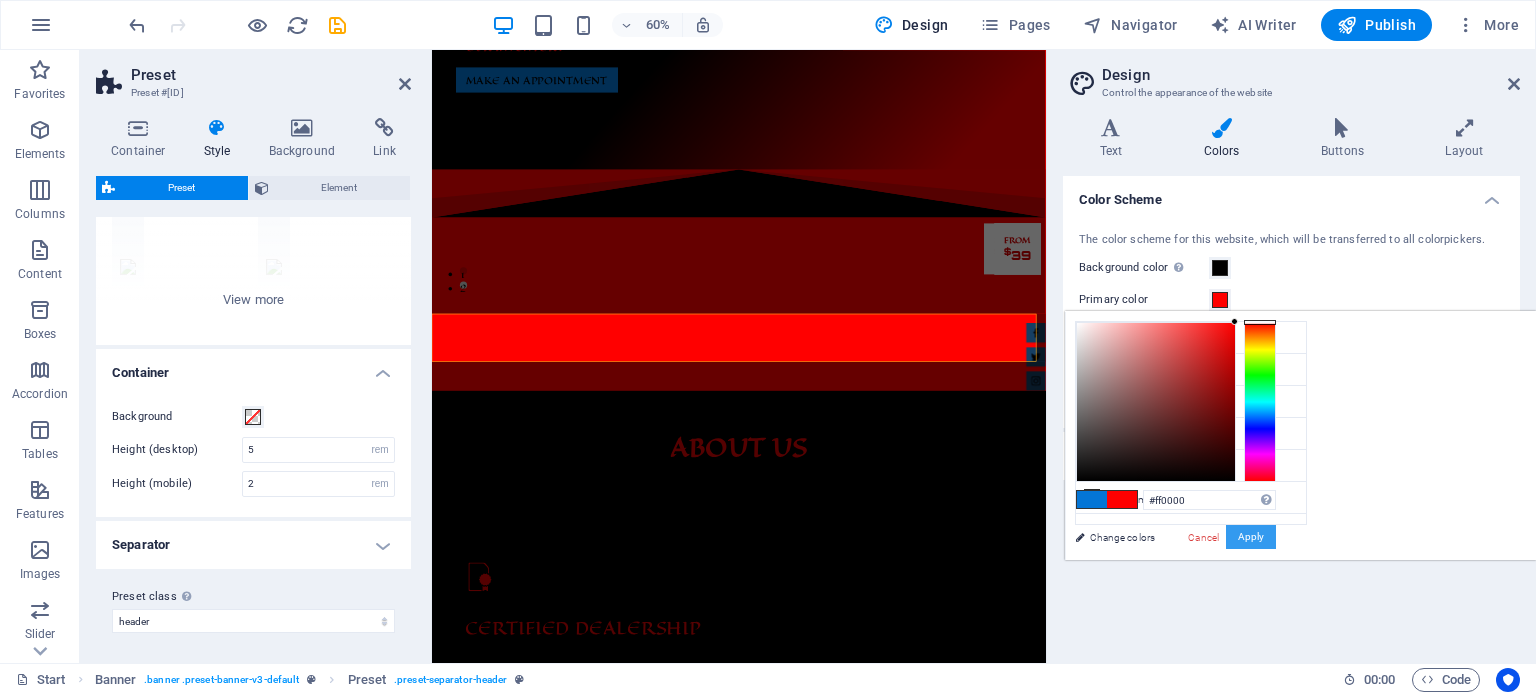 click on "Apply" at bounding box center (1251, 537) 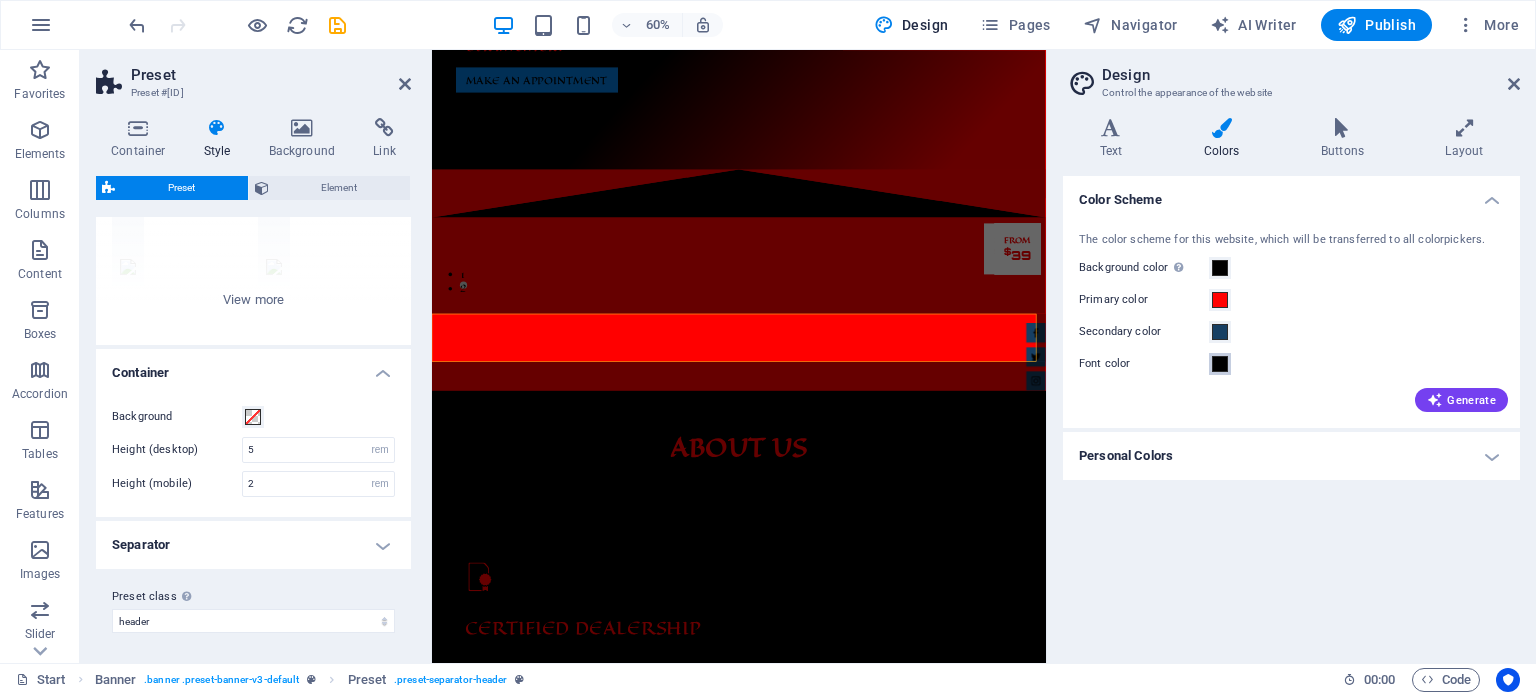 click at bounding box center (1220, 364) 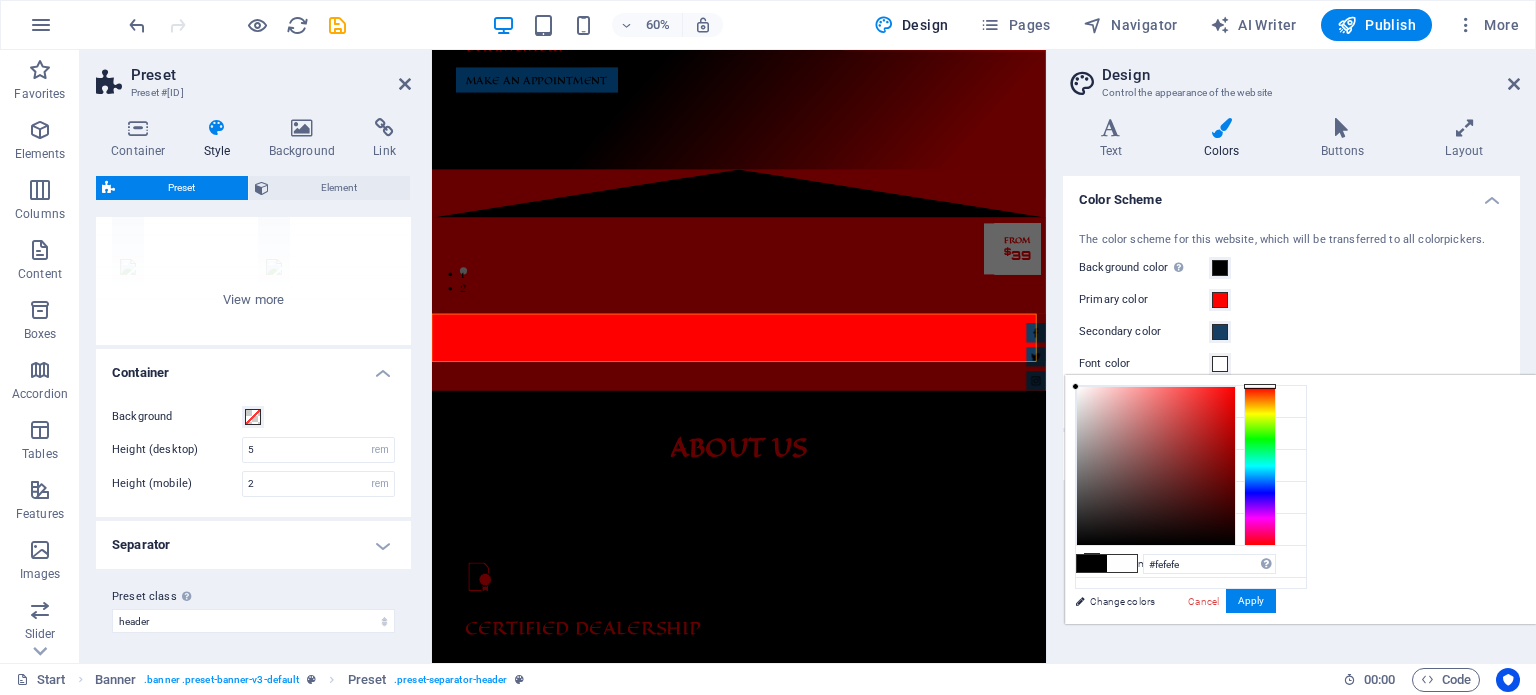 type on "#ffffff" 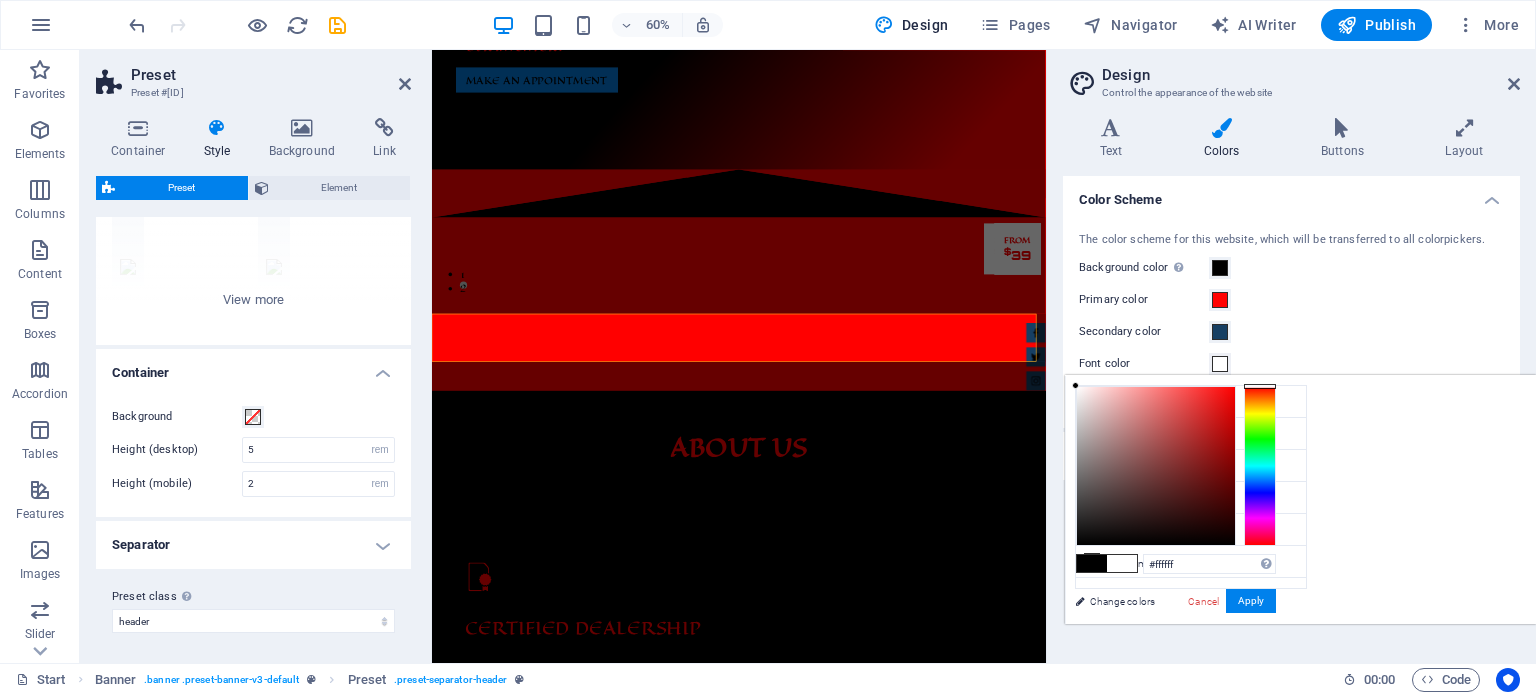 drag, startPoint x: 1324, startPoint y: 540, endPoint x: 1292, endPoint y: 378, distance: 165.13025 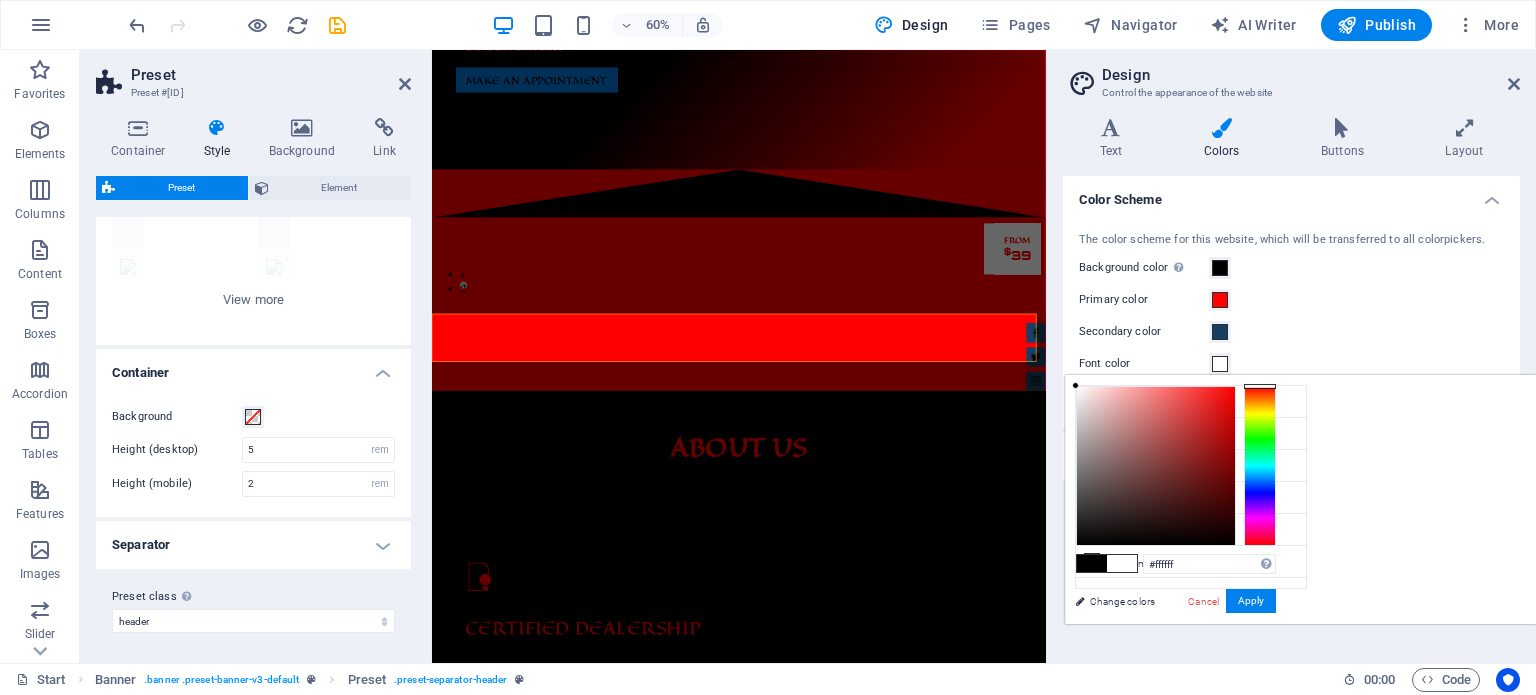 click on "less
Background color
#000000
Primary color
#ff0000
Secondary color
#163f63
Font color
#ffffff" at bounding box center [1300, 499] 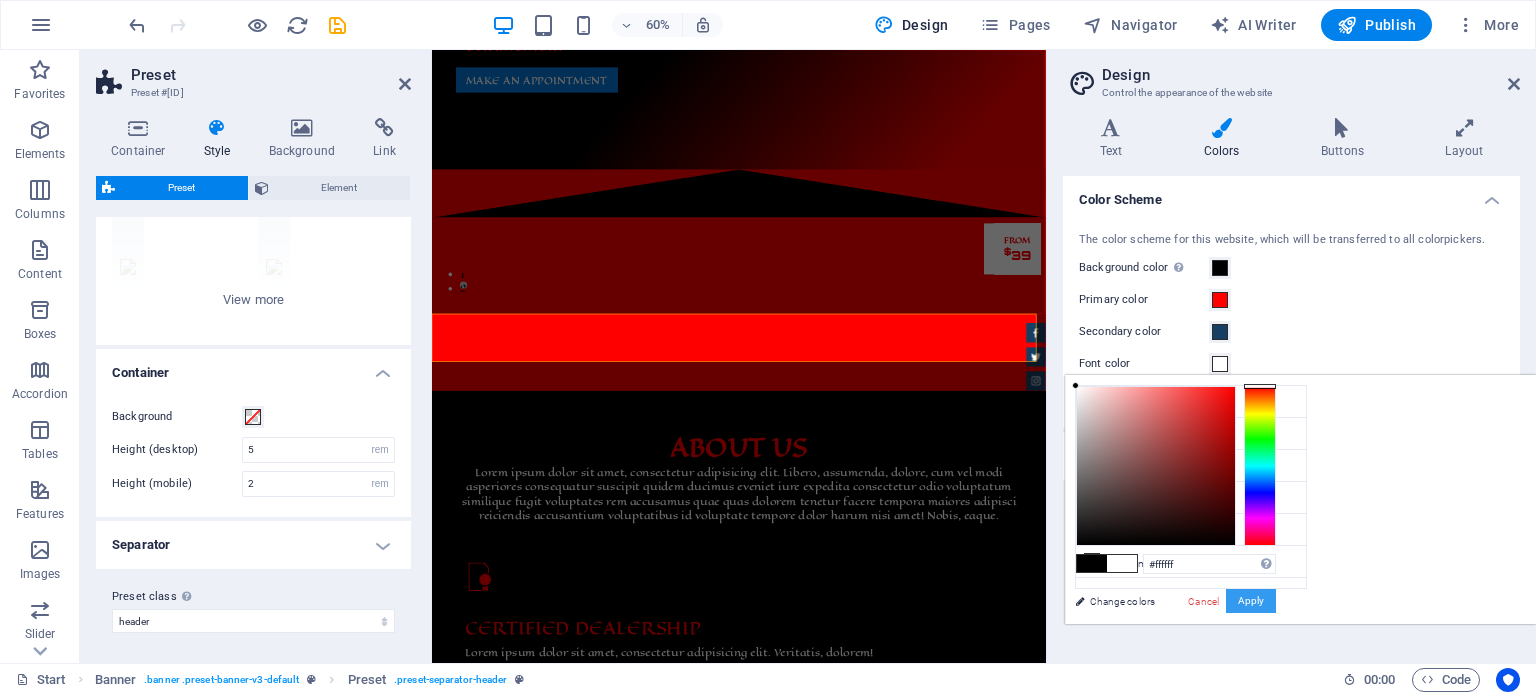 click on "Apply" at bounding box center [1251, 601] 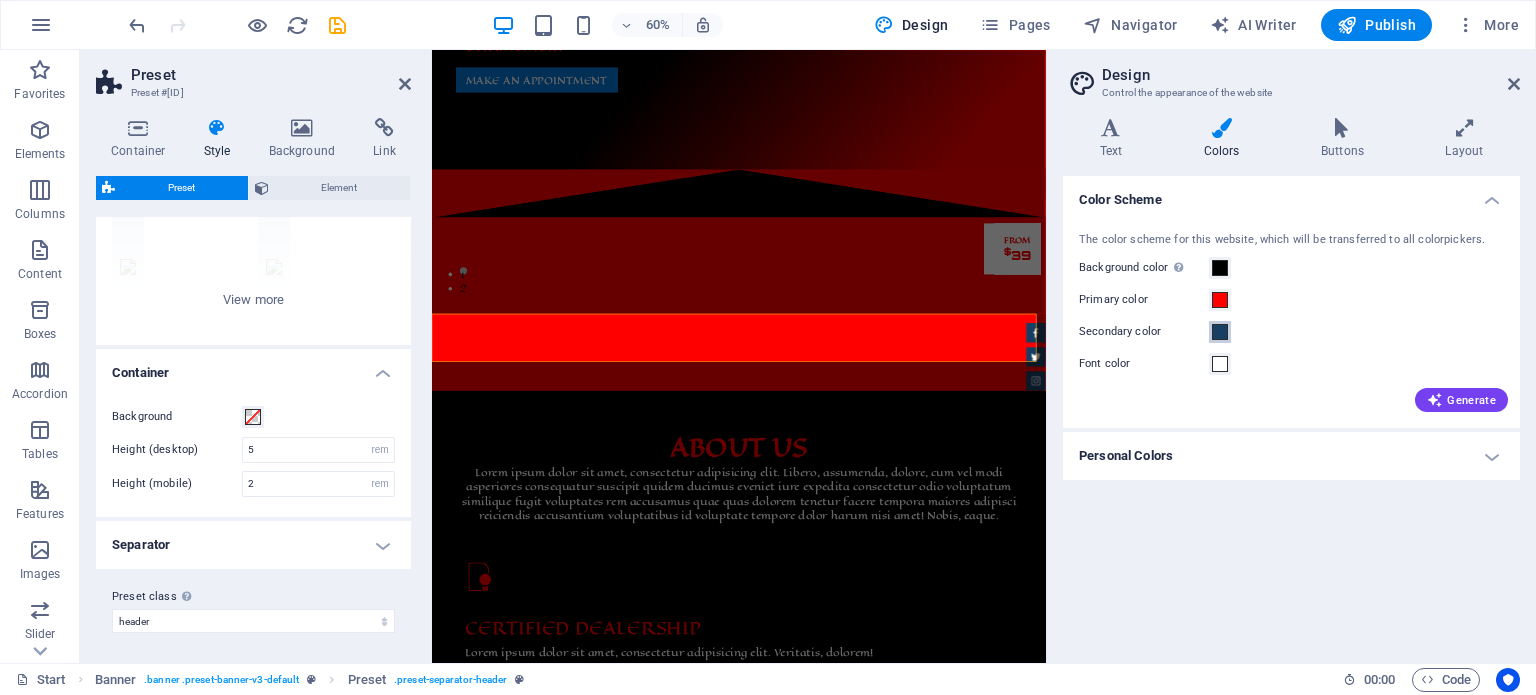 click at bounding box center [1220, 332] 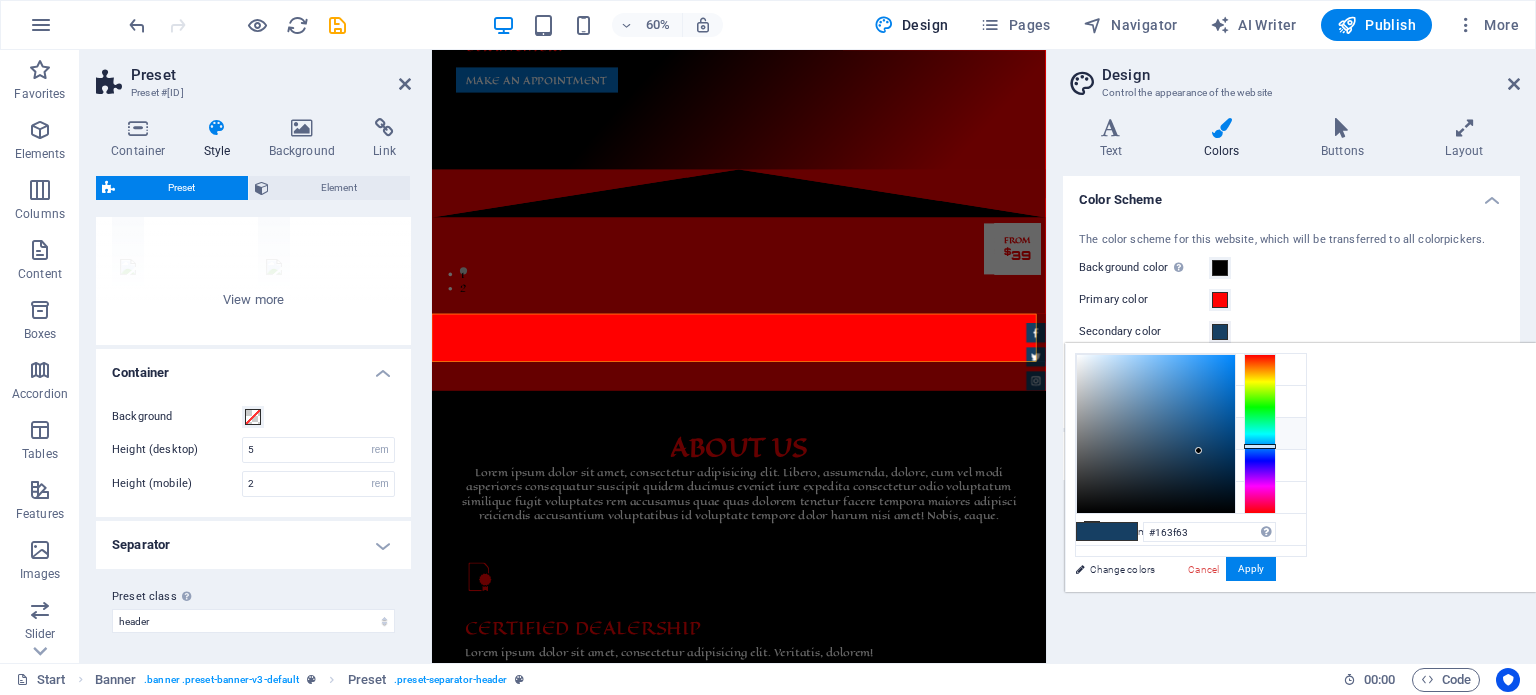 click on "Secondary color
#163f63" at bounding box center [1191, 434] 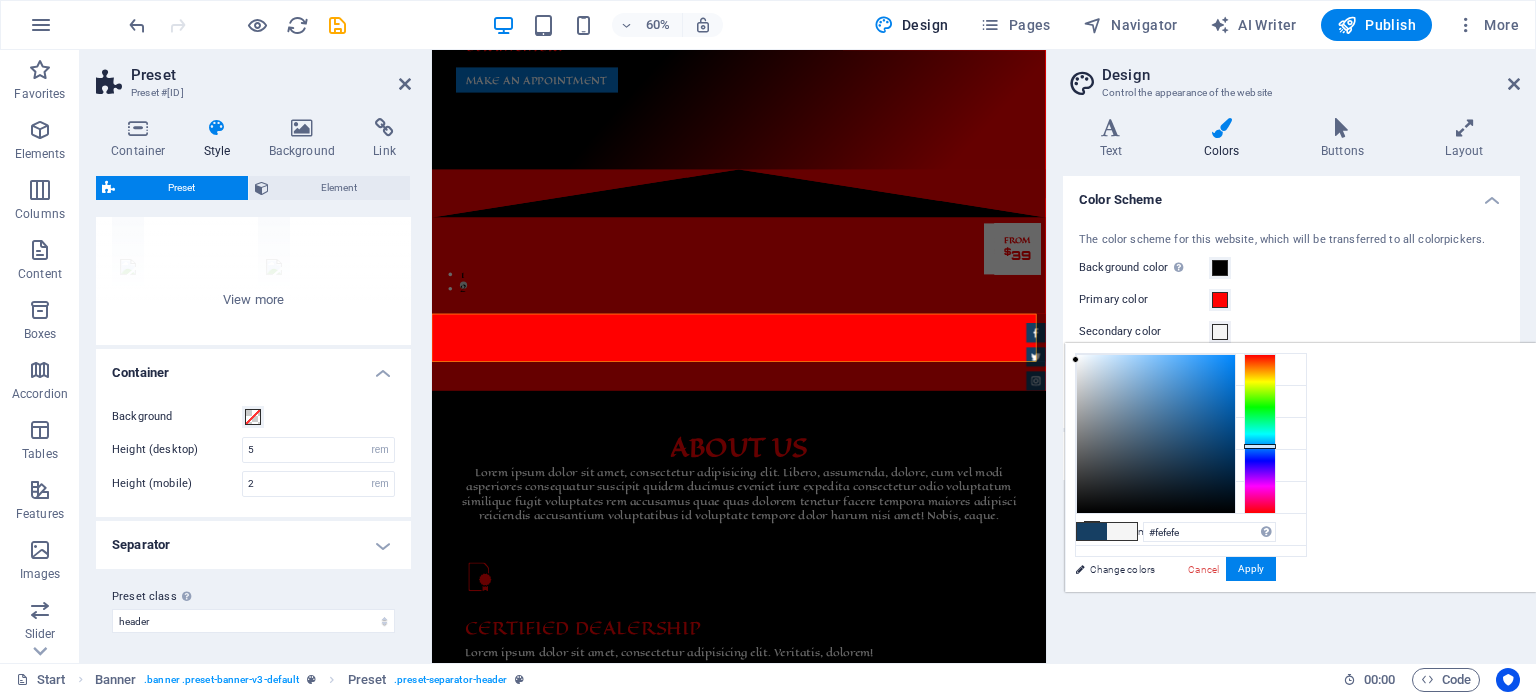type on "#ffffff" 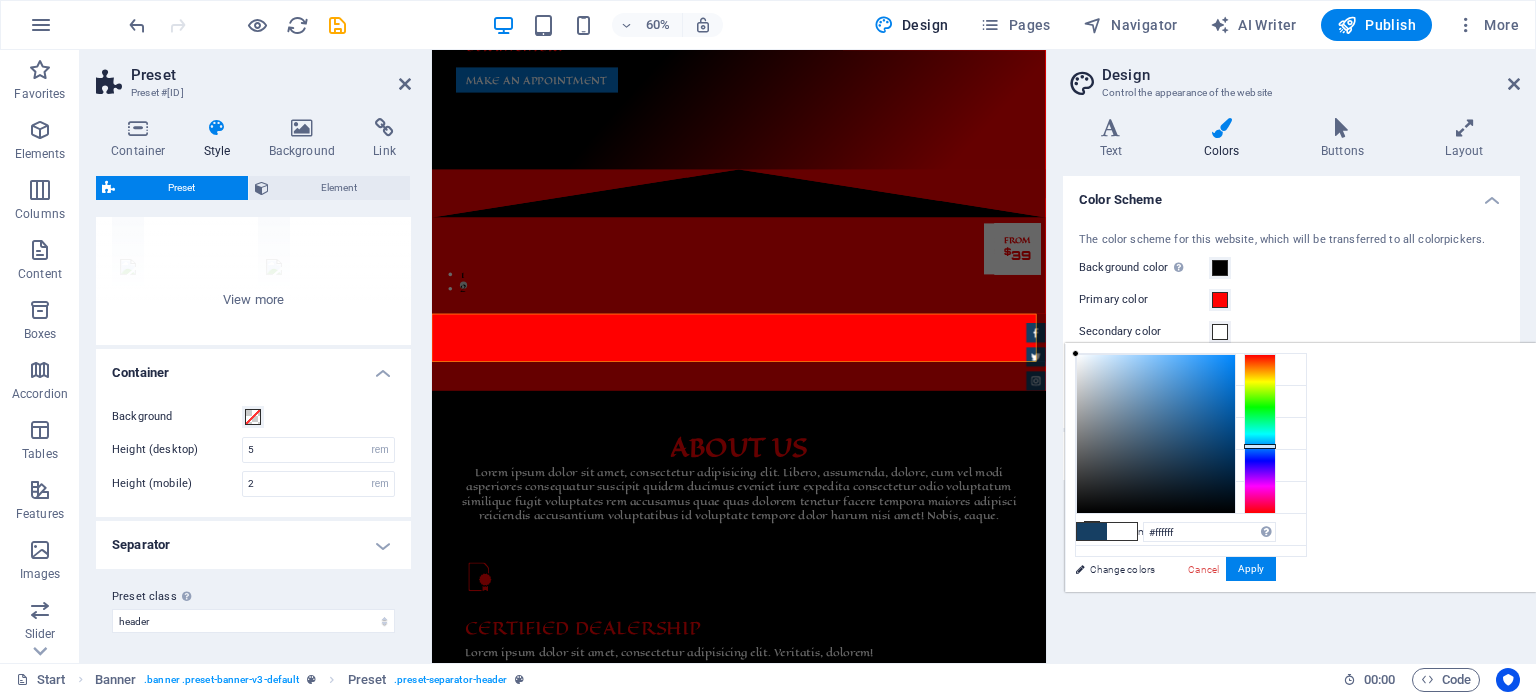 drag, startPoint x: 1445, startPoint y: 444, endPoint x: 1321, endPoint y: 347, distance: 157.43253 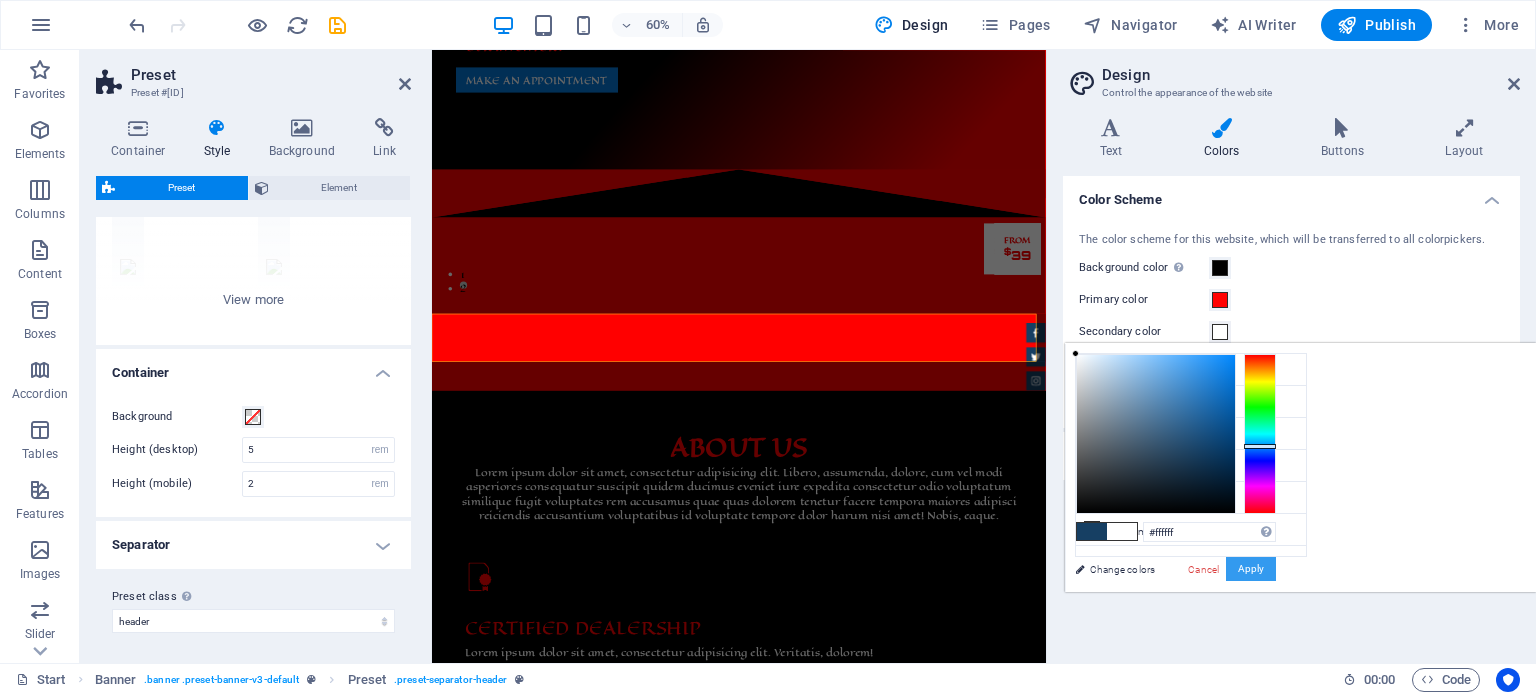 click on "Apply" at bounding box center (1251, 569) 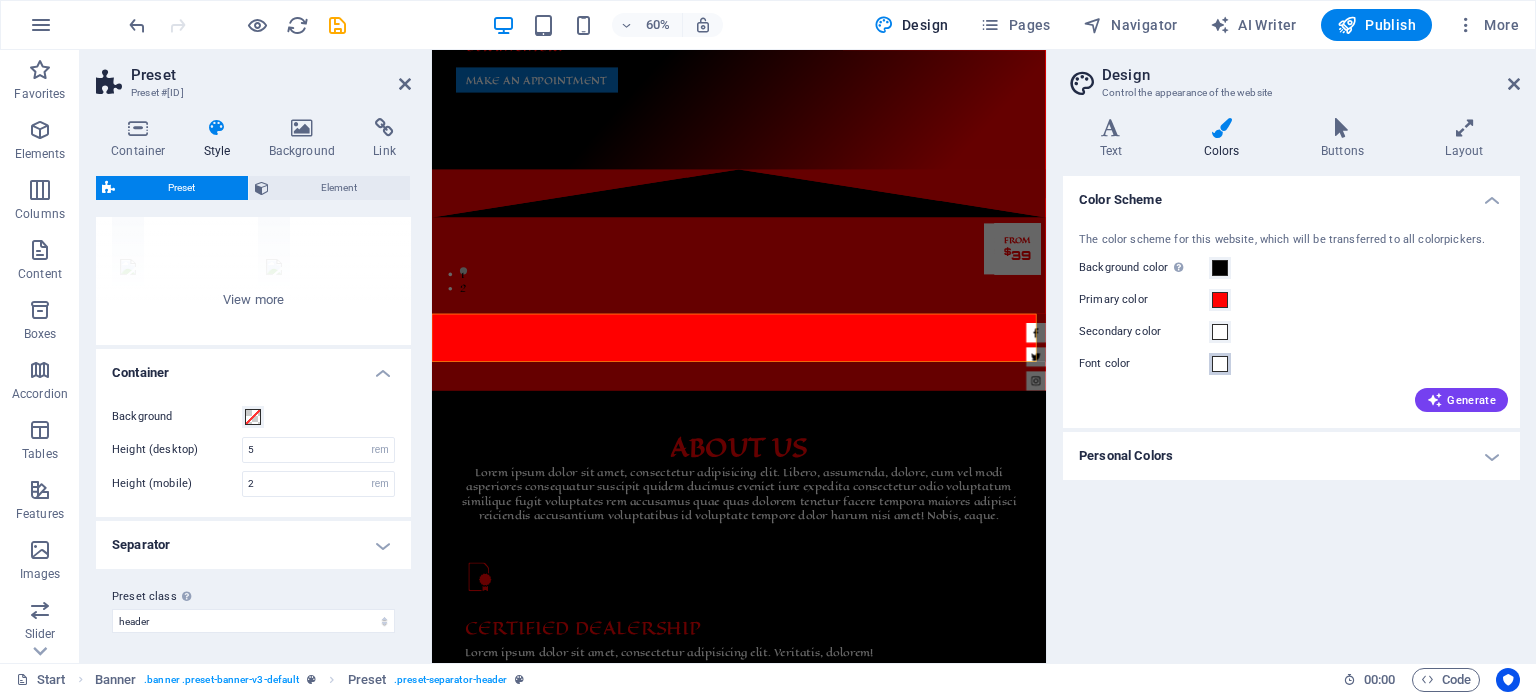 click at bounding box center (1220, 364) 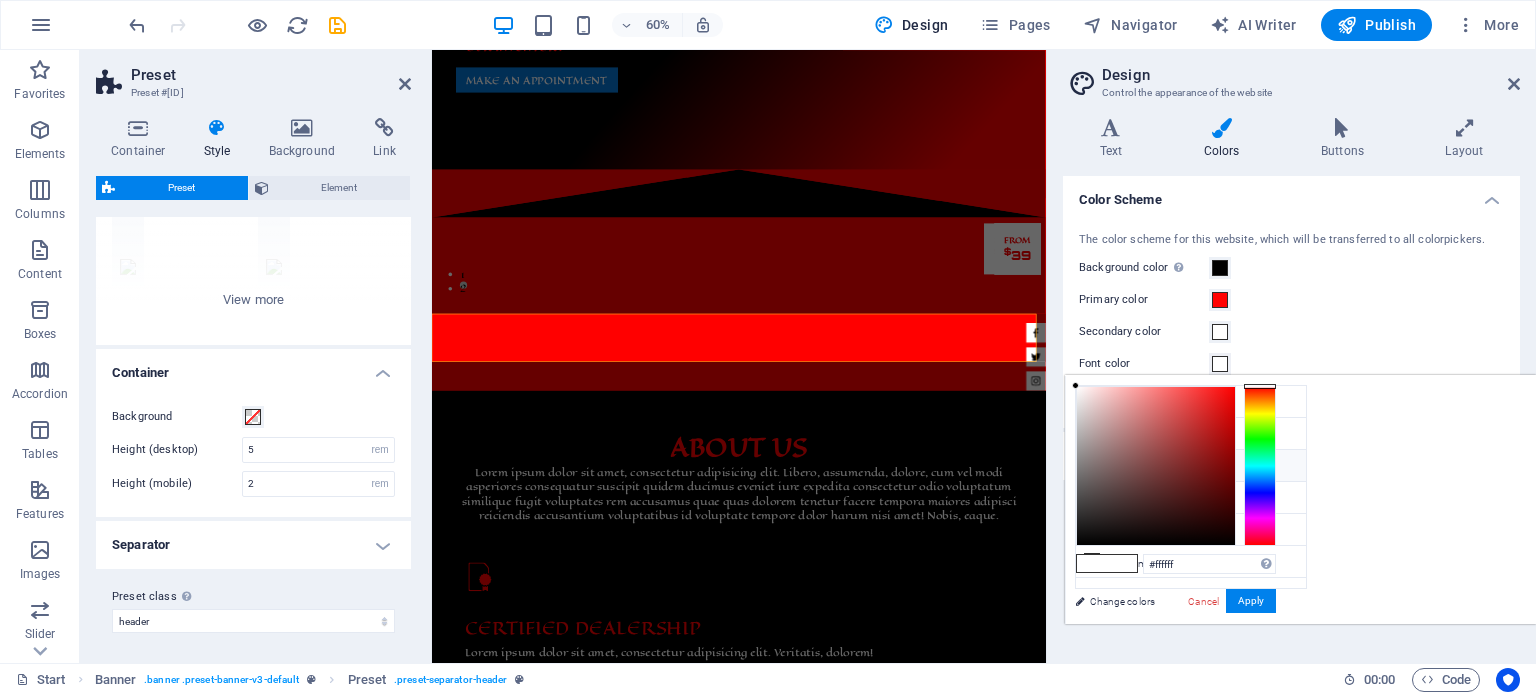 click on "#ffffff" at bounding box center (1200, 469) 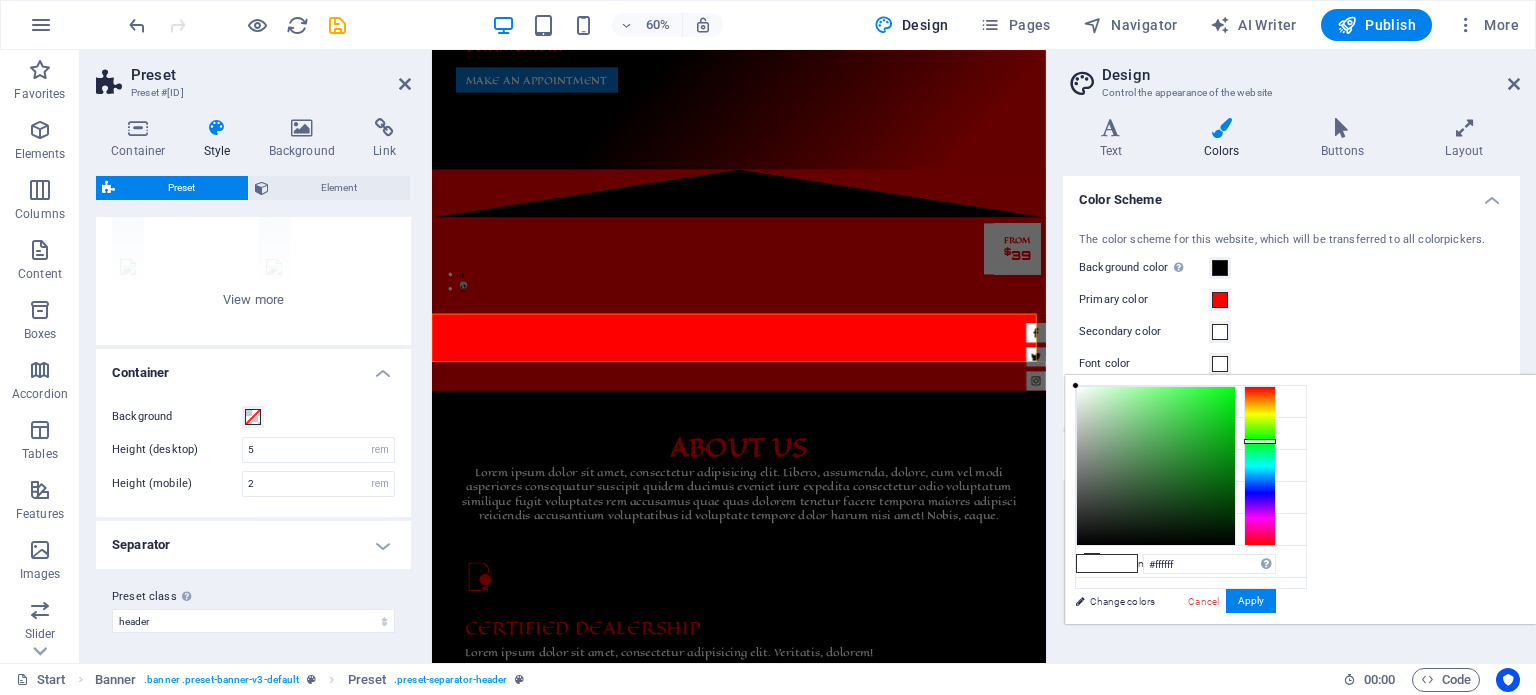 drag, startPoint x: 1504, startPoint y: 382, endPoint x: 1511, endPoint y: 440, distance: 58.420887 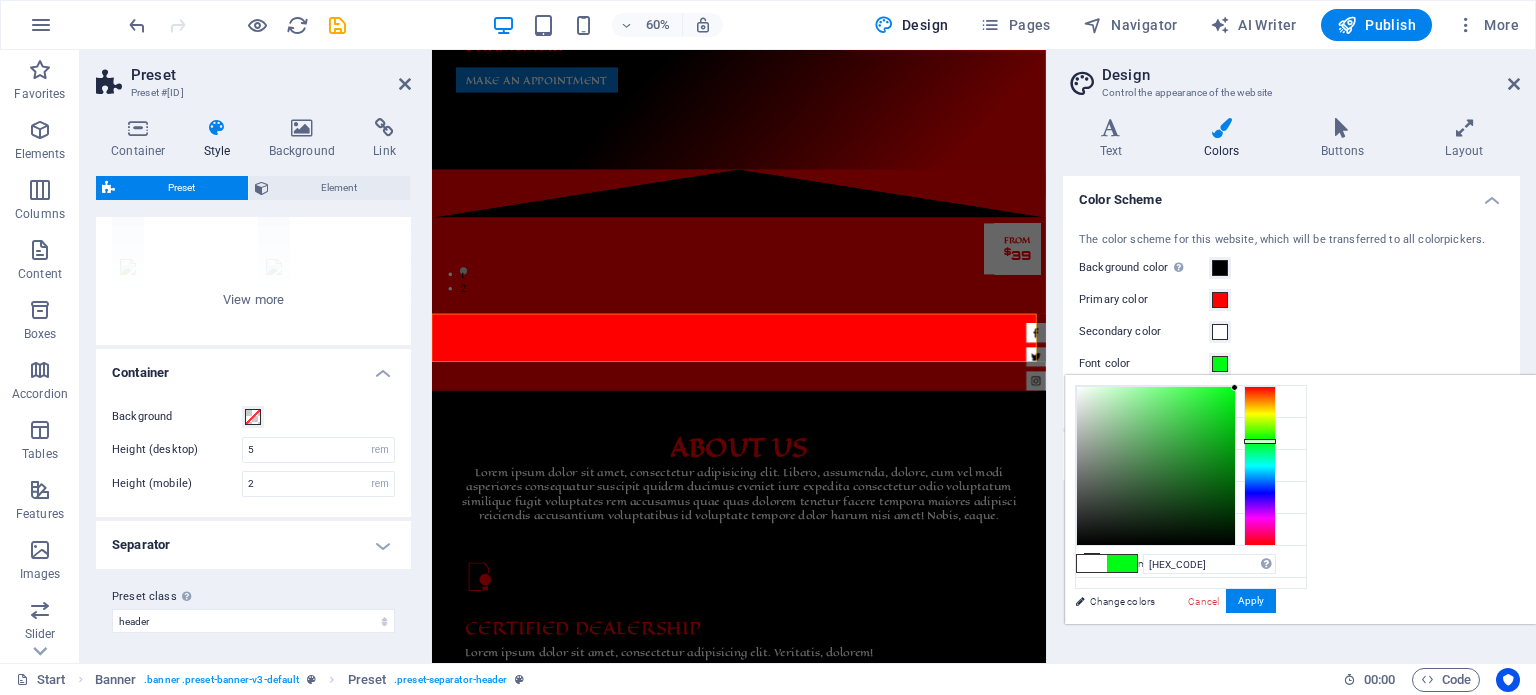 drag, startPoint x: 1324, startPoint y: 383, endPoint x: 1485, endPoint y: 387, distance: 161.04968 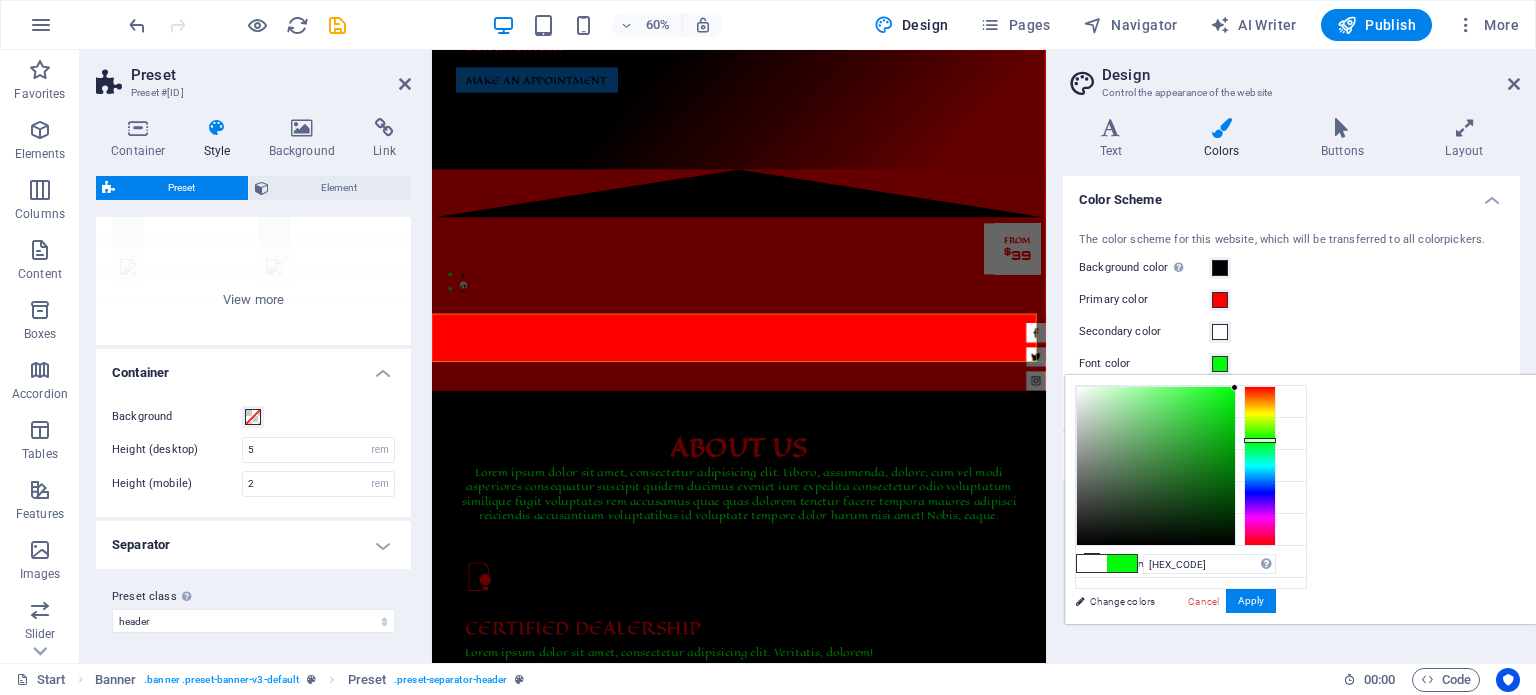 click at bounding box center (1260, 440) 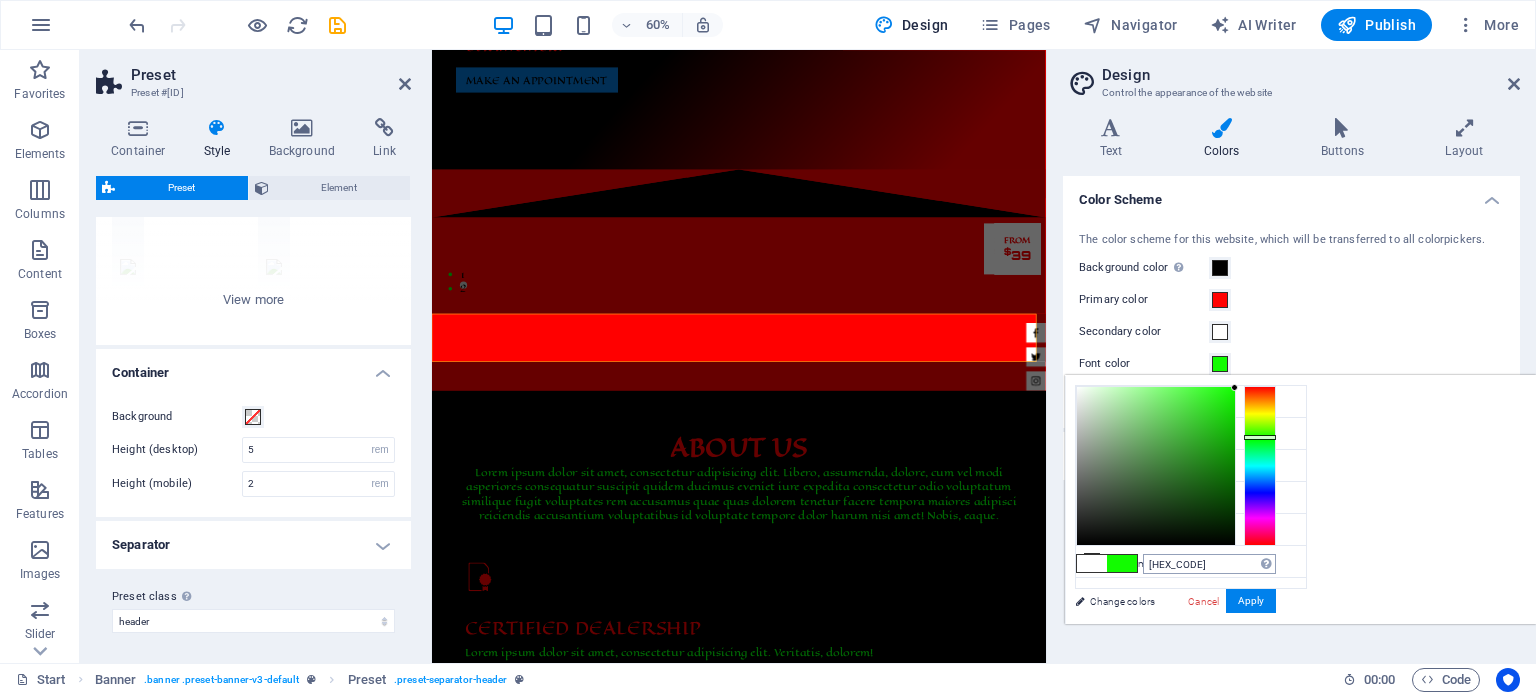 type on "[HEX_CODE]" 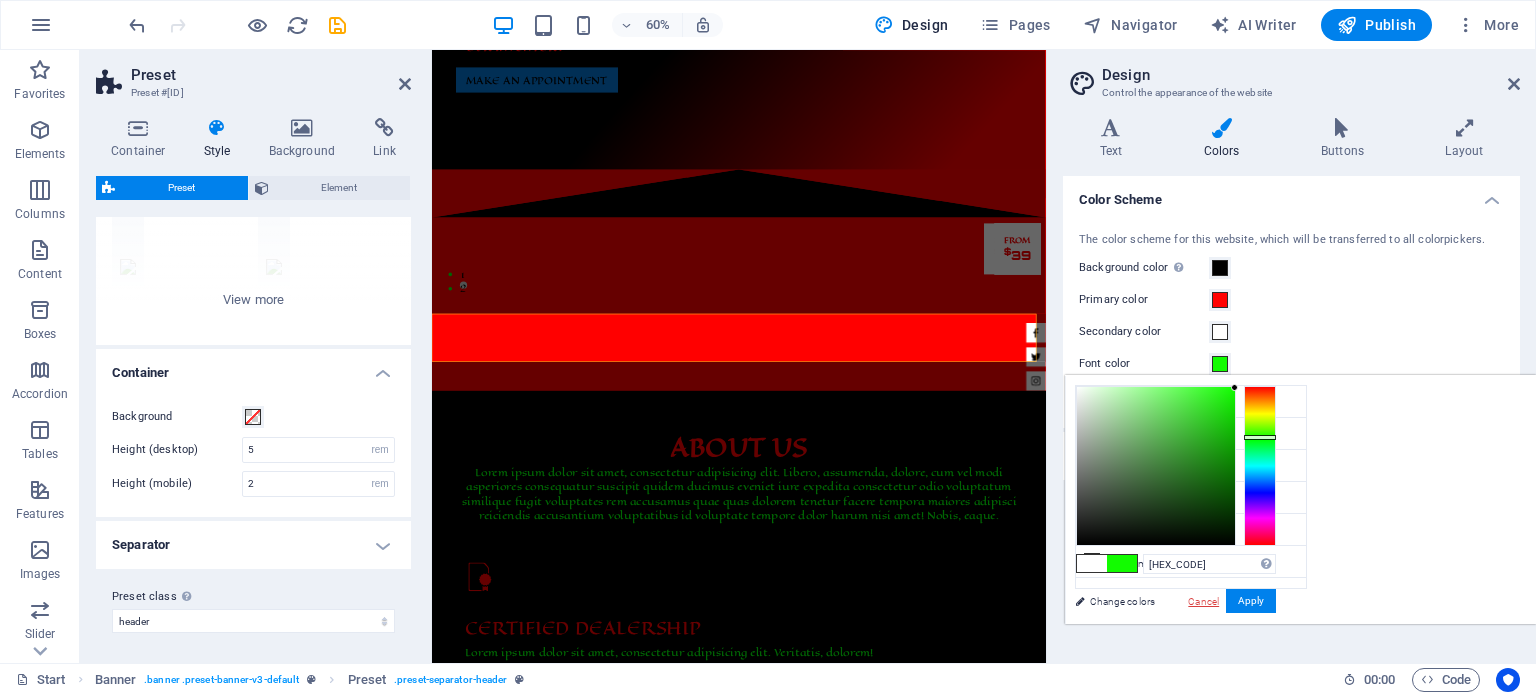 click on "Cancel" at bounding box center [1203, 601] 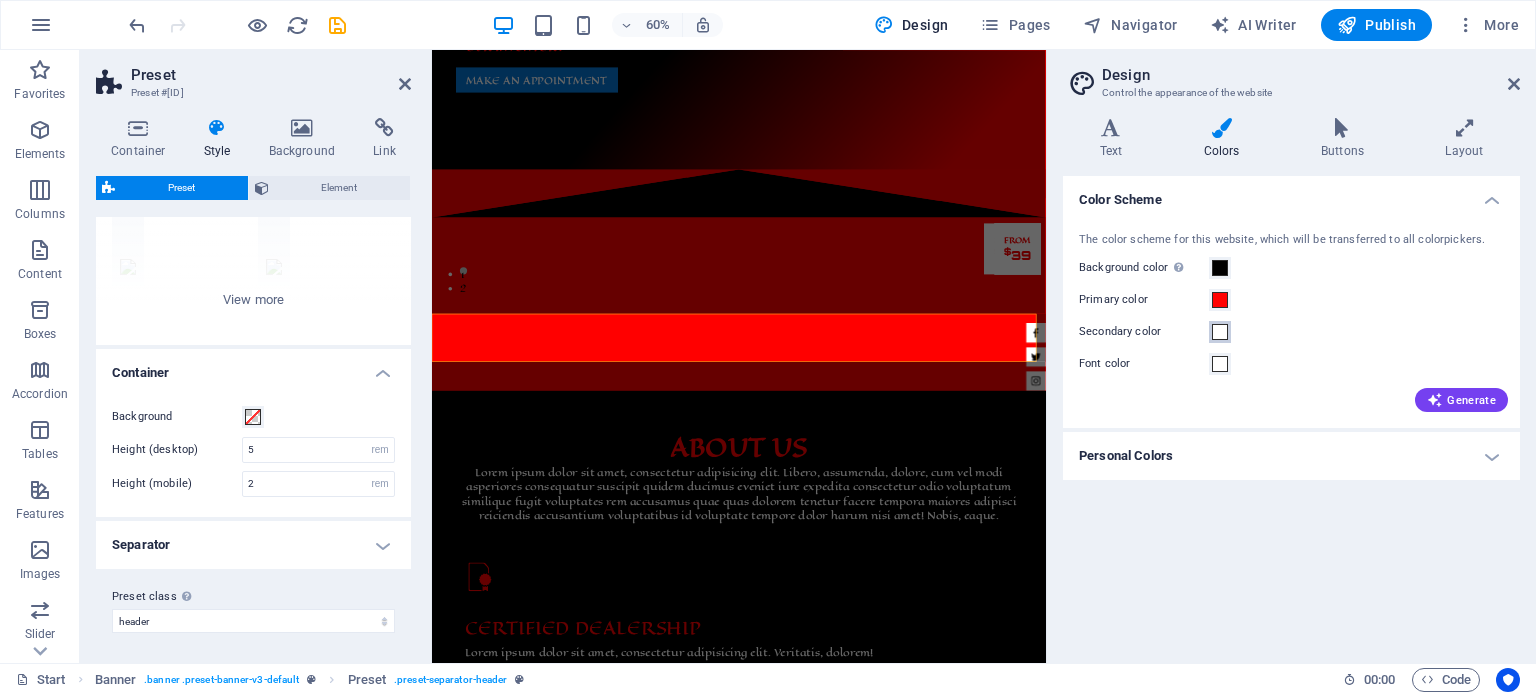 click at bounding box center (1220, 332) 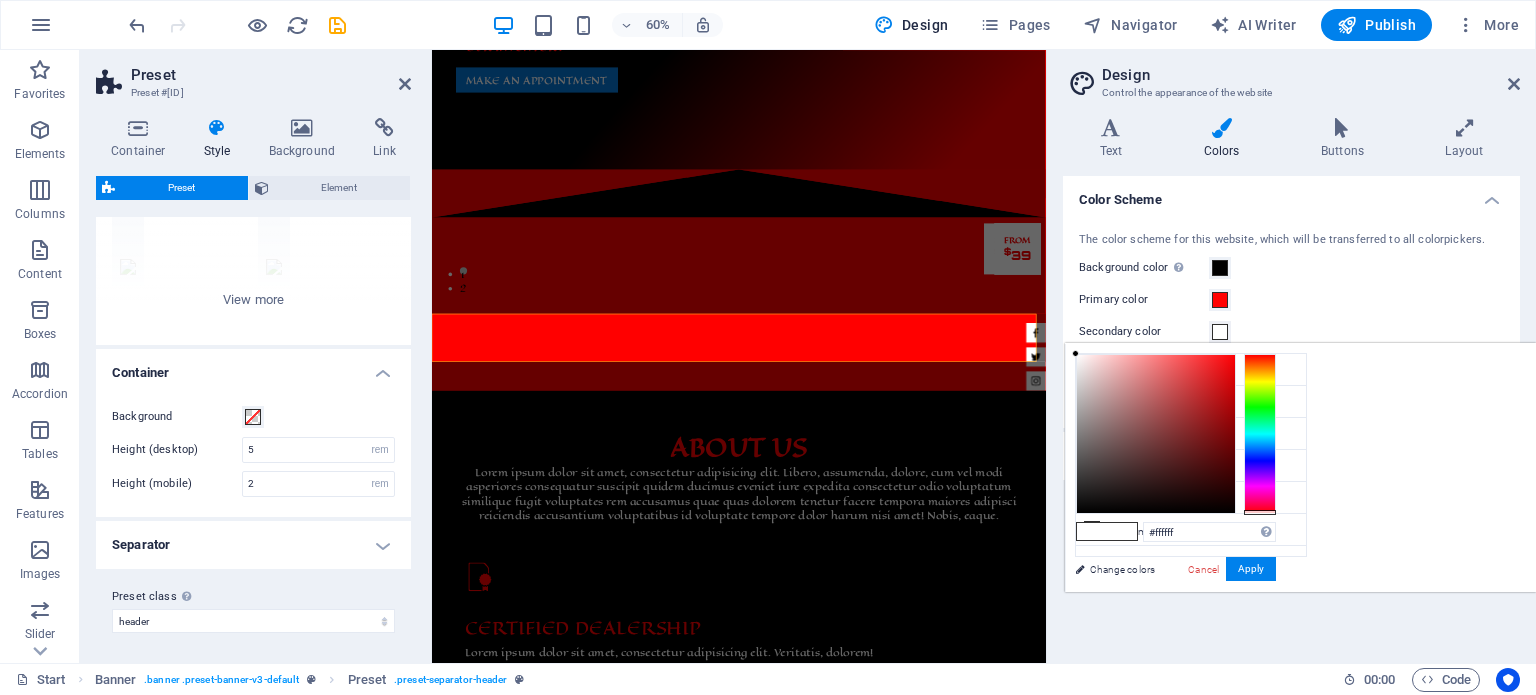 drag, startPoint x: 1504, startPoint y: 443, endPoint x: 1514, endPoint y: 511, distance: 68.73136 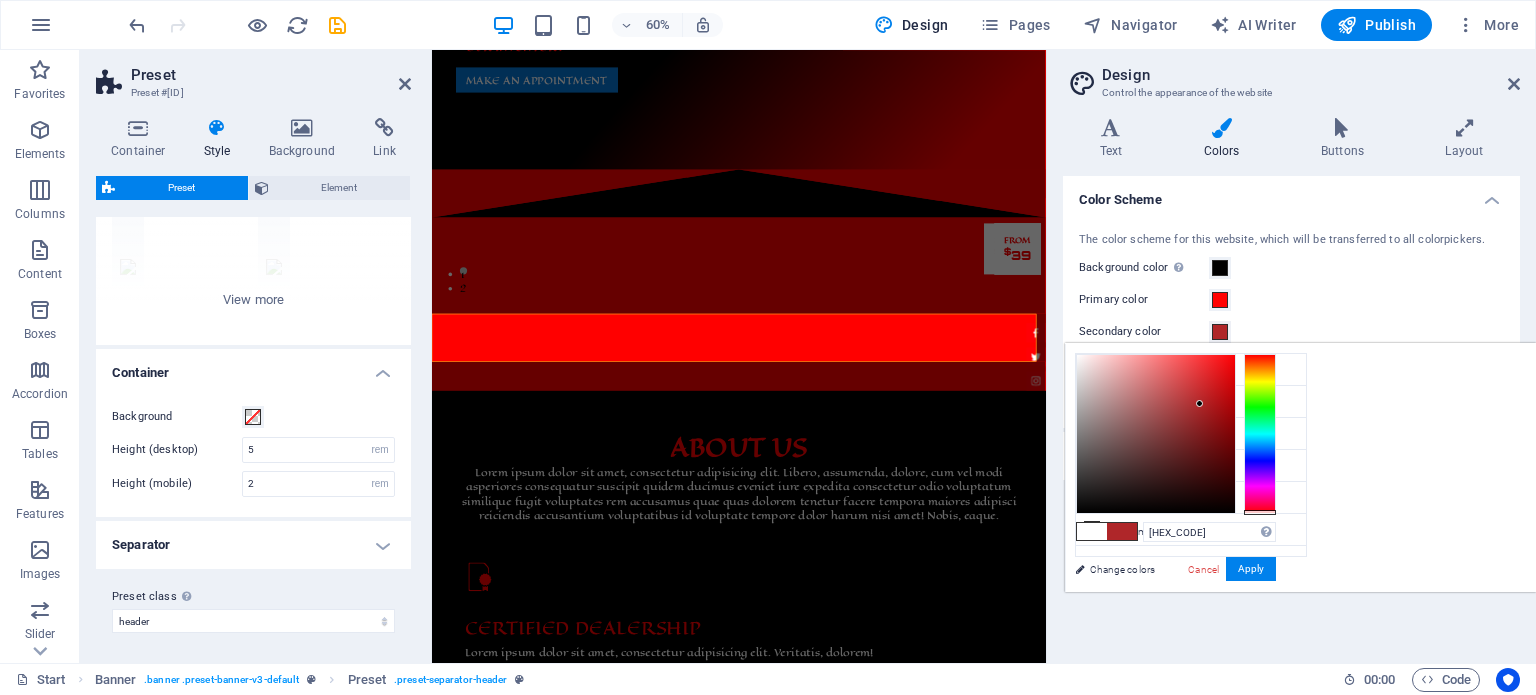 drag, startPoint x: 1324, startPoint y: 351, endPoint x: 1450, endPoint y: 403, distance: 136.30847 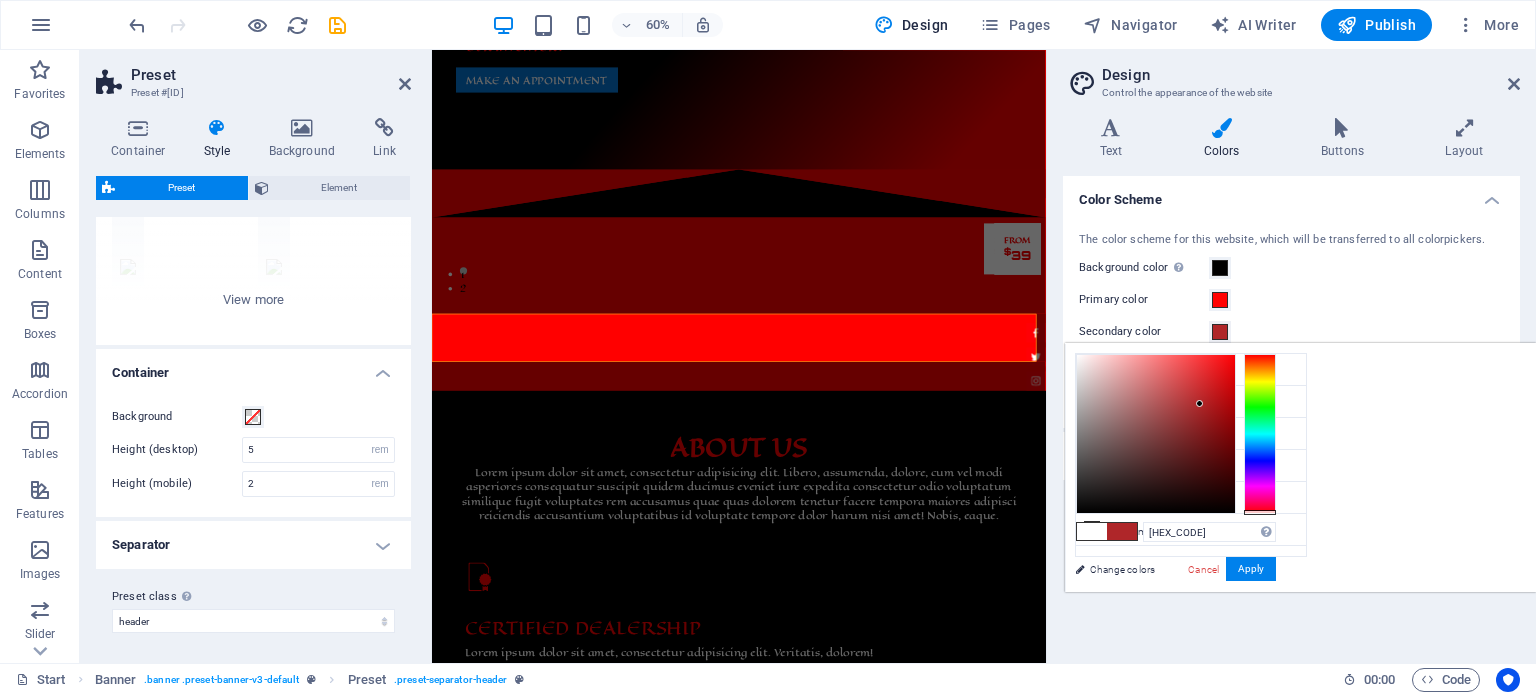 click at bounding box center [1199, 403] 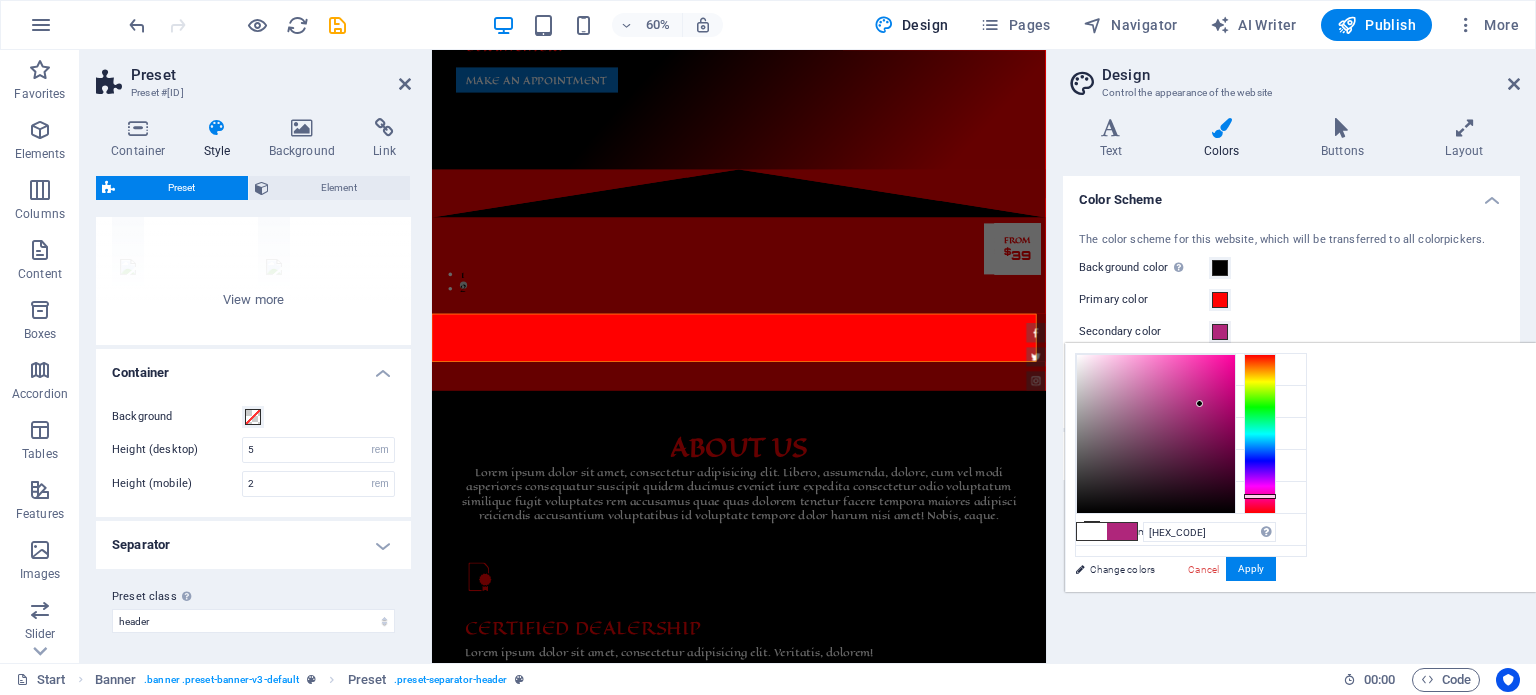drag, startPoint x: 1515, startPoint y: 510, endPoint x: 1512, endPoint y: 495, distance: 15.297058 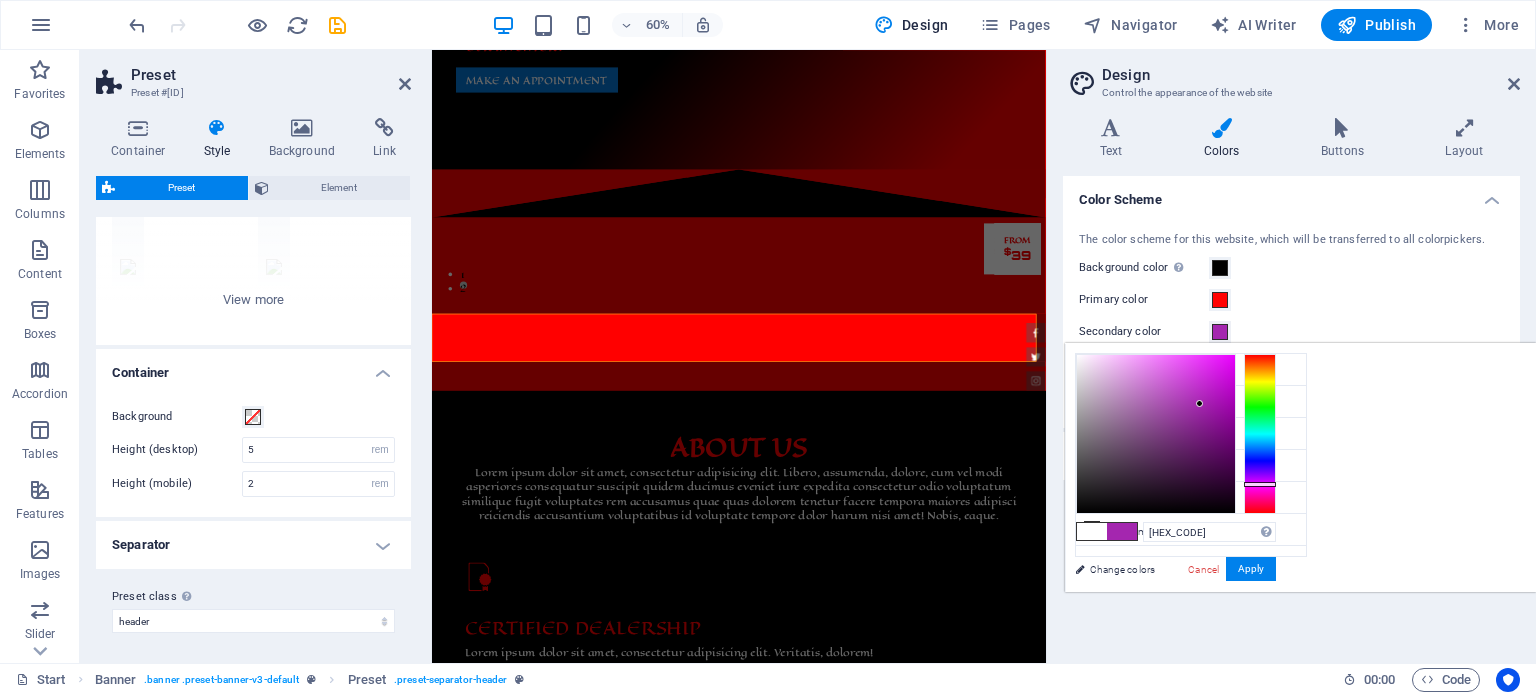 drag, startPoint x: 1512, startPoint y: 495, endPoint x: 1510, endPoint y: 483, distance: 12.165525 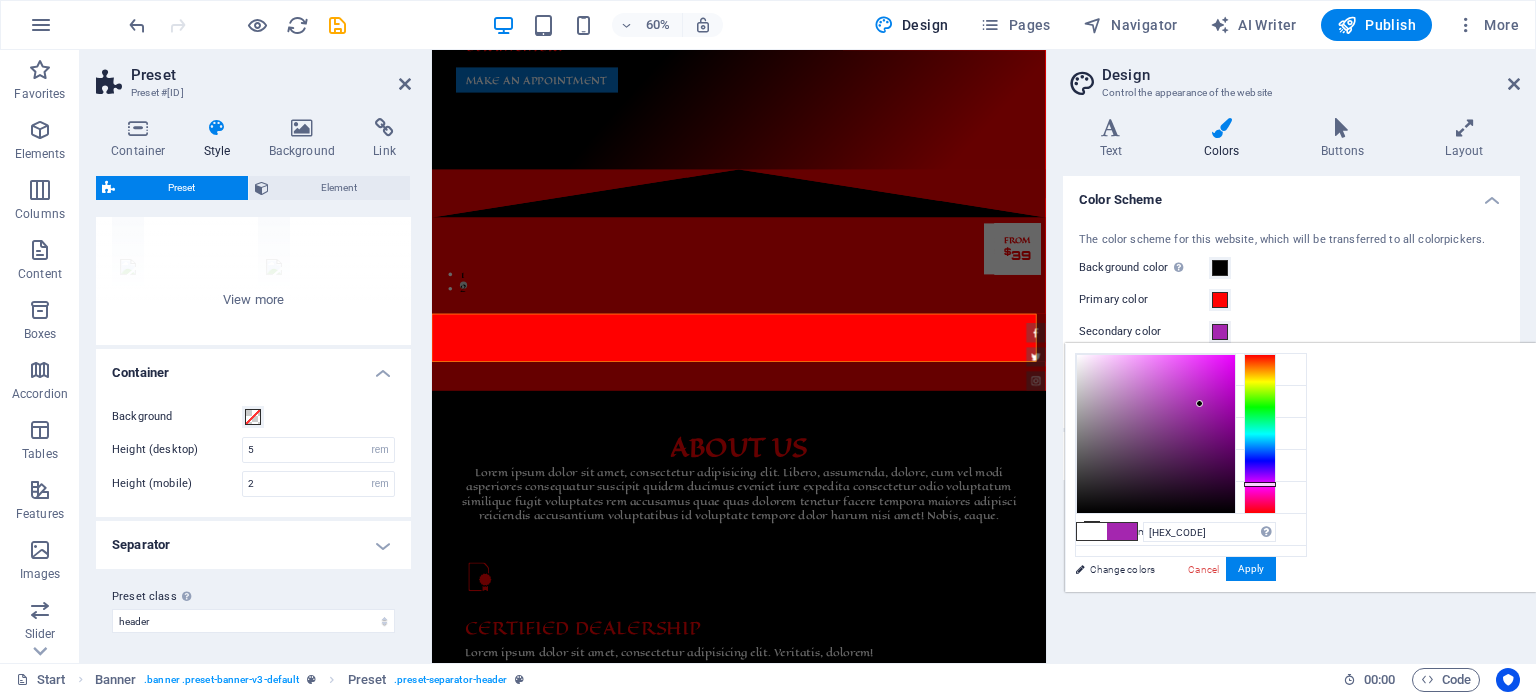 click at bounding box center [1260, 484] 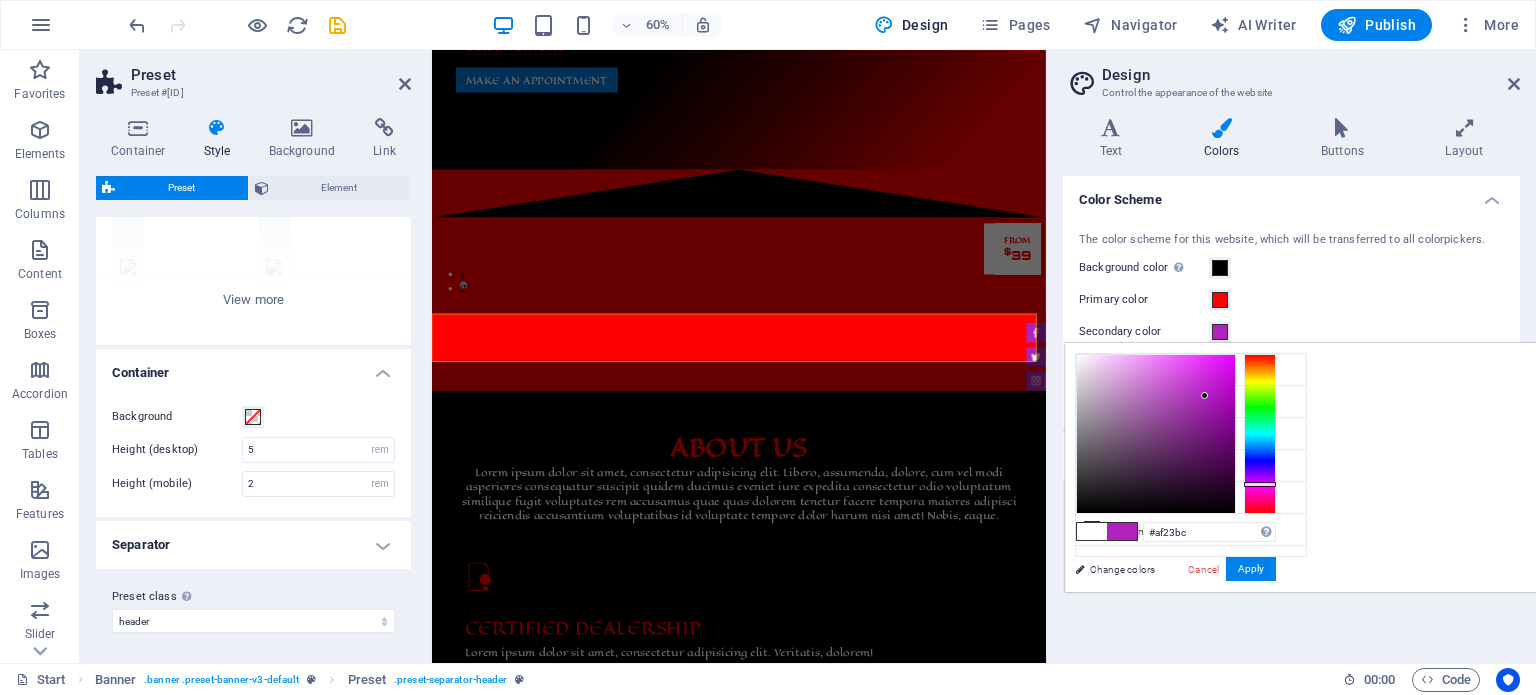 type on "[HEX_CODE]" 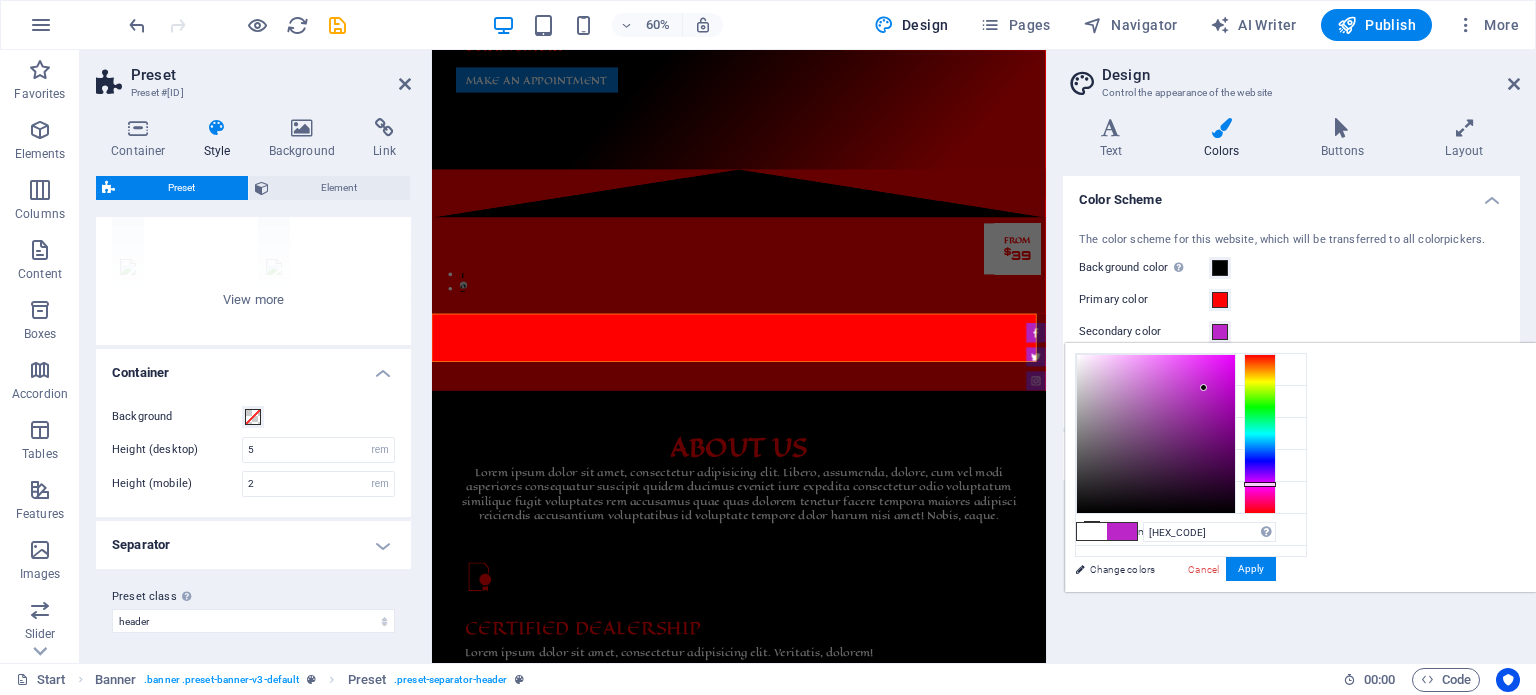 drag, startPoint x: 1449, startPoint y: 398, endPoint x: 1454, endPoint y: 387, distance: 12.083046 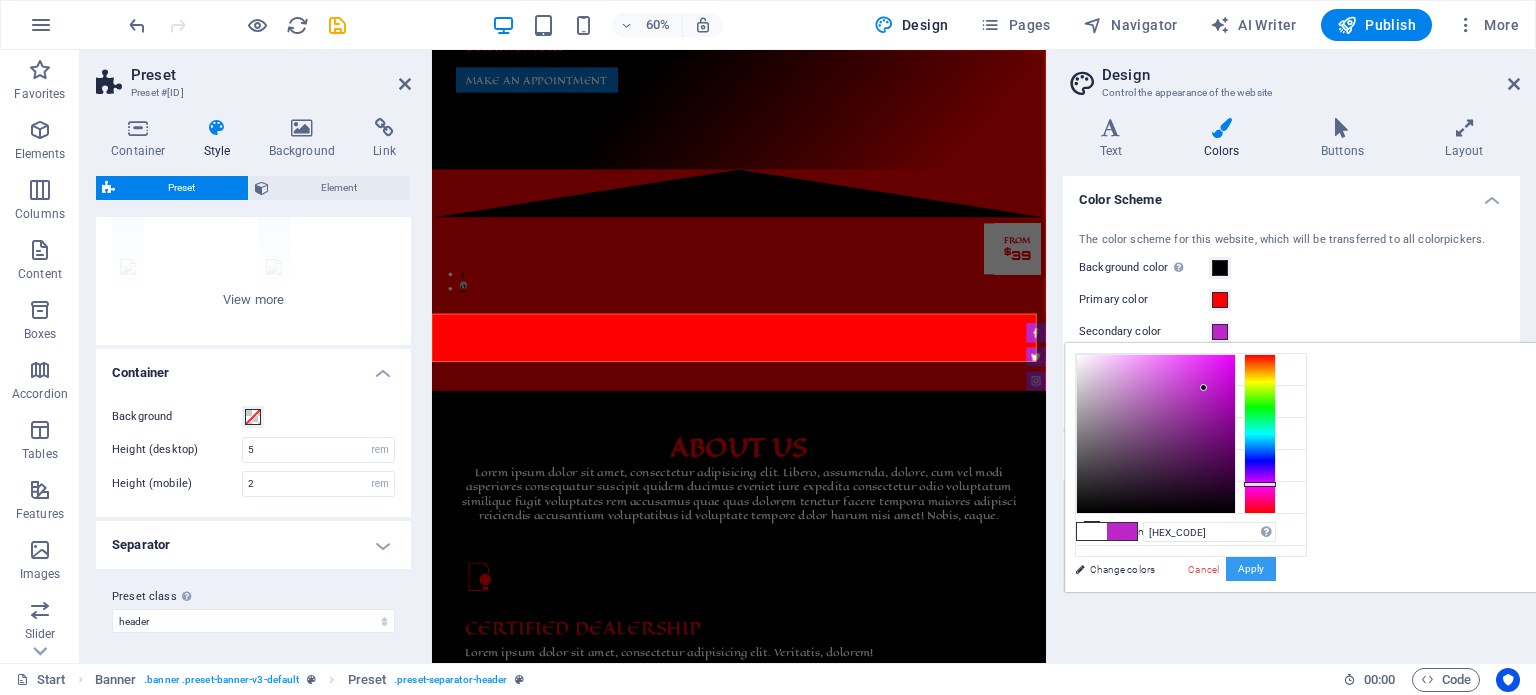 click on "Apply" at bounding box center [1251, 569] 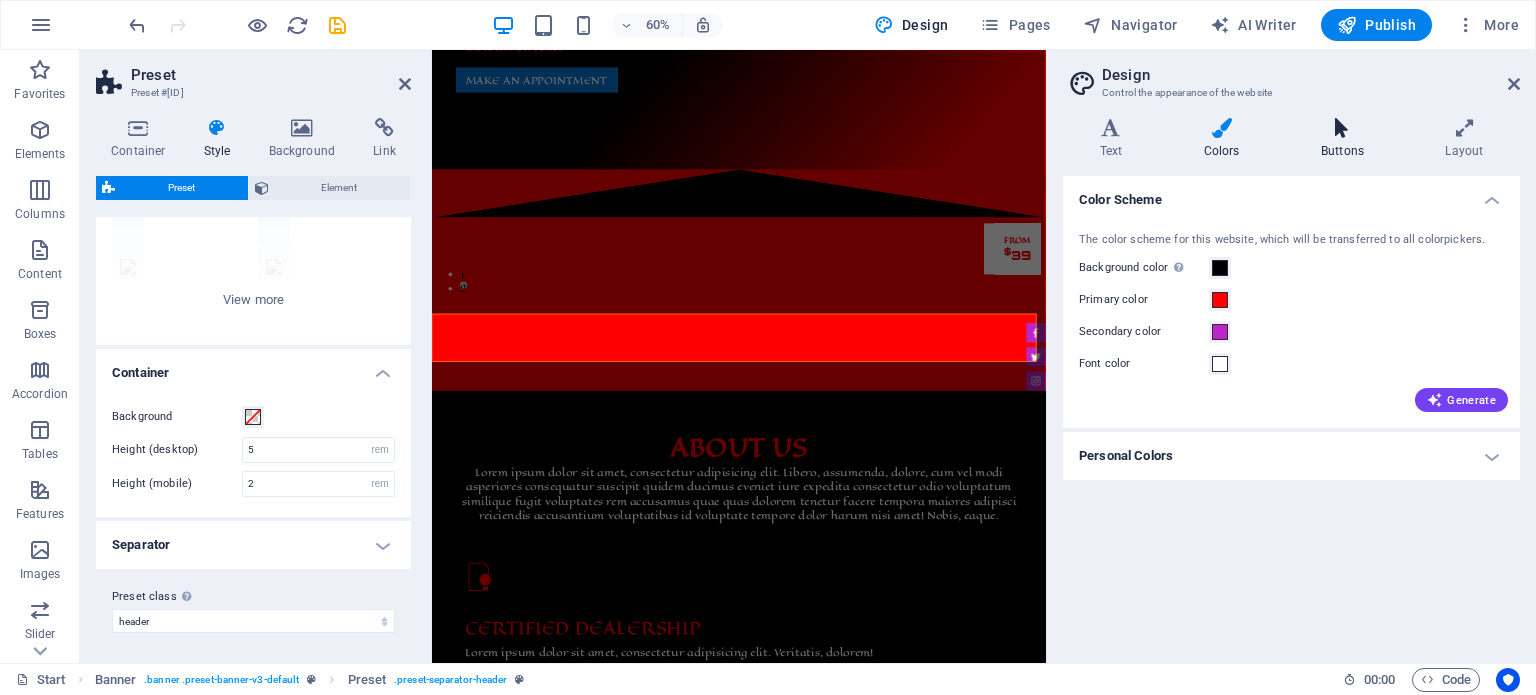 click on "Buttons" at bounding box center (1346, 139) 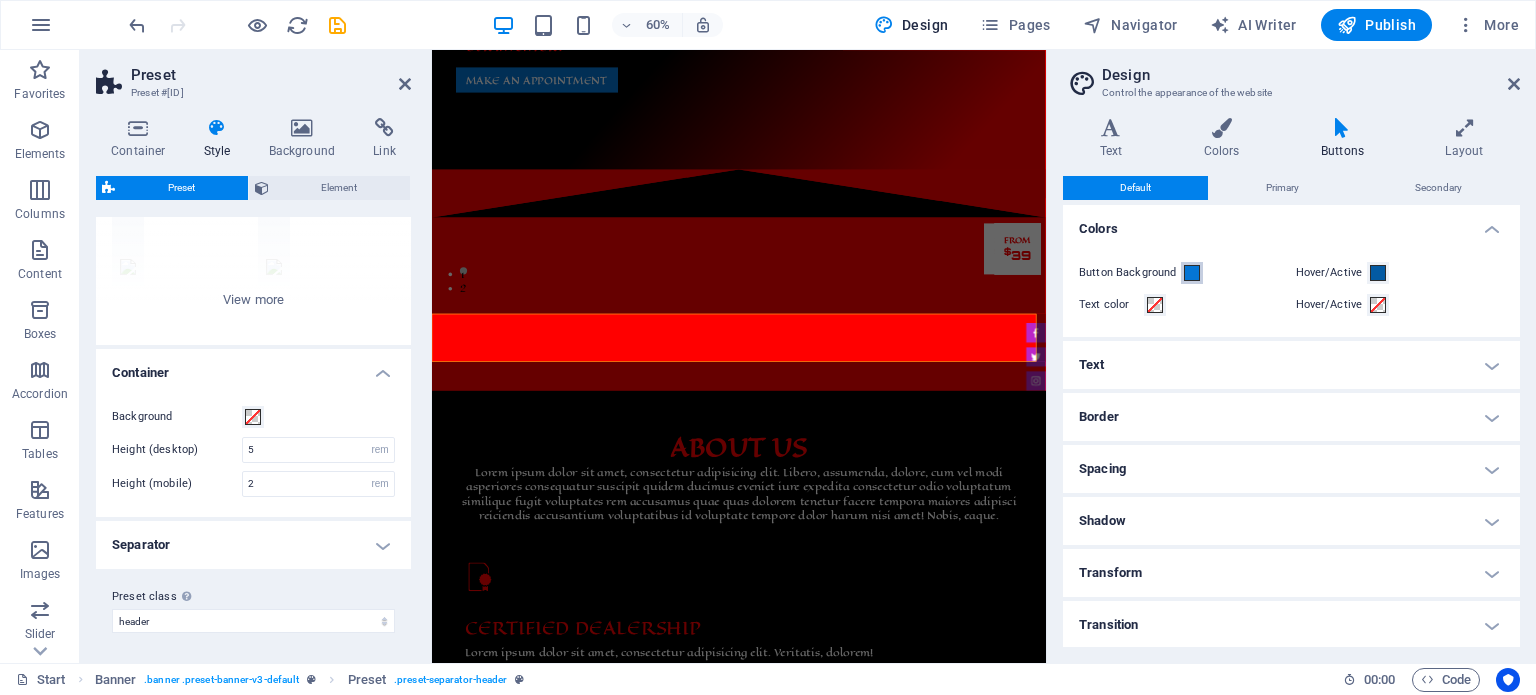 click at bounding box center (1192, 273) 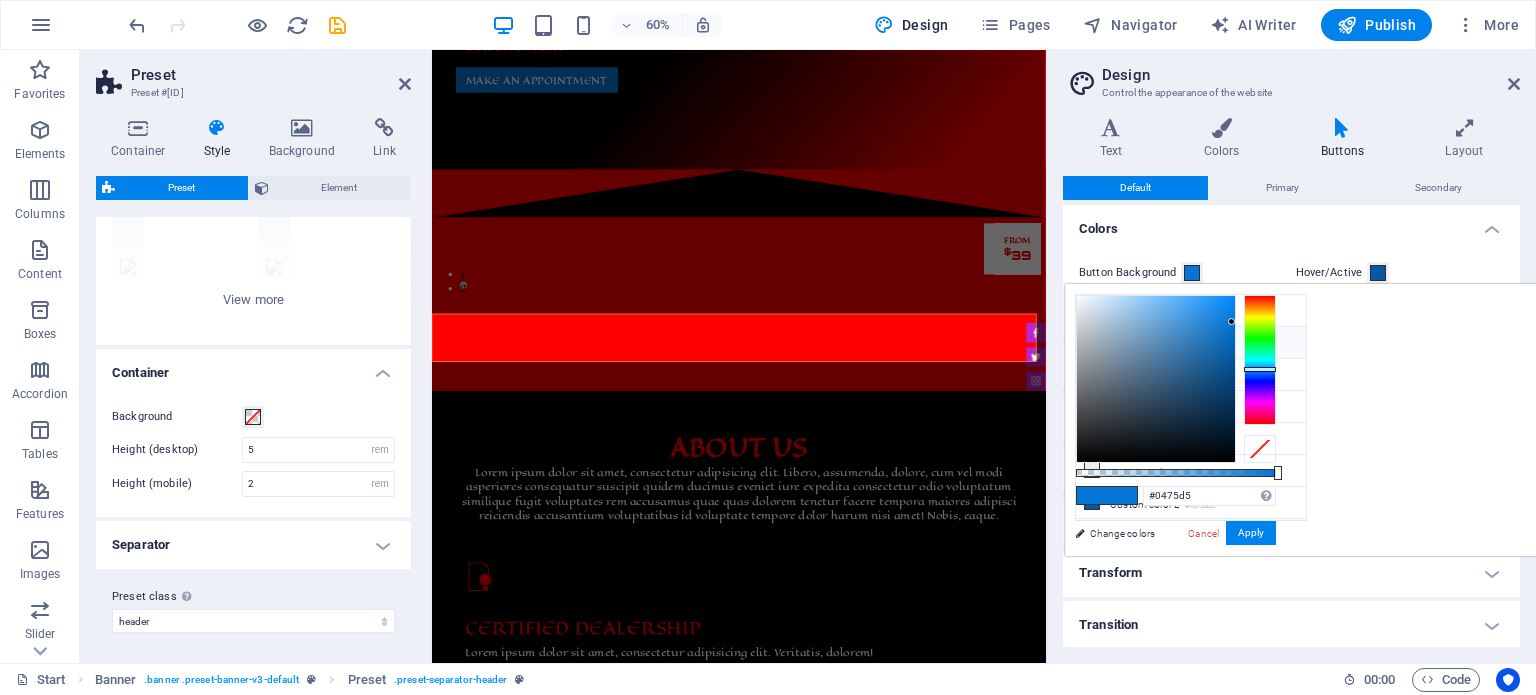 click at bounding box center [1092, 342] 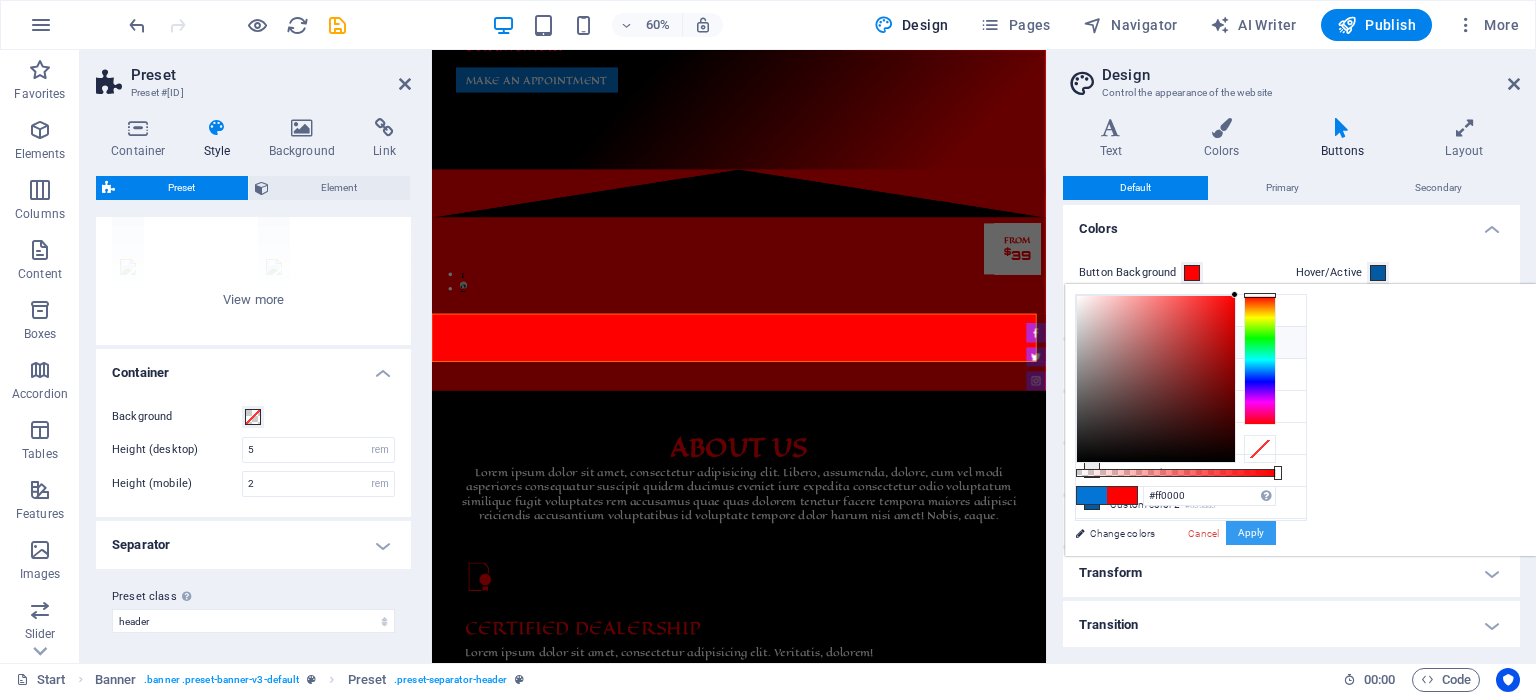 click on "Apply" at bounding box center (1251, 533) 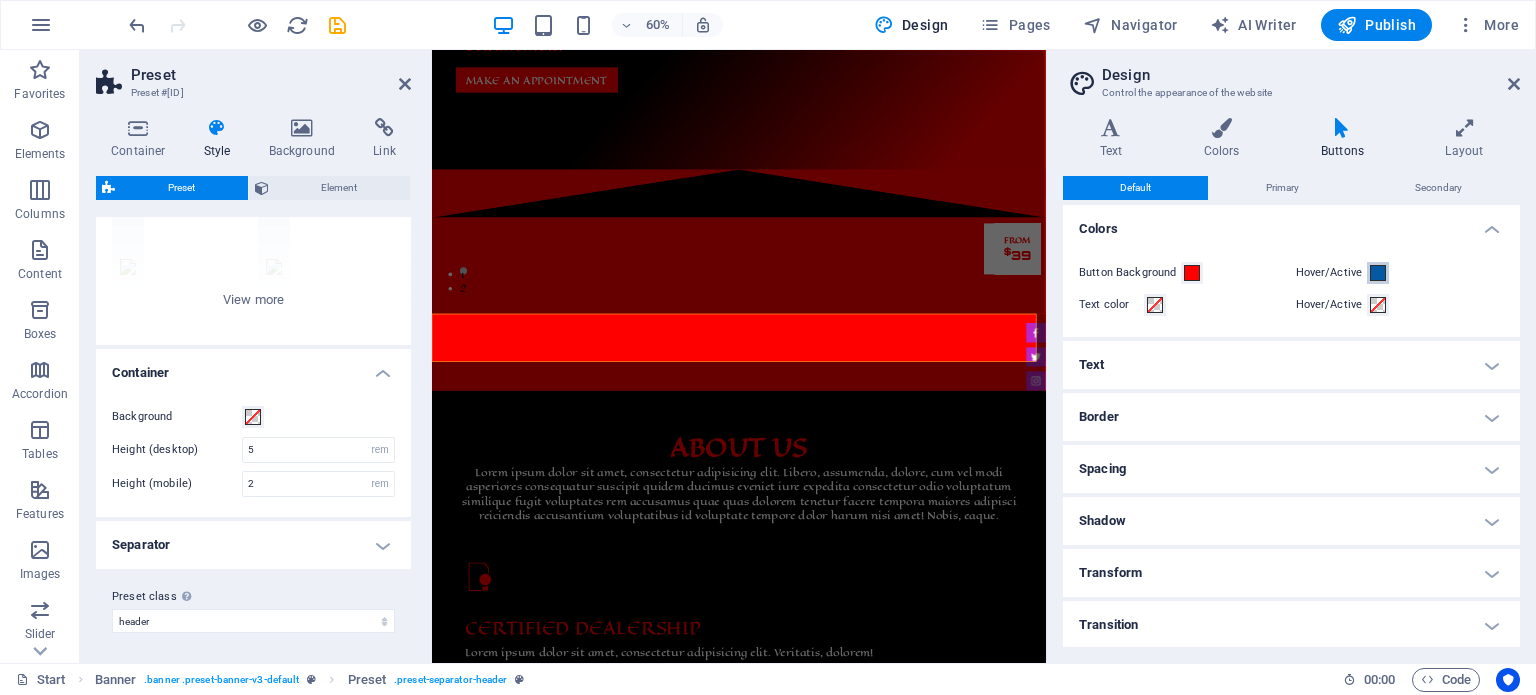 click at bounding box center [1378, 273] 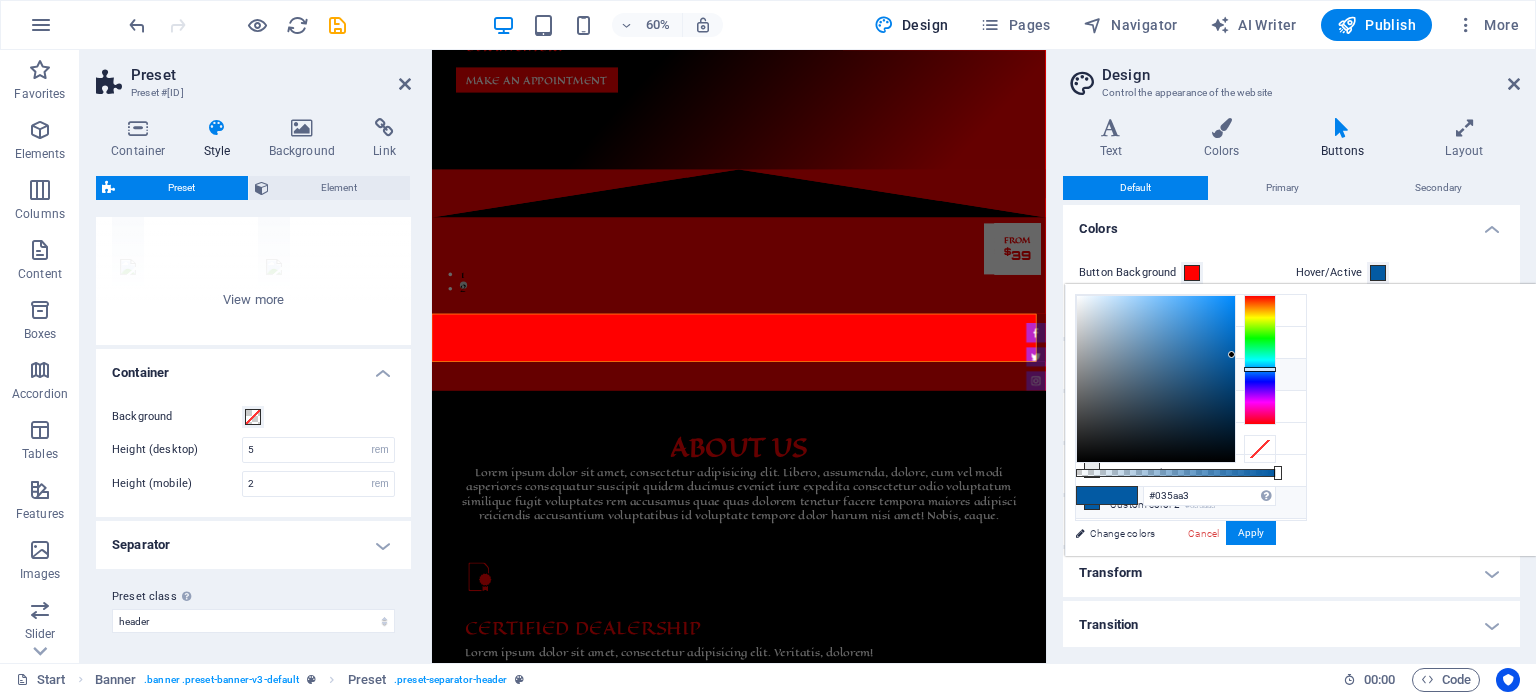 click on "Secondary color
#bb26c8" at bounding box center [1191, 375] 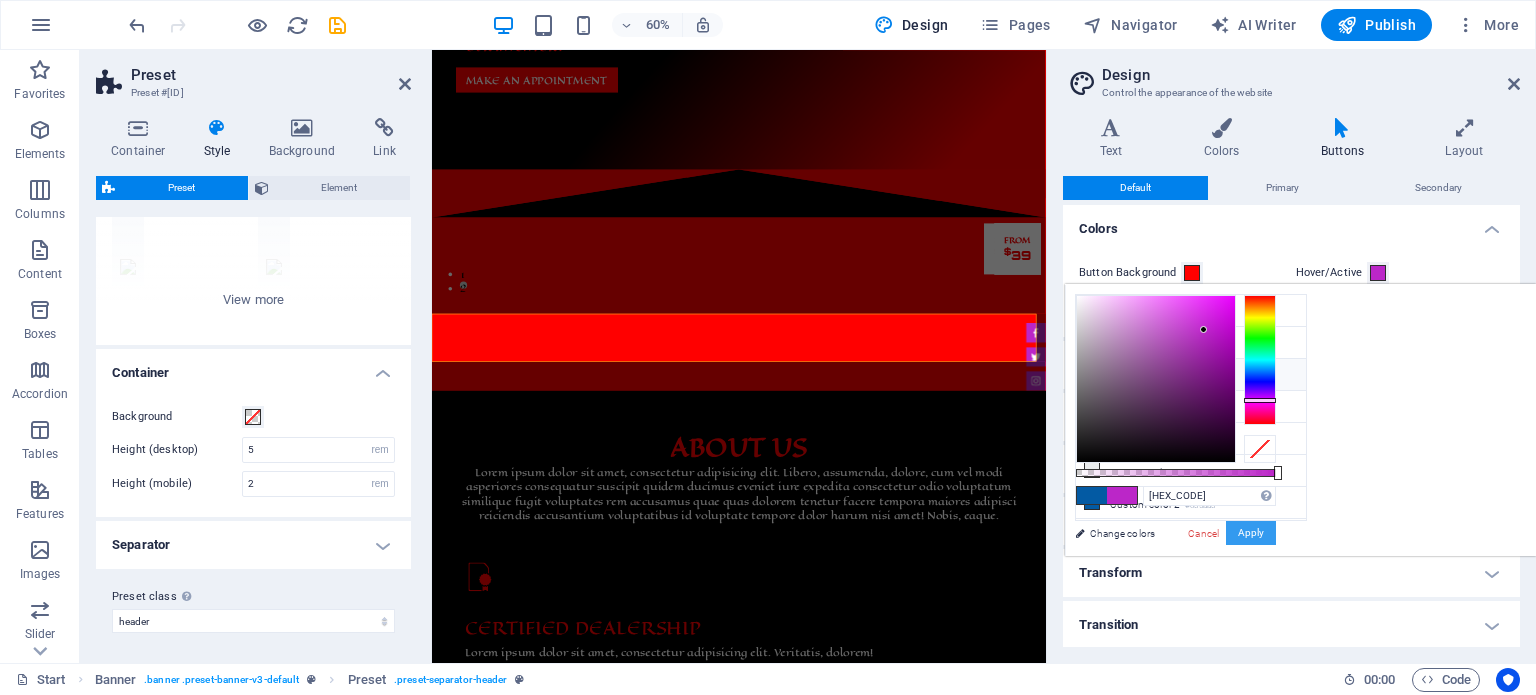 click on "Apply" at bounding box center (1251, 533) 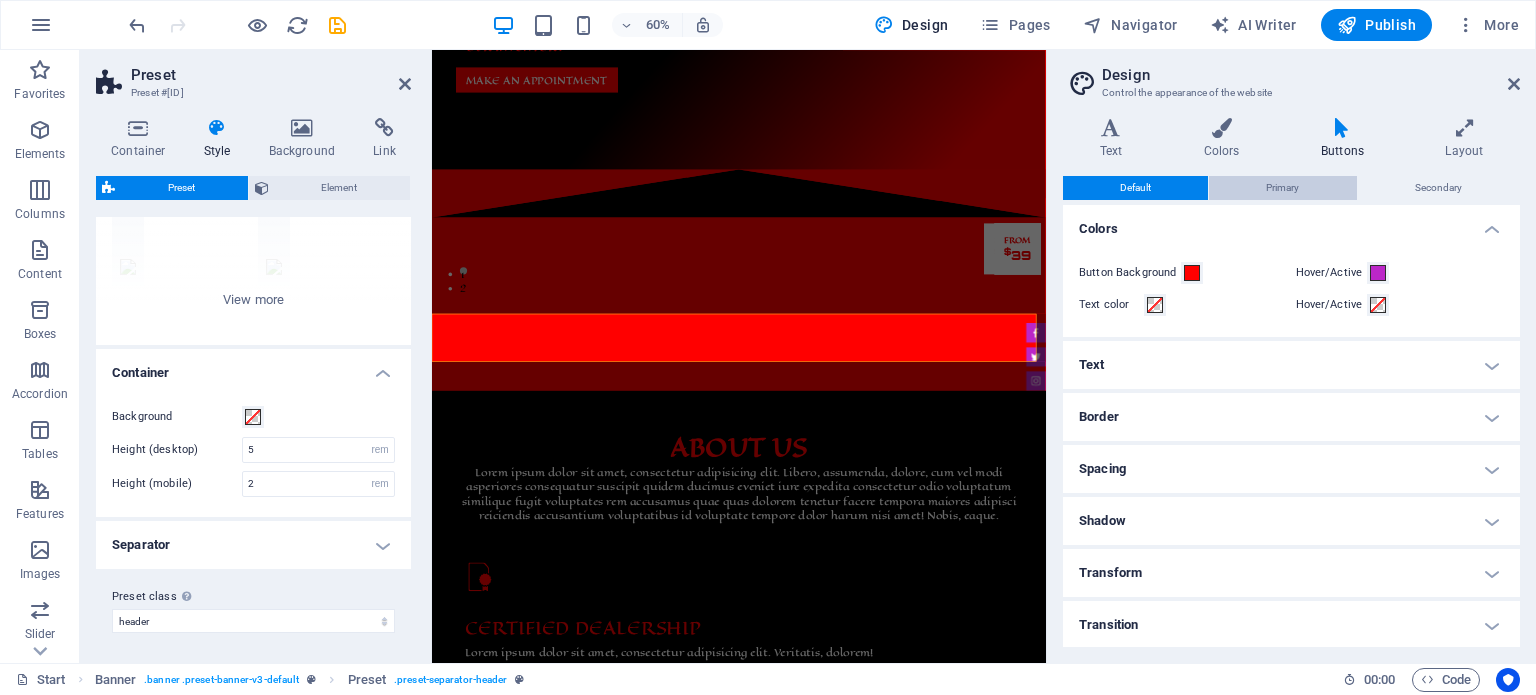 click on "Primary" at bounding box center [1282, 188] 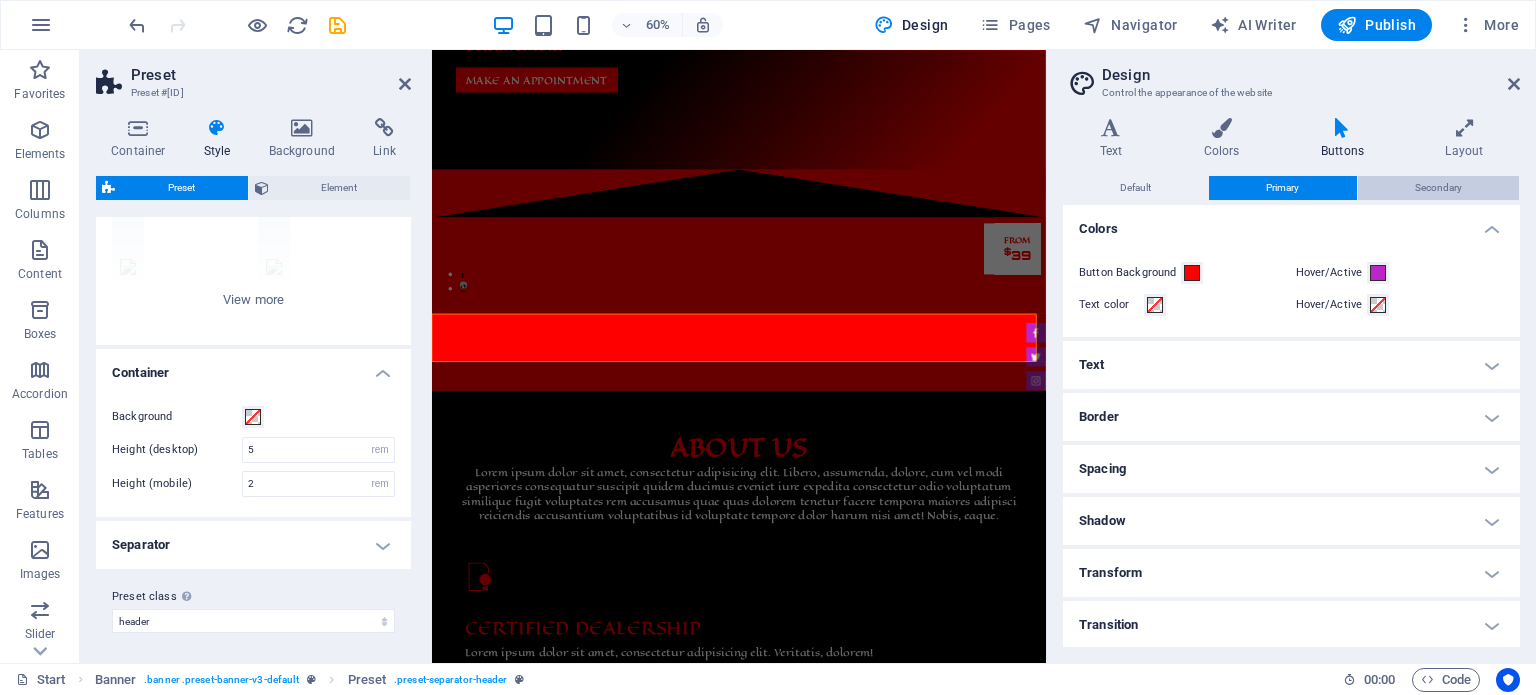 click on "Secondary" at bounding box center [1438, 188] 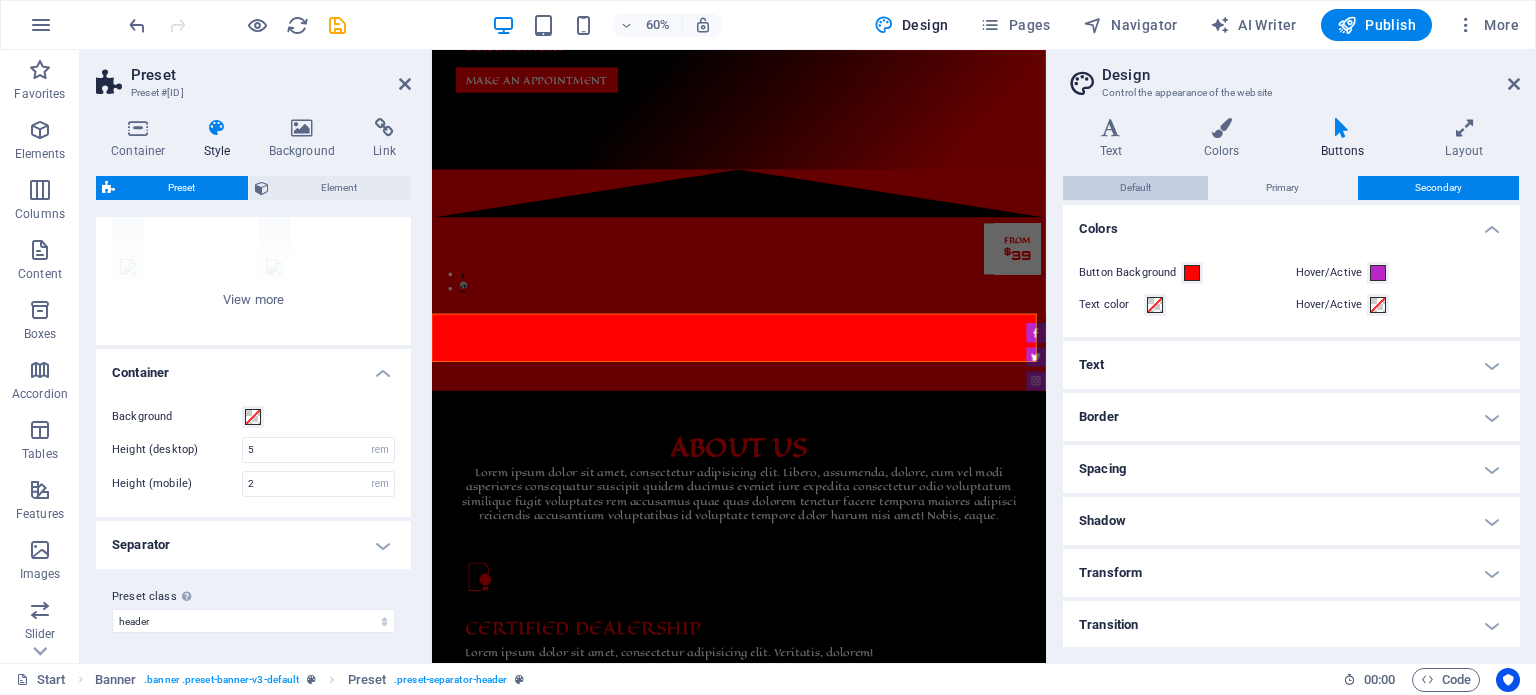click on "Default" at bounding box center (1135, 188) 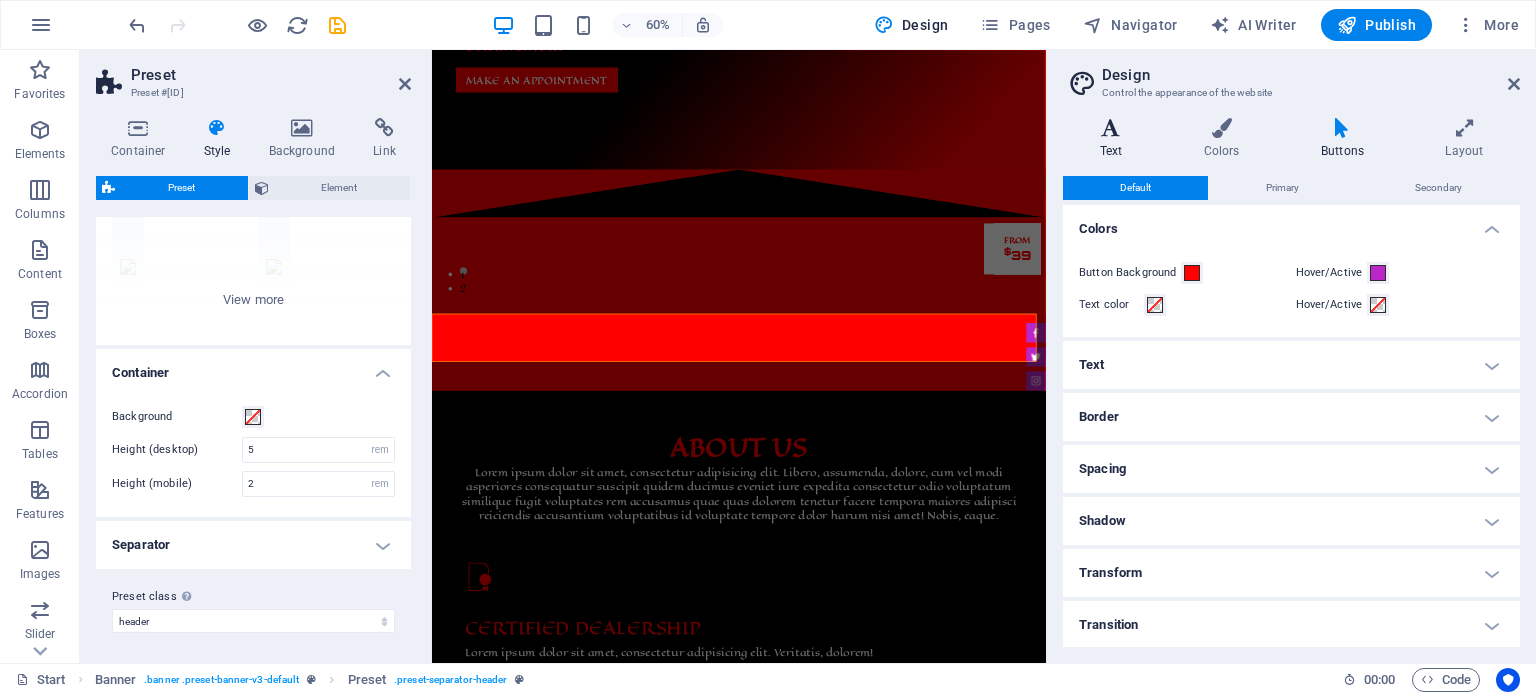 click at bounding box center (1111, 128) 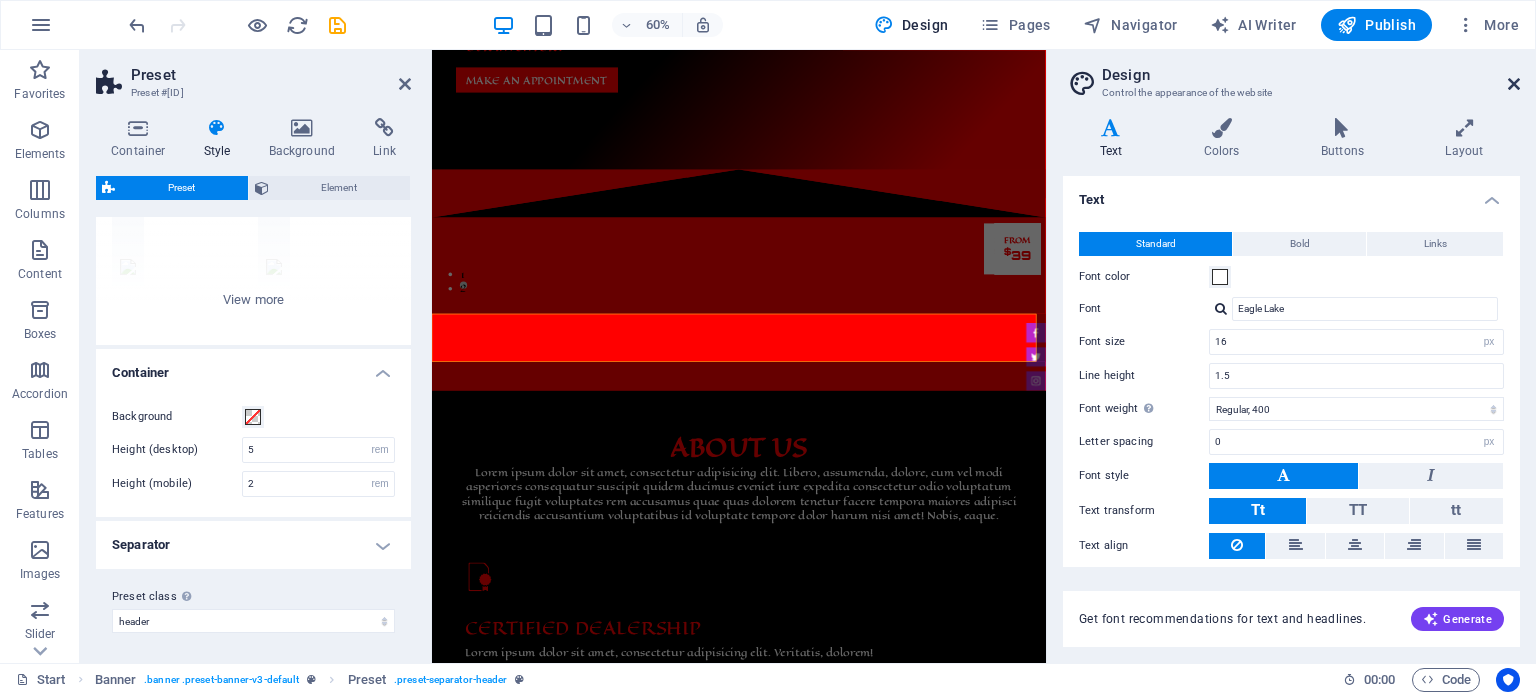 click at bounding box center (1514, 84) 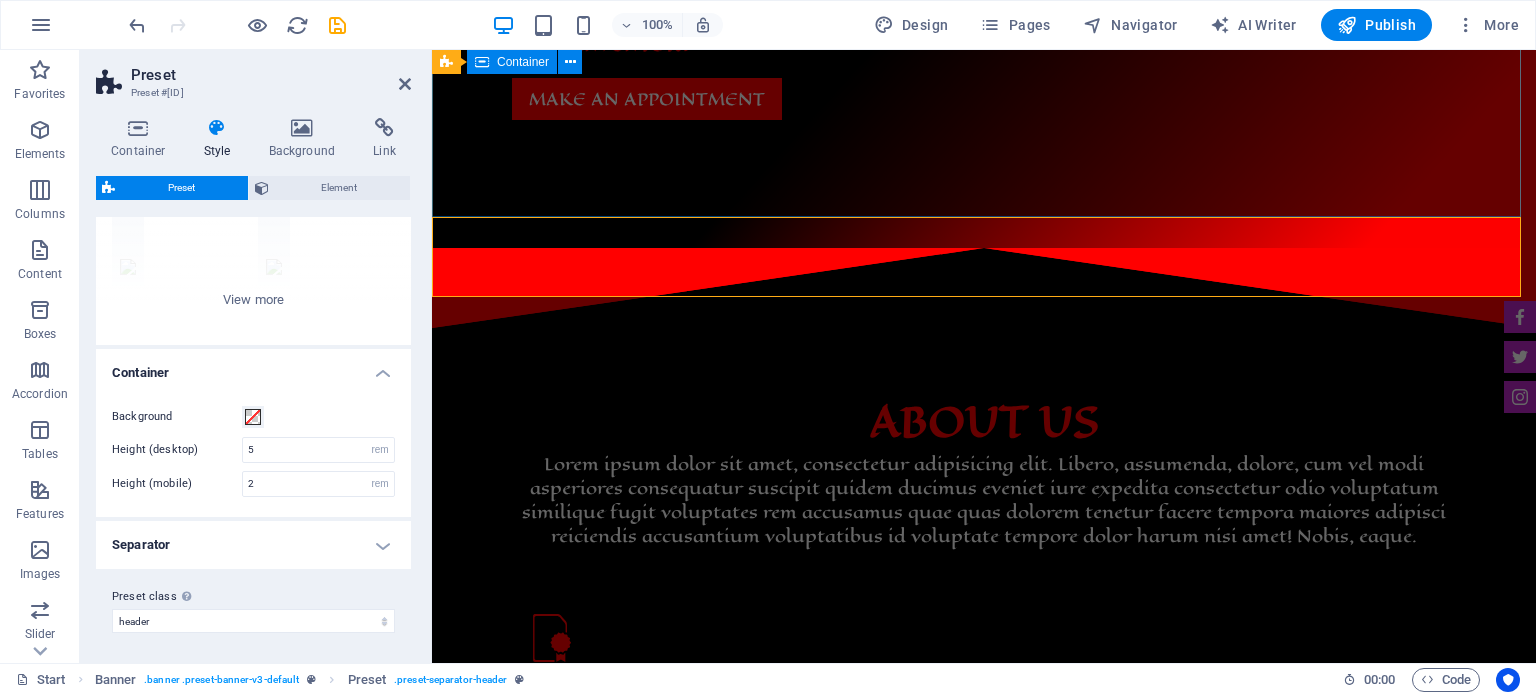 click on "[COMPANY_NAME] Armory & Gunsmithing, LLC Our Inventory Make an appointment" at bounding box center (984, -79) 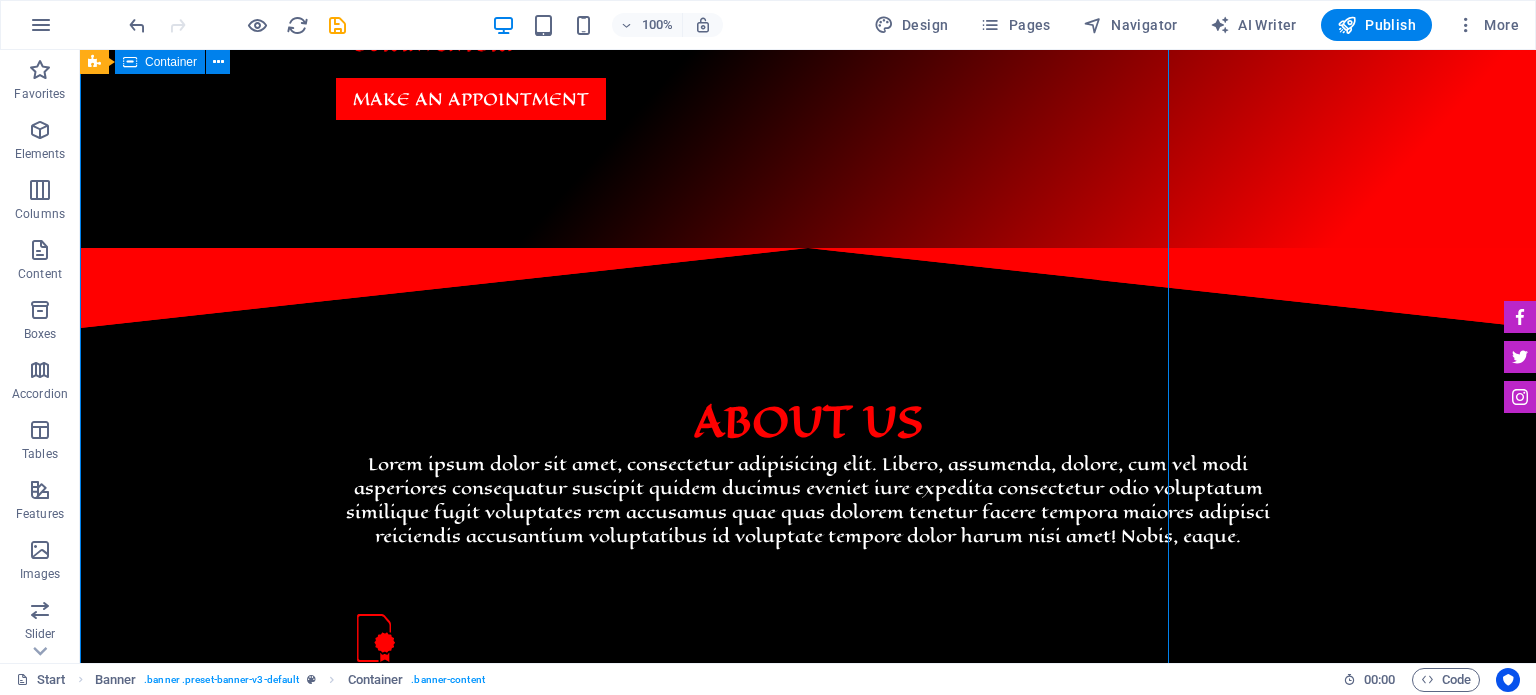 scroll, scrollTop: 166, scrollLeft: 0, axis: vertical 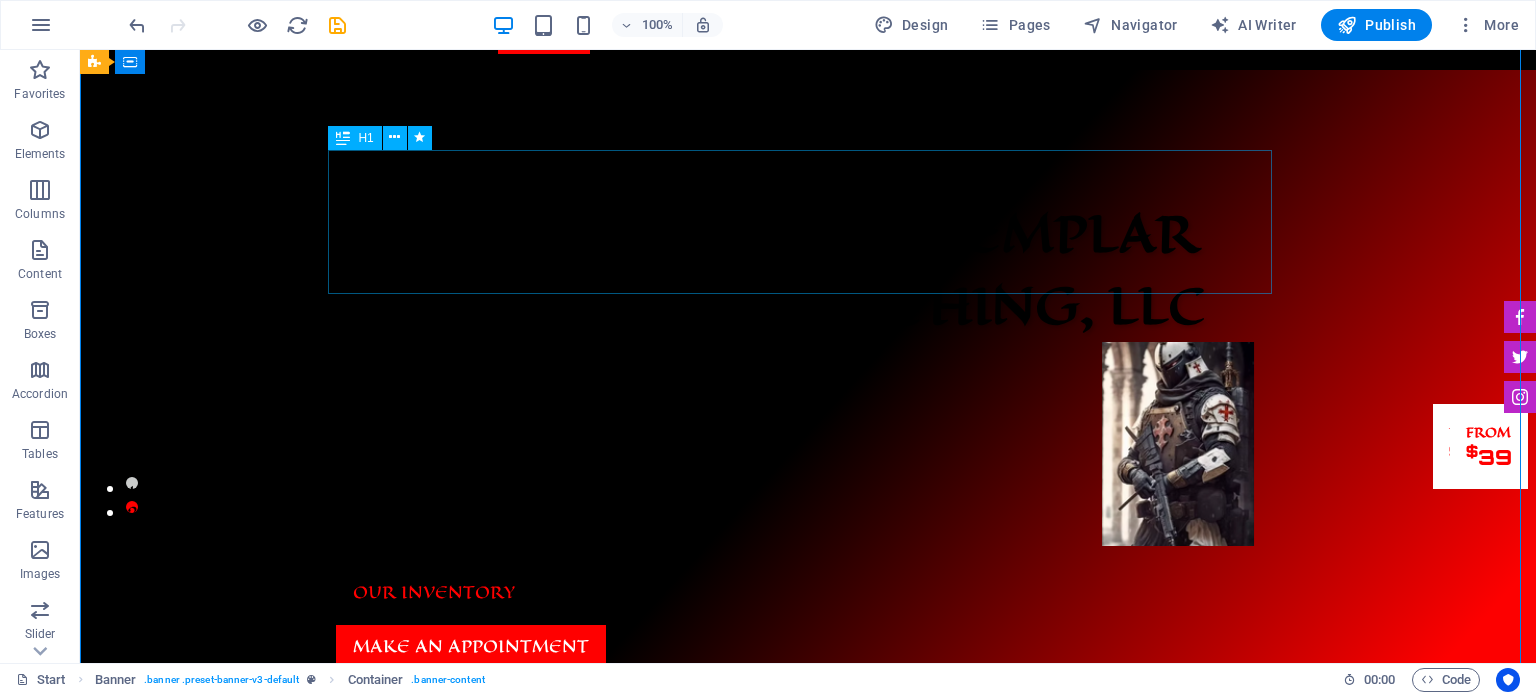 click on "[COMPANY_NAME], LLC" at bounding box center [808, 270] 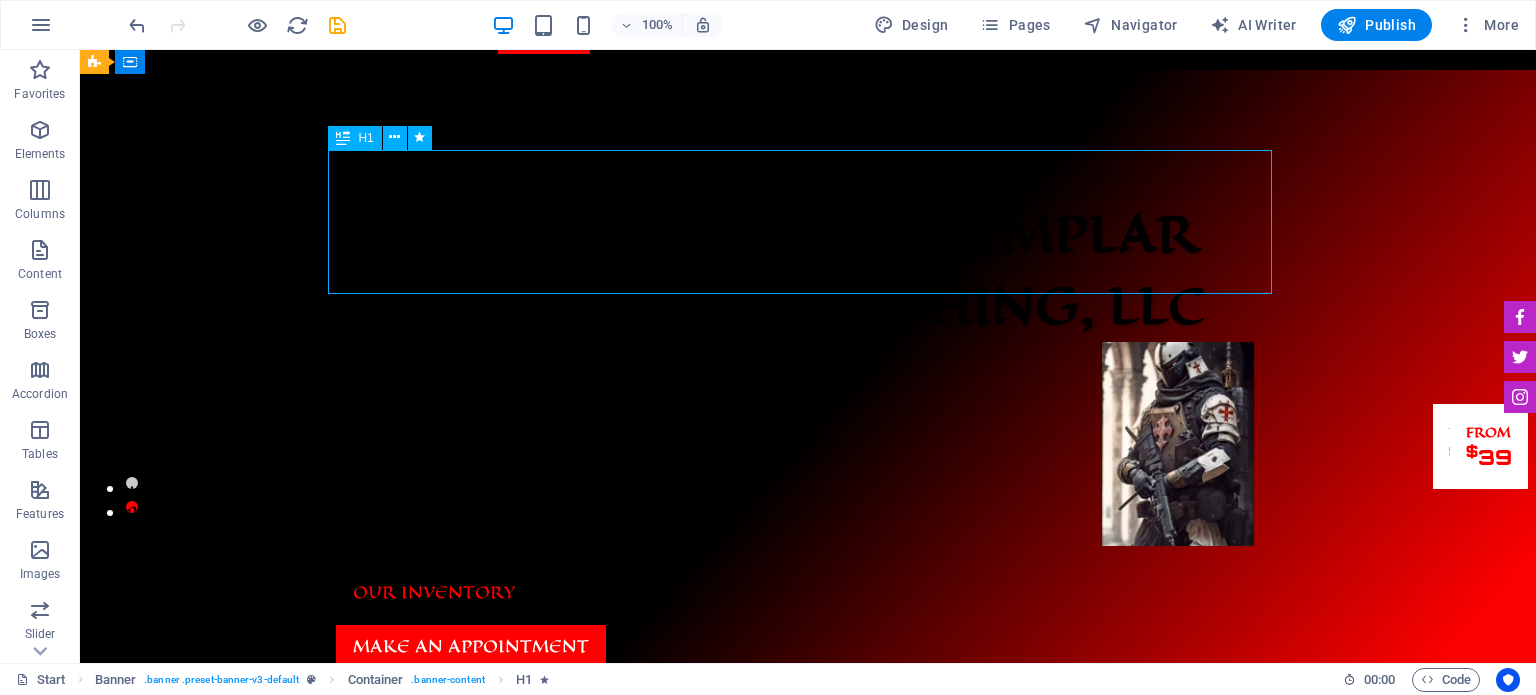 click on "[COMPANY_NAME], LLC" at bounding box center [808, 270] 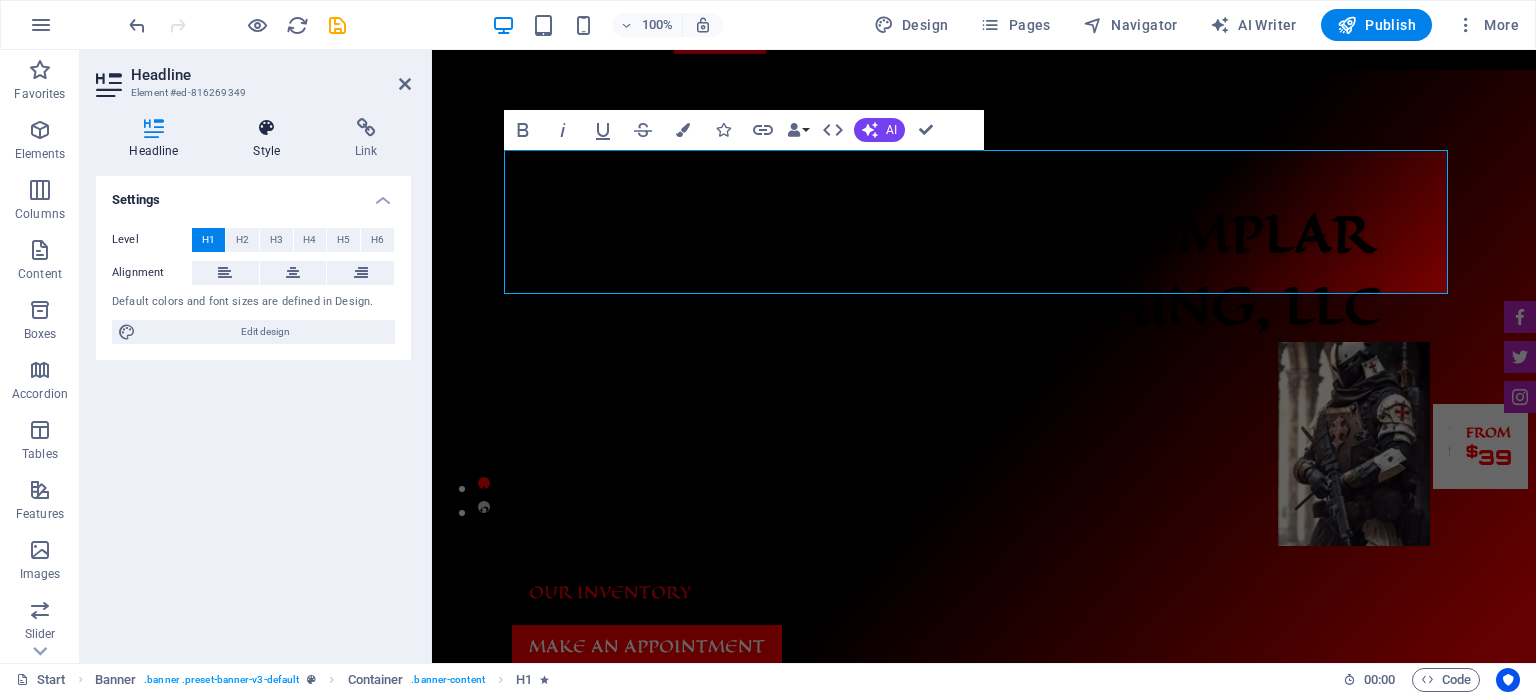 click at bounding box center [267, 128] 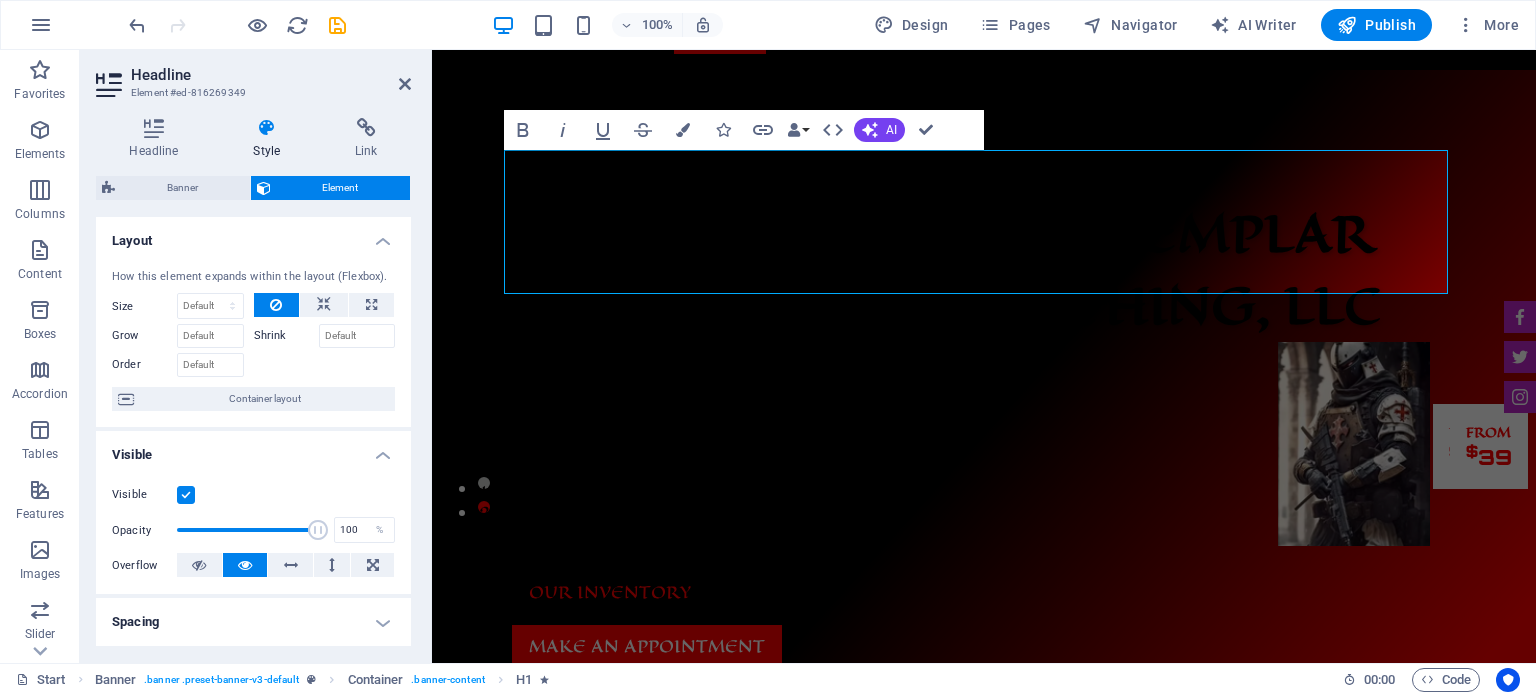 click at bounding box center [267, 128] 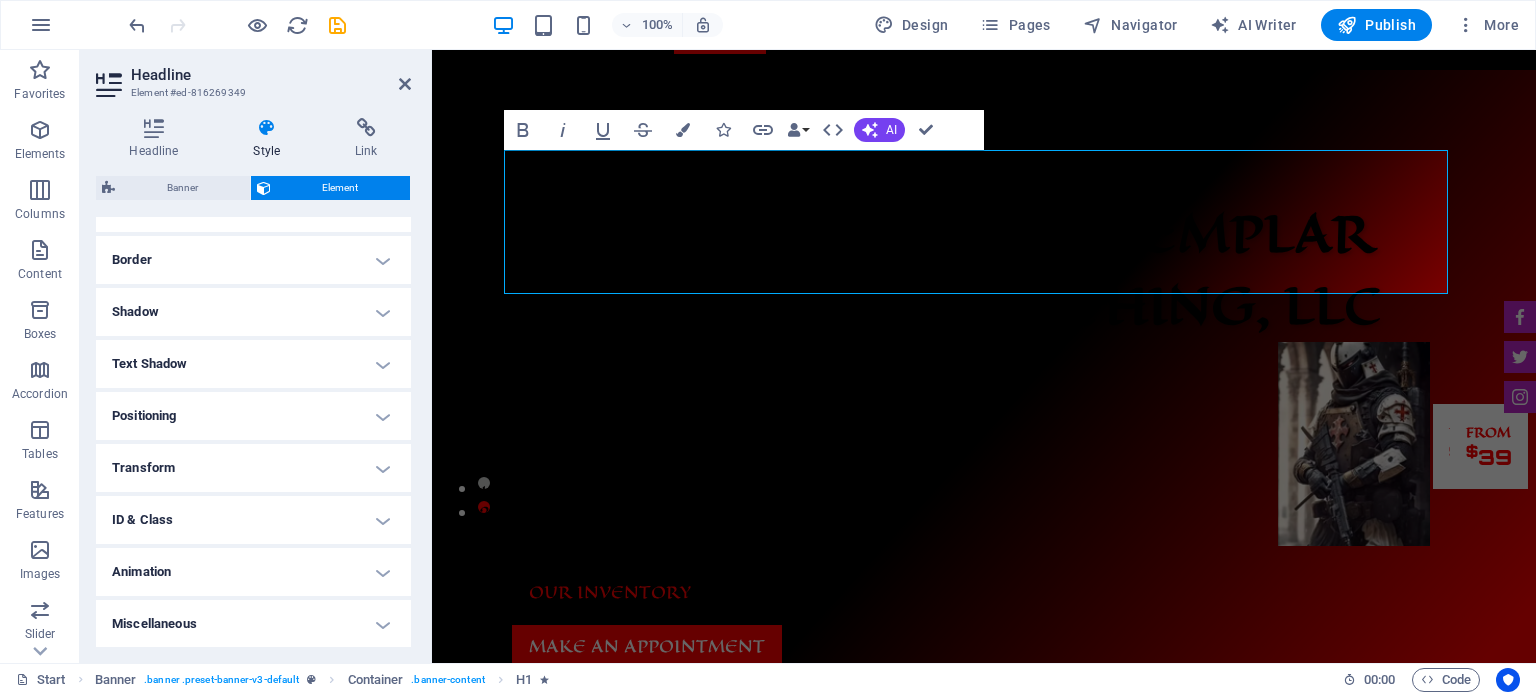 scroll, scrollTop: 0, scrollLeft: 0, axis: both 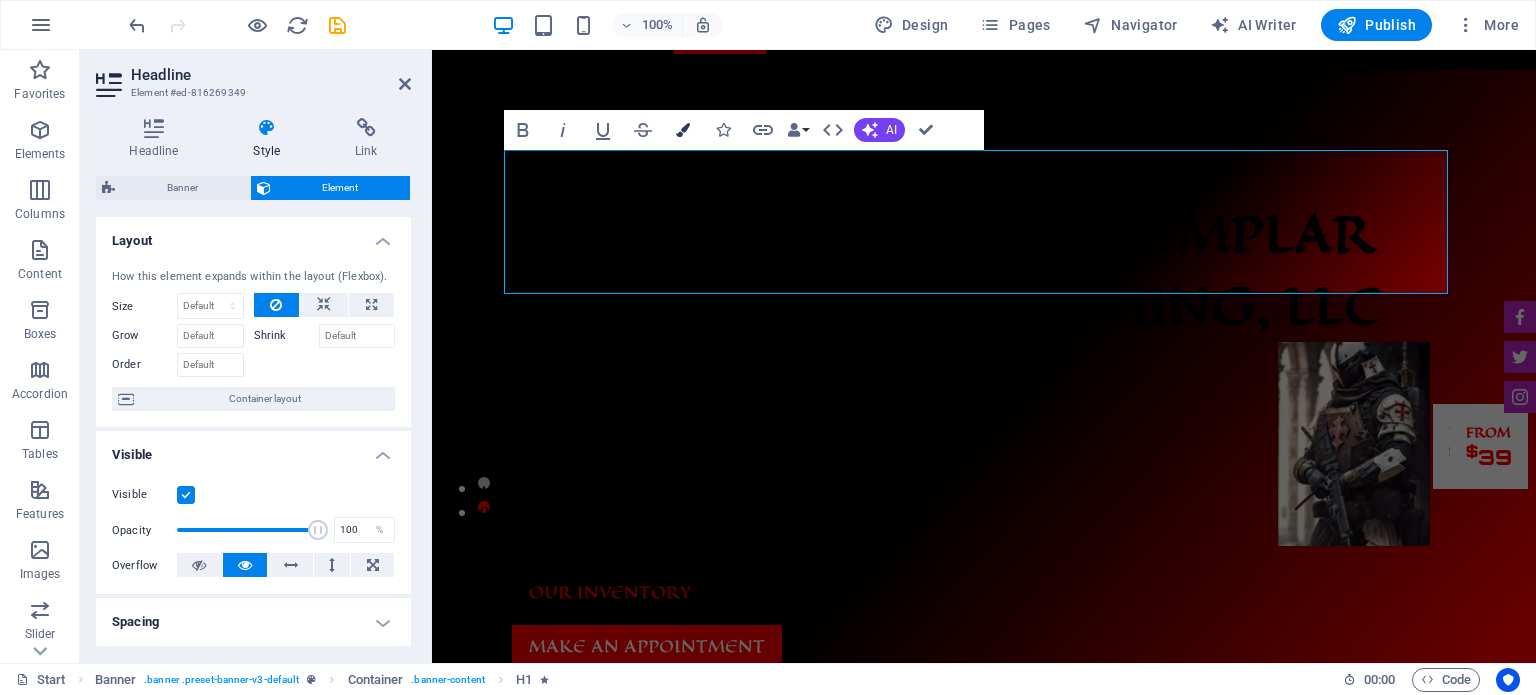 click at bounding box center (683, 130) 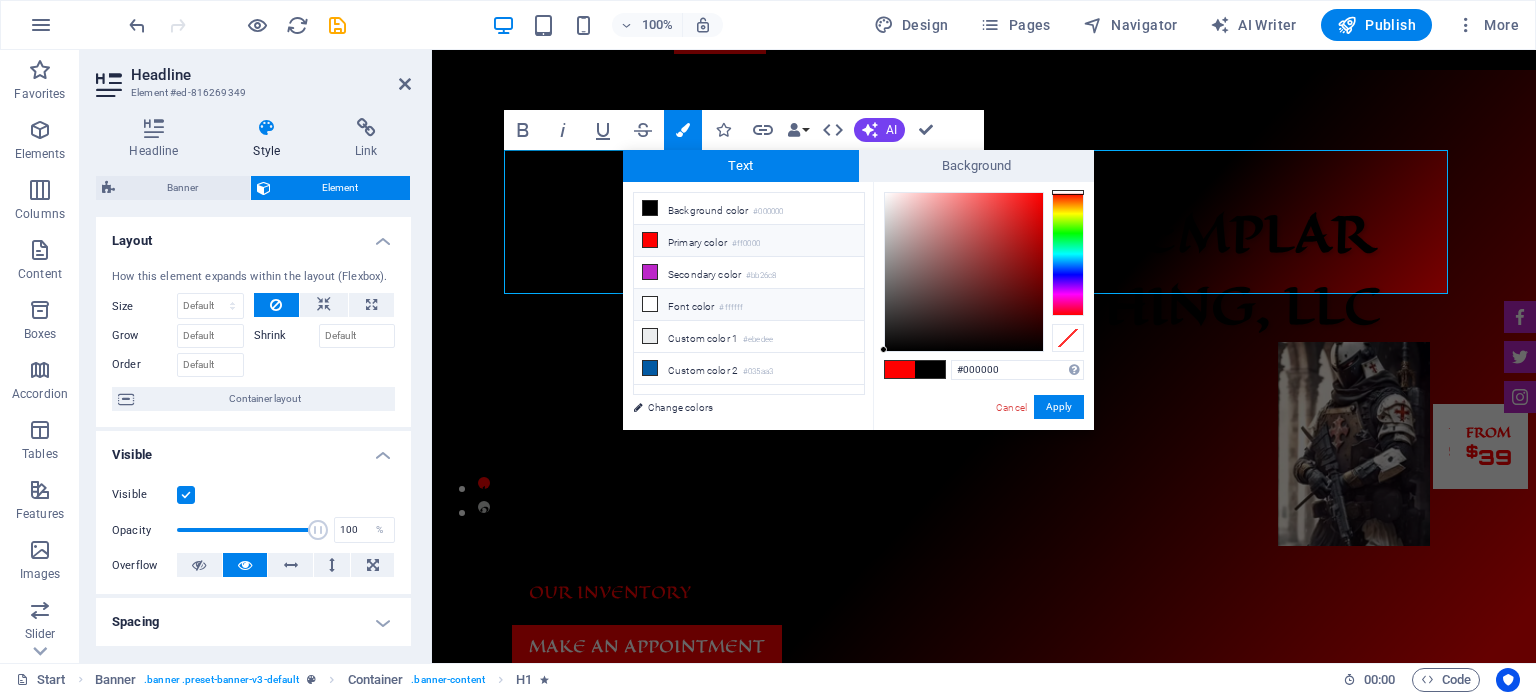 click on "Font color
#ffffff" at bounding box center (749, 305) 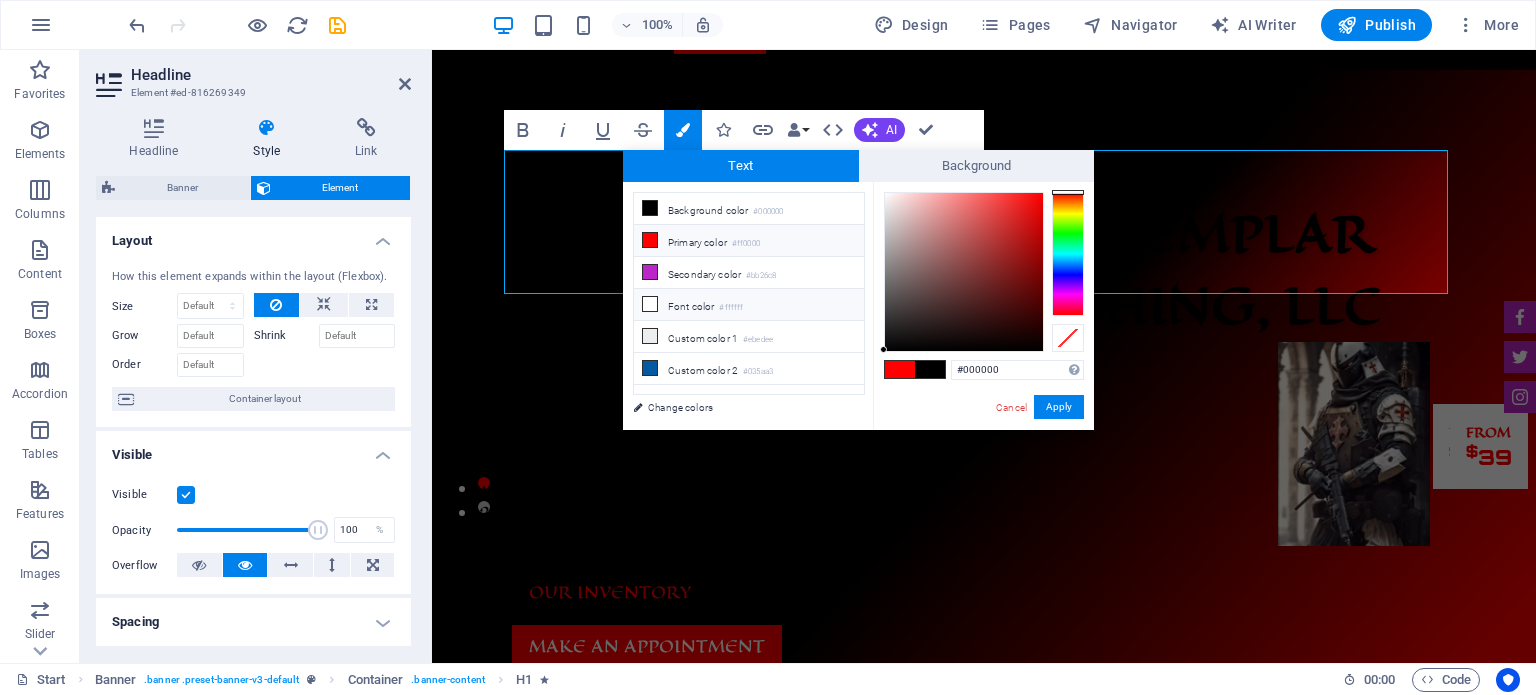 type on "#ffffff" 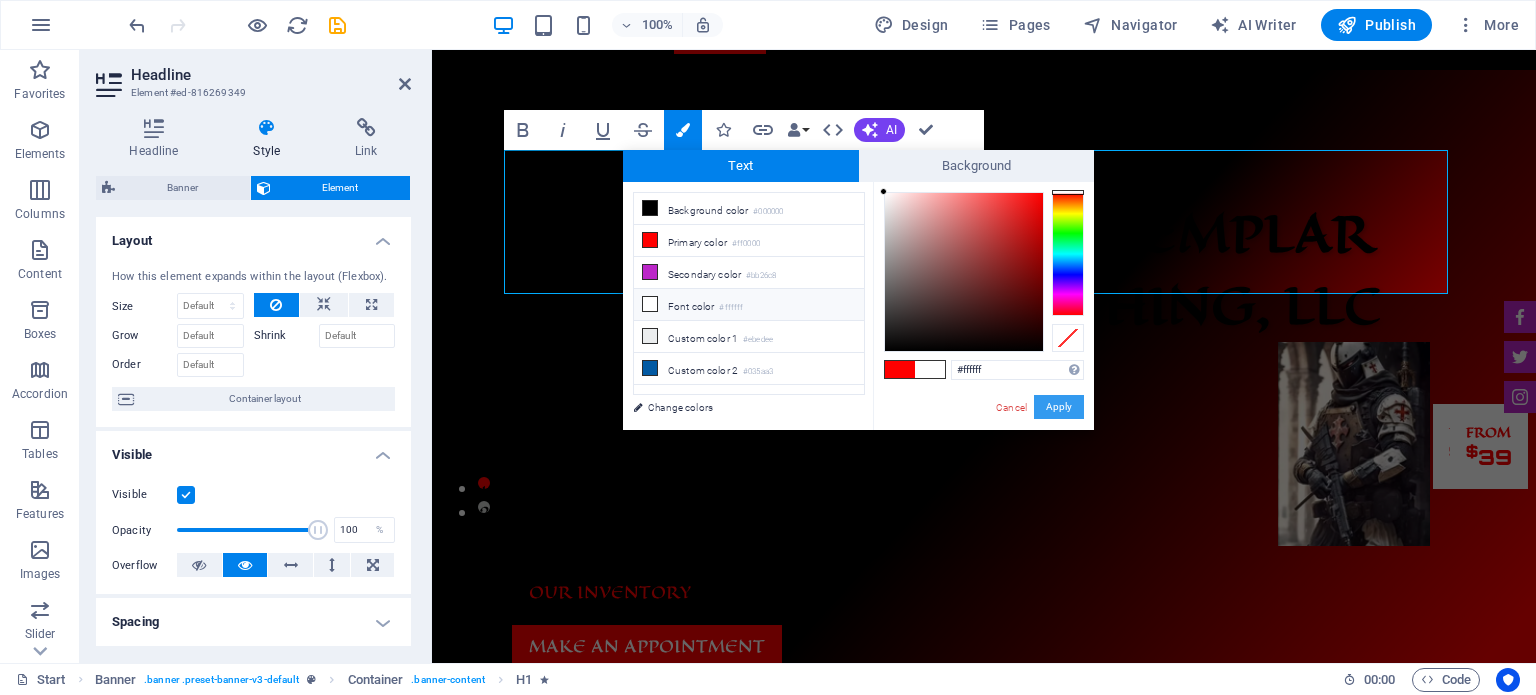 click on "Apply" at bounding box center [1059, 407] 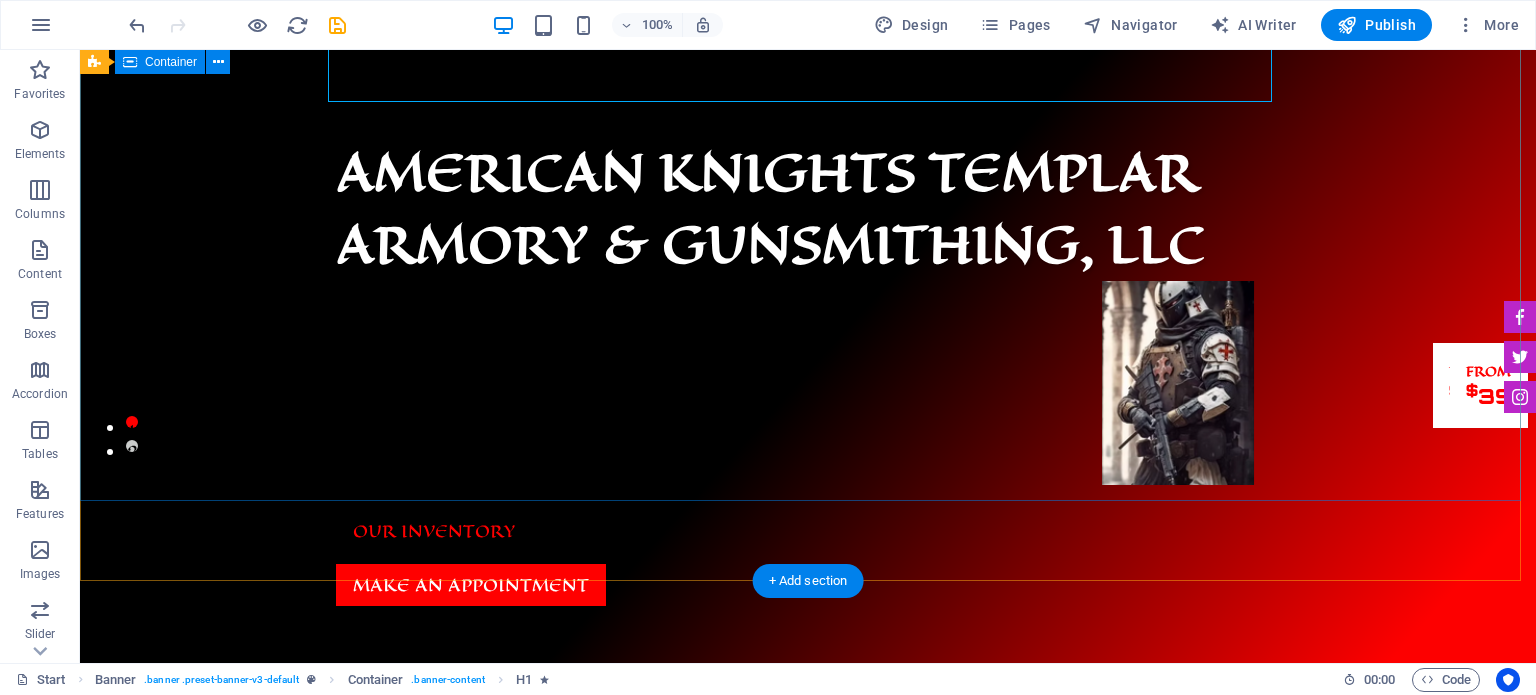 scroll, scrollTop: 361, scrollLeft: 0, axis: vertical 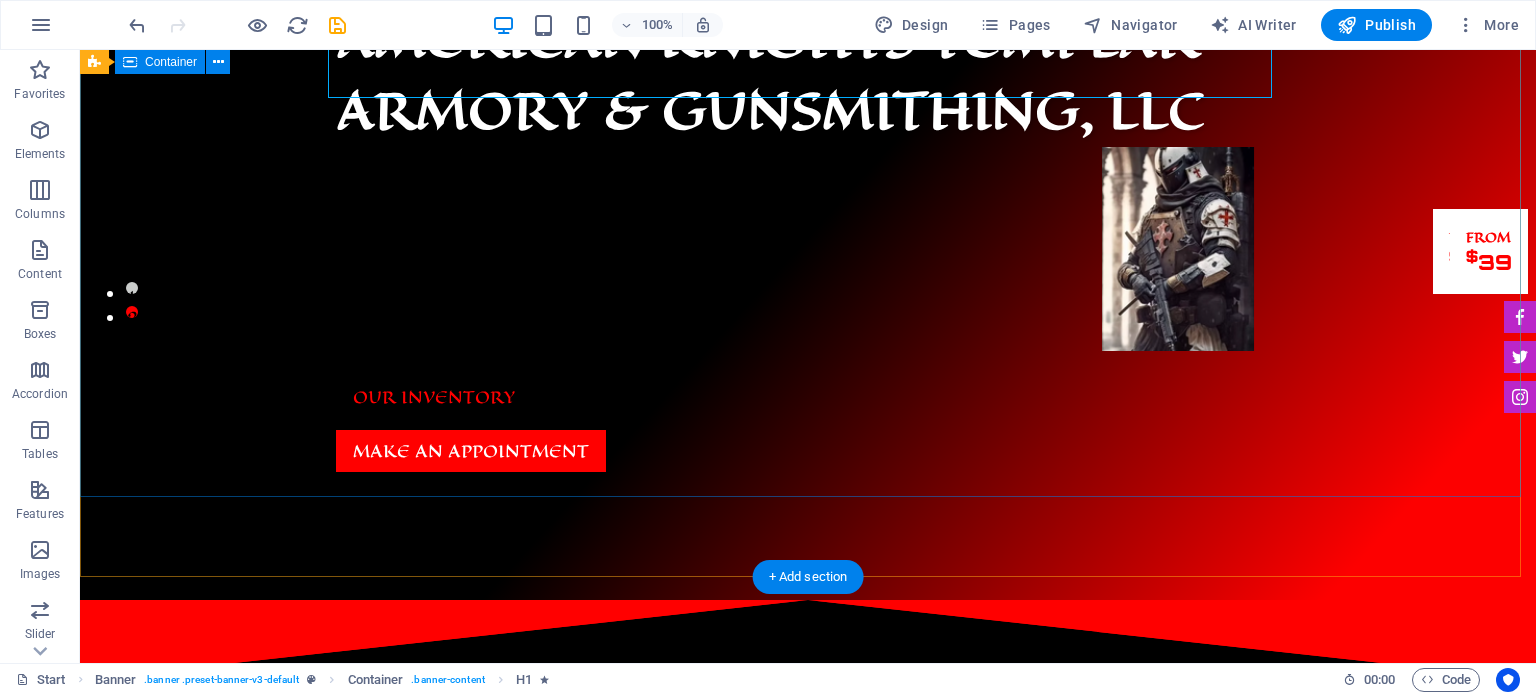 click on "[COMPANY_NAME] Armory & Gunsmithing, LLC Our Inventory Make an appointment" at bounding box center (808, 237) 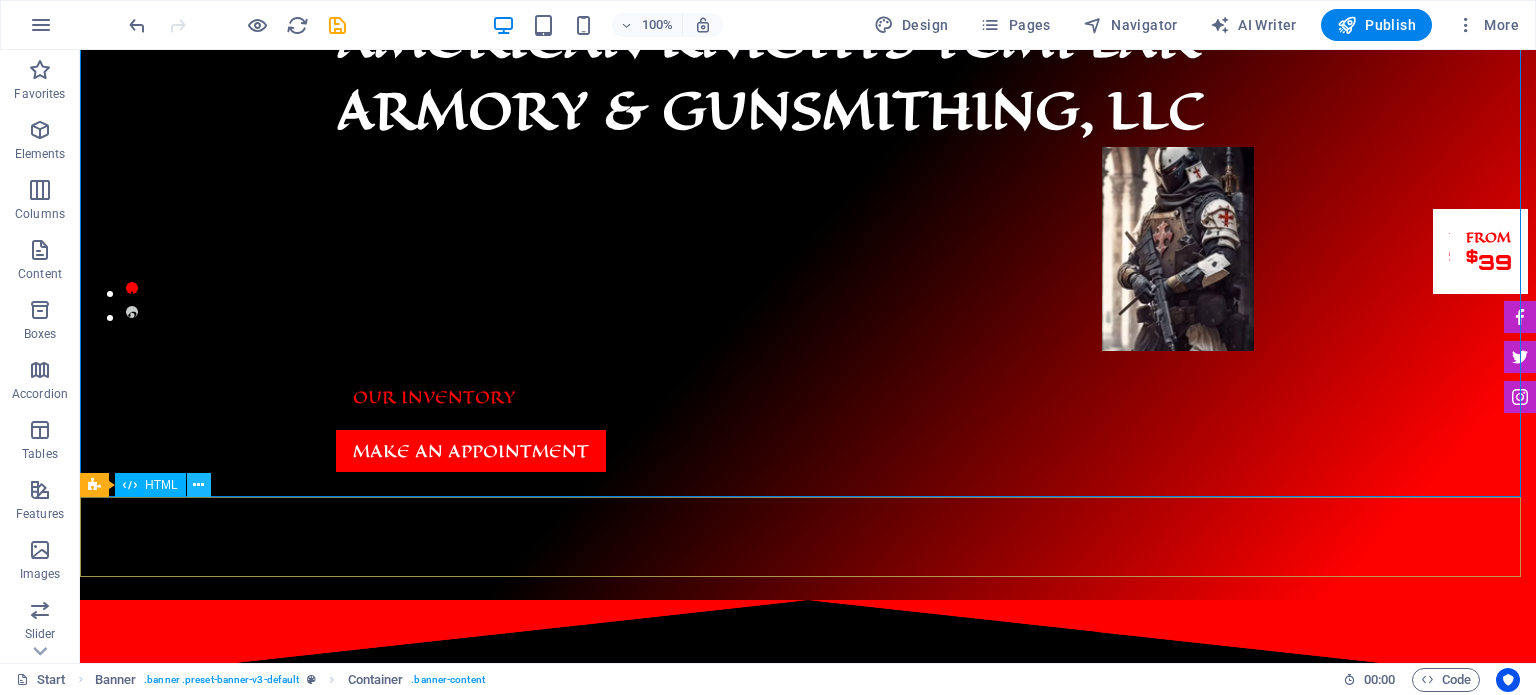 click at bounding box center [198, 485] 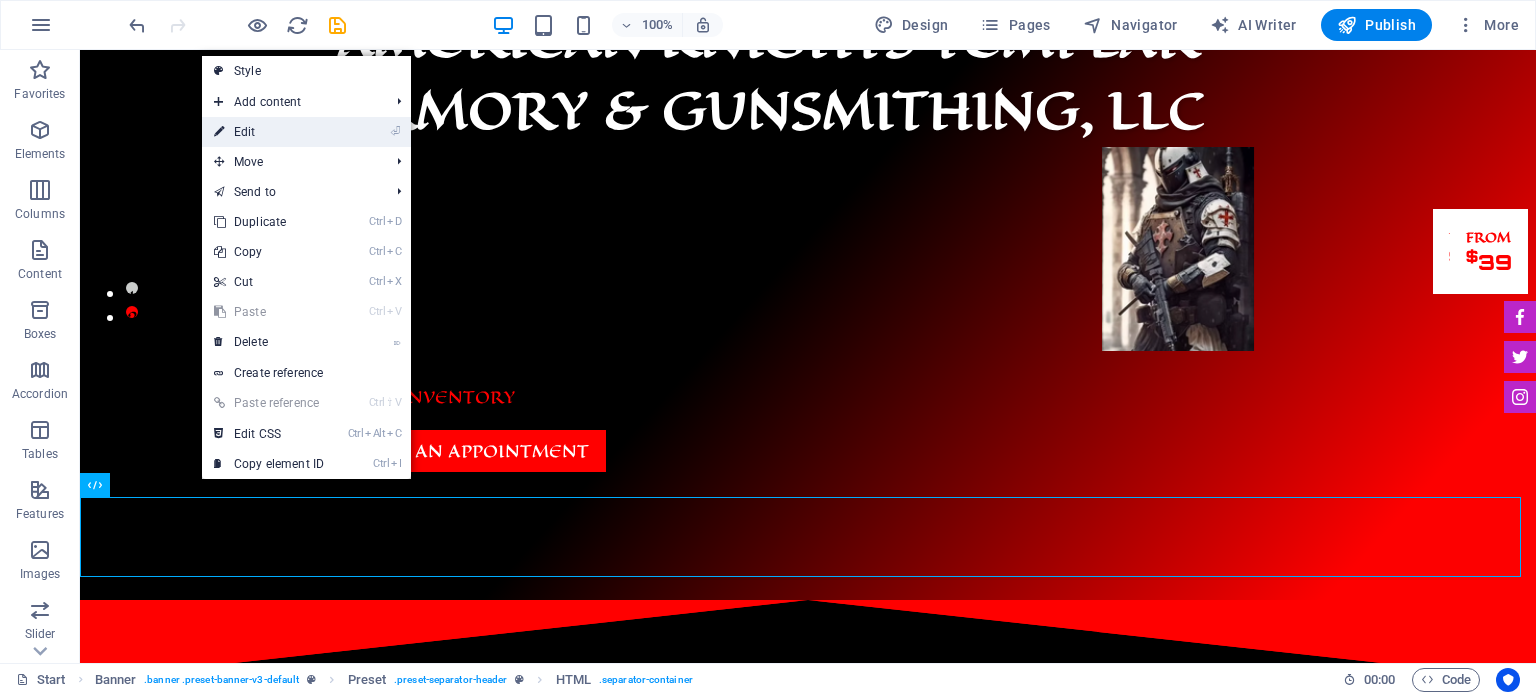 click on "⏎  Edit" at bounding box center (269, 132) 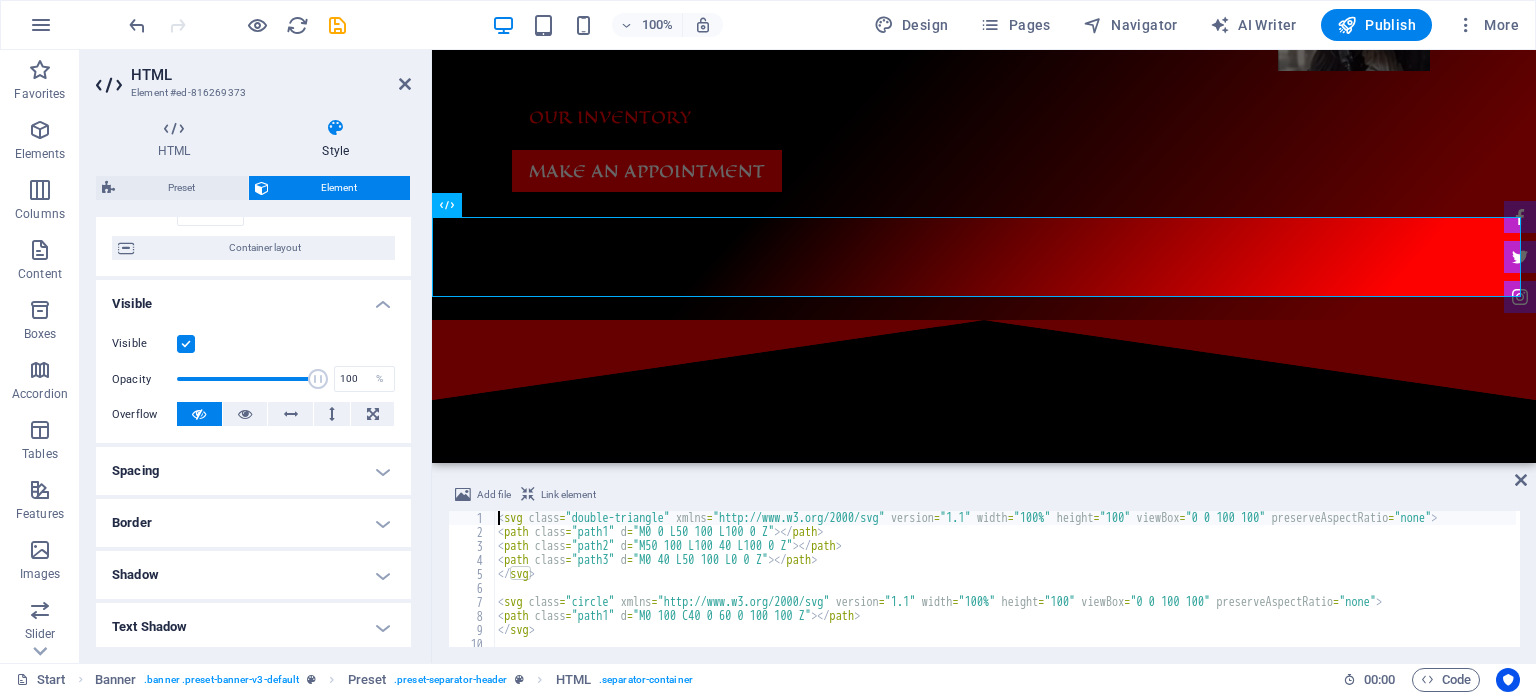 scroll, scrollTop: 178, scrollLeft: 0, axis: vertical 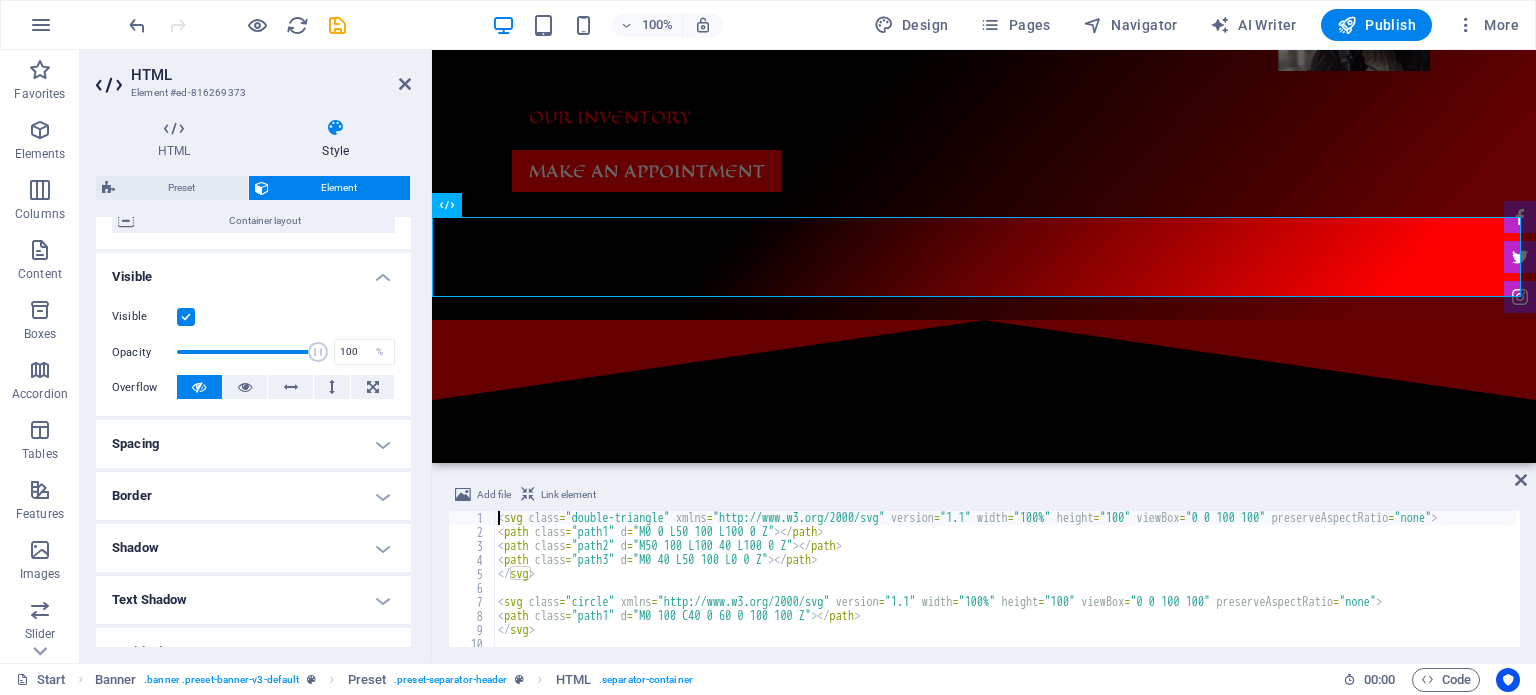 click on "Border" at bounding box center (253, 496) 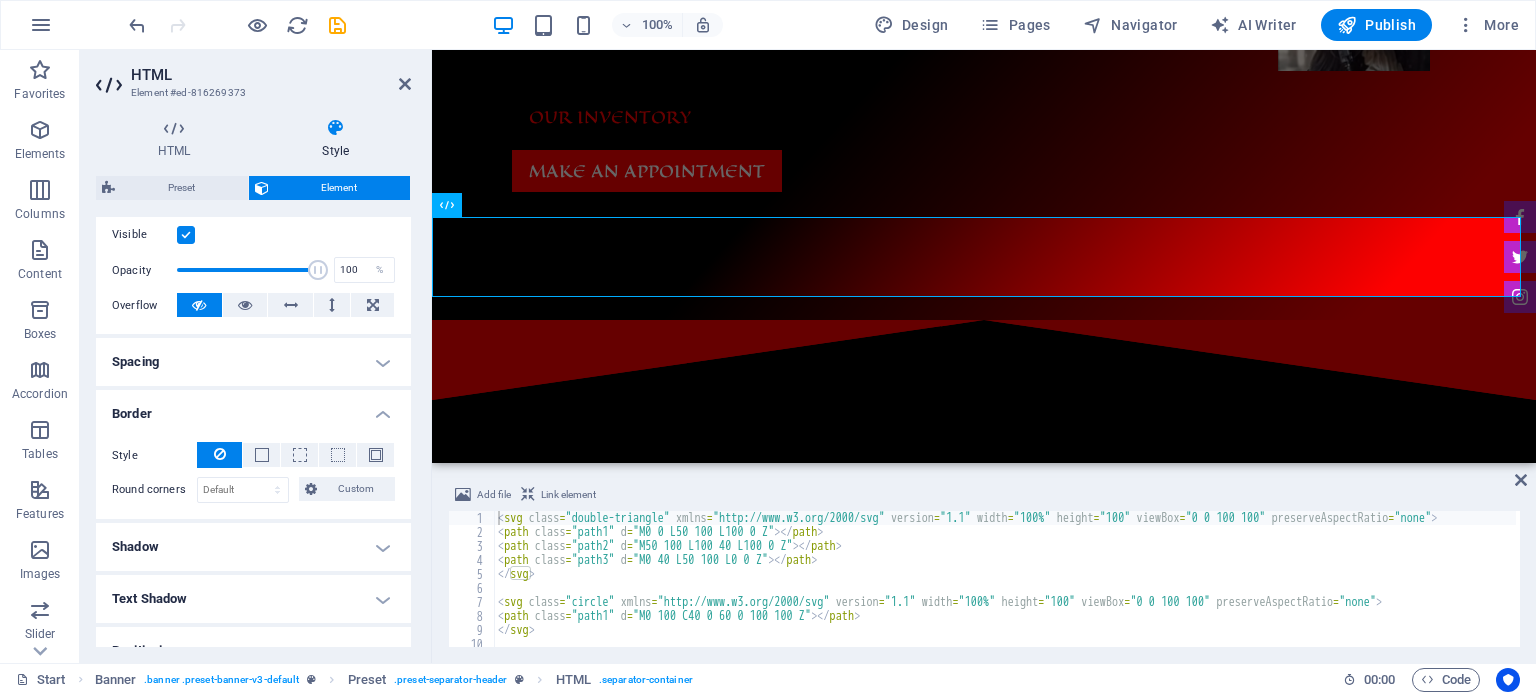 scroll, scrollTop: 290, scrollLeft: 0, axis: vertical 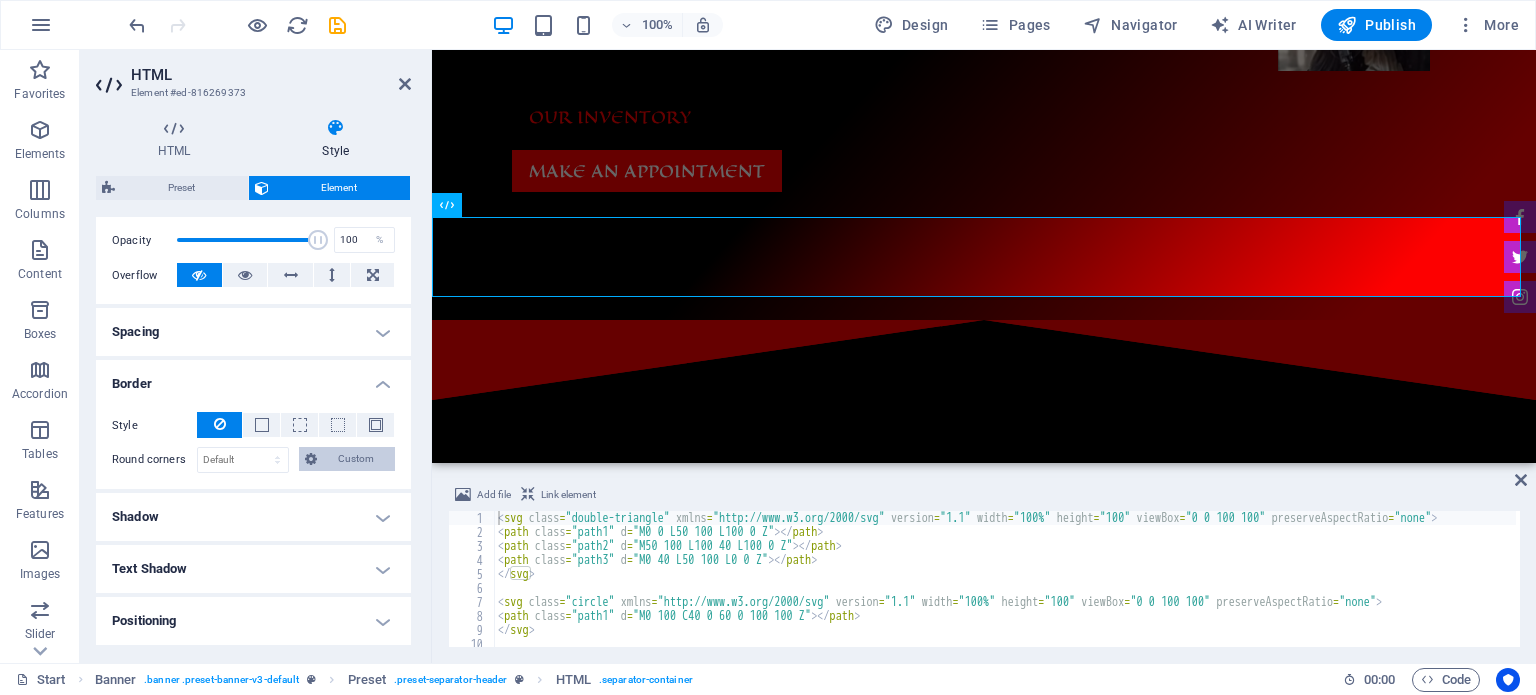click on "Custom" at bounding box center (356, 459) 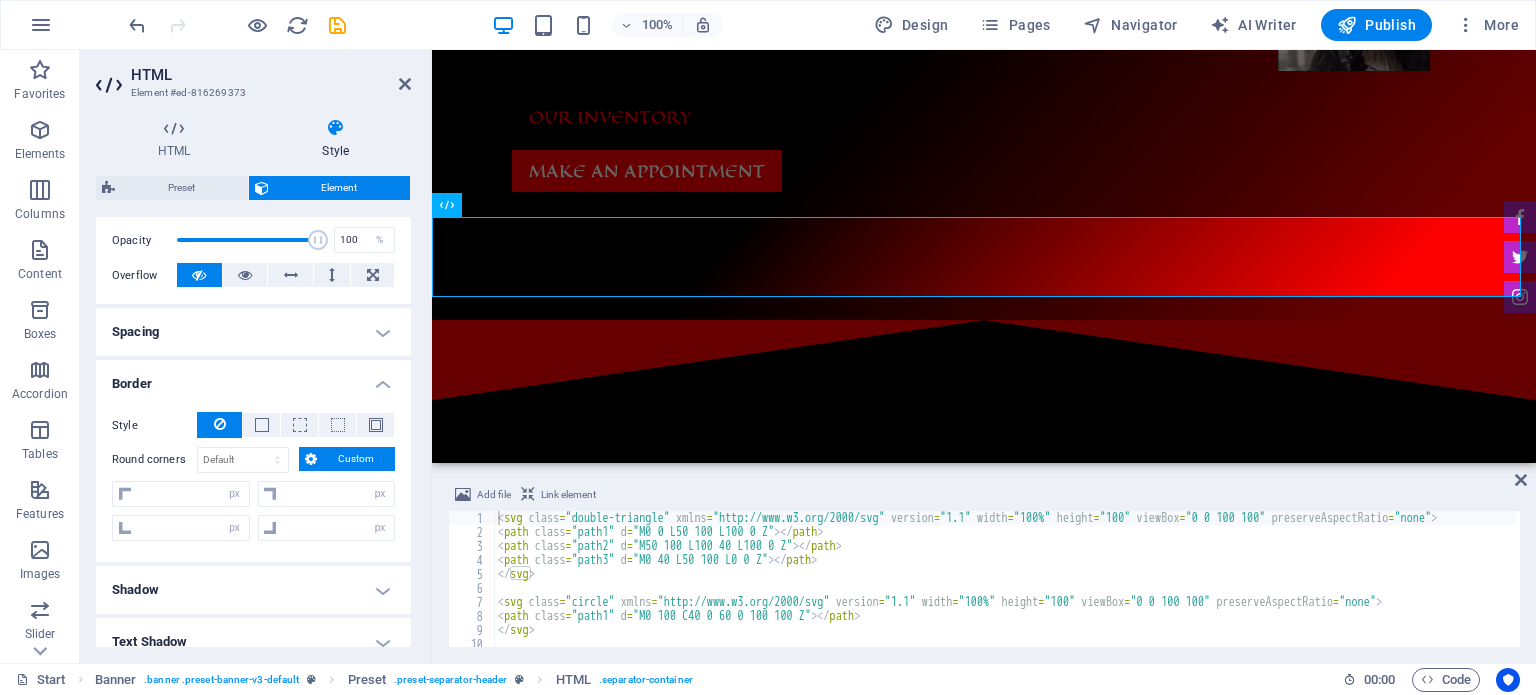 click on "Custom" at bounding box center (356, 459) 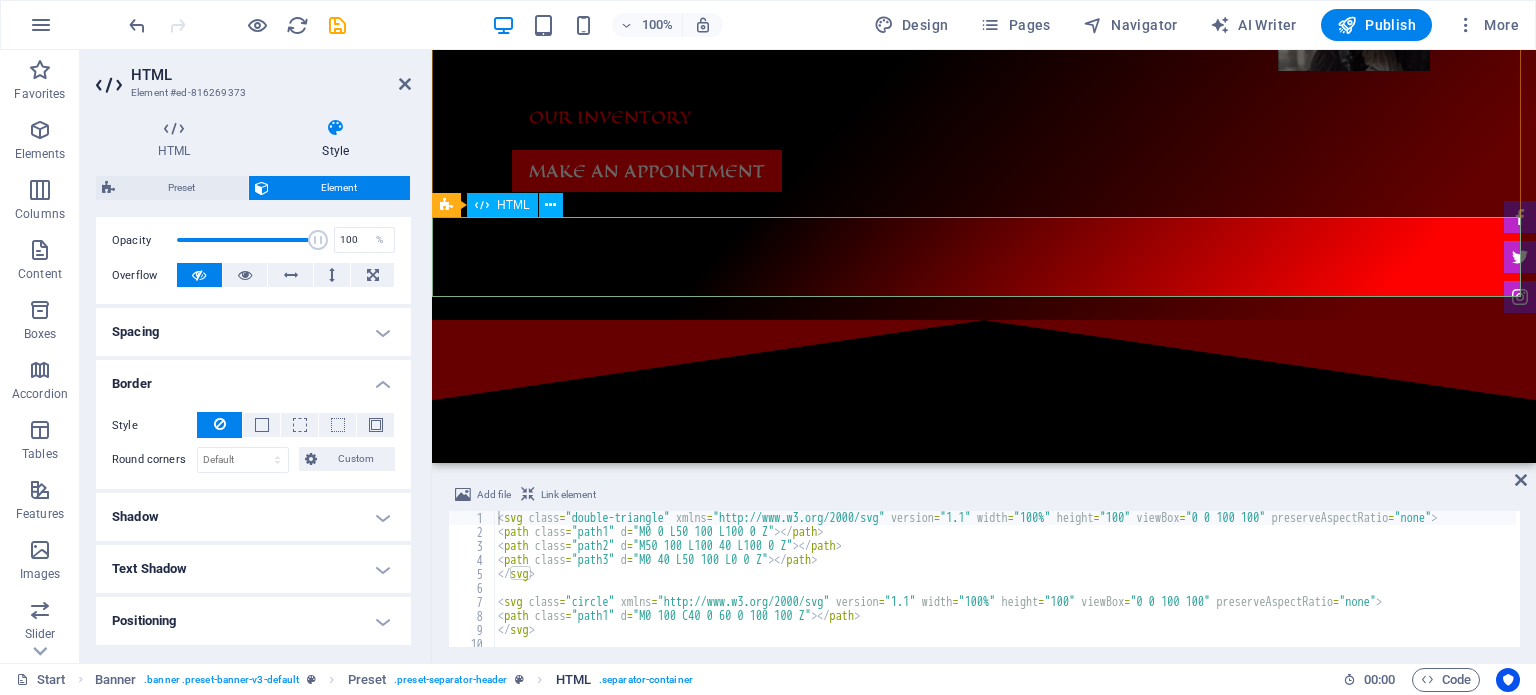 click on ". separator-container" at bounding box center (646, 680) 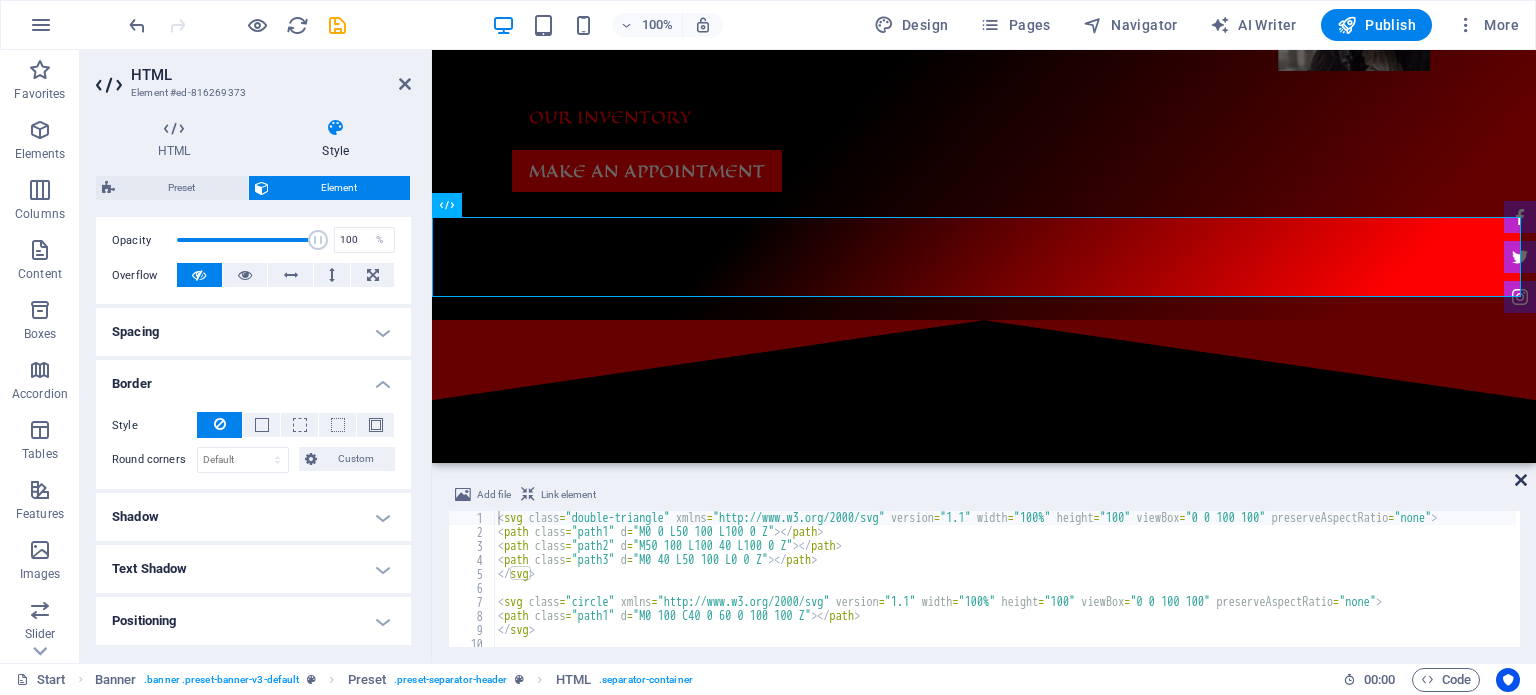 click at bounding box center (1521, 480) 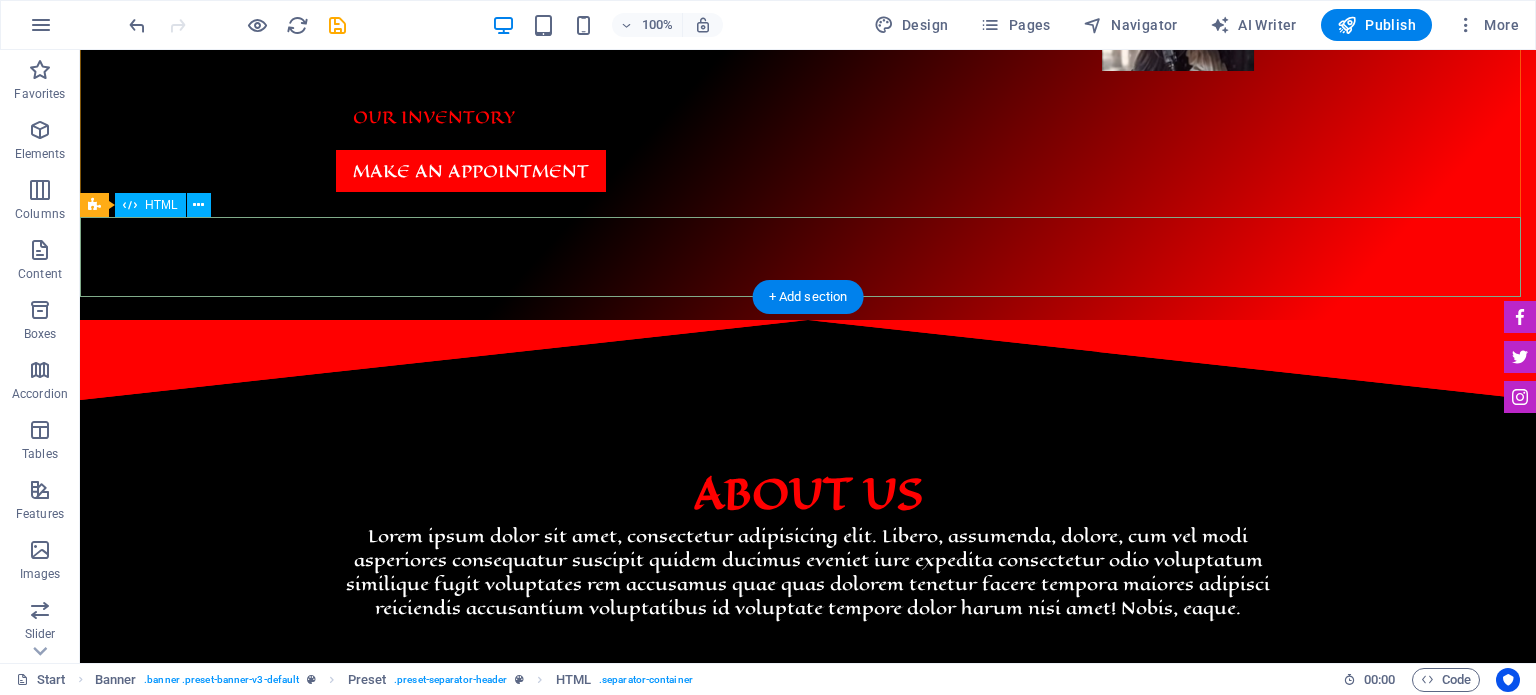 click at bounding box center [808, 360] 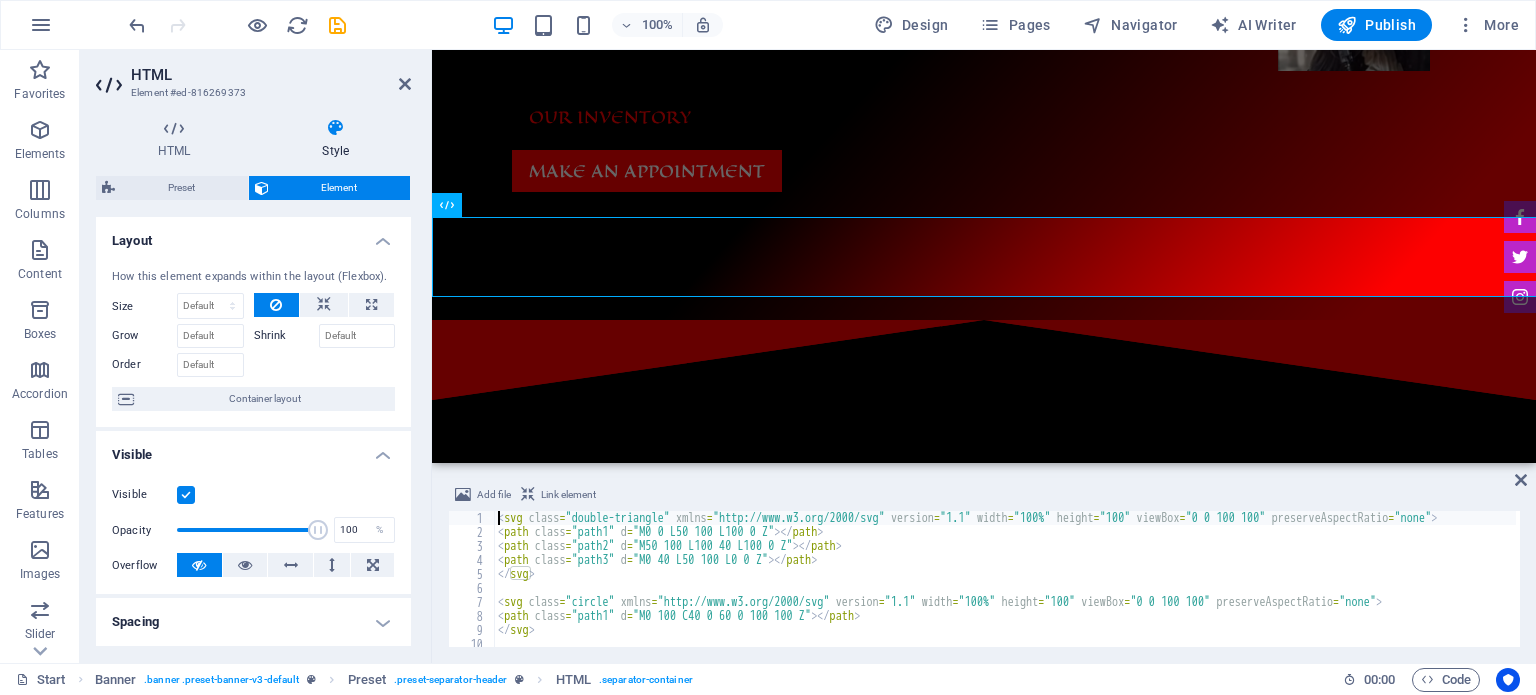click on "Layout" at bounding box center (253, 235) 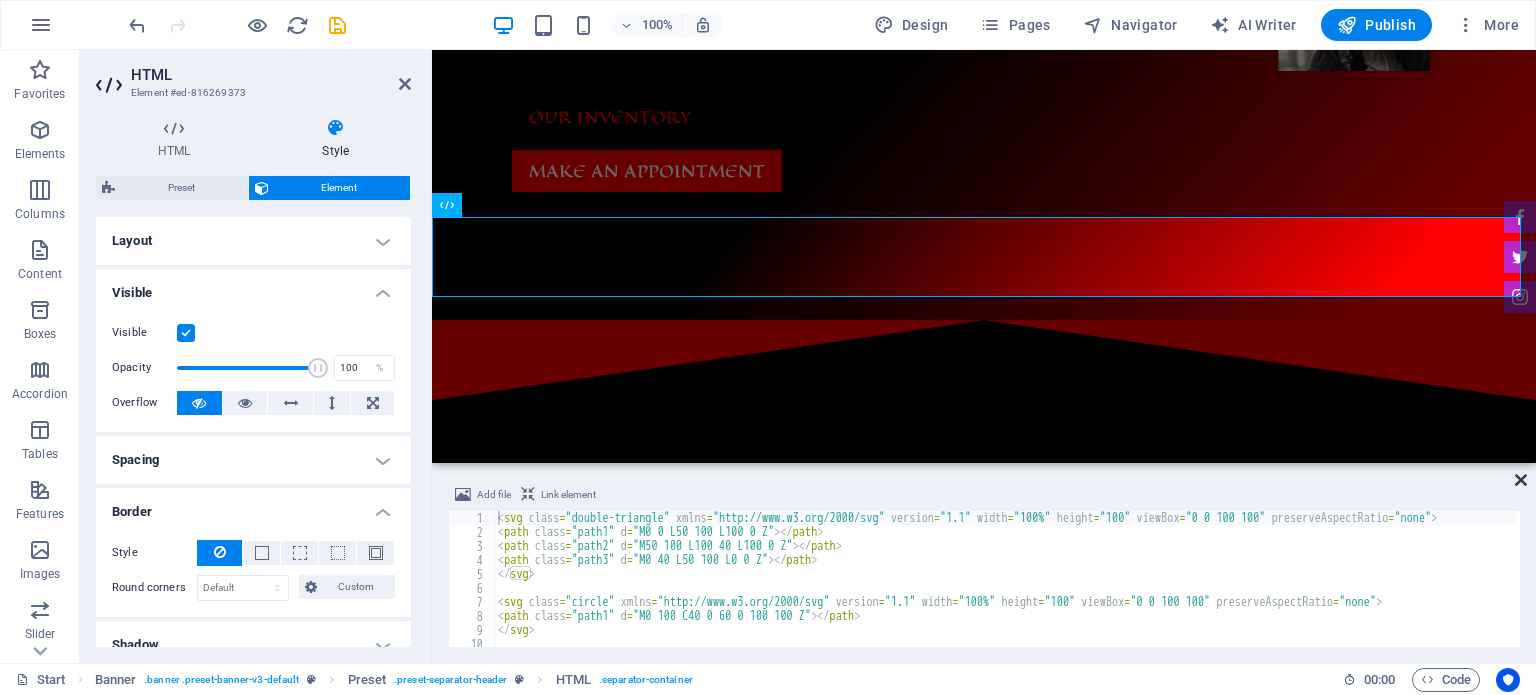 click at bounding box center [1521, 480] 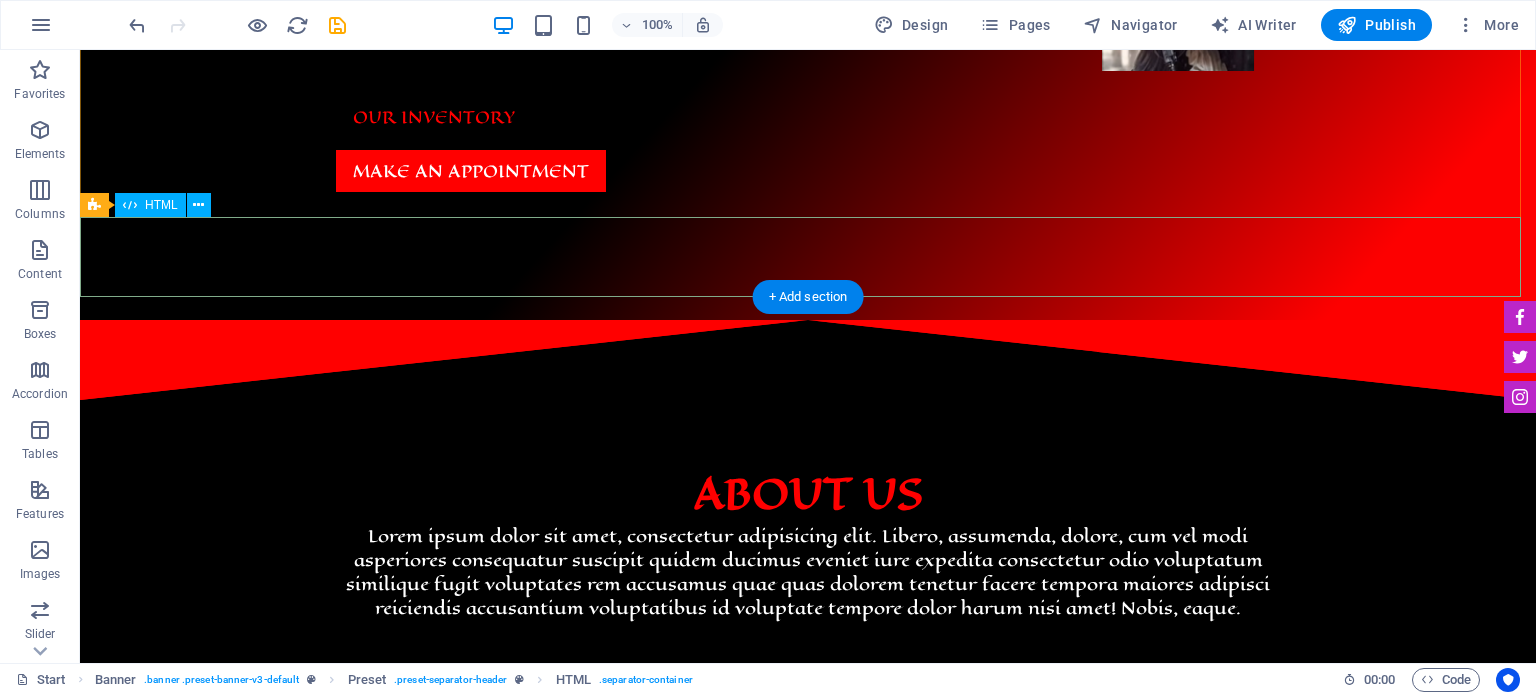 click at bounding box center [808, 360] 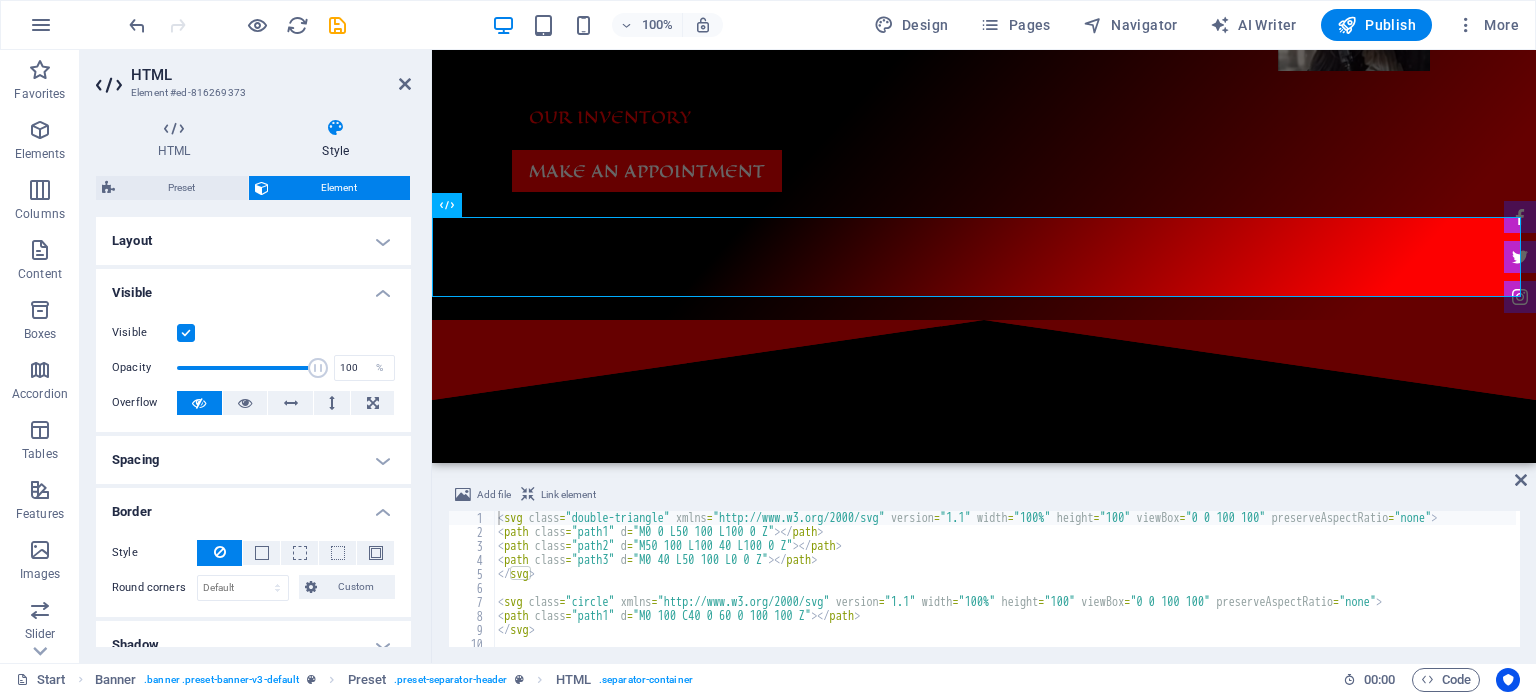 click on "Layout" at bounding box center (253, 241) 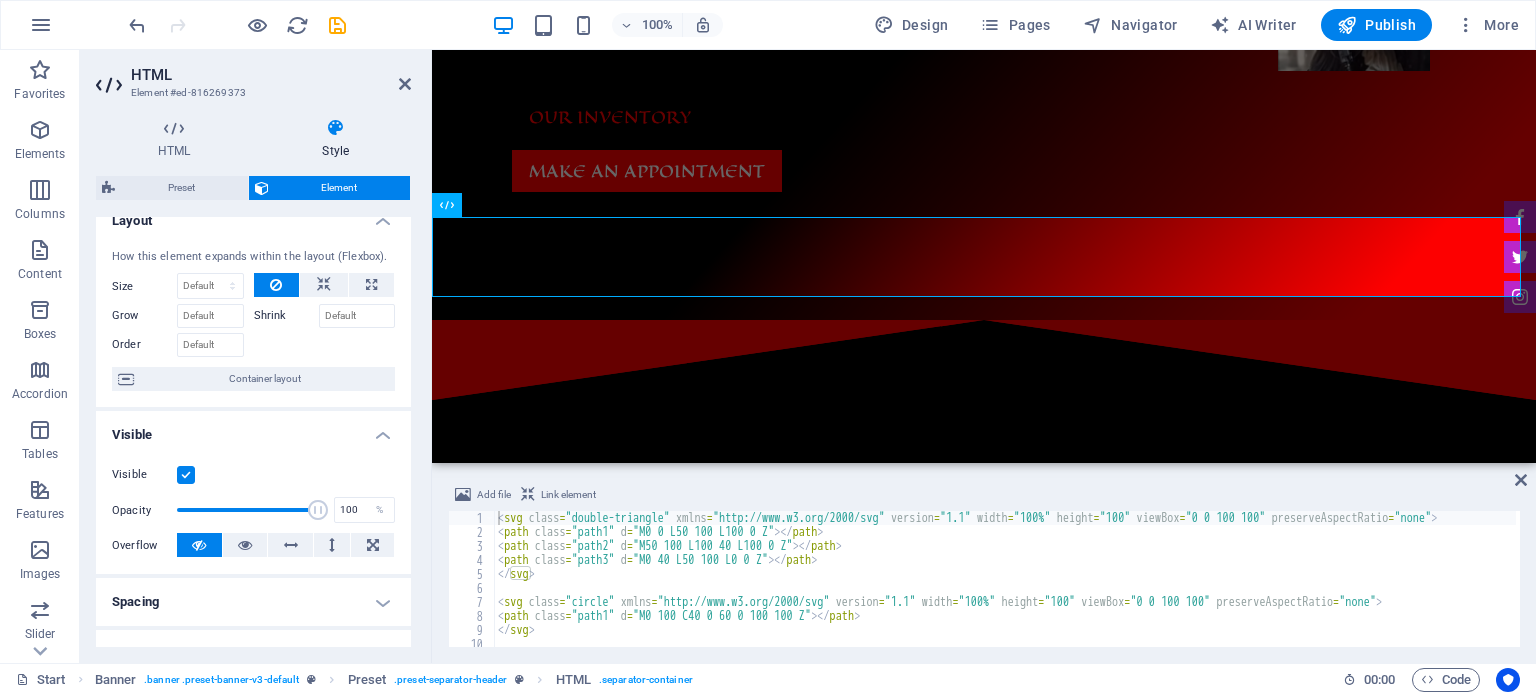scroll, scrollTop: 0, scrollLeft: 0, axis: both 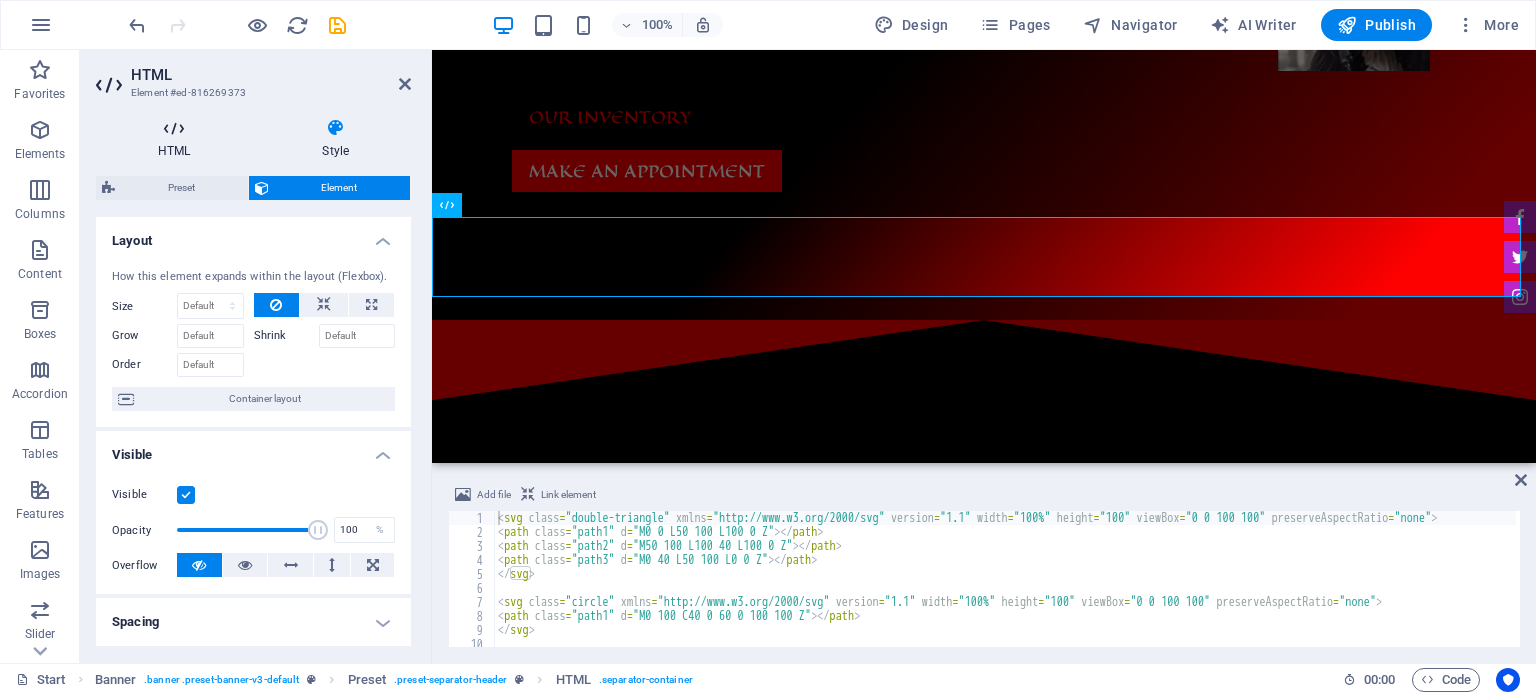 click on "HTML" at bounding box center (178, 139) 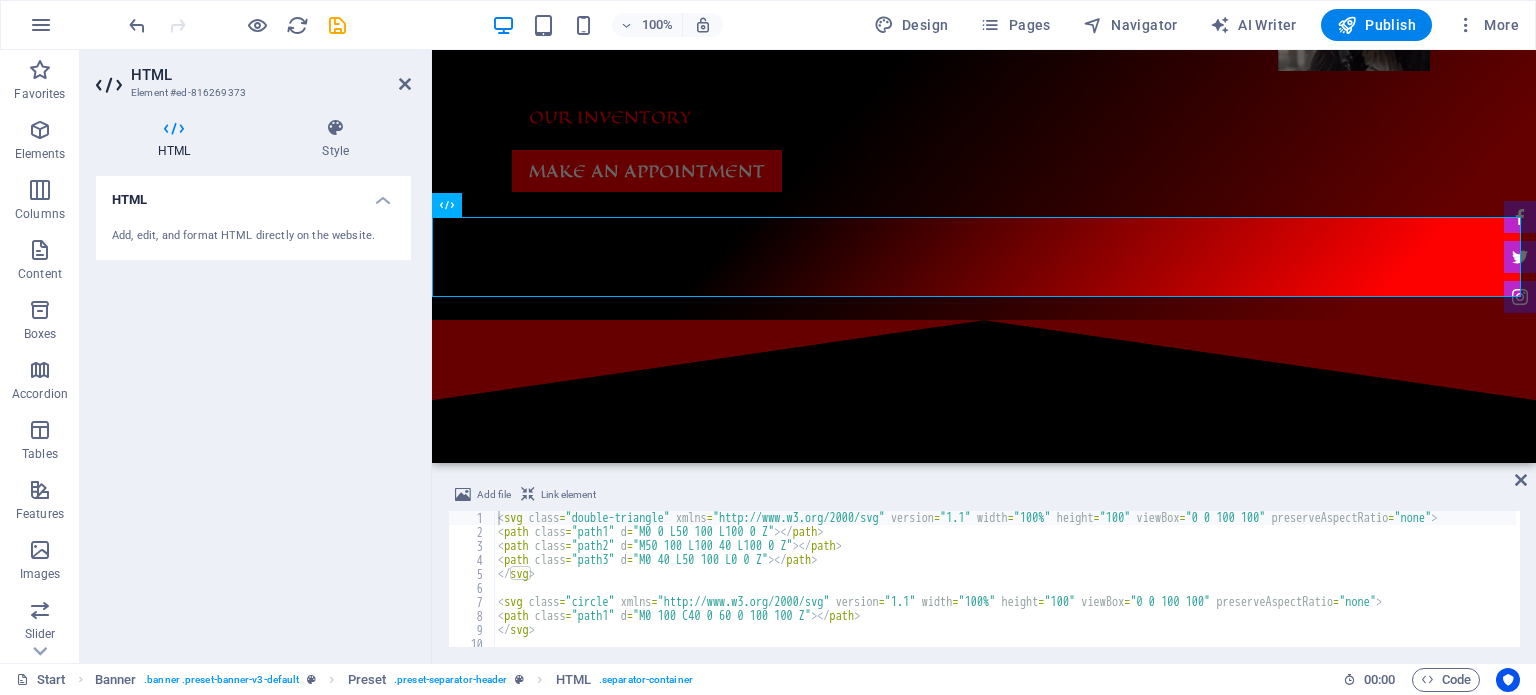 click on "HTML" at bounding box center (178, 139) 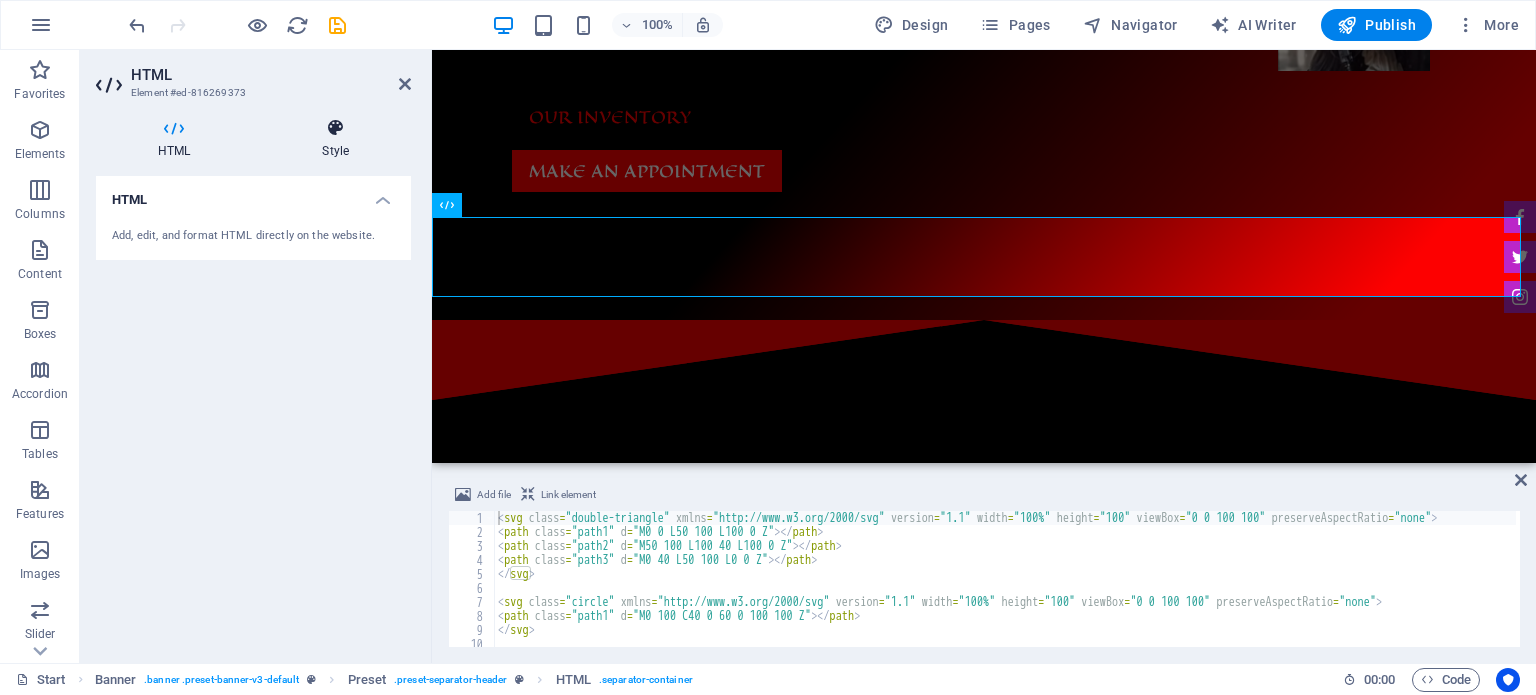 click at bounding box center [335, 128] 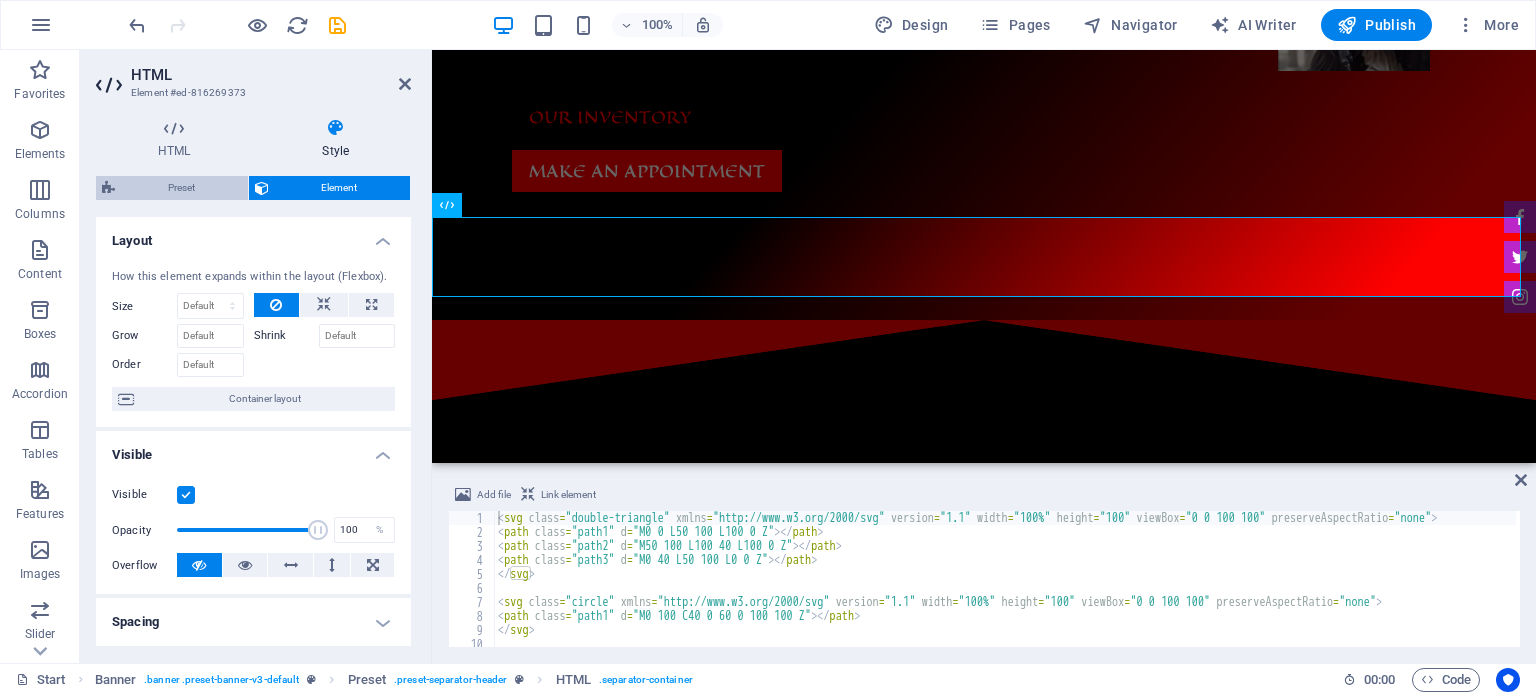 click on "Preset" at bounding box center [181, 188] 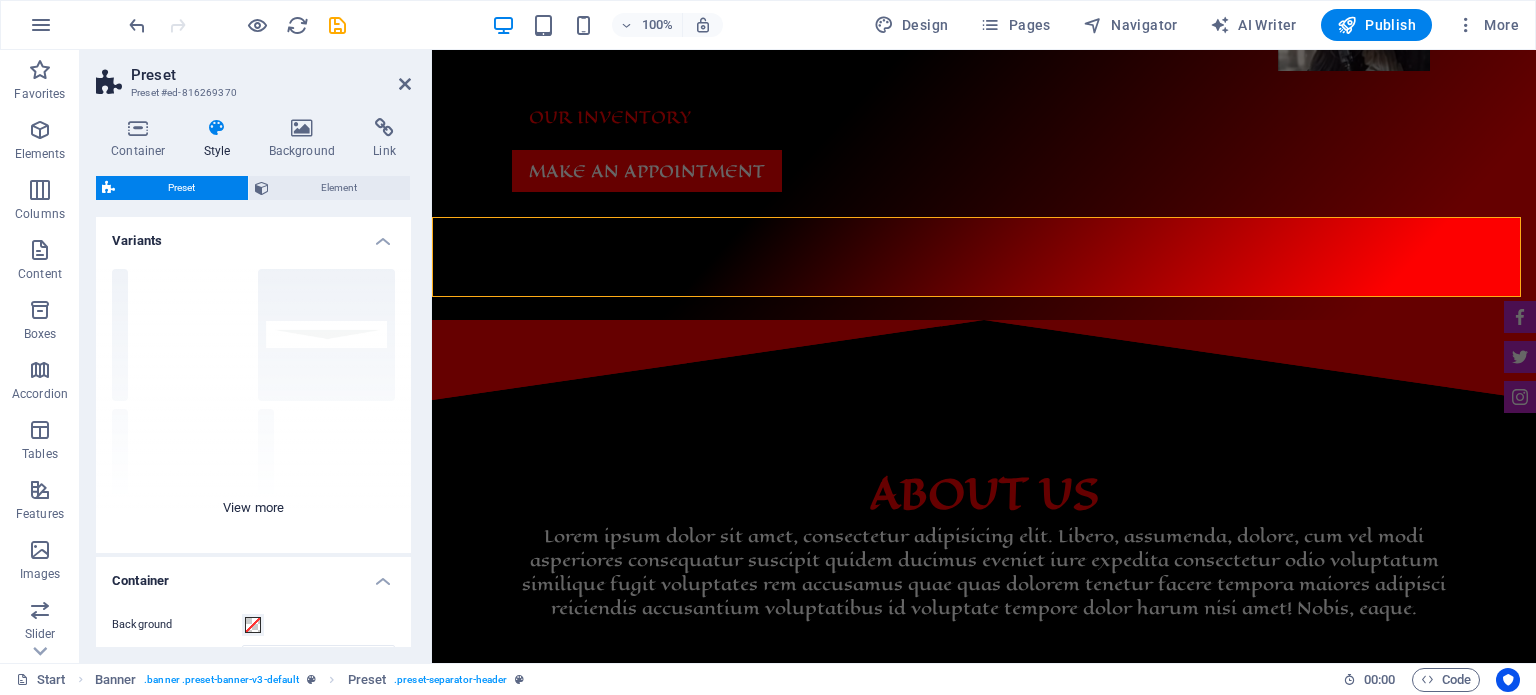 click on "Circle Default Diagonal Polygon 1 Polygon 2 Square Zigzag" at bounding box center (253, 403) 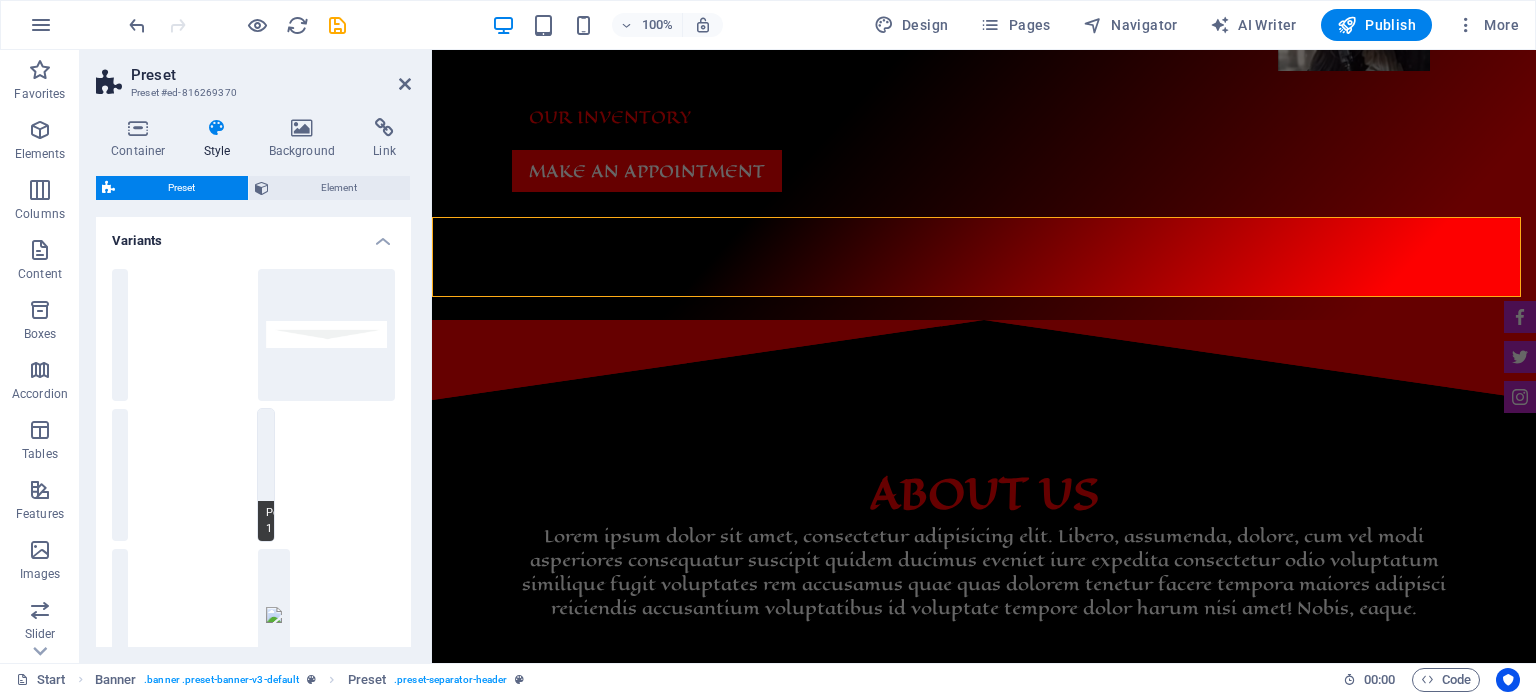 click on "Polygon 1" at bounding box center (266, 475) 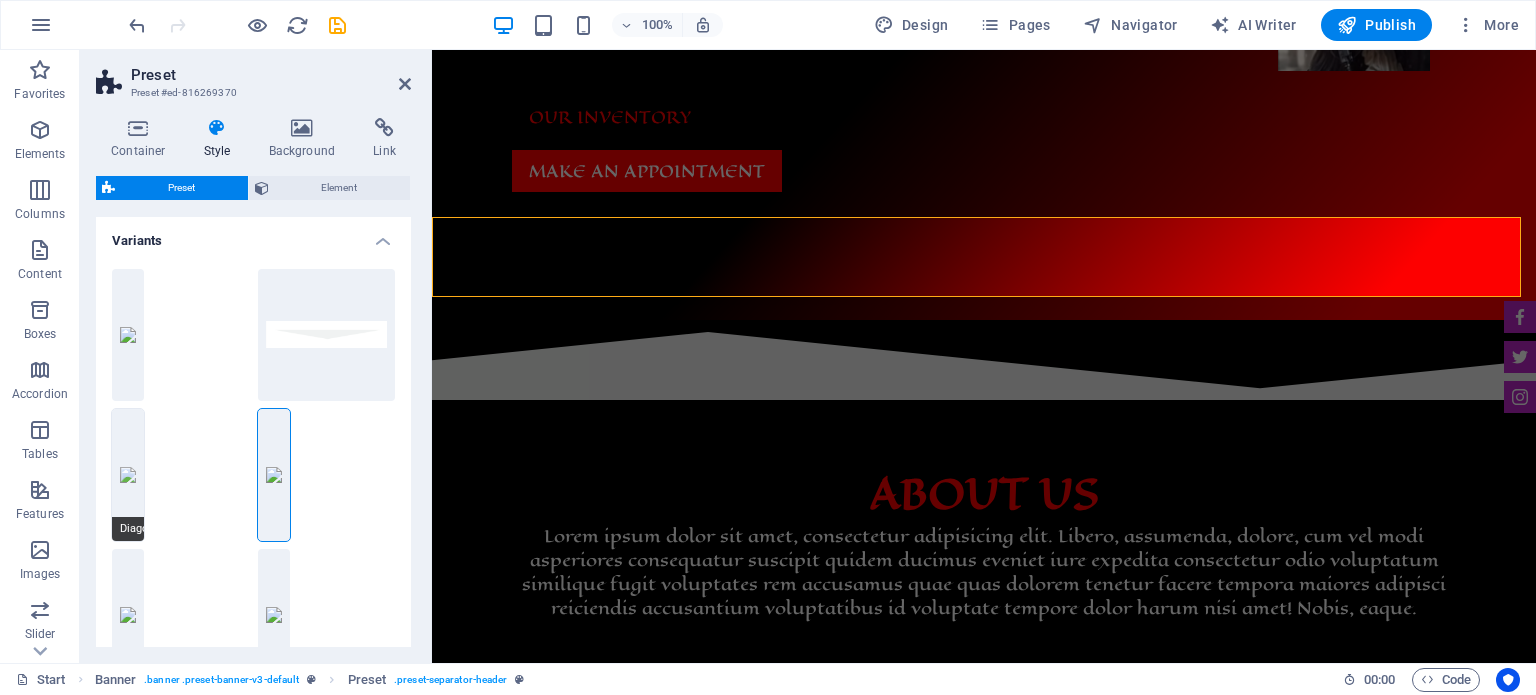 click on "Diagonal" at bounding box center [128, 475] 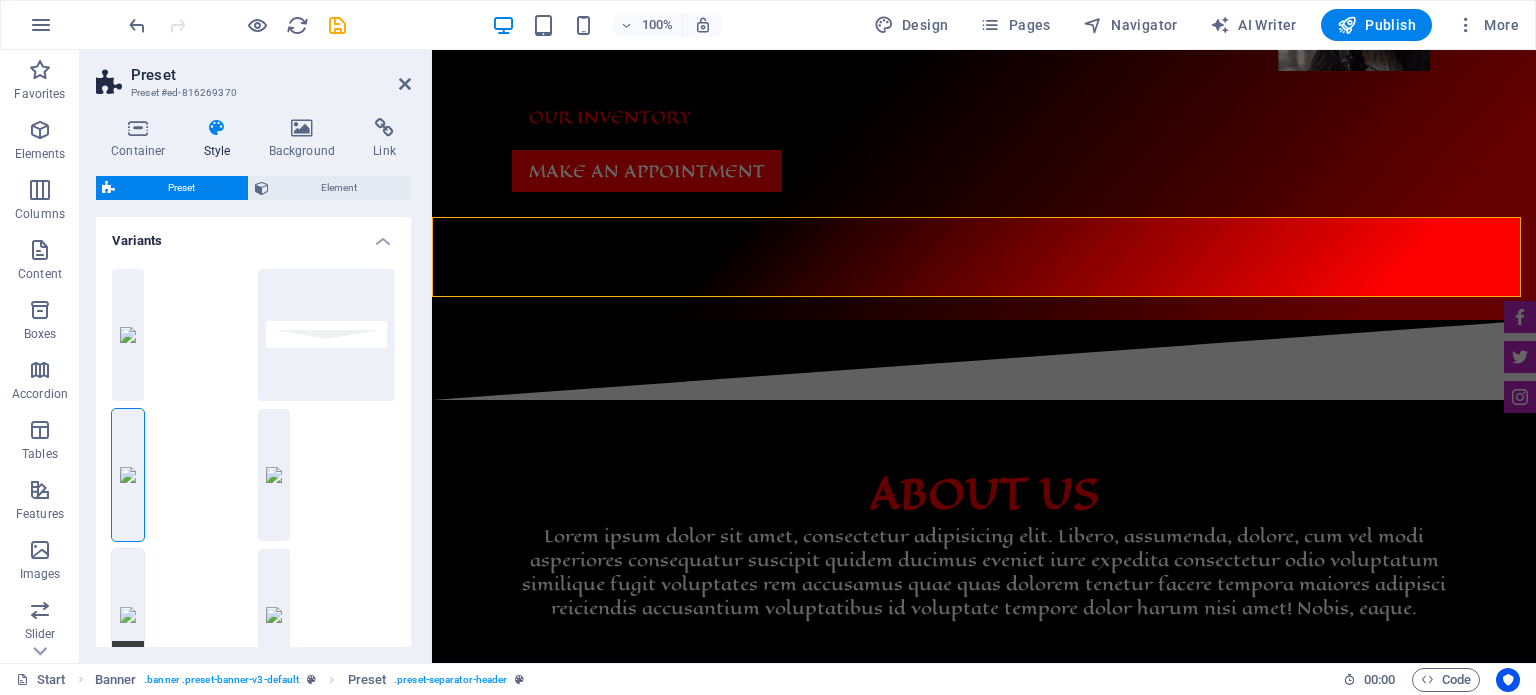 click on "Polygon 2" at bounding box center (128, 615) 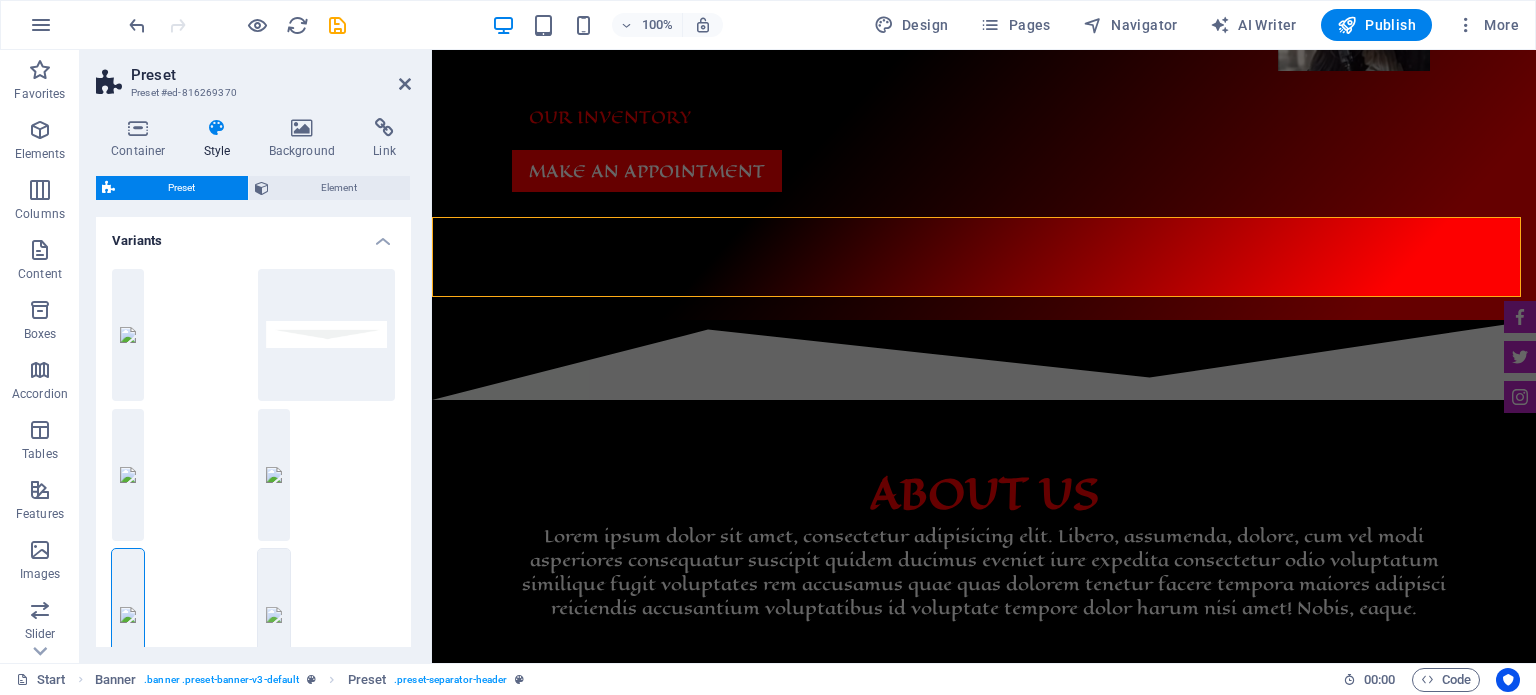 click on "Square" at bounding box center (274, 615) 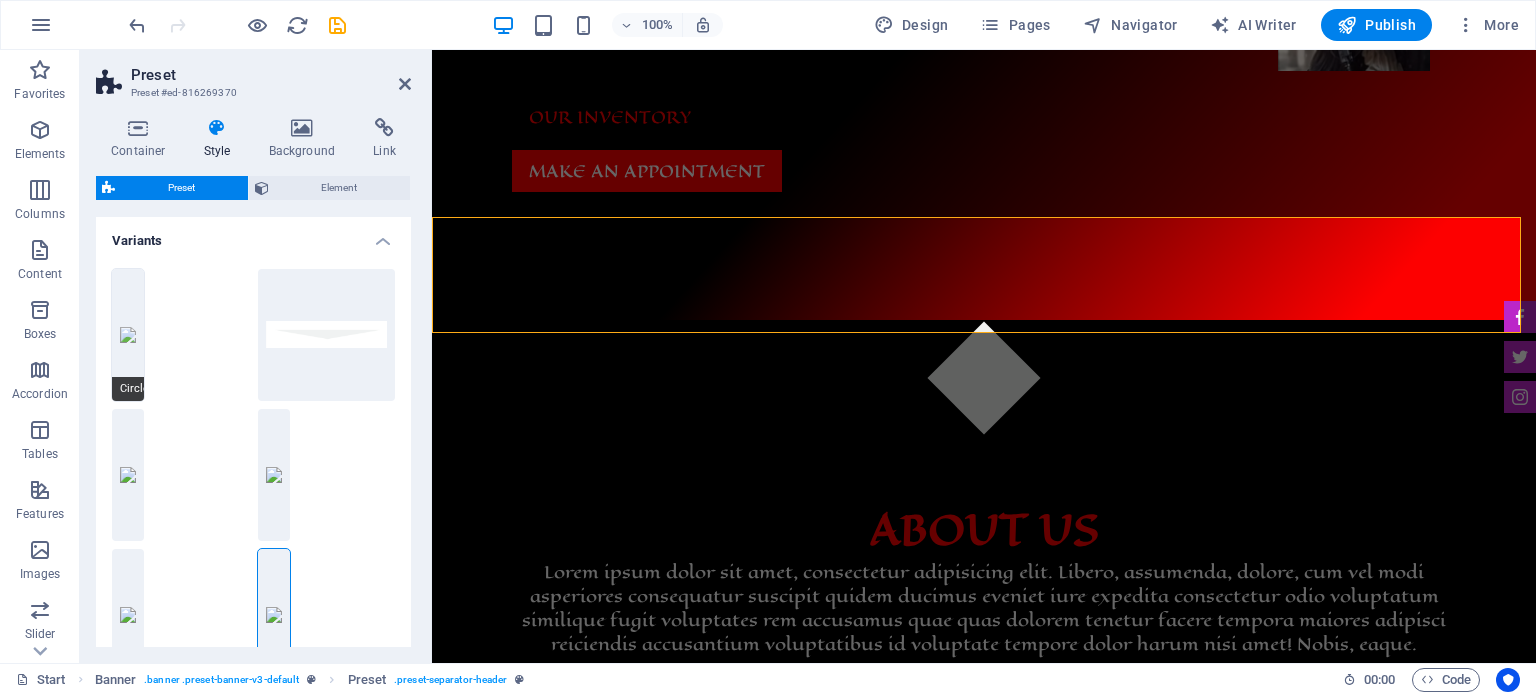click on "Circle" at bounding box center (128, 335) 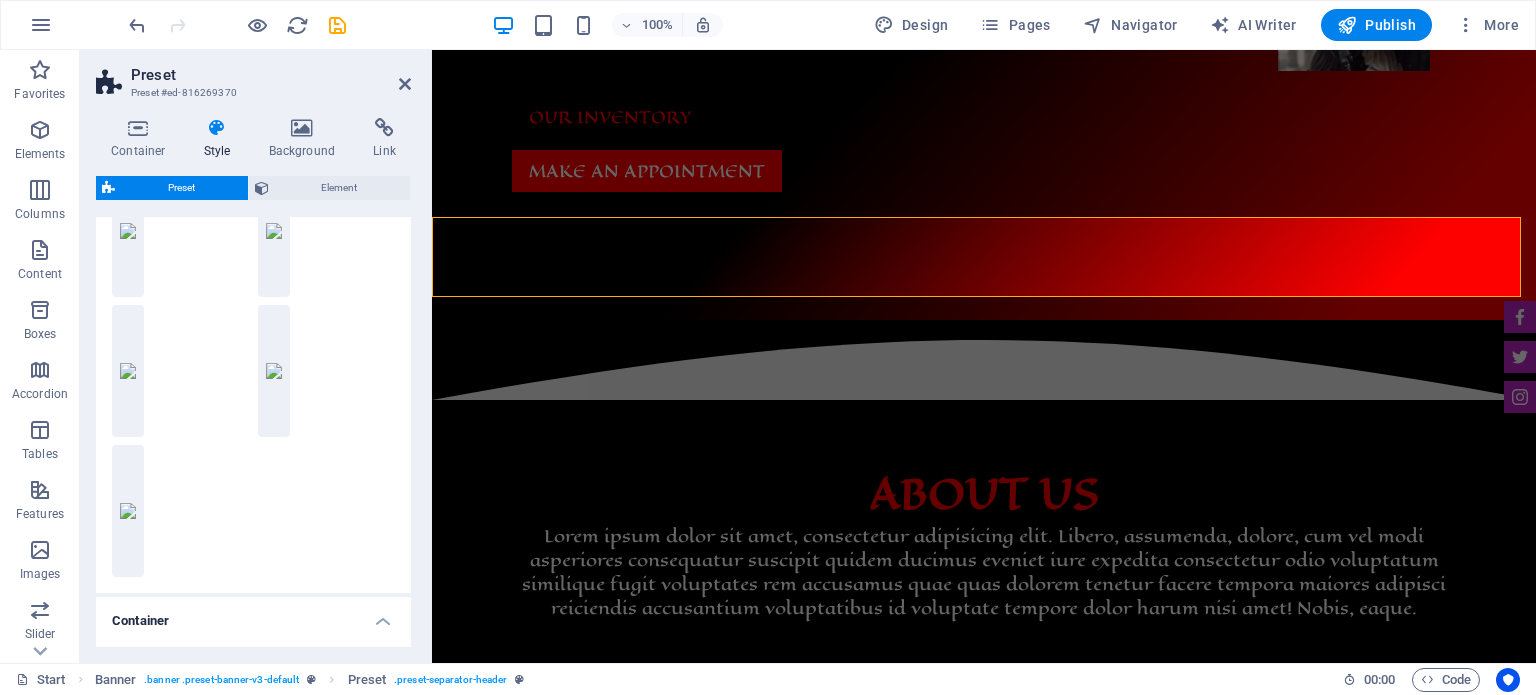 scroll, scrollTop: 252, scrollLeft: 0, axis: vertical 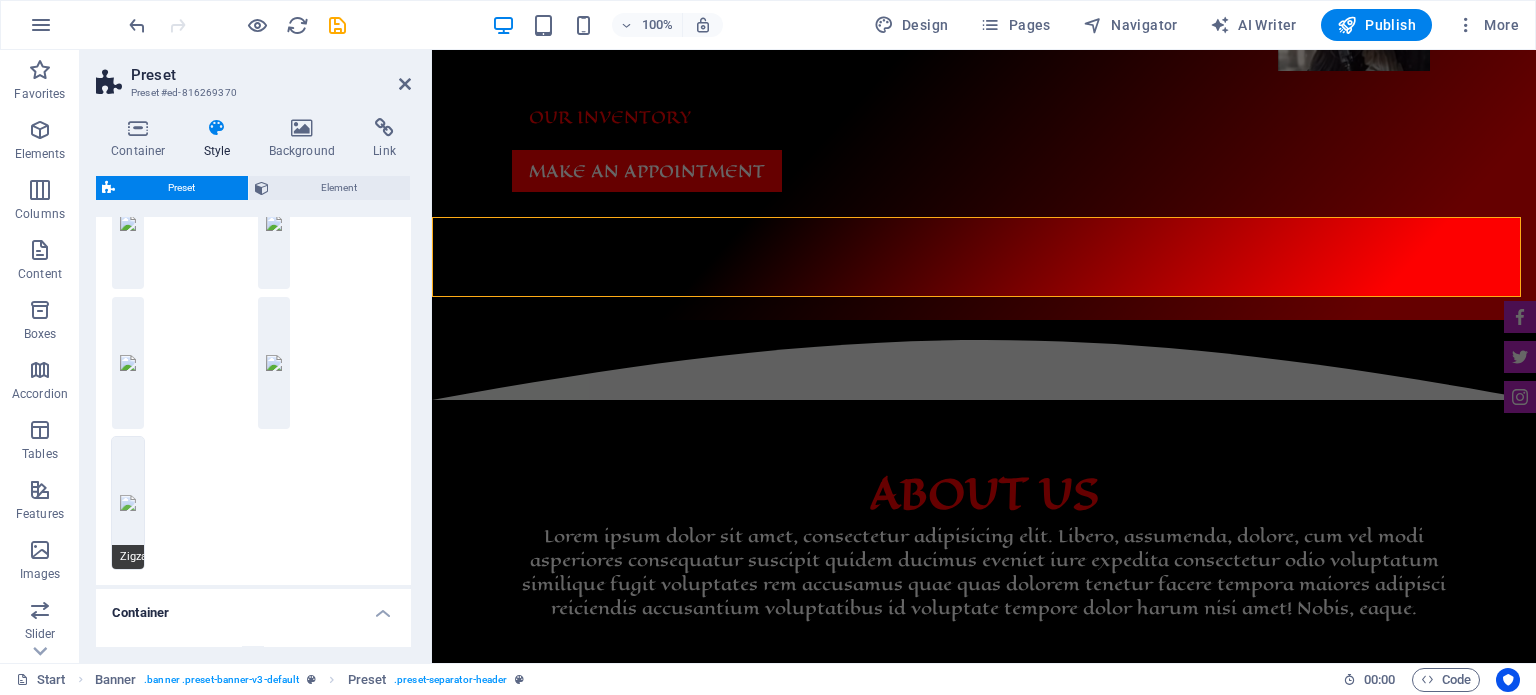 click on "Zigzag" at bounding box center [128, 503] 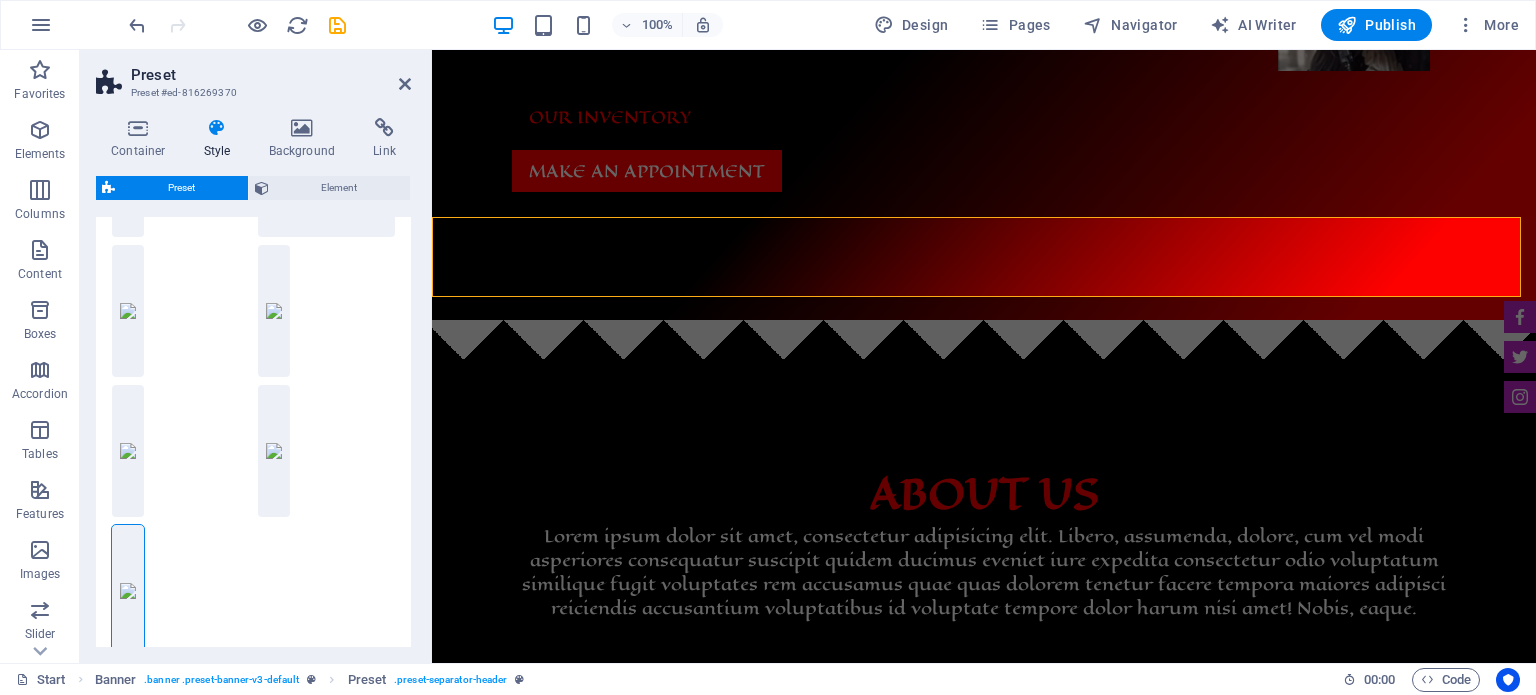 scroll, scrollTop: 152, scrollLeft: 0, axis: vertical 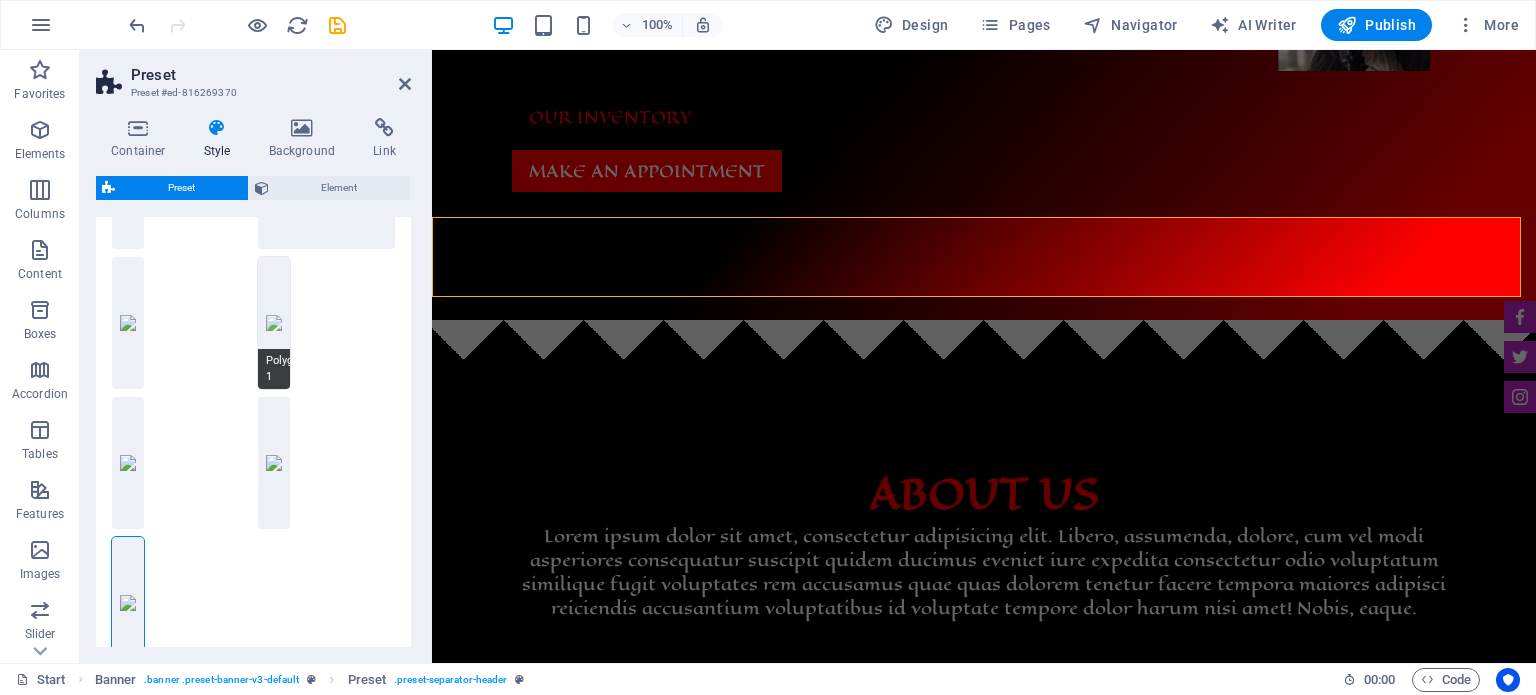 click on "Polygon 1" at bounding box center (274, 323) 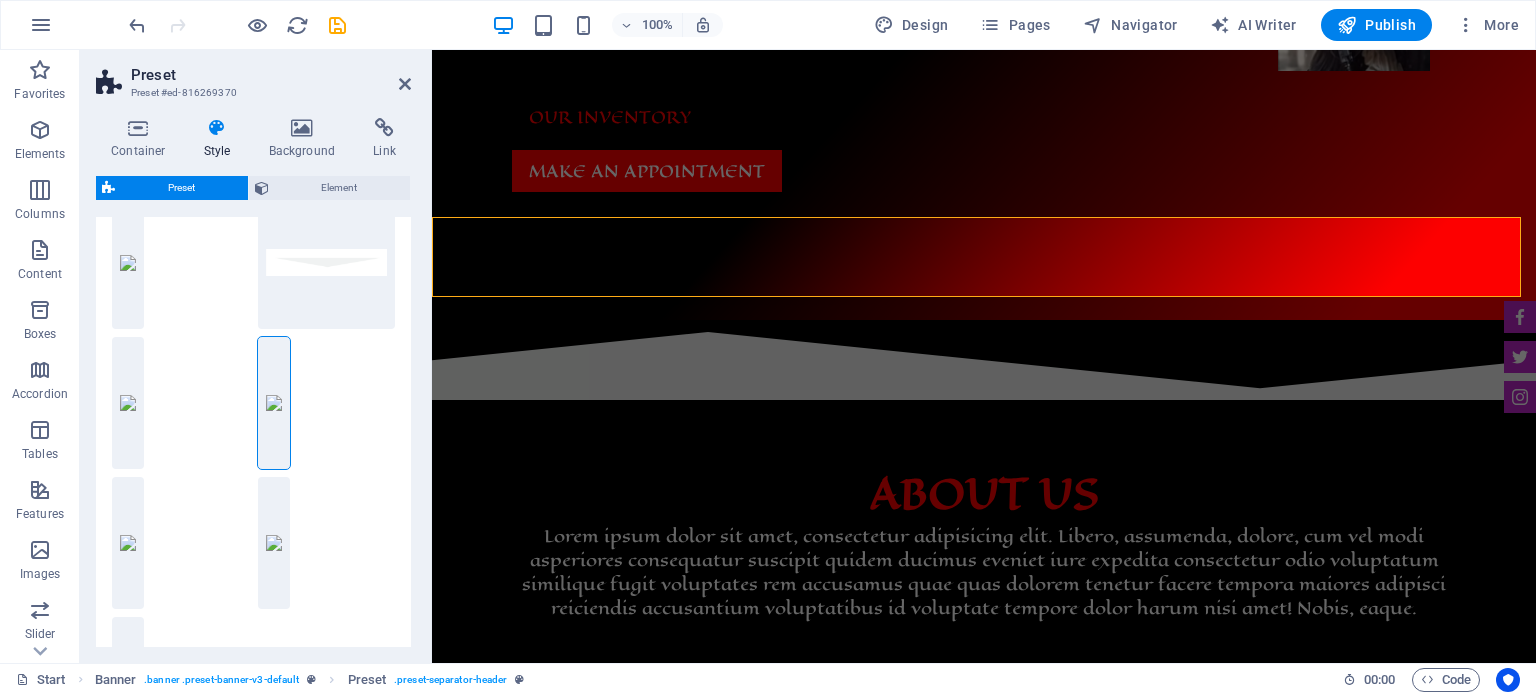 scroll, scrollTop: 0, scrollLeft: 0, axis: both 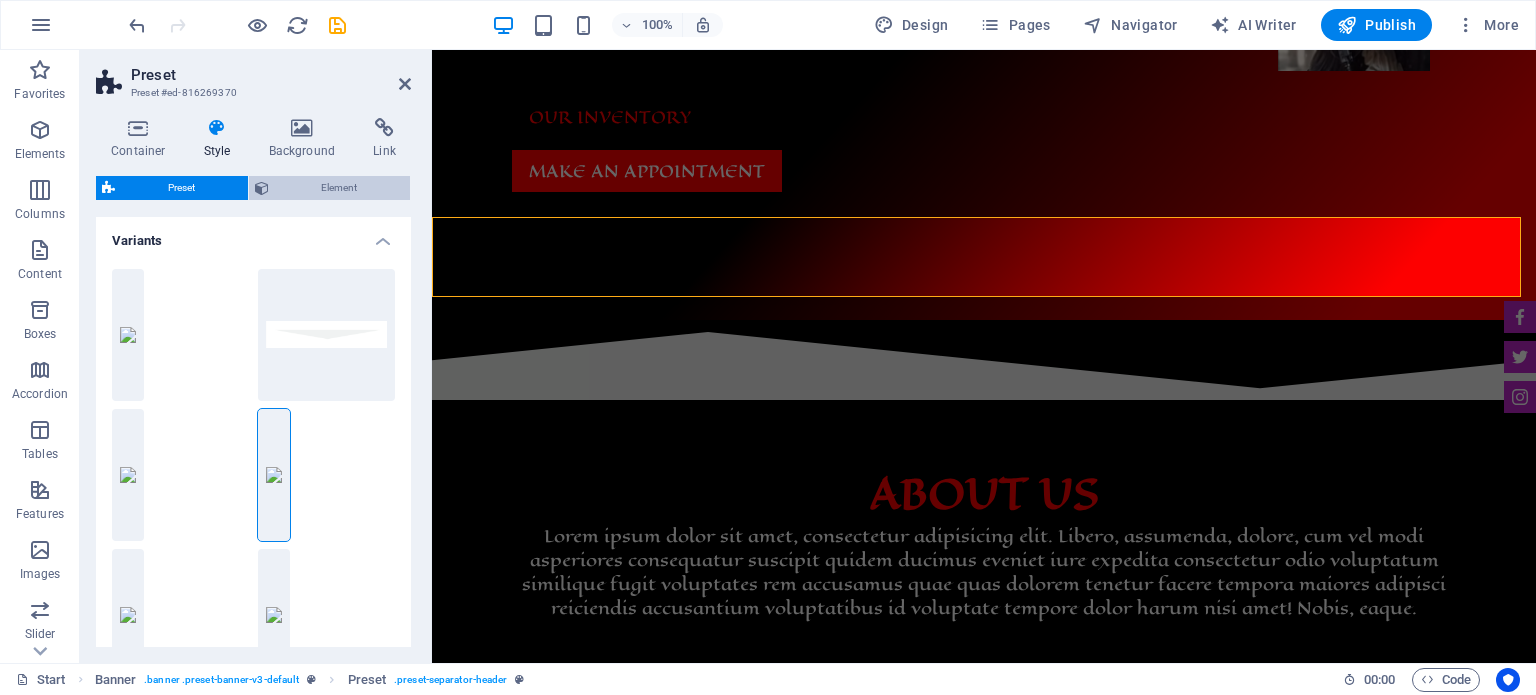 click on "Element" at bounding box center (340, 188) 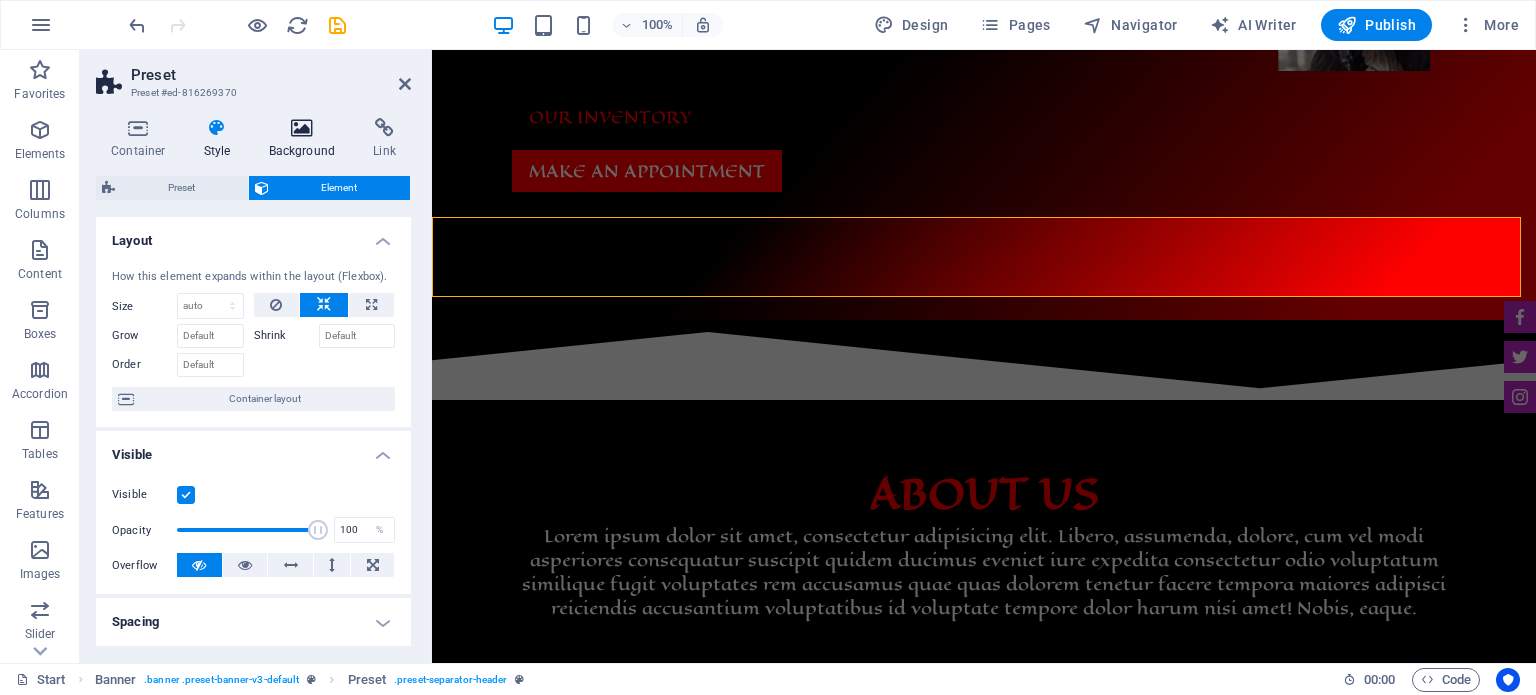 click at bounding box center (302, 128) 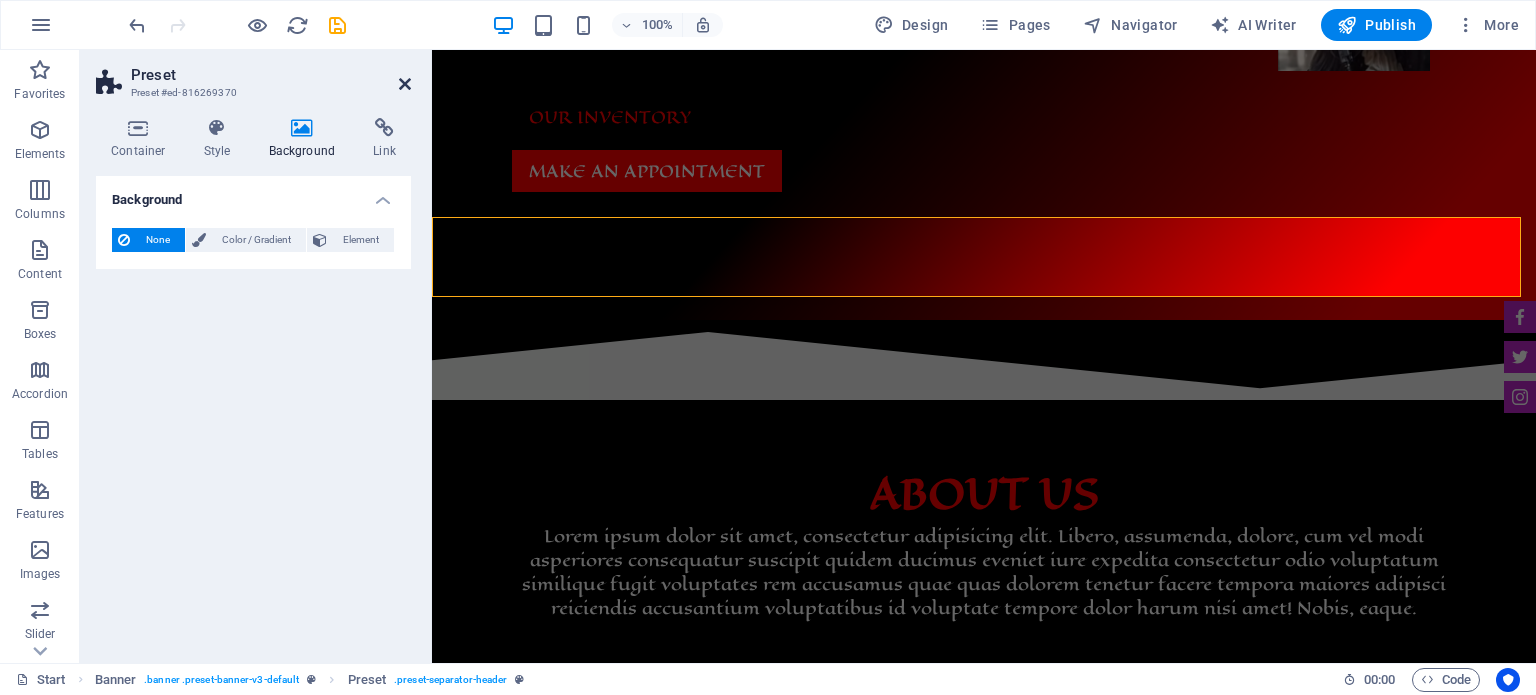 click at bounding box center [405, 84] 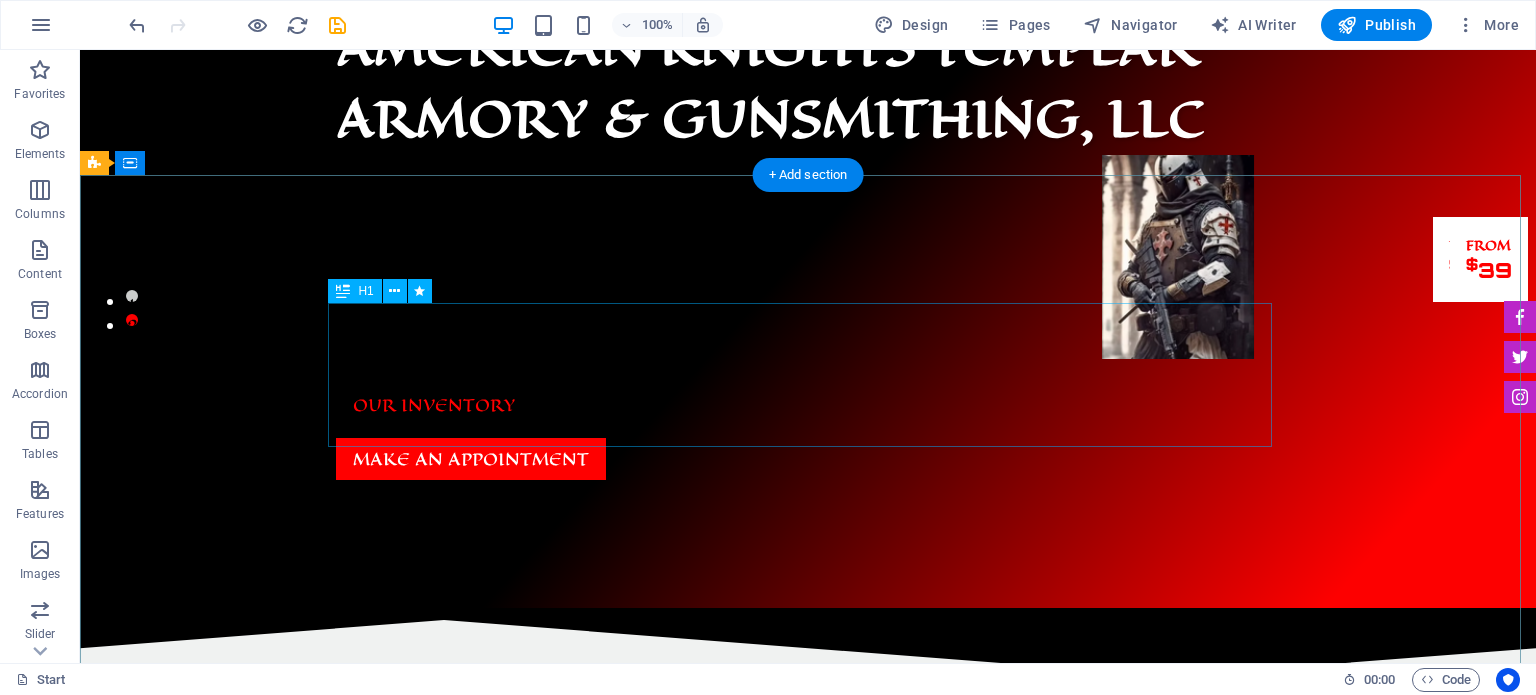 scroll, scrollTop: 0, scrollLeft: 0, axis: both 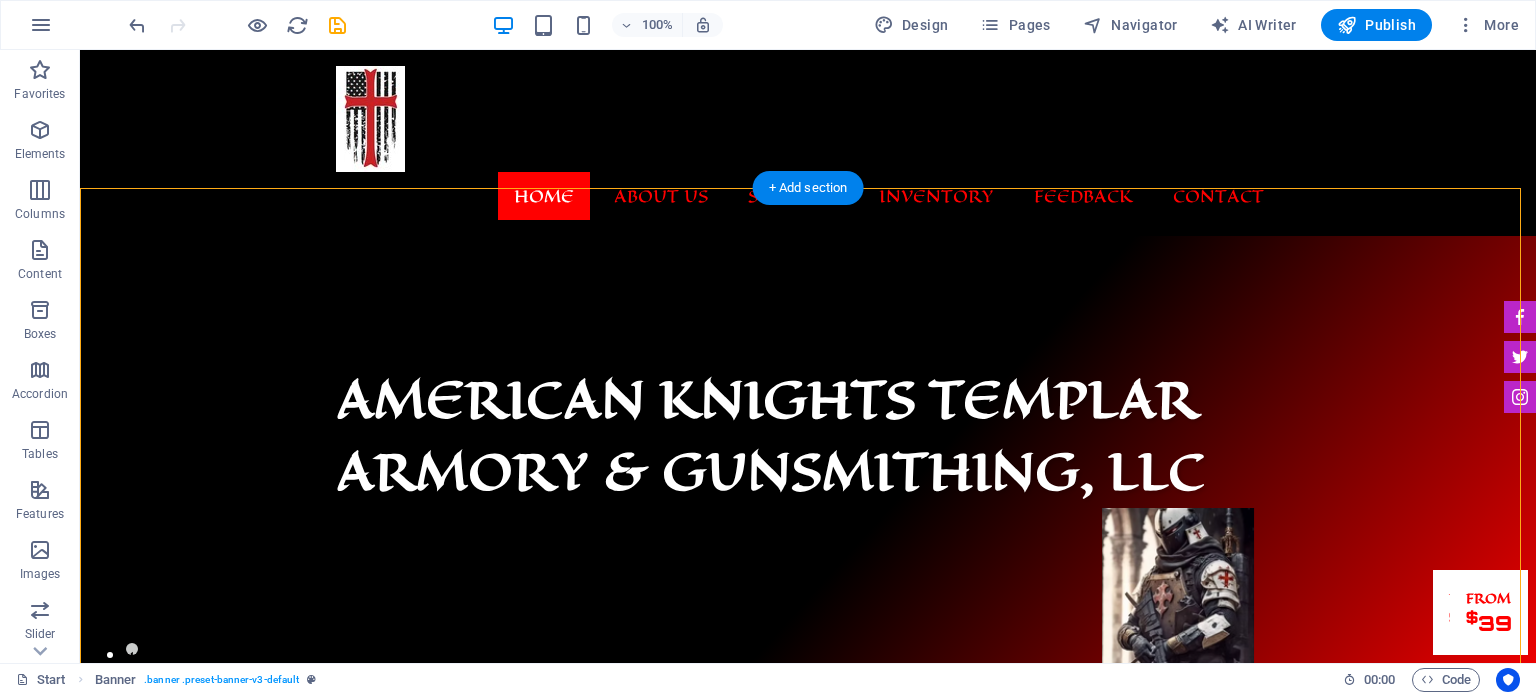drag, startPoint x: 442, startPoint y: 355, endPoint x: 355, endPoint y: 327, distance: 91.394745 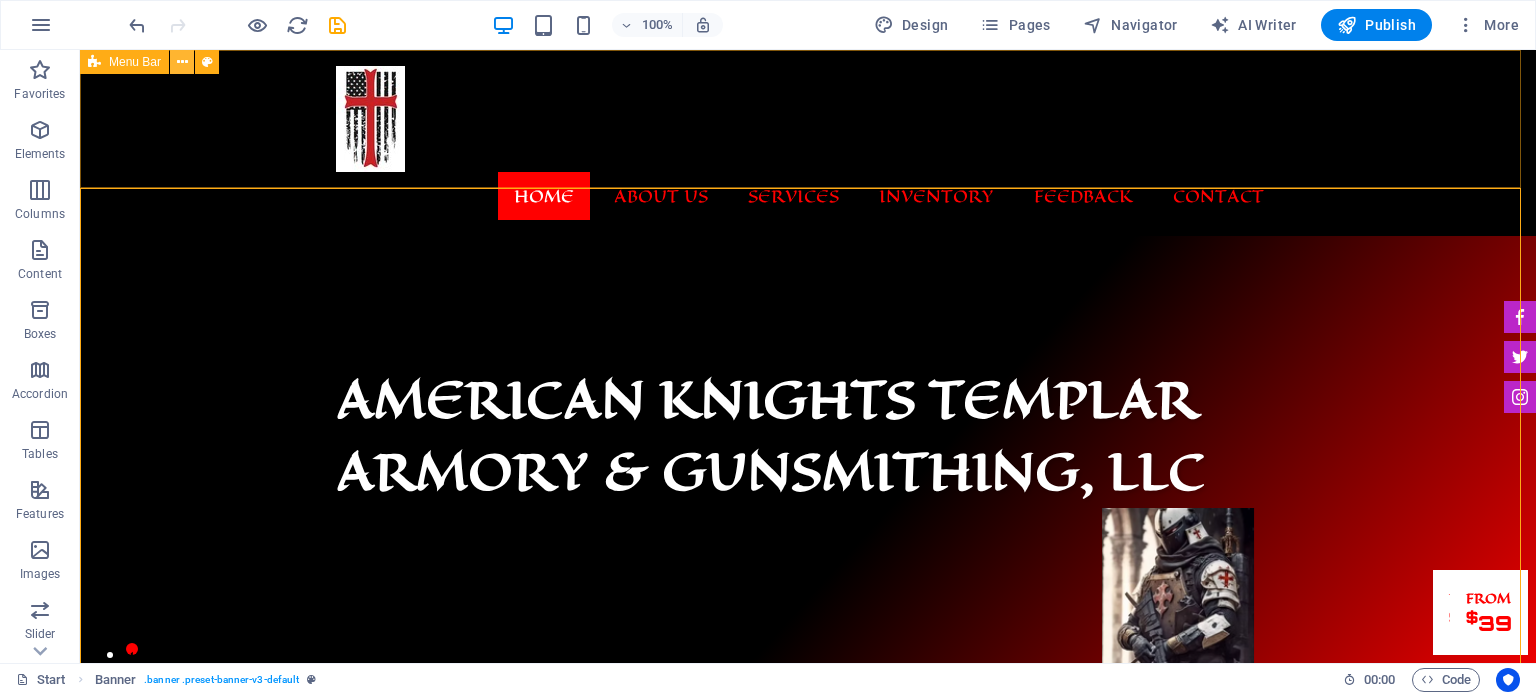 click at bounding box center [182, 62] 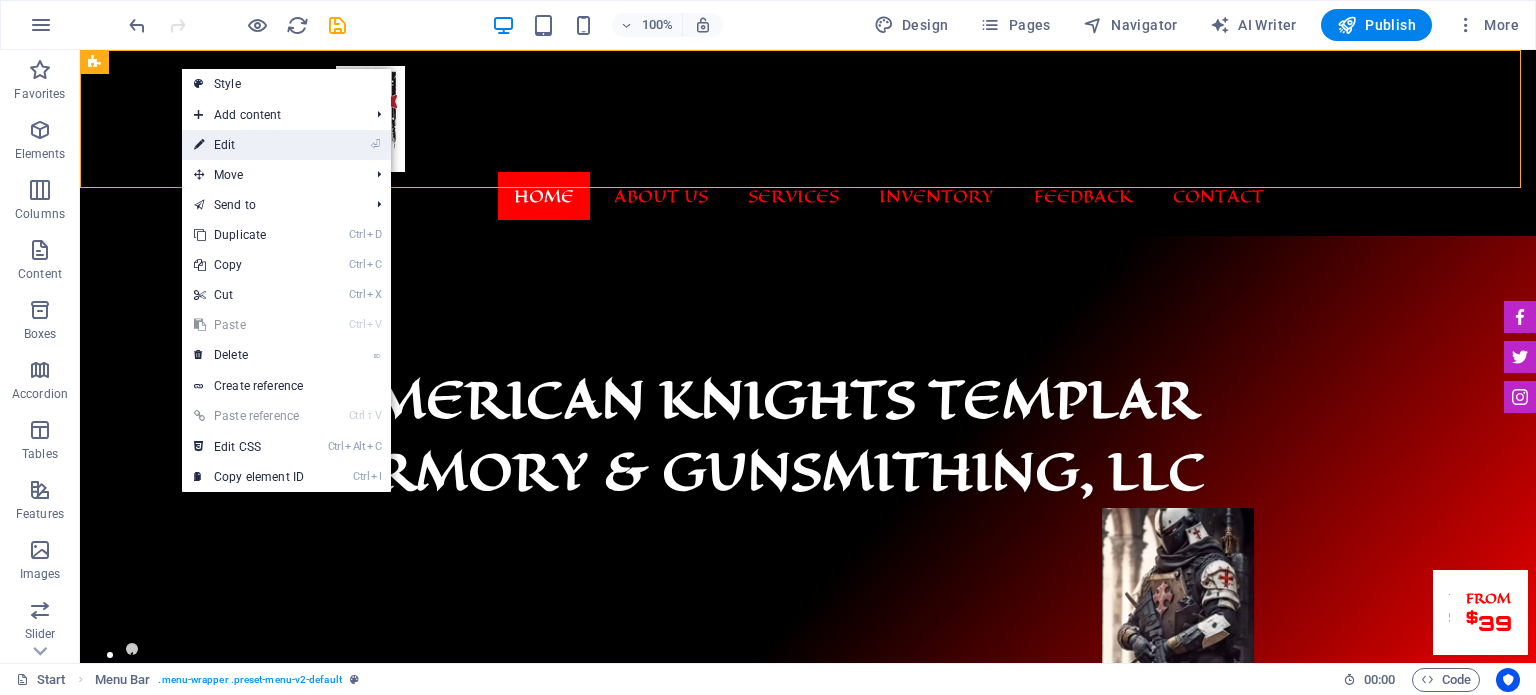 click on "⏎  Edit" at bounding box center (249, 145) 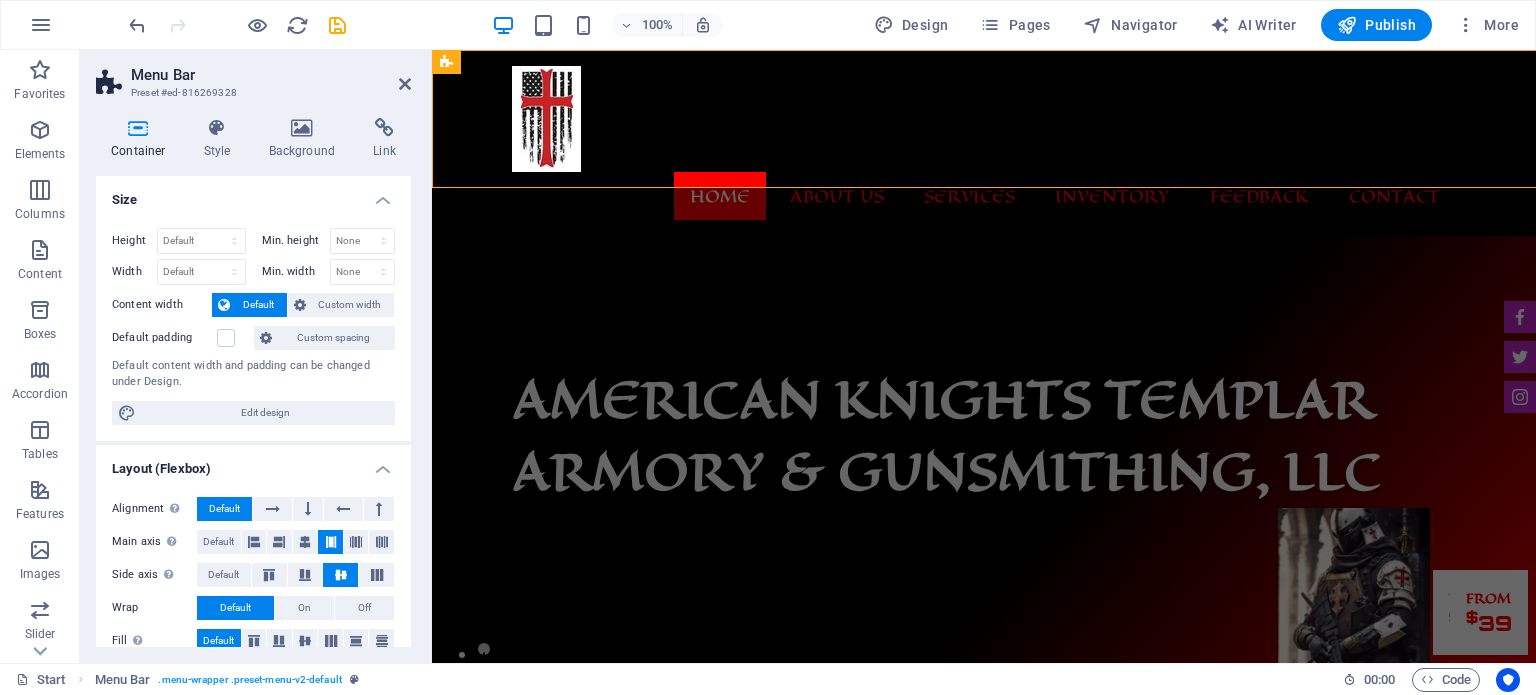 click at bounding box center [984, 119] 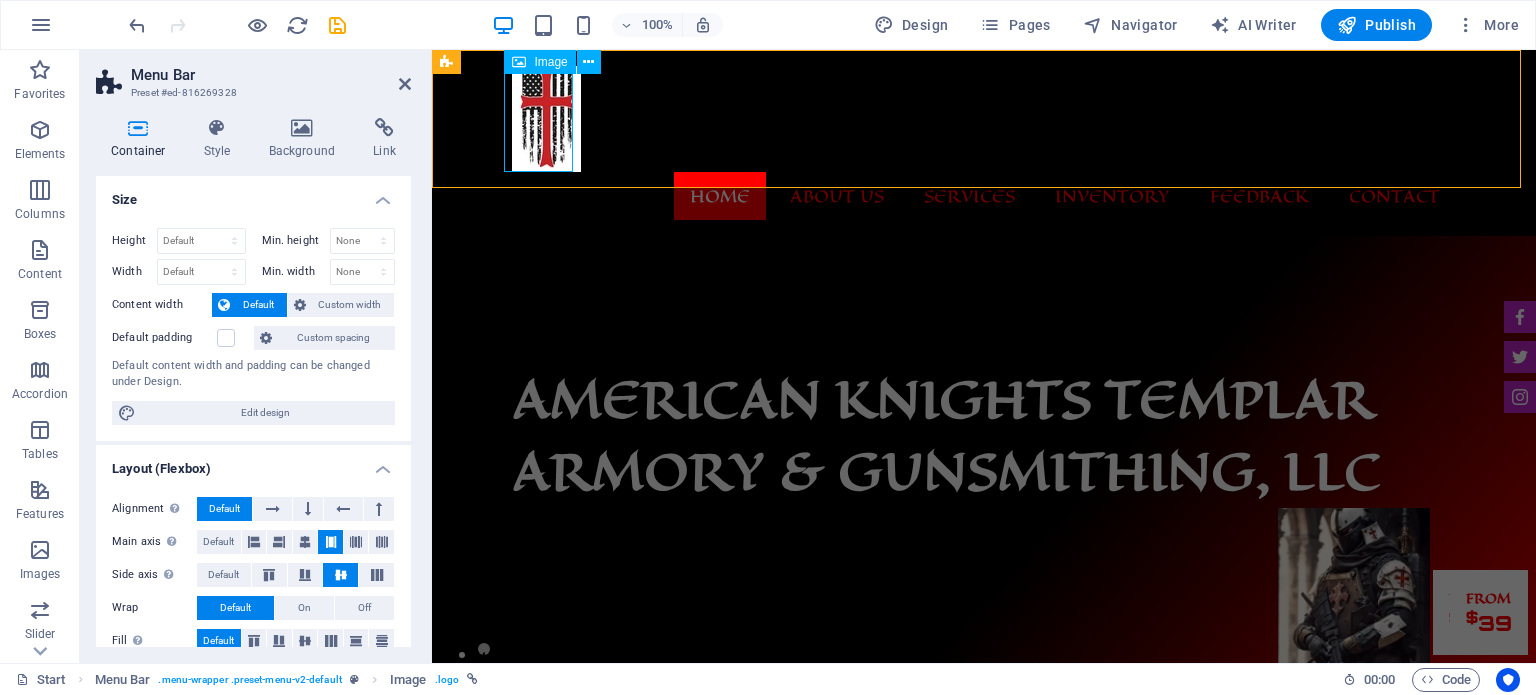 click at bounding box center (984, 119) 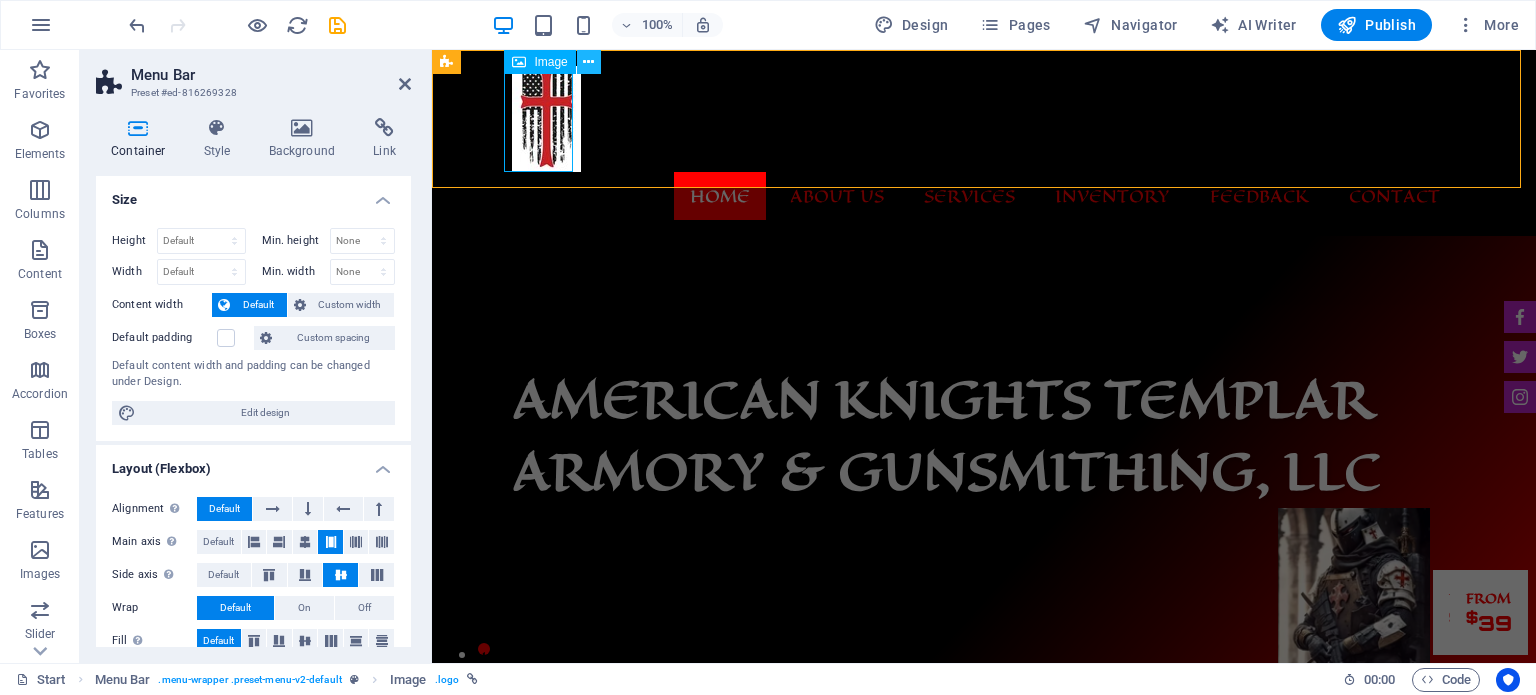click at bounding box center (588, 62) 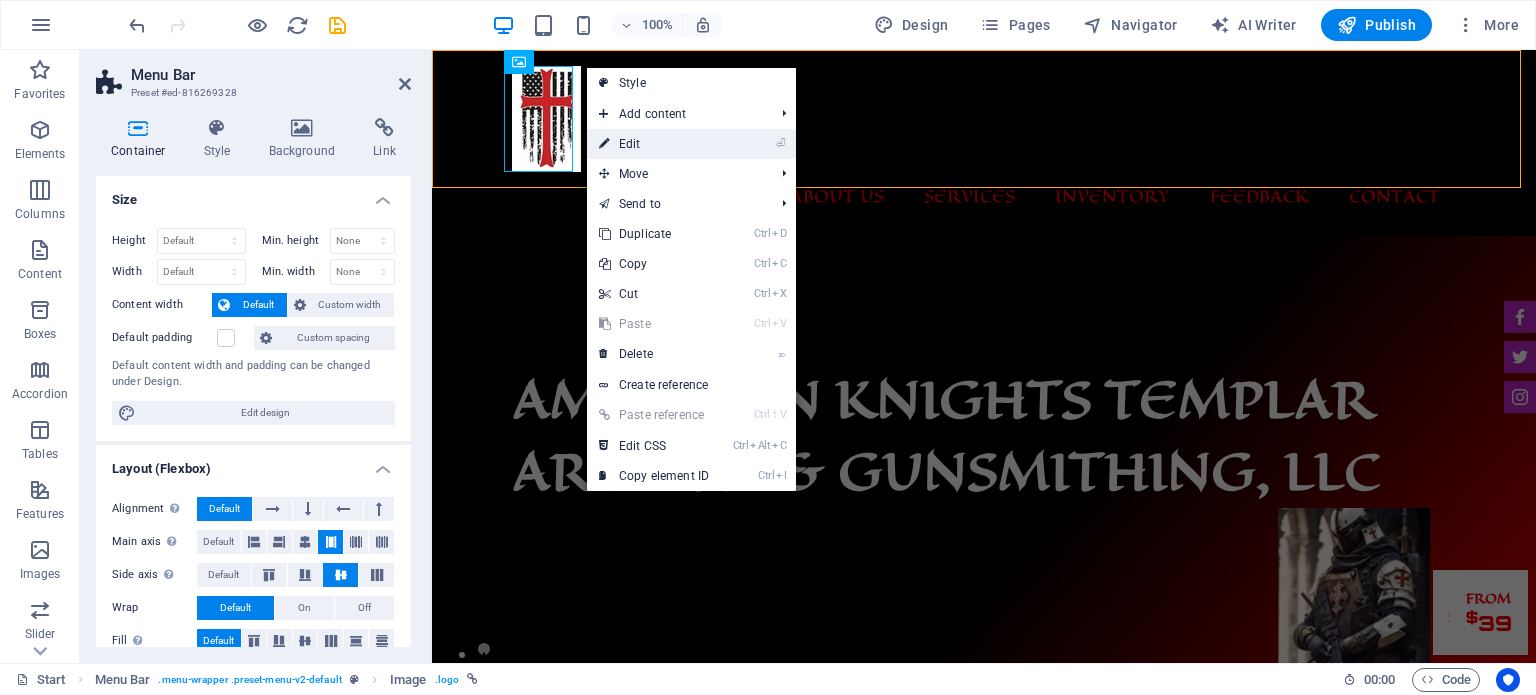 click on "⏎  Edit" at bounding box center (654, 144) 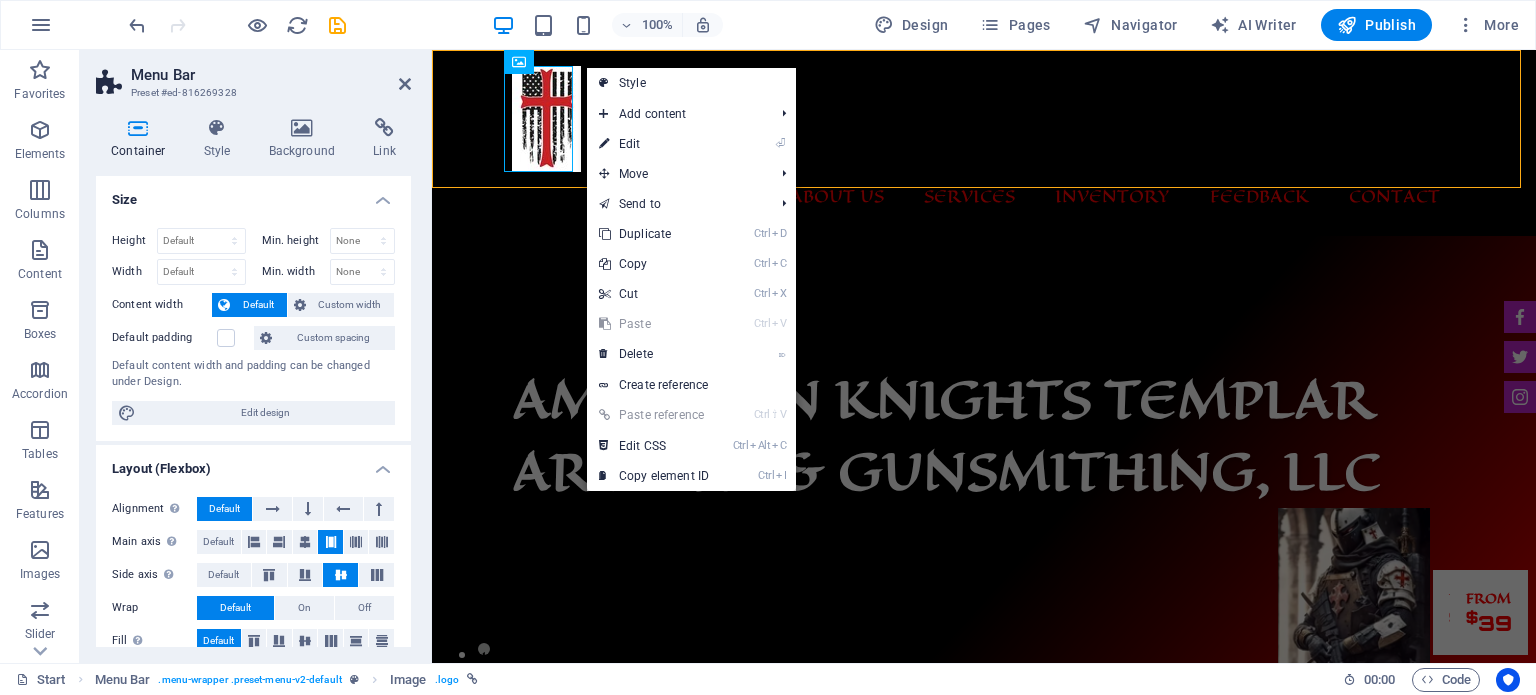 select on "px" 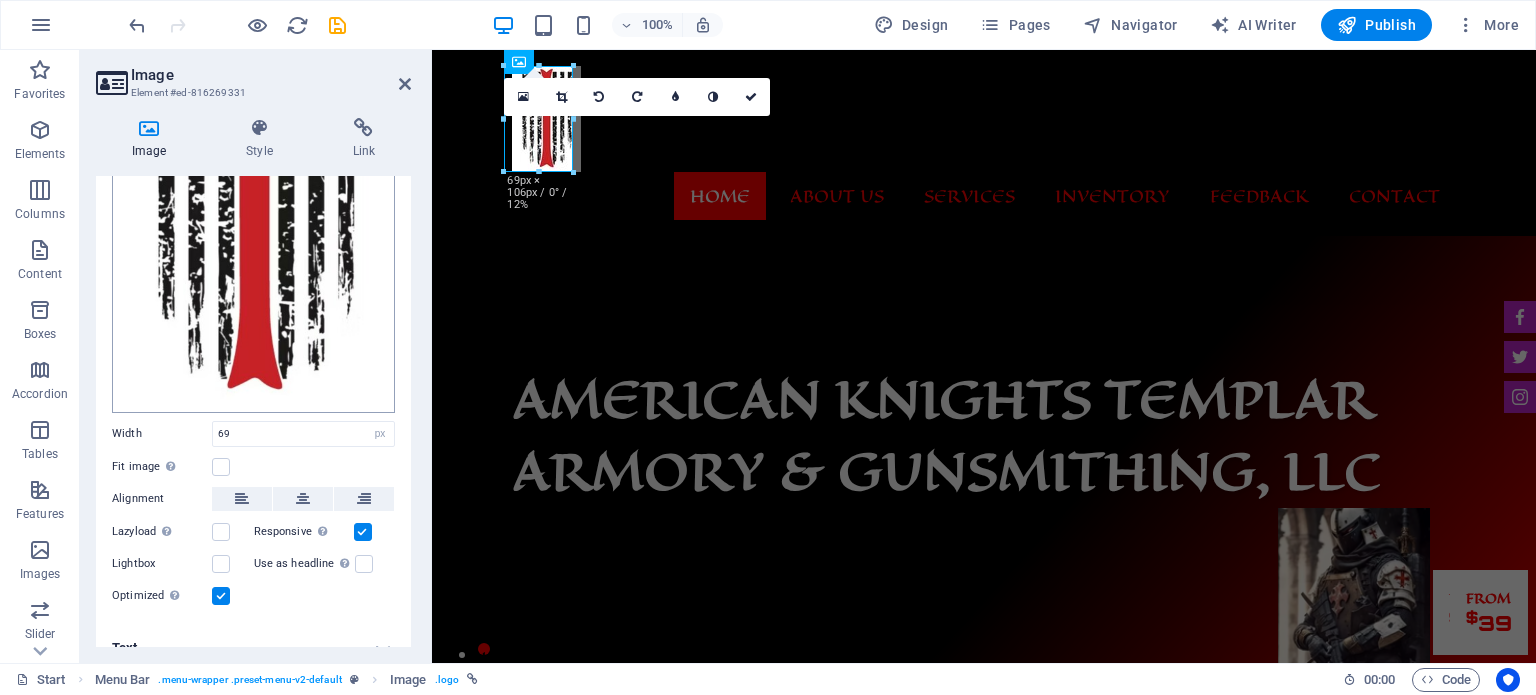 scroll, scrollTop: 261, scrollLeft: 0, axis: vertical 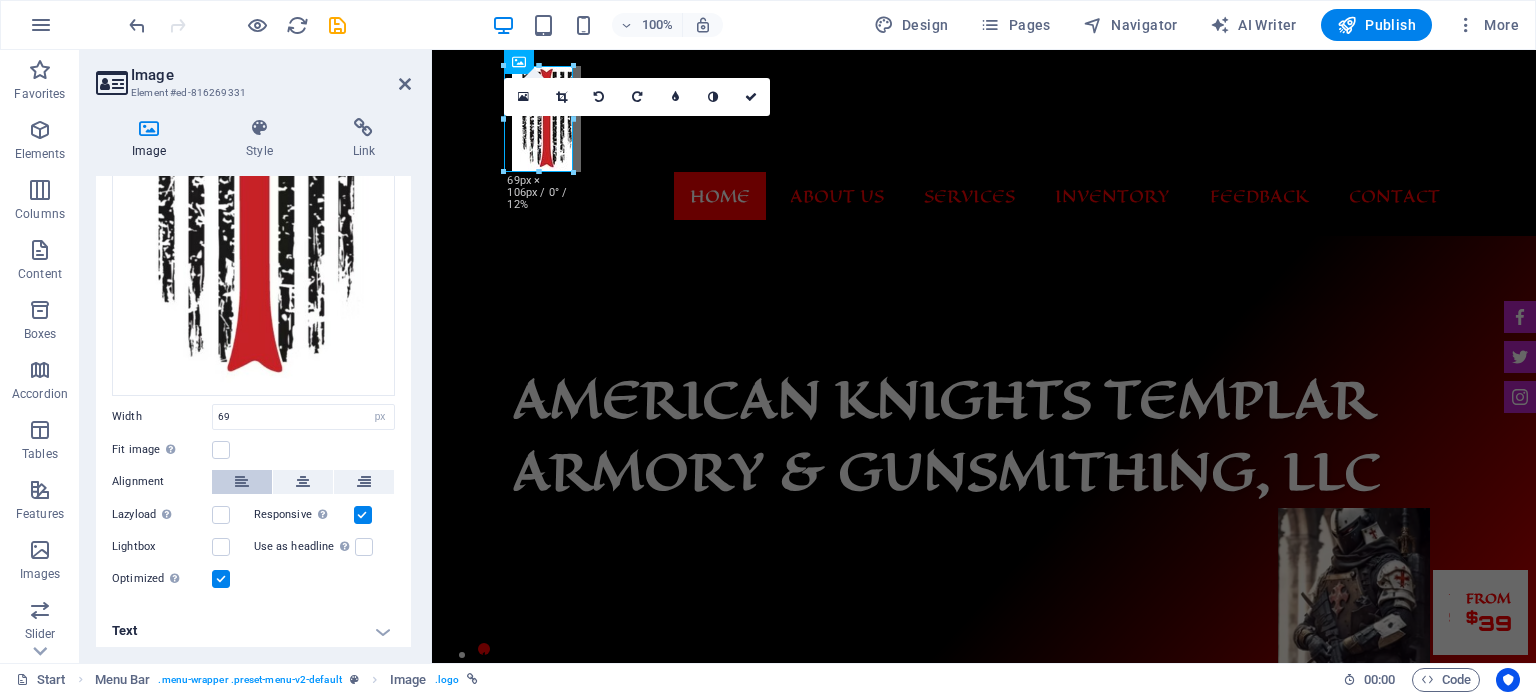 click at bounding box center (242, 482) 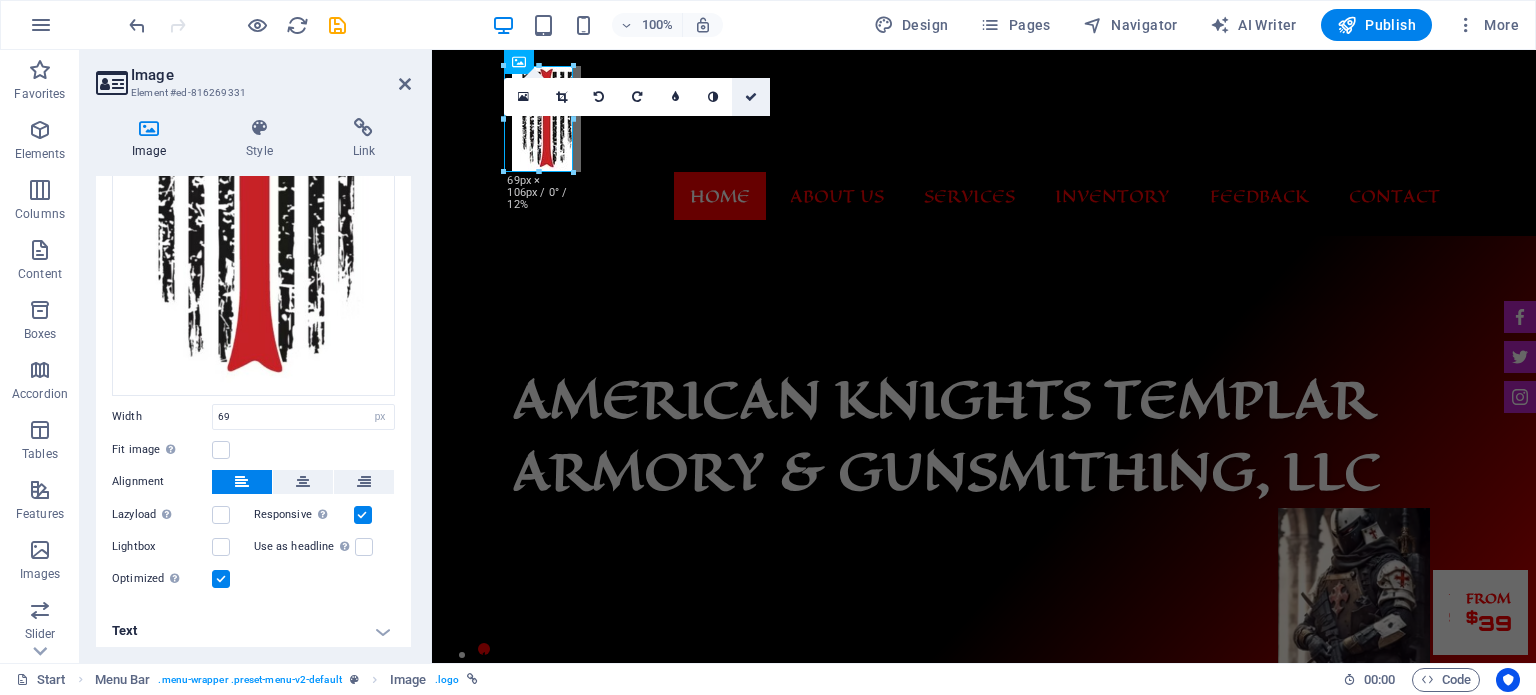 click at bounding box center (751, 97) 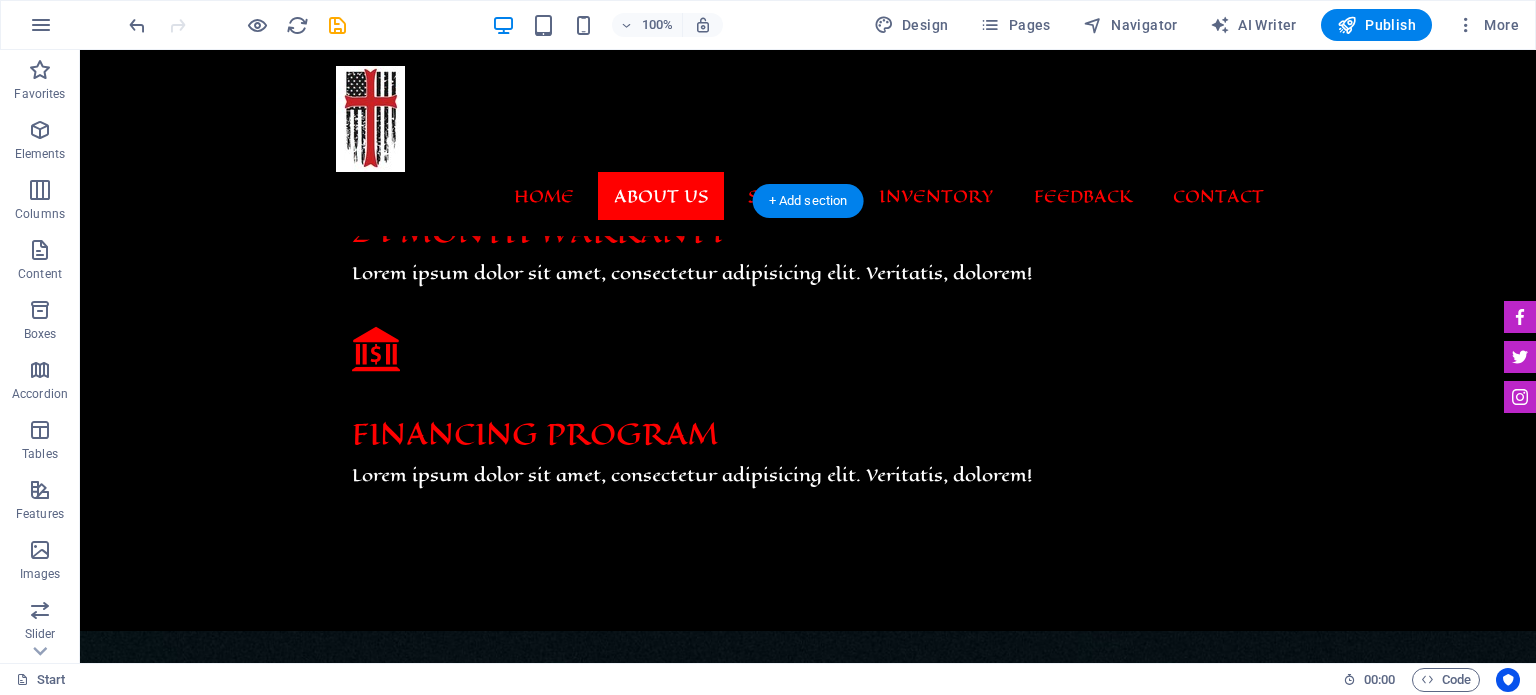 scroll, scrollTop: 1560, scrollLeft: 0, axis: vertical 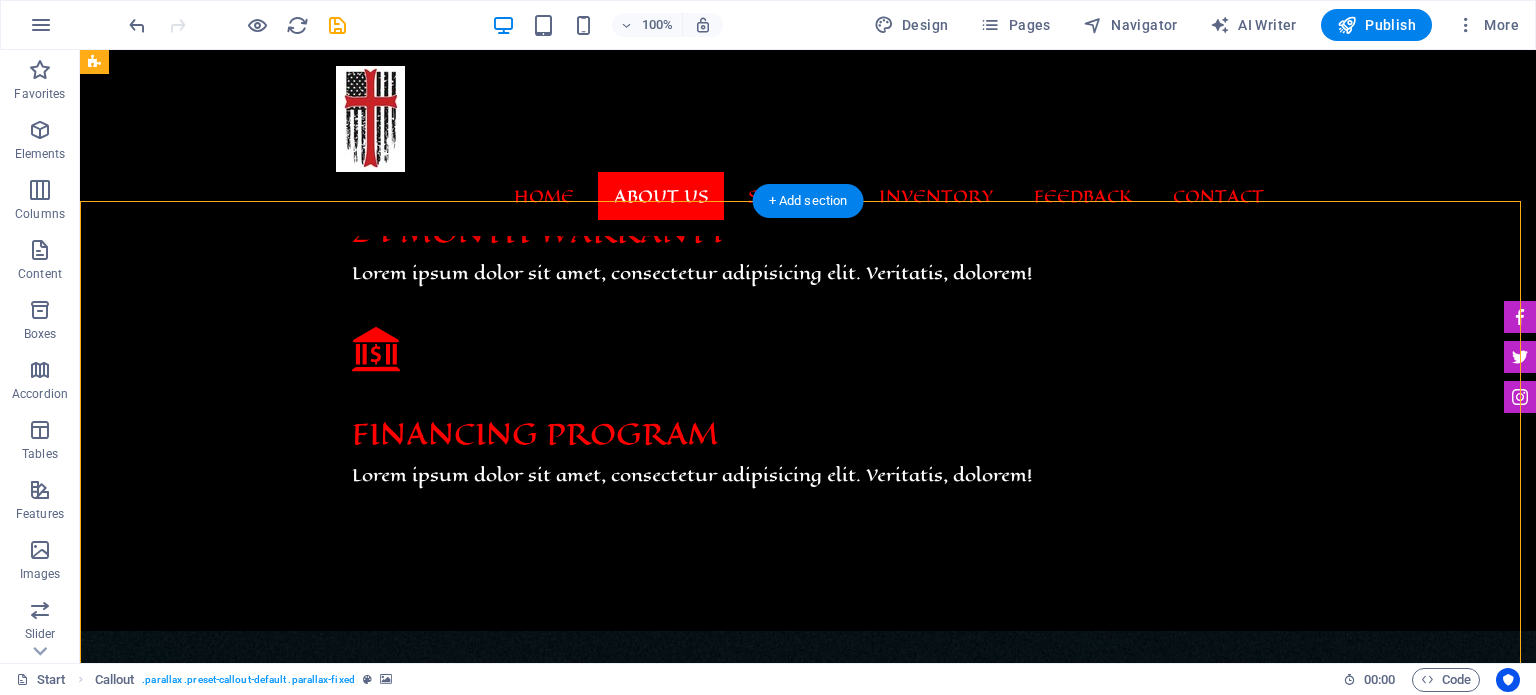 click at bounding box center (808, 937) 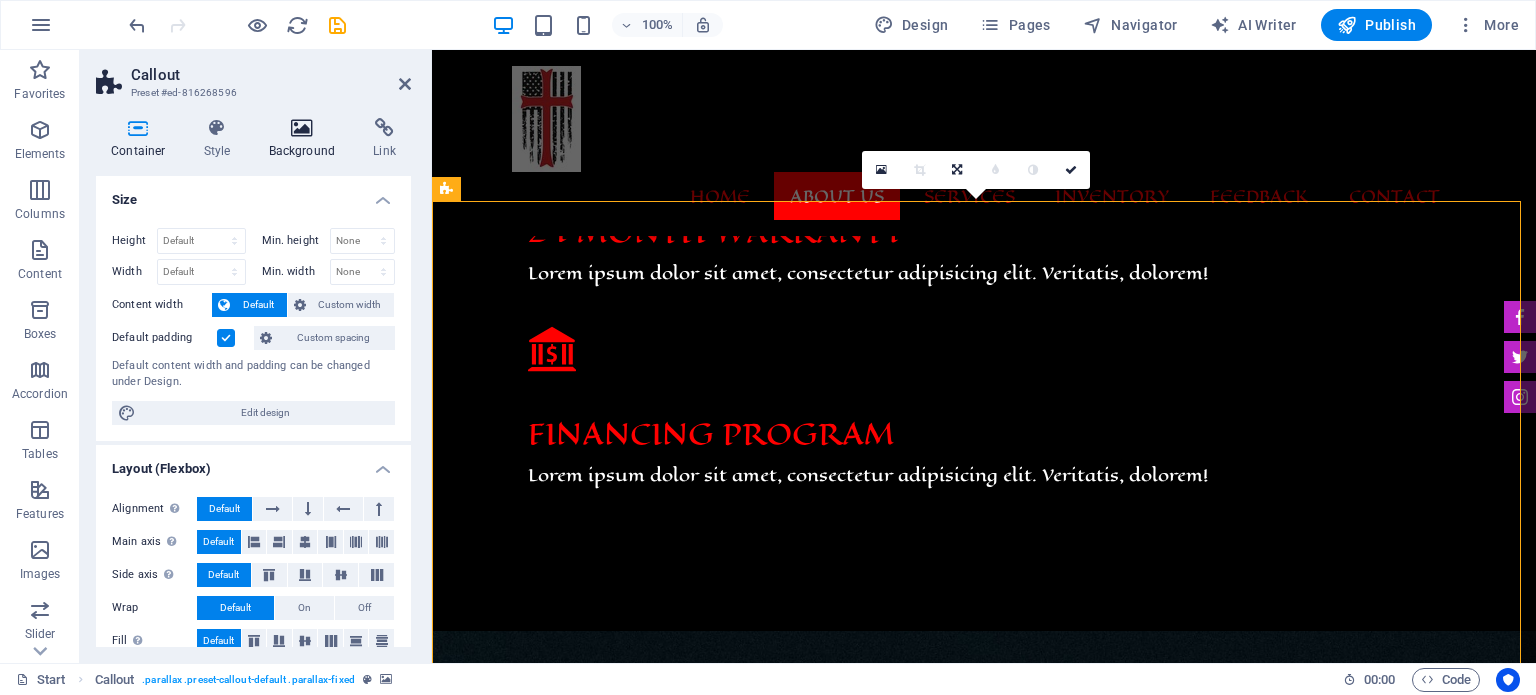 click at bounding box center [302, 128] 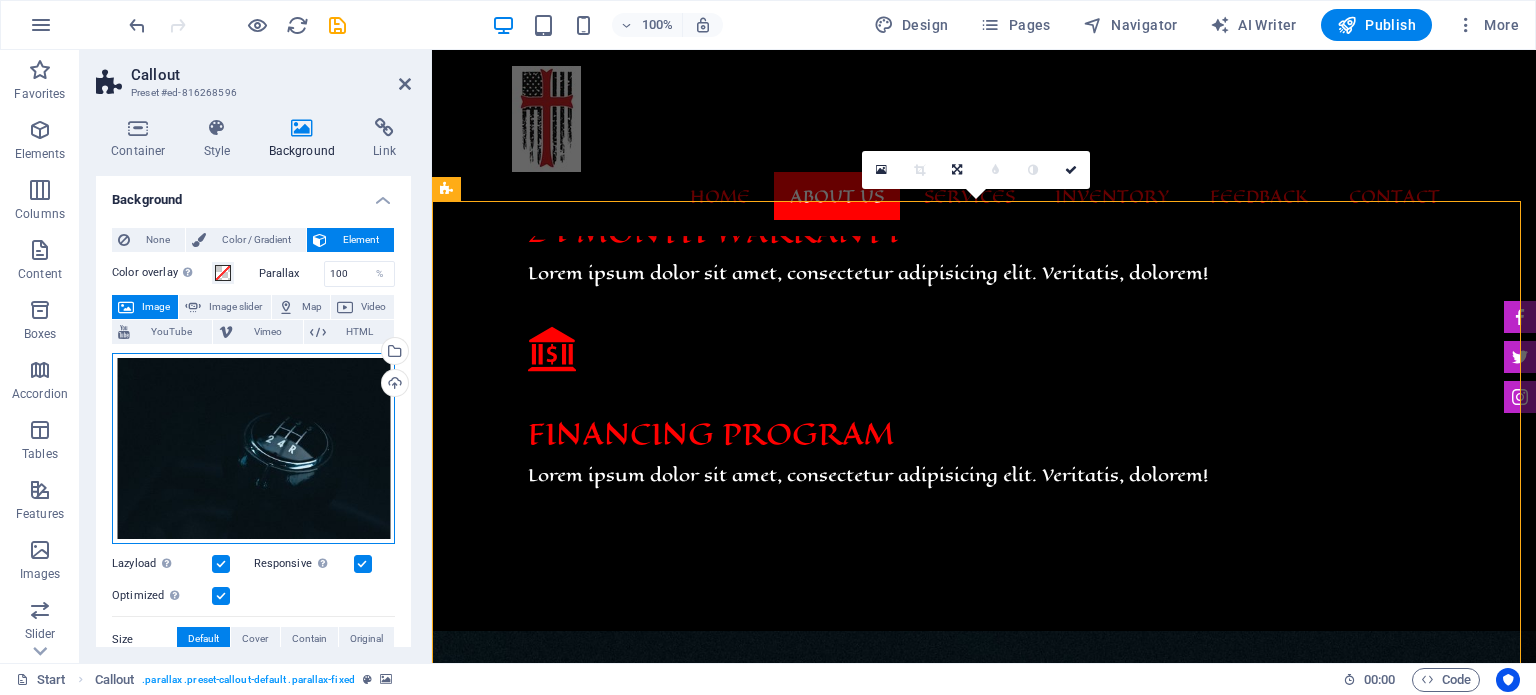click on "Drag files here, click to choose files or select files from Files or our free stock photos & videos" at bounding box center (253, 449) 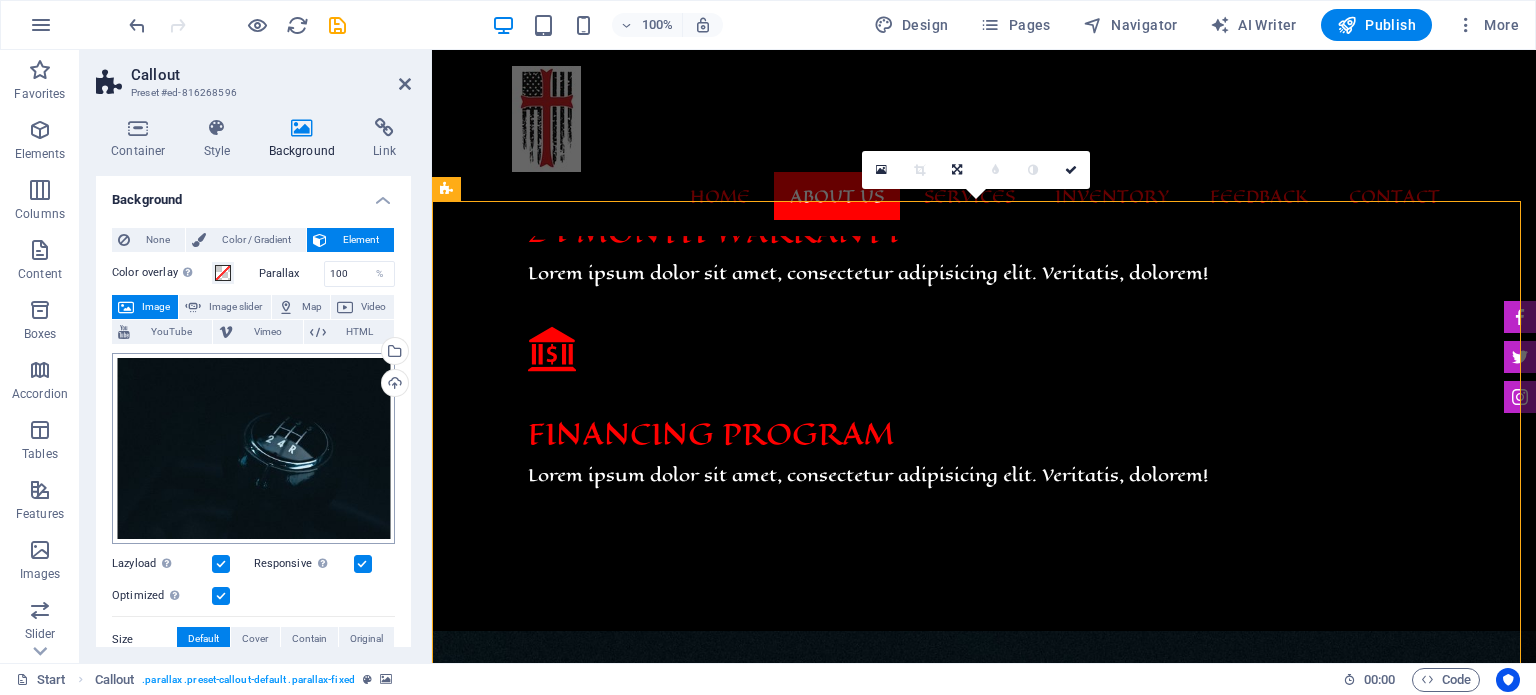 scroll, scrollTop: 1694, scrollLeft: 0, axis: vertical 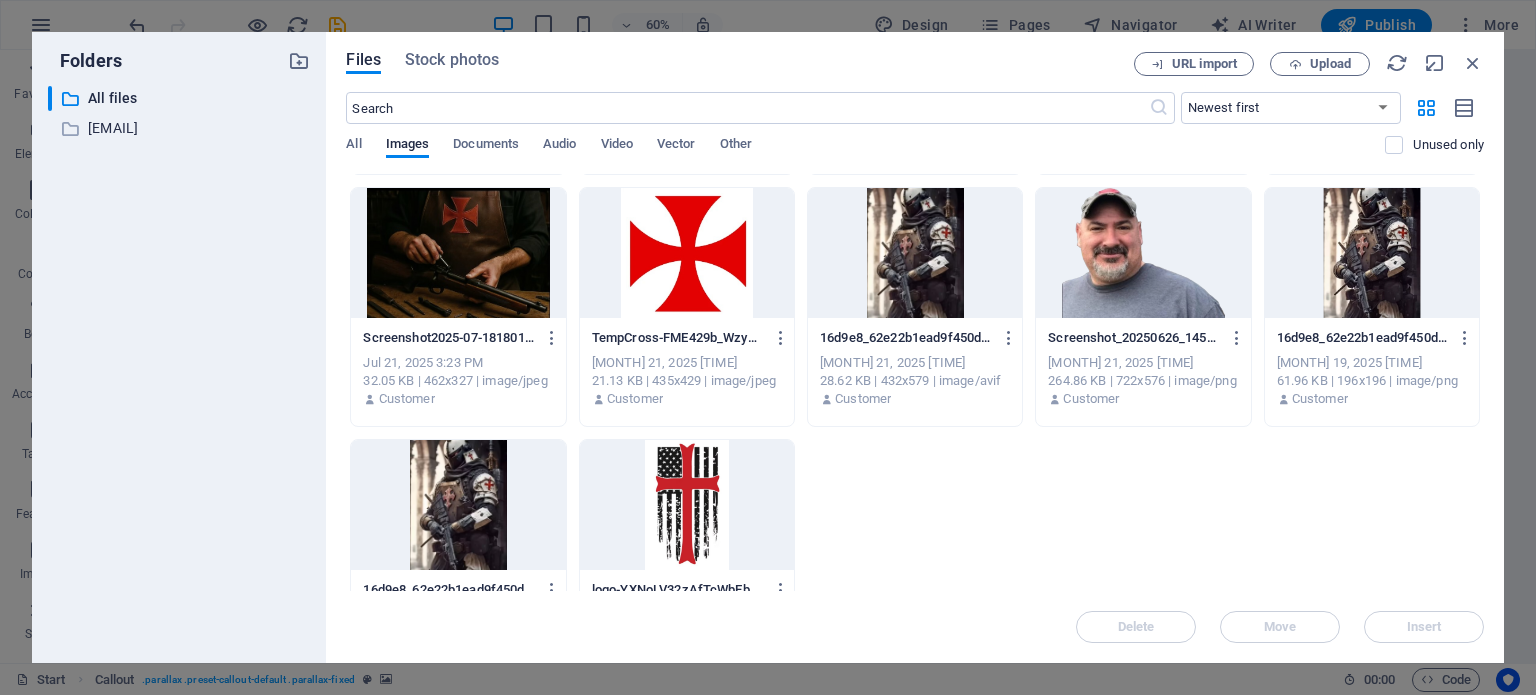 click at bounding box center (1372, 253) 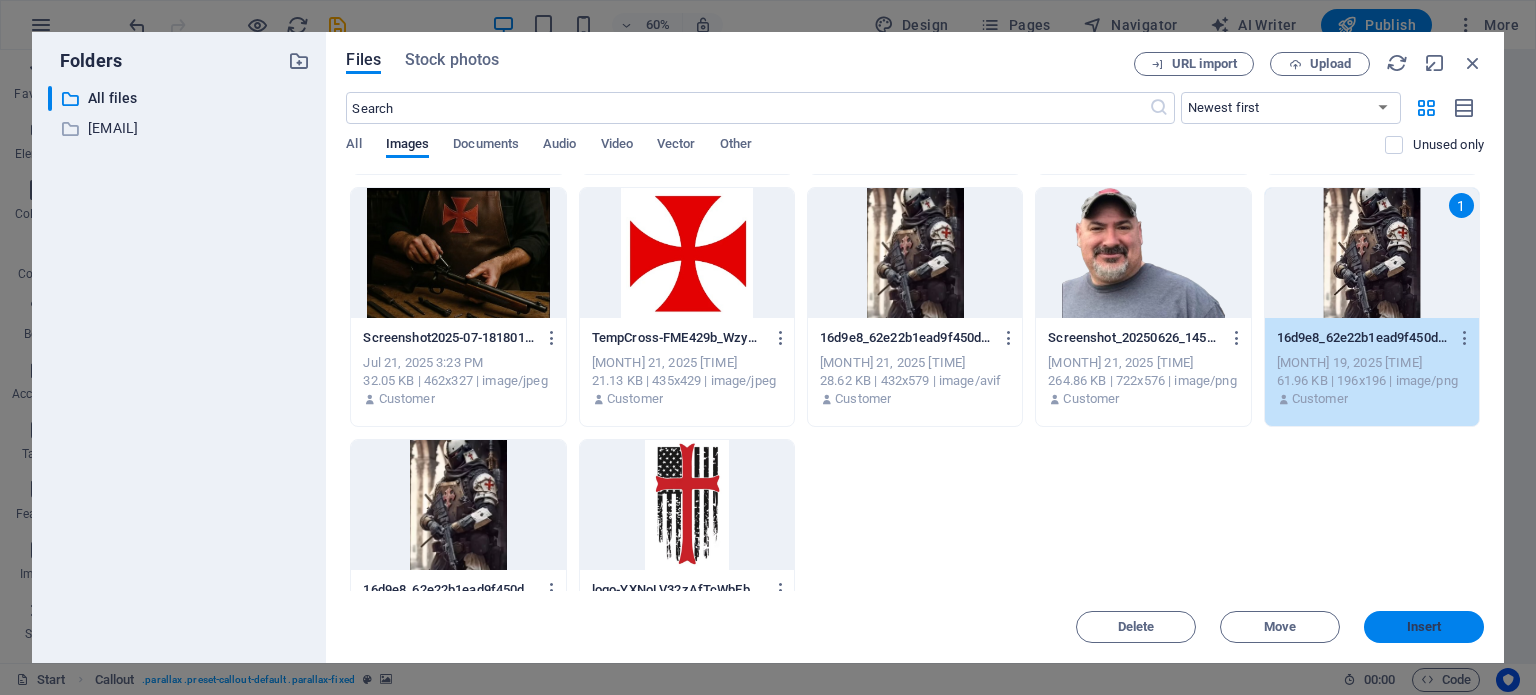 click on "Insert" at bounding box center (1424, 627) 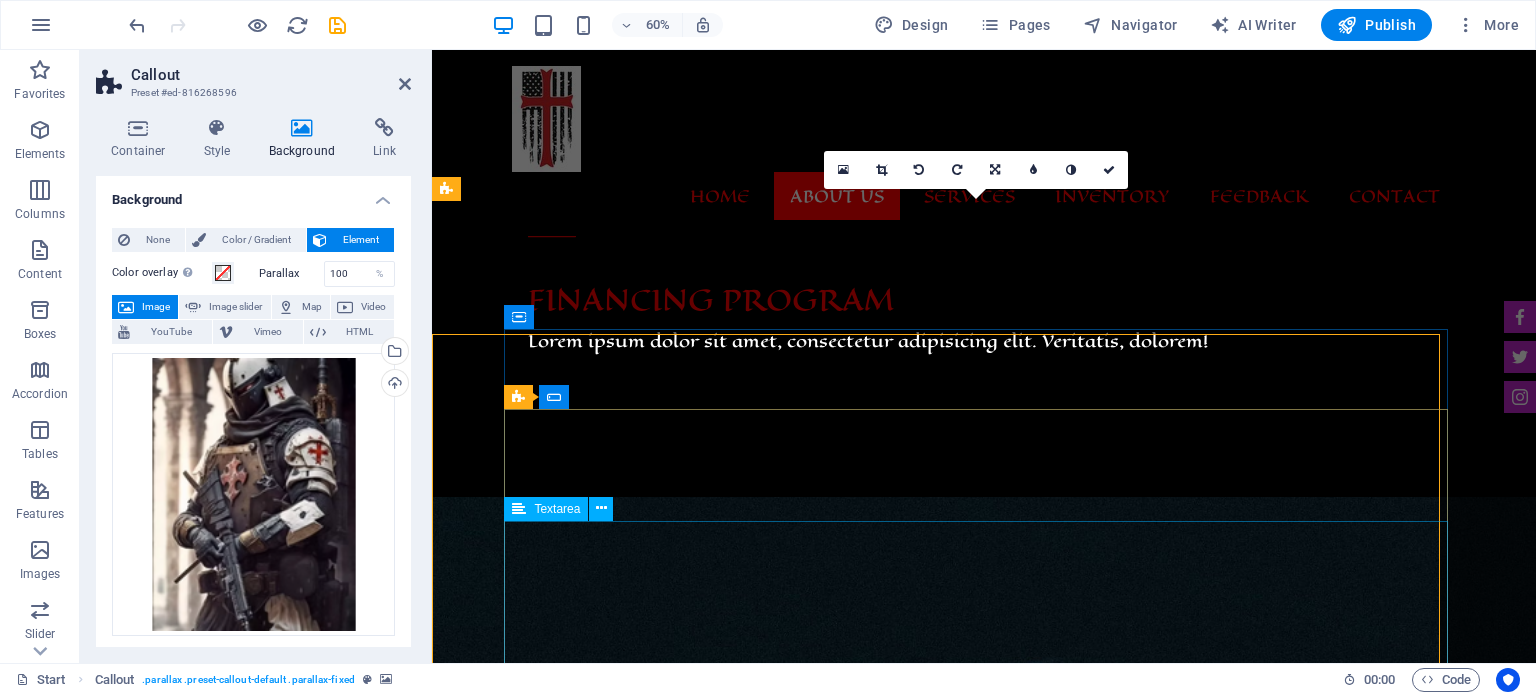 scroll, scrollTop: 1560, scrollLeft: 0, axis: vertical 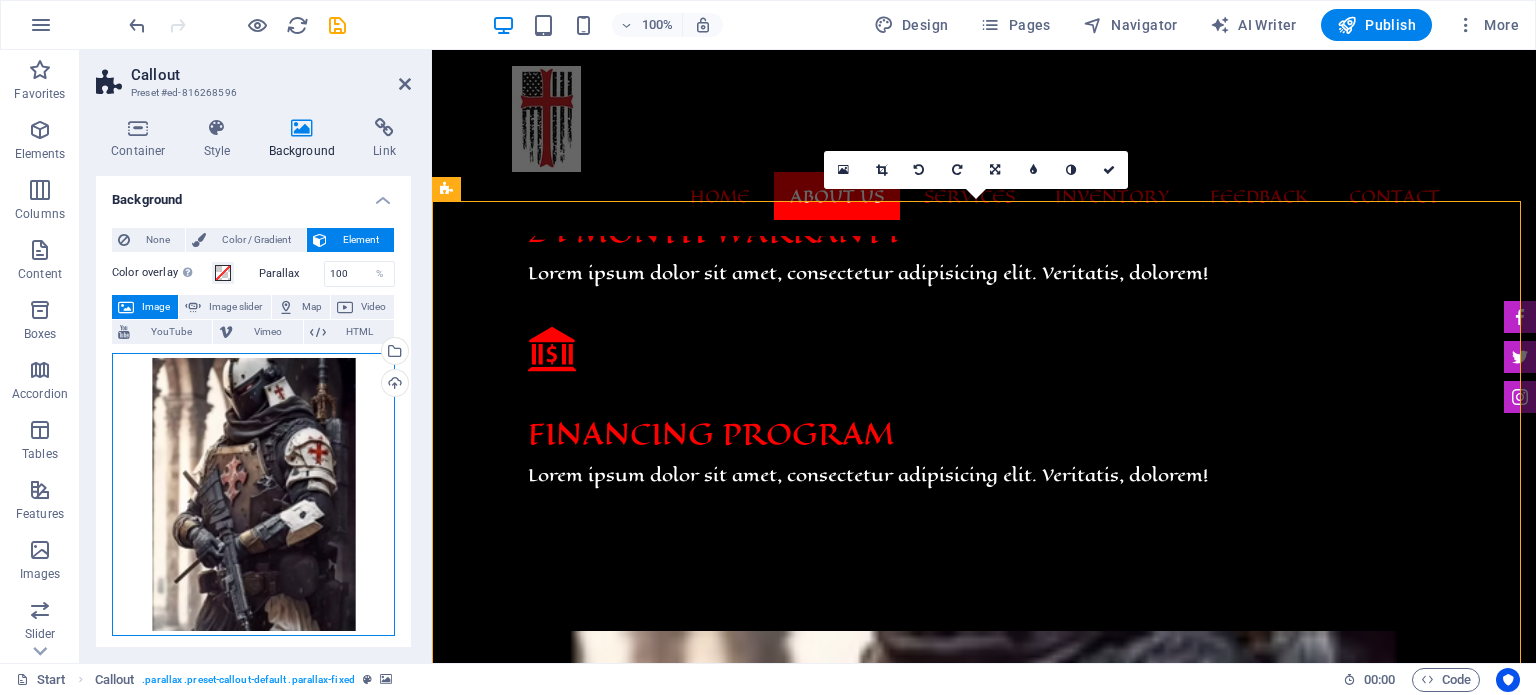 click on "Drag files here, click to choose files or select files from Files or our free stock photos & videos" at bounding box center (253, 494) 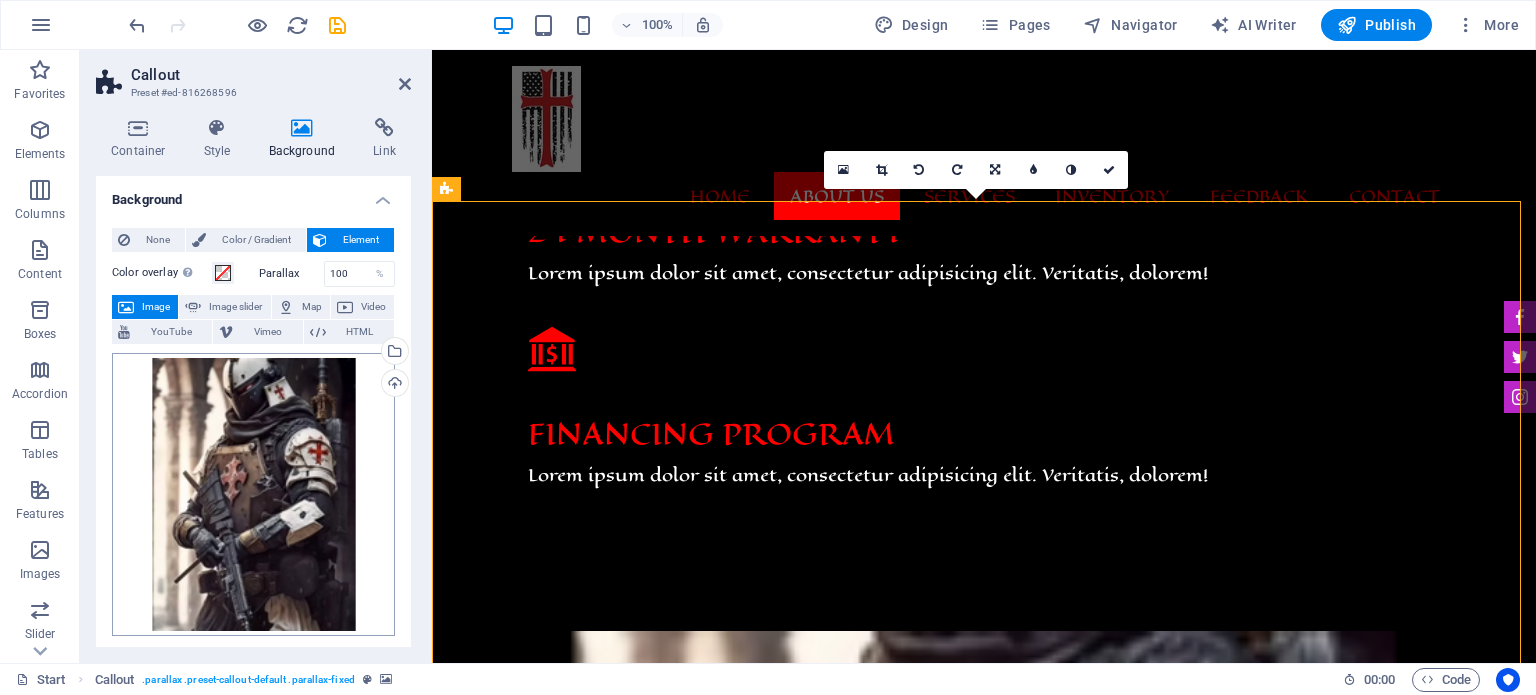 scroll, scrollTop: 1694, scrollLeft: 0, axis: vertical 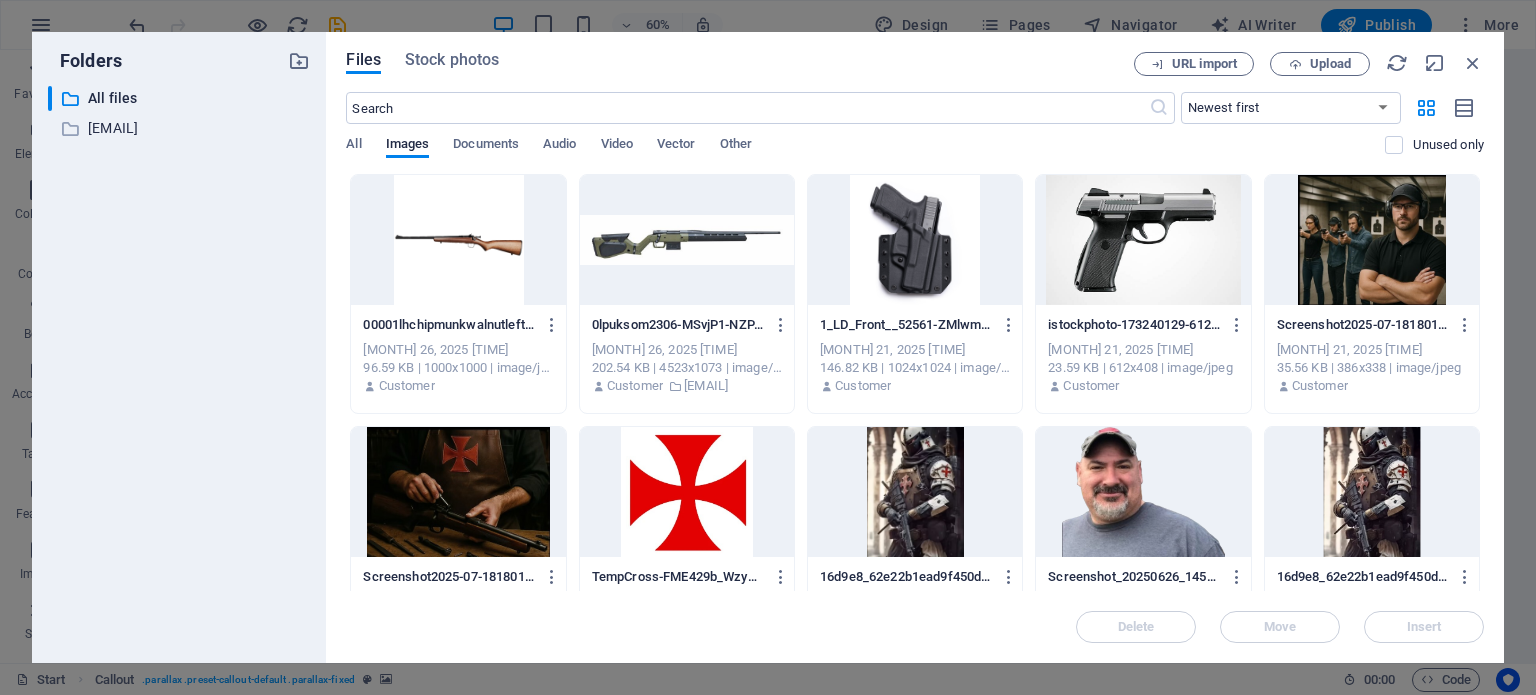 click at bounding box center (687, 492) 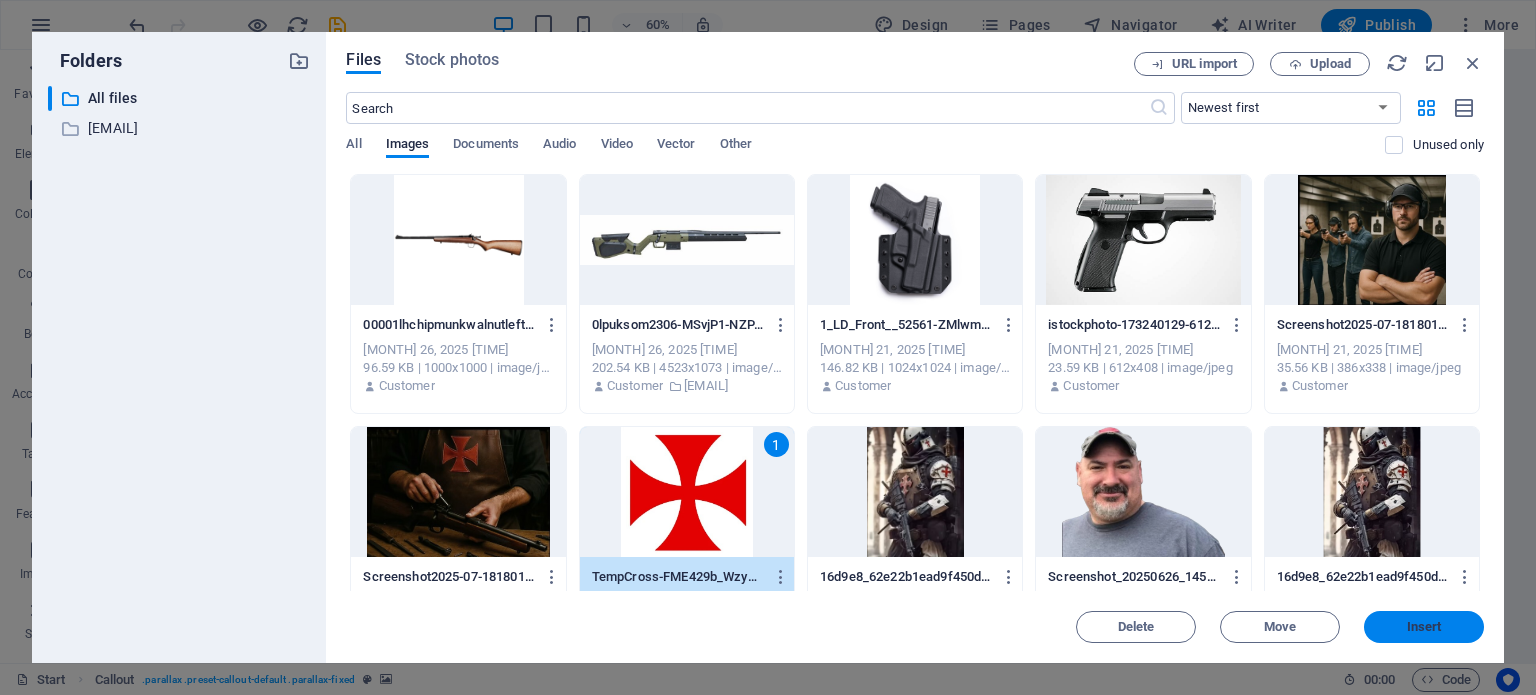 click on "Insert" at bounding box center (1424, 627) 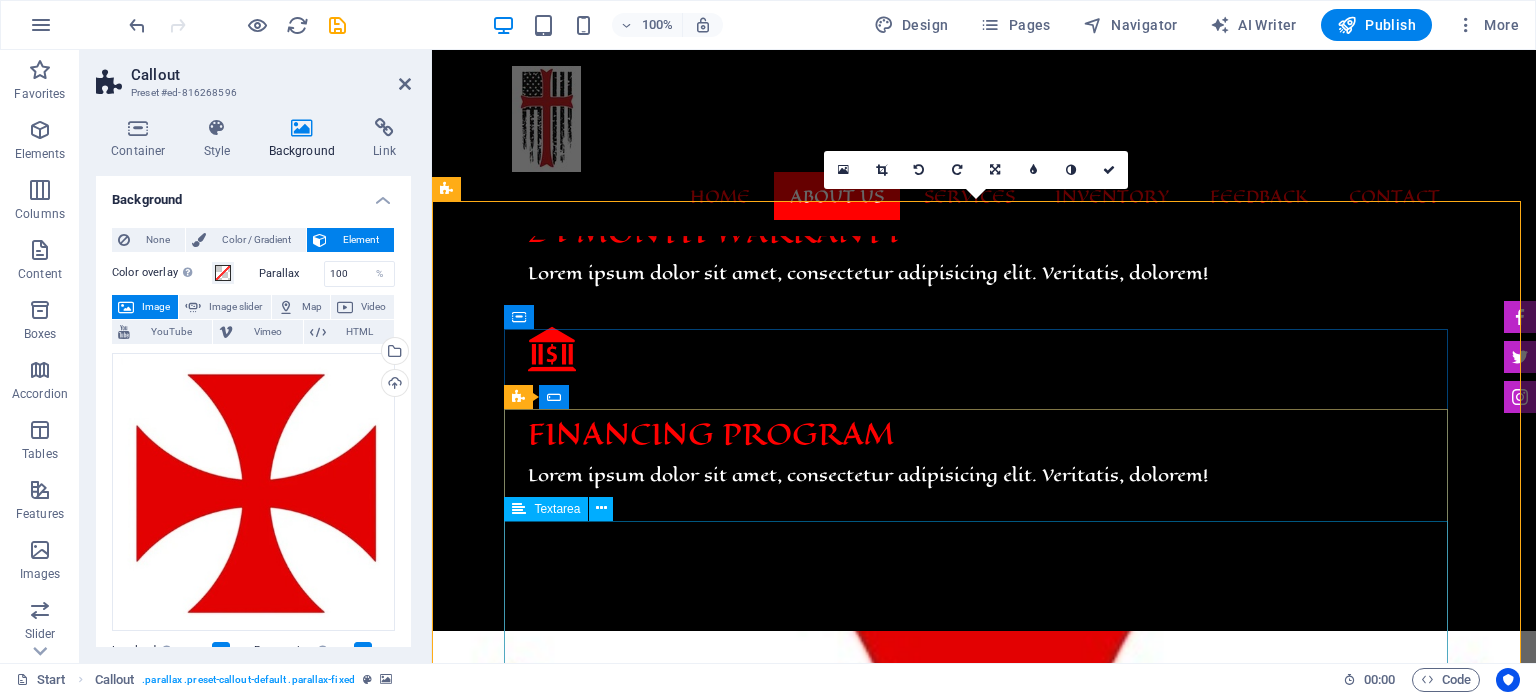 drag, startPoint x: 1836, startPoint y: 669, endPoint x: 1055, endPoint y: 562, distance: 788.29565 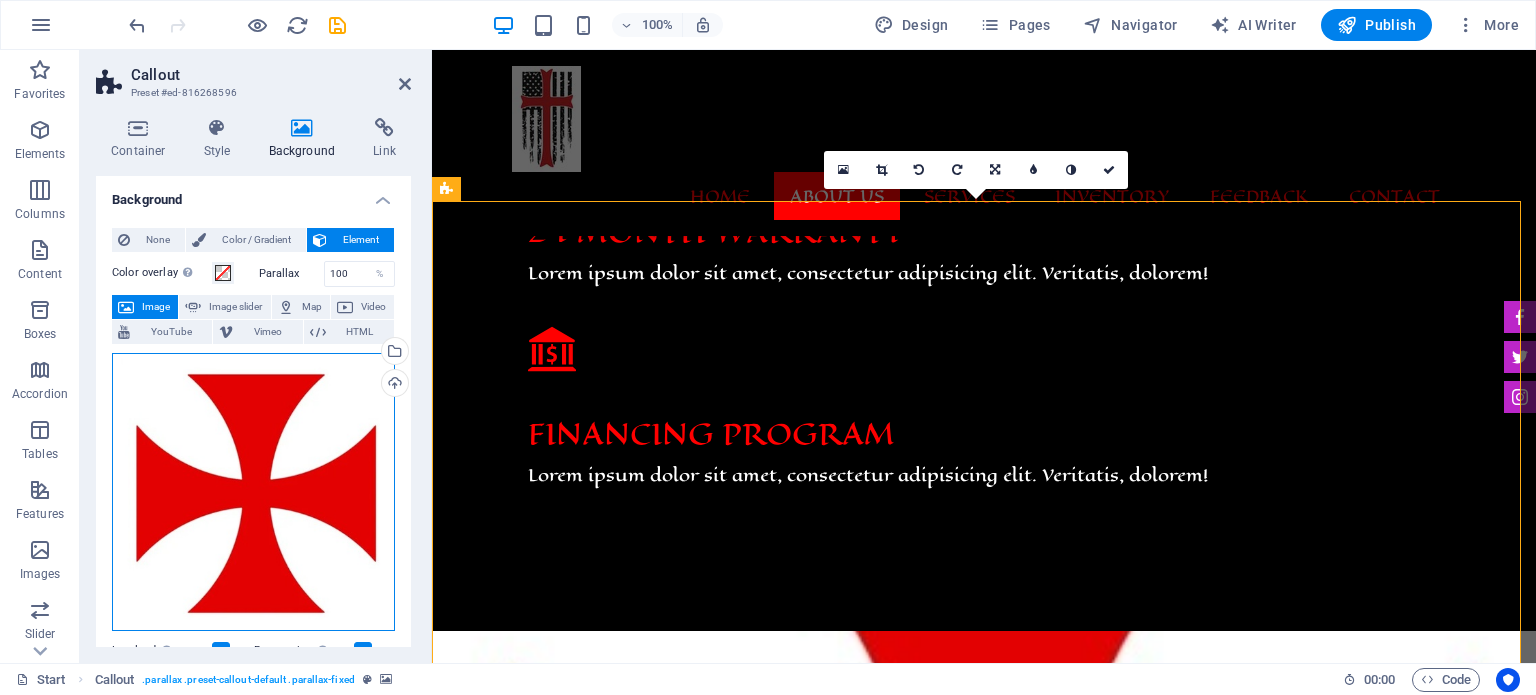 click on "Drag files here, click to choose files or select files from Files or our free stock photos & videos" at bounding box center [253, 492] 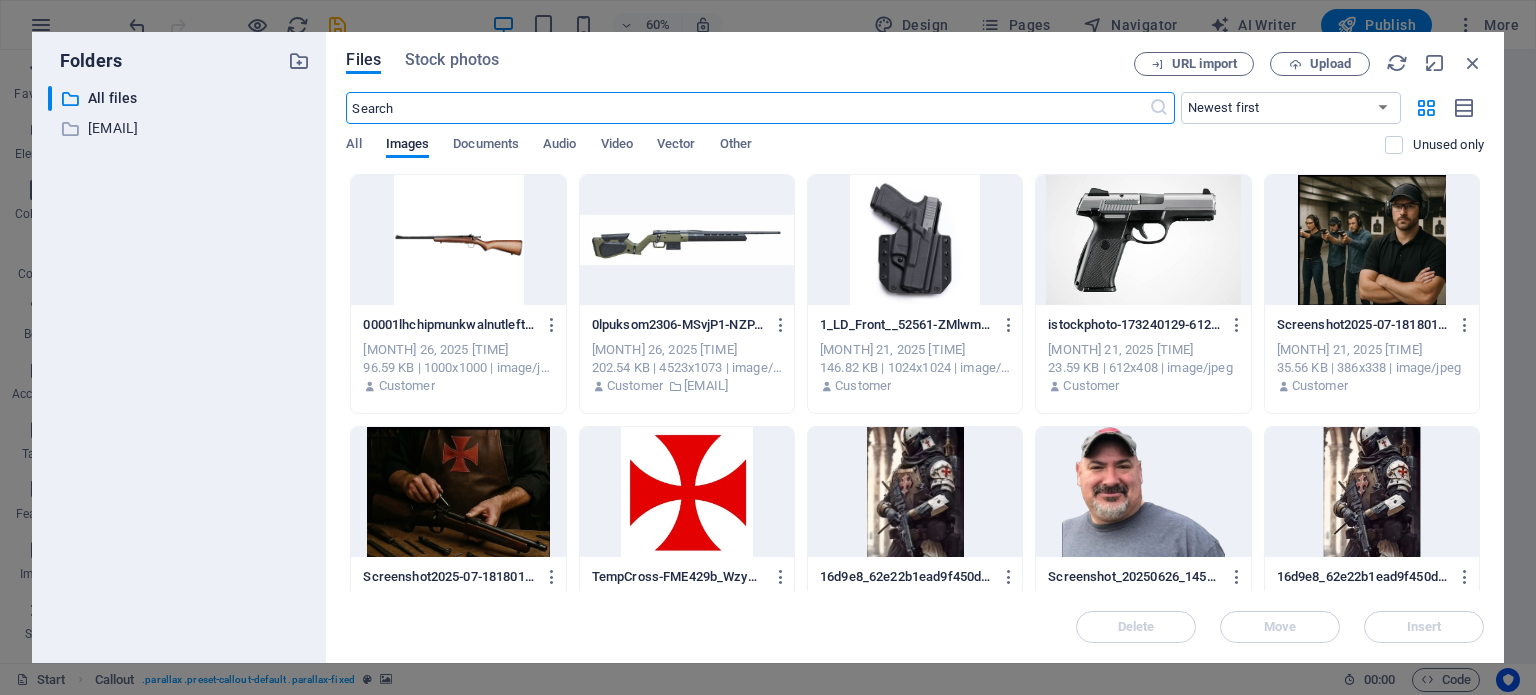 scroll, scrollTop: 1694, scrollLeft: 0, axis: vertical 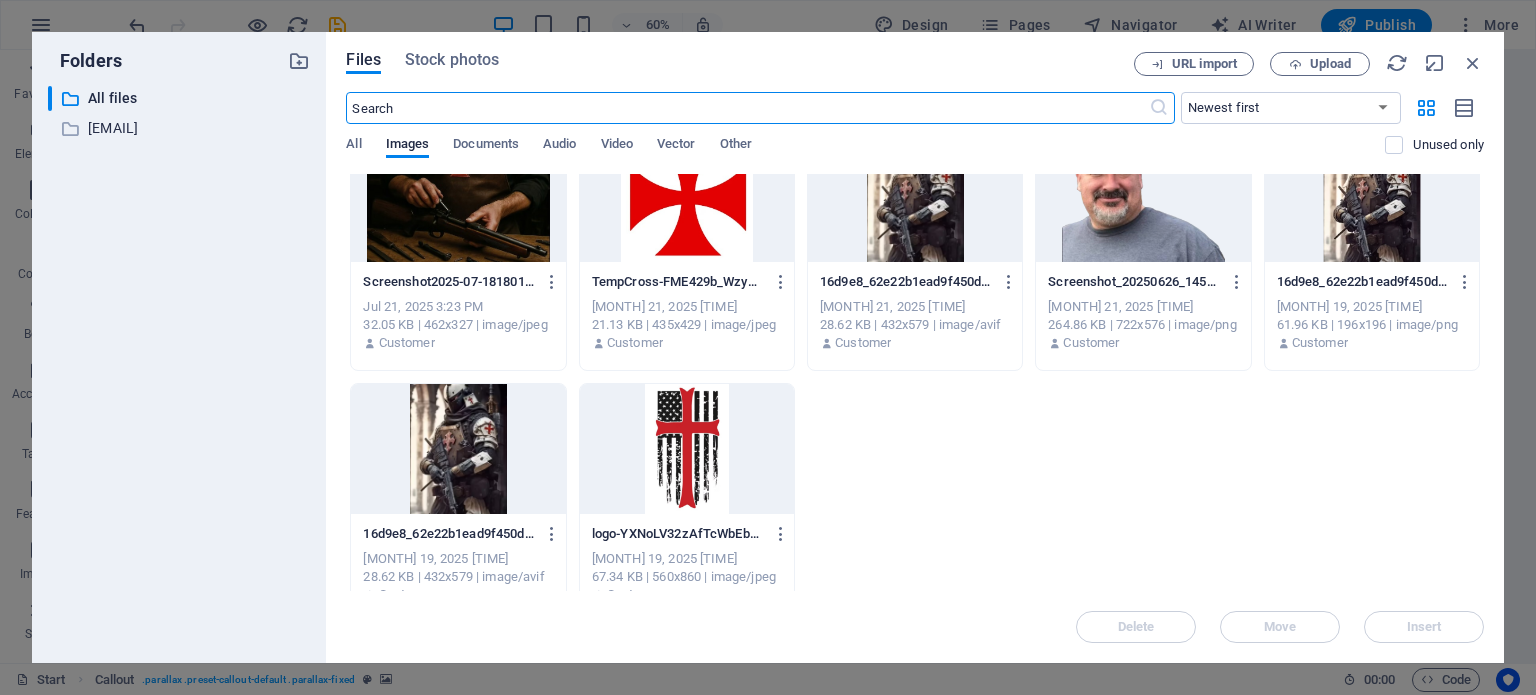click at bounding box center [687, 449] 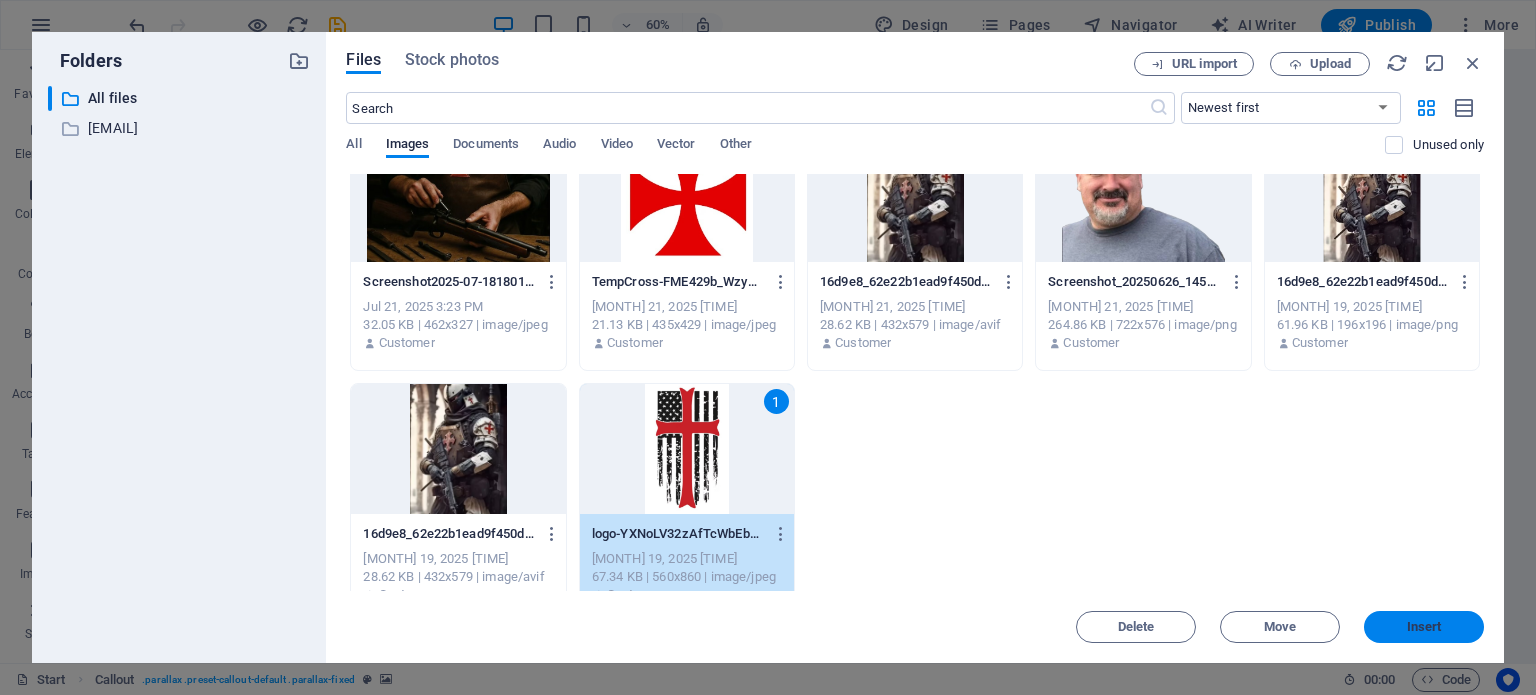 click on "Insert" at bounding box center (1424, 627) 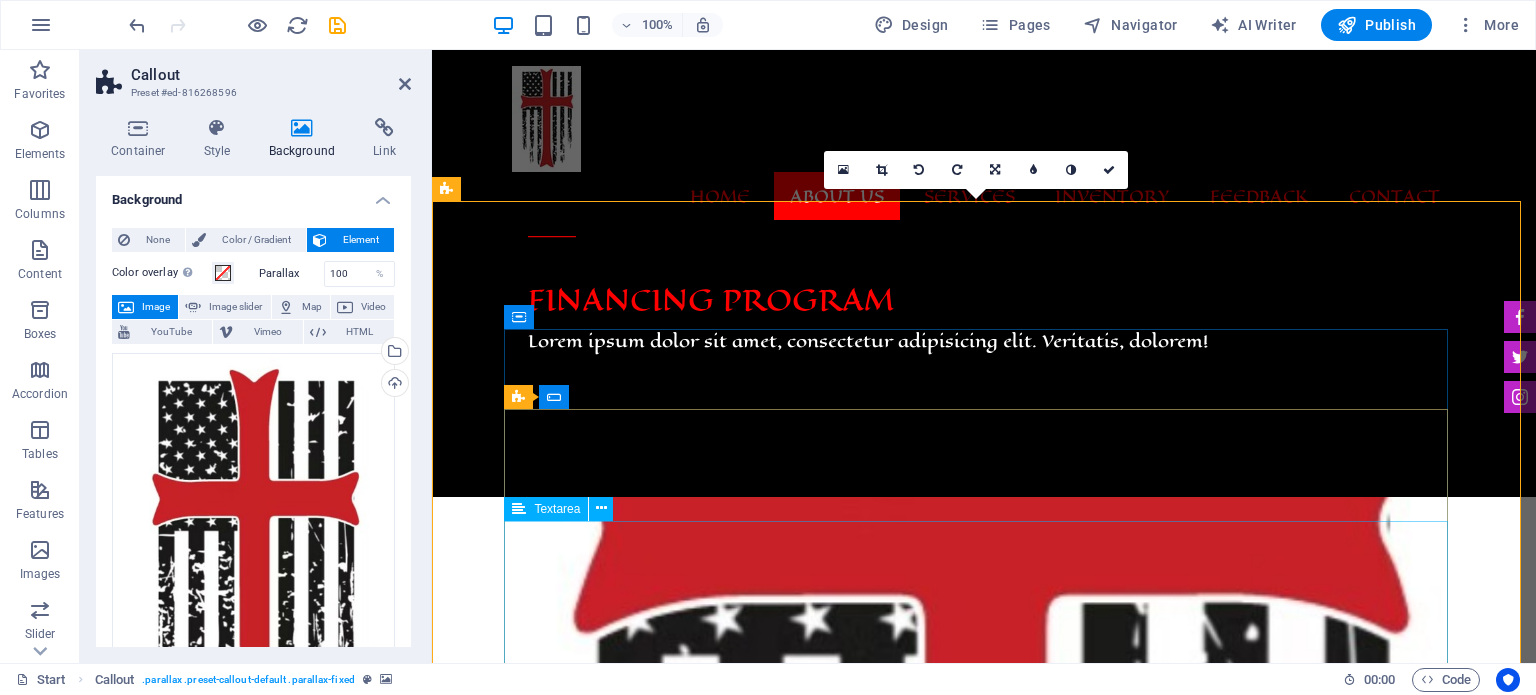 scroll, scrollTop: 1560, scrollLeft: 0, axis: vertical 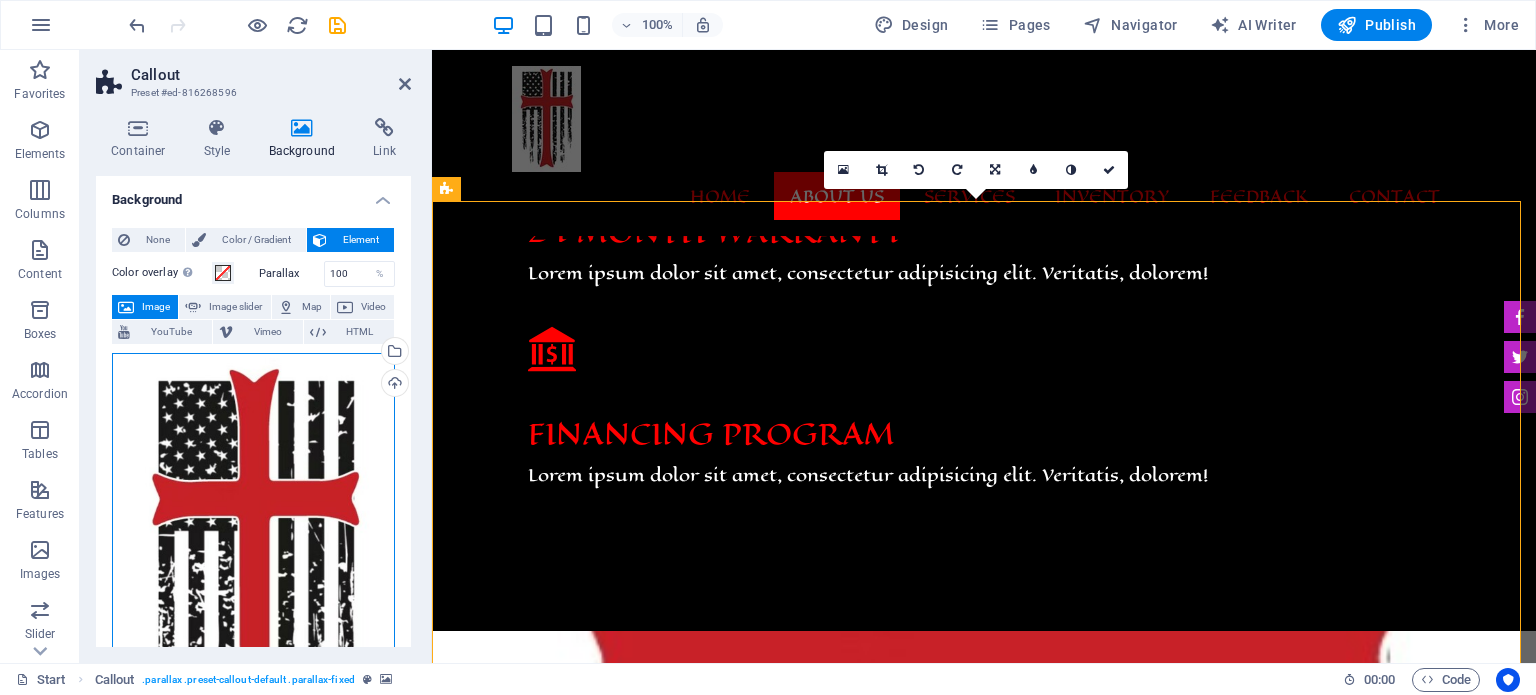 click on "Drag files here, click to choose files or select files from Files or our free stock photos & videos" at bounding box center (253, 567) 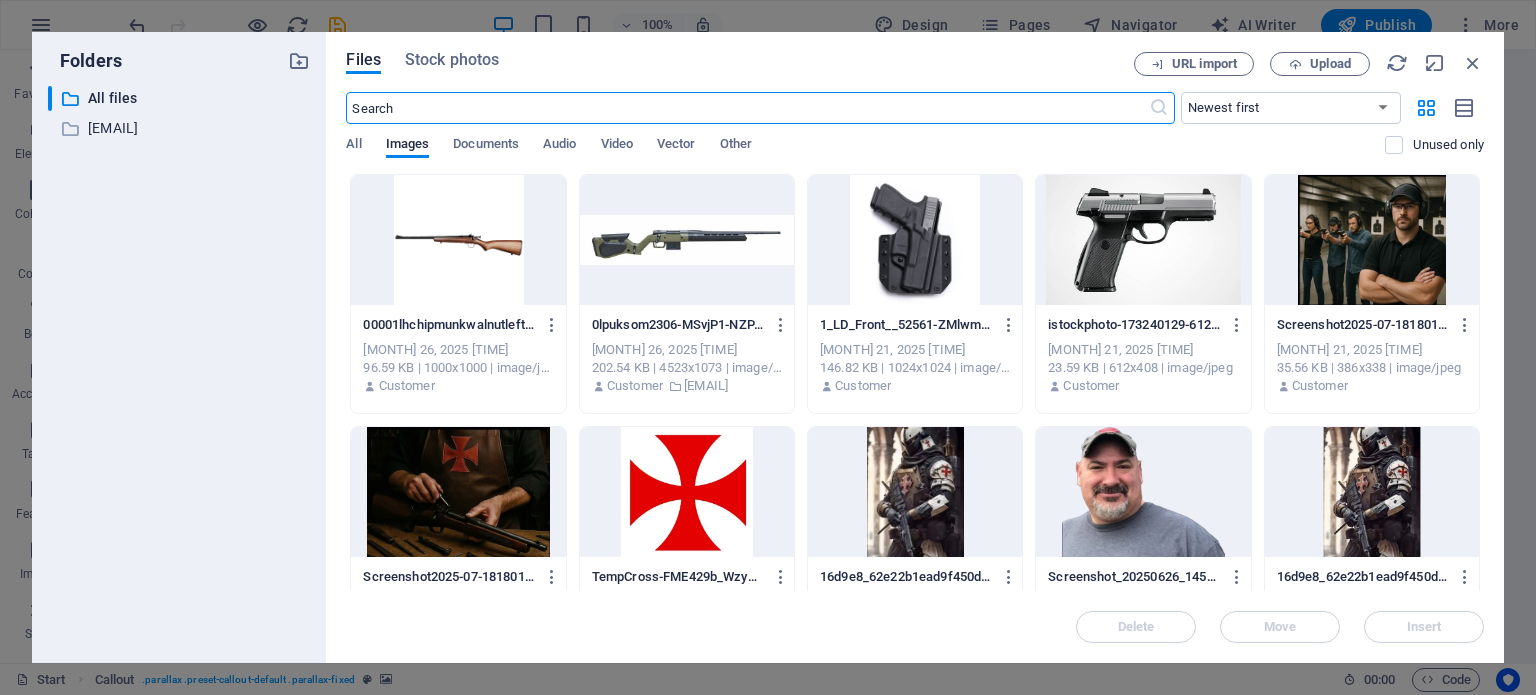 scroll, scrollTop: 1694, scrollLeft: 0, axis: vertical 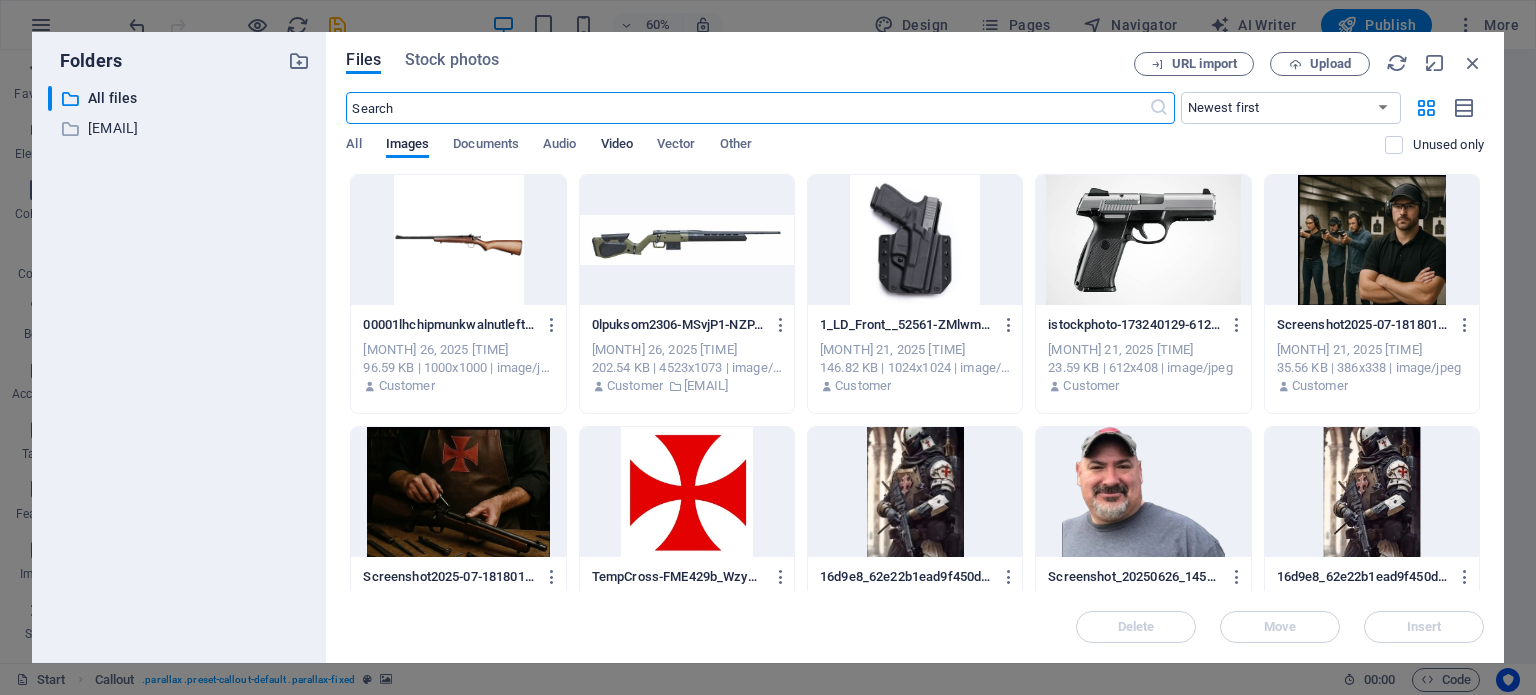 click on "Video" at bounding box center (617, 146) 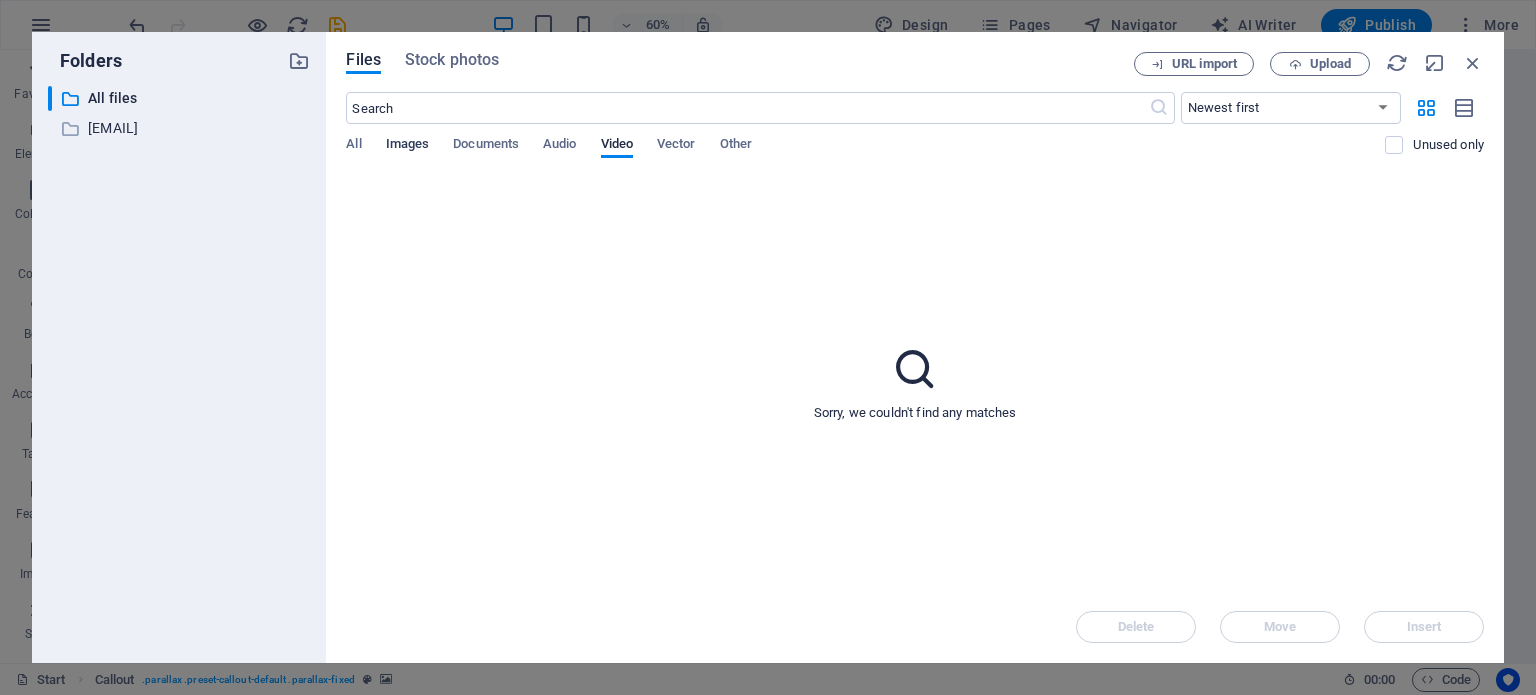 click on "Images" at bounding box center (408, 146) 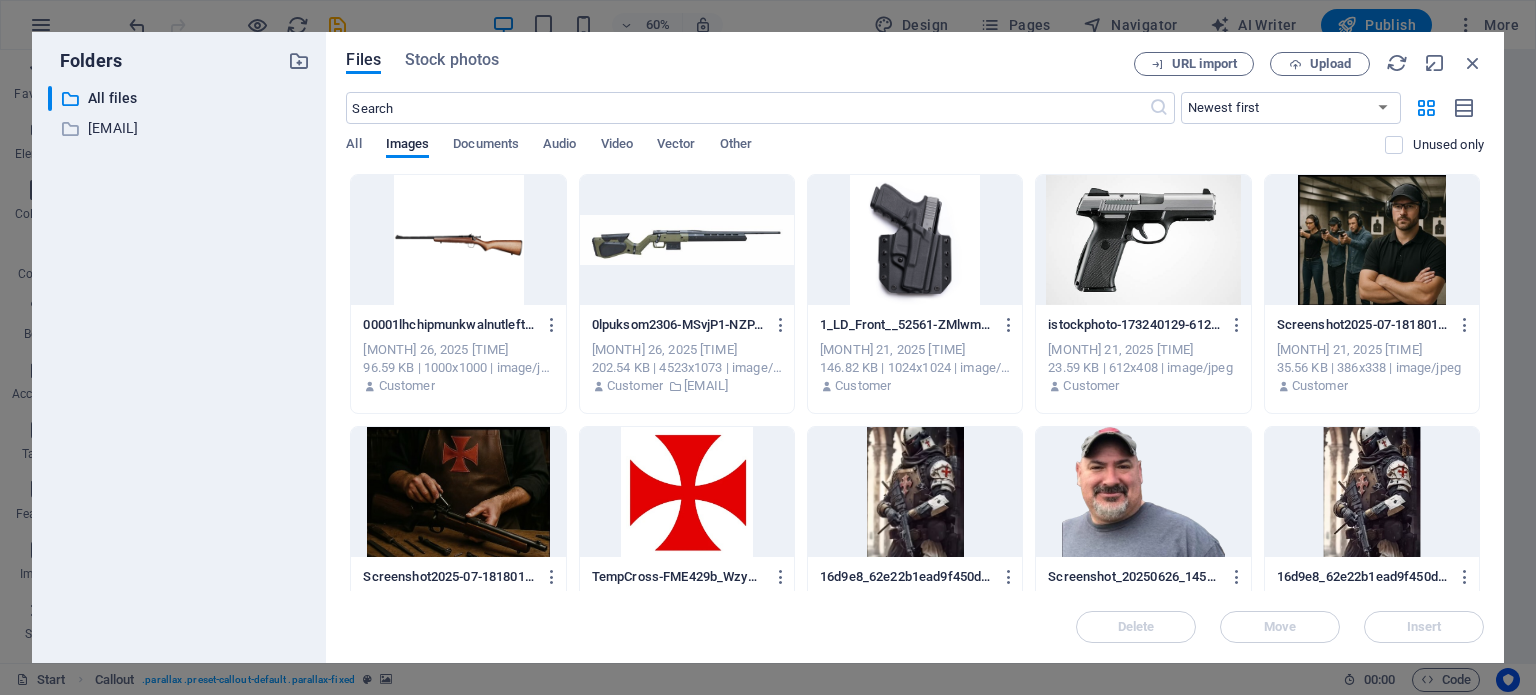 click at bounding box center [915, 492] 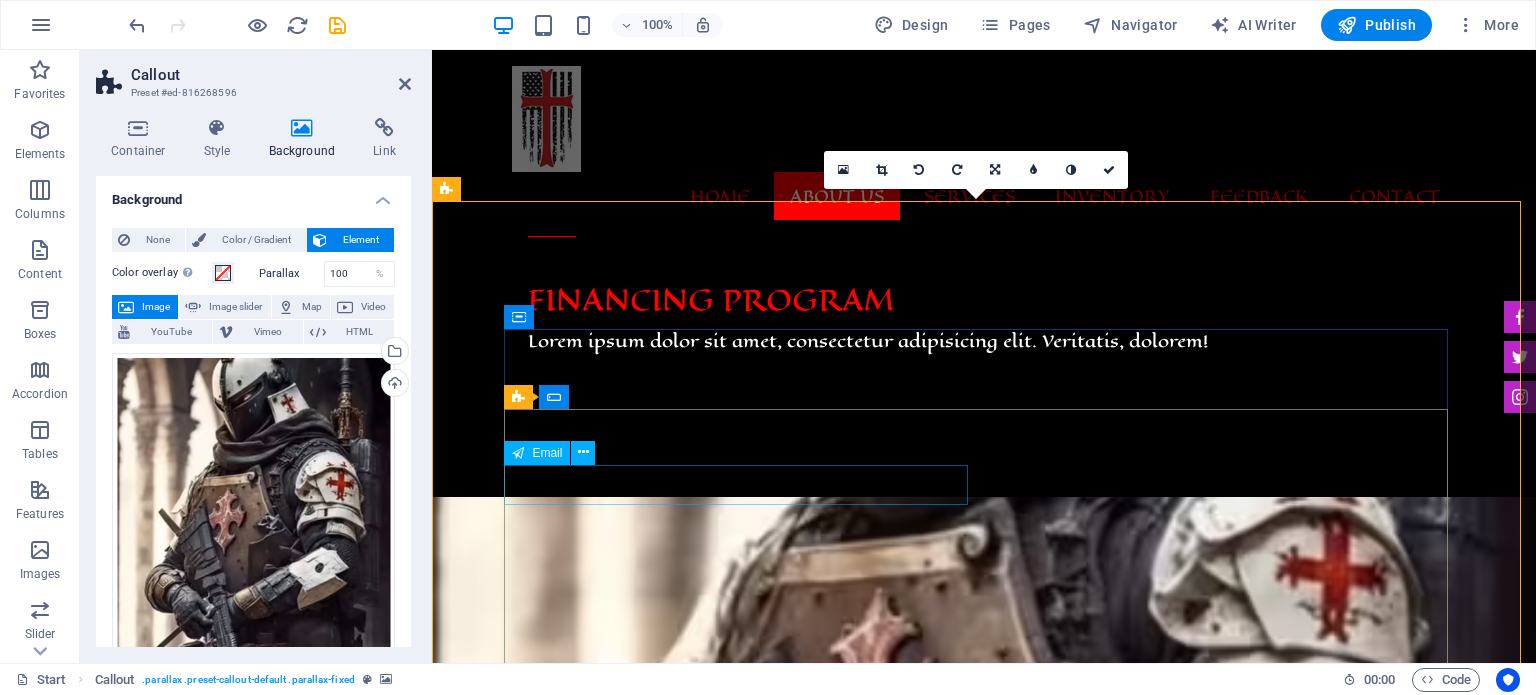 scroll, scrollTop: 1560, scrollLeft: 0, axis: vertical 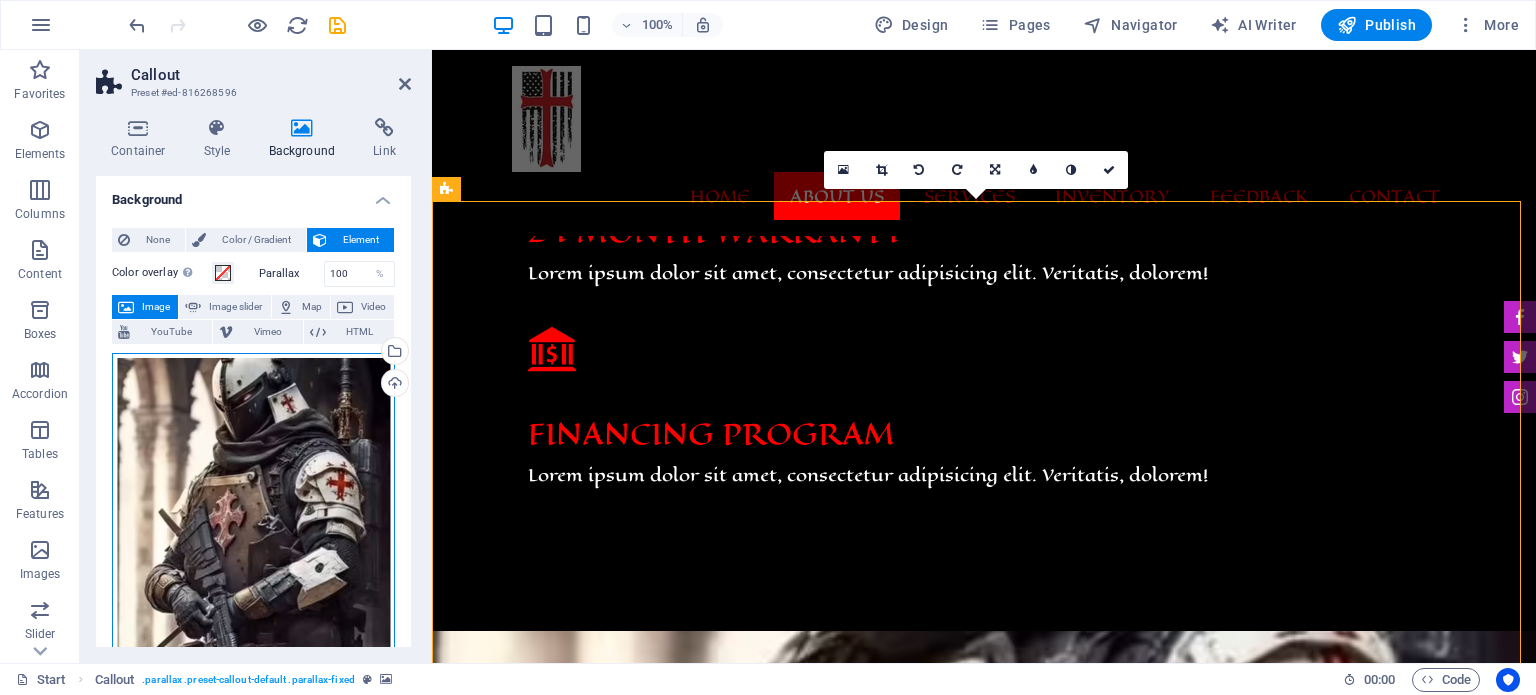 click on "Drag files here, click to choose files or select files from Files or our free stock photos & videos" at bounding box center (253, 541) 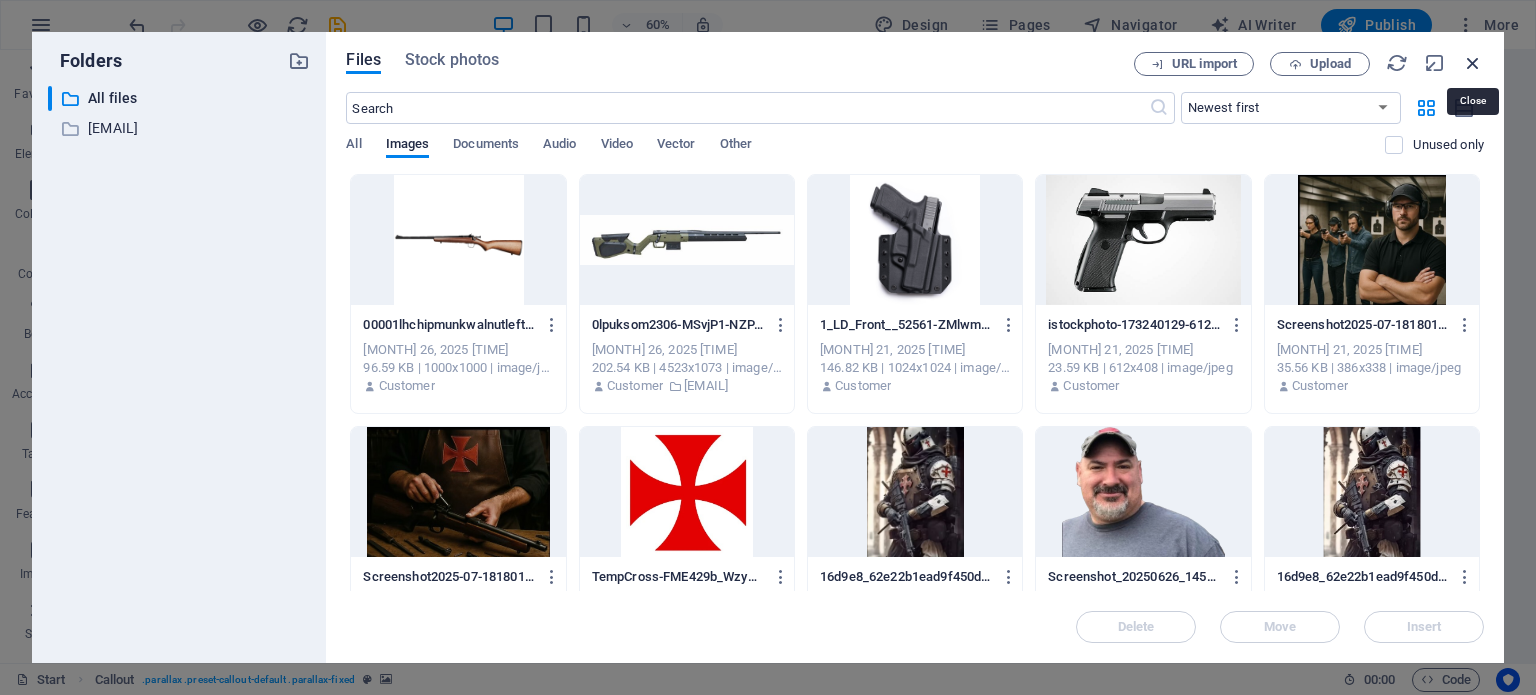 click at bounding box center [1473, 63] 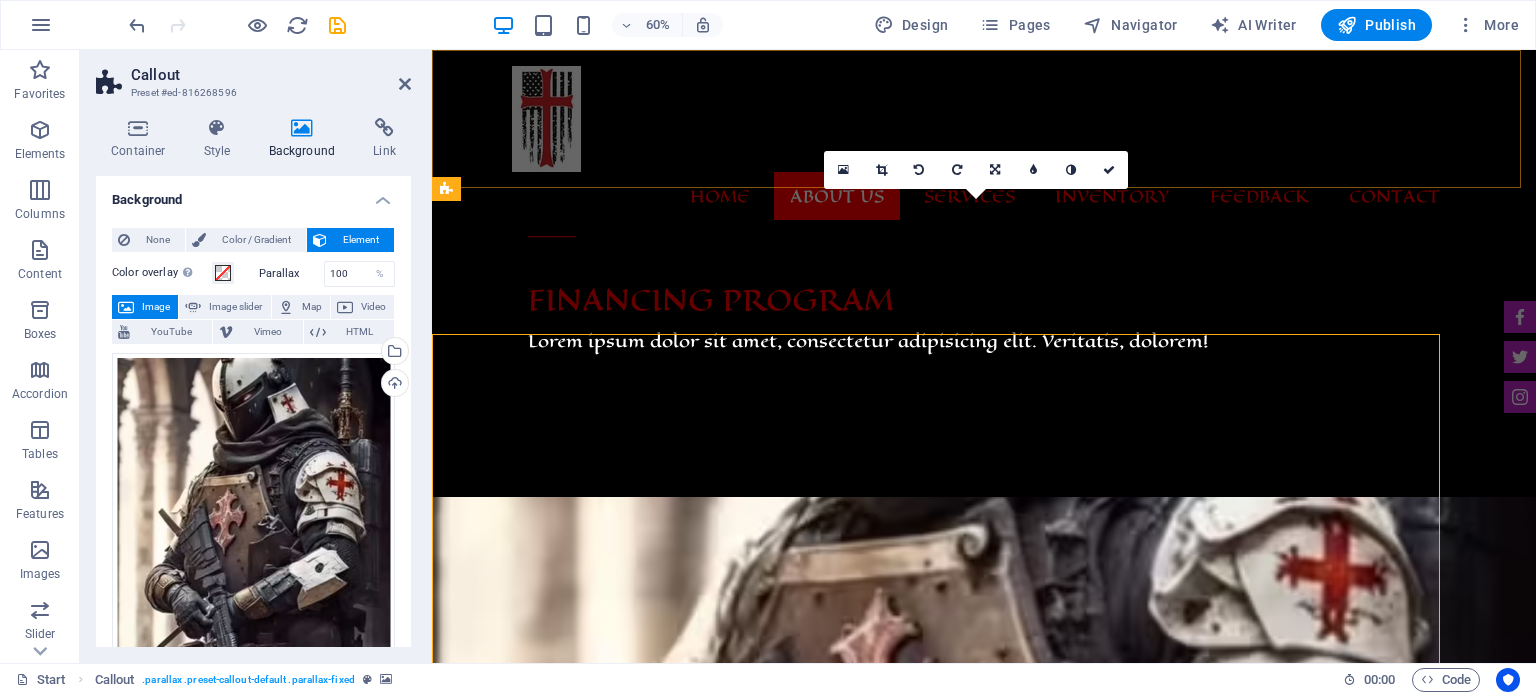scroll, scrollTop: 1560, scrollLeft: 0, axis: vertical 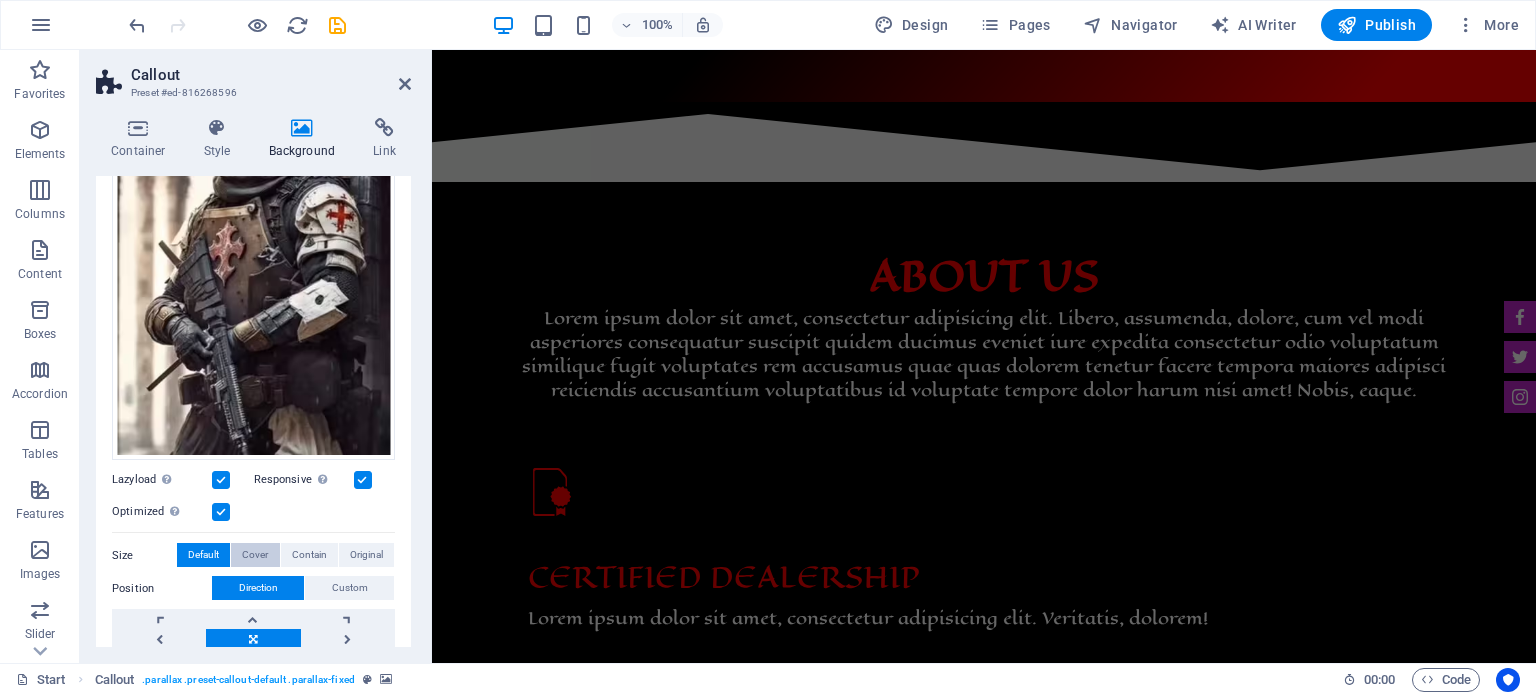 click on "Cover" at bounding box center (255, 555) 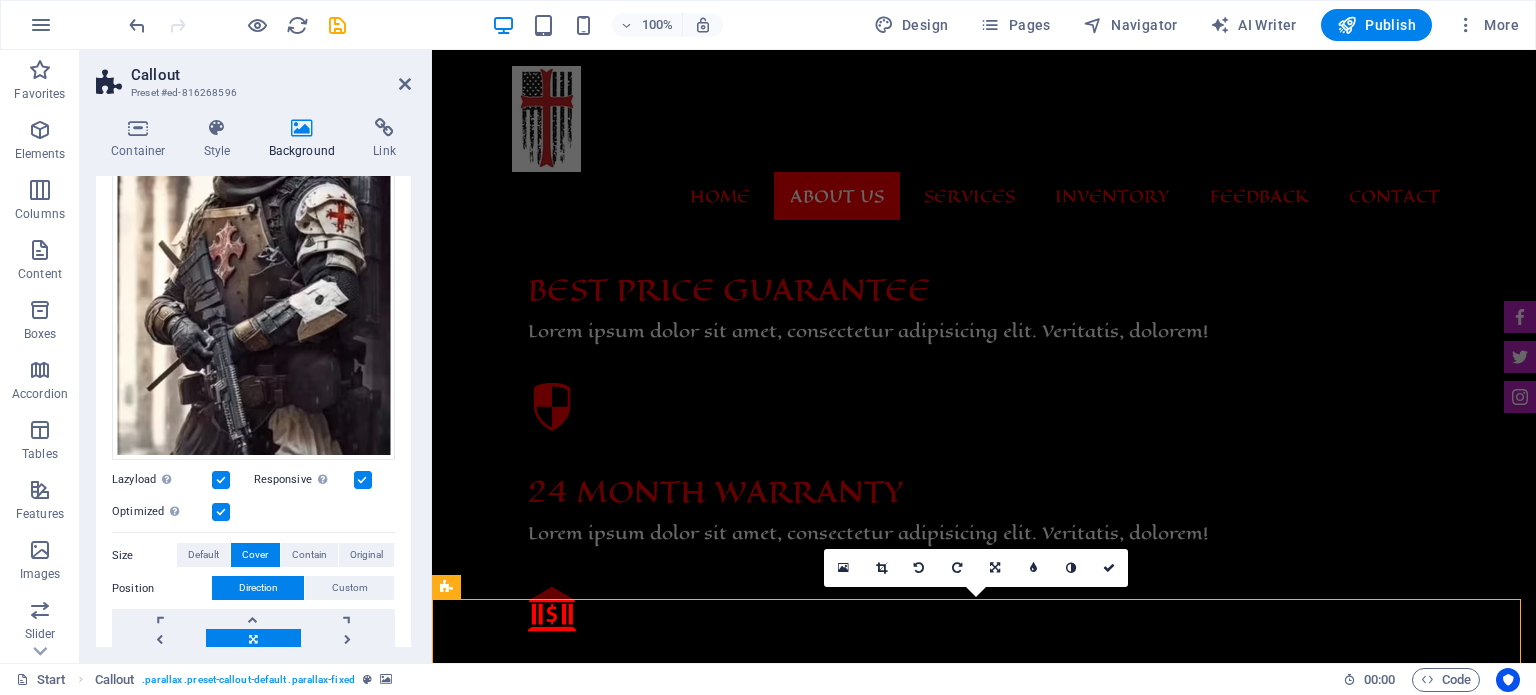 scroll, scrollTop: 1760, scrollLeft: 0, axis: vertical 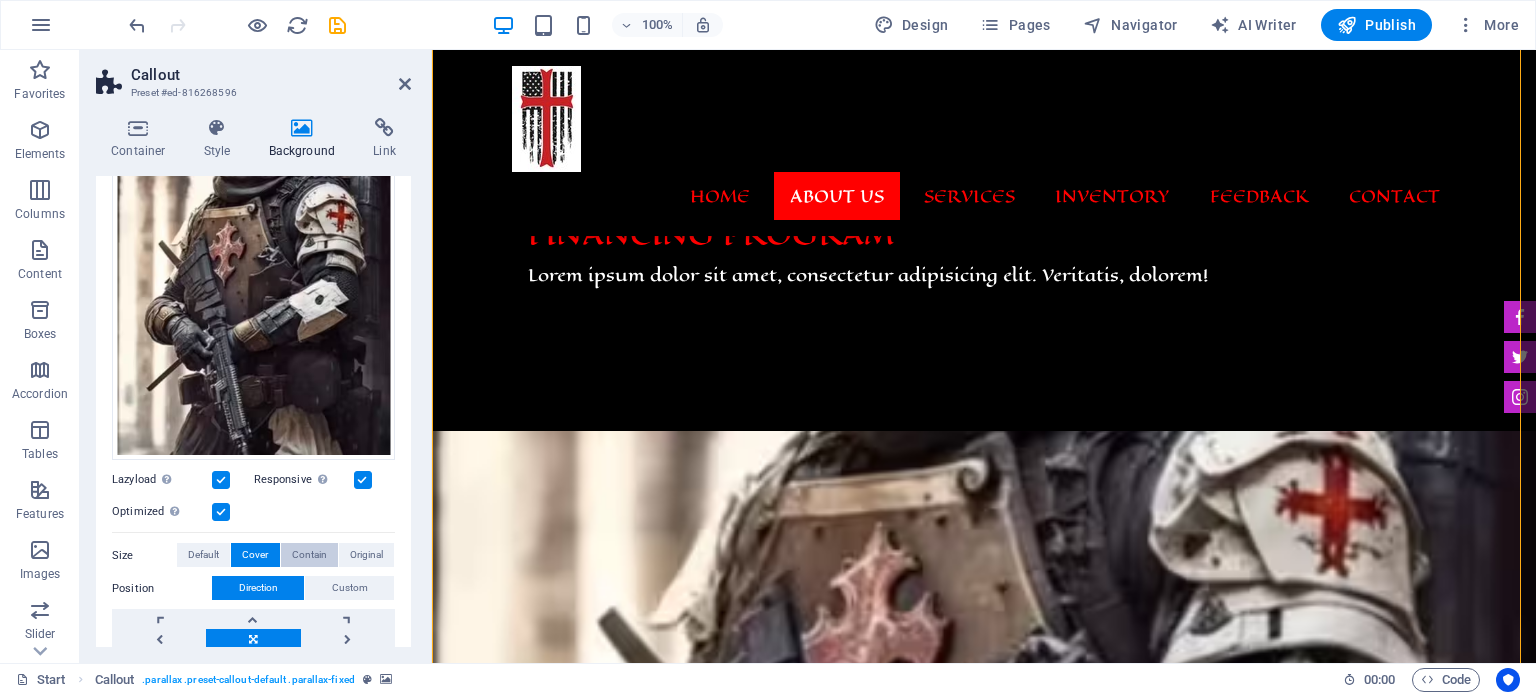 click on "Contain" at bounding box center (309, 555) 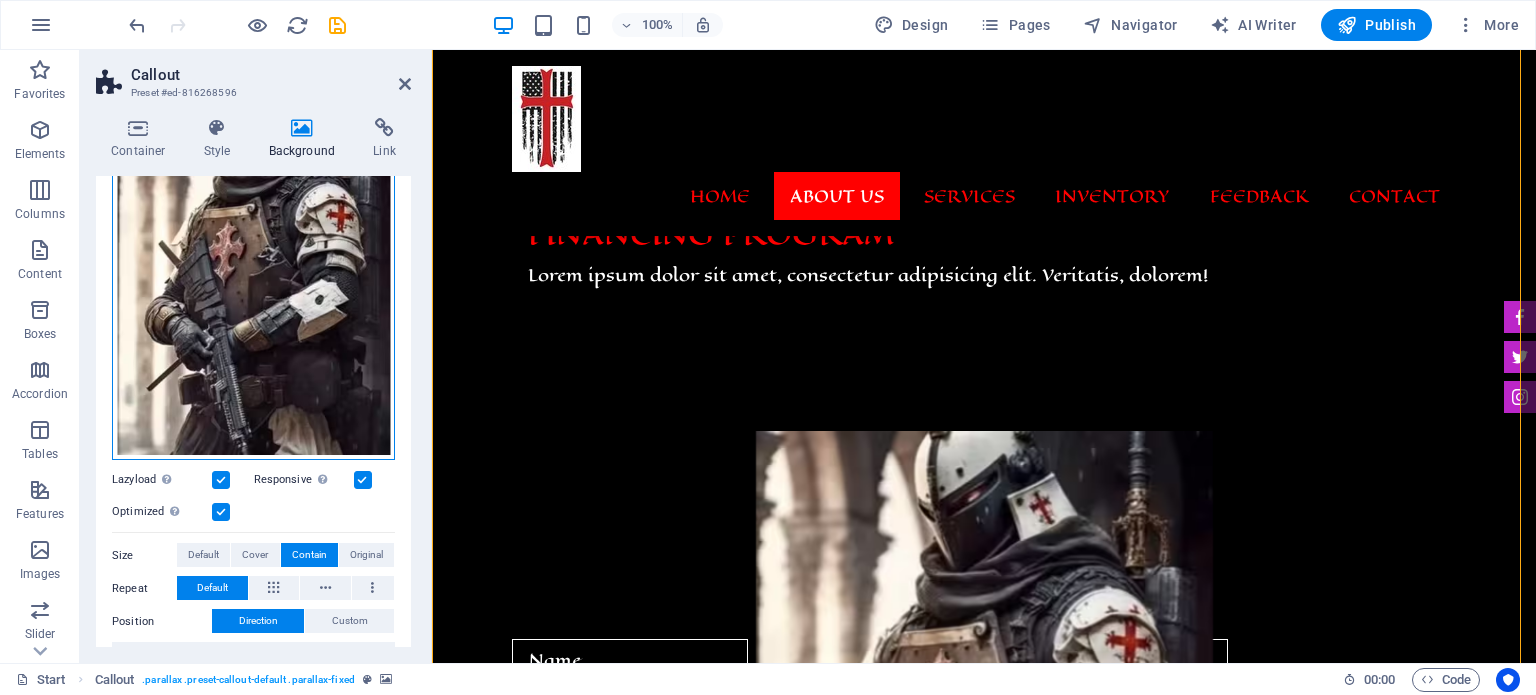 drag, startPoint x: 276, startPoint y: 327, endPoint x: 272, endPoint y: 413, distance: 86.09297 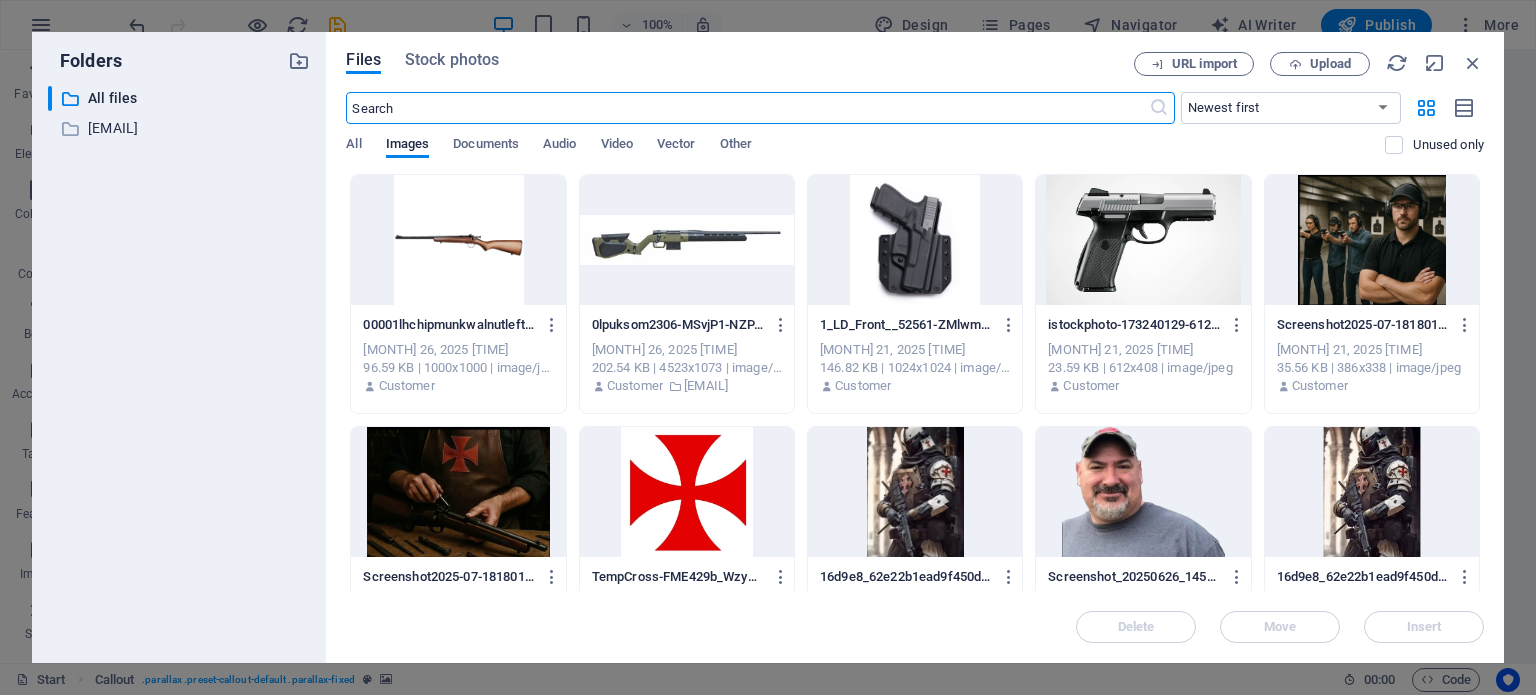 scroll, scrollTop: 1894, scrollLeft: 0, axis: vertical 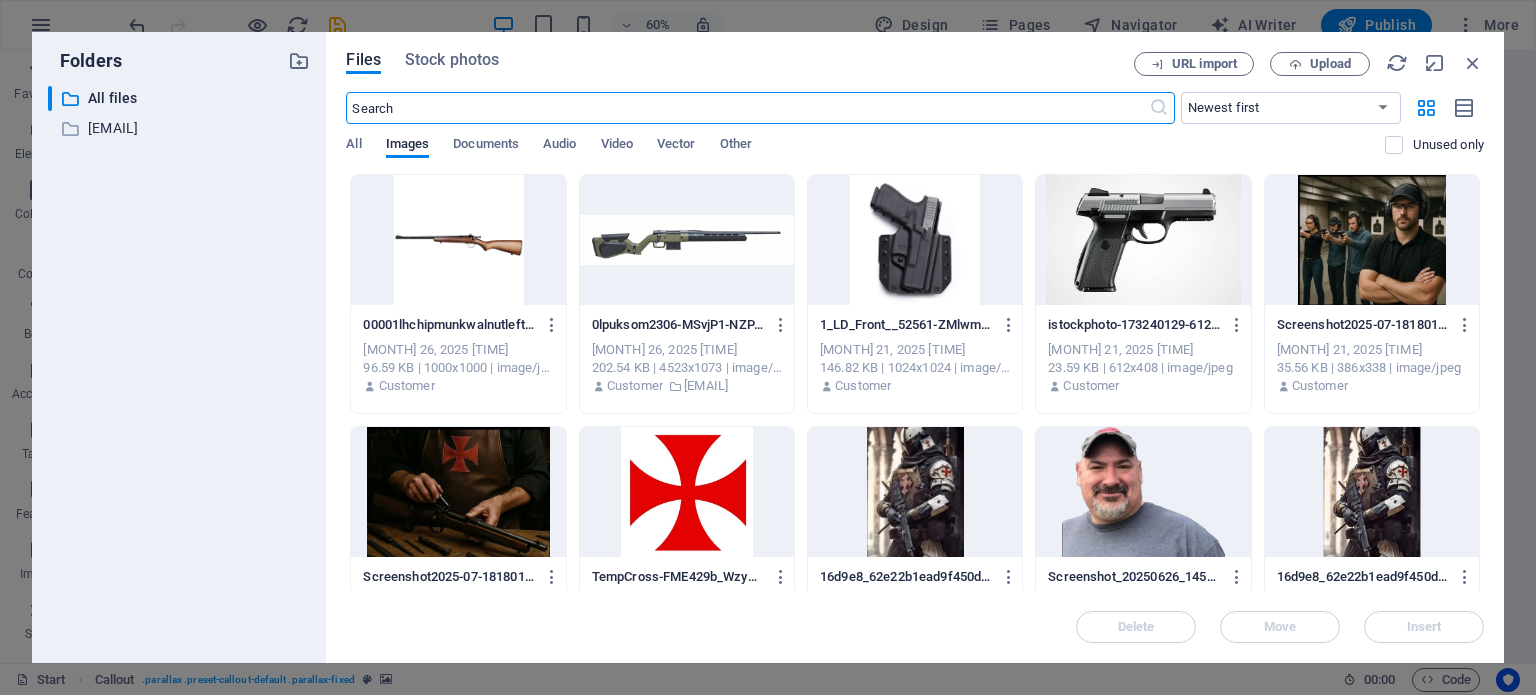 click at bounding box center [1372, 492] 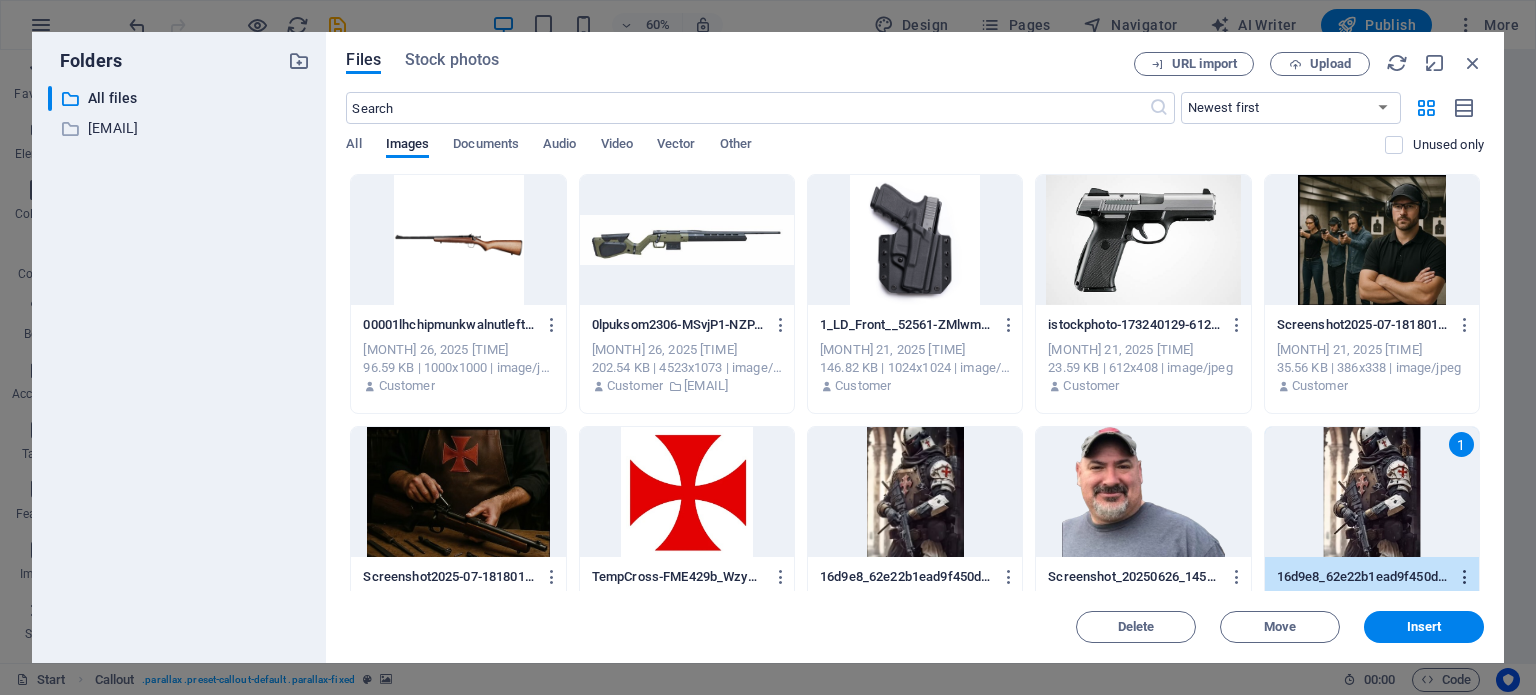 click at bounding box center (1465, 577) 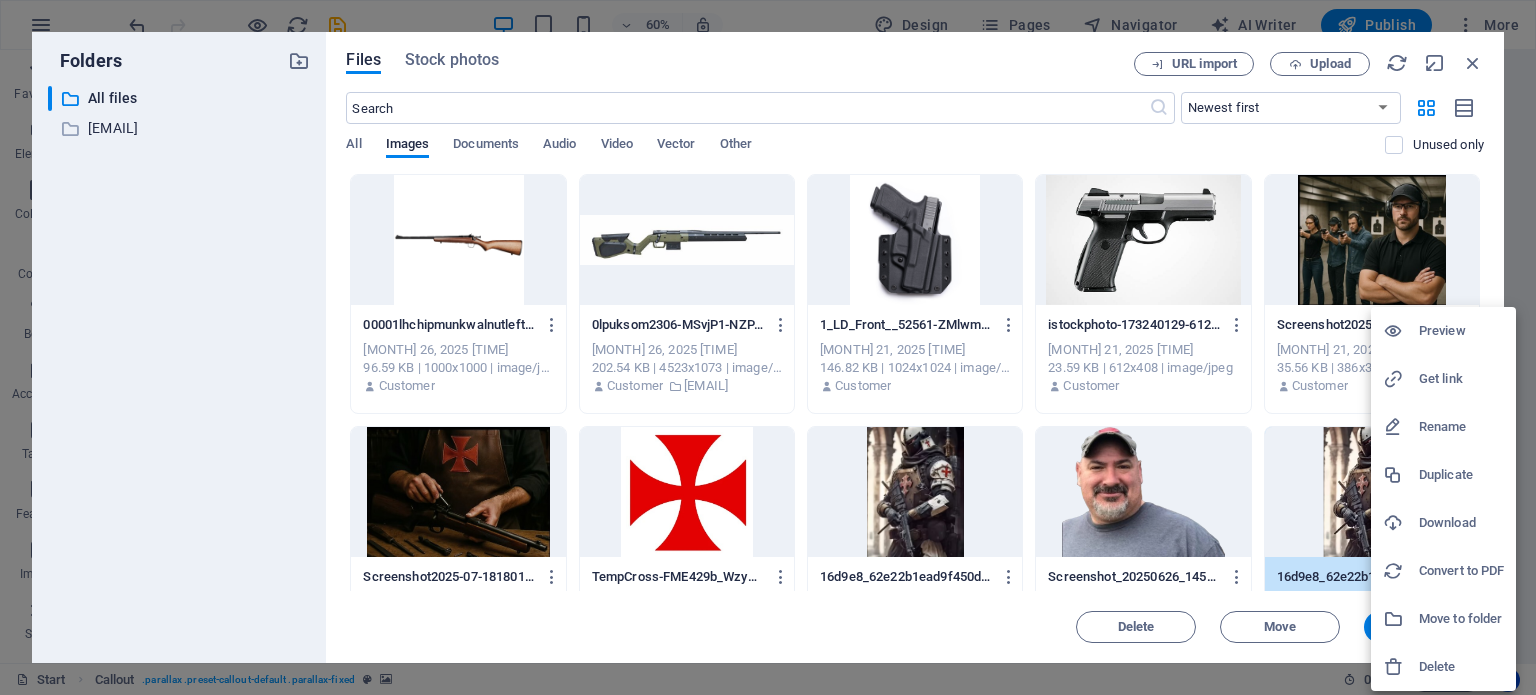 click at bounding box center [768, 347] 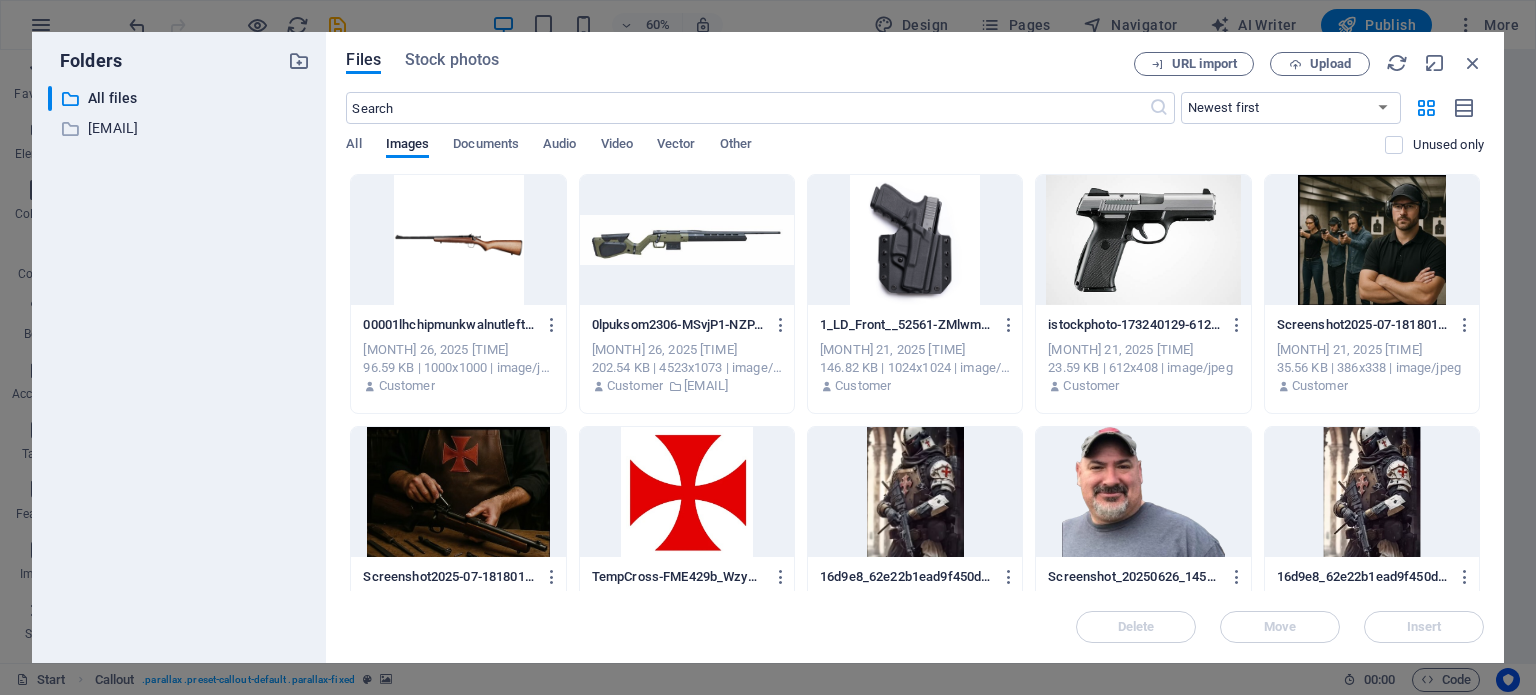 scroll, scrollTop: 1, scrollLeft: 0, axis: vertical 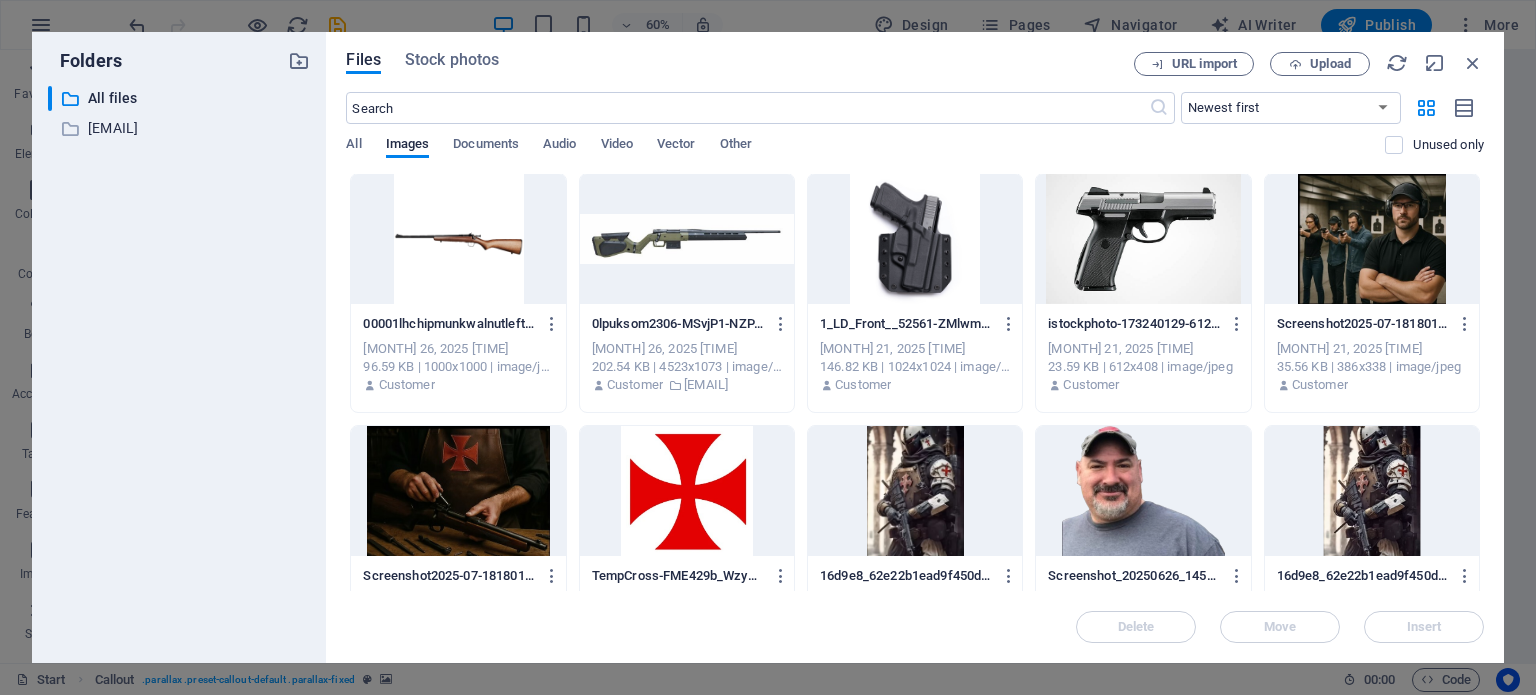 click at bounding box center [1372, 491] 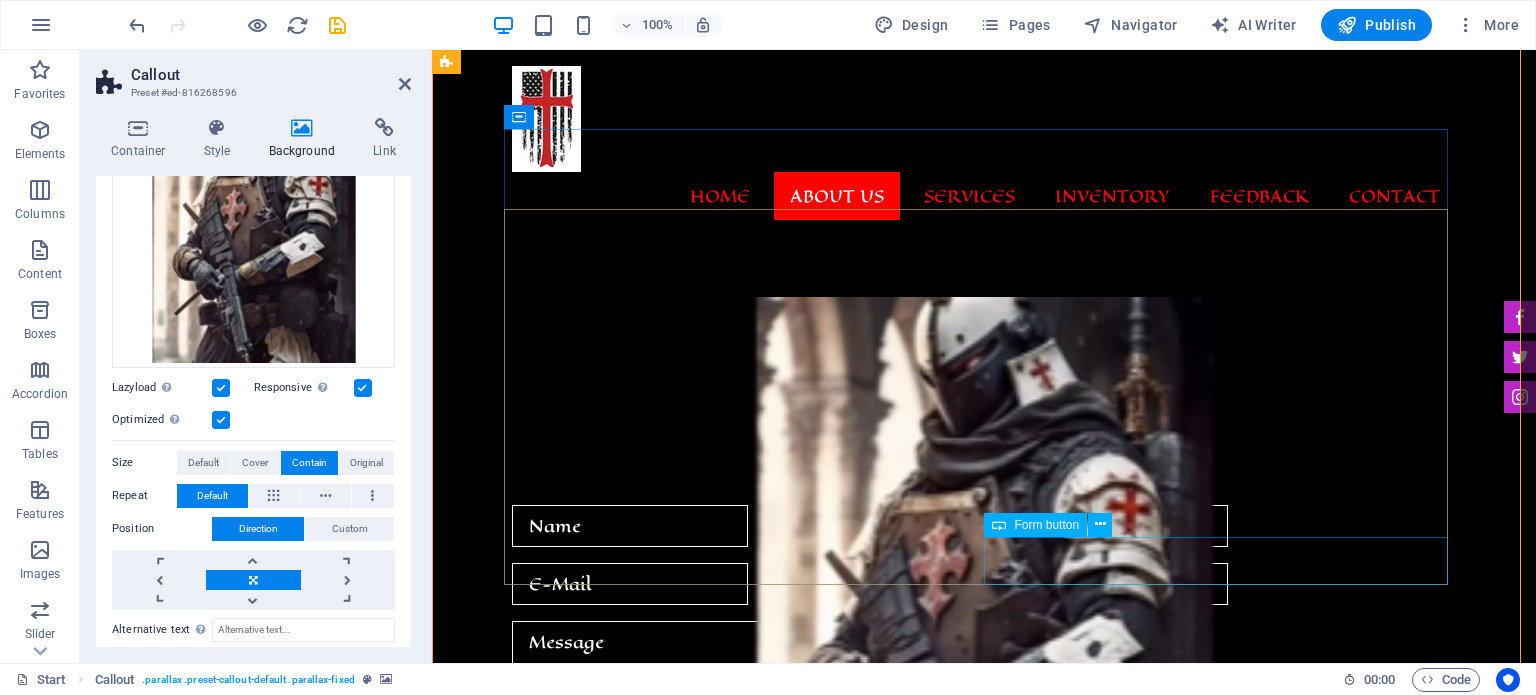 scroll, scrollTop: 1760, scrollLeft: 0, axis: vertical 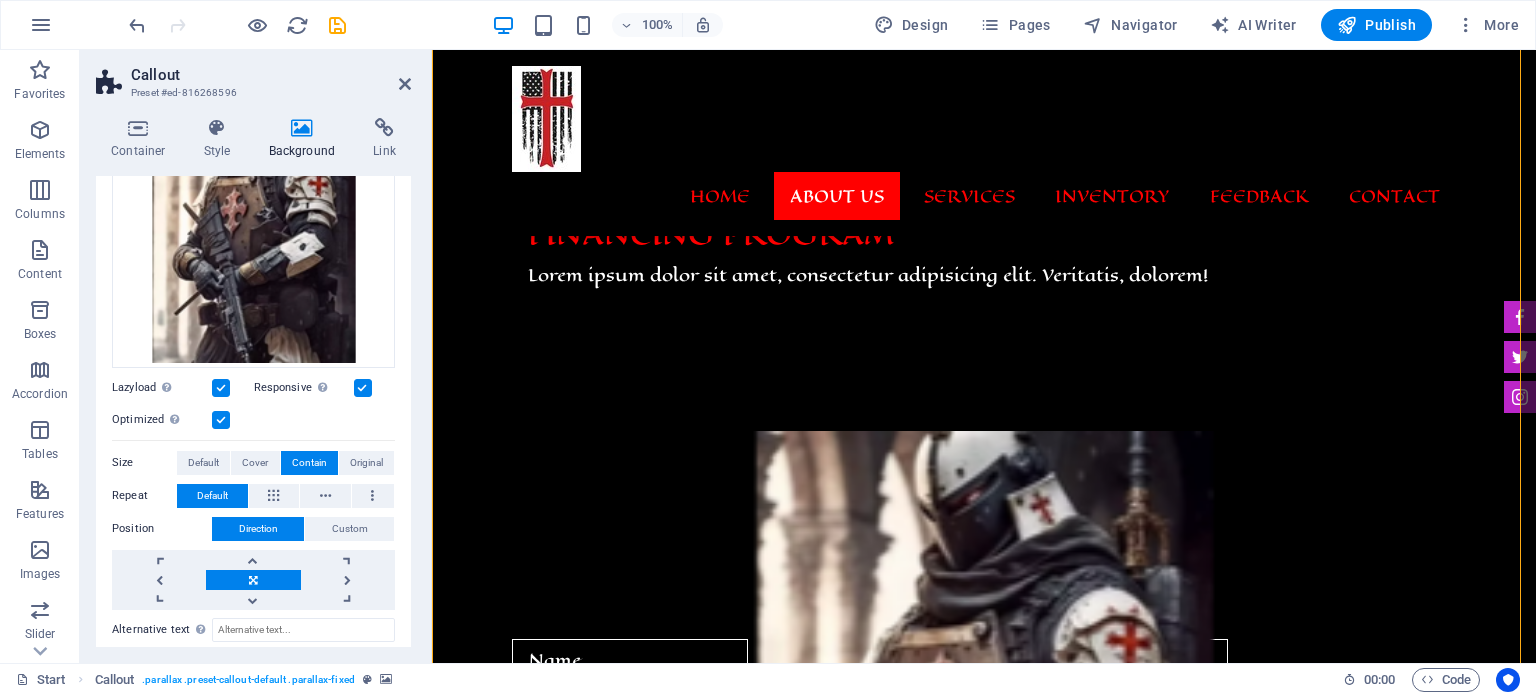 click at bounding box center [984, 737] 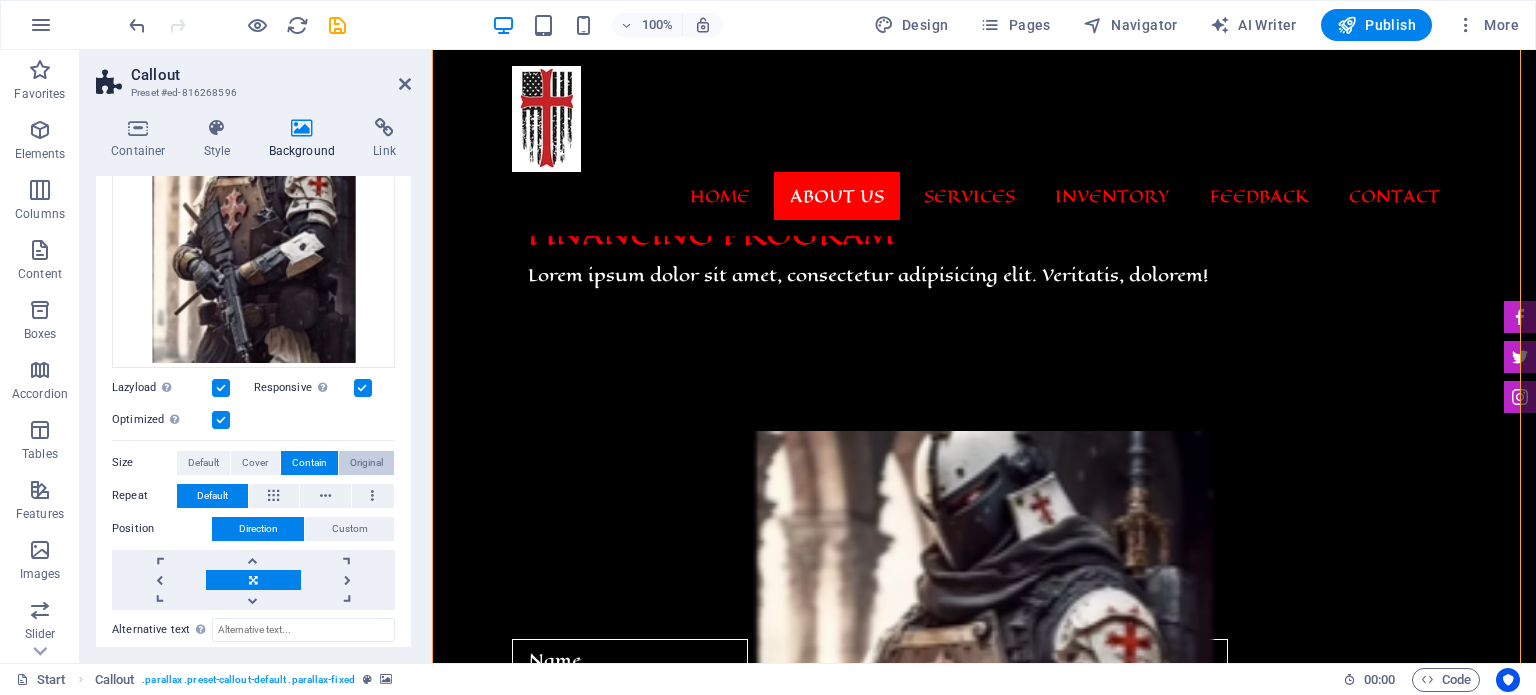 click on "Original" at bounding box center [366, 463] 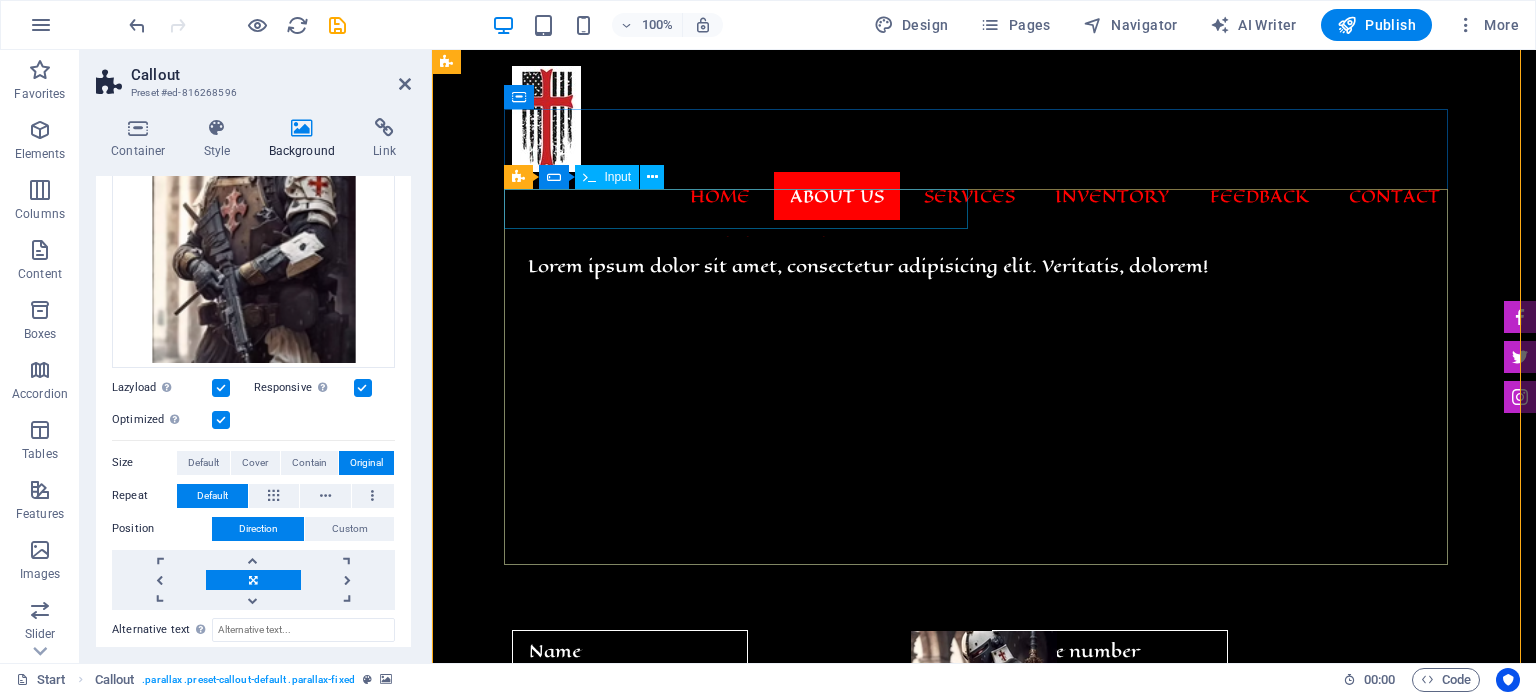 scroll, scrollTop: 1780, scrollLeft: 0, axis: vertical 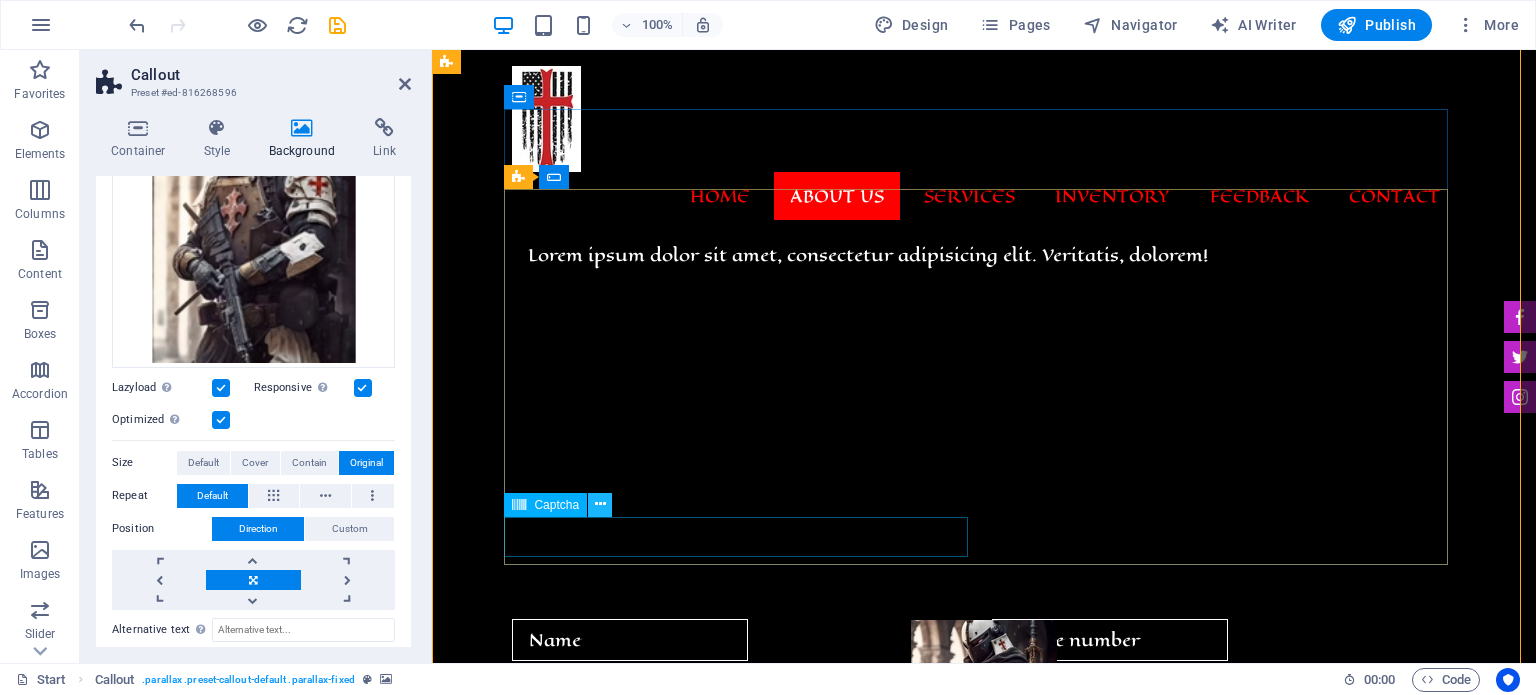 click at bounding box center (600, 504) 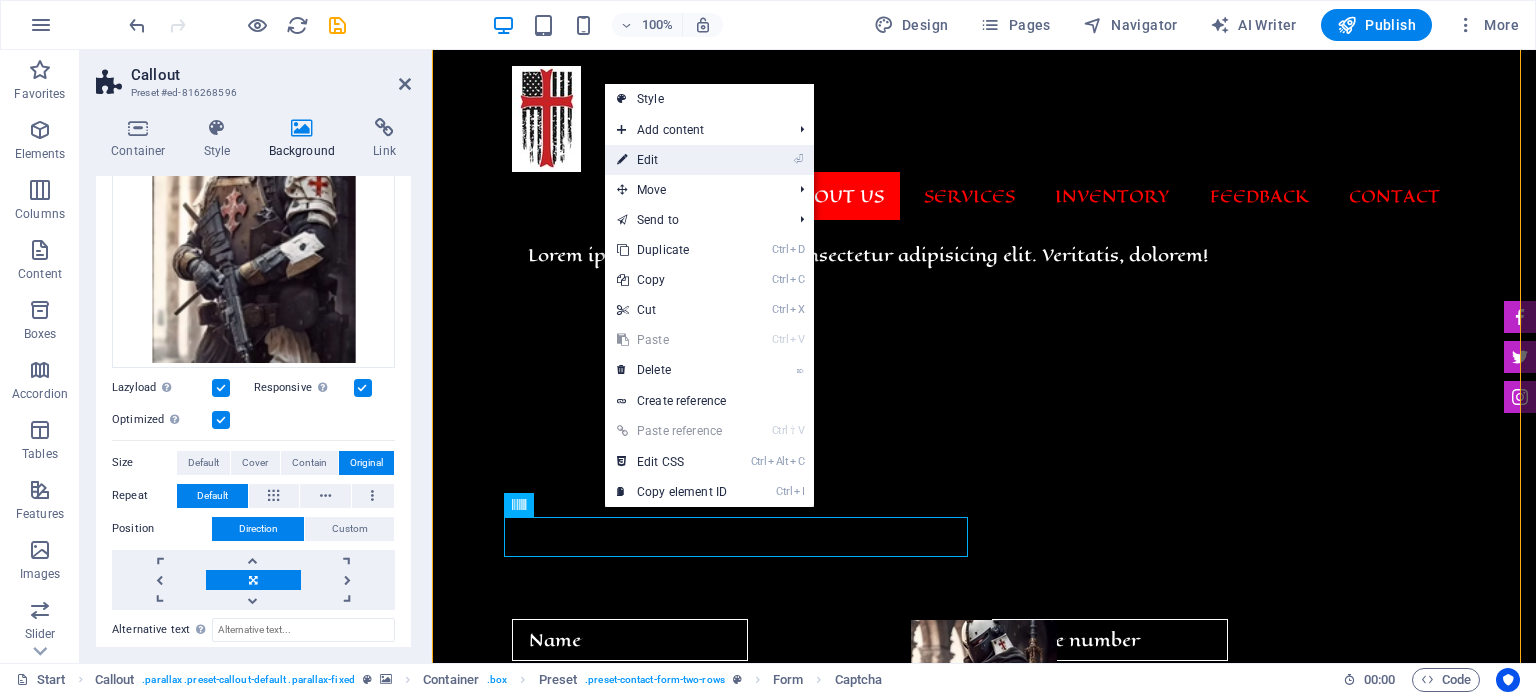 click on "⏎  Edit" at bounding box center [672, 160] 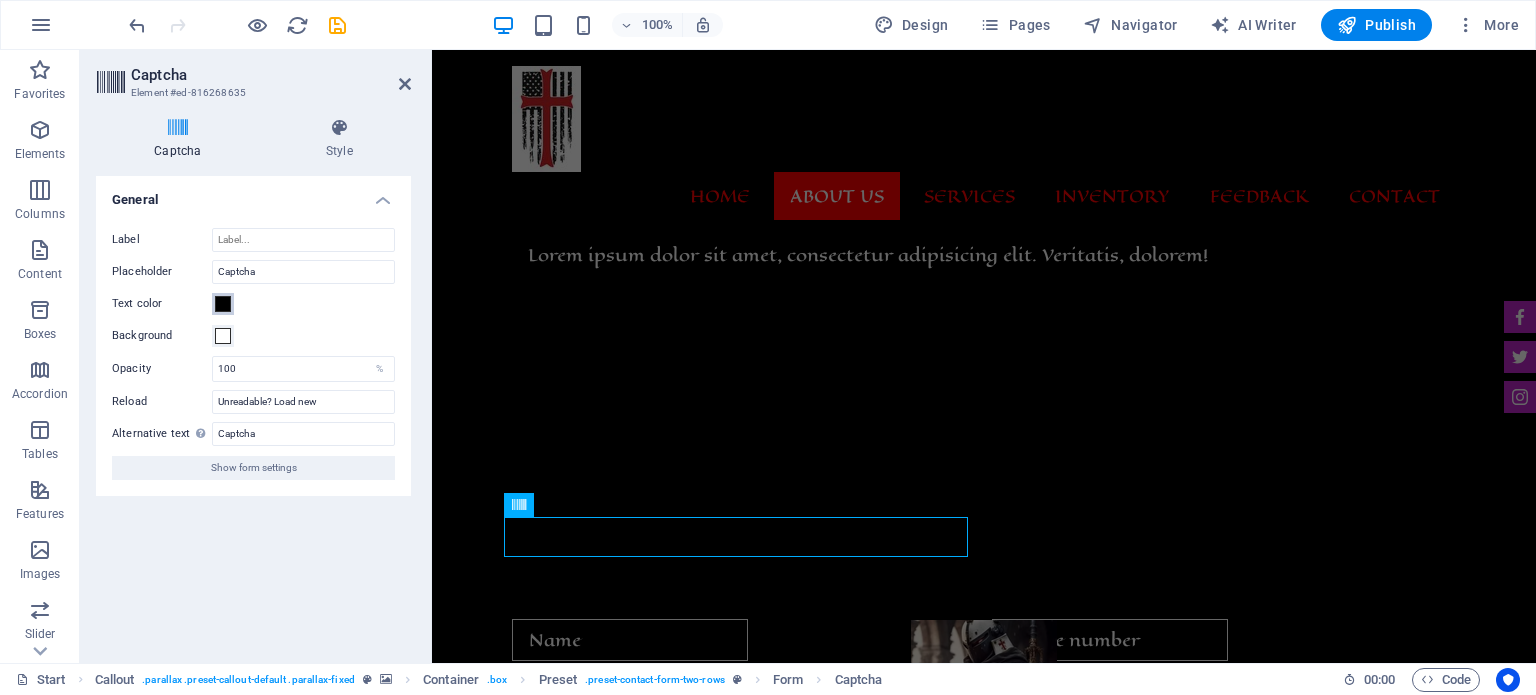 click at bounding box center [223, 304] 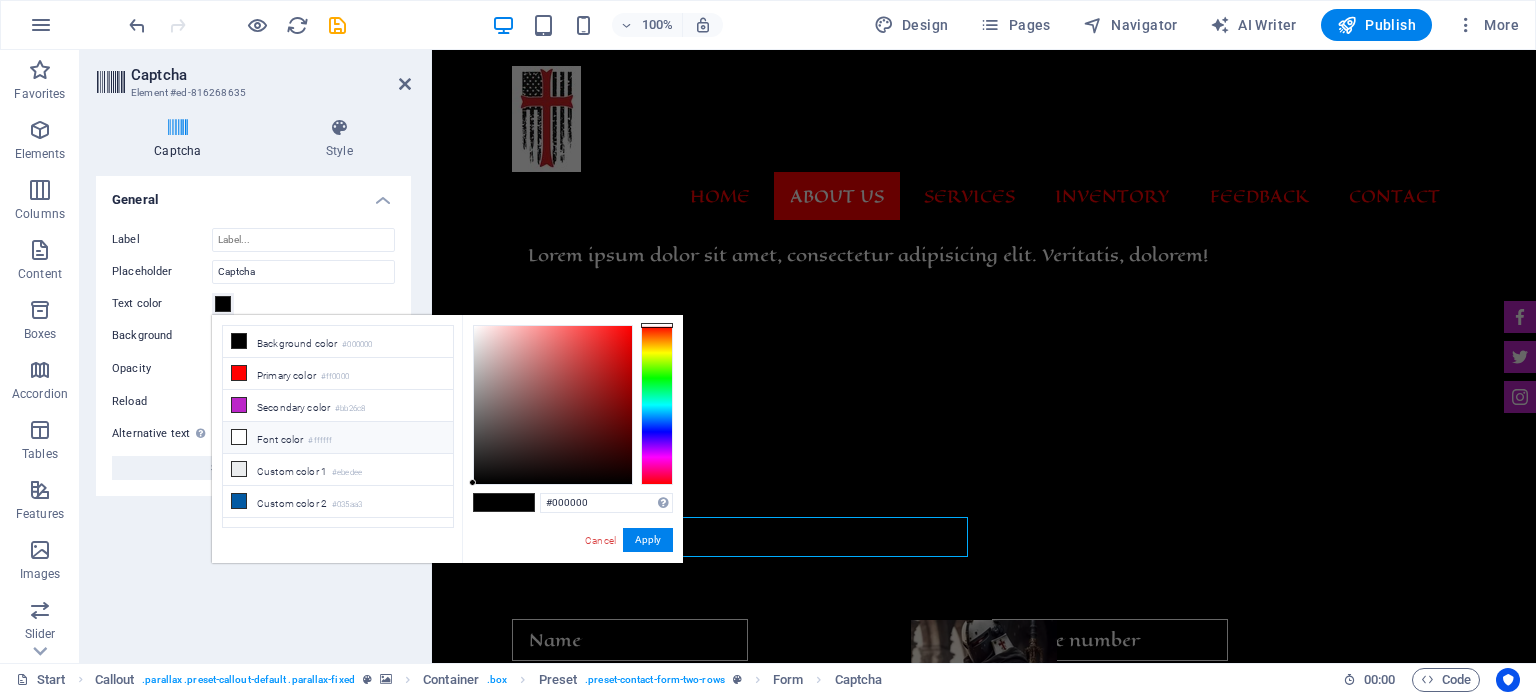 click at bounding box center (239, 437) 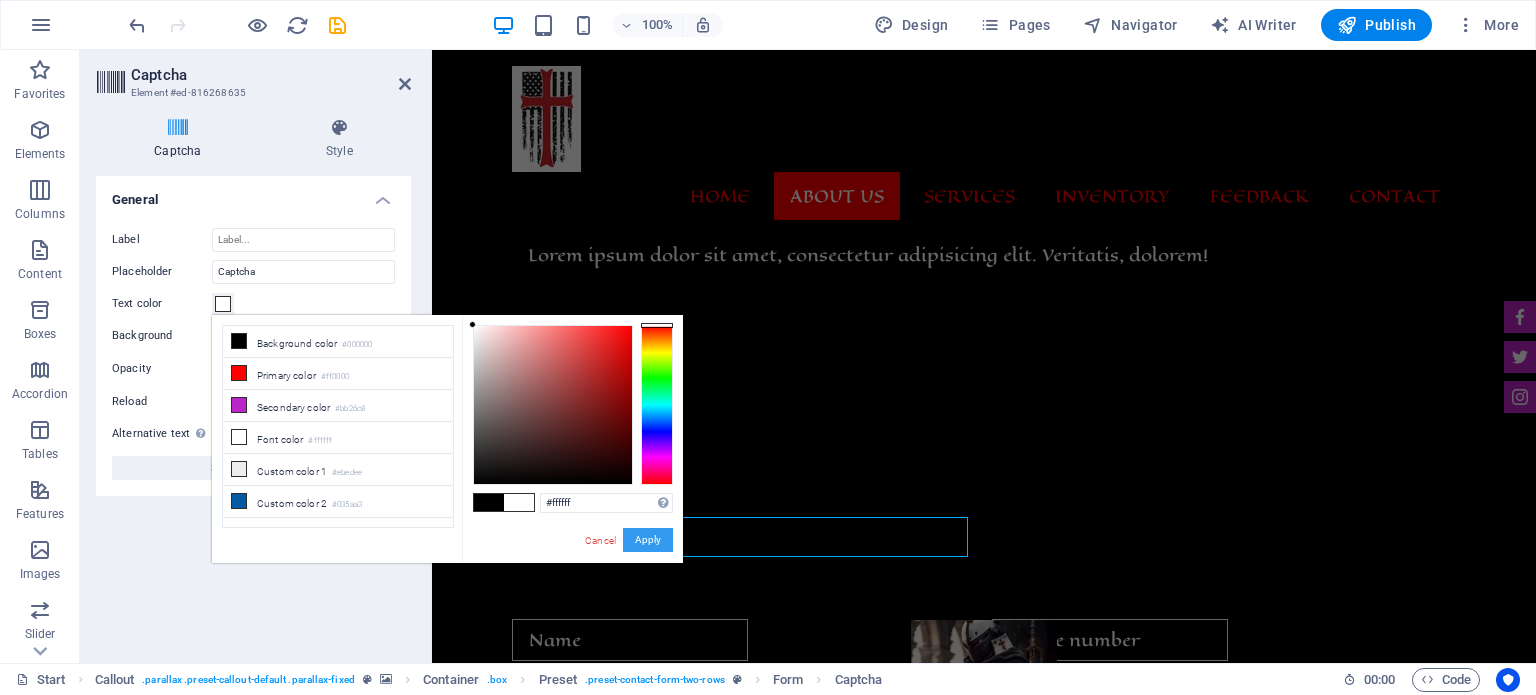 click on "Apply" at bounding box center (648, 540) 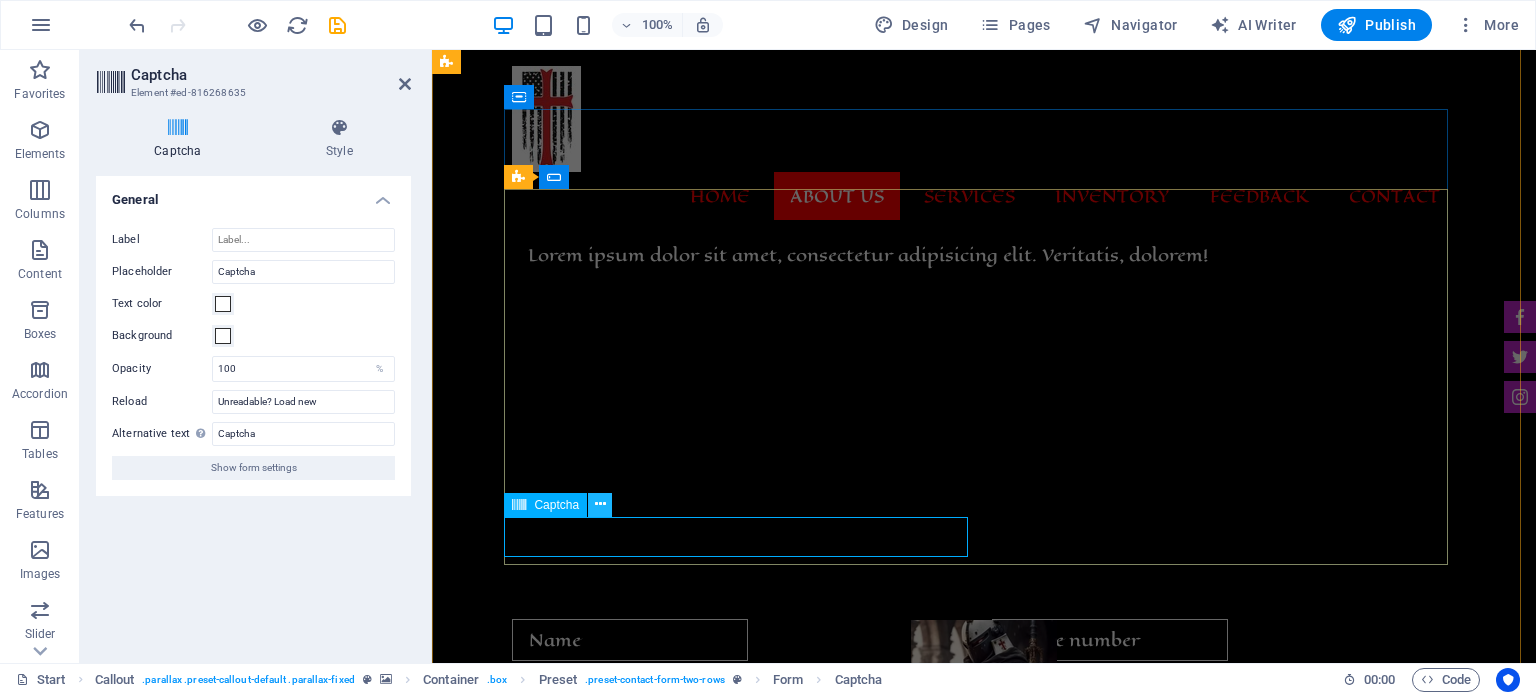 click at bounding box center (600, 504) 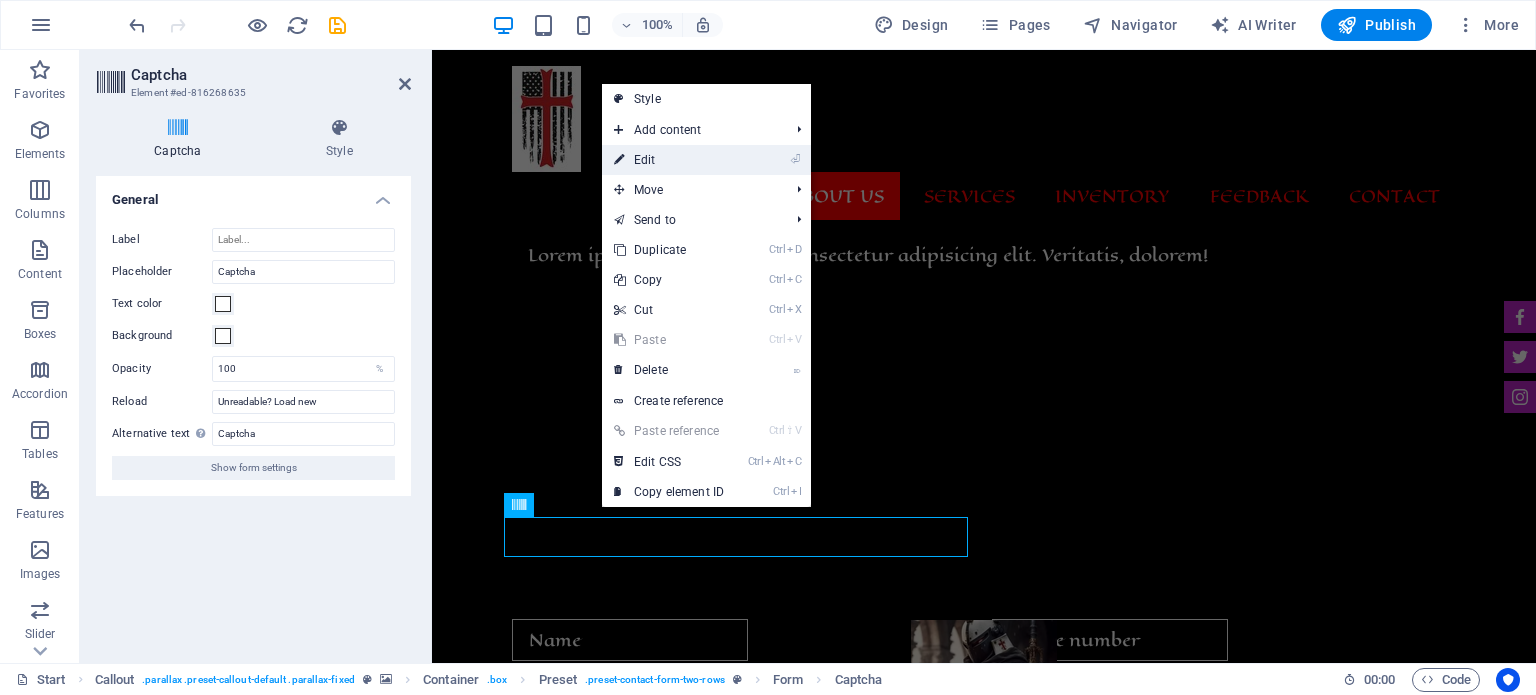 click on "⏎  Edit" at bounding box center [669, 160] 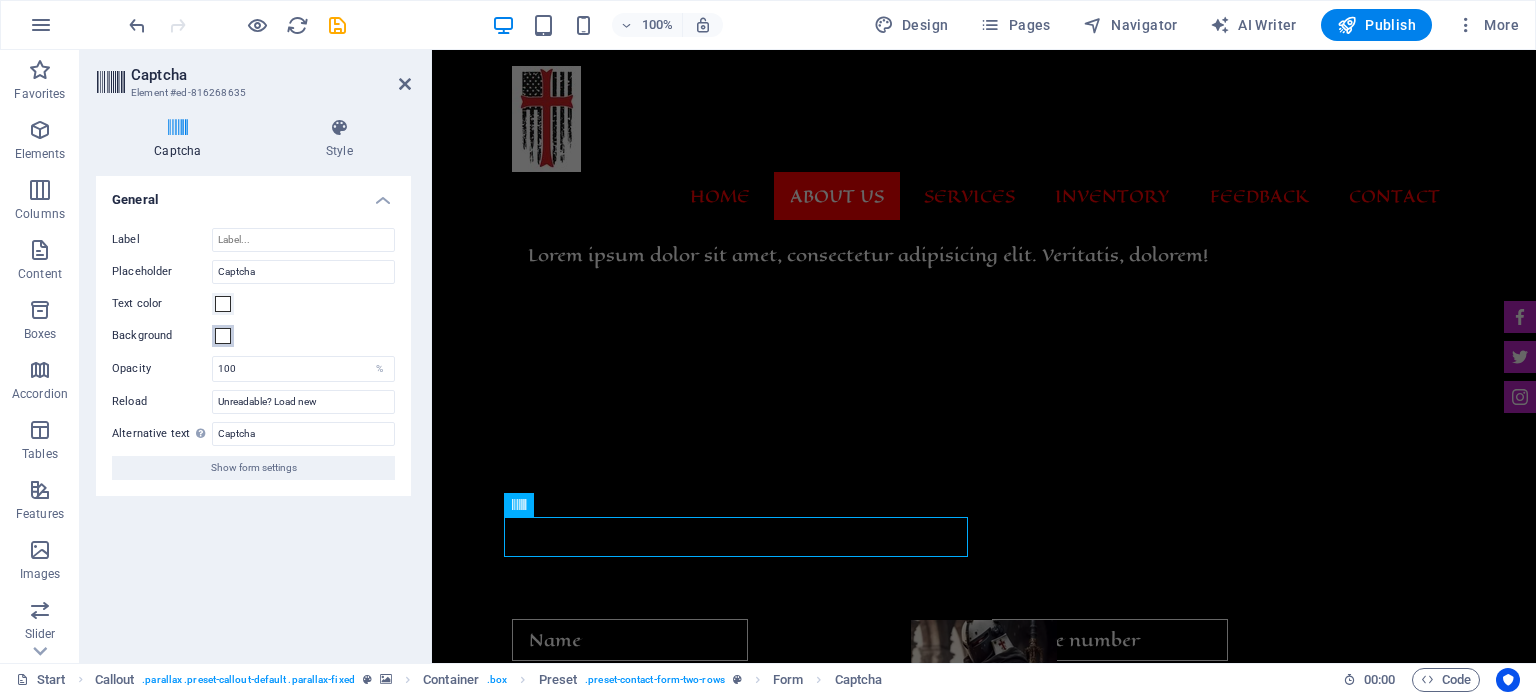 click at bounding box center [223, 336] 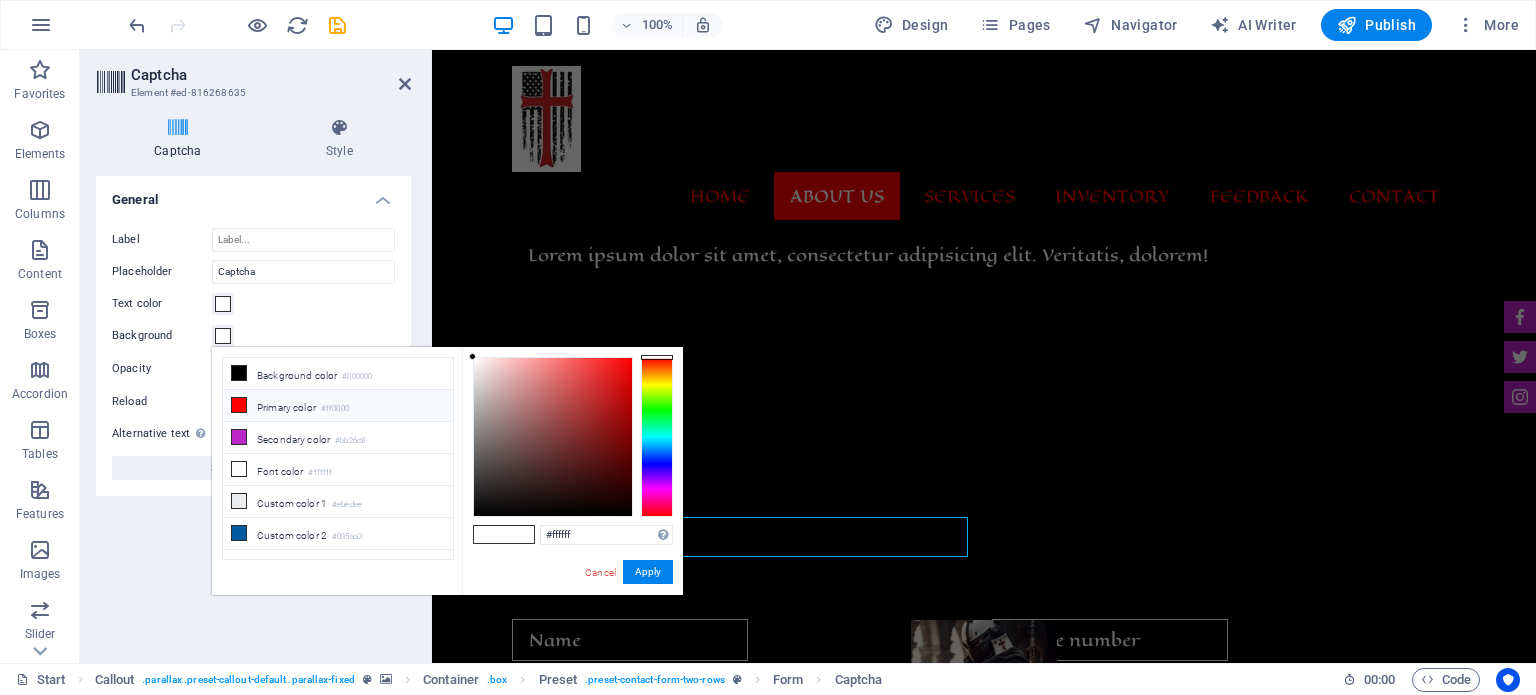 click at bounding box center [239, 405] 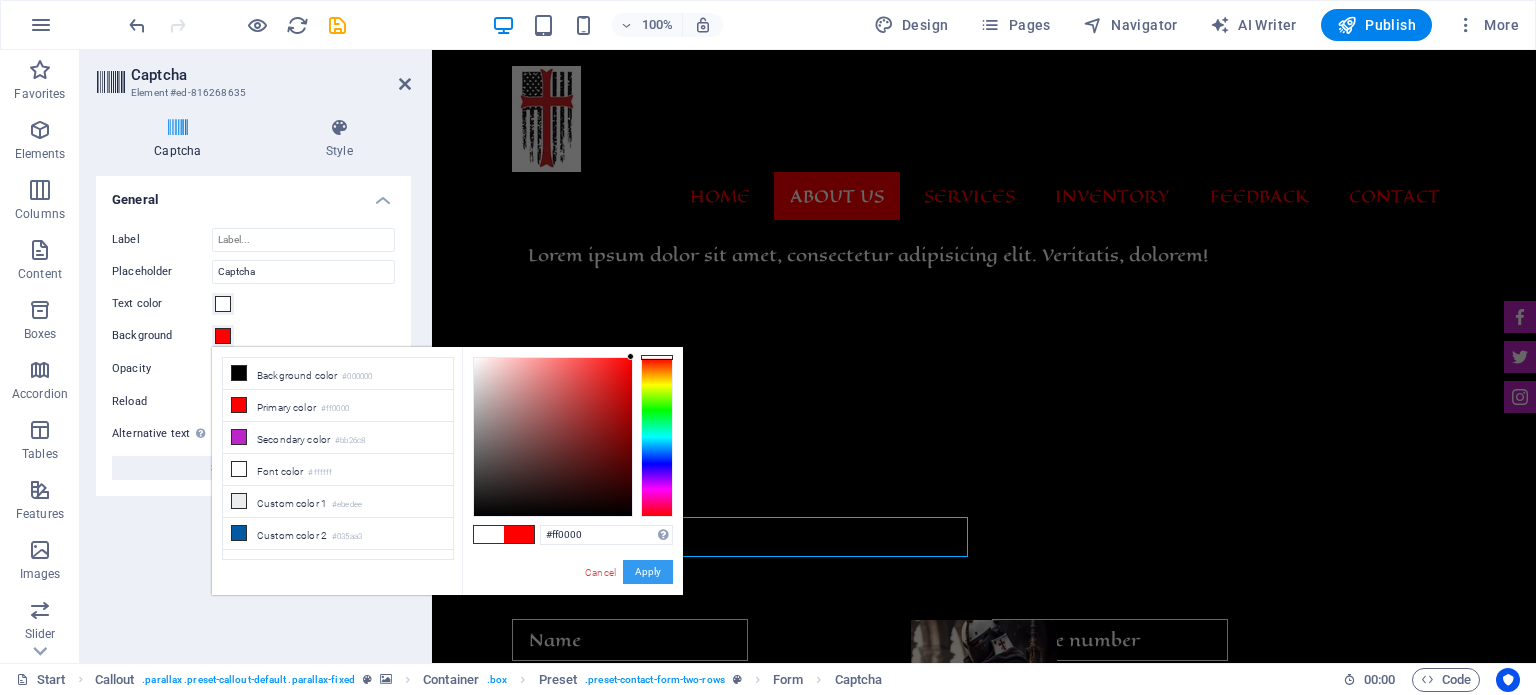 click on "Apply" at bounding box center [648, 572] 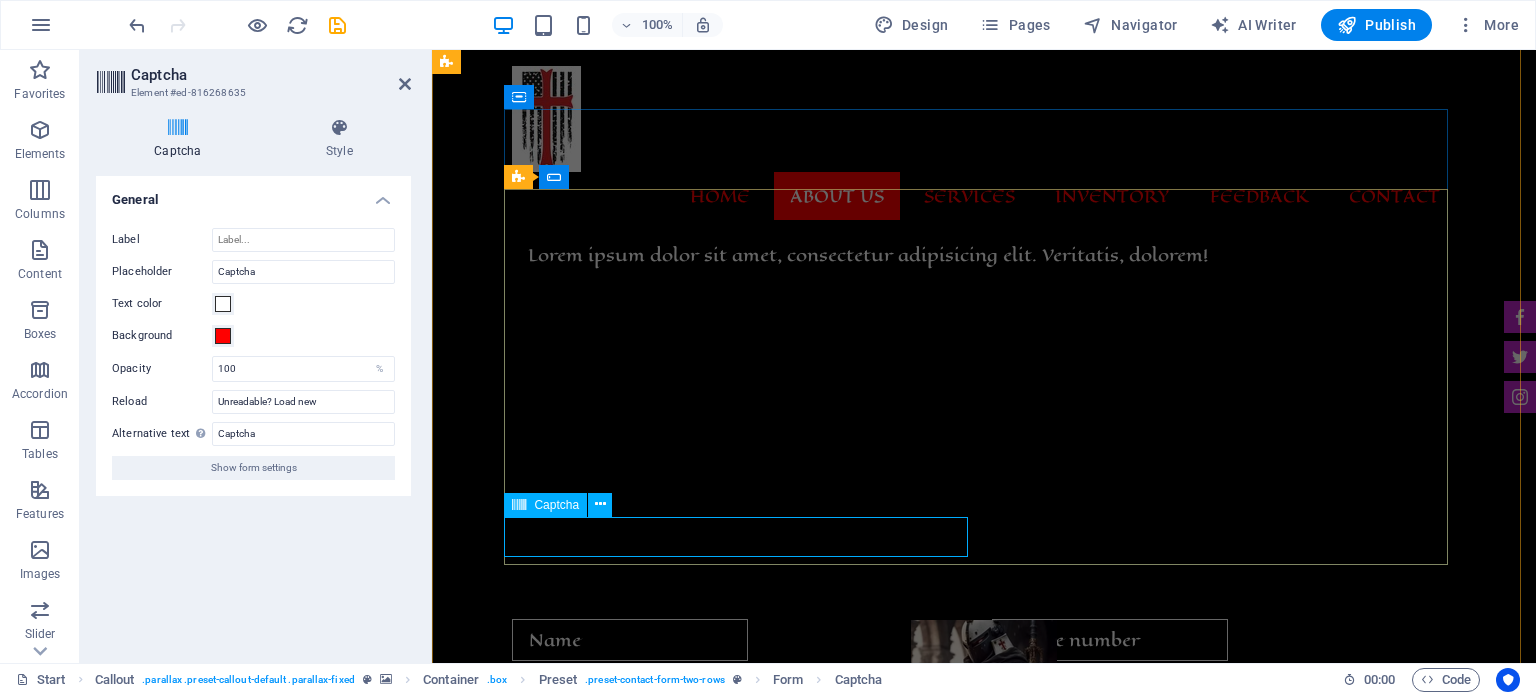 click on "Unreadable? Load new" at bounding box center [744, 978] 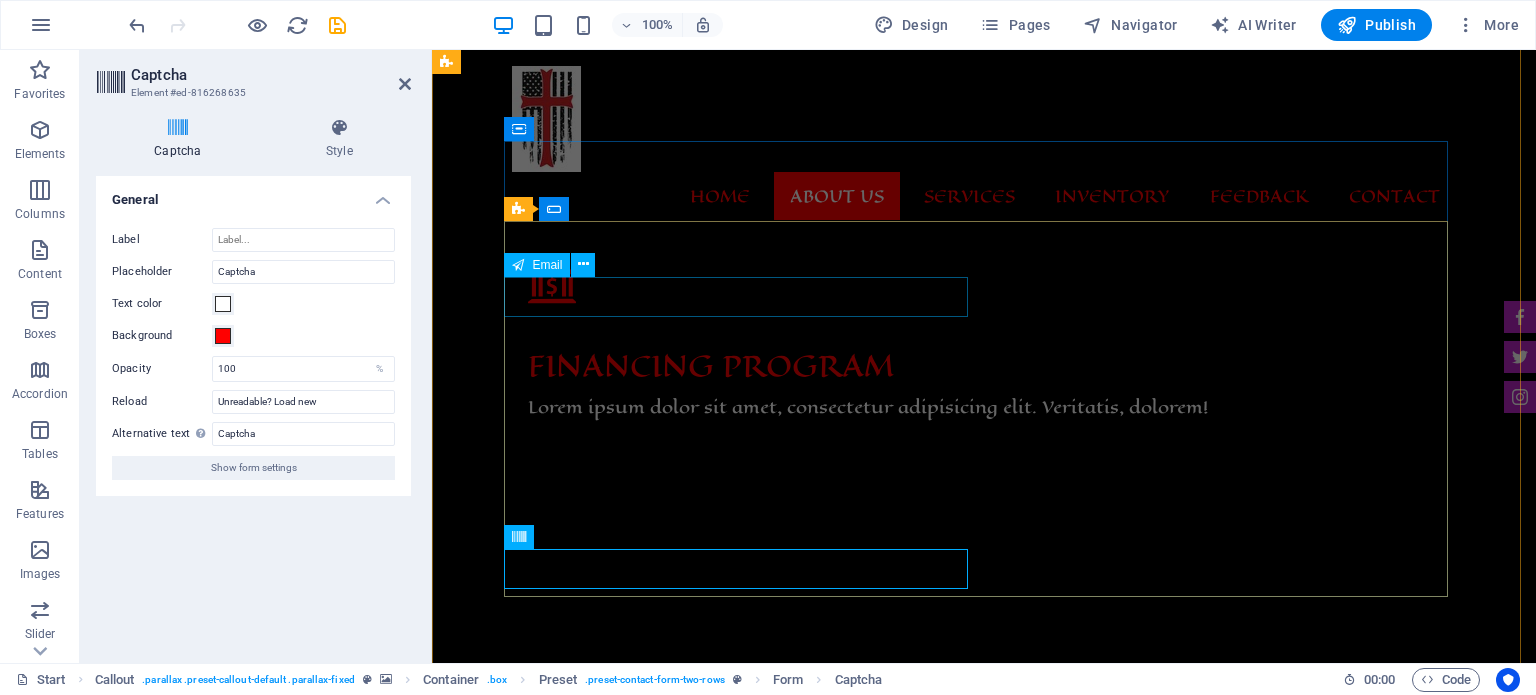 scroll, scrollTop: 1492, scrollLeft: 0, axis: vertical 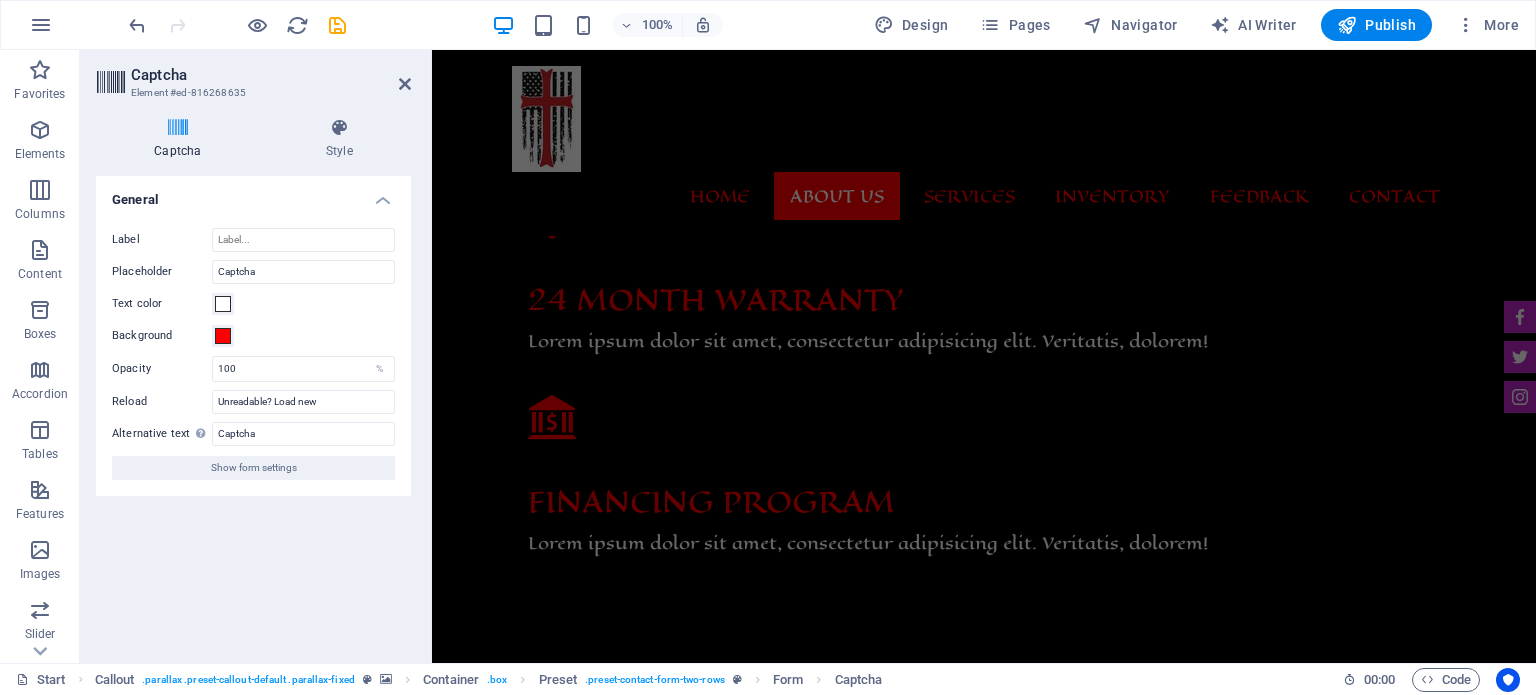 click at bounding box center [984, 1005] 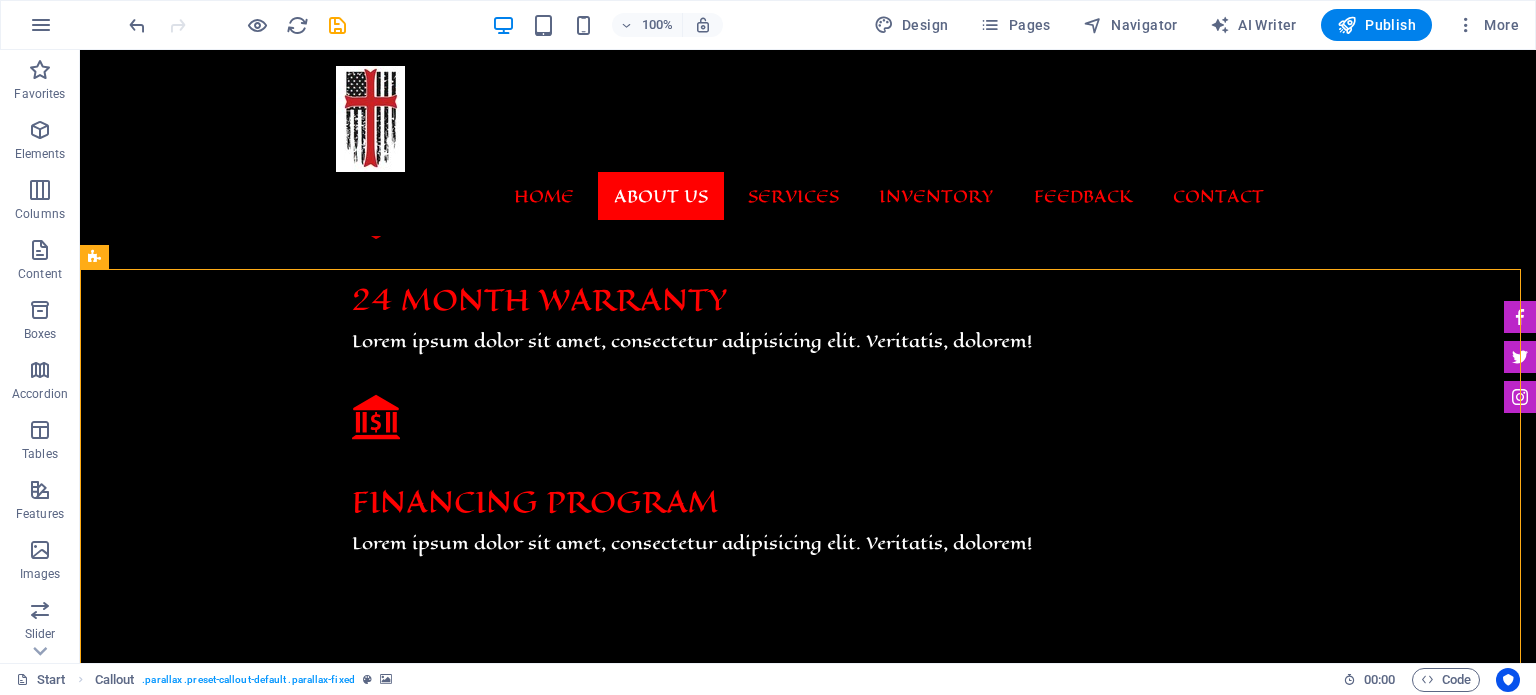 click at bounding box center (808, 1005) 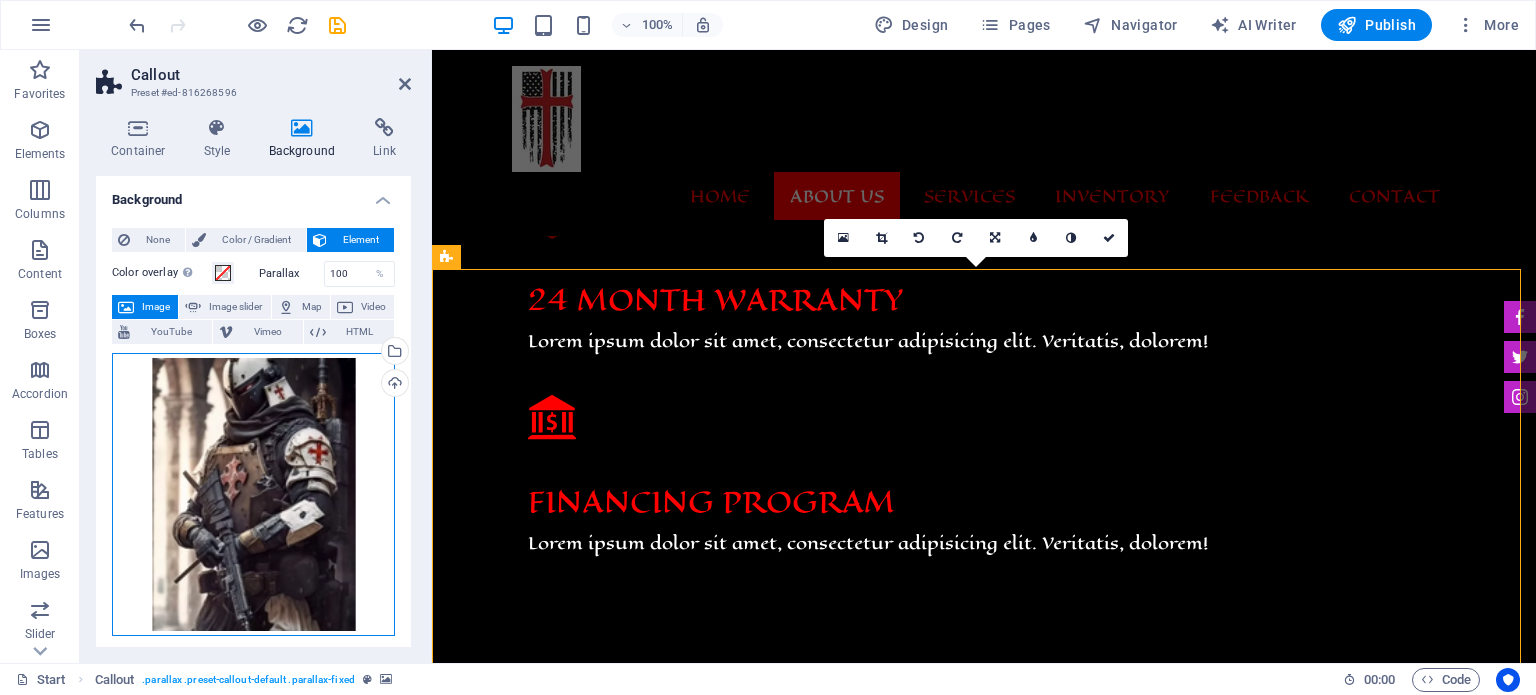 click on "Drag files here, click to choose files or select files from Files or our free stock photos & videos" at bounding box center (253, 494) 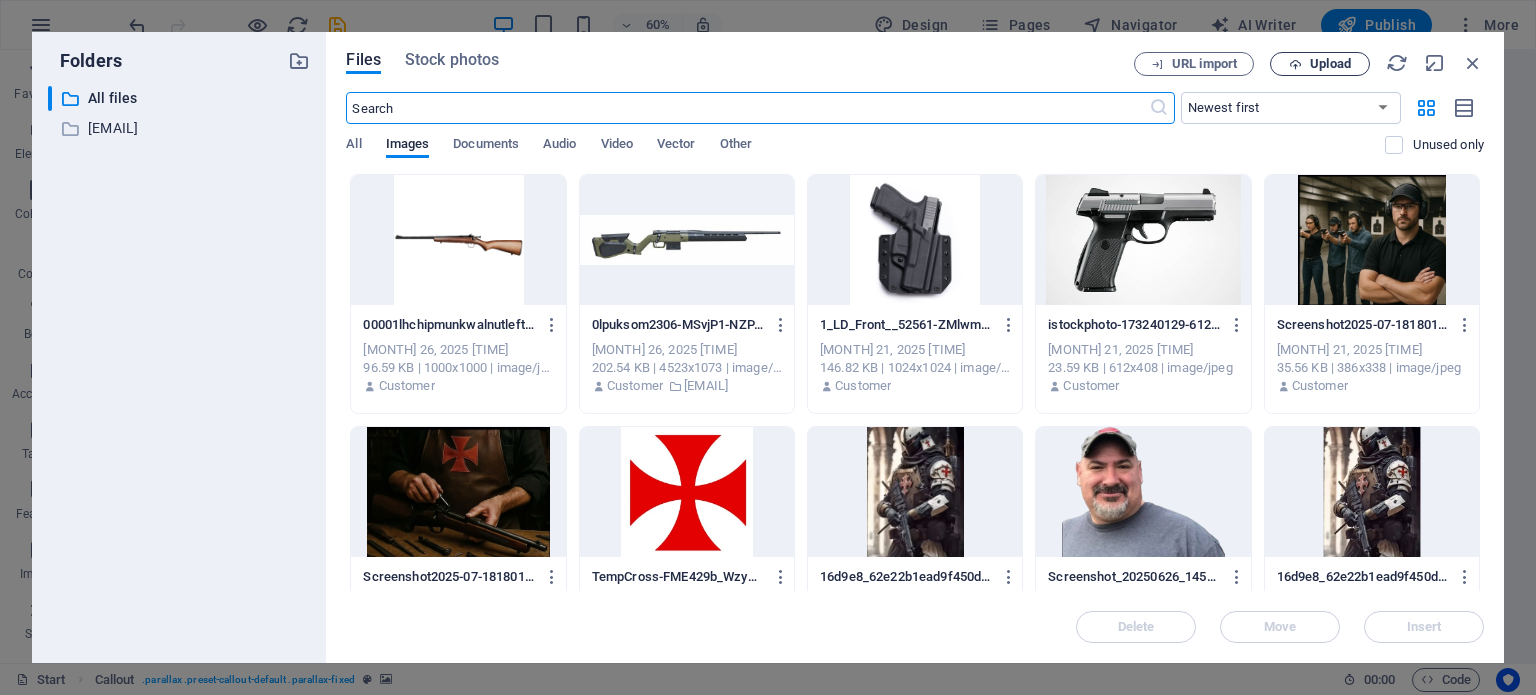 click on "Upload" at bounding box center [1330, 64] 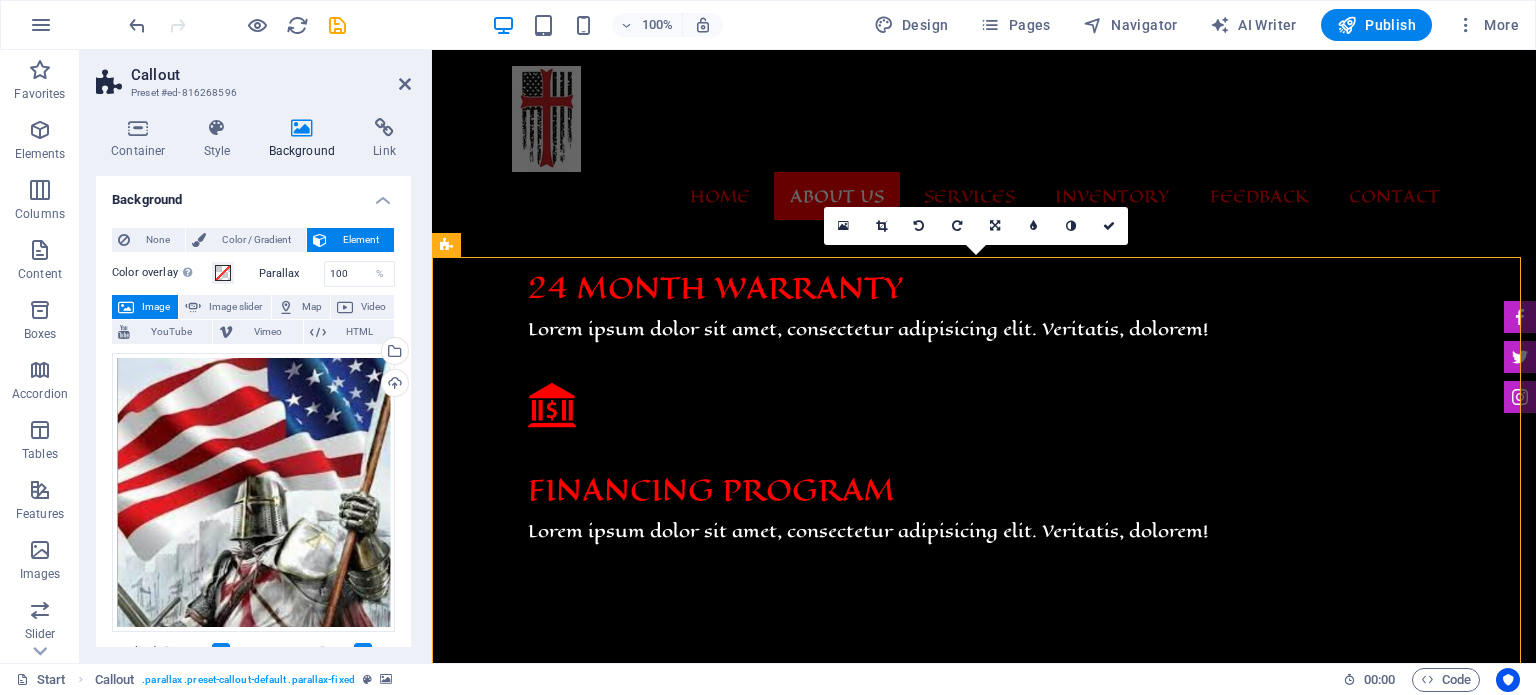 scroll, scrollTop: 1536, scrollLeft: 0, axis: vertical 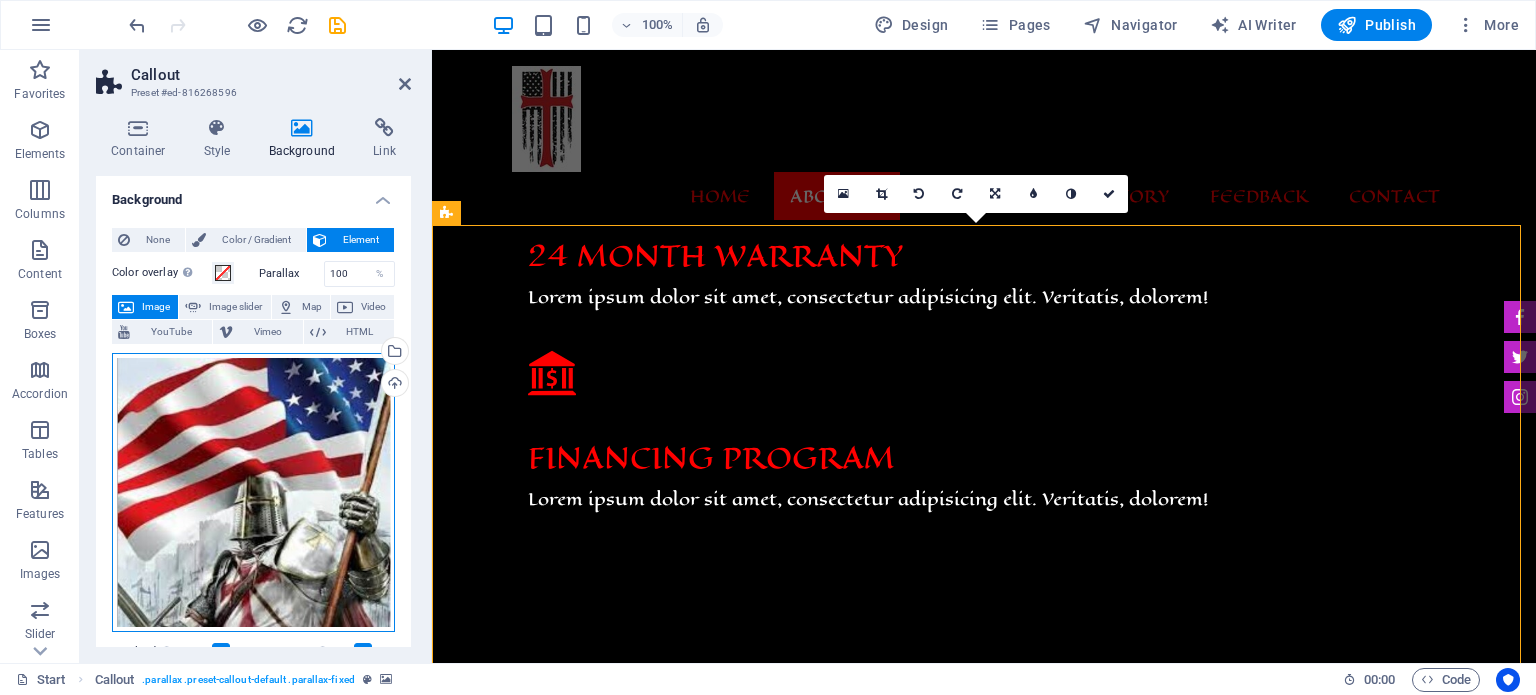 click on "Drag files here, click to choose files or select files from Files or our free stock photos & videos" at bounding box center (253, 493) 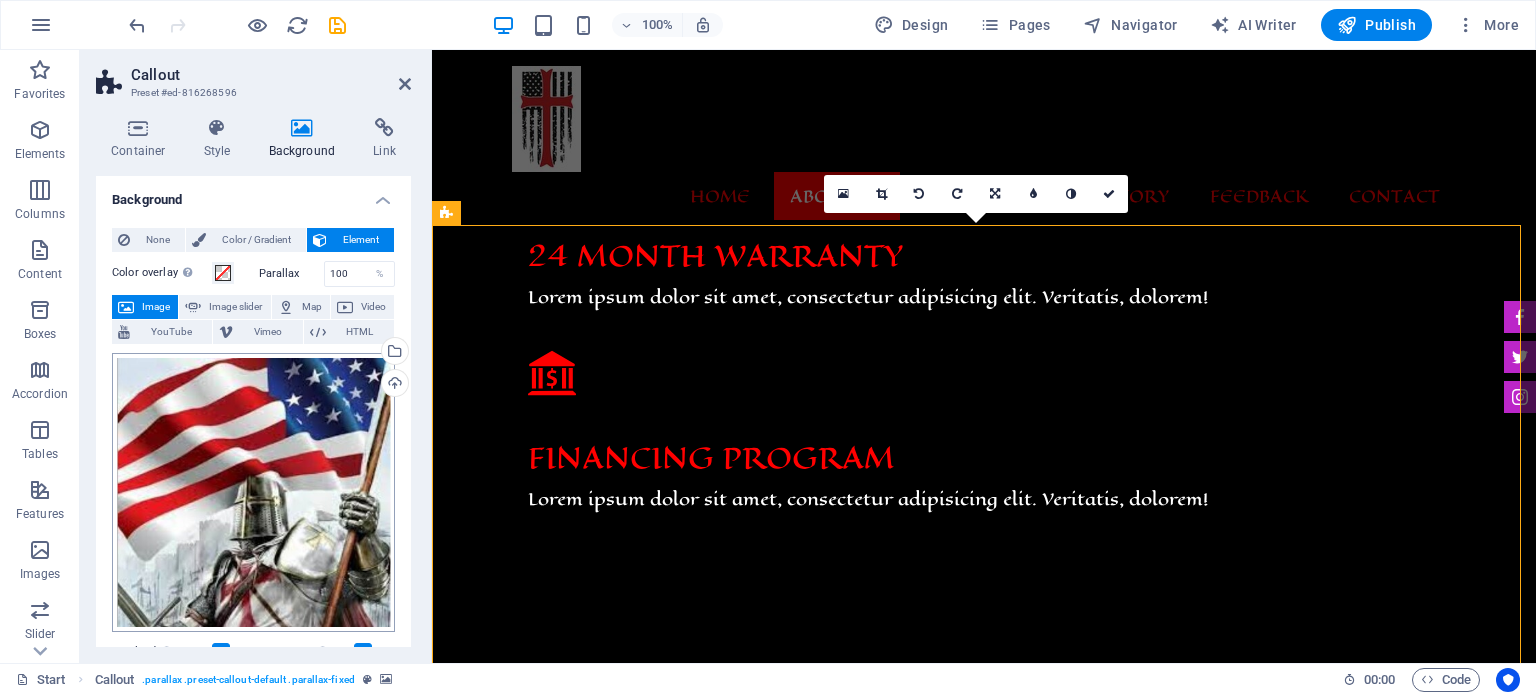 scroll, scrollTop: 1670, scrollLeft: 0, axis: vertical 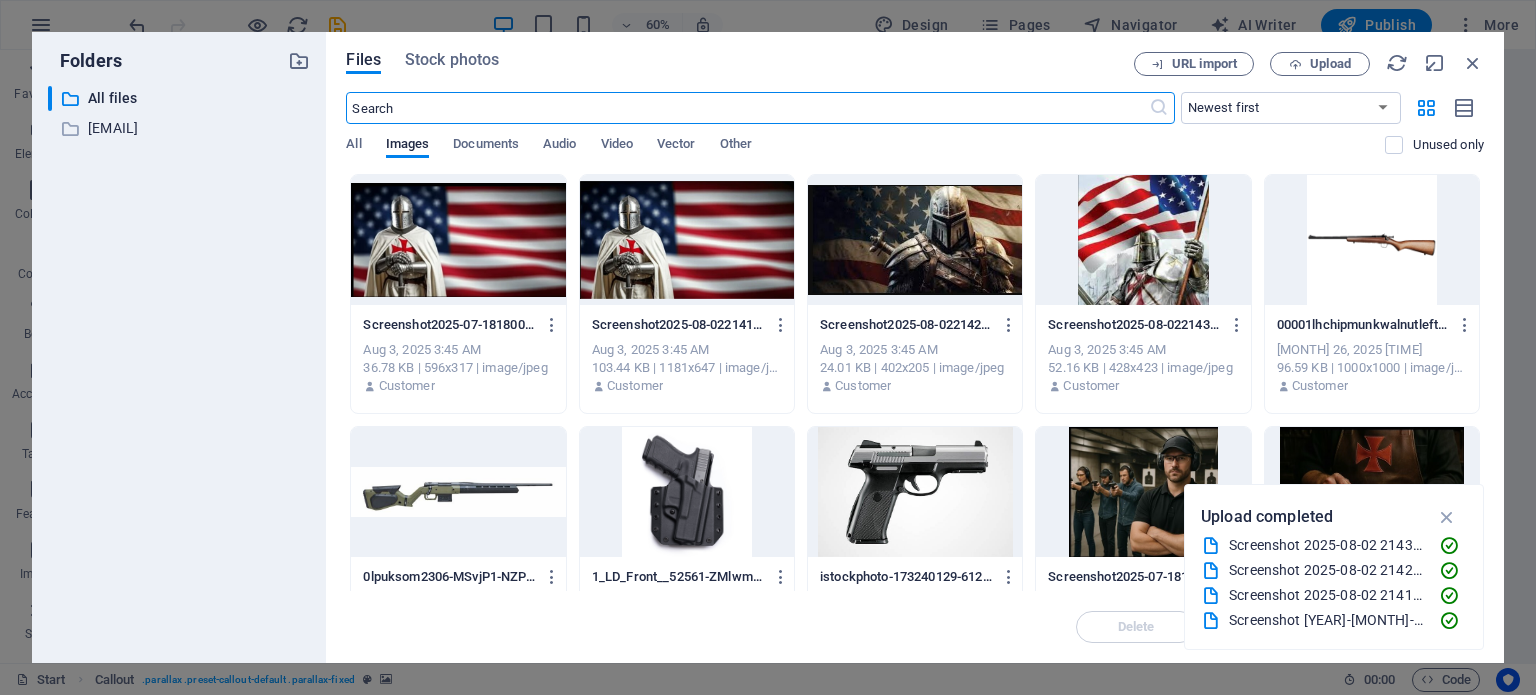 click at bounding box center [458, 240] 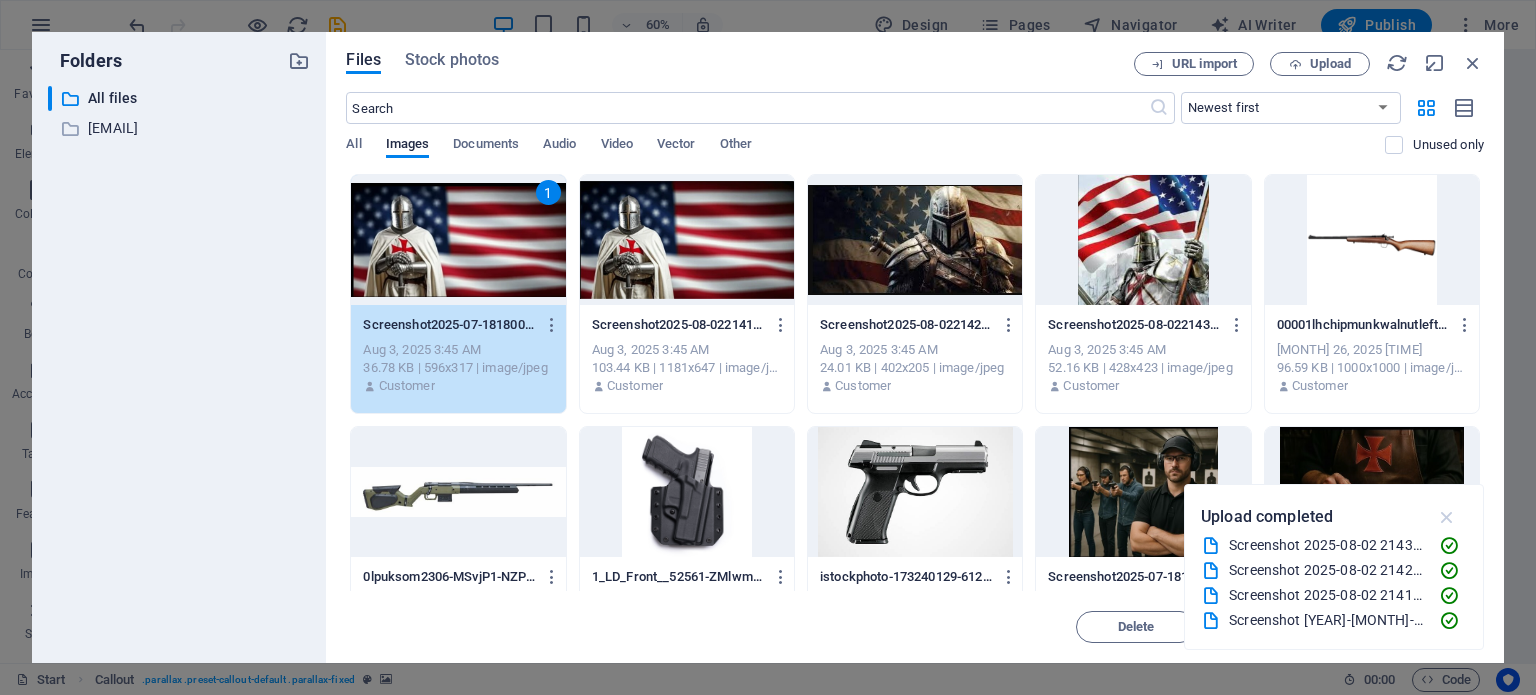 click at bounding box center (1447, 517) 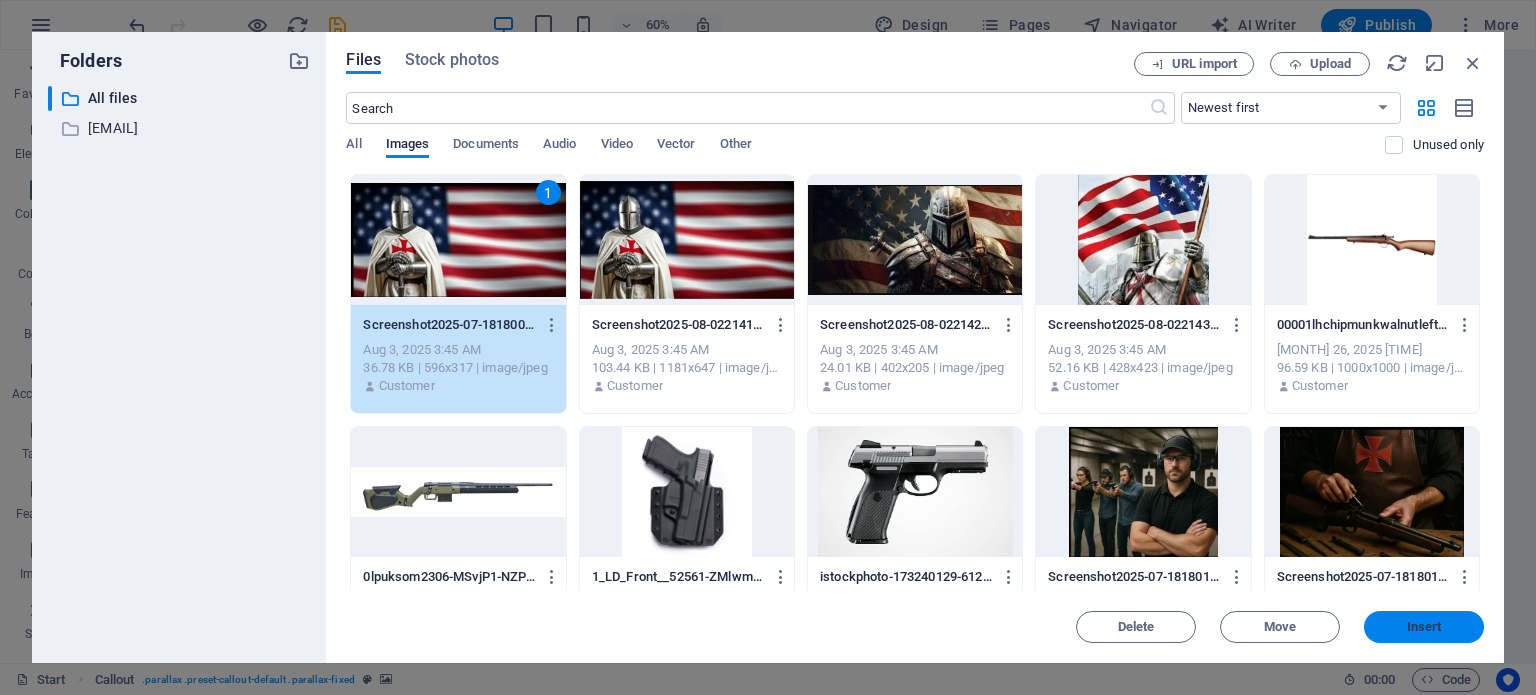 click on "Insert" at bounding box center (1424, 627) 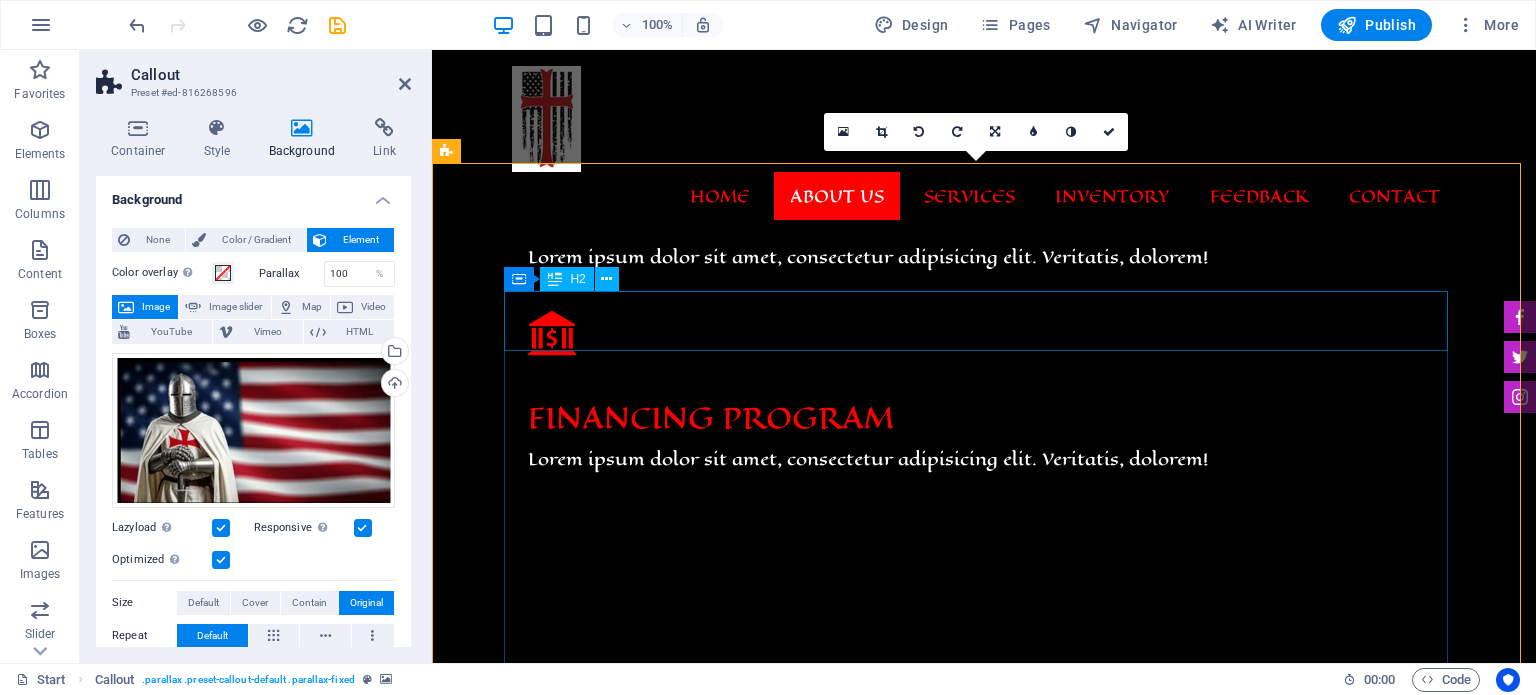 scroll, scrollTop: 1500, scrollLeft: 0, axis: vertical 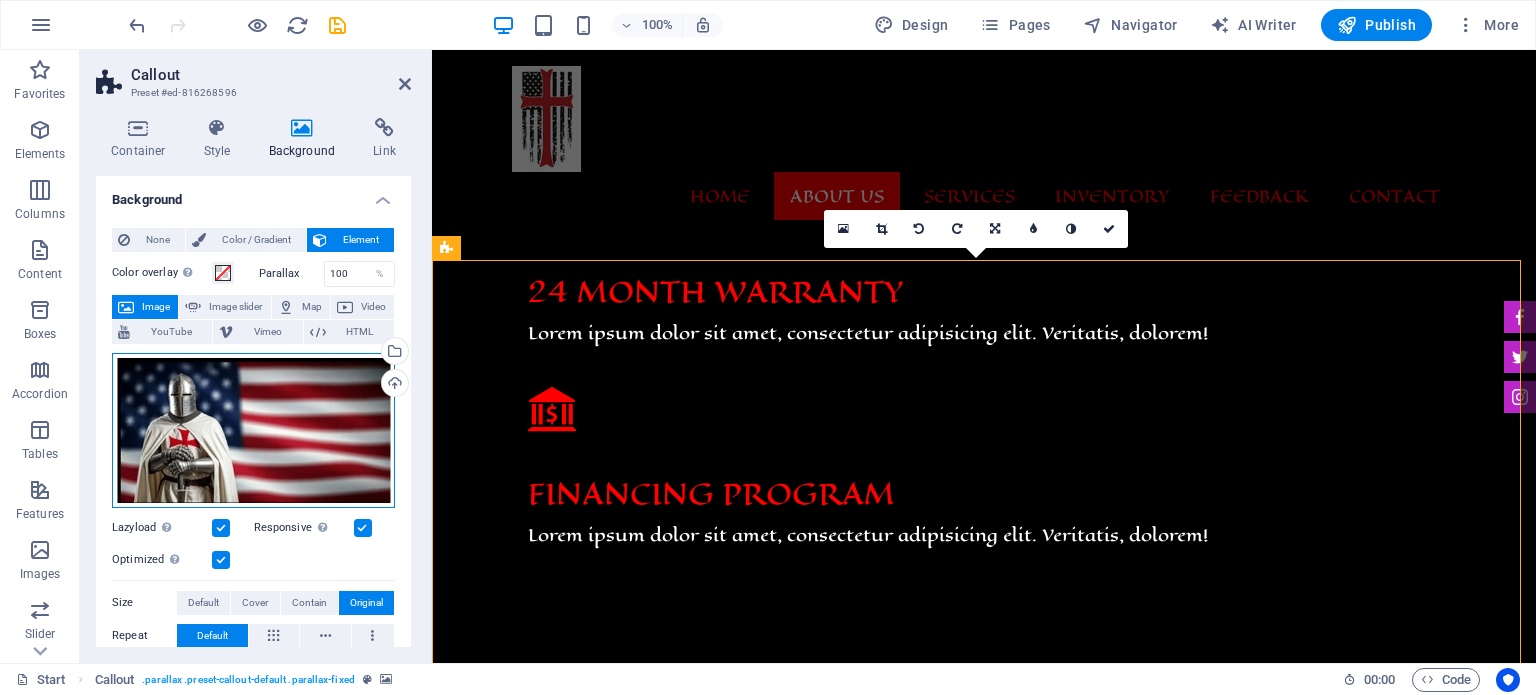 click on "Drag files here, click to choose files or select files from Files or our free stock photos & videos" at bounding box center [253, 430] 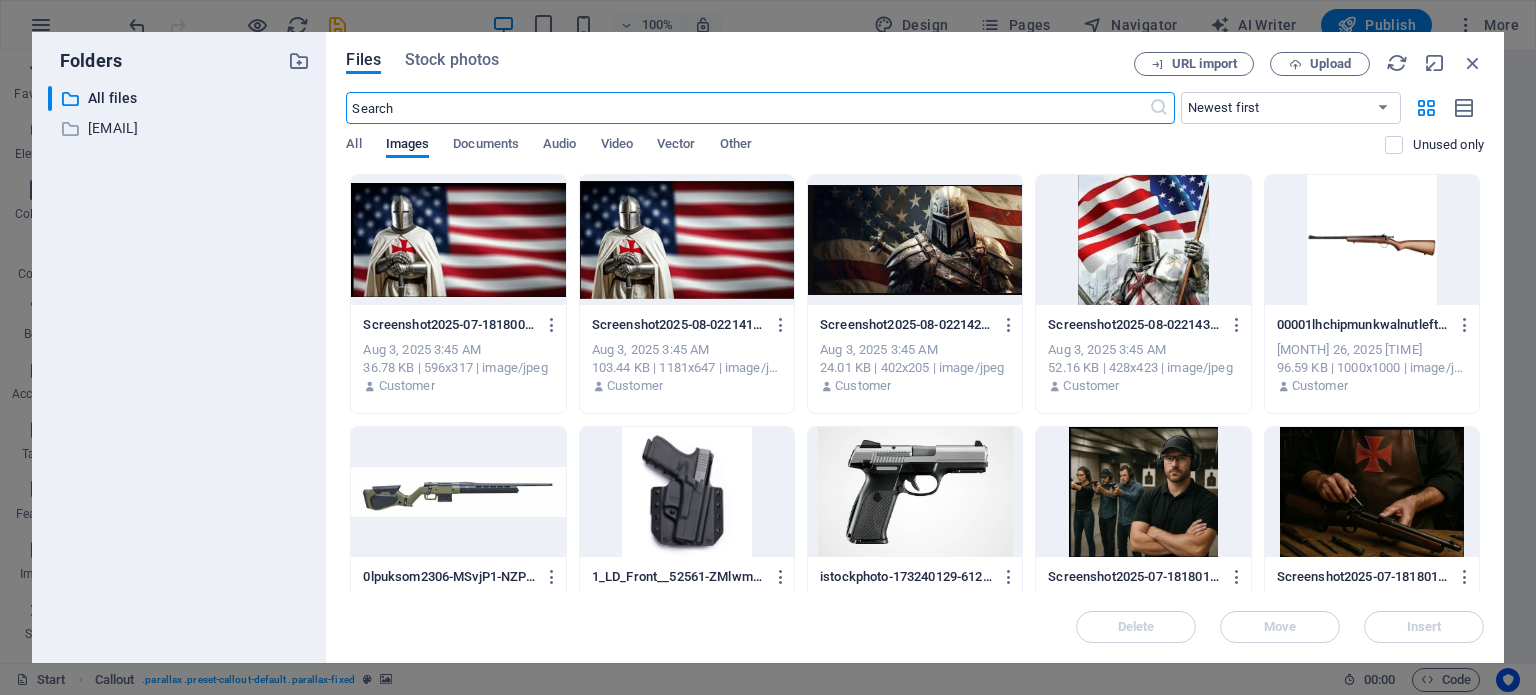 scroll, scrollTop: 1635, scrollLeft: 0, axis: vertical 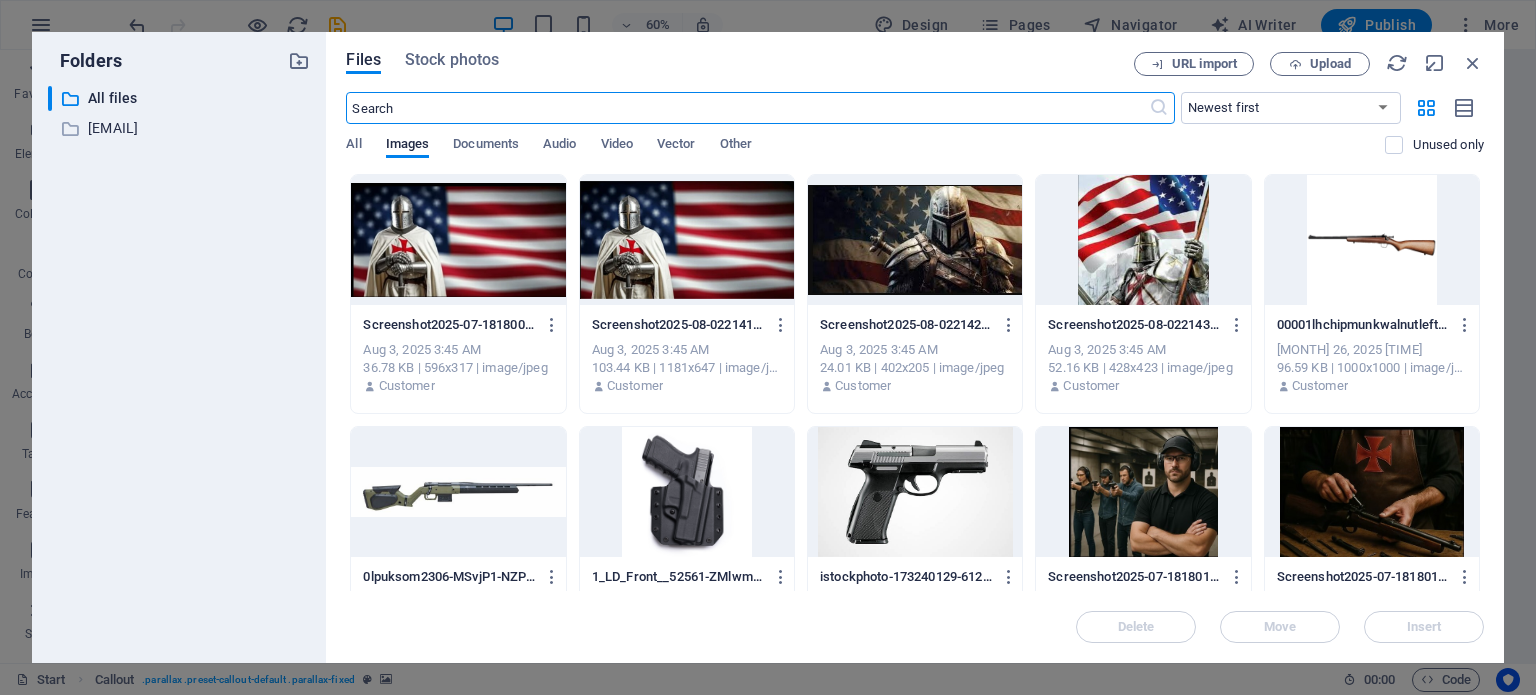 click at bounding box center (915, 240) 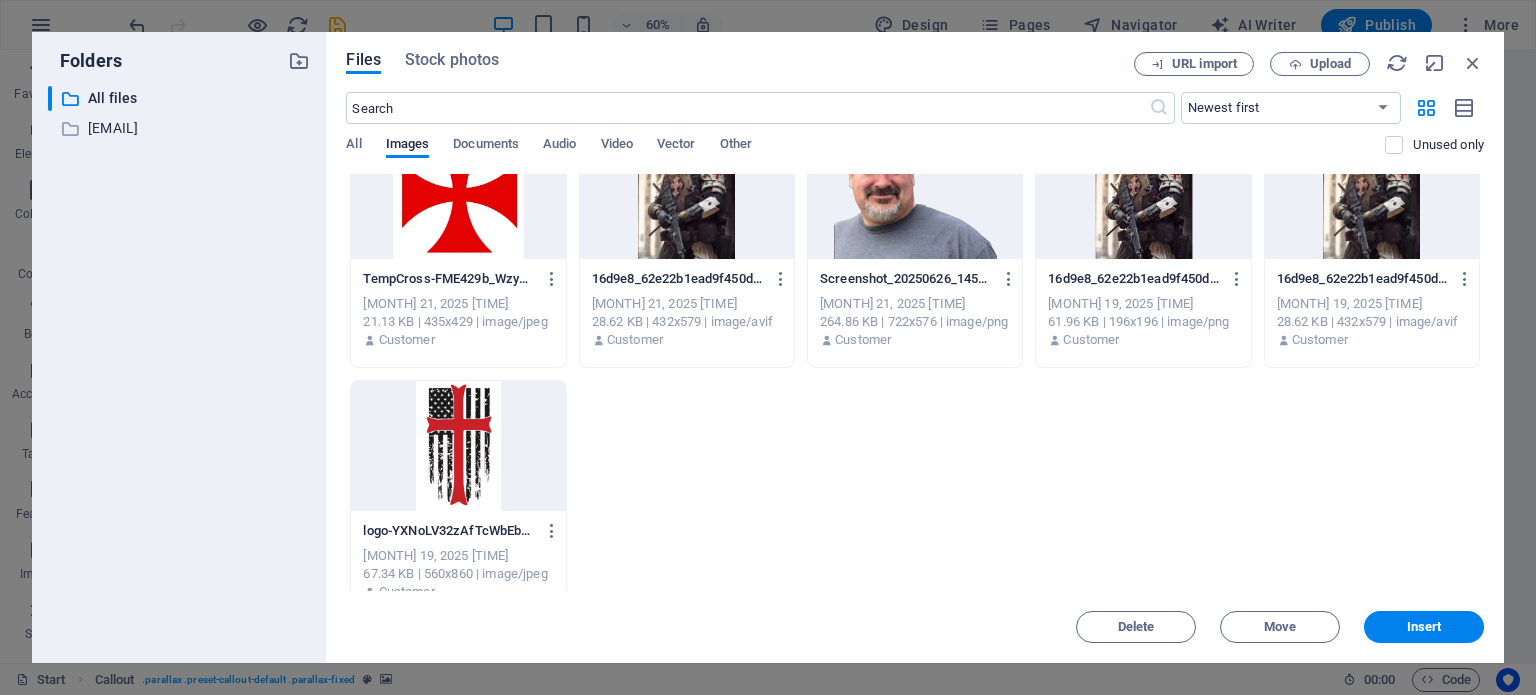 scroll, scrollTop: 578, scrollLeft: 0, axis: vertical 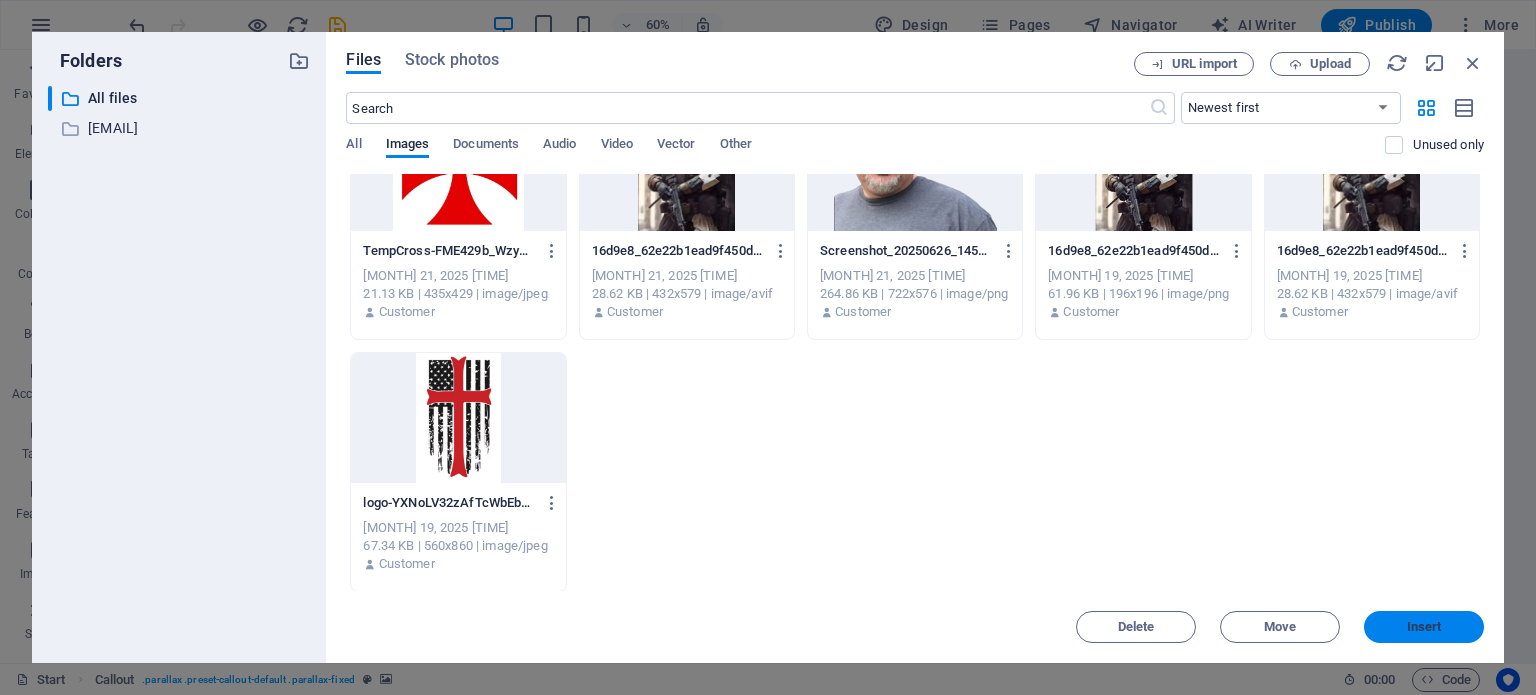 click on "Insert" at bounding box center [1424, 627] 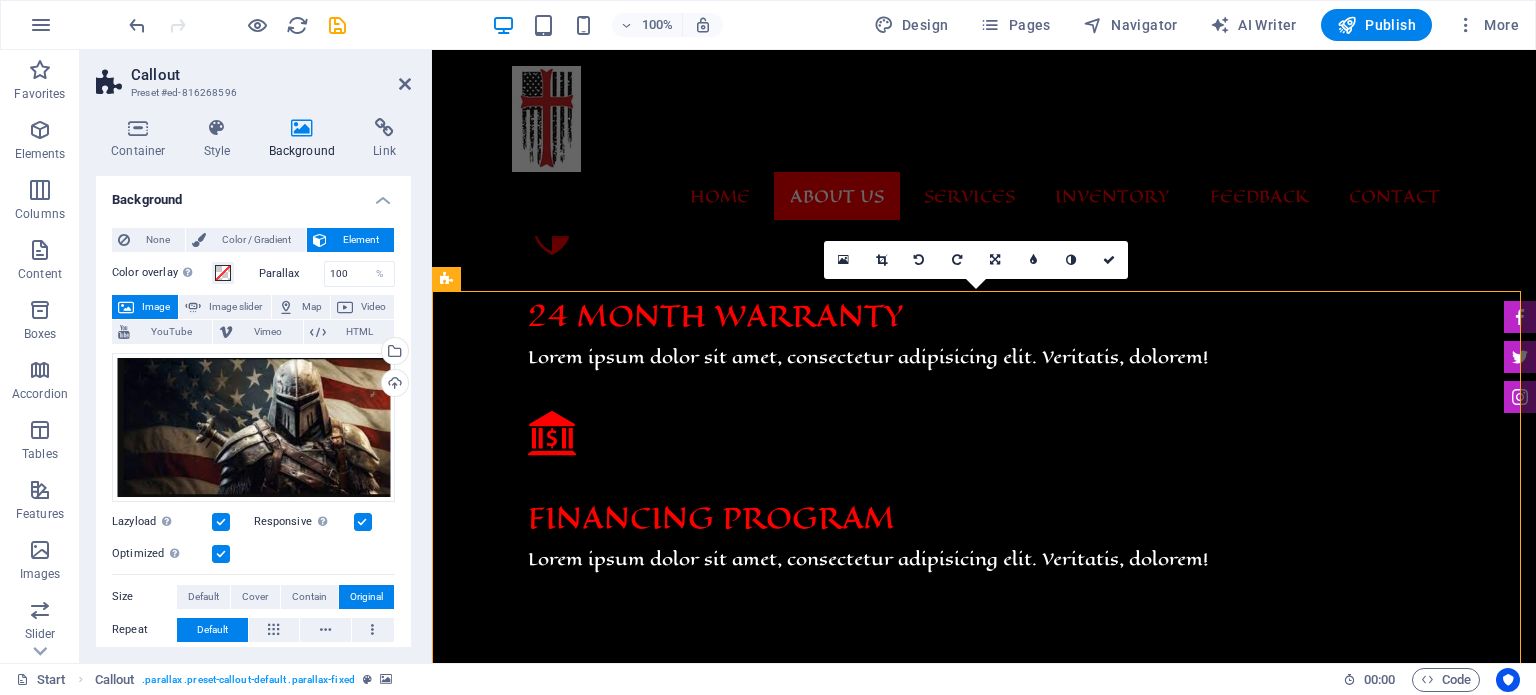 scroll, scrollTop: 1468, scrollLeft: 0, axis: vertical 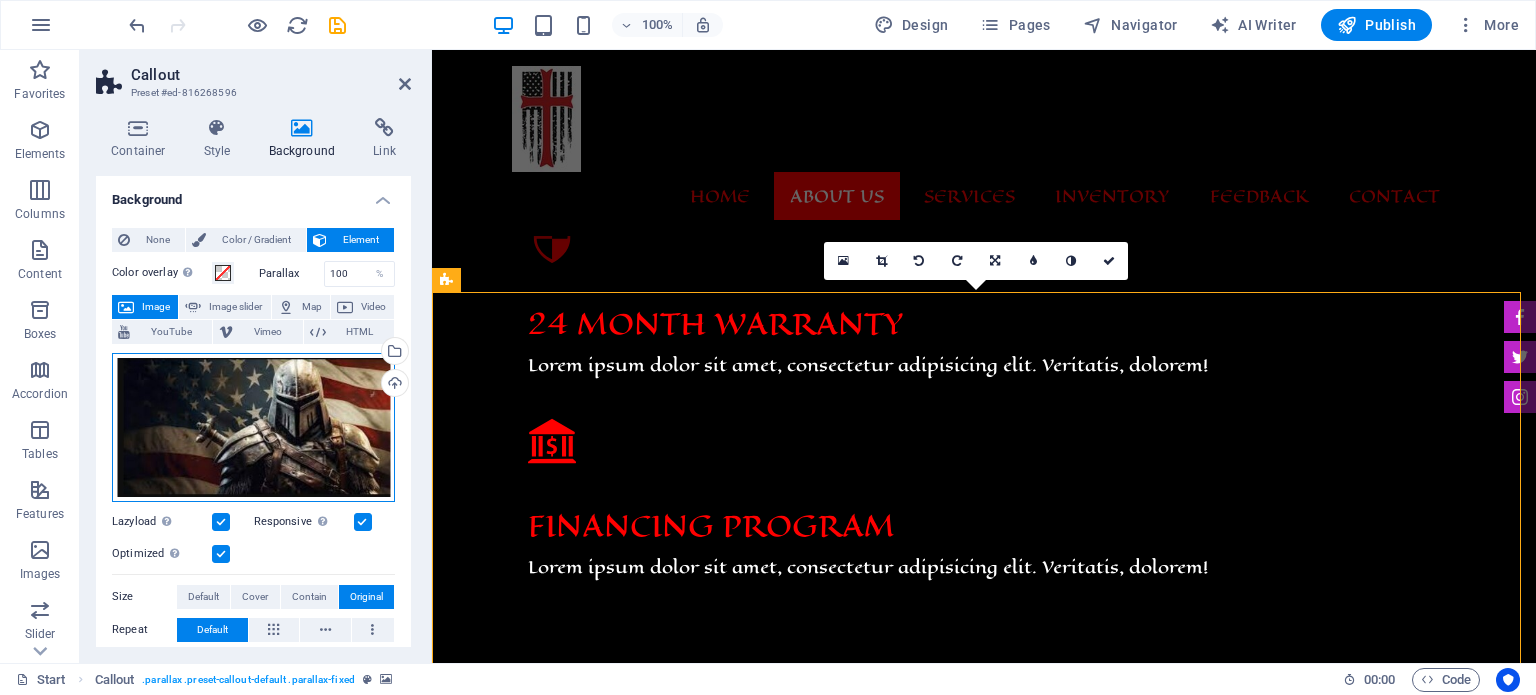click on "Drag files here, click to choose files or select files from Files or our free stock photos & videos" at bounding box center (253, 427) 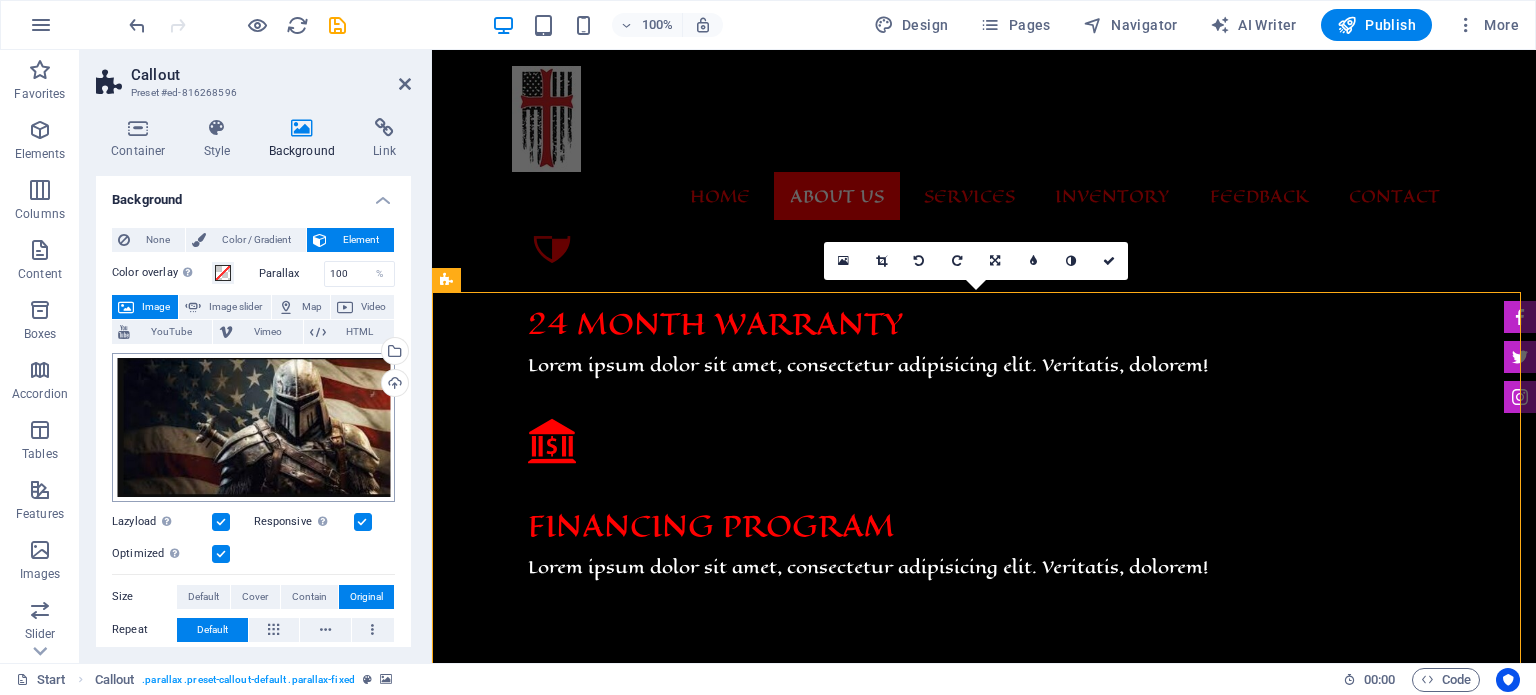 scroll, scrollTop: 1603, scrollLeft: 0, axis: vertical 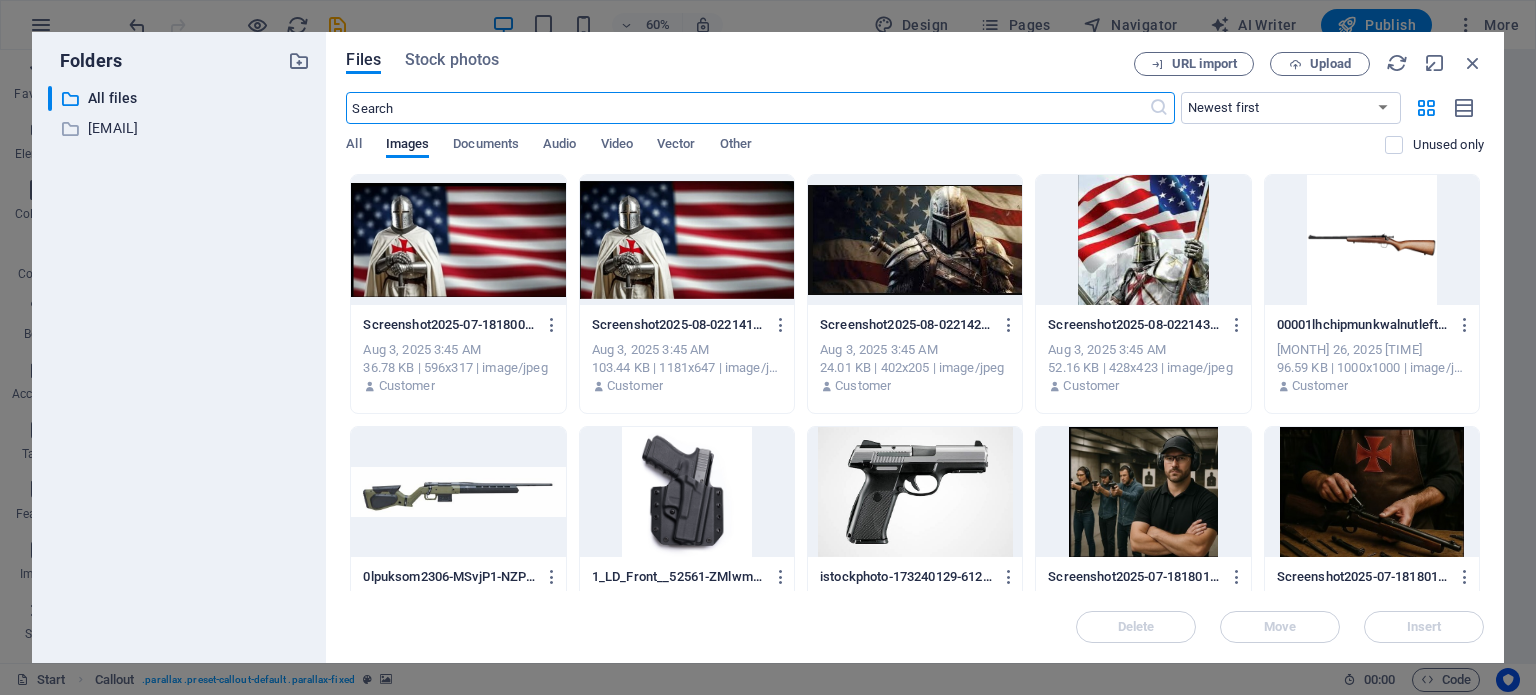 click at bounding box center [687, 240] 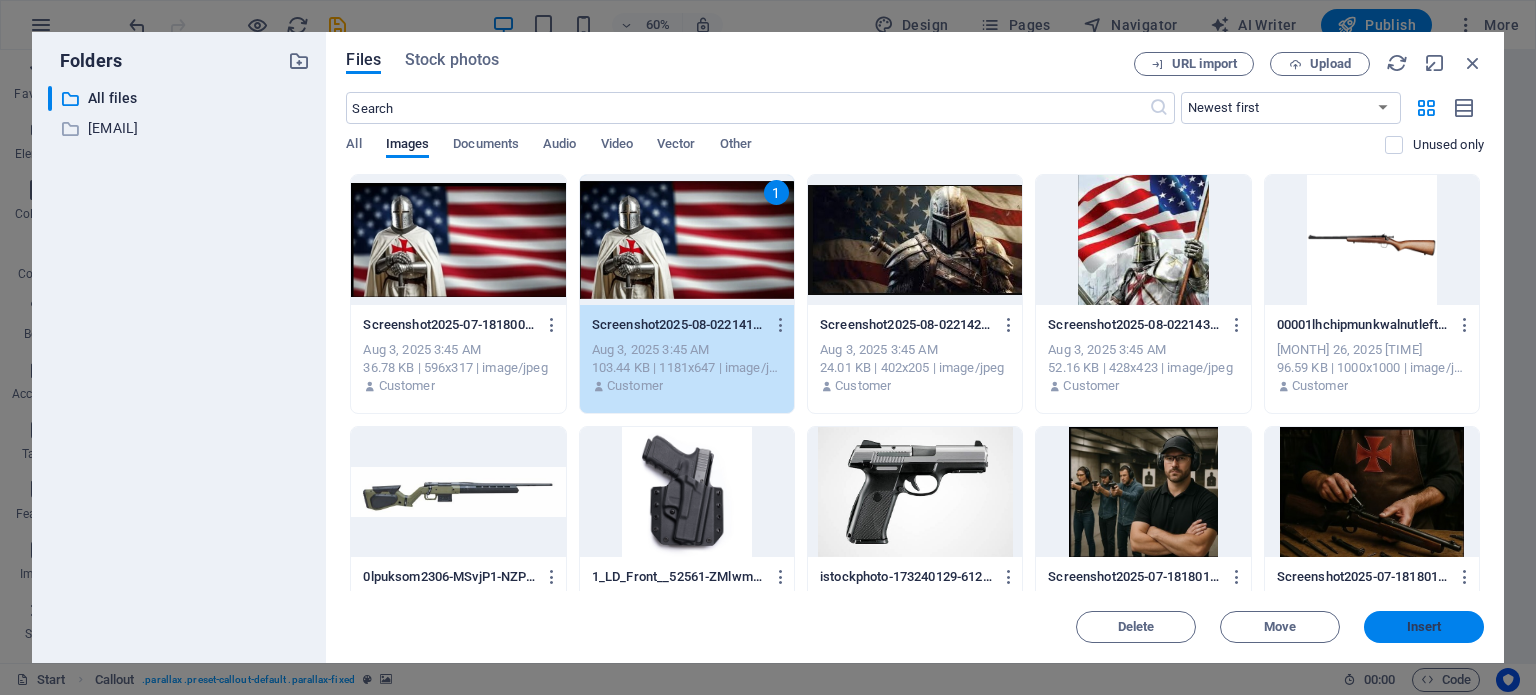 click on "Insert" at bounding box center (1424, 627) 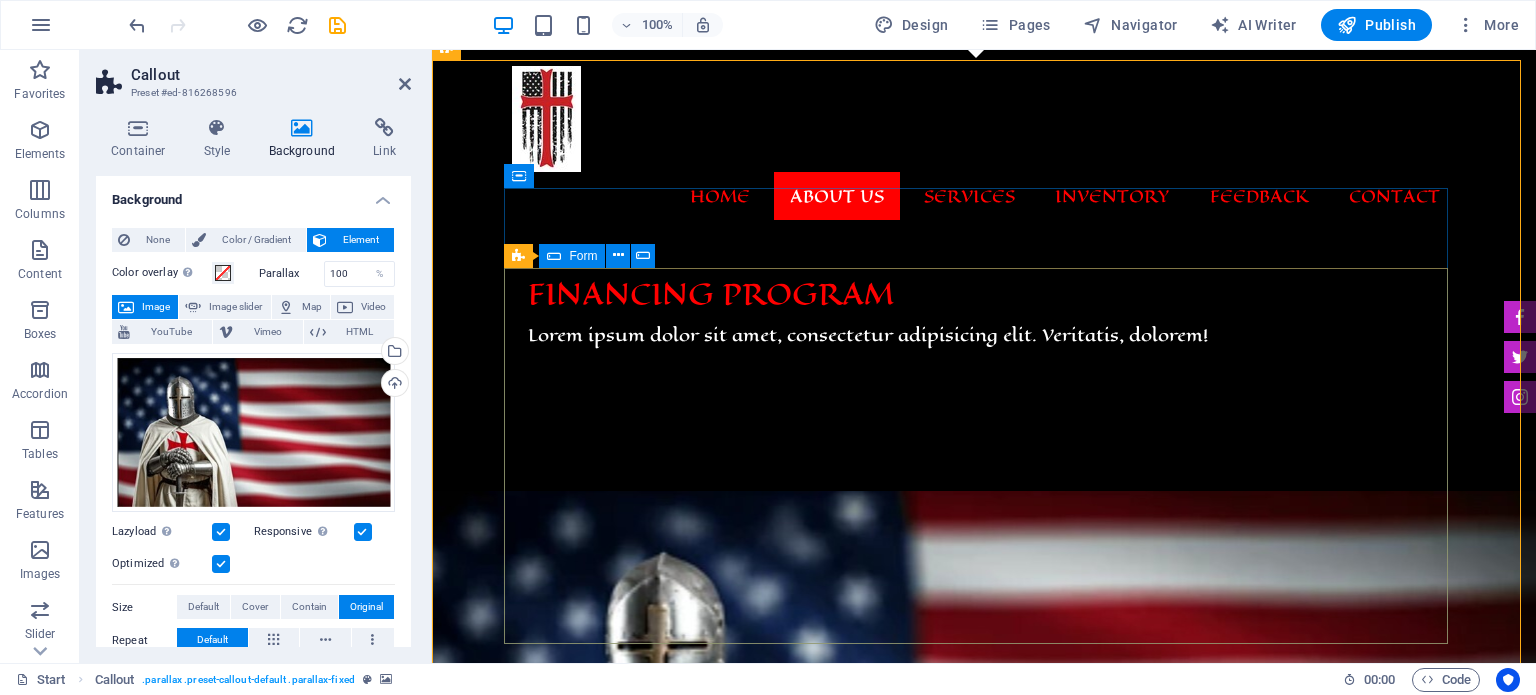 scroll, scrollTop: 1701, scrollLeft: 0, axis: vertical 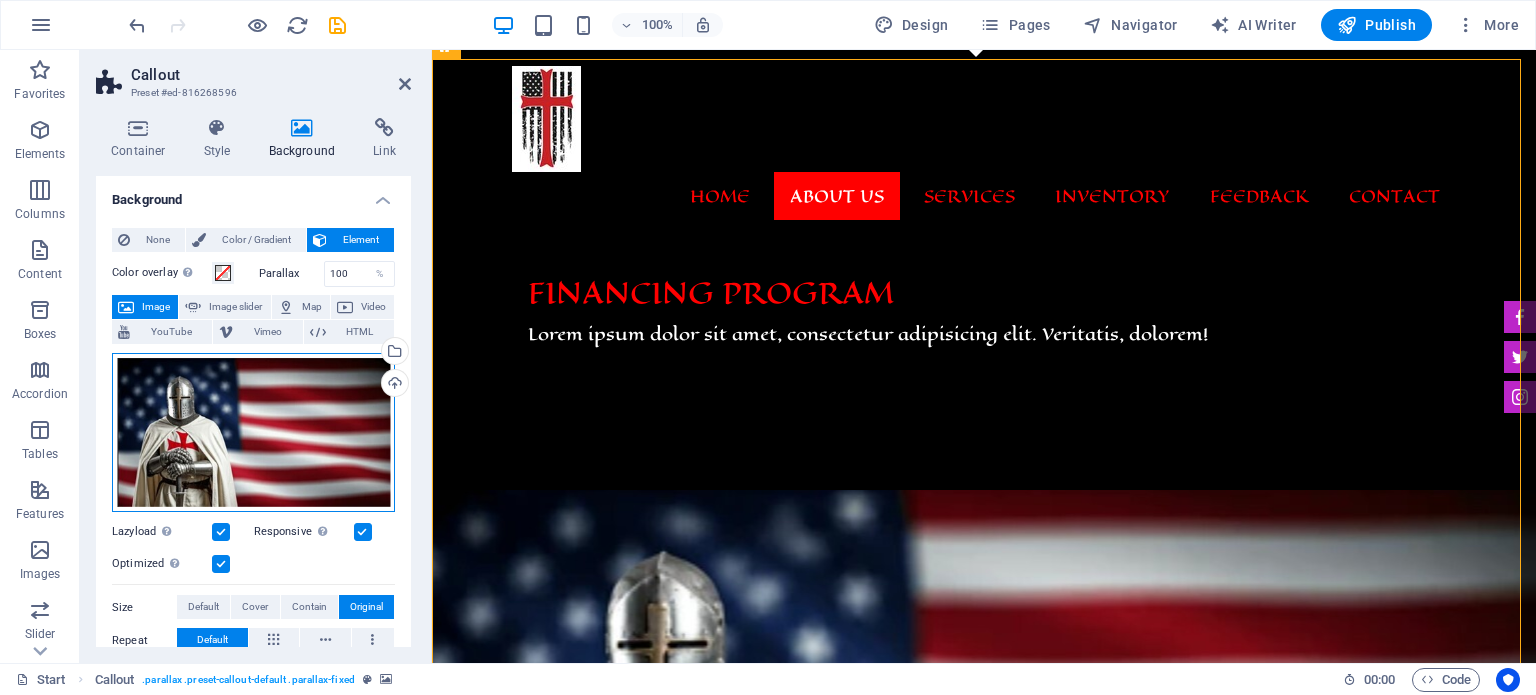click on "Drag files here, click to choose files or select files from Files or our free stock photos & videos" at bounding box center [253, 432] 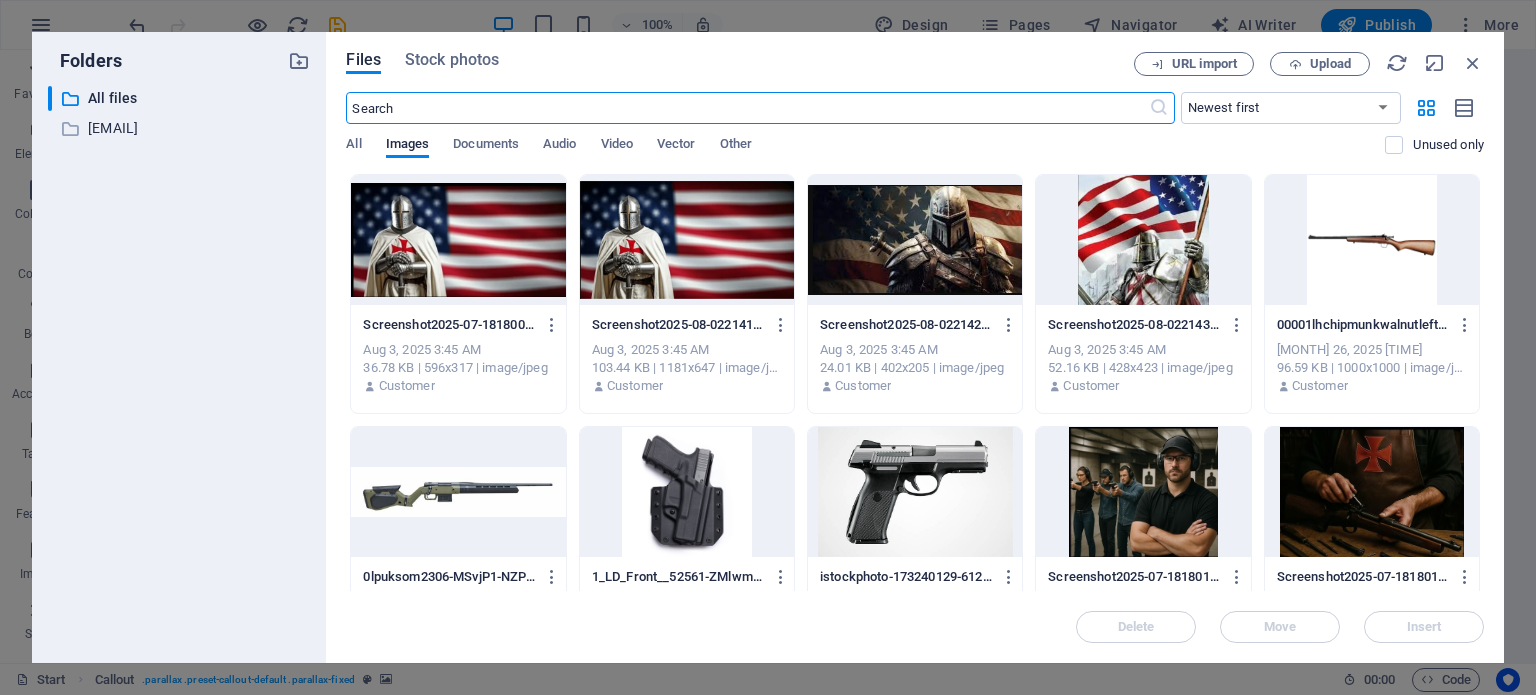 scroll, scrollTop: 1835, scrollLeft: 0, axis: vertical 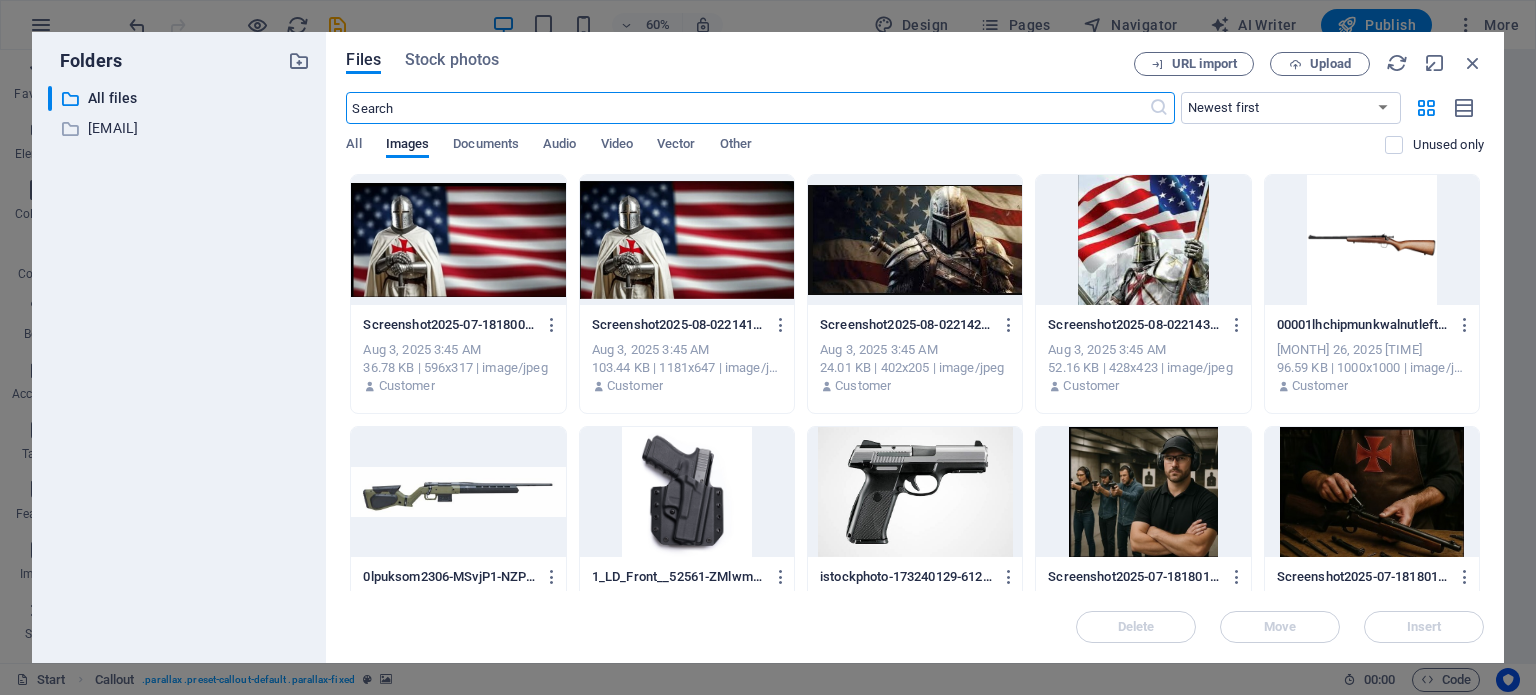 click at bounding box center [458, 240] 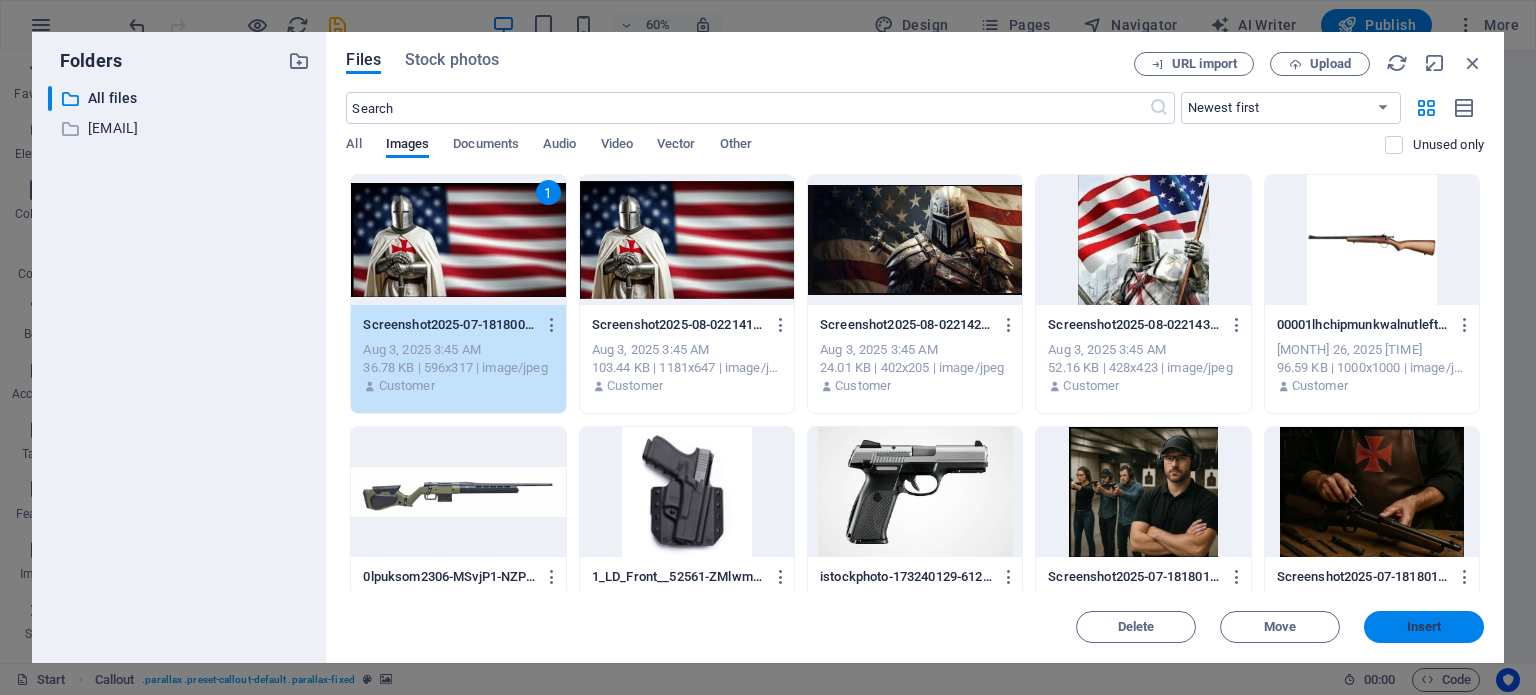 click on "Insert" at bounding box center [1424, 627] 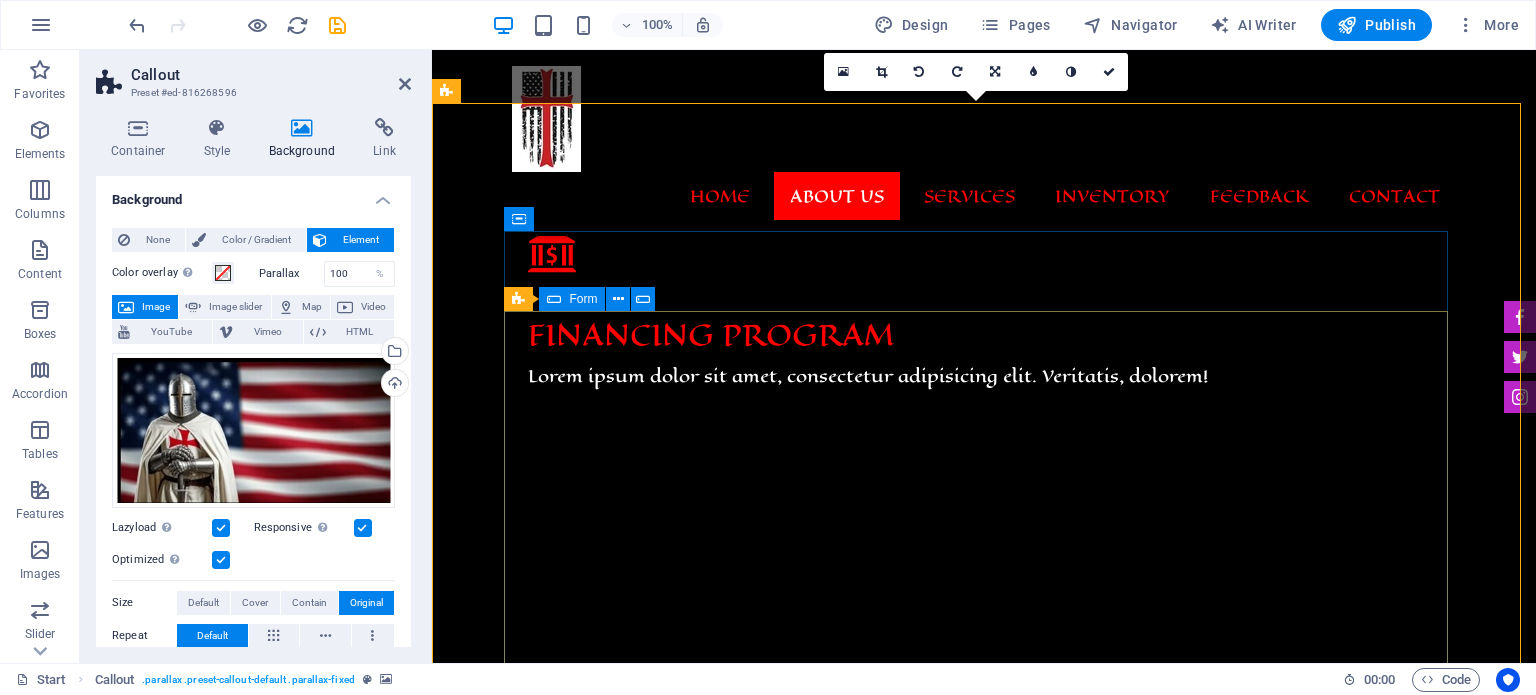 scroll, scrollTop: 1660, scrollLeft: 0, axis: vertical 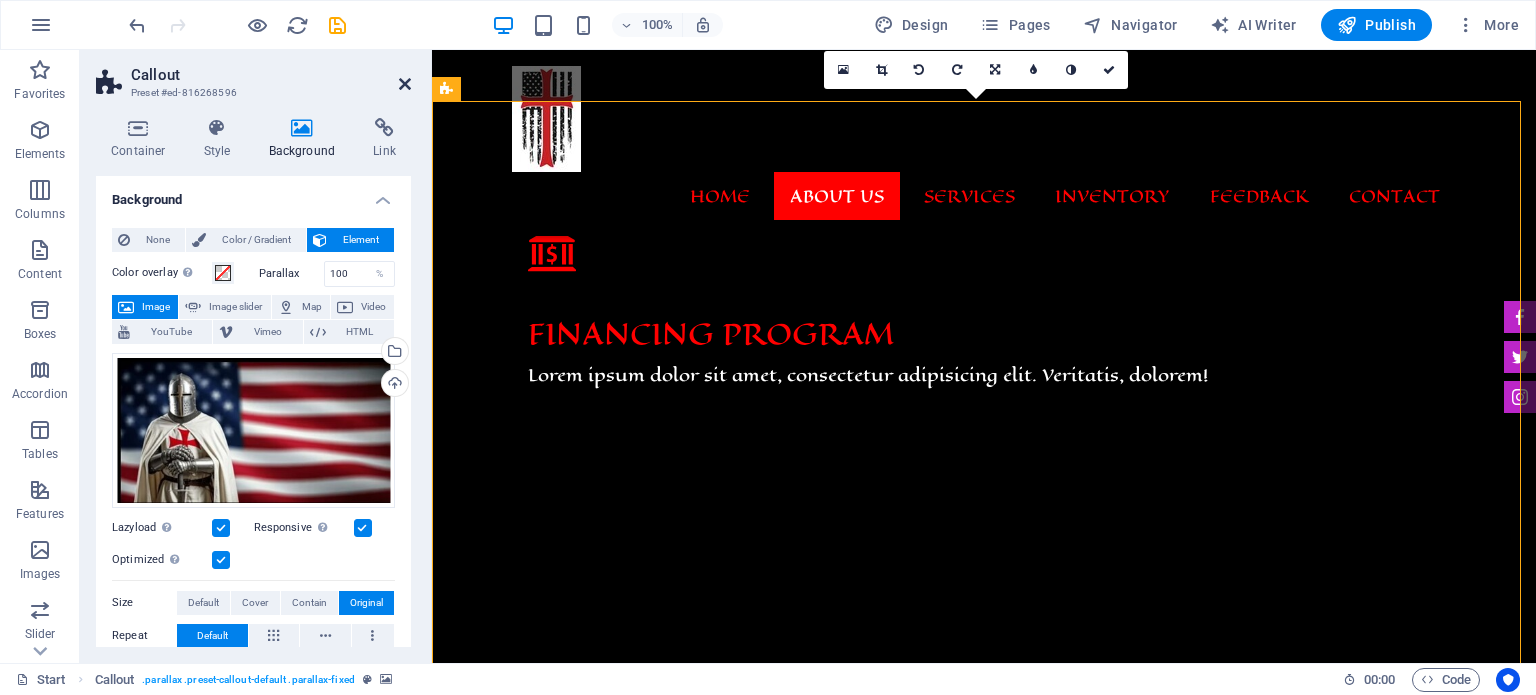 click at bounding box center (405, 84) 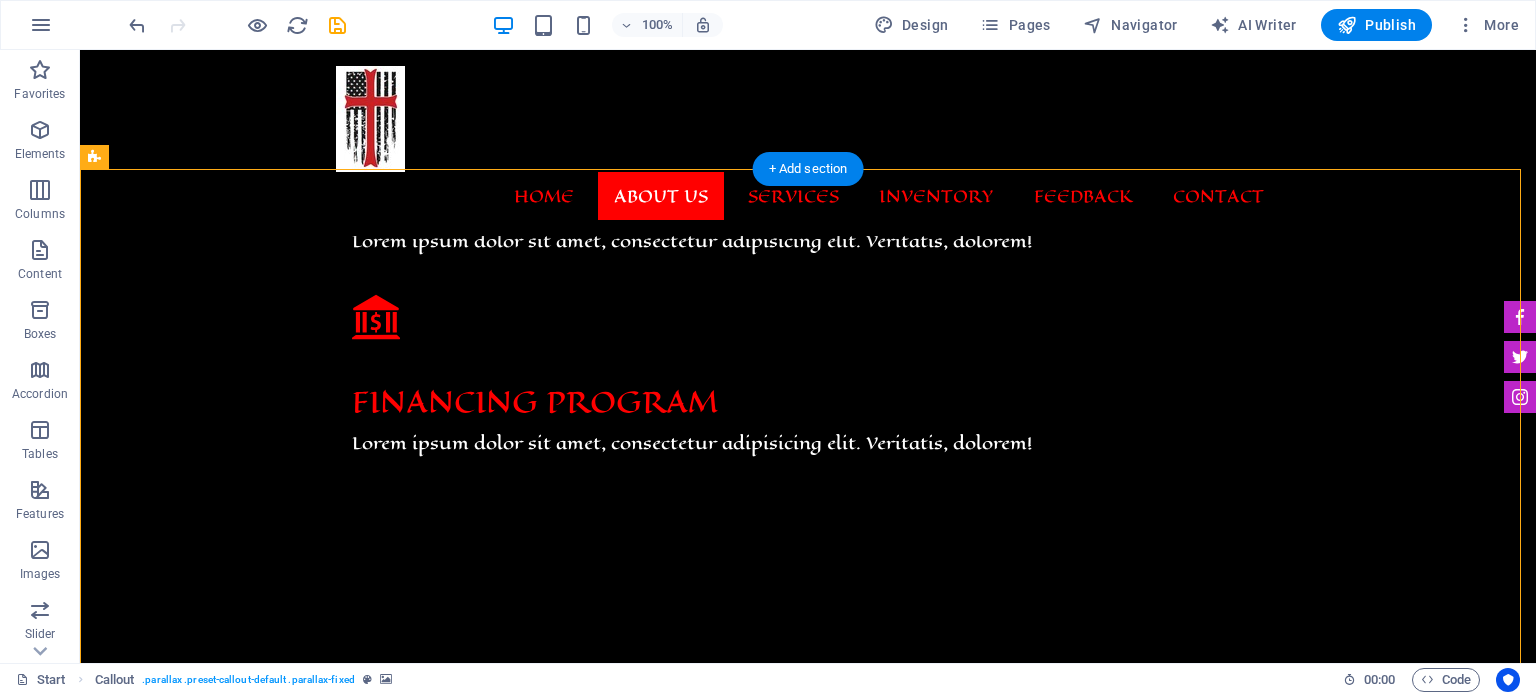 scroll, scrollTop: 1592, scrollLeft: 0, axis: vertical 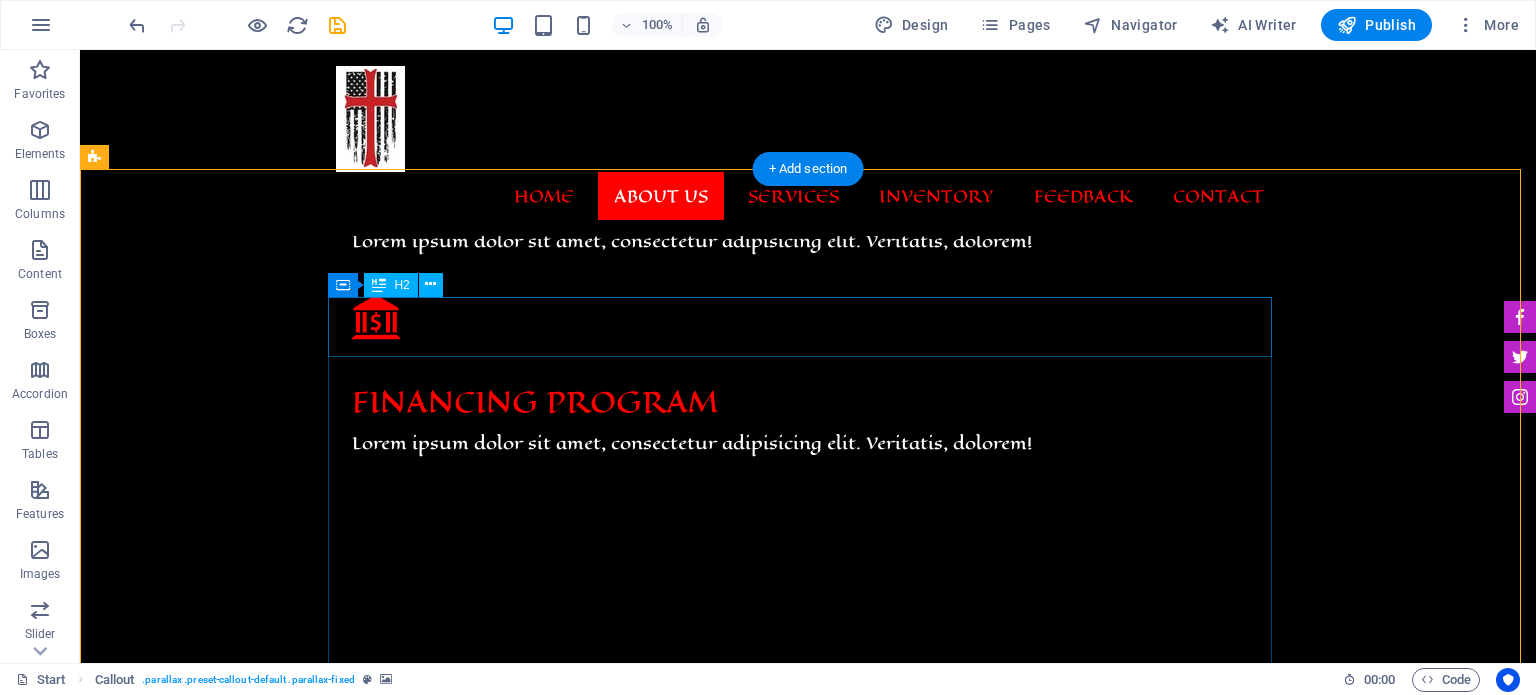 click on "Appointment" at bounding box center [808, 757] 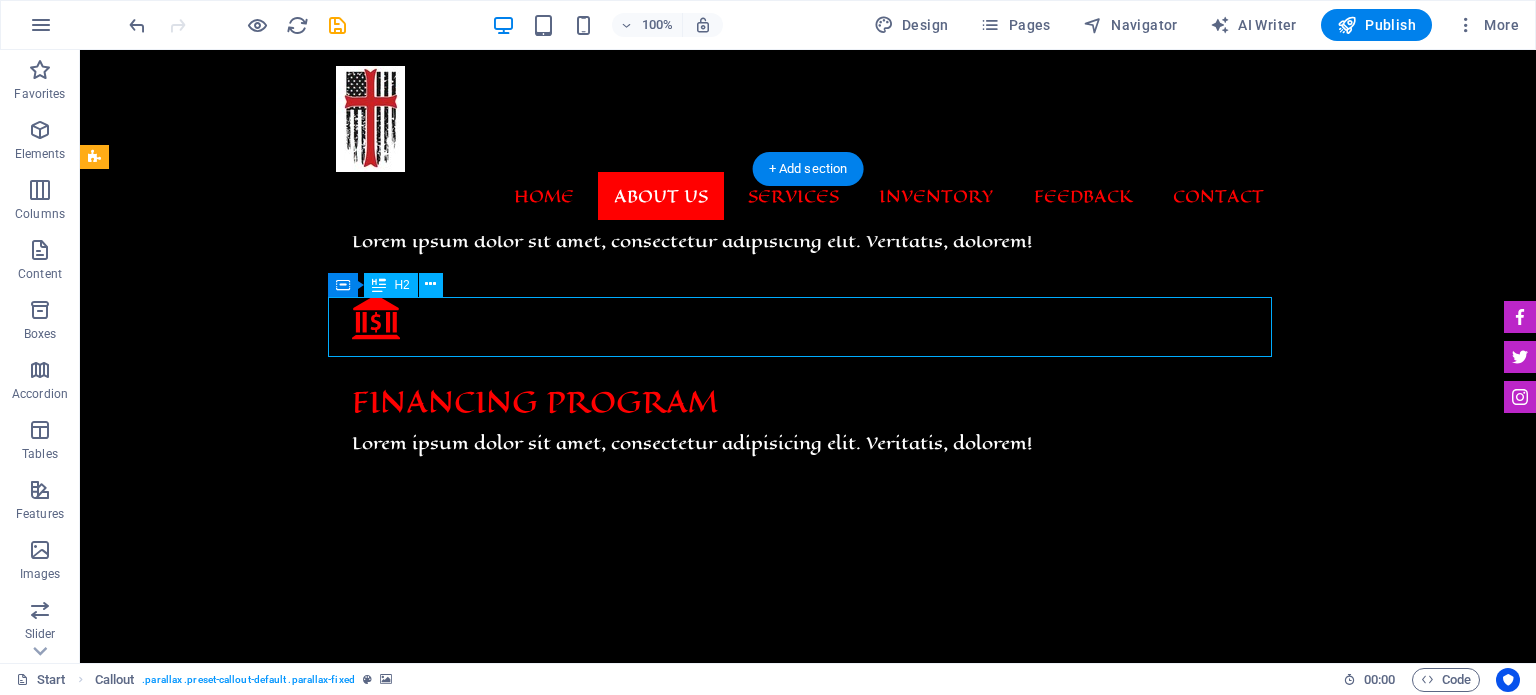 click on "Appointment" at bounding box center [808, 757] 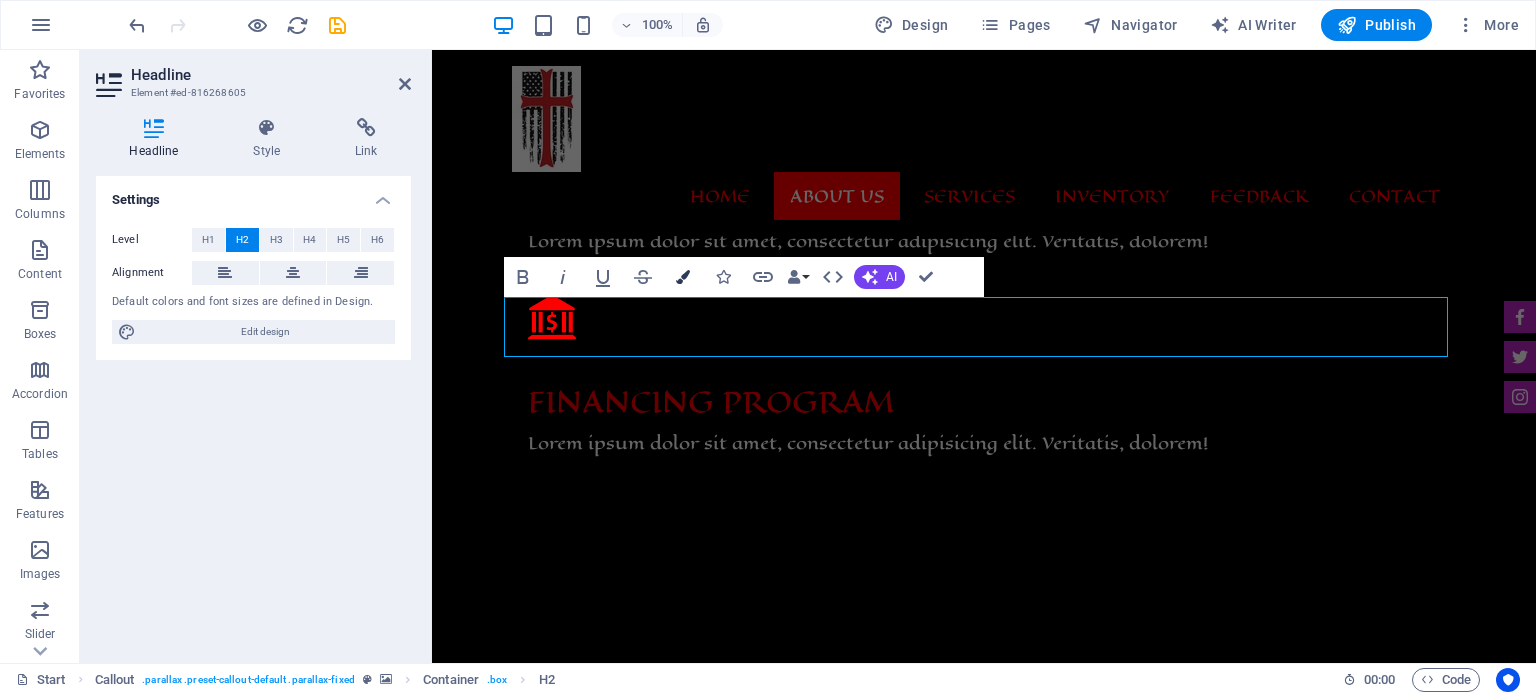 click at bounding box center [683, 277] 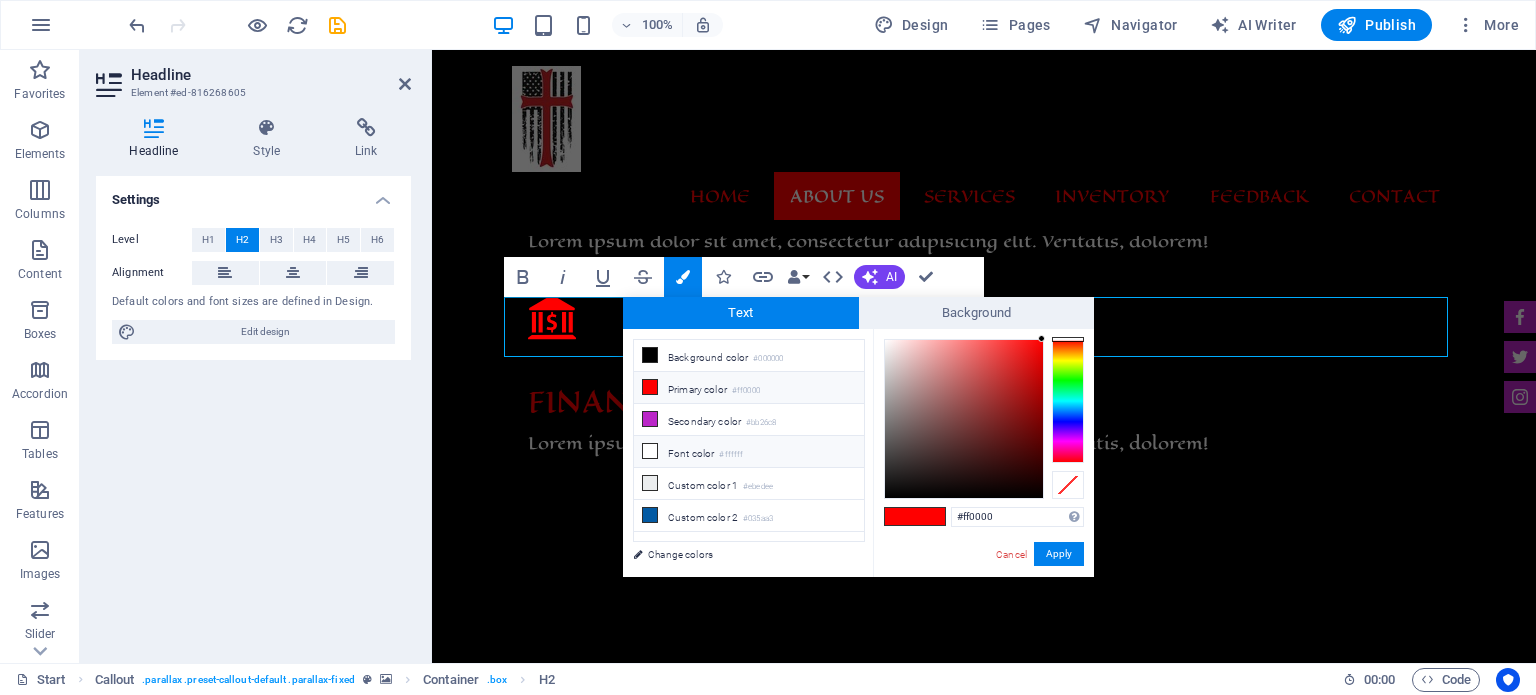 click on "Font color
#ffffff" at bounding box center [749, 452] 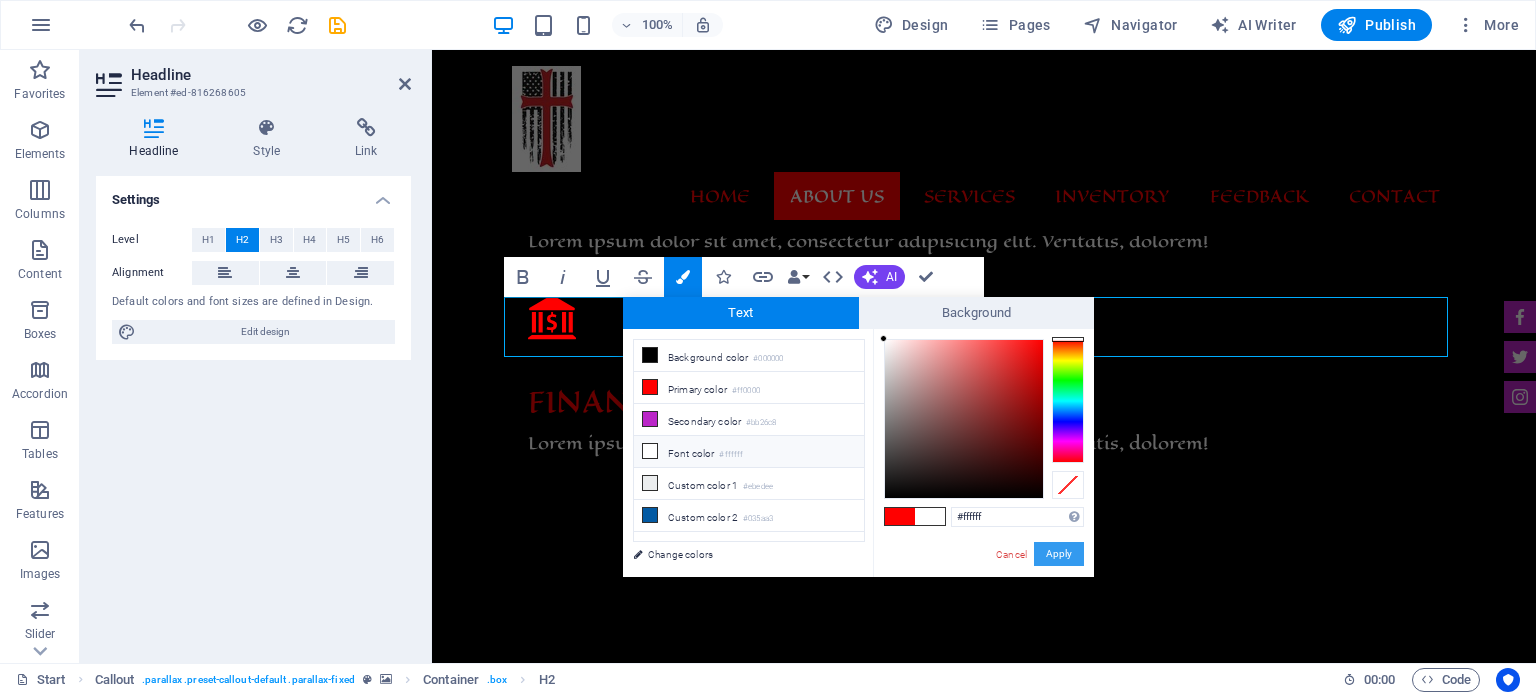 click on "Apply" at bounding box center (1059, 554) 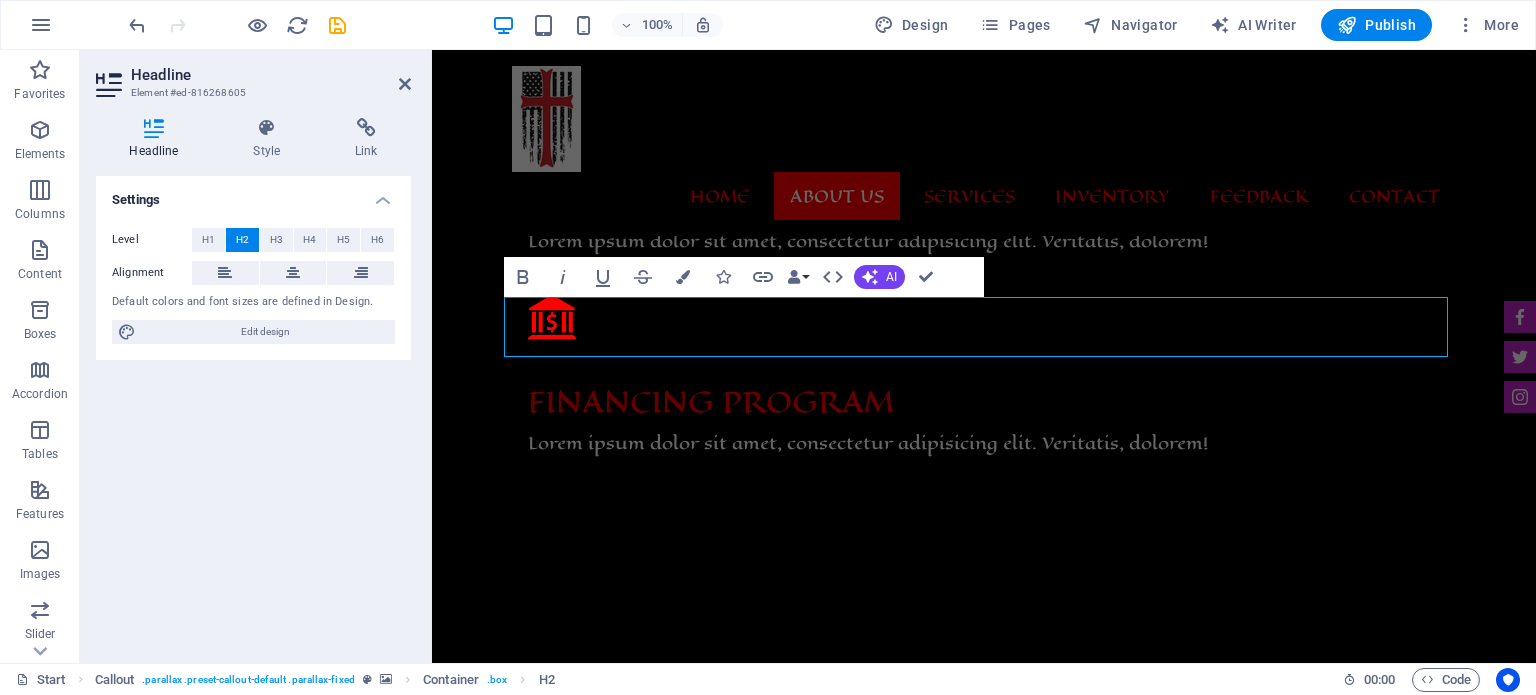 click at bounding box center [984, 905] 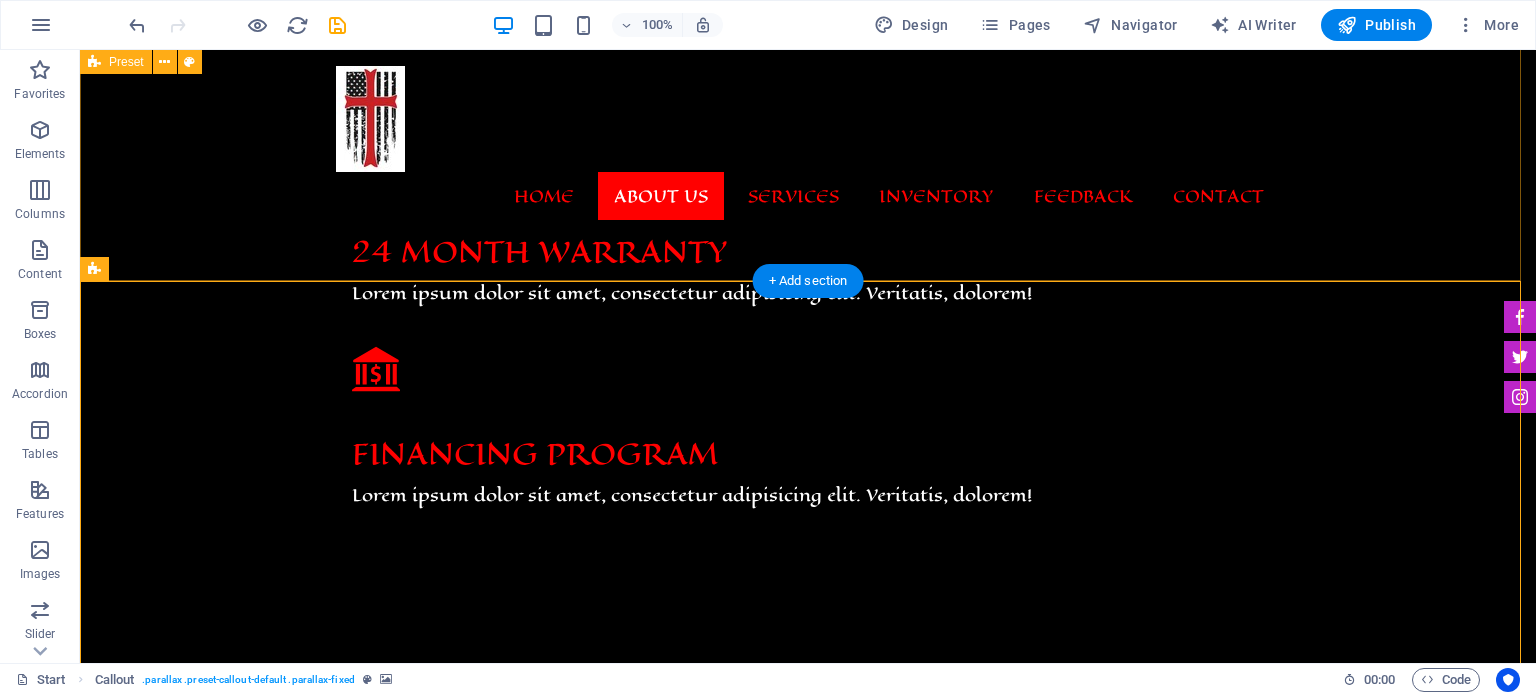 scroll, scrollTop: 1568, scrollLeft: 0, axis: vertical 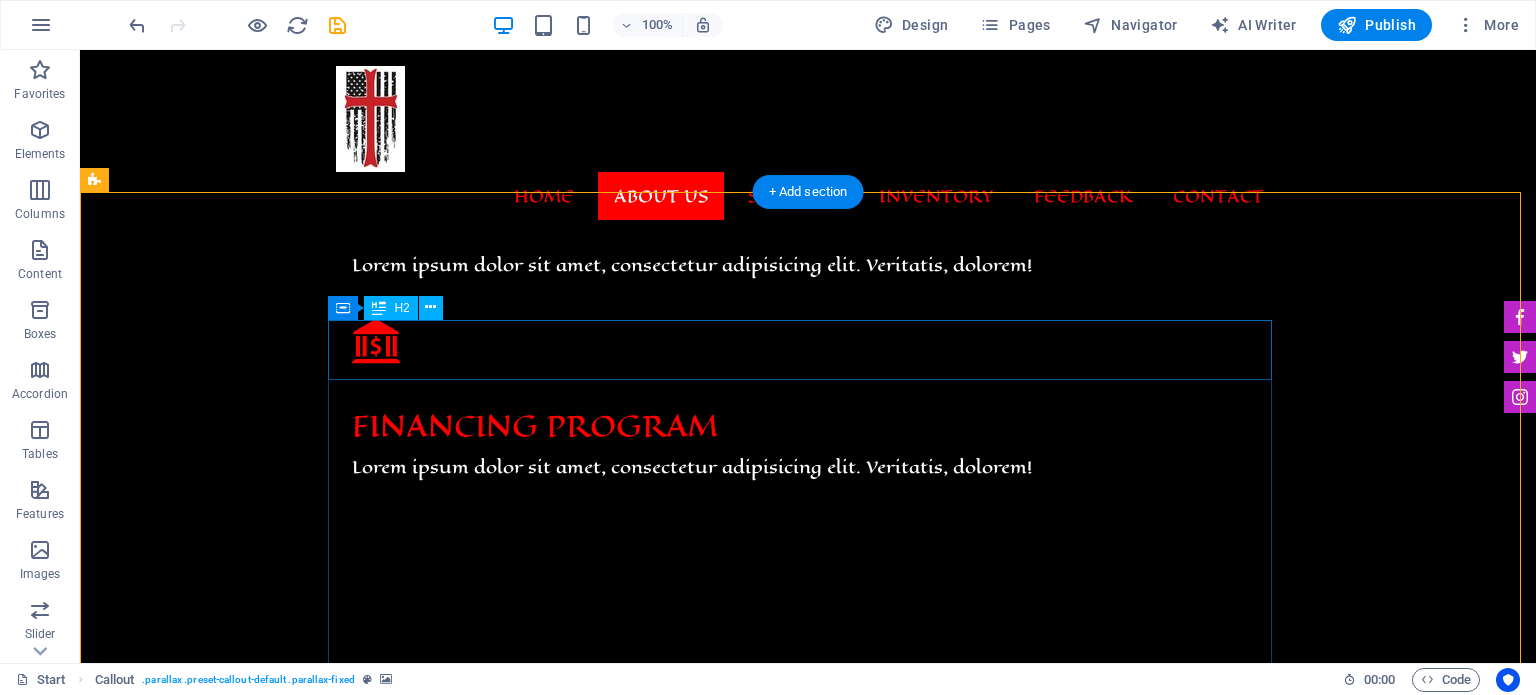 click on "Appointment" at bounding box center (808, 781) 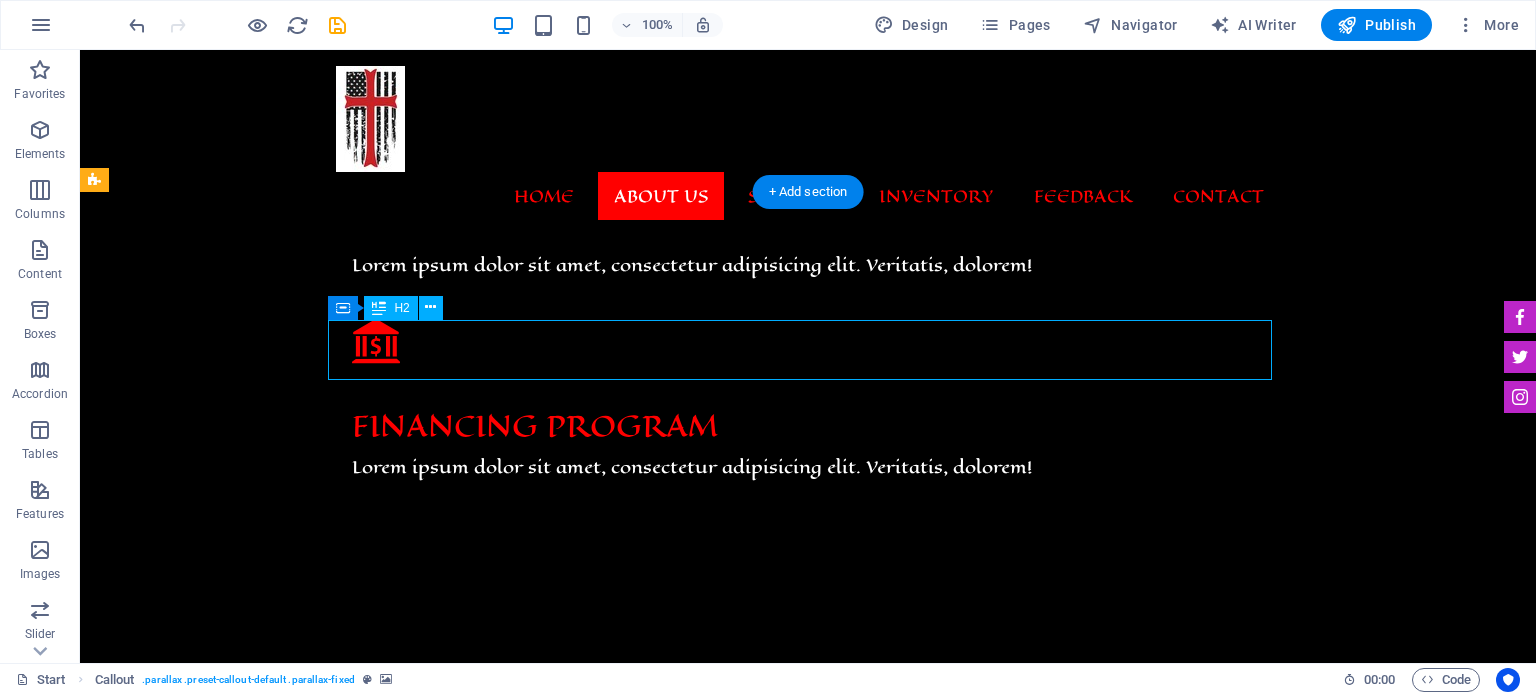 click on "Appointment" at bounding box center [808, 781] 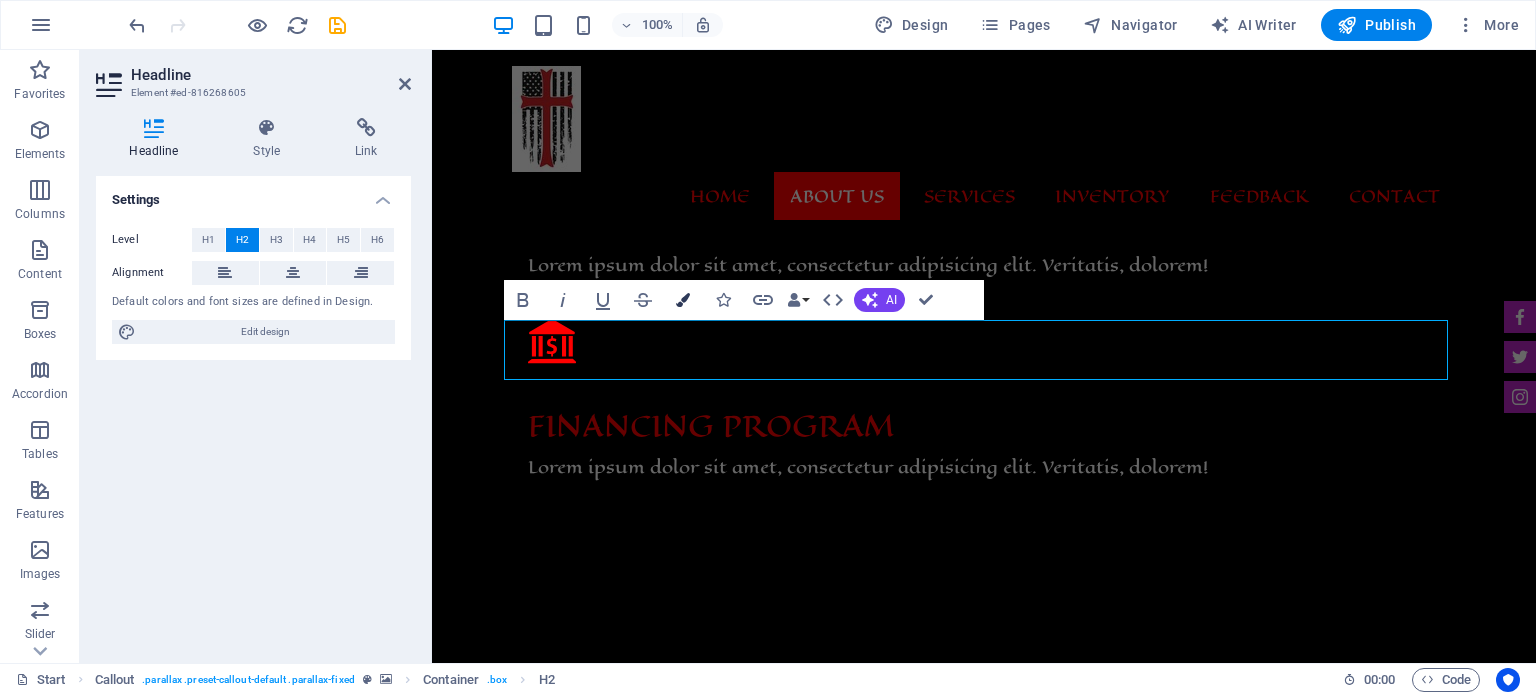 click at bounding box center [683, 300] 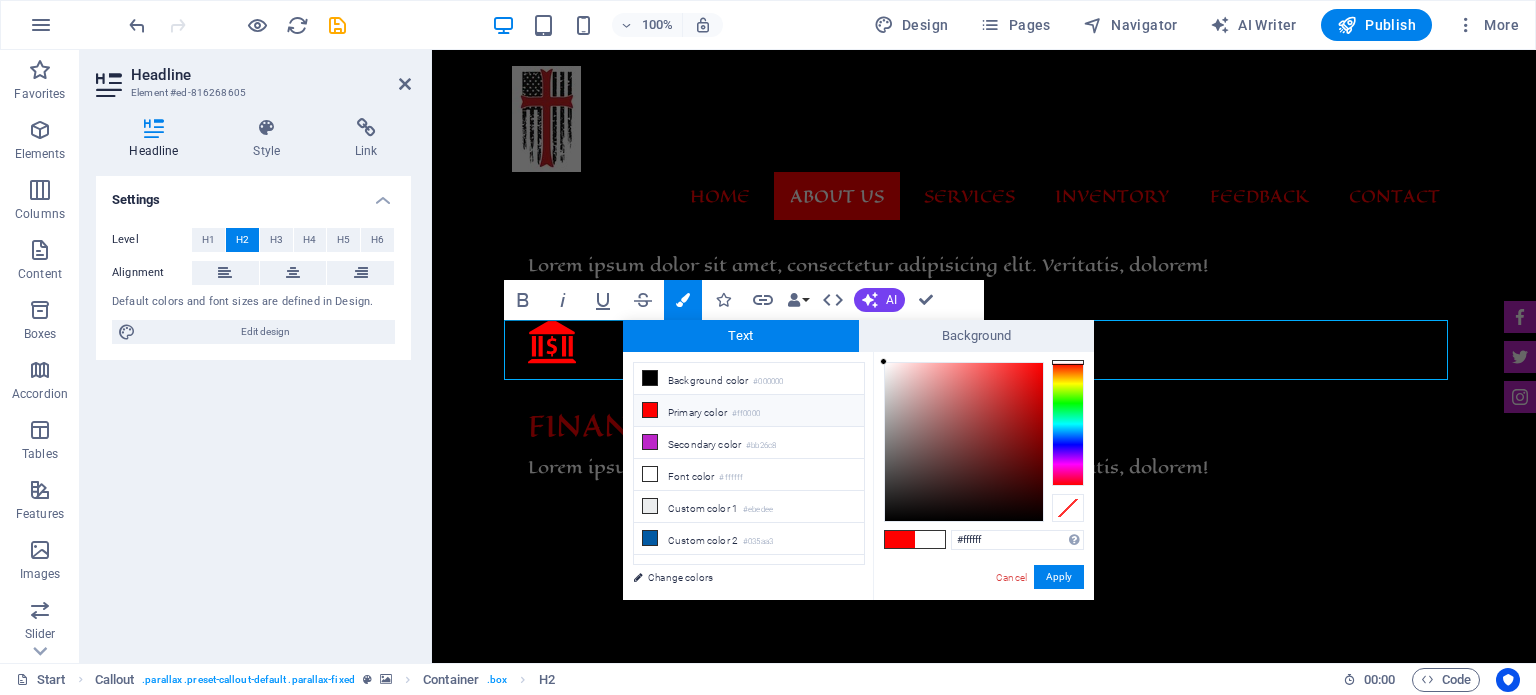 click on "Primary color
#ff0000" at bounding box center [749, 411] 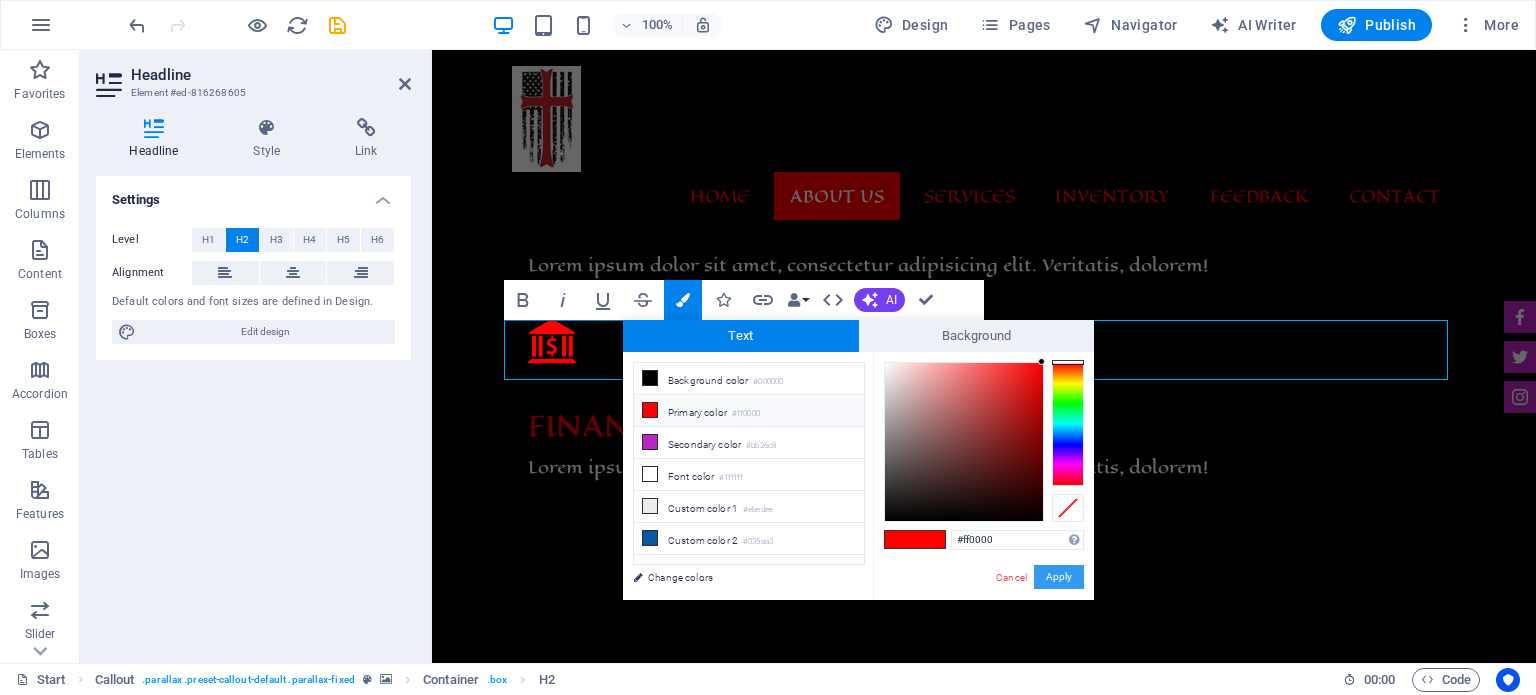 click on "Apply" at bounding box center [1059, 577] 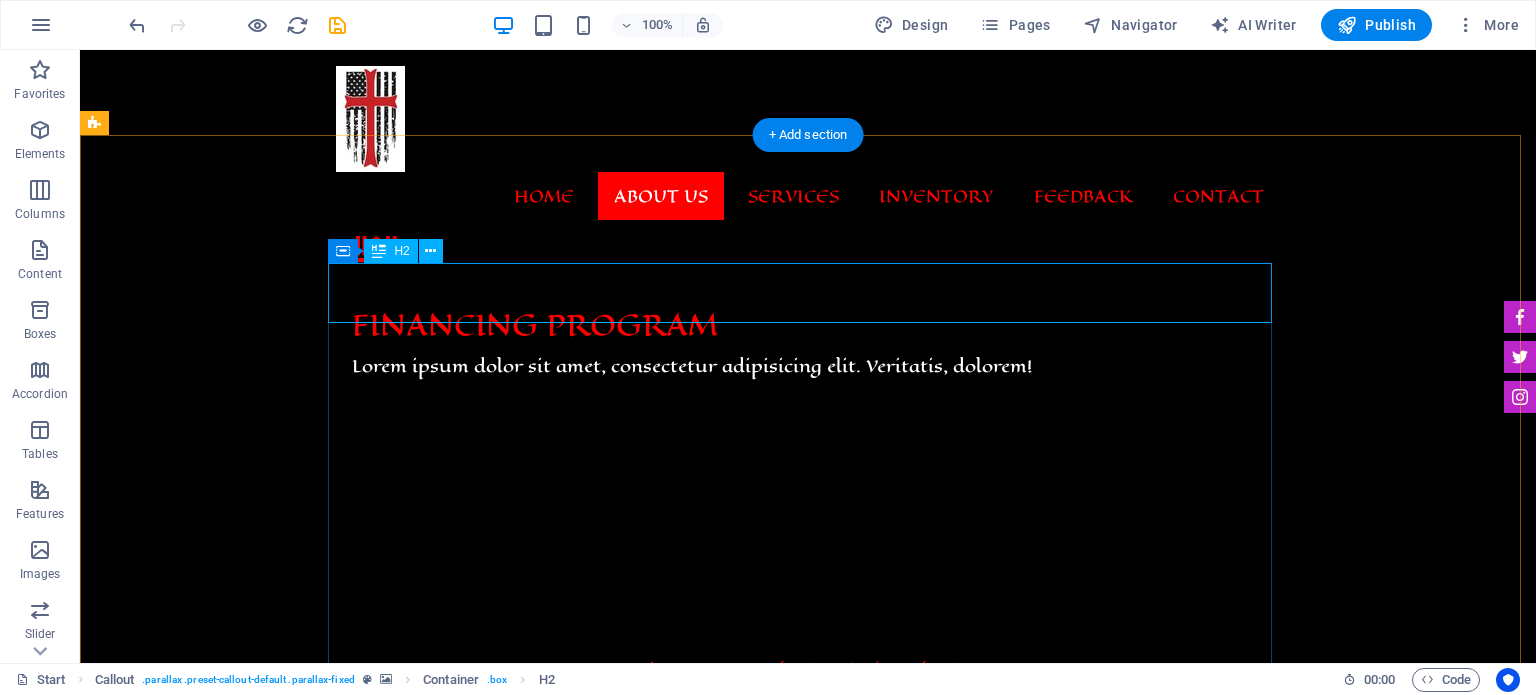 scroll, scrollTop: 1625, scrollLeft: 0, axis: vertical 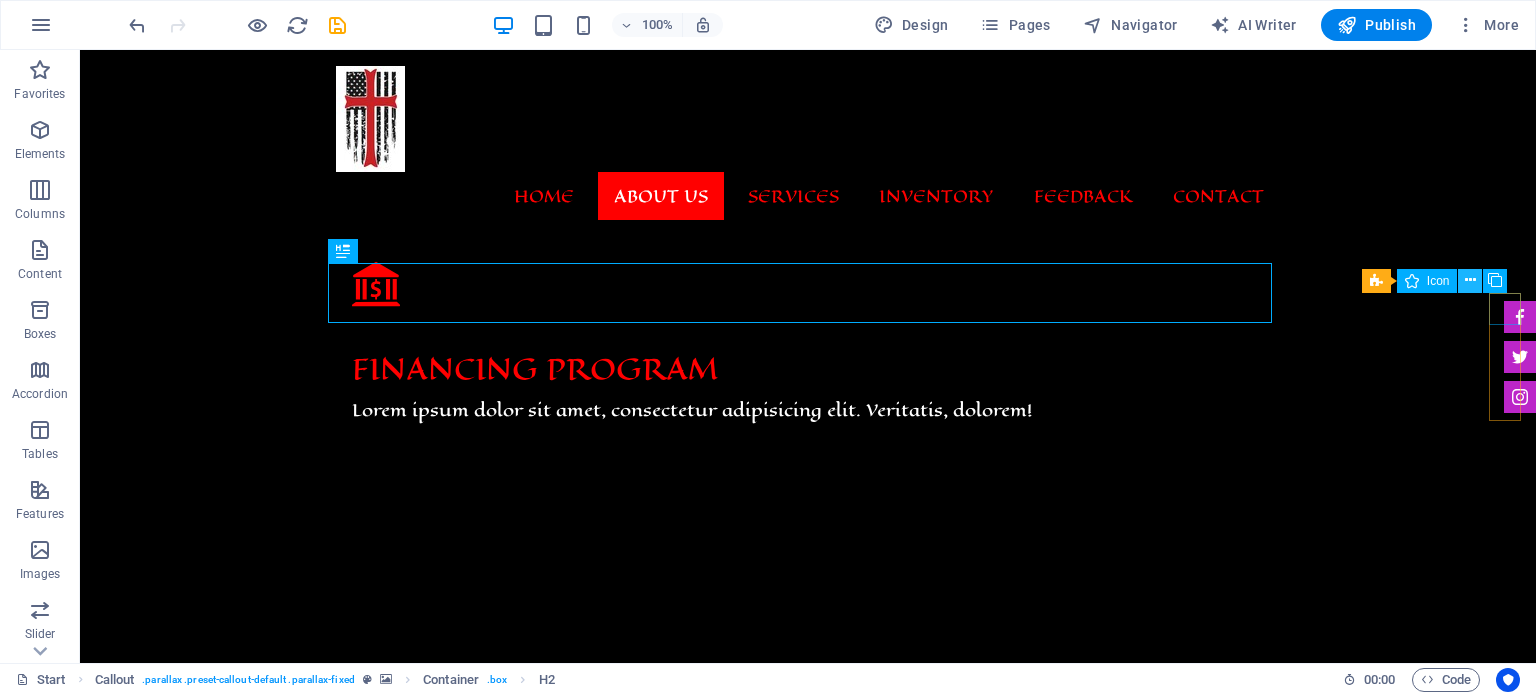 click at bounding box center (1470, 280) 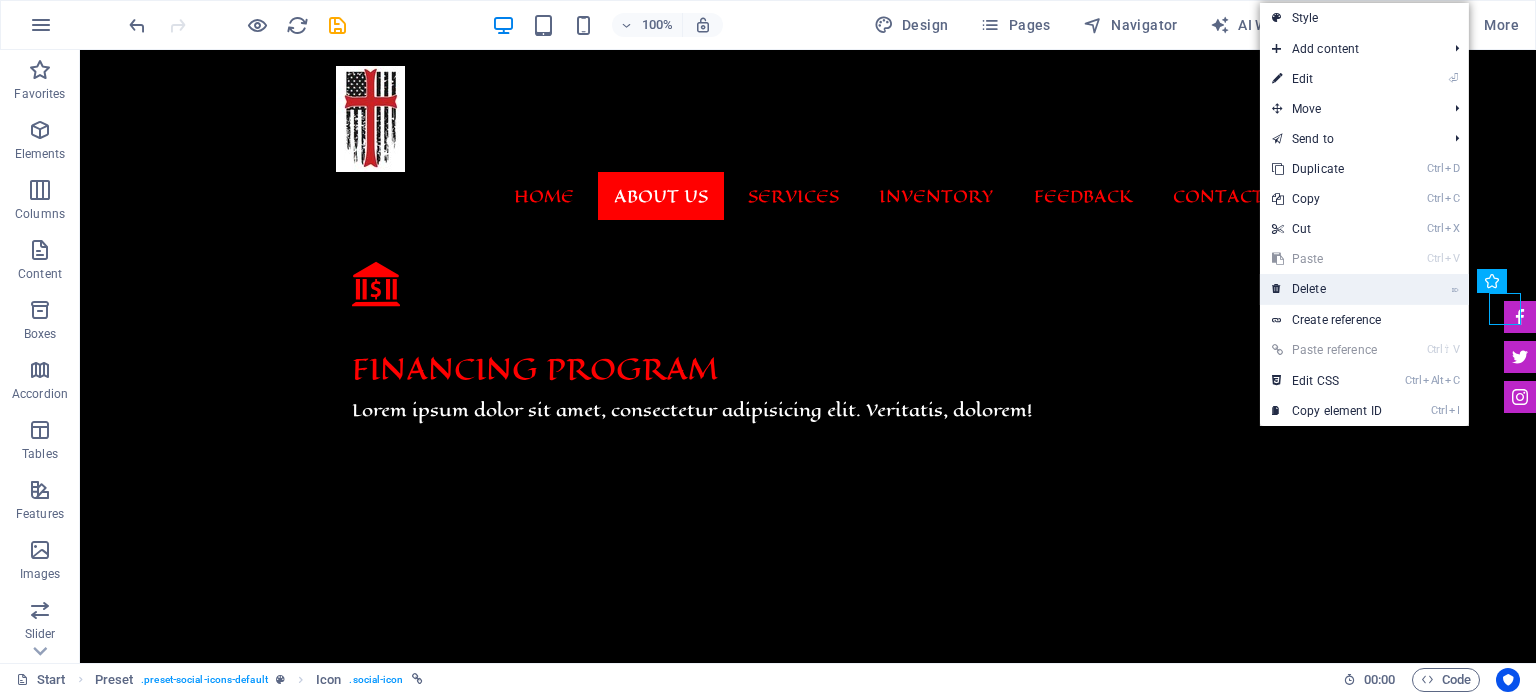 click on "⌦  Delete" at bounding box center (1327, 289) 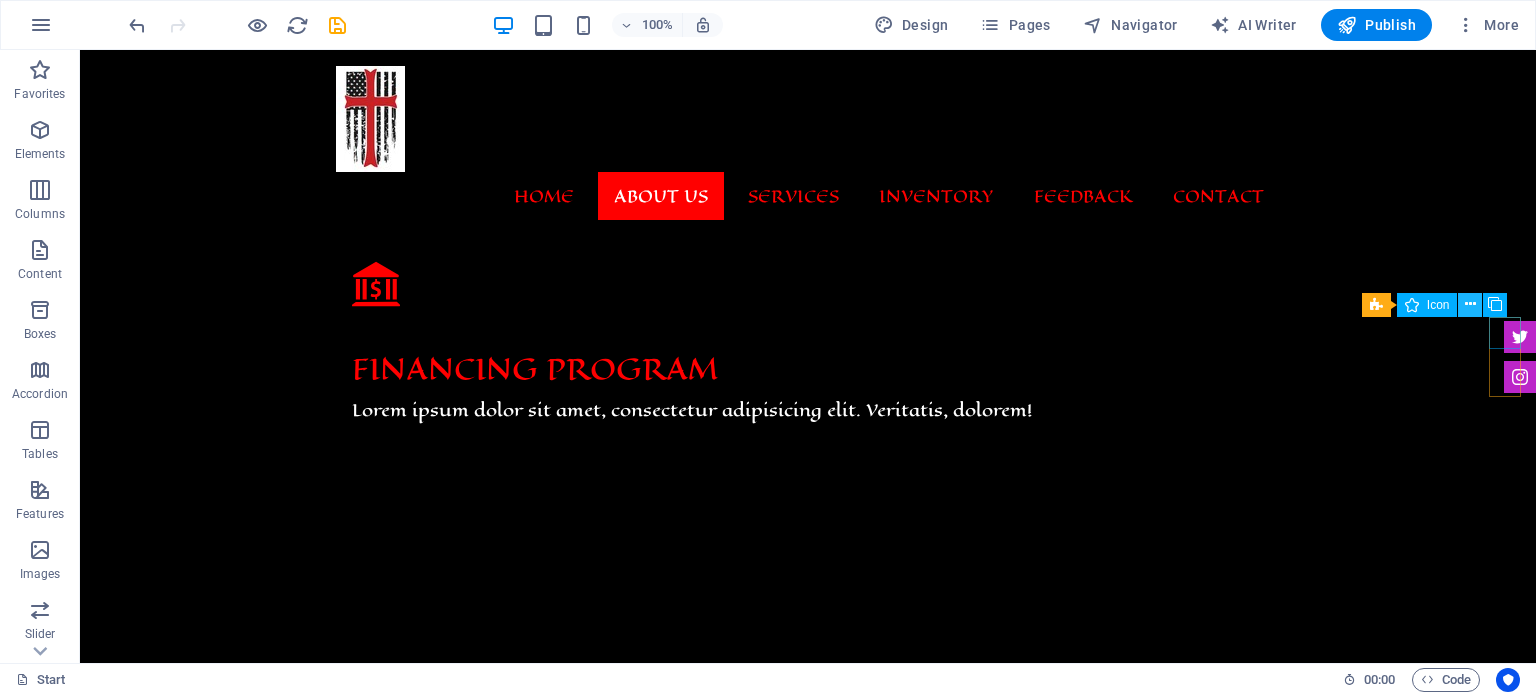 click at bounding box center (1470, 304) 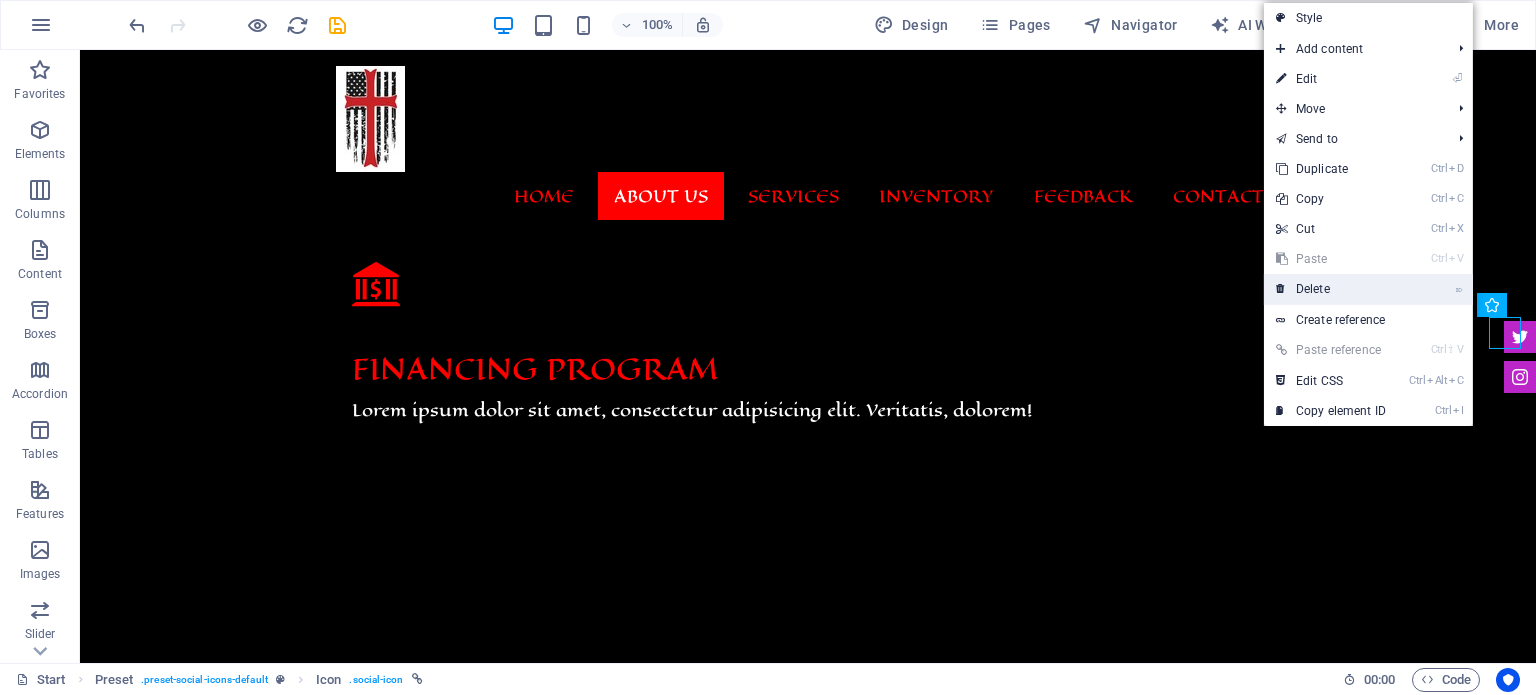 click on "⌦  Delete" at bounding box center (1331, 289) 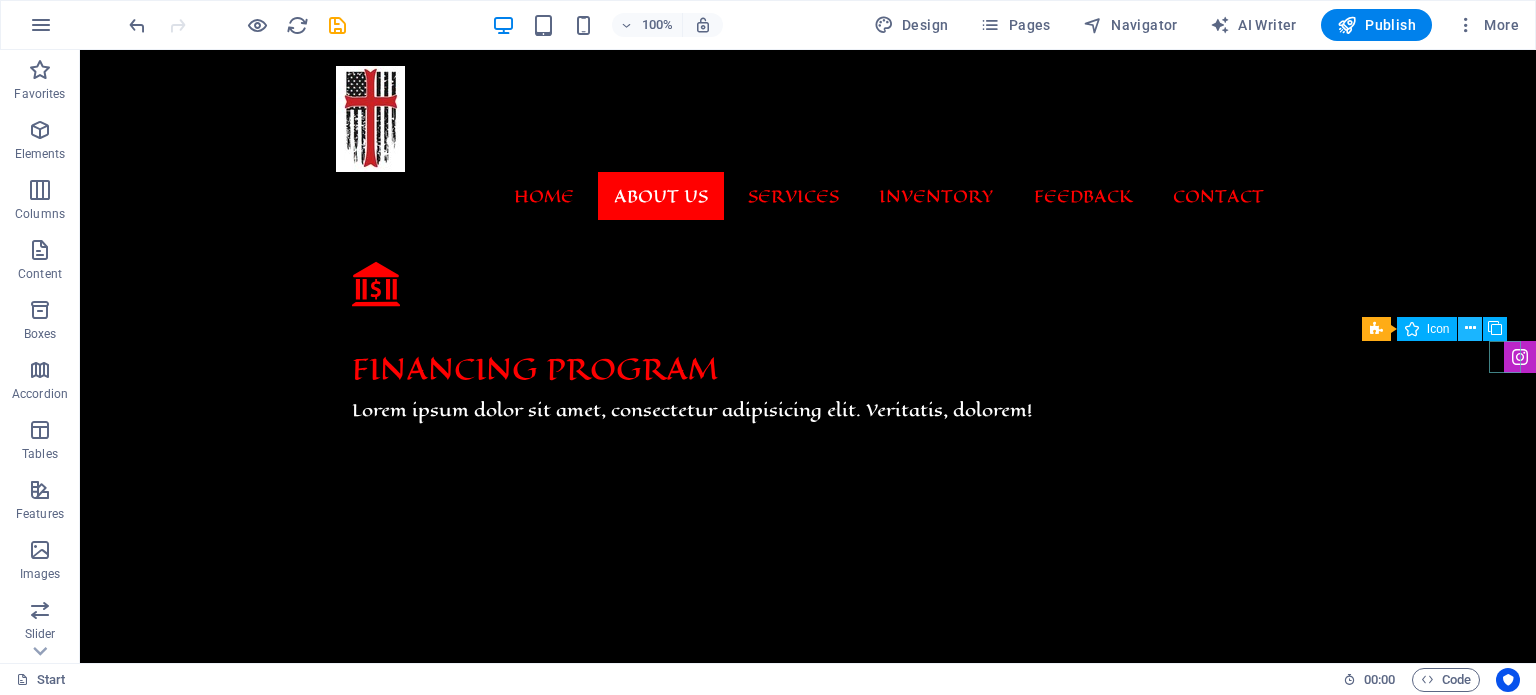 click at bounding box center [1470, 328] 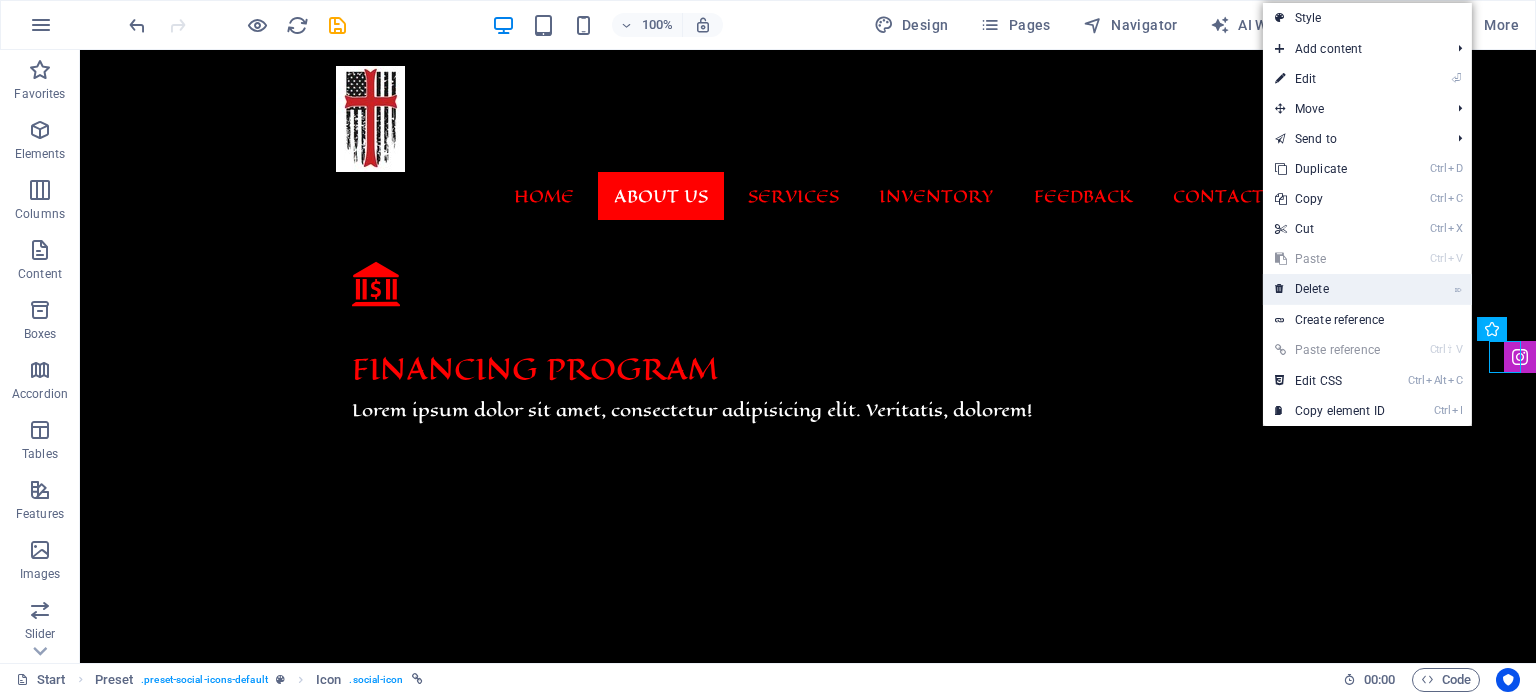 click on "⌦  Delete" at bounding box center [1330, 289] 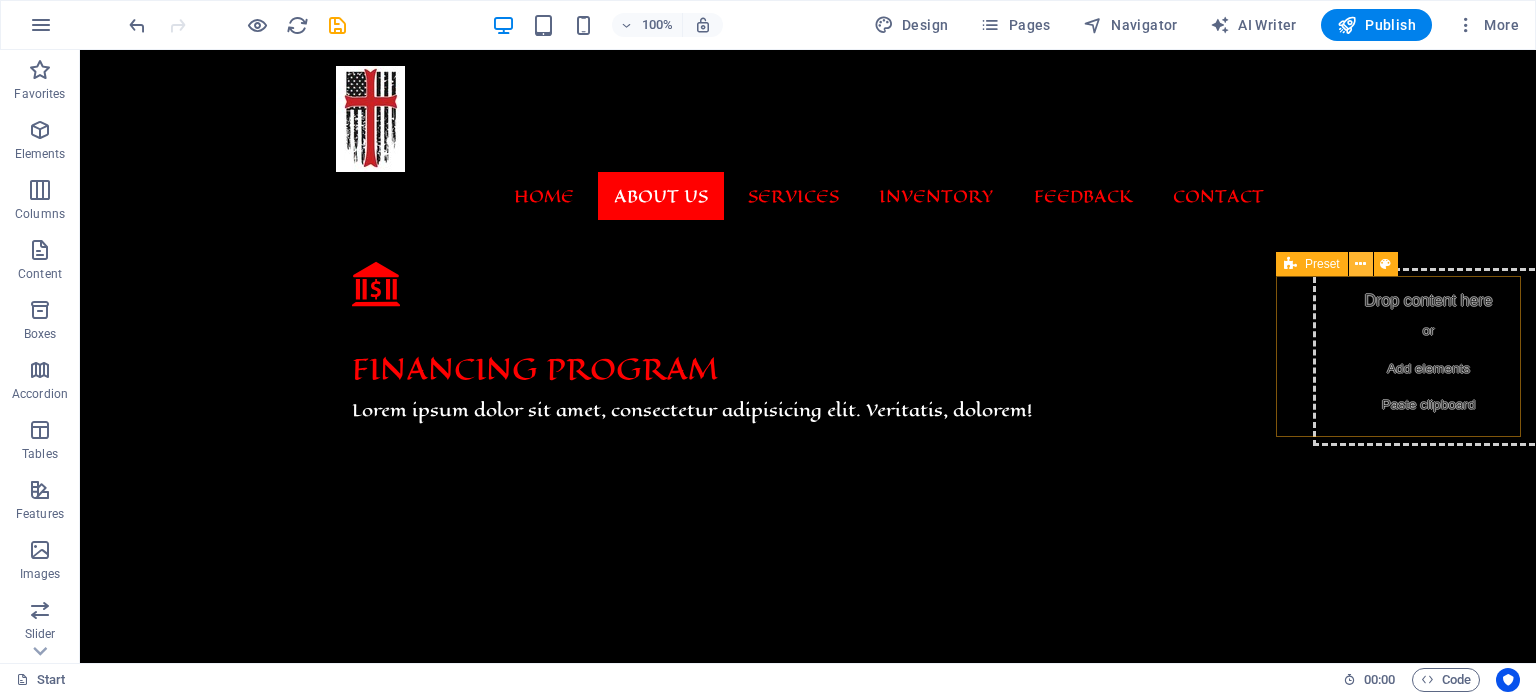 click at bounding box center [1360, 264] 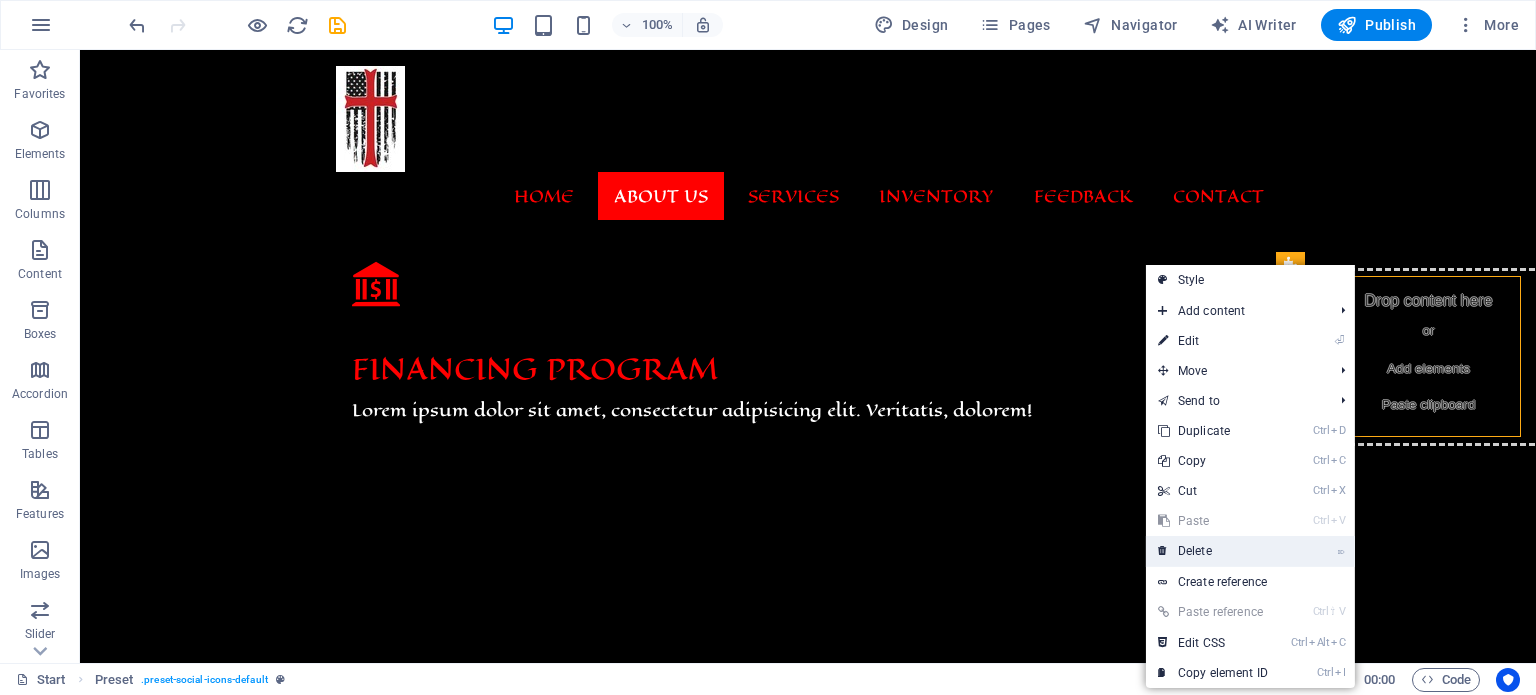 click on "⌦  Delete" at bounding box center [1213, 551] 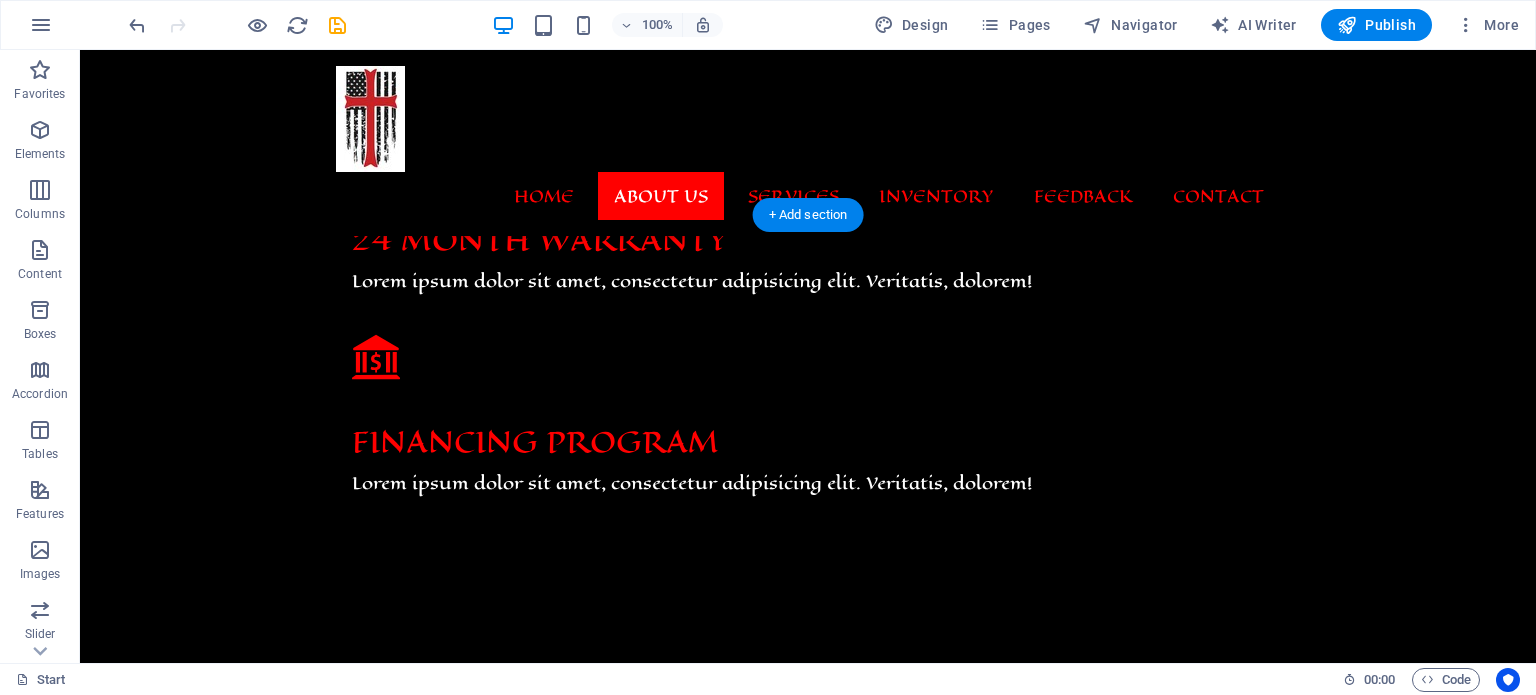 scroll, scrollTop: 1557, scrollLeft: 0, axis: vertical 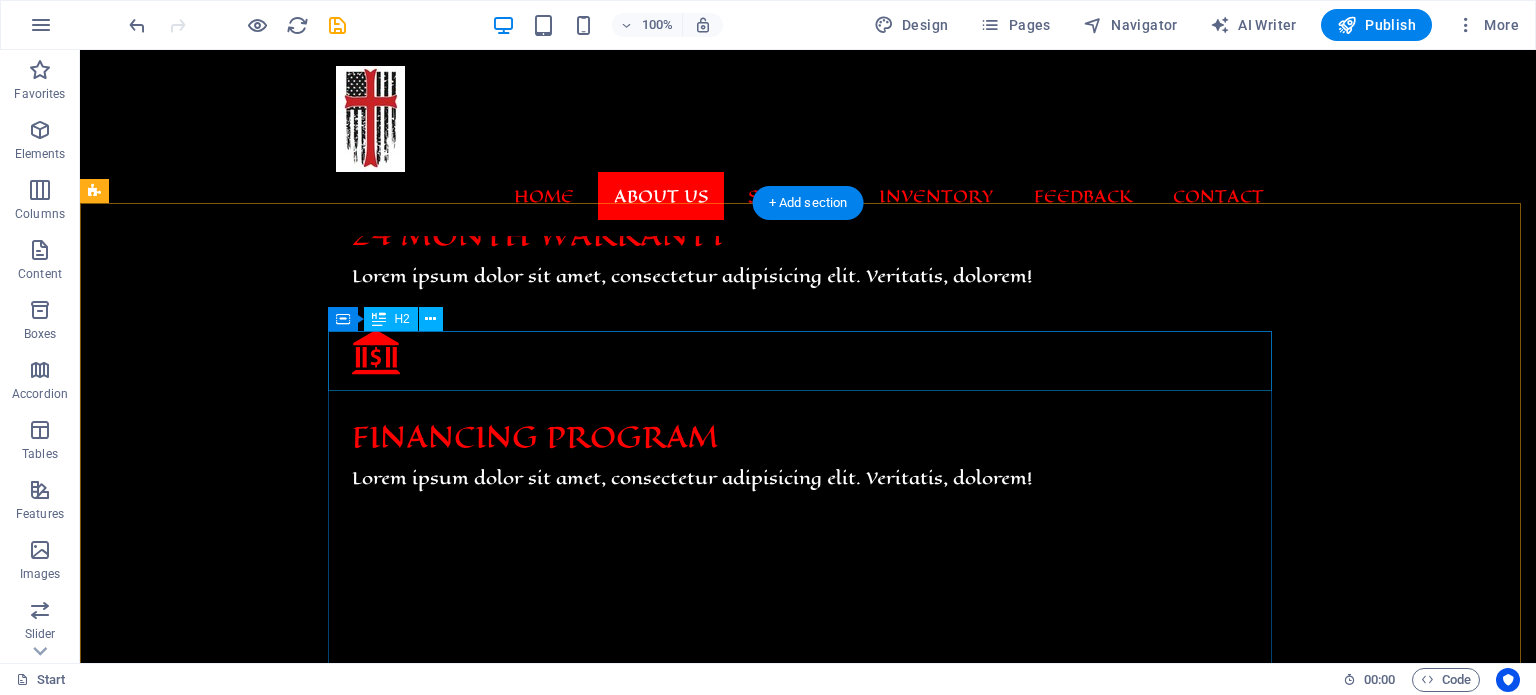 click on "Appointment" at bounding box center (808, 792) 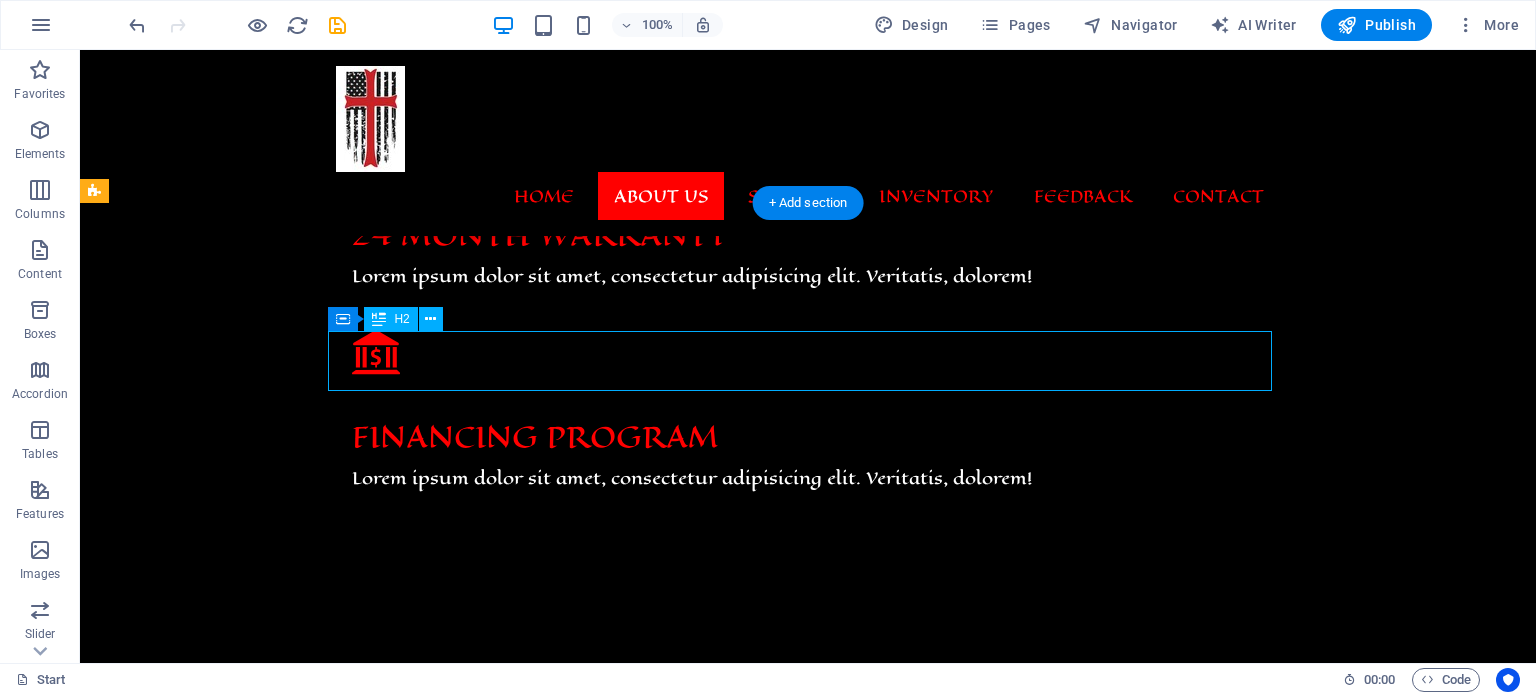 click on "Appointment" at bounding box center (808, 792) 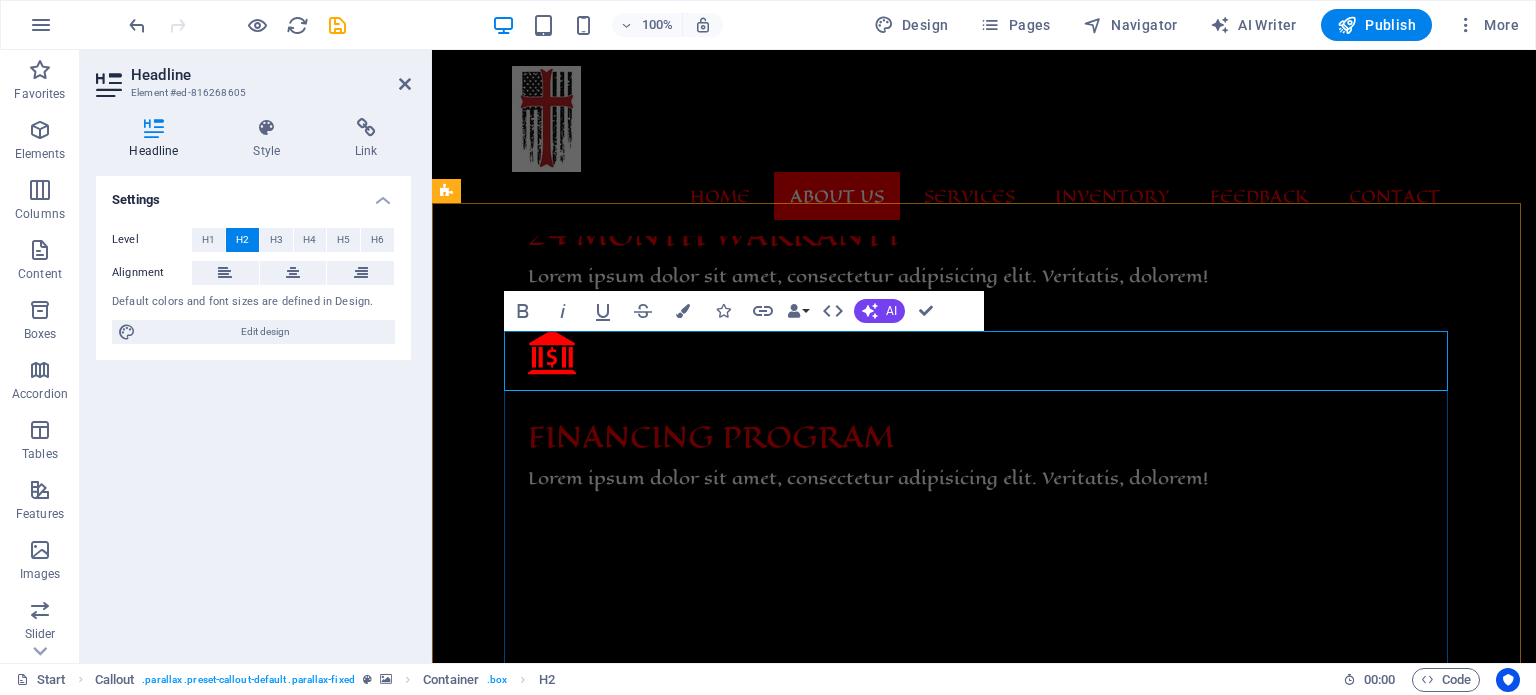 type 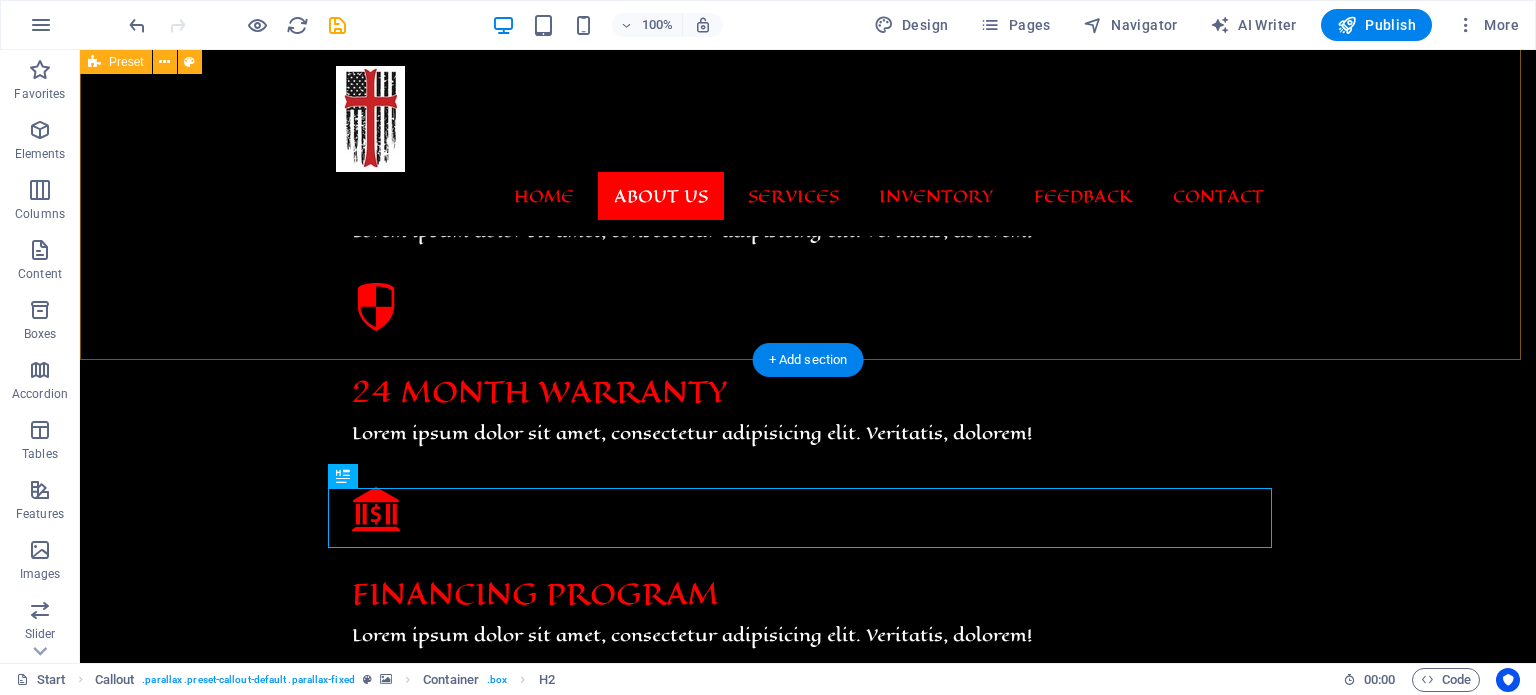 scroll, scrollTop: 1392, scrollLeft: 0, axis: vertical 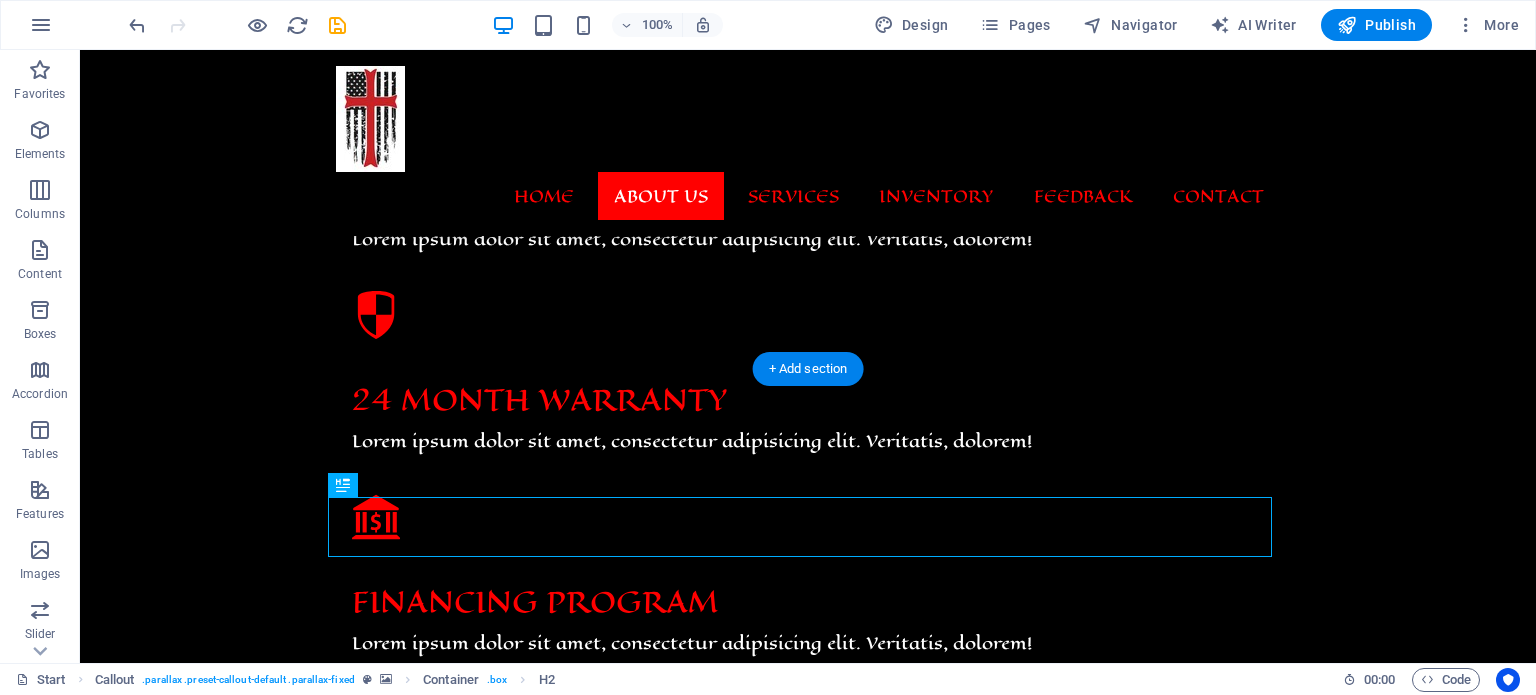 click at bounding box center [808, 1105] 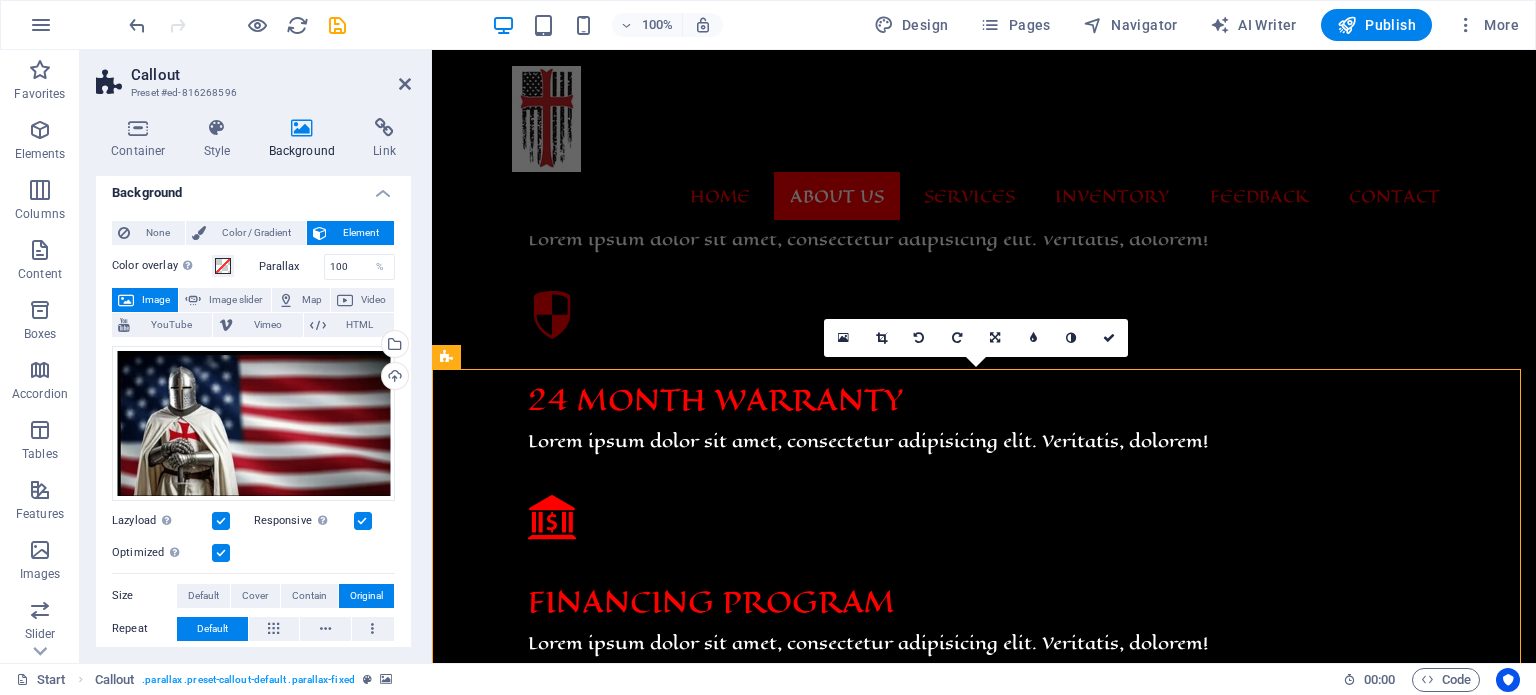 scroll, scrollTop: 0, scrollLeft: 0, axis: both 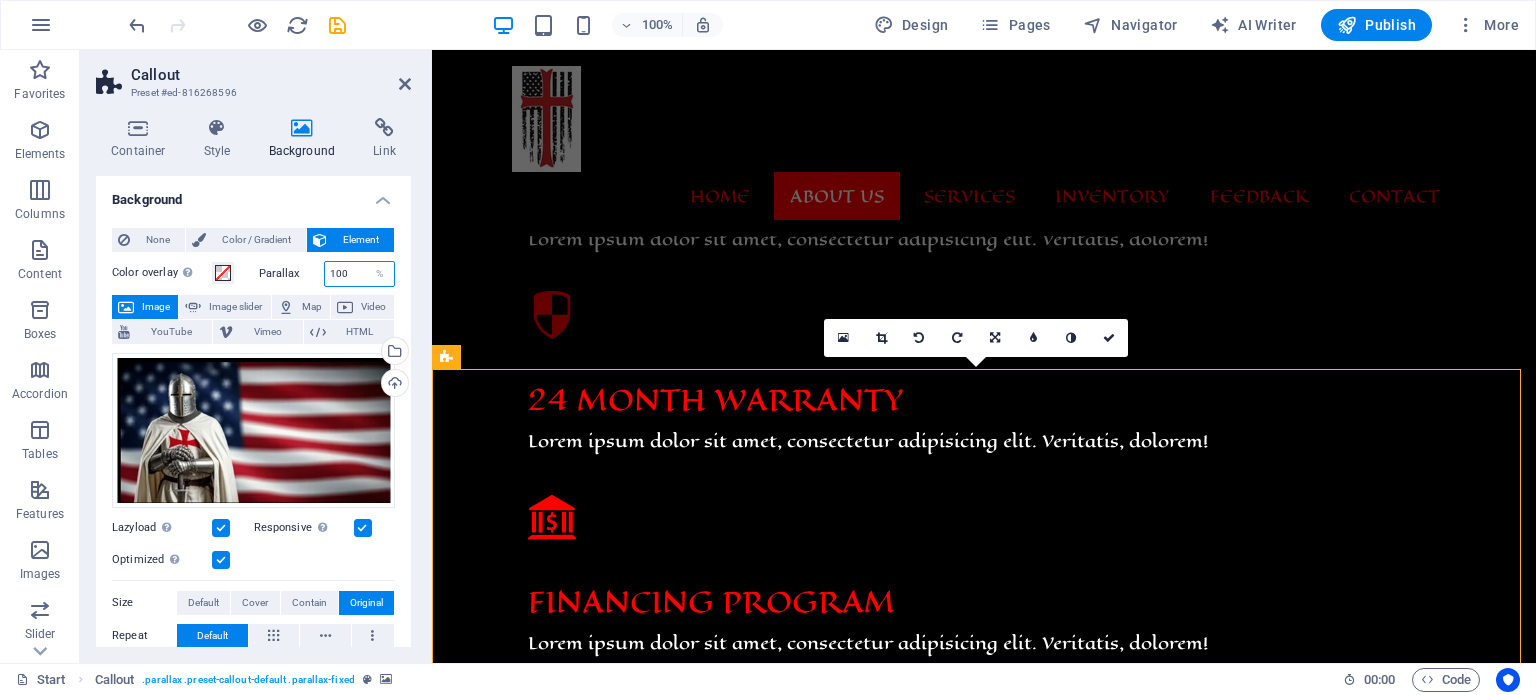 click on "100" at bounding box center (360, 274) 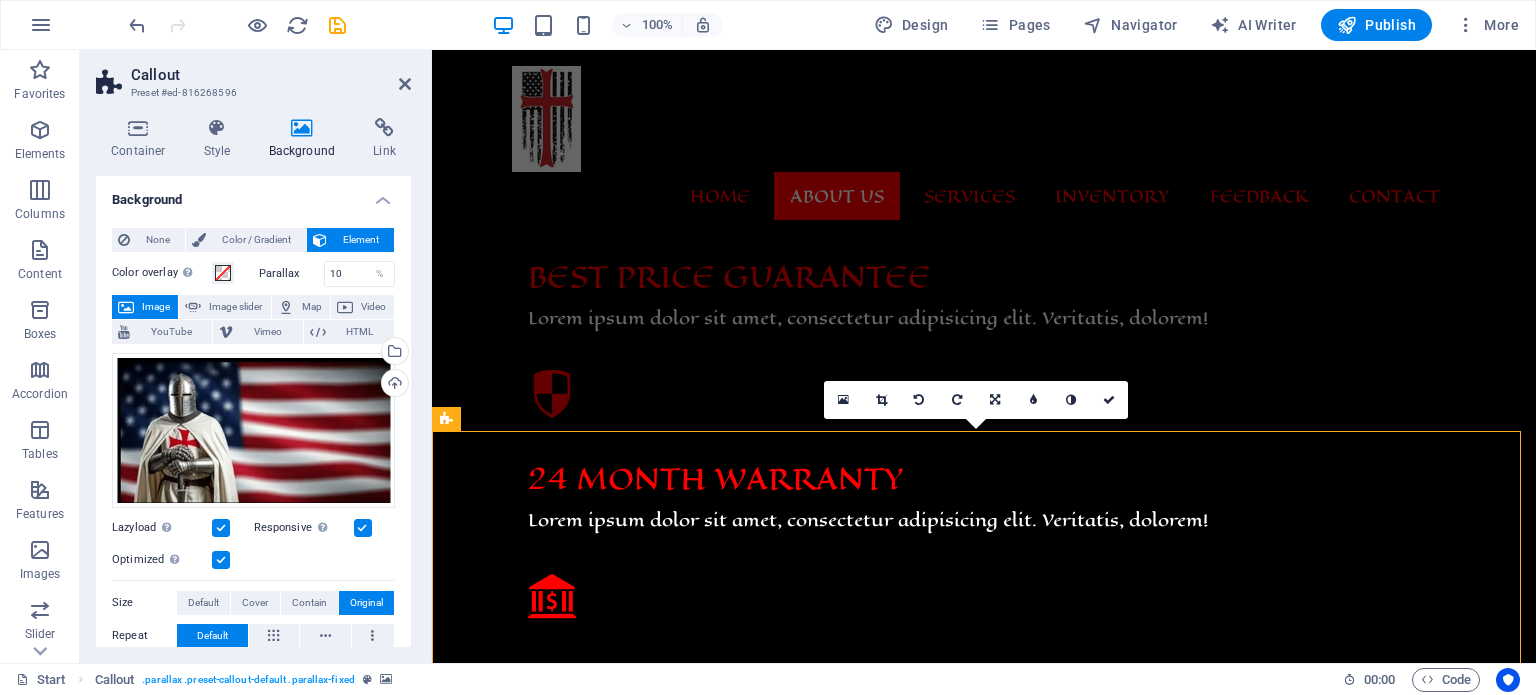 scroll, scrollTop: 1300, scrollLeft: 0, axis: vertical 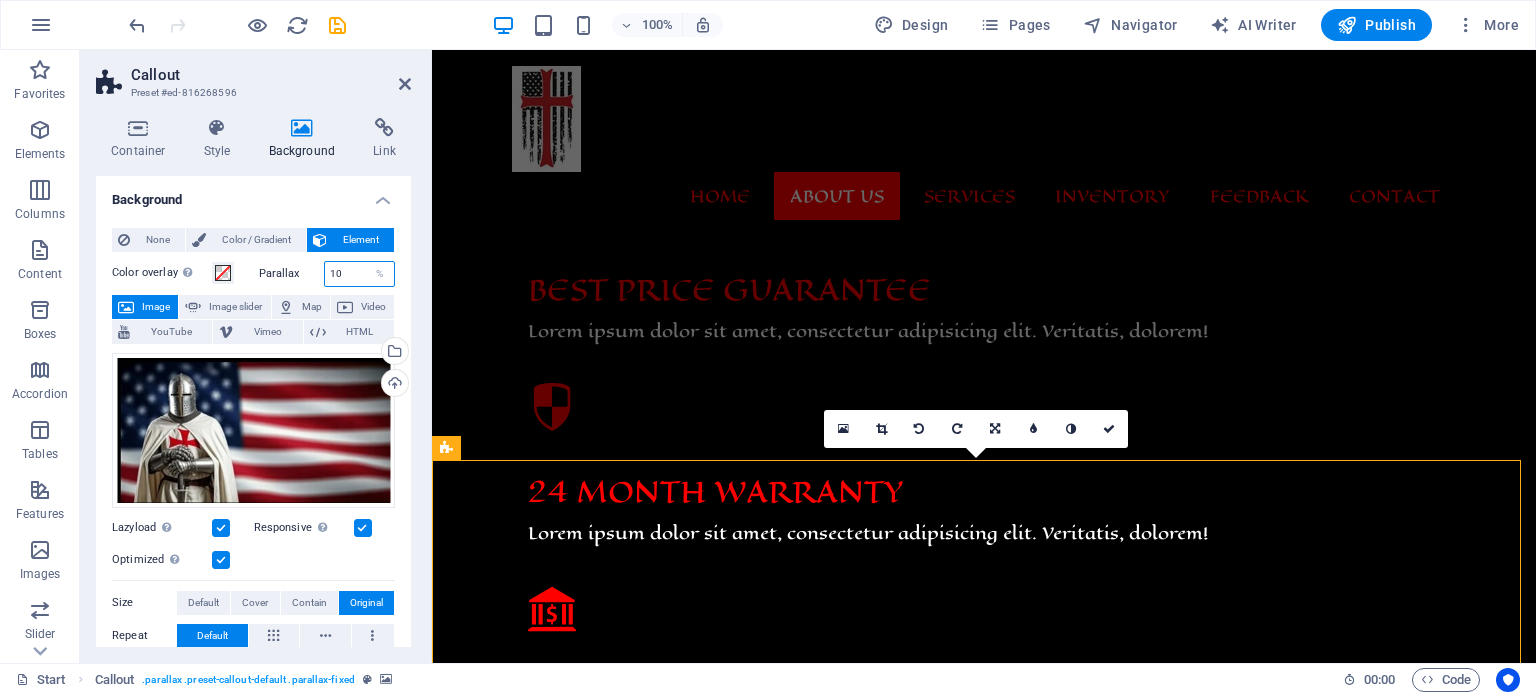 click on "10" at bounding box center [360, 274] 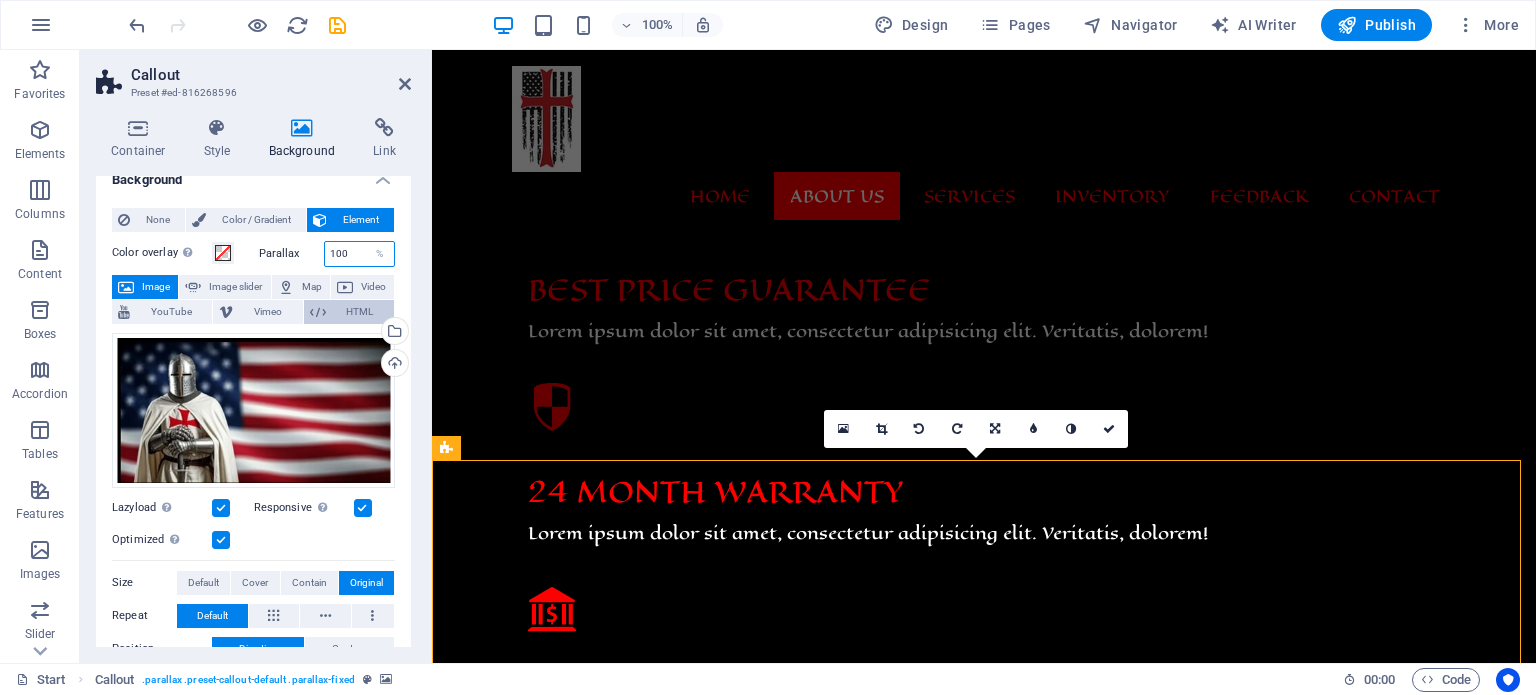 scroll, scrollTop: 0, scrollLeft: 0, axis: both 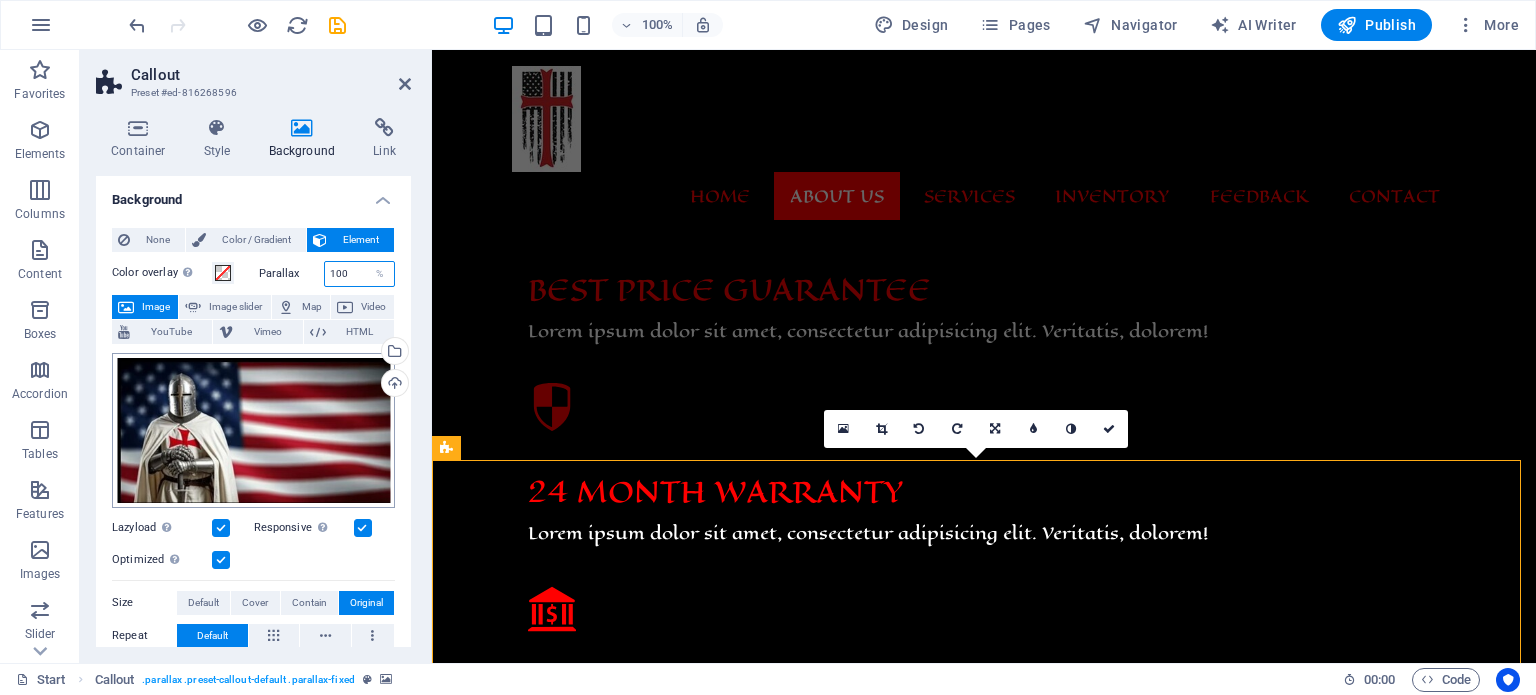 type on "100" 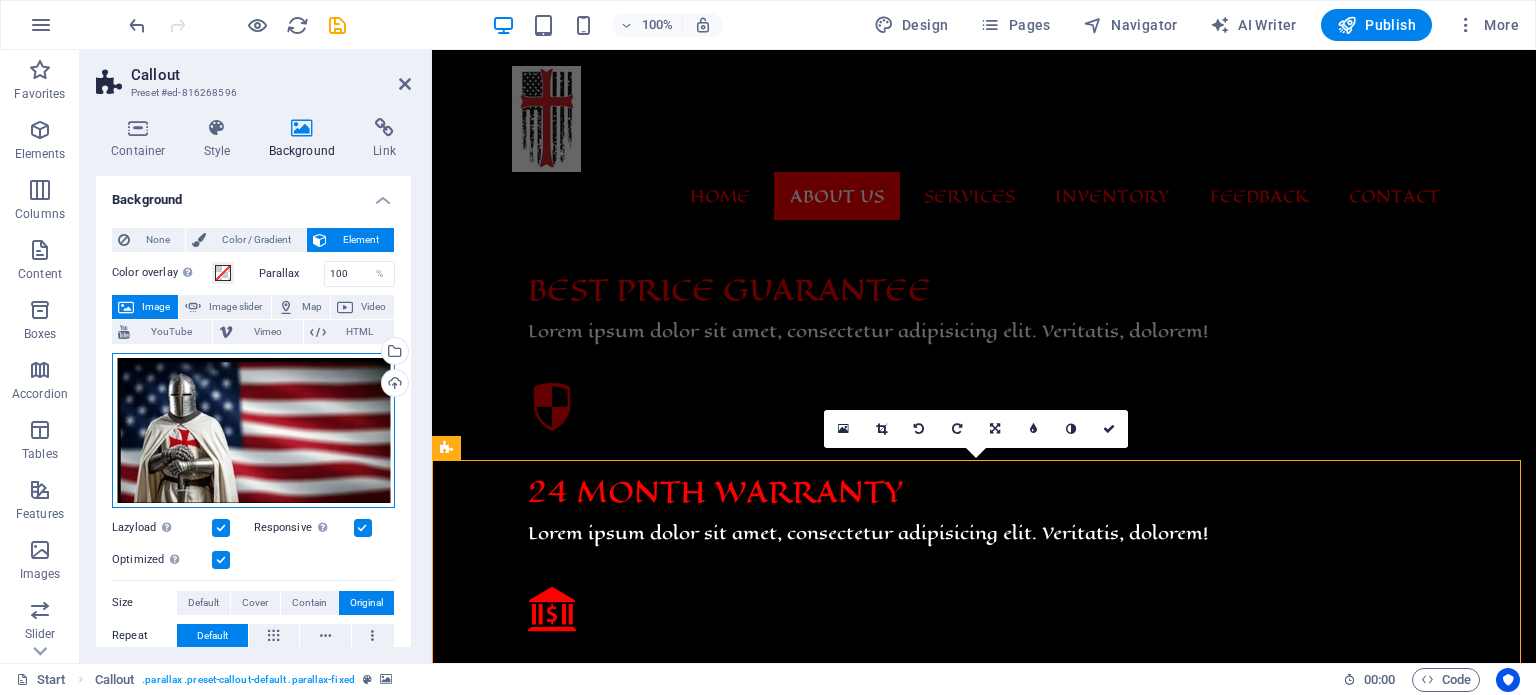 click on "Drag files here, click to choose files or select files from Files or our free stock photos & videos" at bounding box center (253, 430) 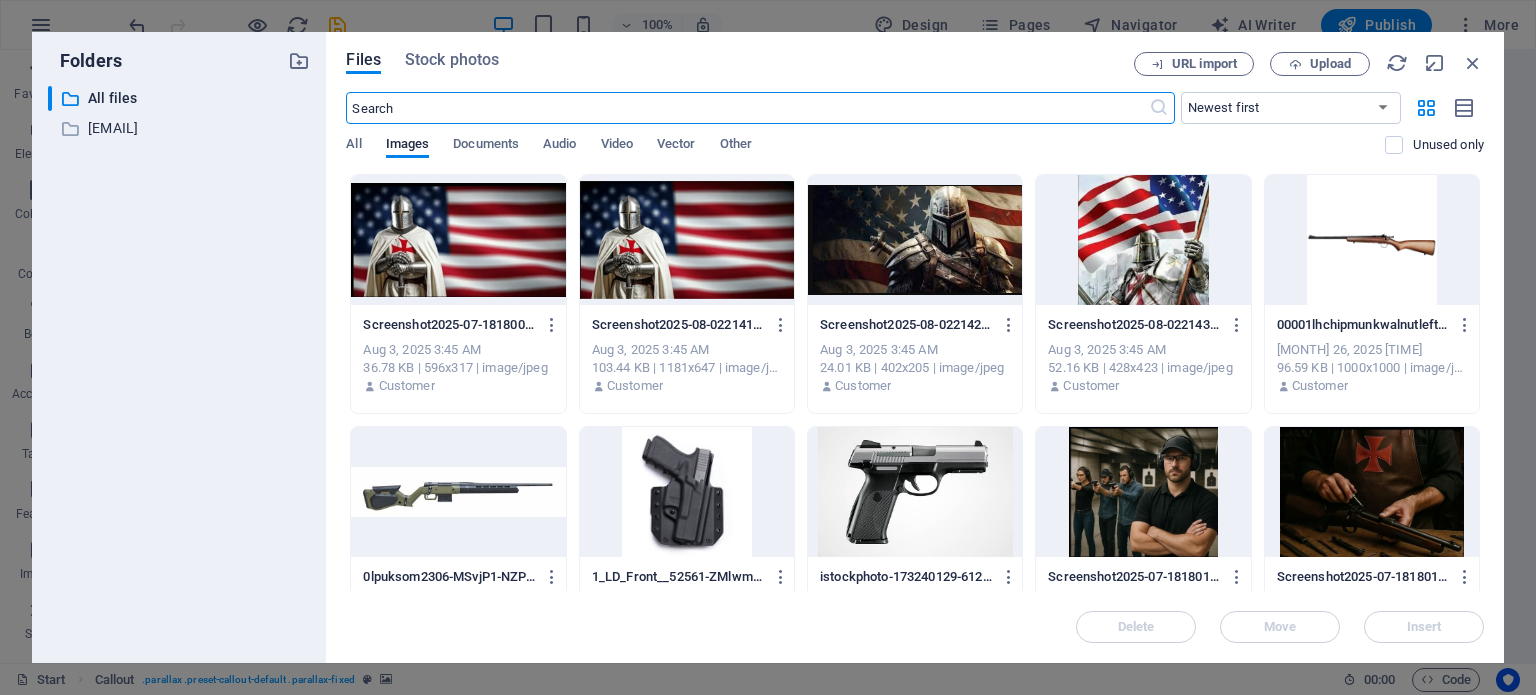 scroll, scrollTop: 1435, scrollLeft: 0, axis: vertical 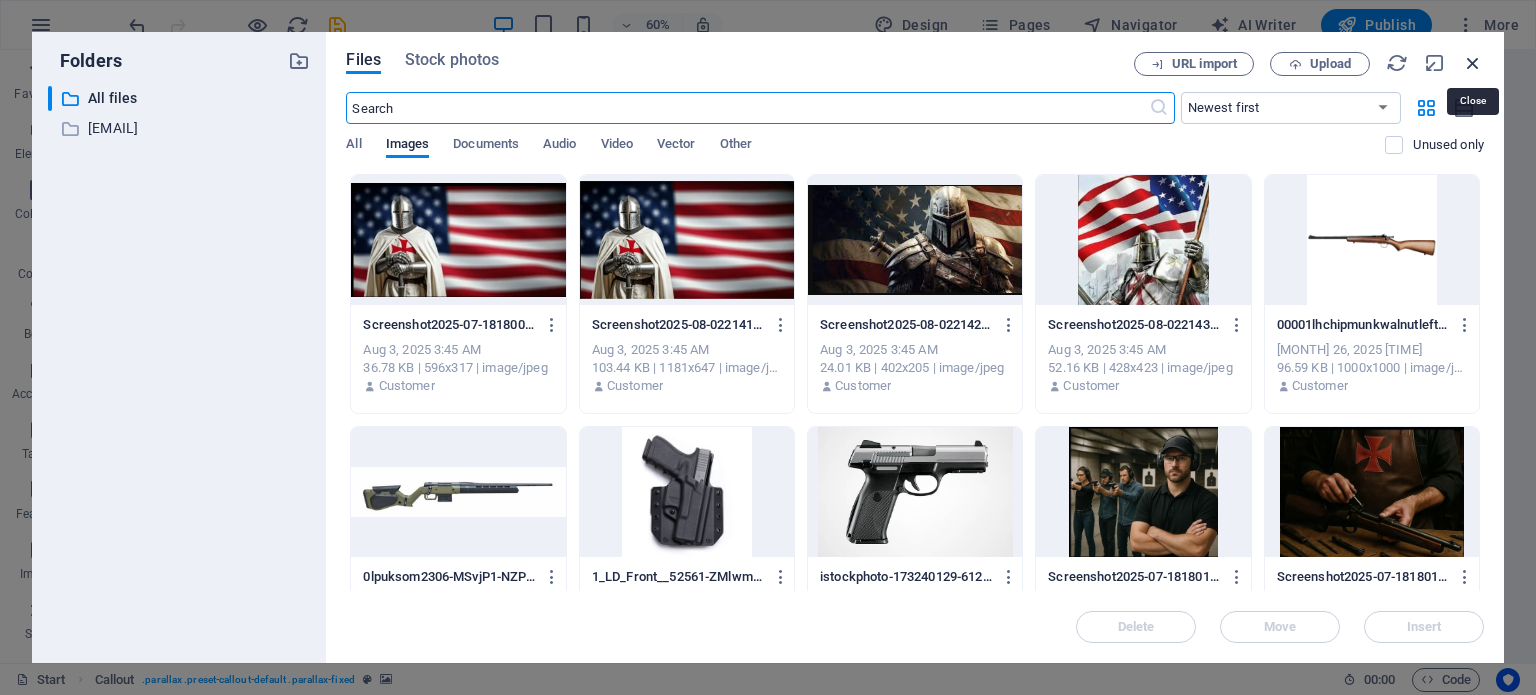 click at bounding box center [1473, 63] 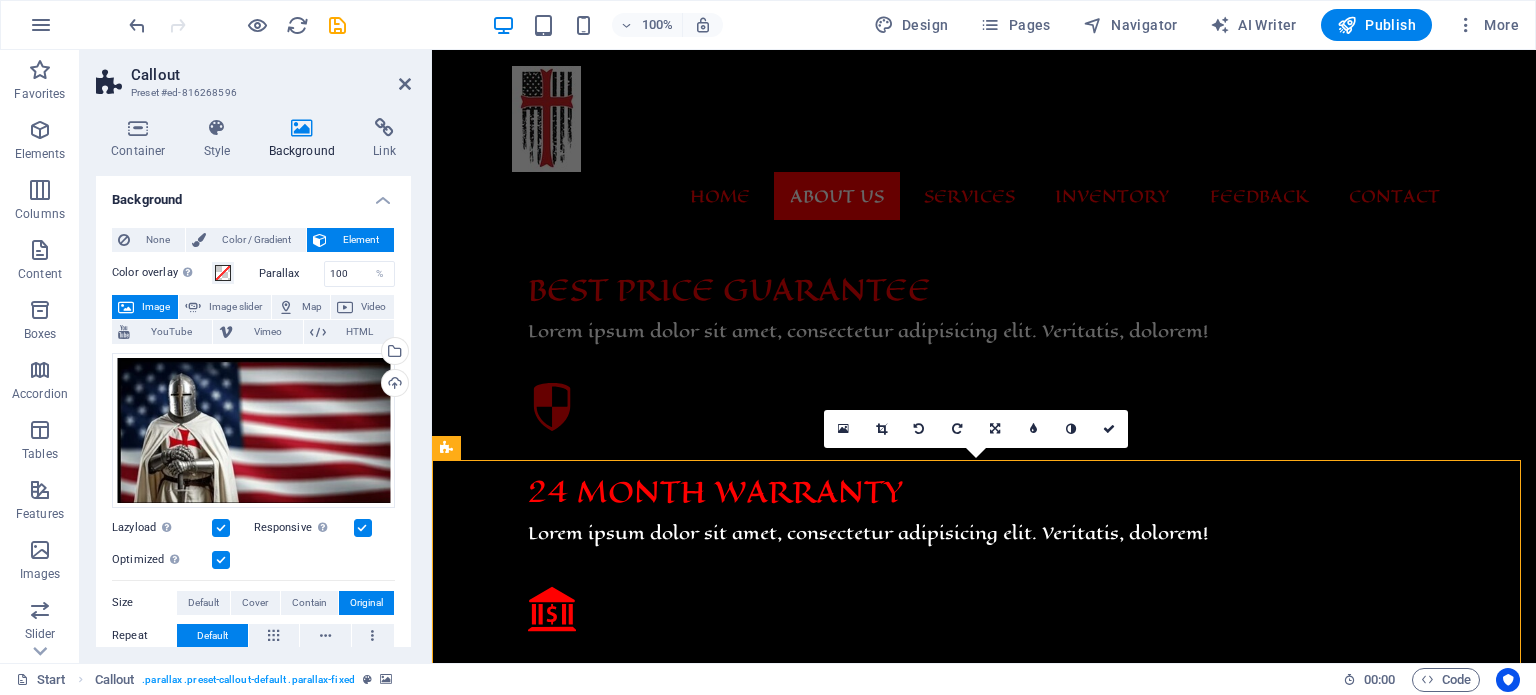 click at bounding box center (363, 528) 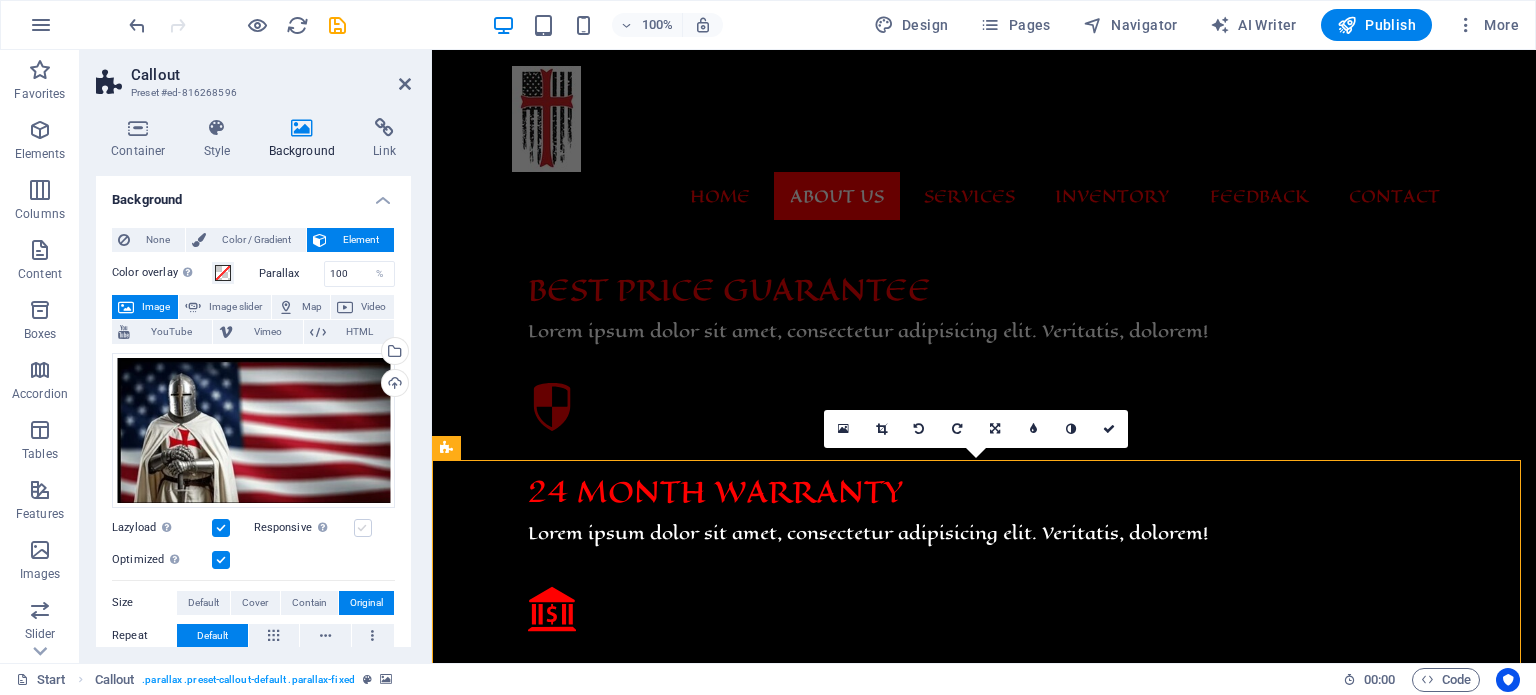 click at bounding box center (363, 528) 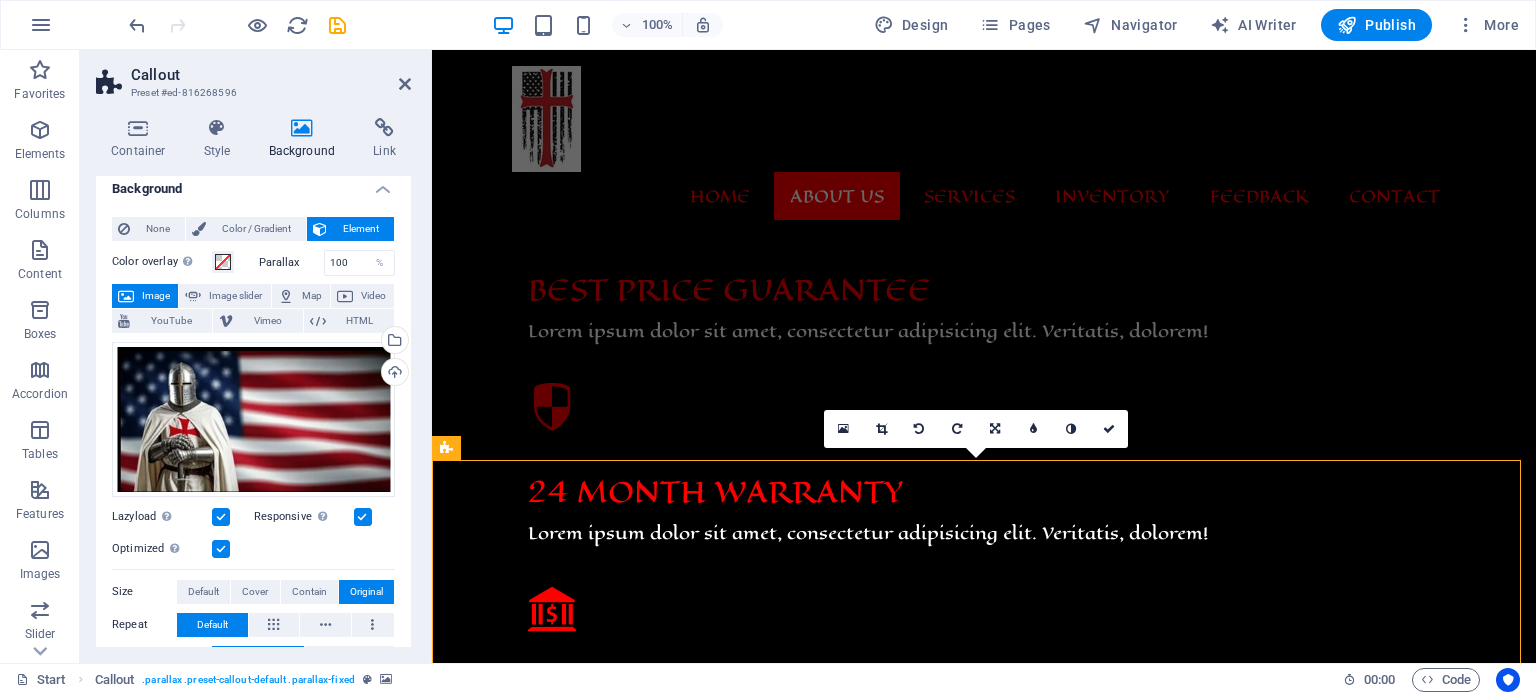 scroll, scrollTop: 0, scrollLeft: 0, axis: both 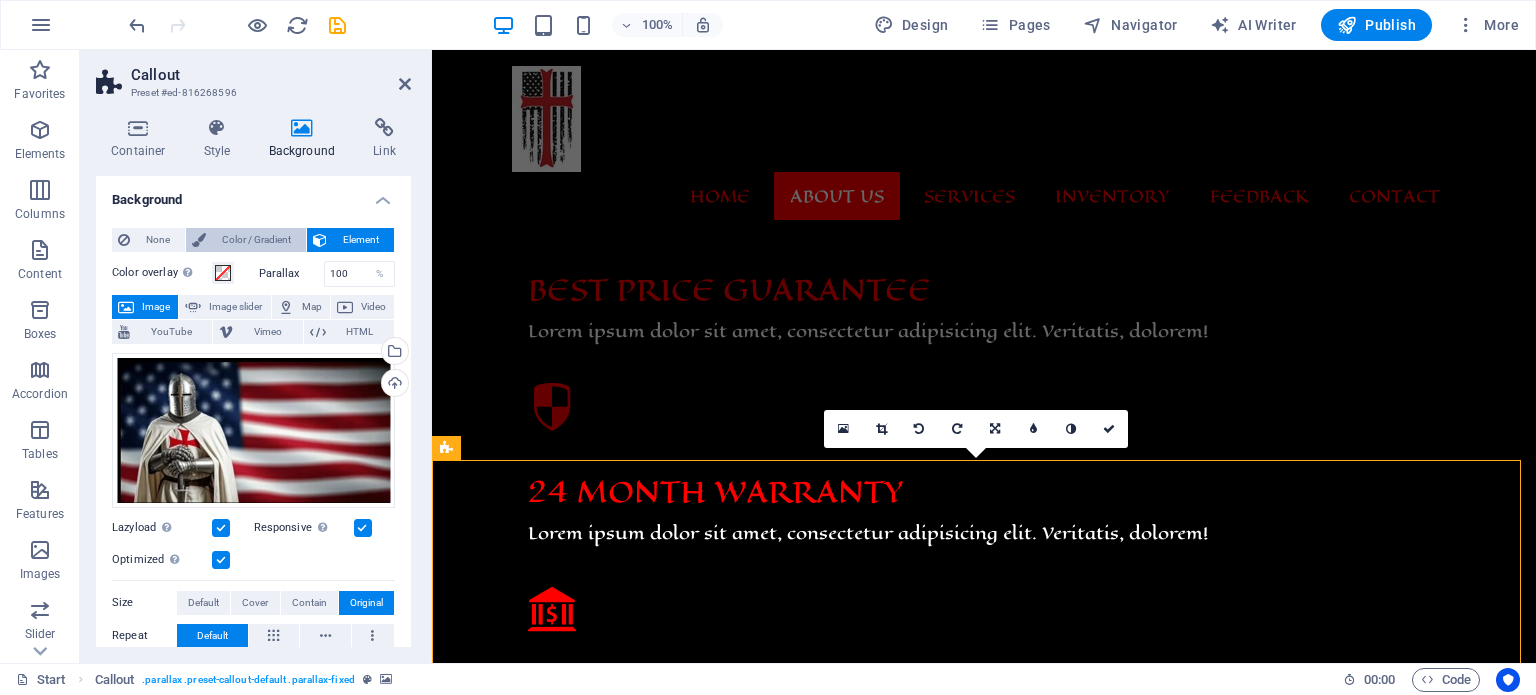 click on "Color / Gradient" at bounding box center [256, 240] 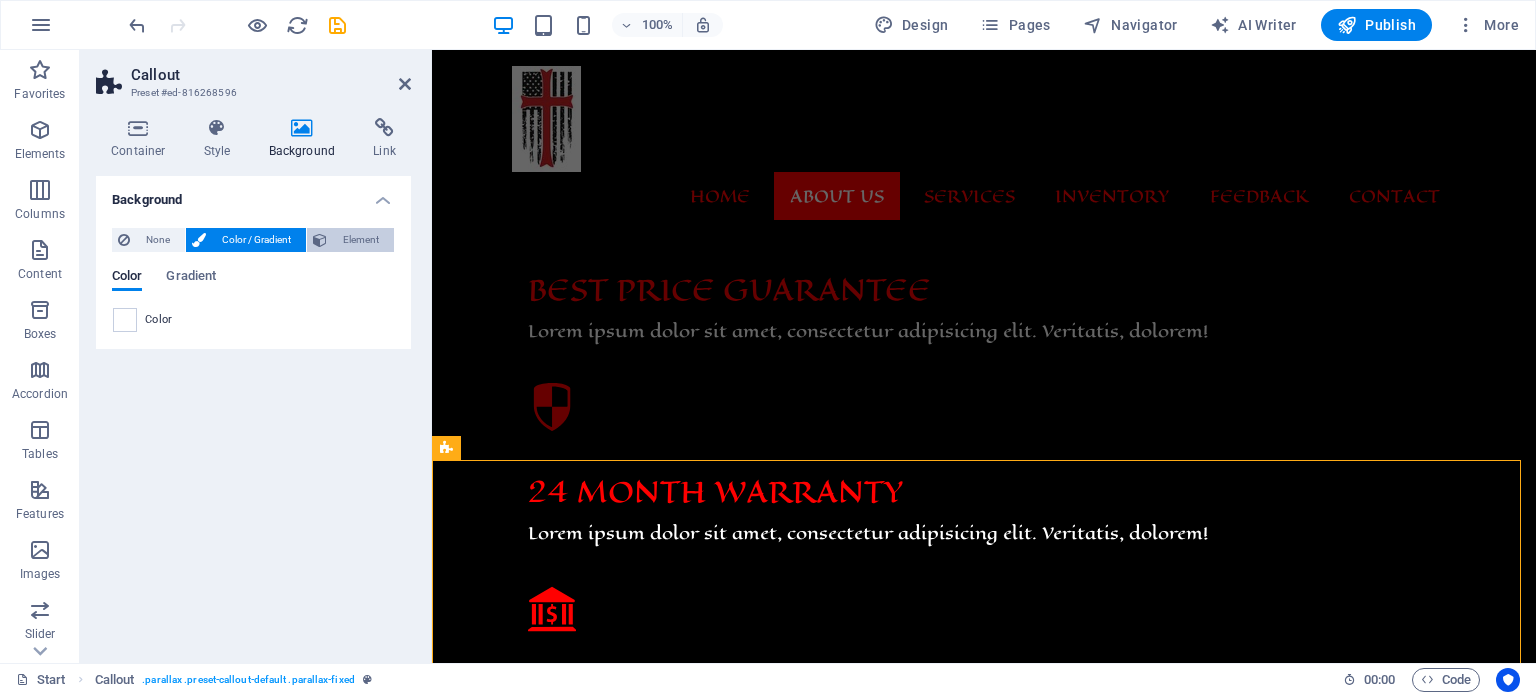 click on "Element" at bounding box center [360, 240] 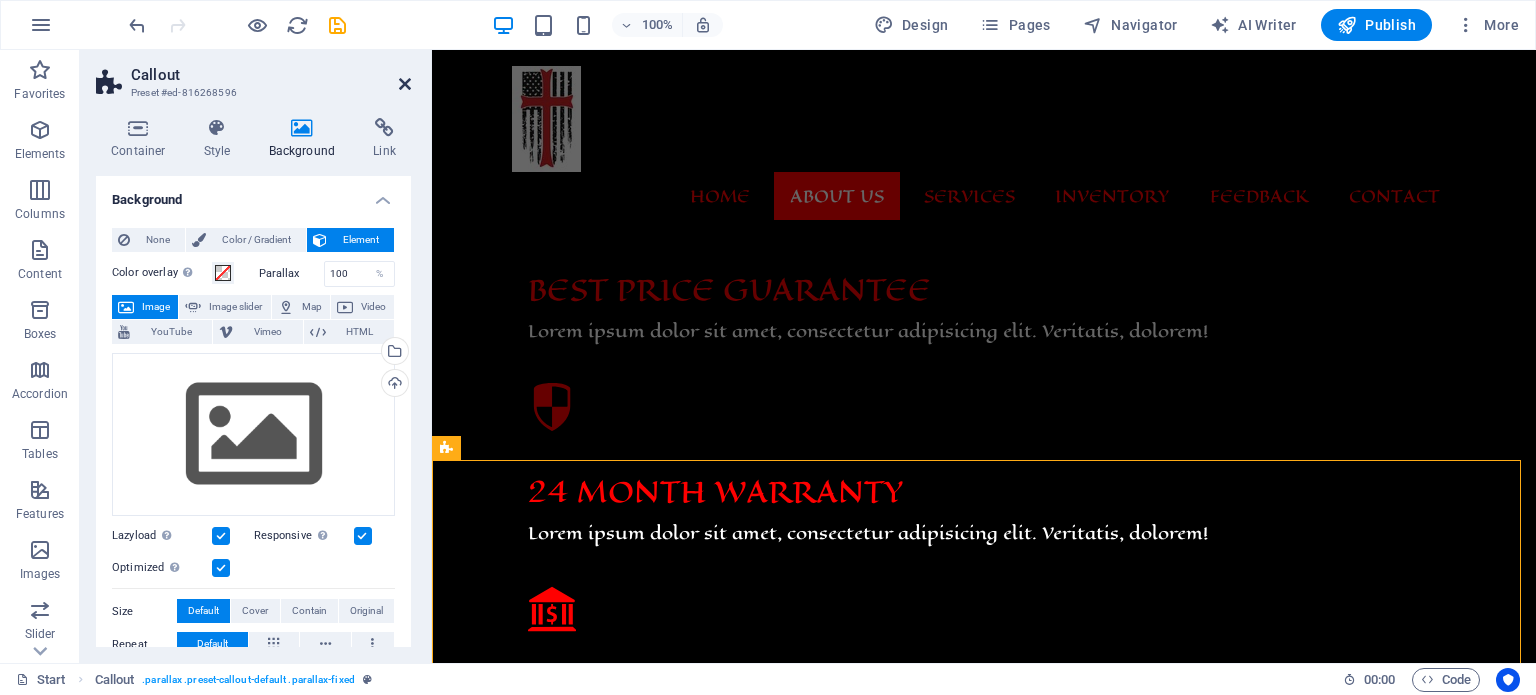 click at bounding box center [405, 84] 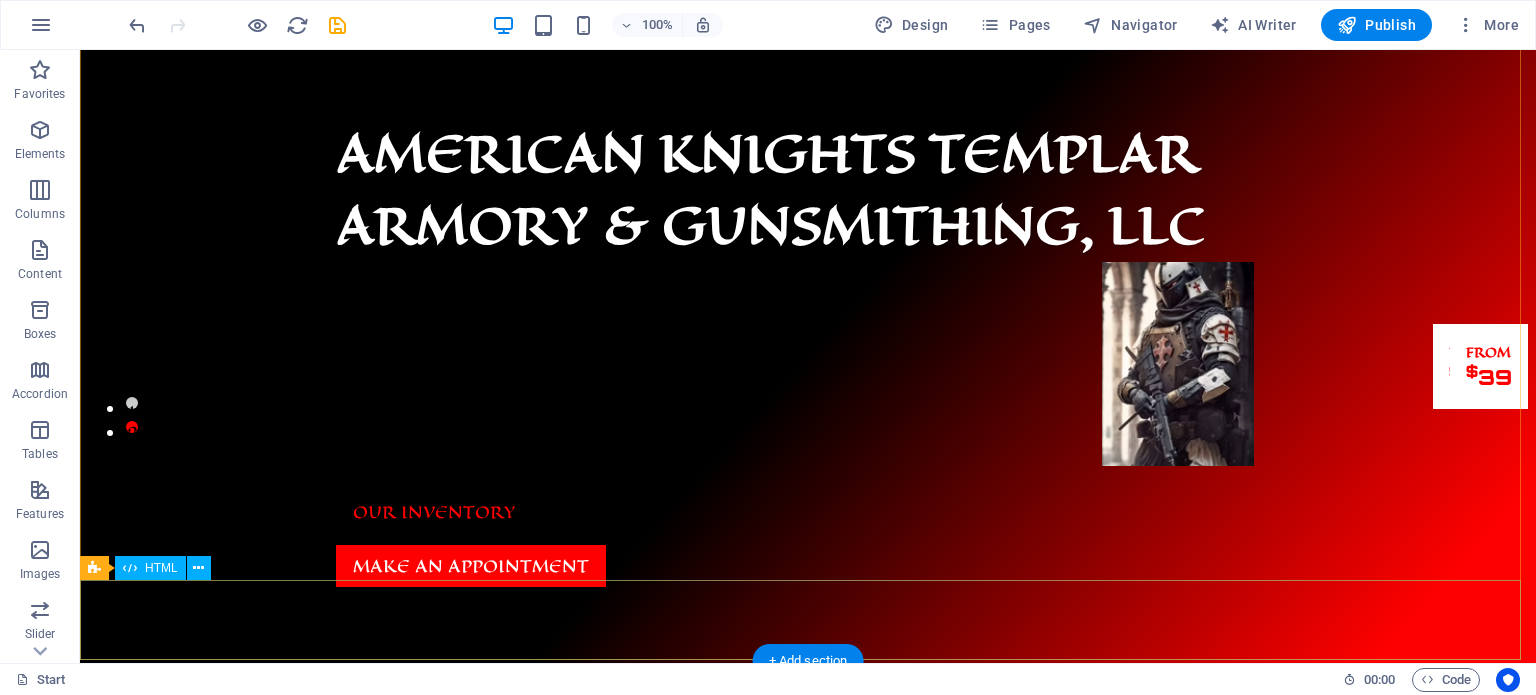 scroll, scrollTop: 280, scrollLeft: 0, axis: vertical 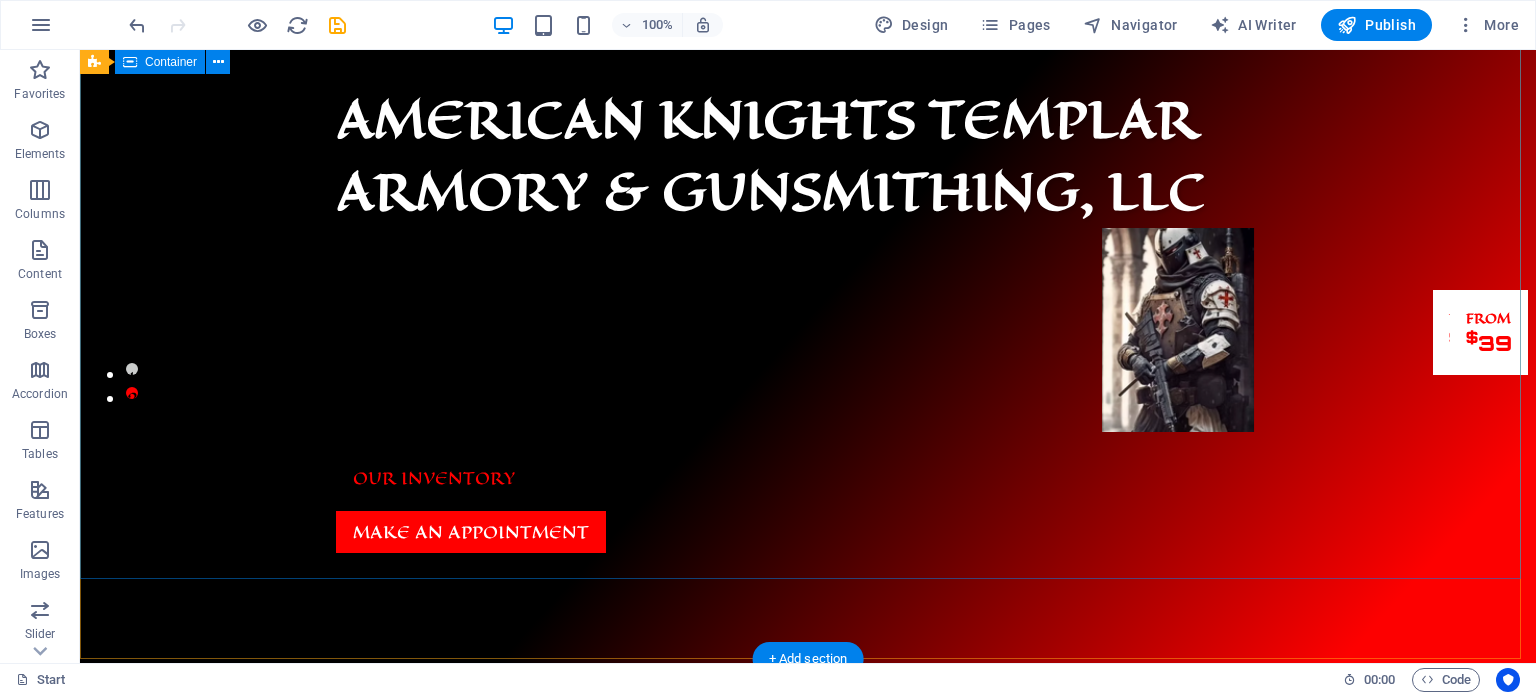 click on "[COMPANY_NAME] Armory & Gunsmithing, LLC Our Inventory Make an appointment" at bounding box center [808, 318] 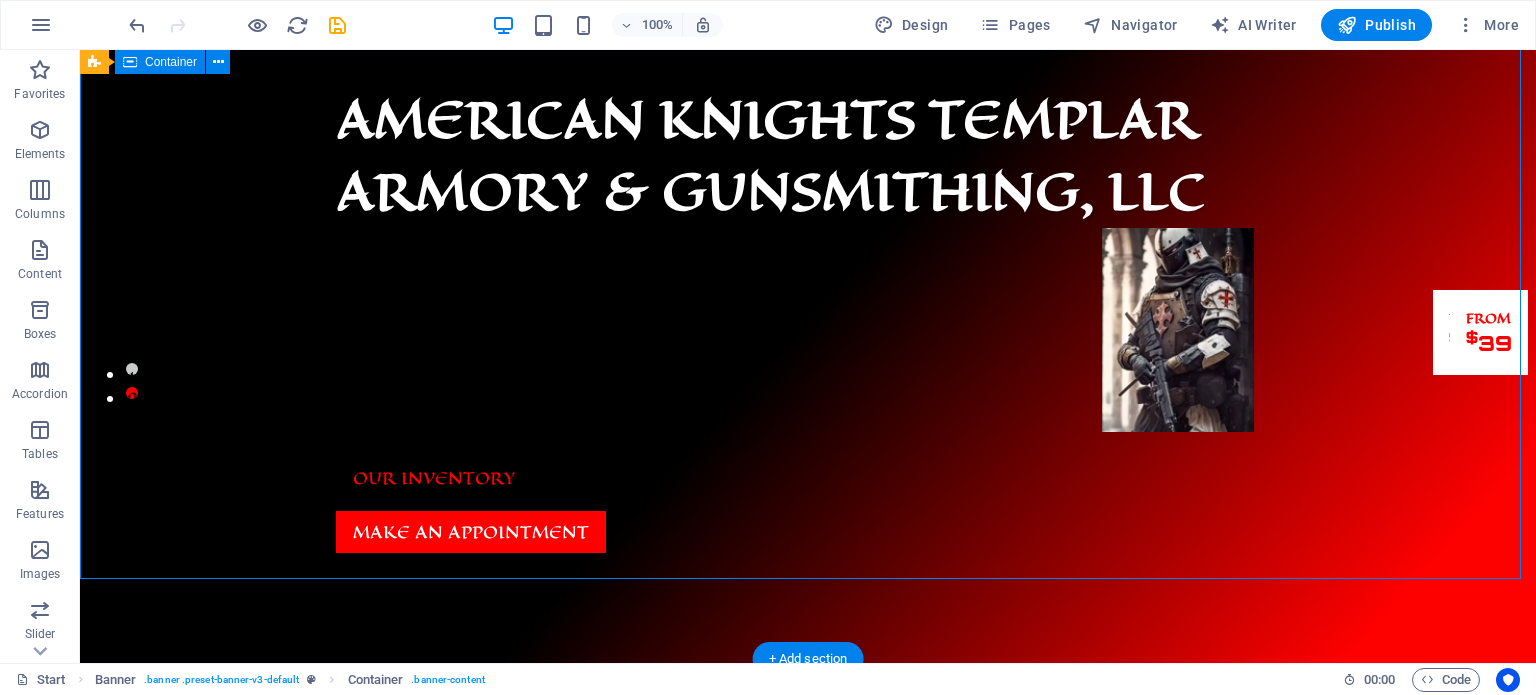 click on "[COMPANY_NAME] Armory & Gunsmithing, LLC Our Inventory Make an appointment" at bounding box center (808, 318) 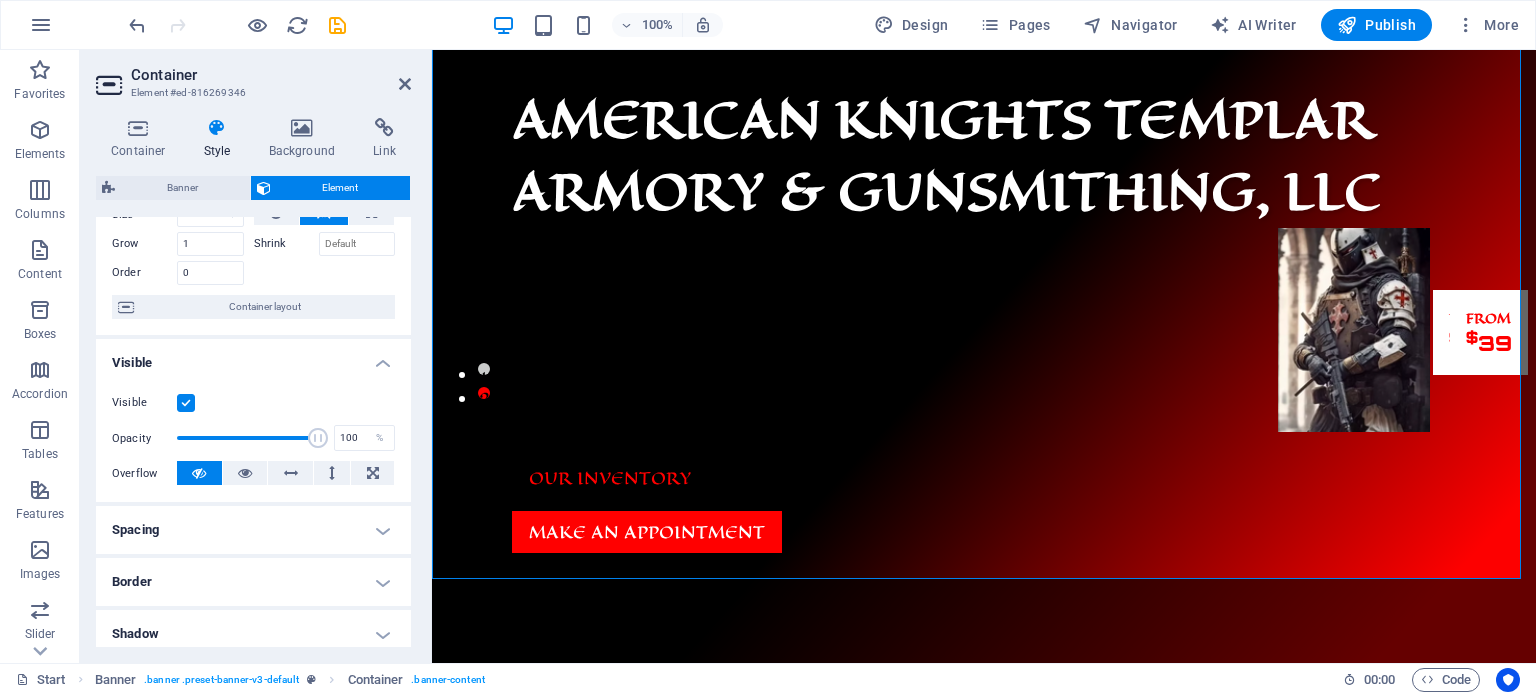 scroll, scrollTop: 0, scrollLeft: 0, axis: both 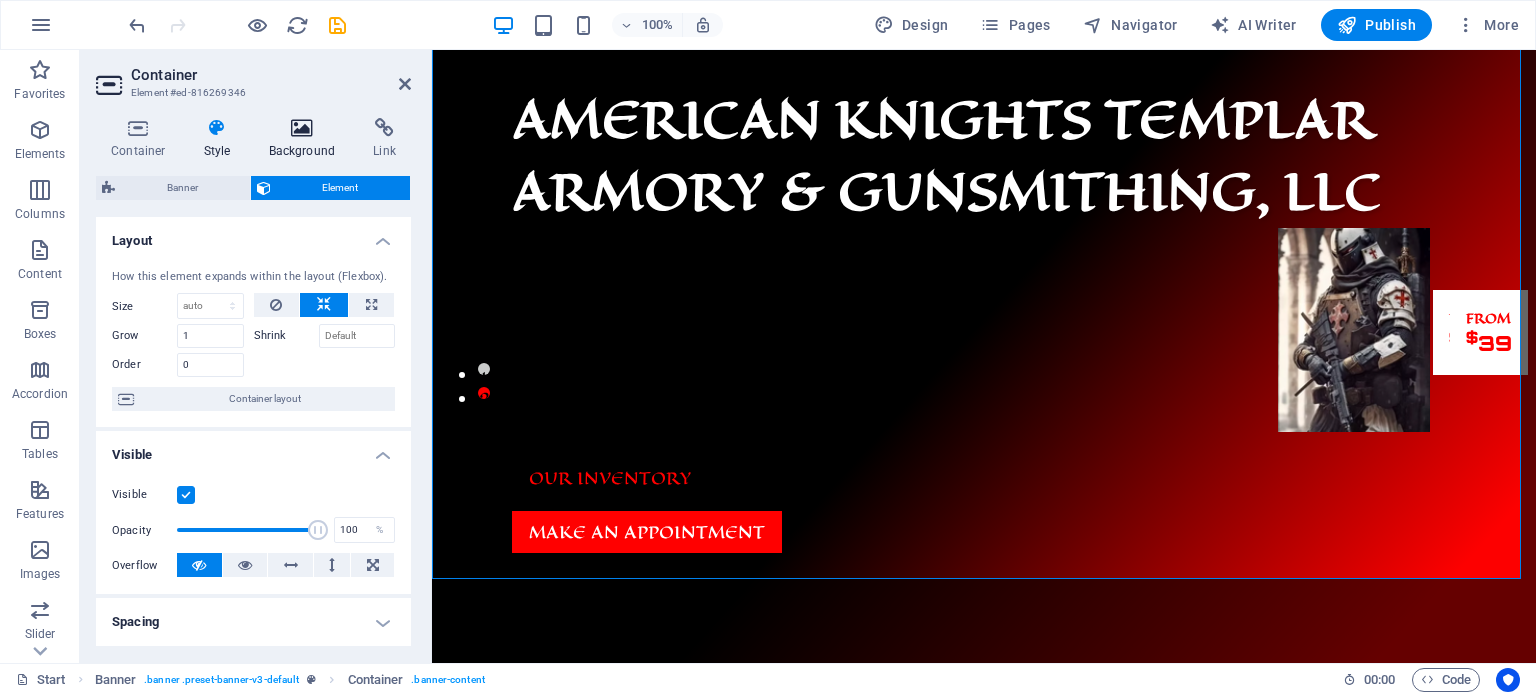 click at bounding box center [302, 128] 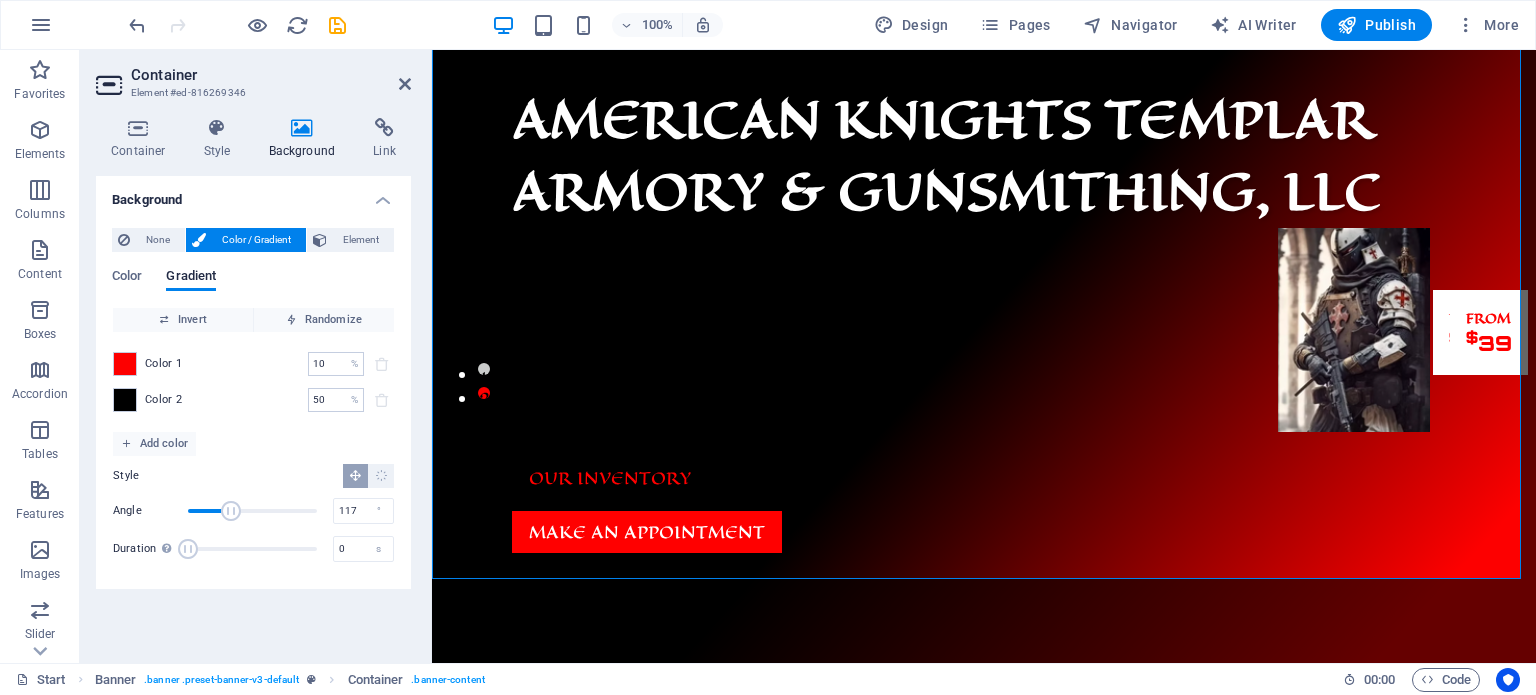 type on "114" 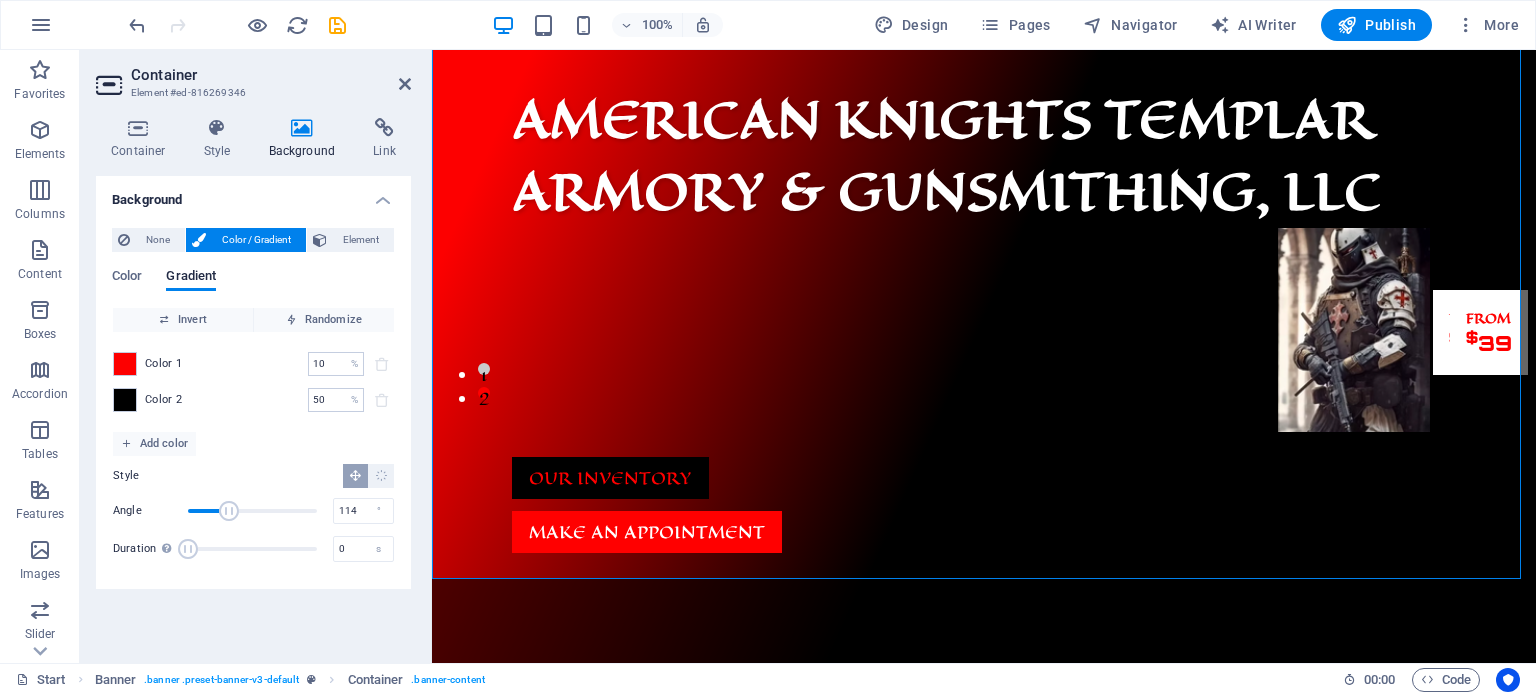 drag, startPoint x: 297, startPoint y: 508, endPoint x: 229, endPoint y: 493, distance: 69.63476 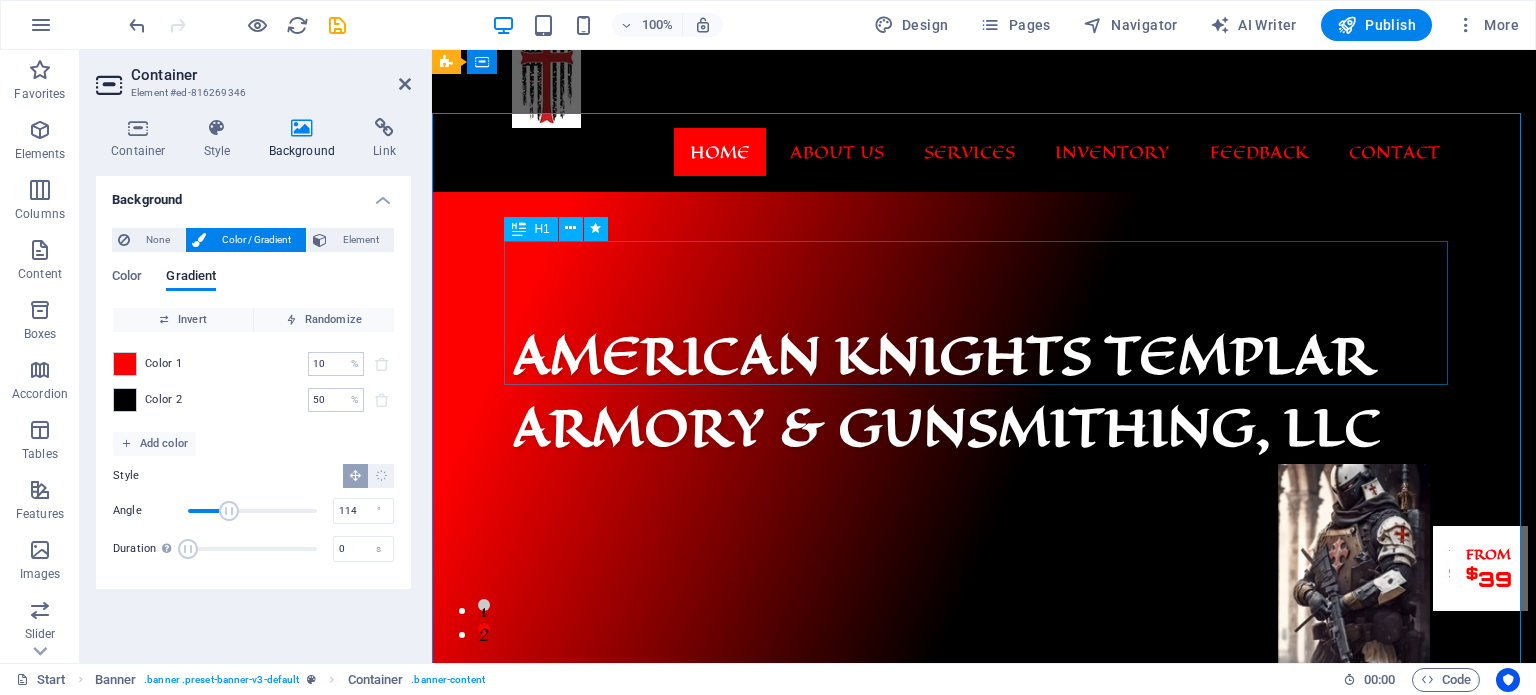scroll, scrollTop: 40, scrollLeft: 0, axis: vertical 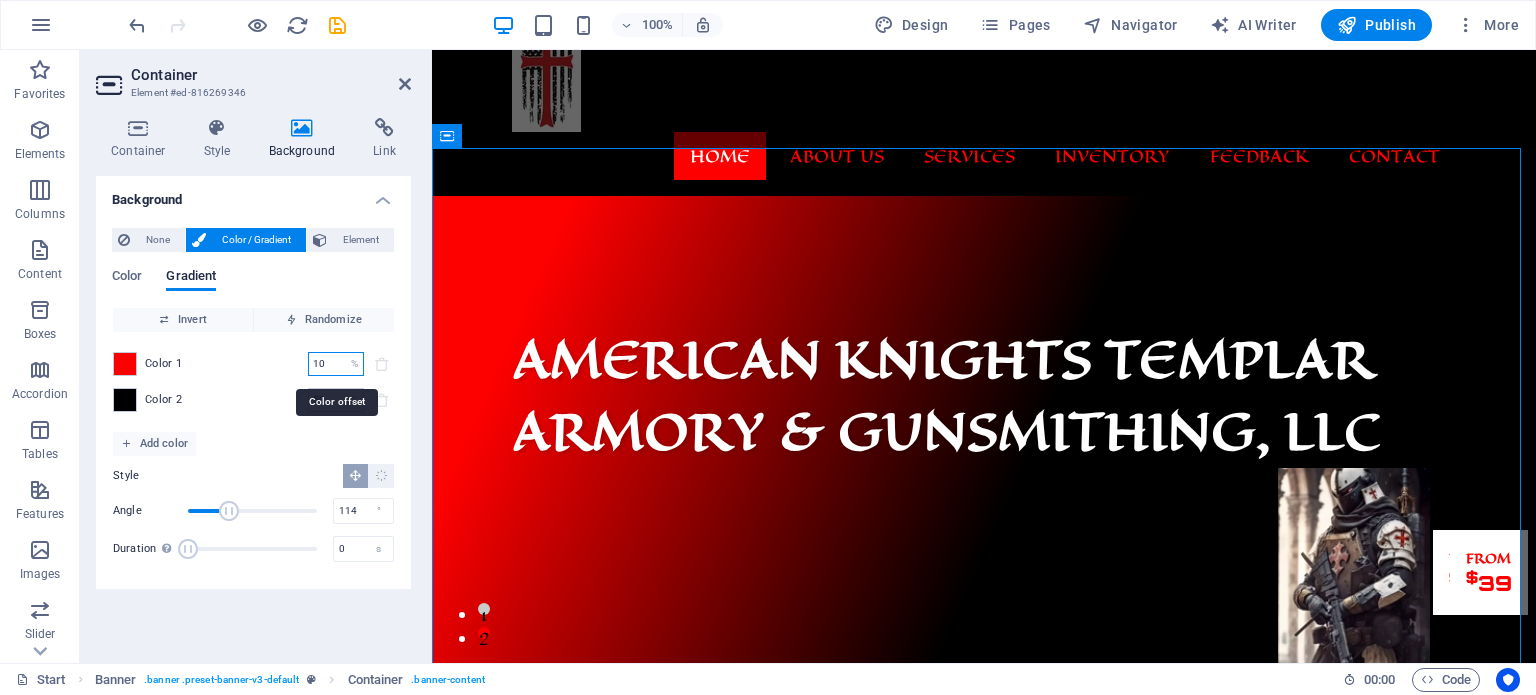click on "10" at bounding box center (325, 364) 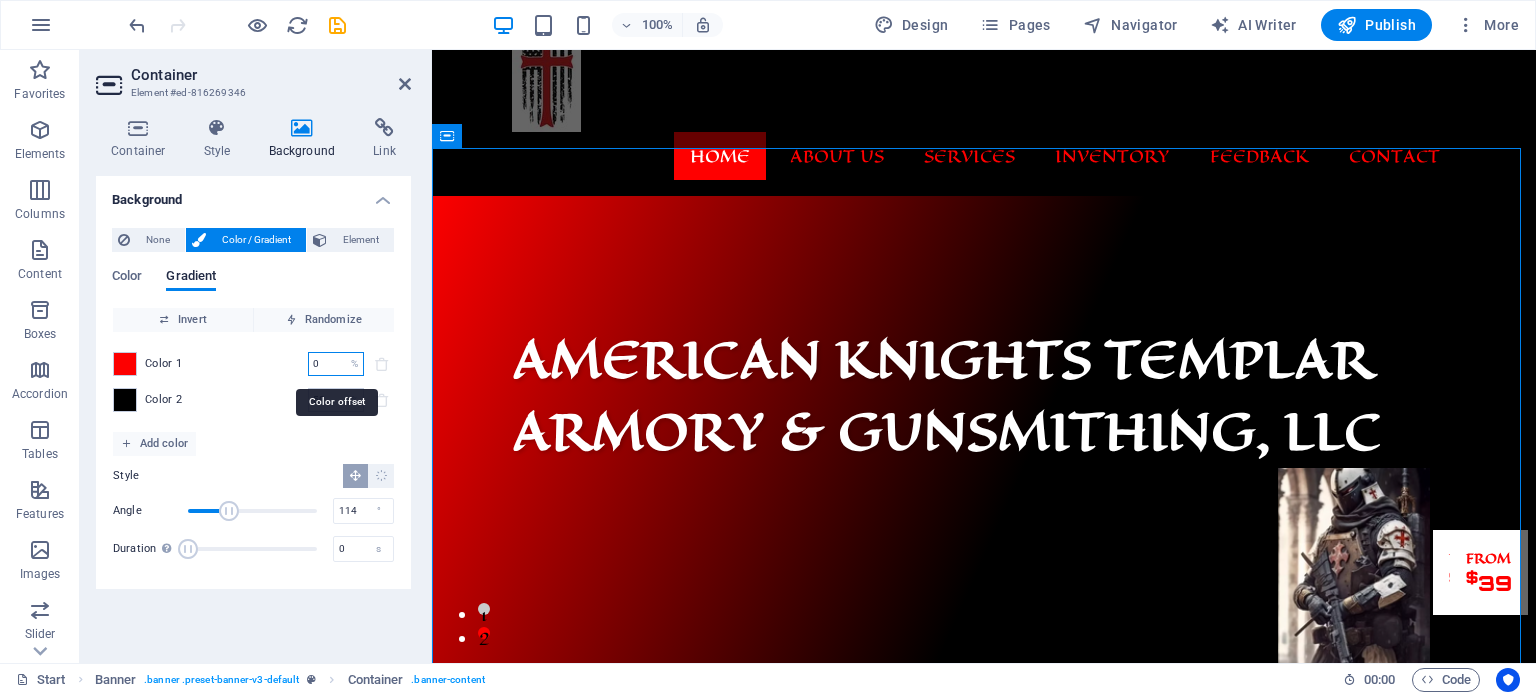 click on "0" at bounding box center (325, 364) 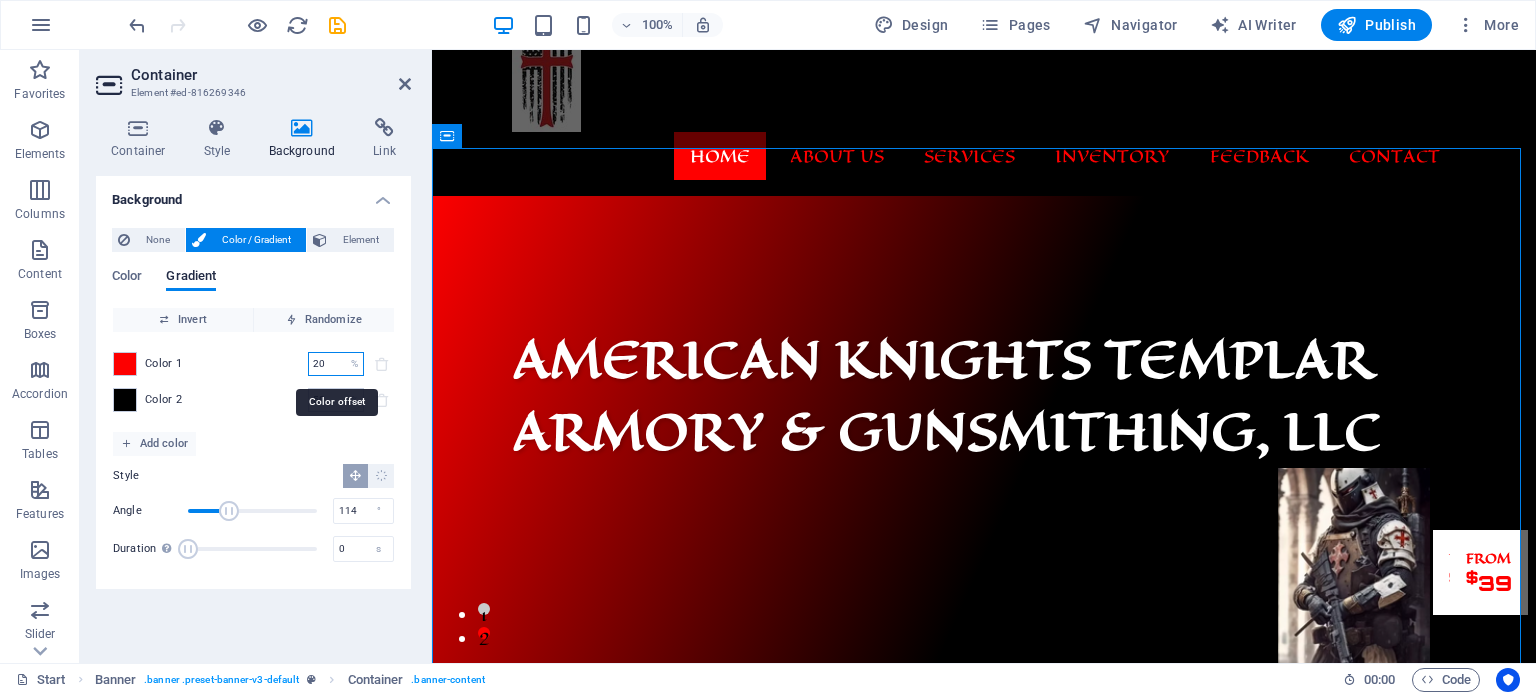 type on "20" 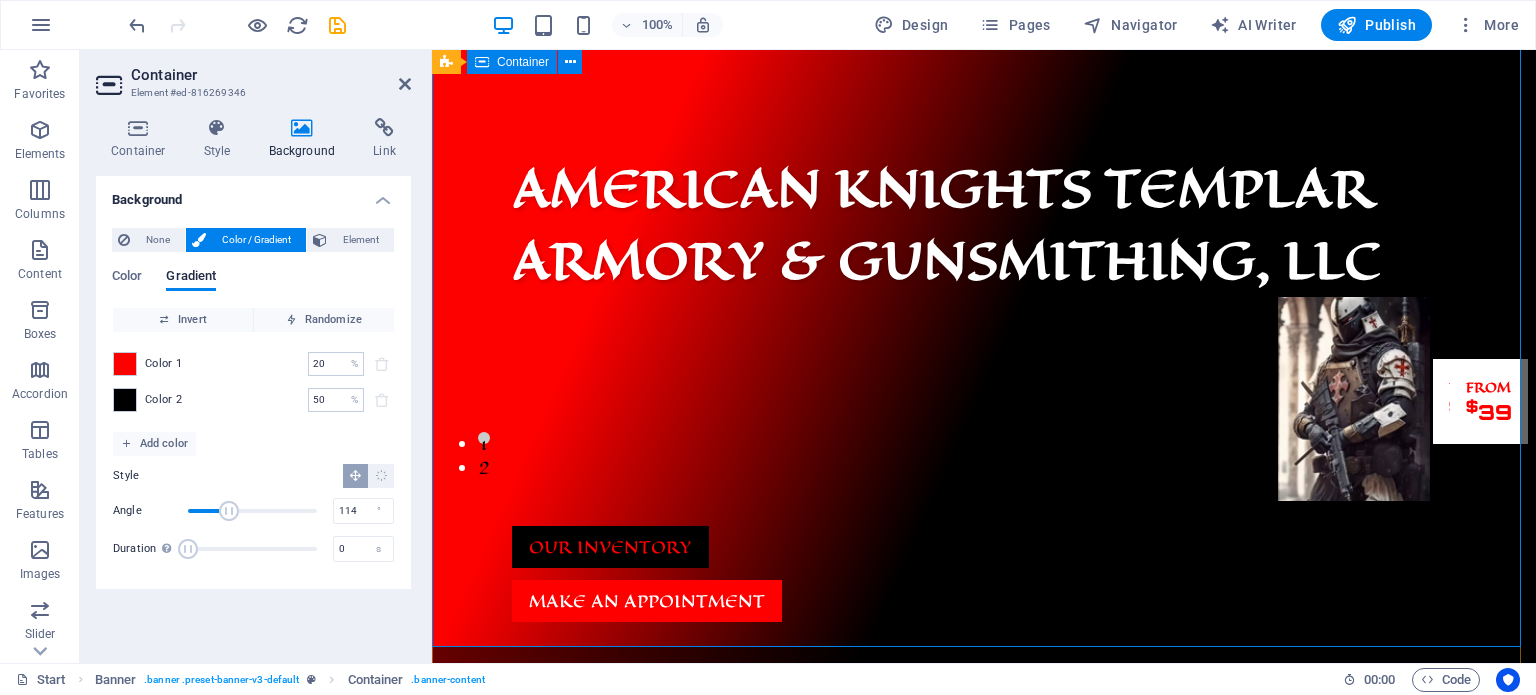 scroll, scrollTop: 0, scrollLeft: 0, axis: both 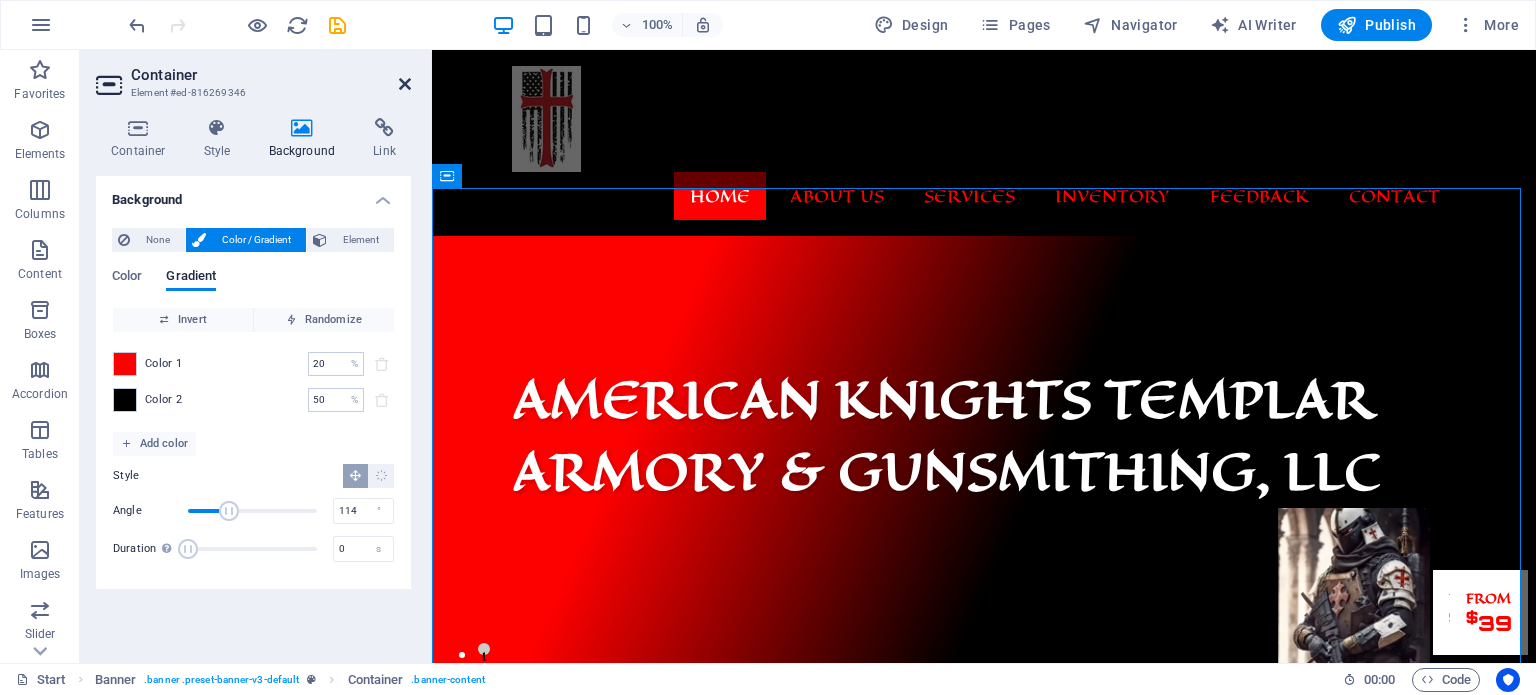 click at bounding box center (405, 84) 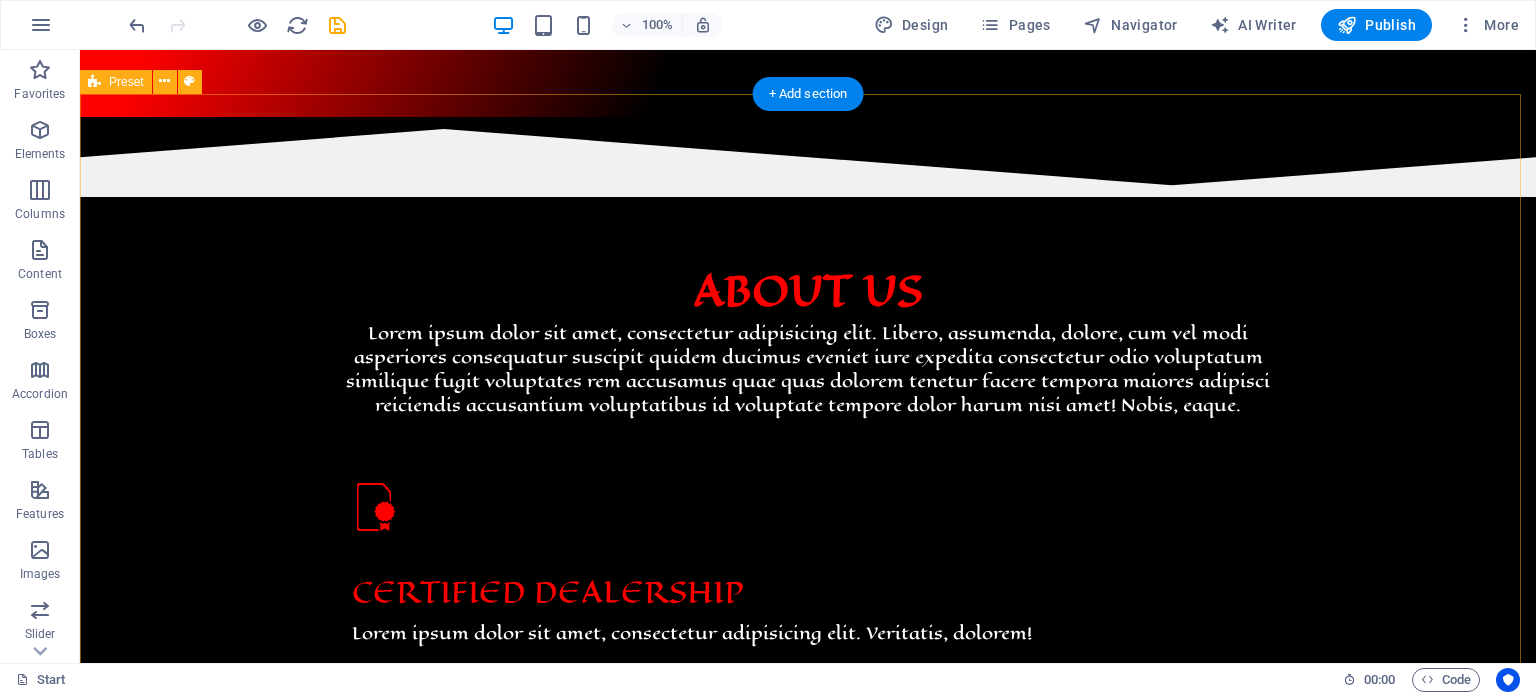 scroll, scrollTop: 846, scrollLeft: 0, axis: vertical 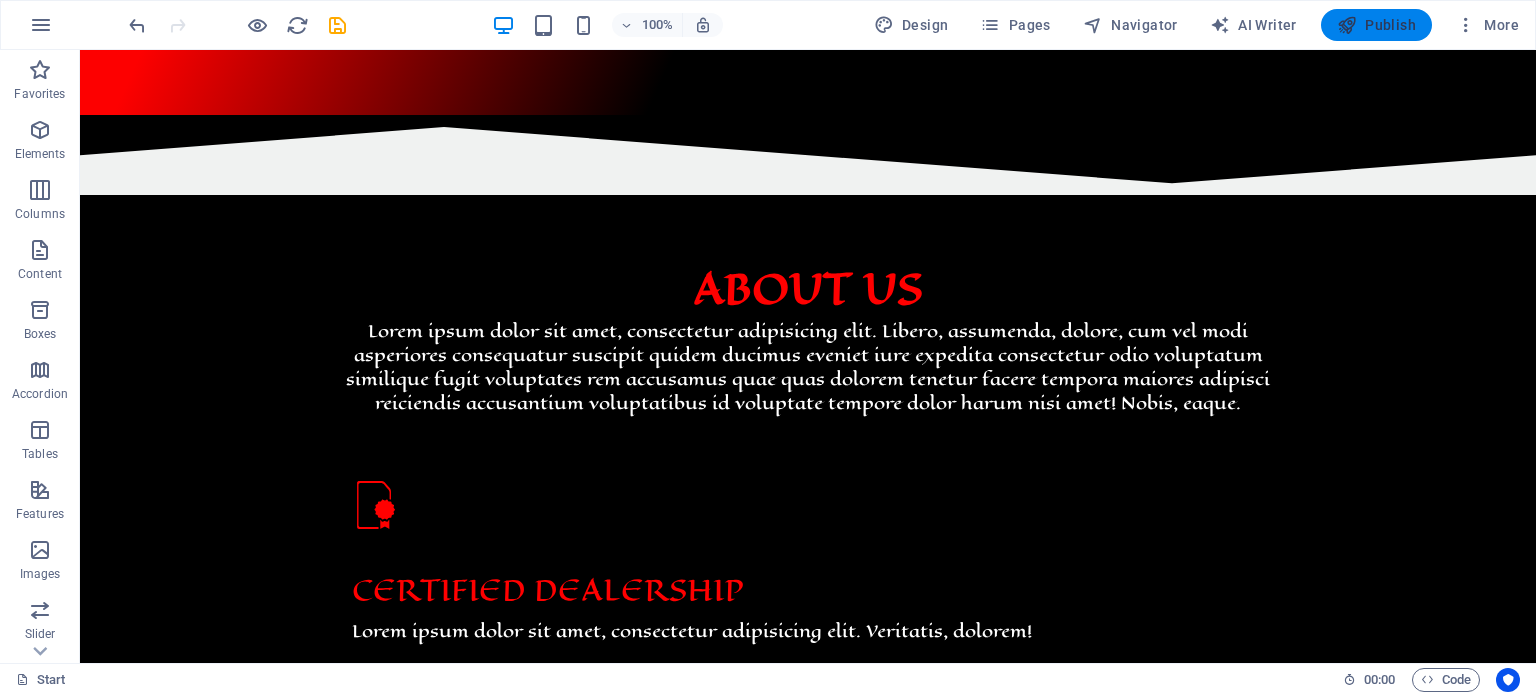 click on "Publish" at bounding box center (1376, 25) 